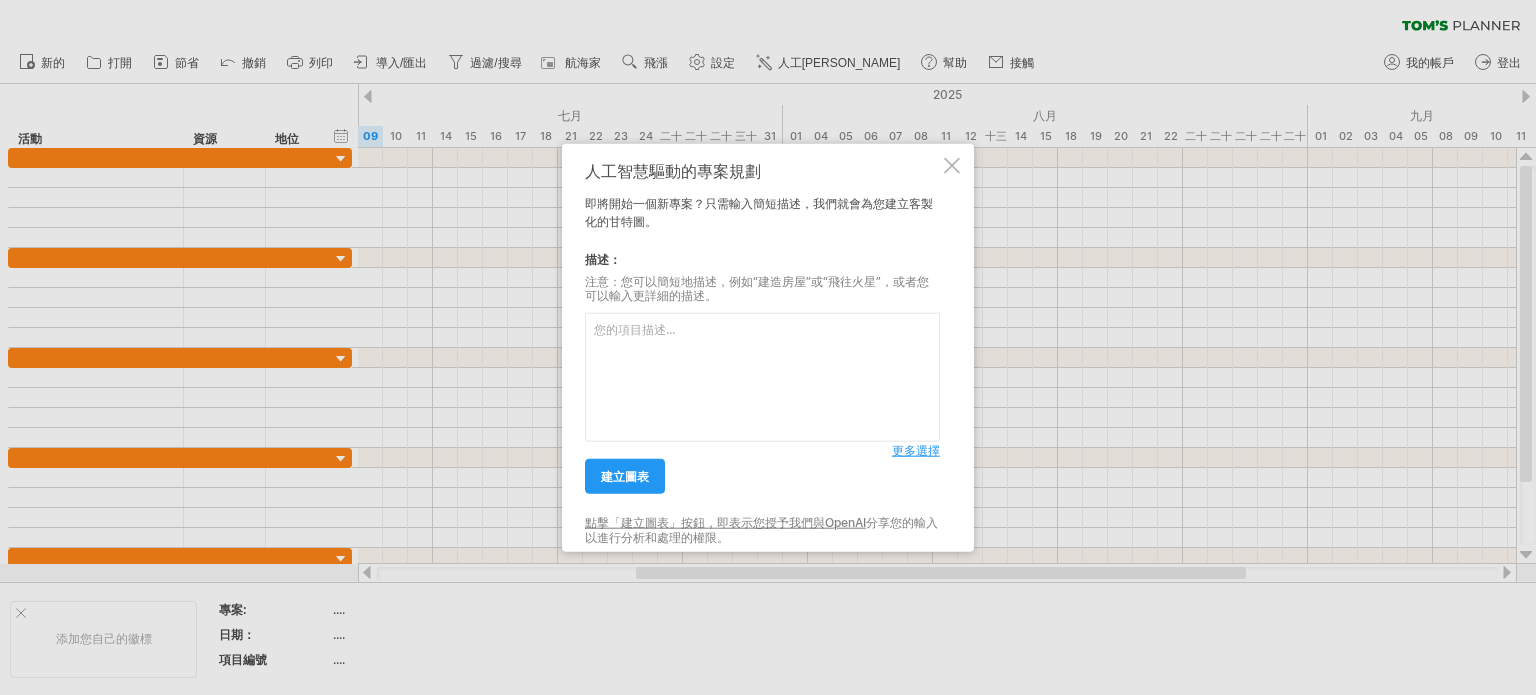 scroll, scrollTop: 0, scrollLeft: 0, axis: both 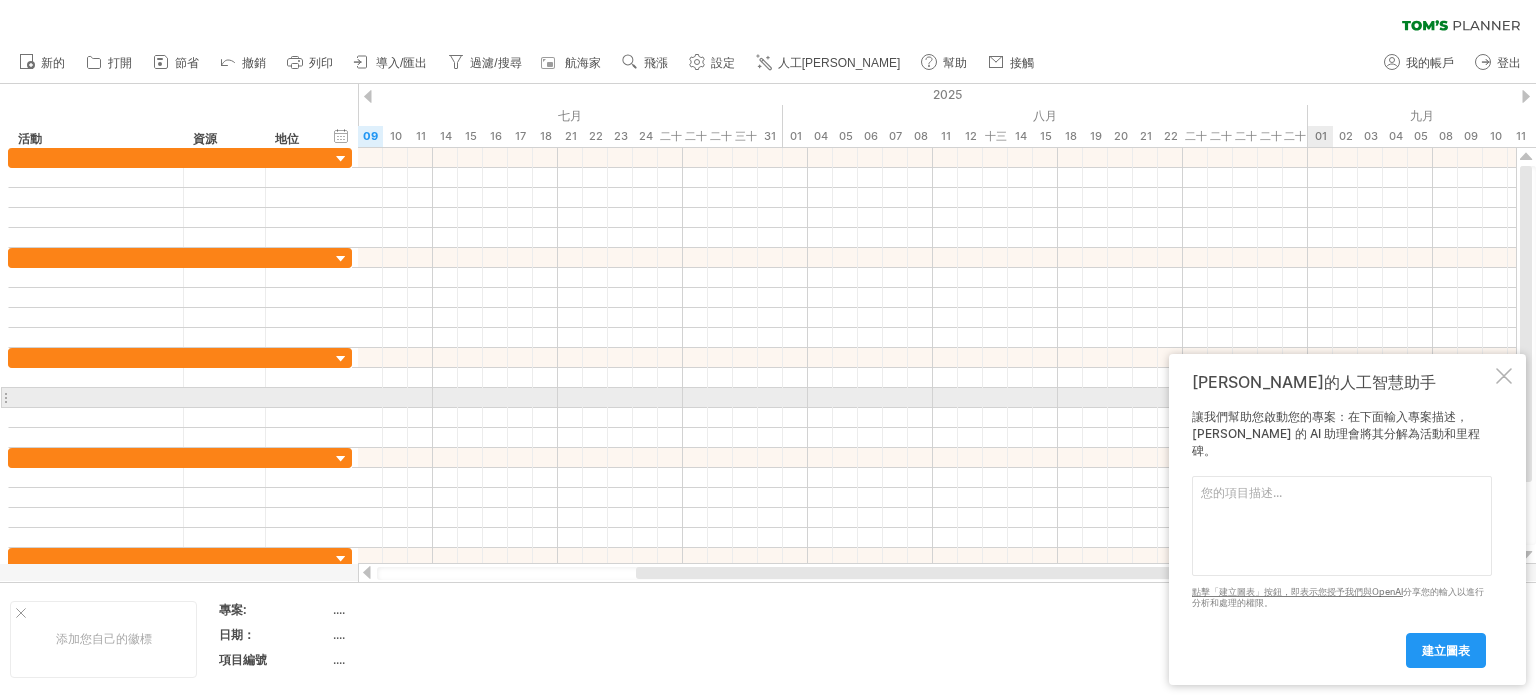 click at bounding box center (1504, 376) 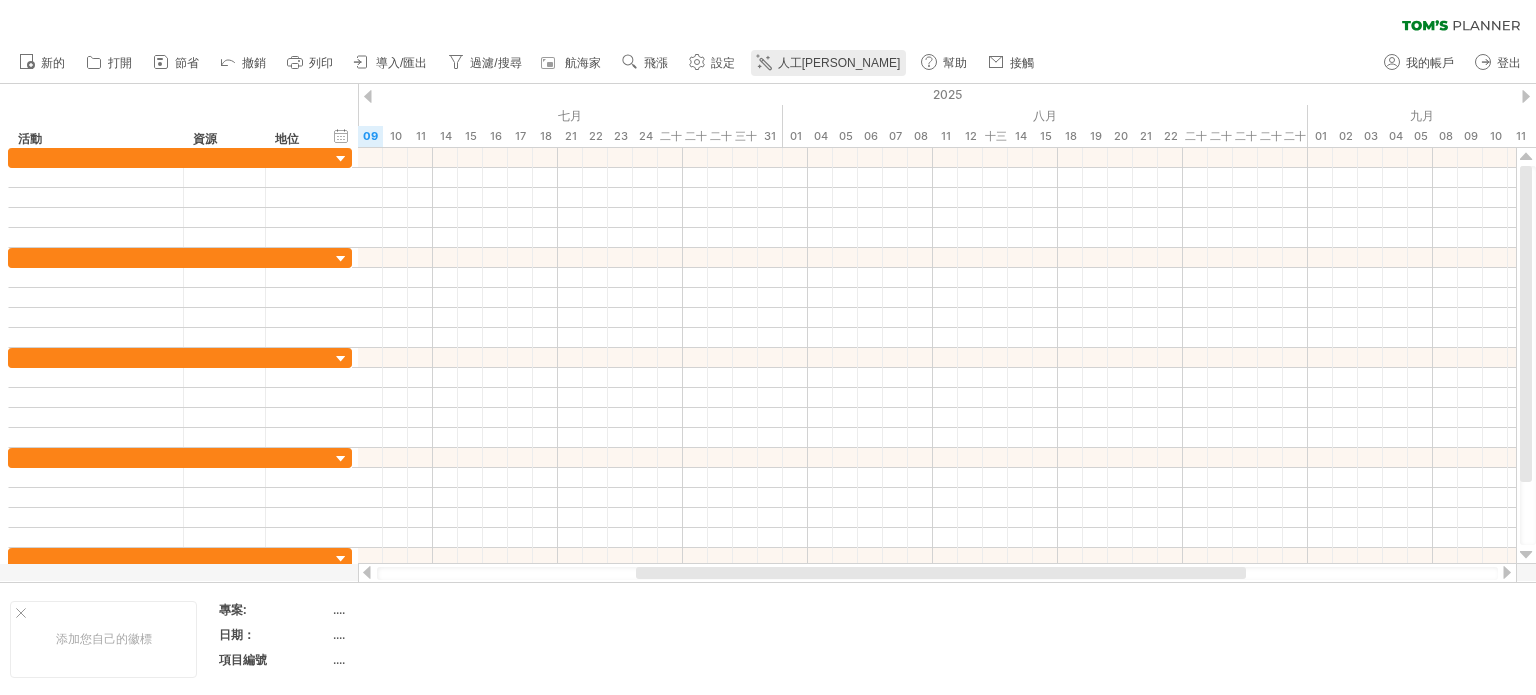 click 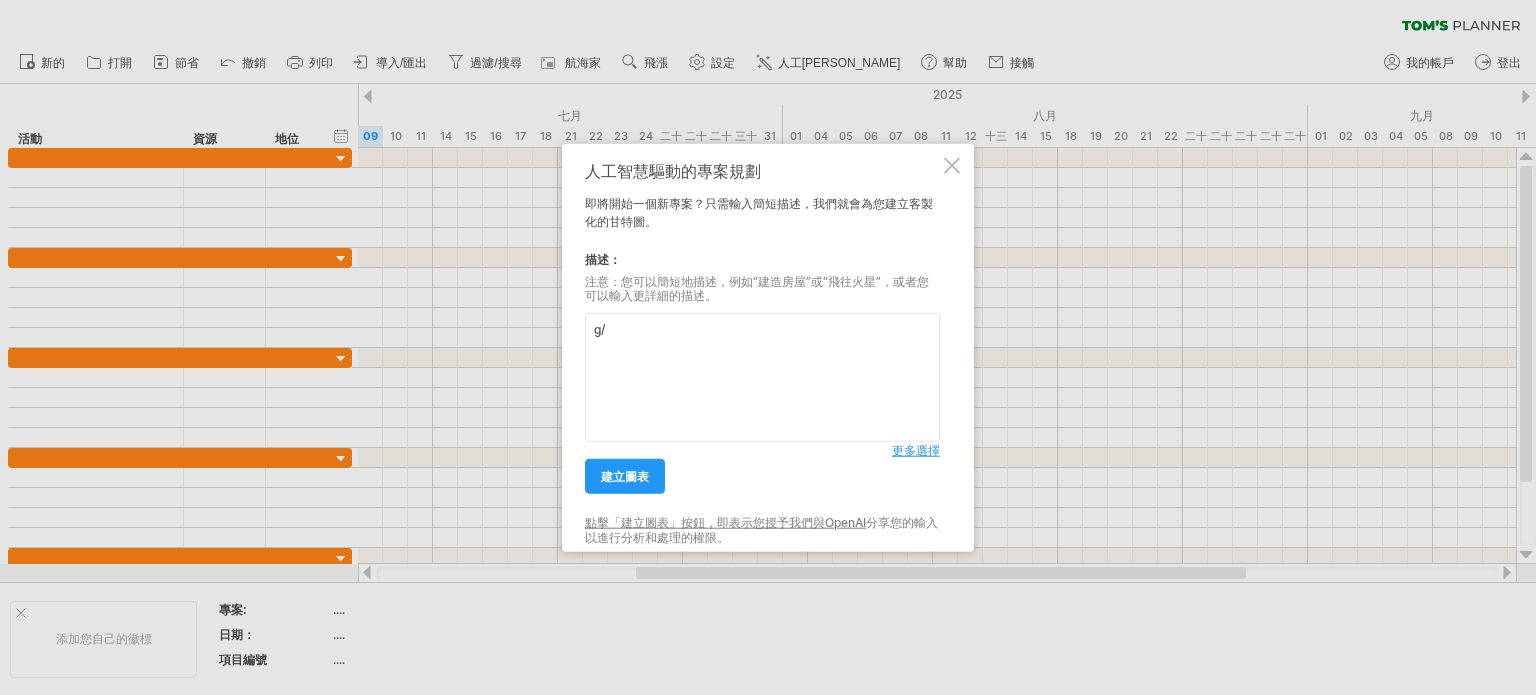 type on "g" 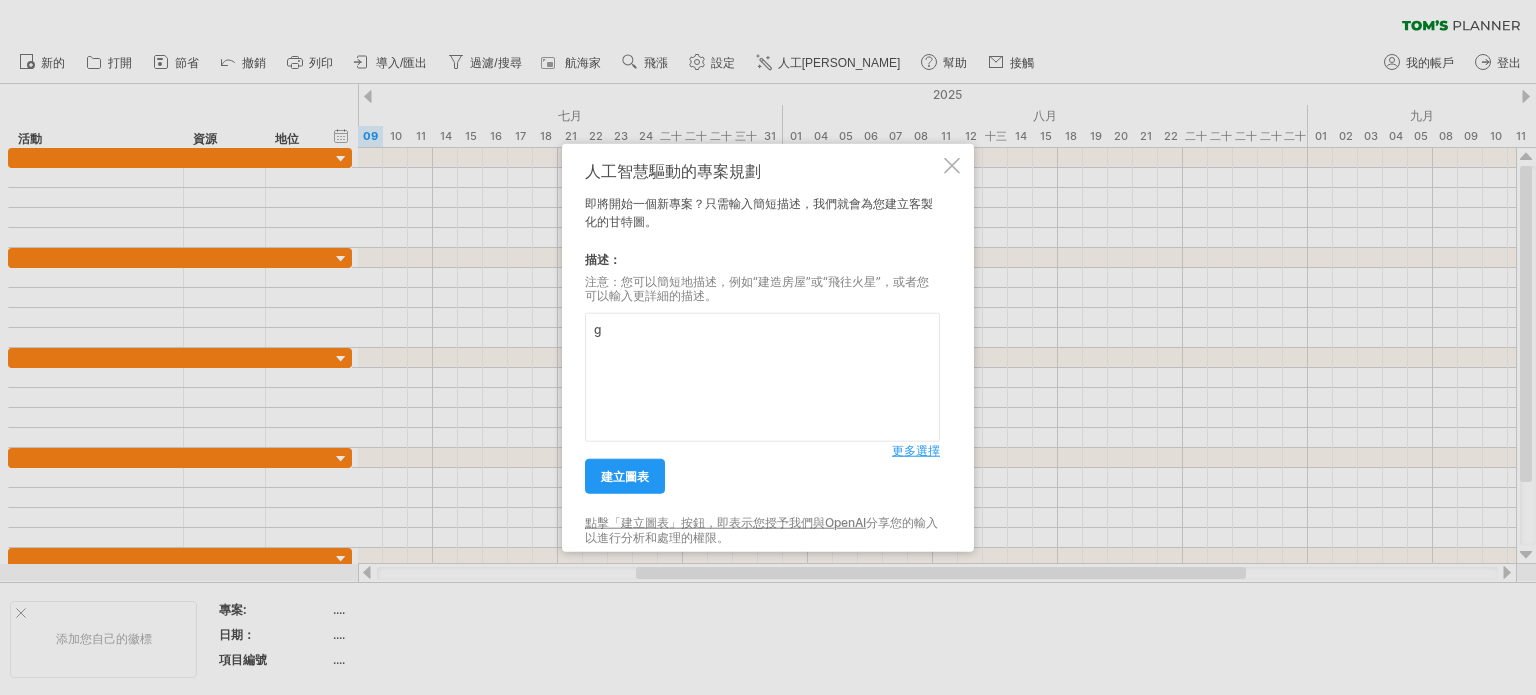type 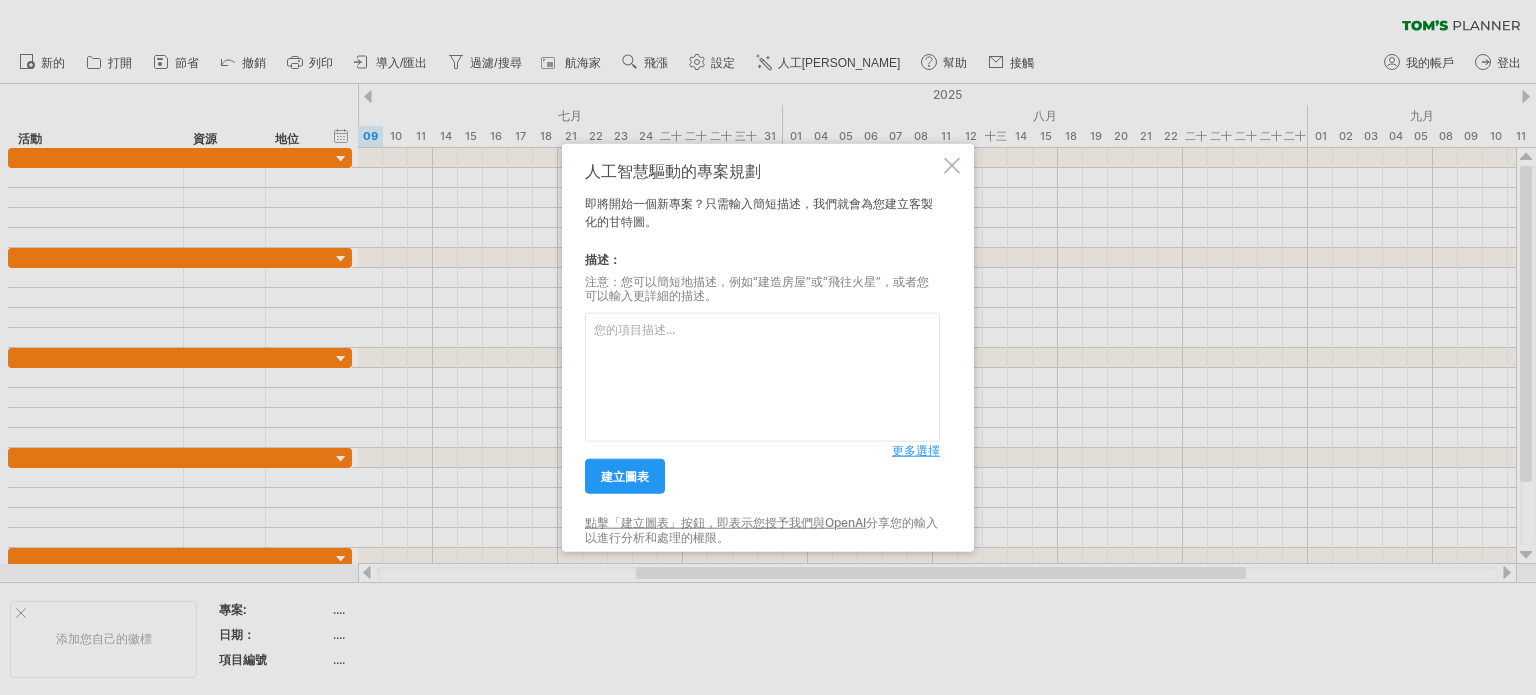 click at bounding box center [952, 165] 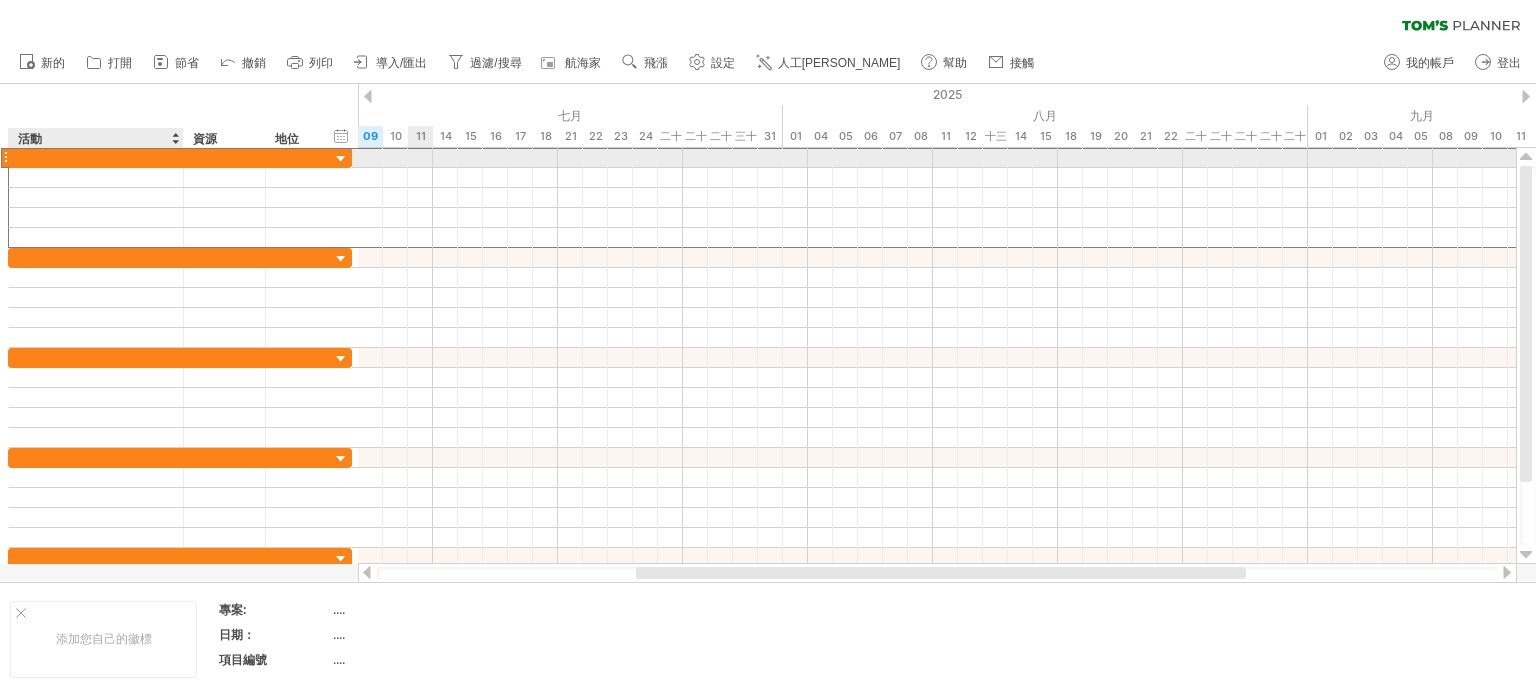 click at bounding box center (96, 157) 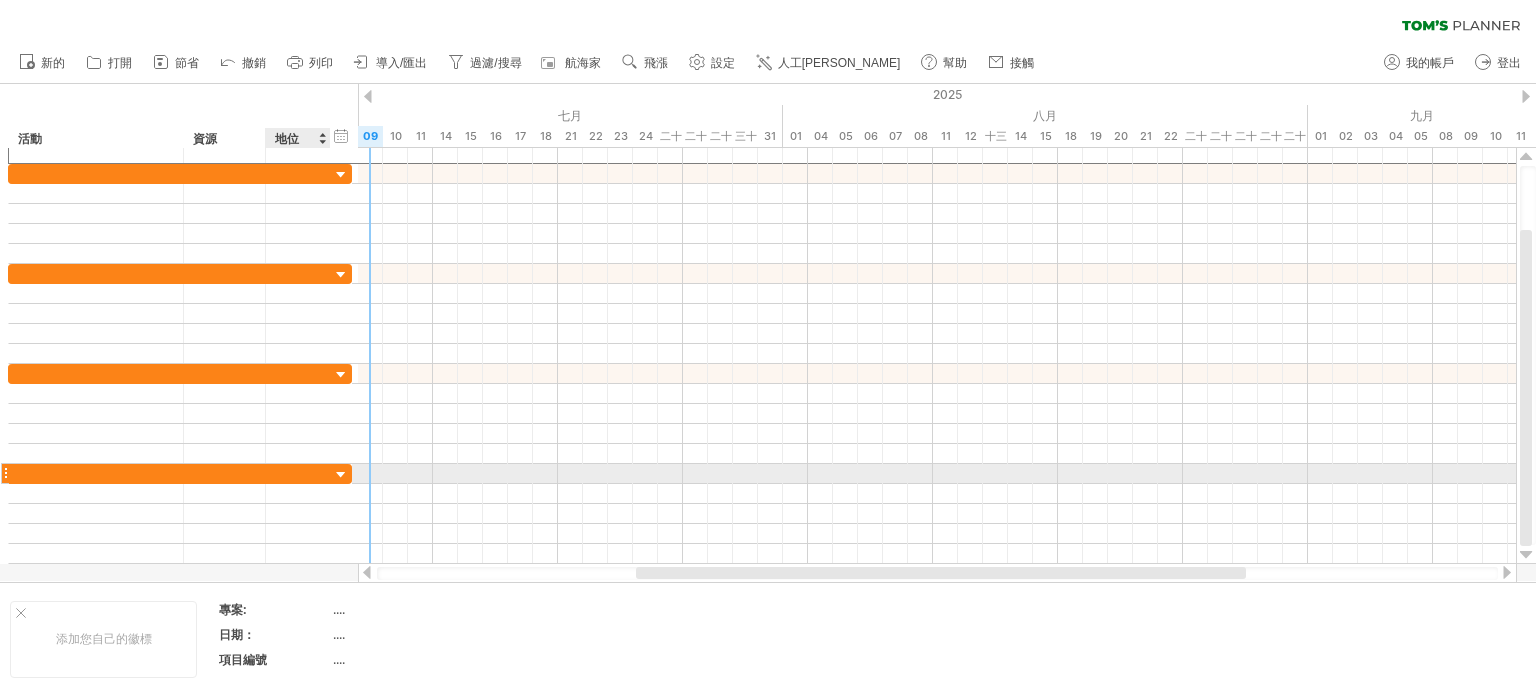 click at bounding box center [341, 475] 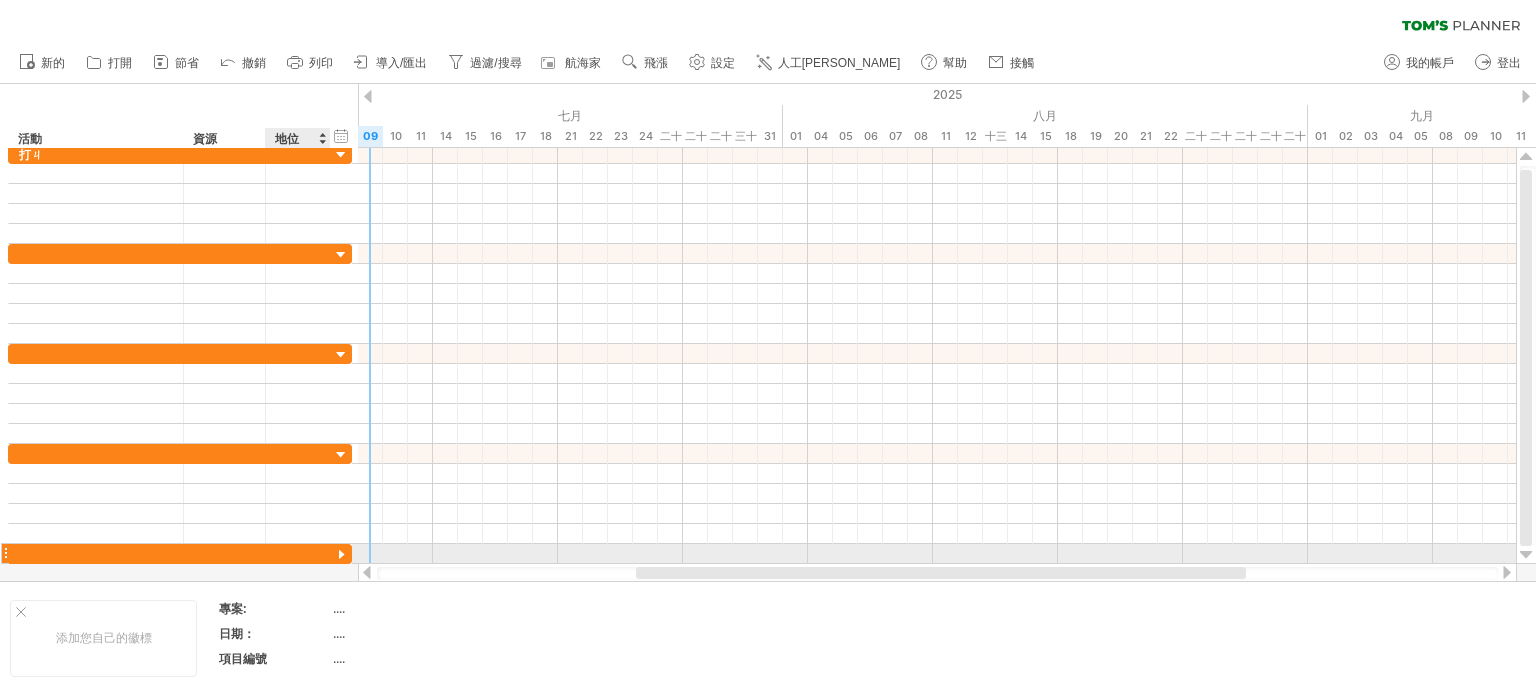 click at bounding box center [341, 555] 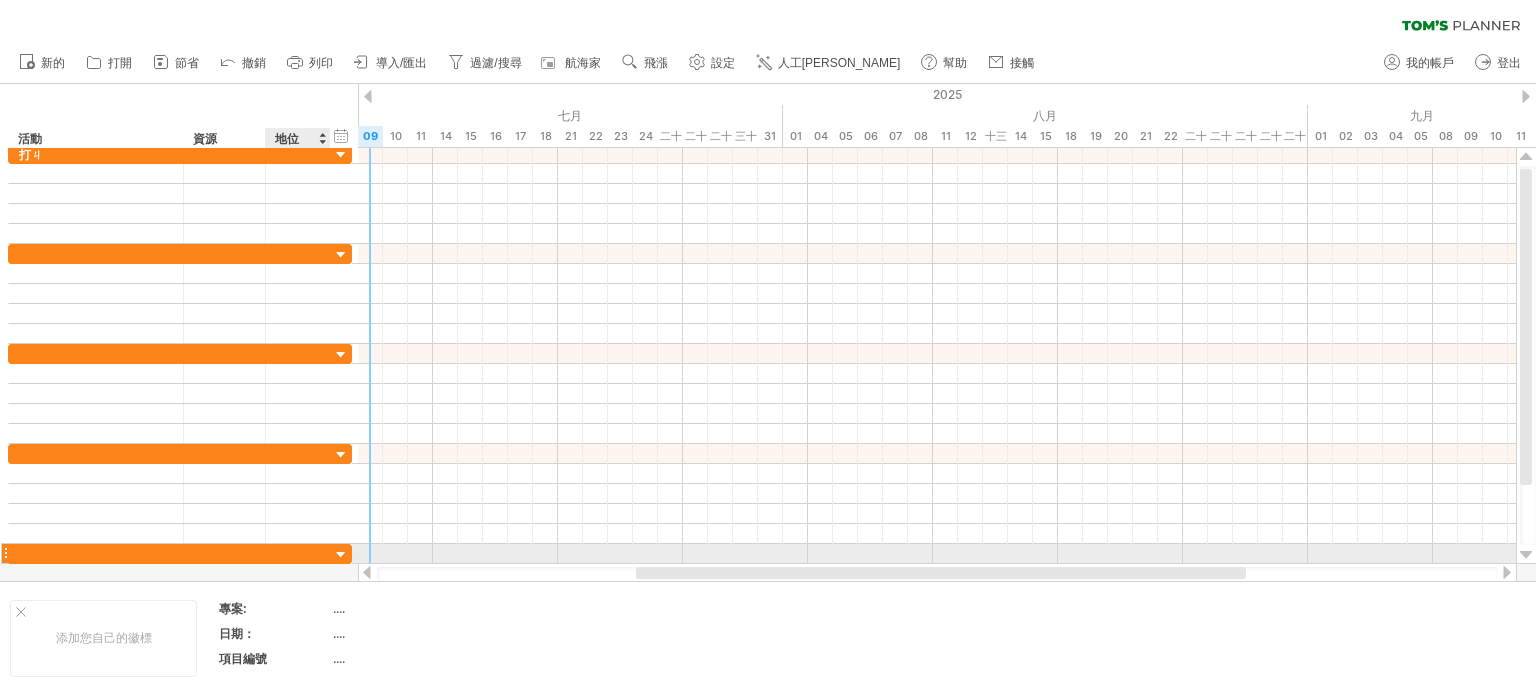 click at bounding box center (341, 555) 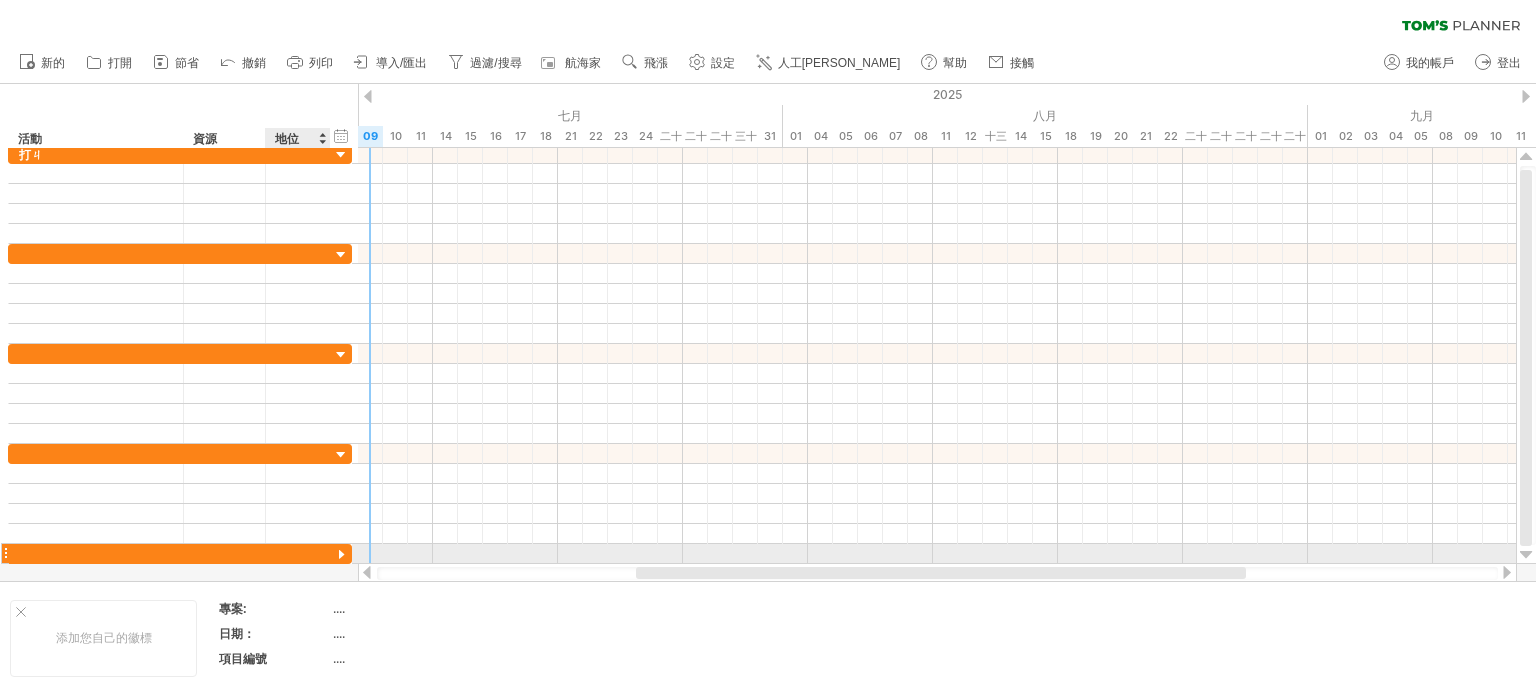 click at bounding box center (341, 555) 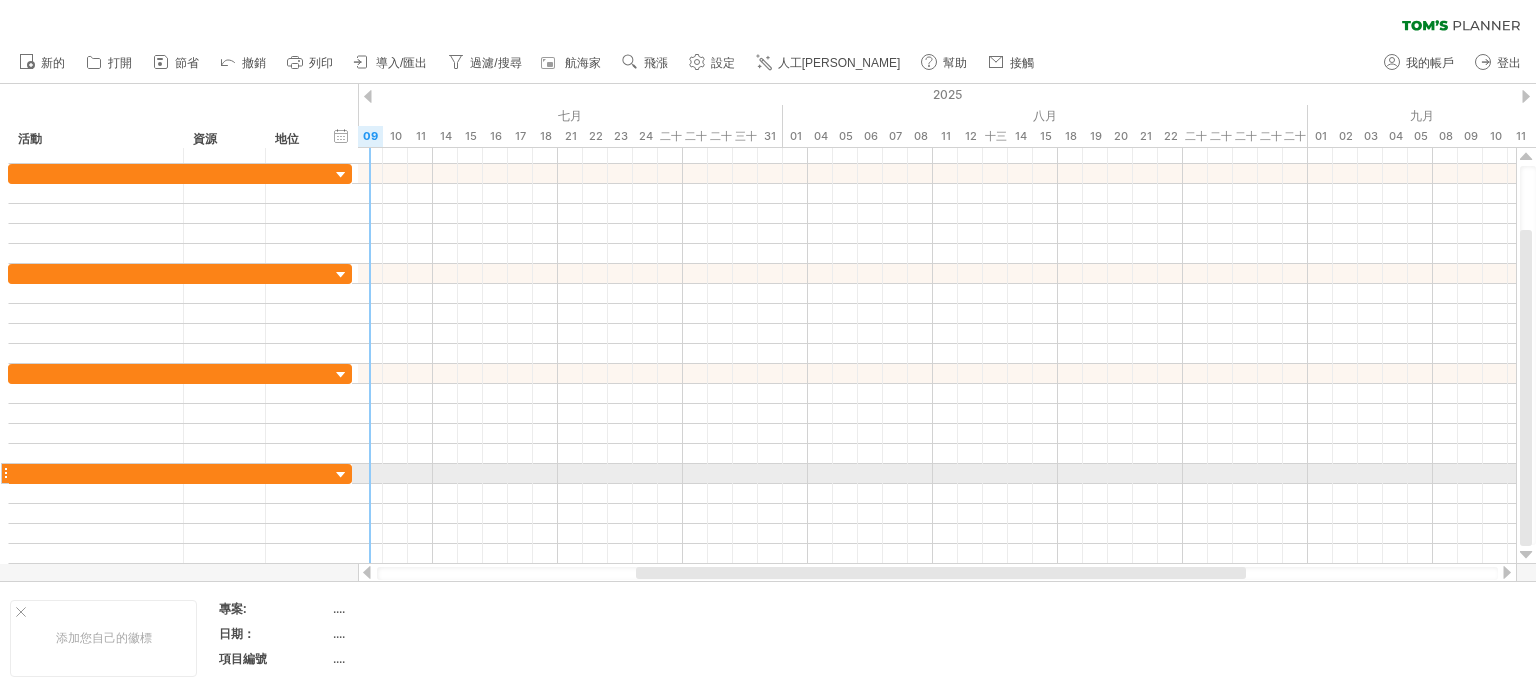 click at bounding box center [341, 475] 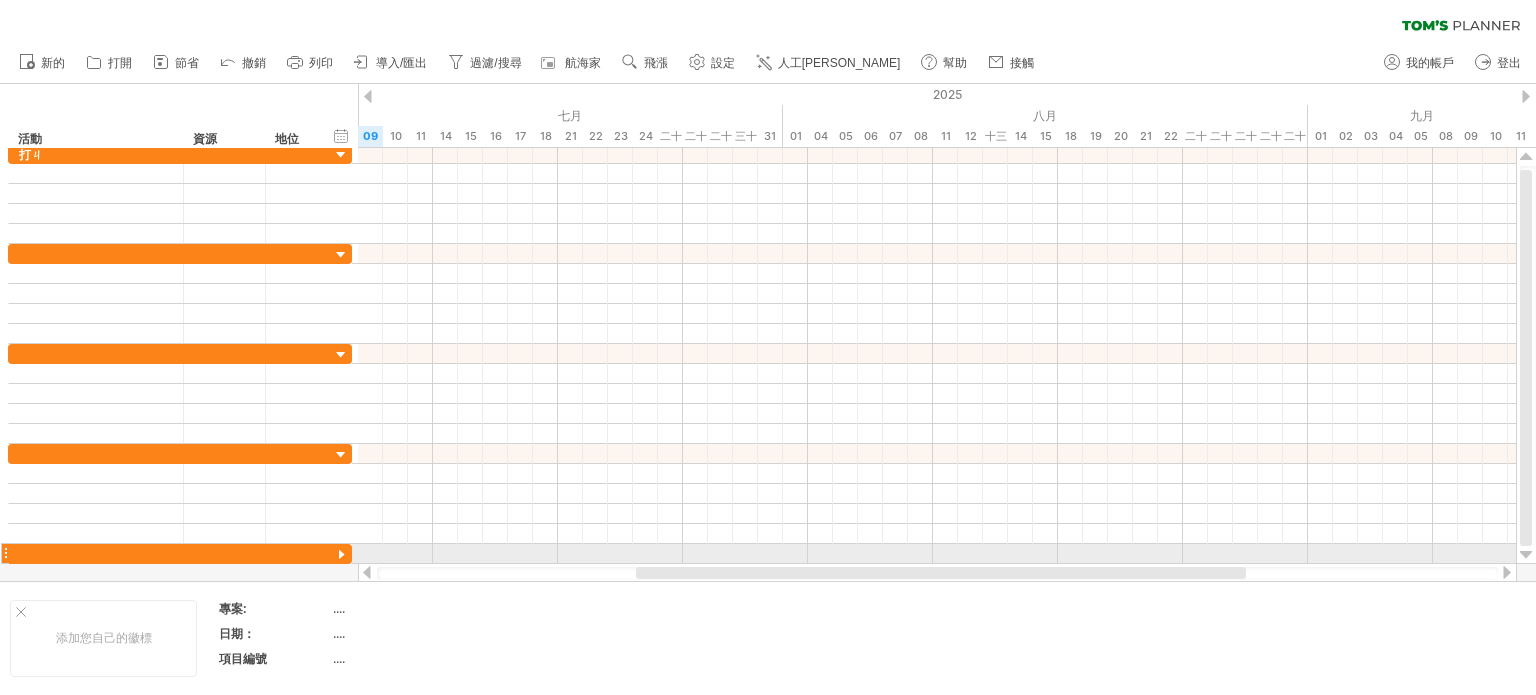 click at bounding box center (341, 555) 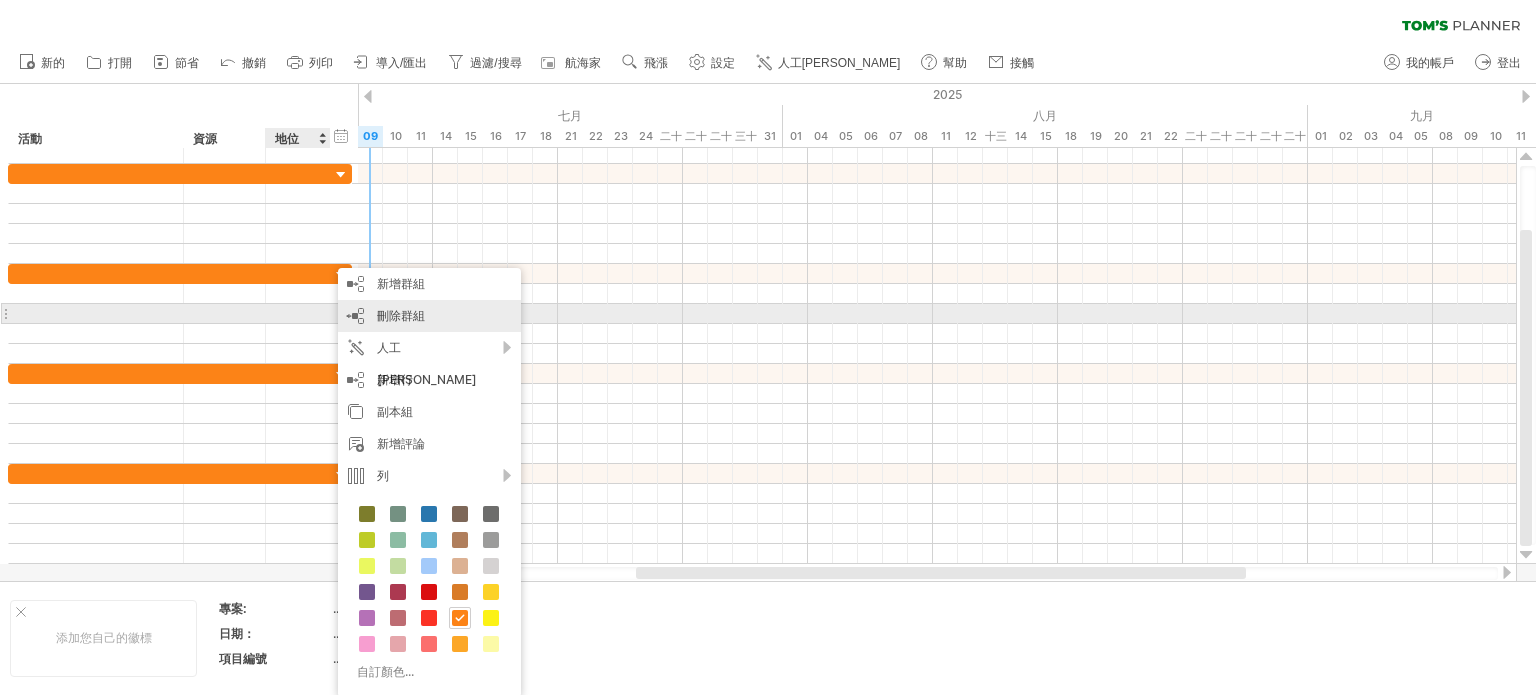 click on "刪除群組 刪除選定的群組" at bounding box center [429, 316] 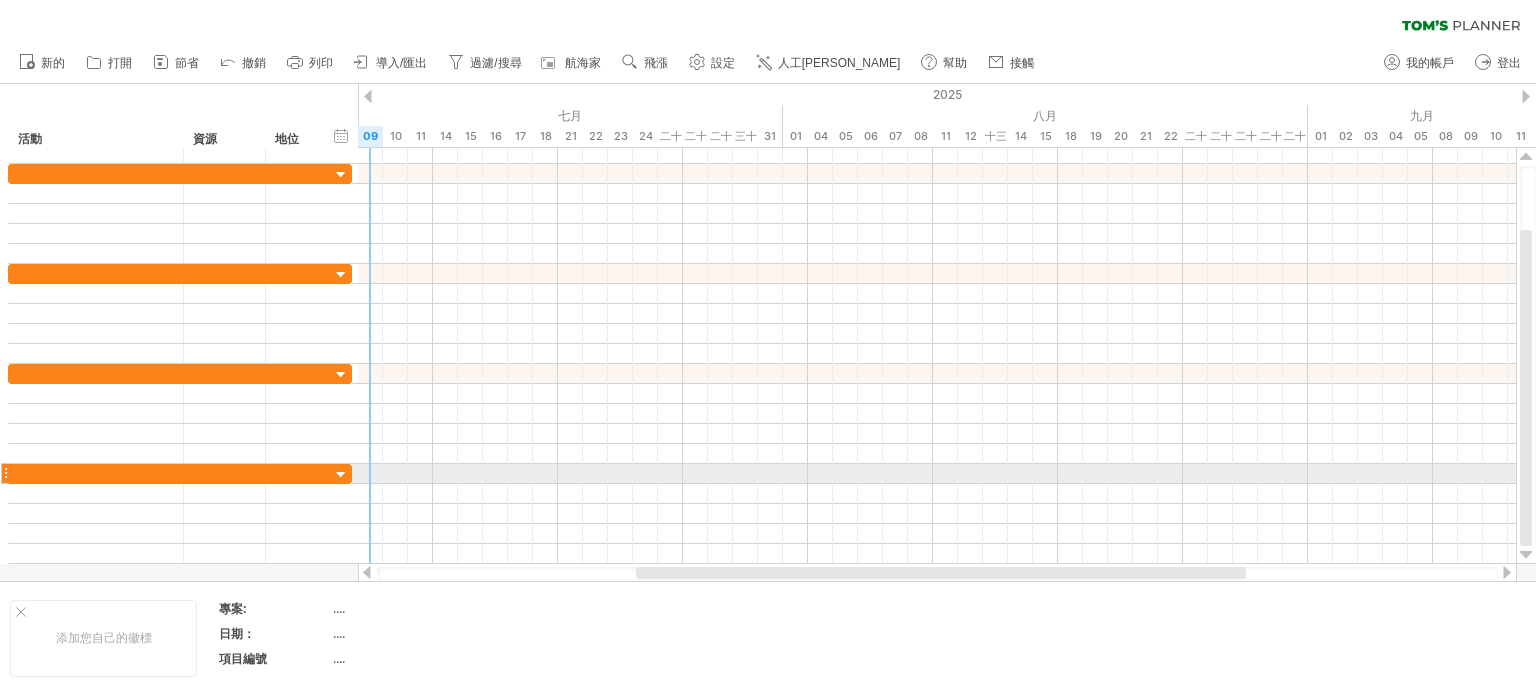 click at bounding box center [341, 475] 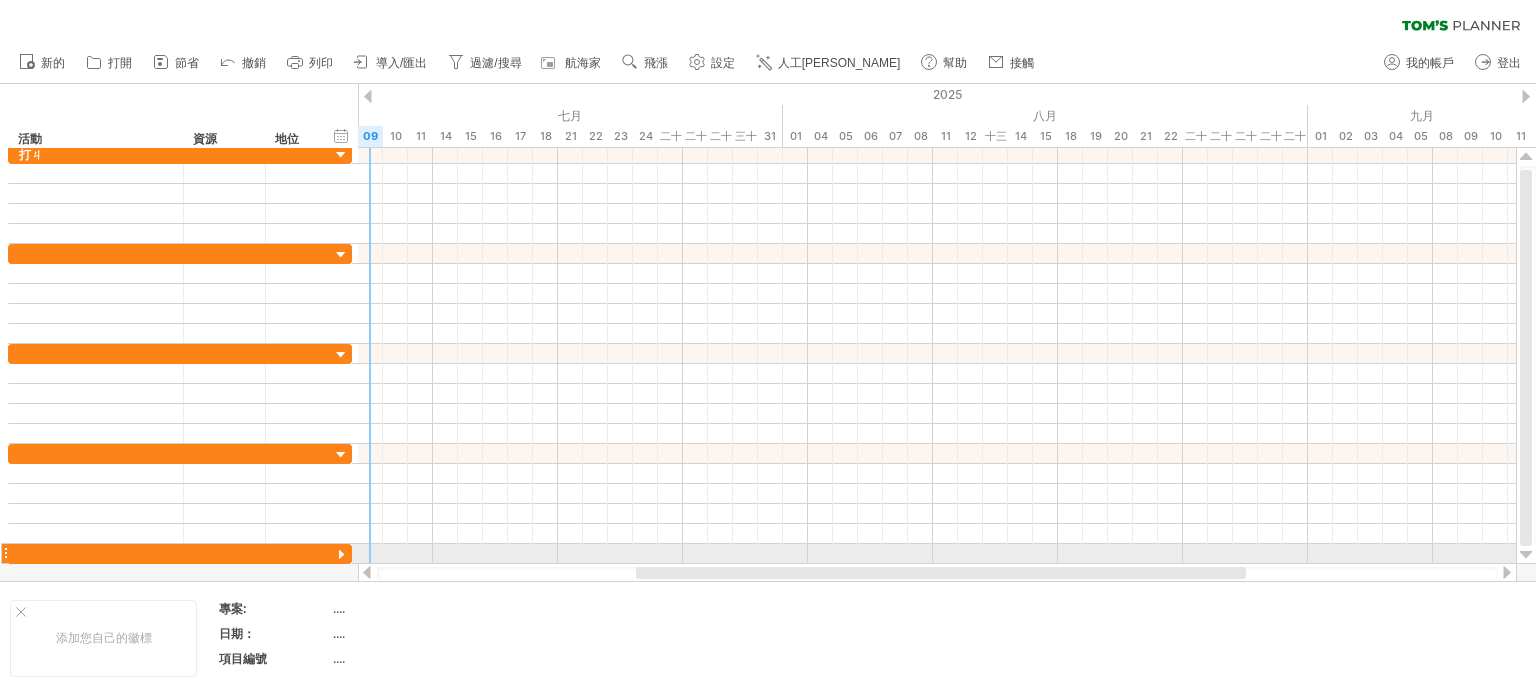 click at bounding box center (341, 555) 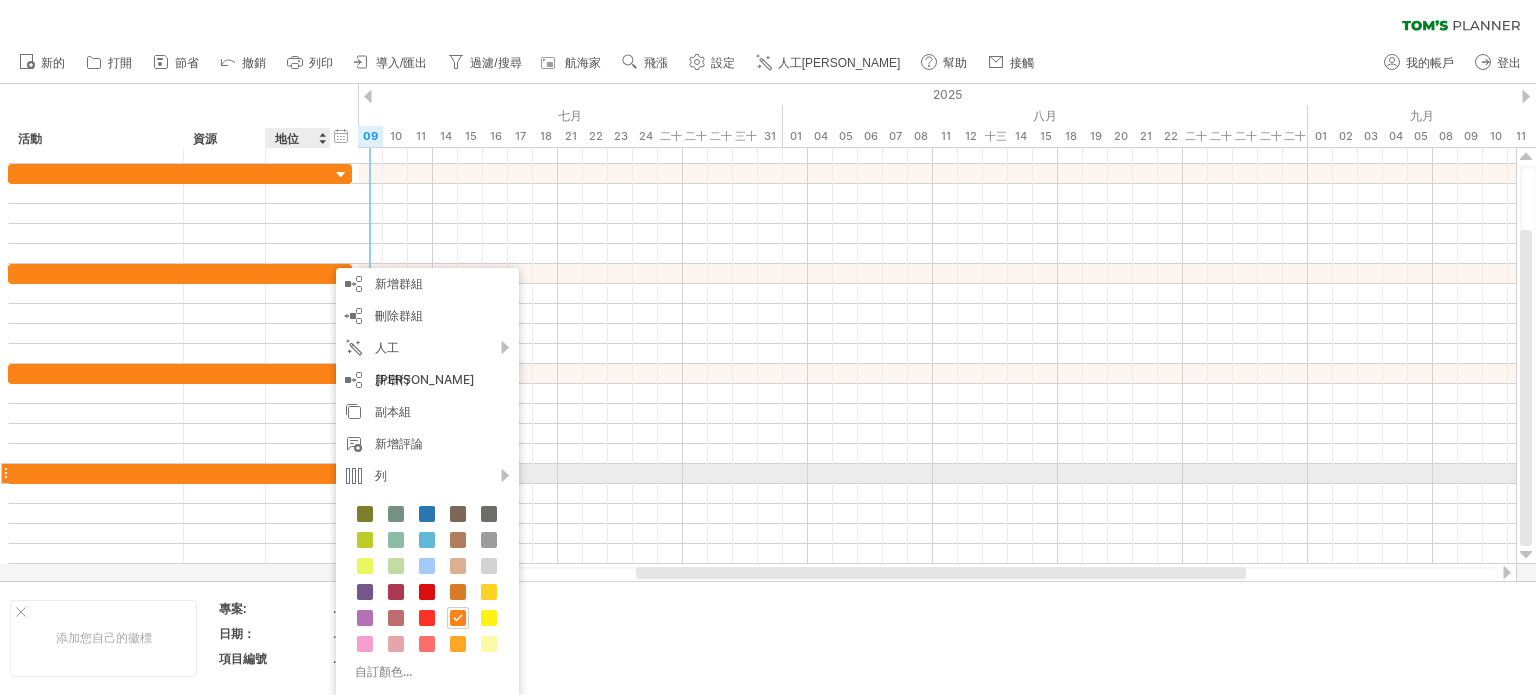 click at bounding box center (298, 473) 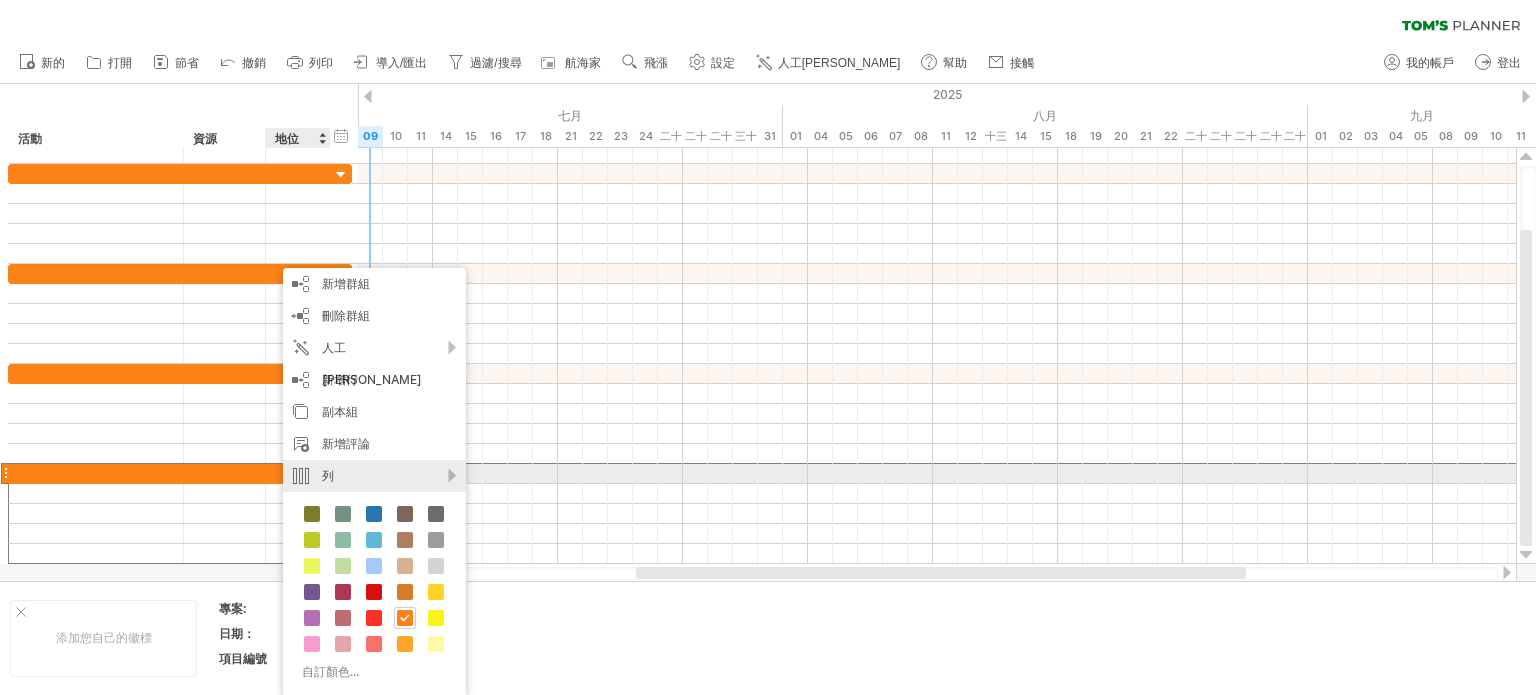 click on "列" at bounding box center [374, 476] 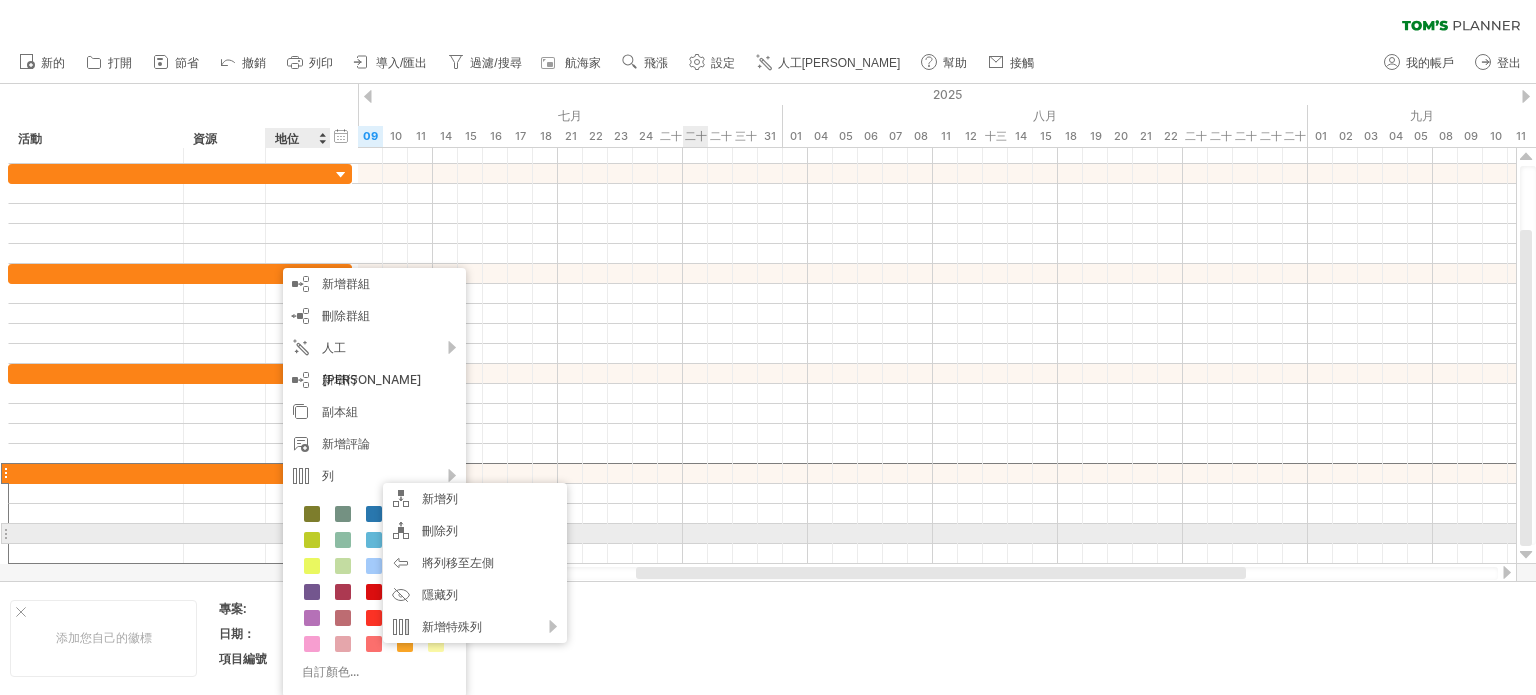 click at bounding box center (937, 534) 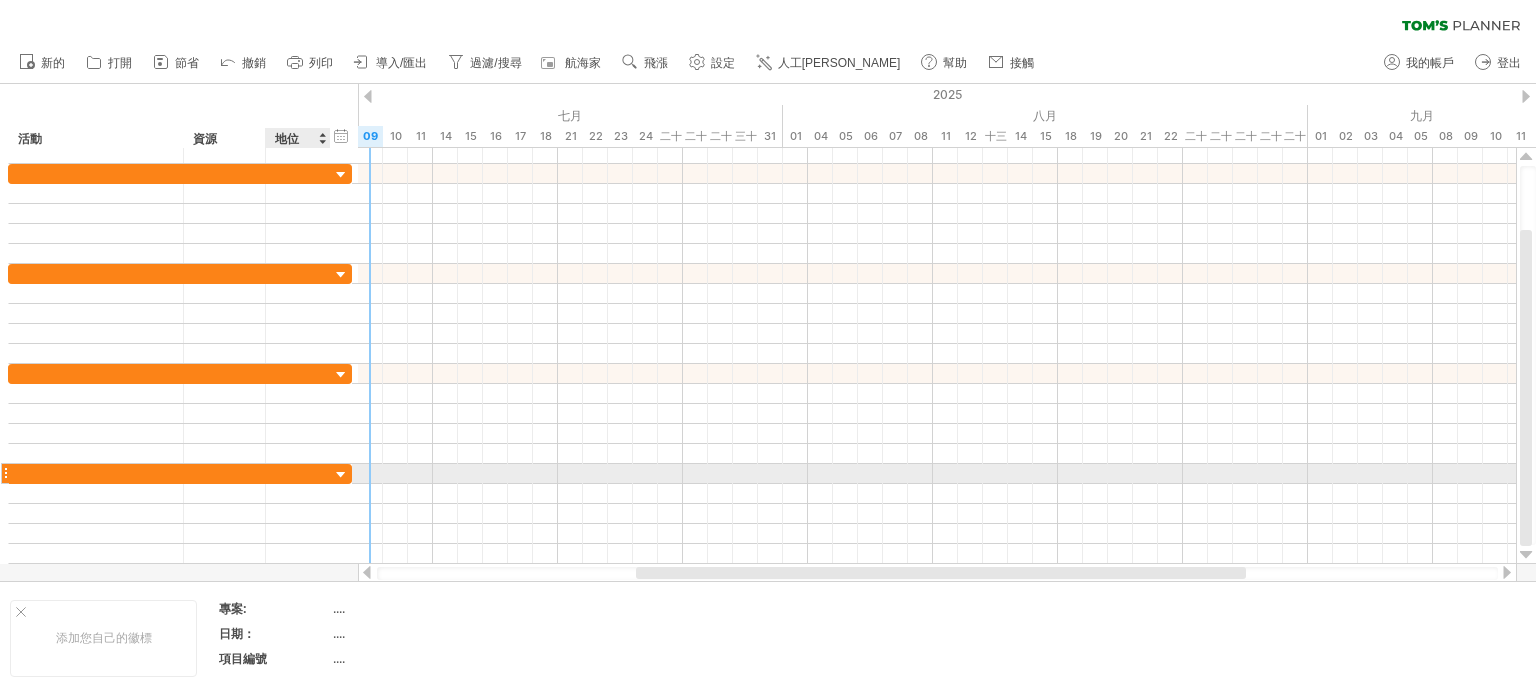 click at bounding box center [298, 473] 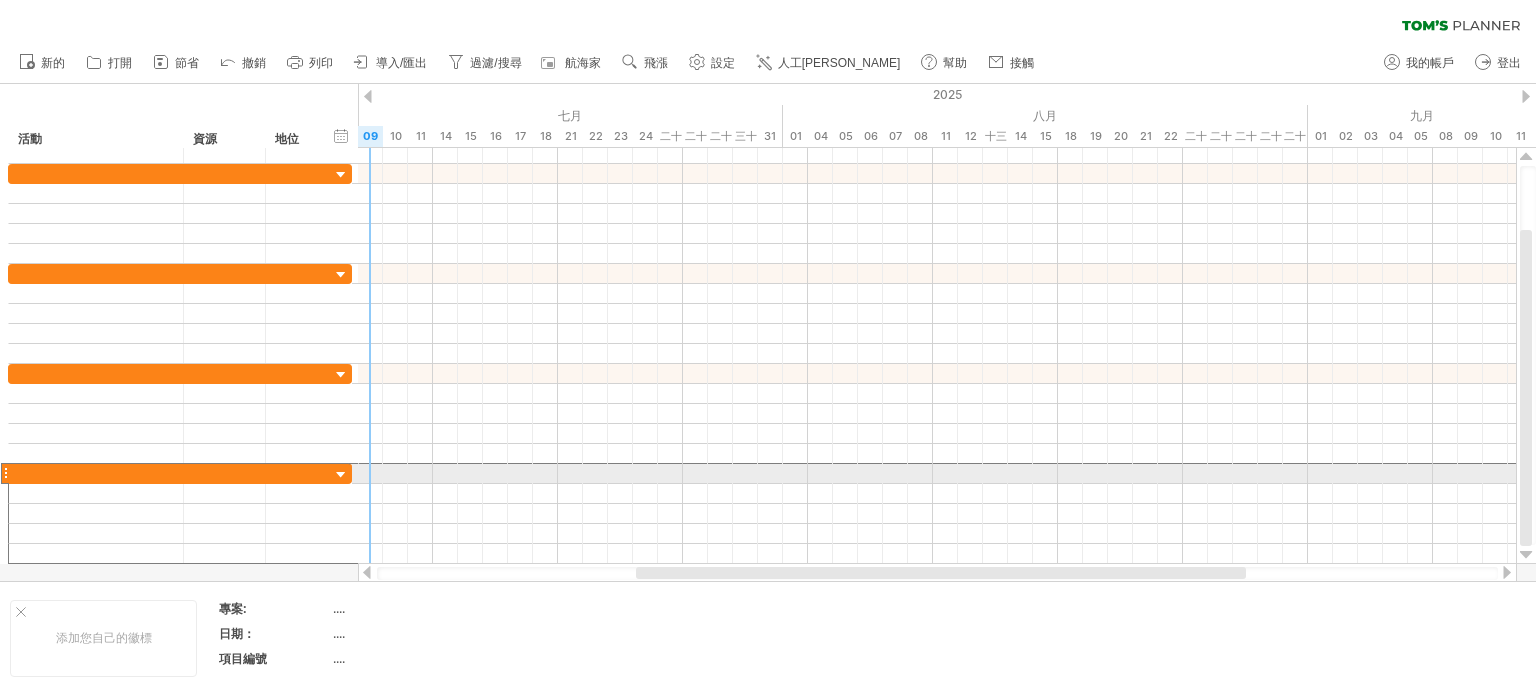click at bounding box center [5, 473] 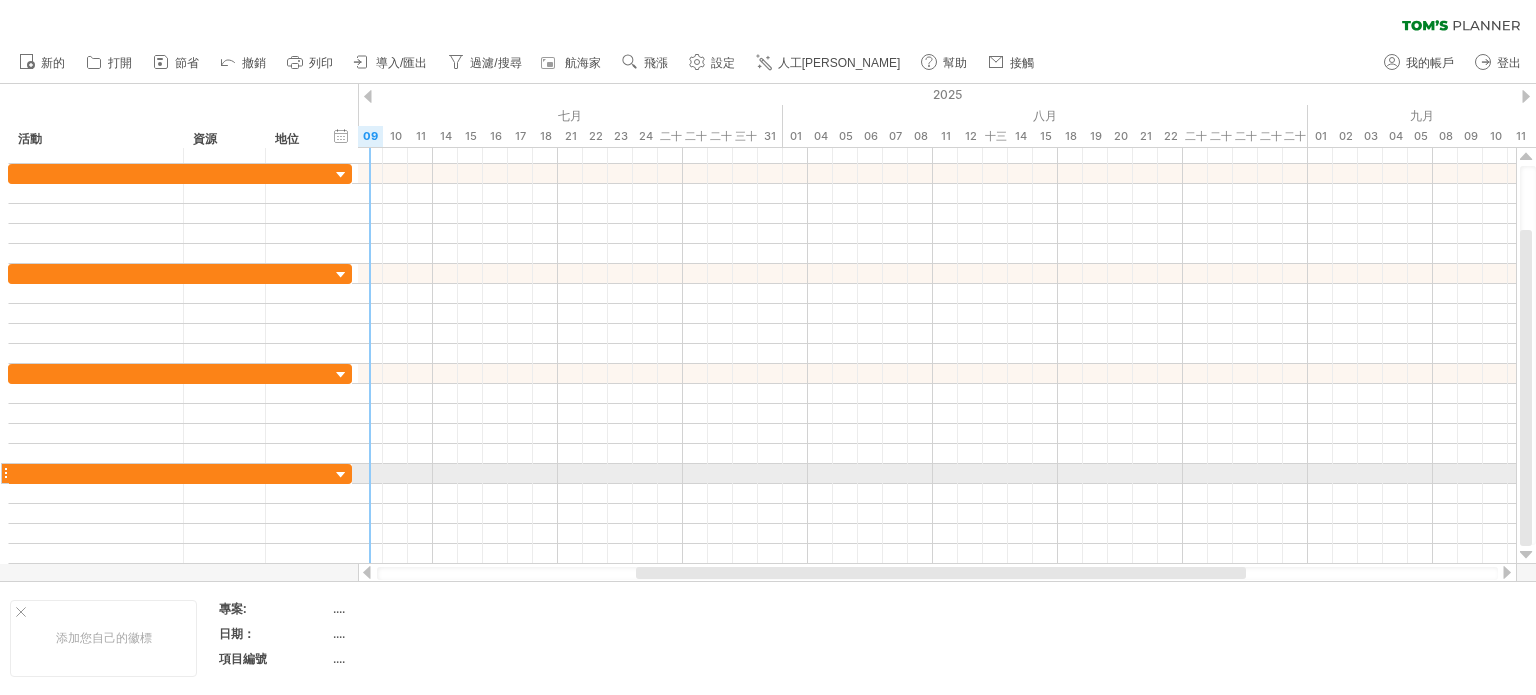 click at bounding box center (5, 473) 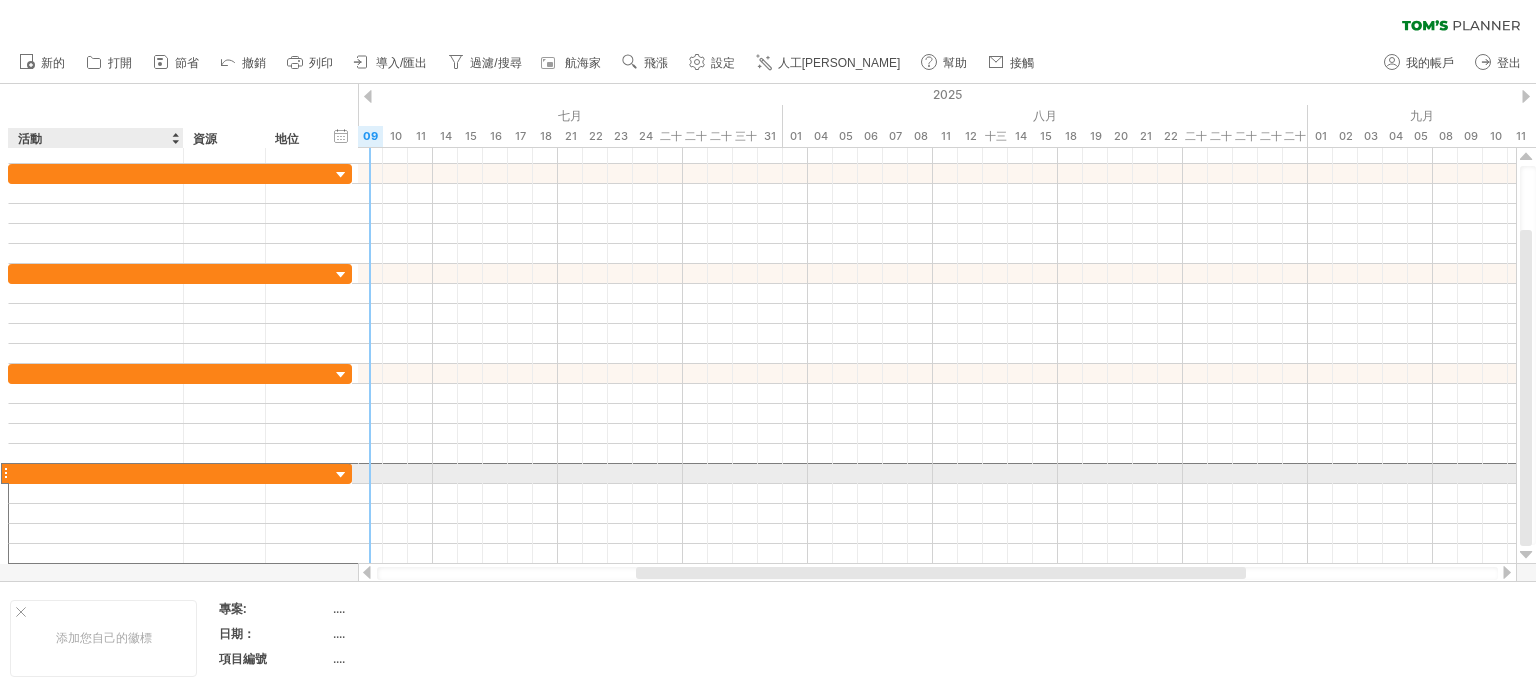 click at bounding box center [96, 473] 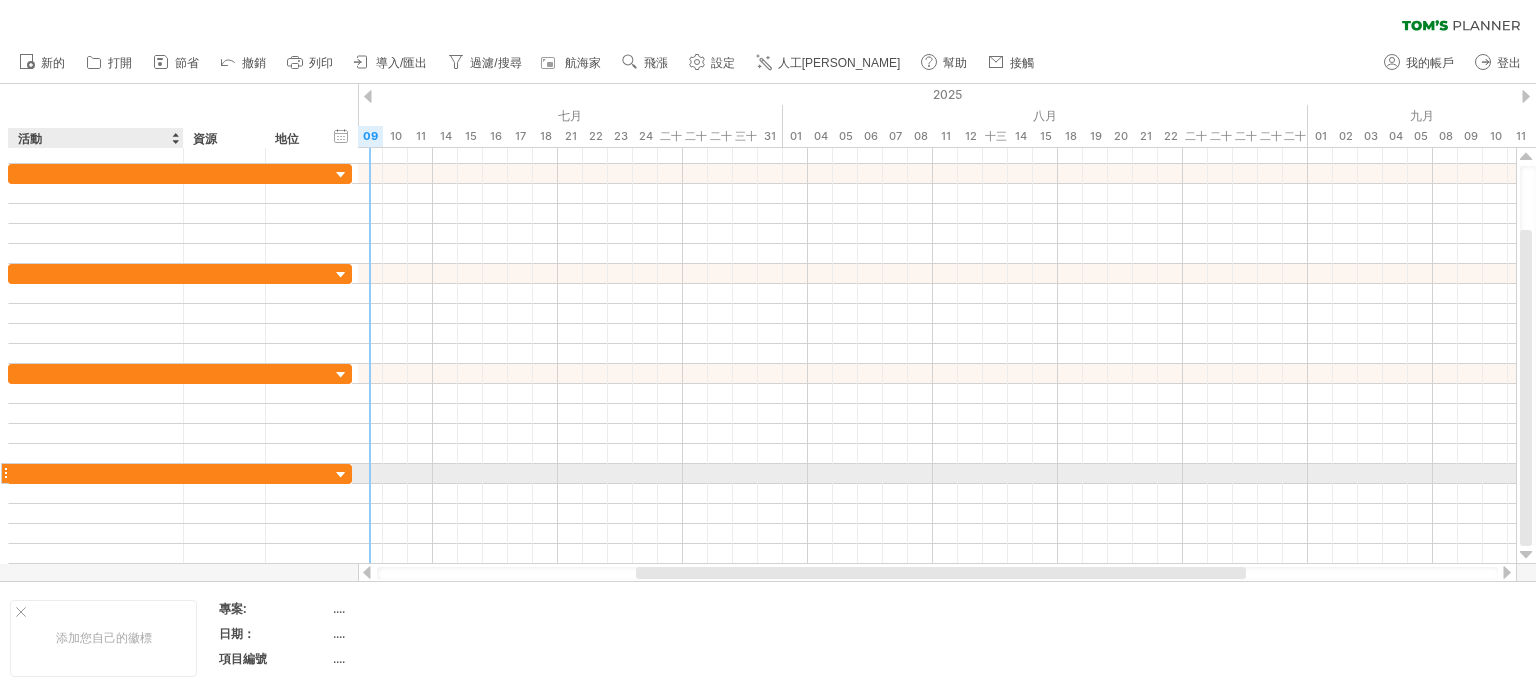 click at bounding box center [96, 473] 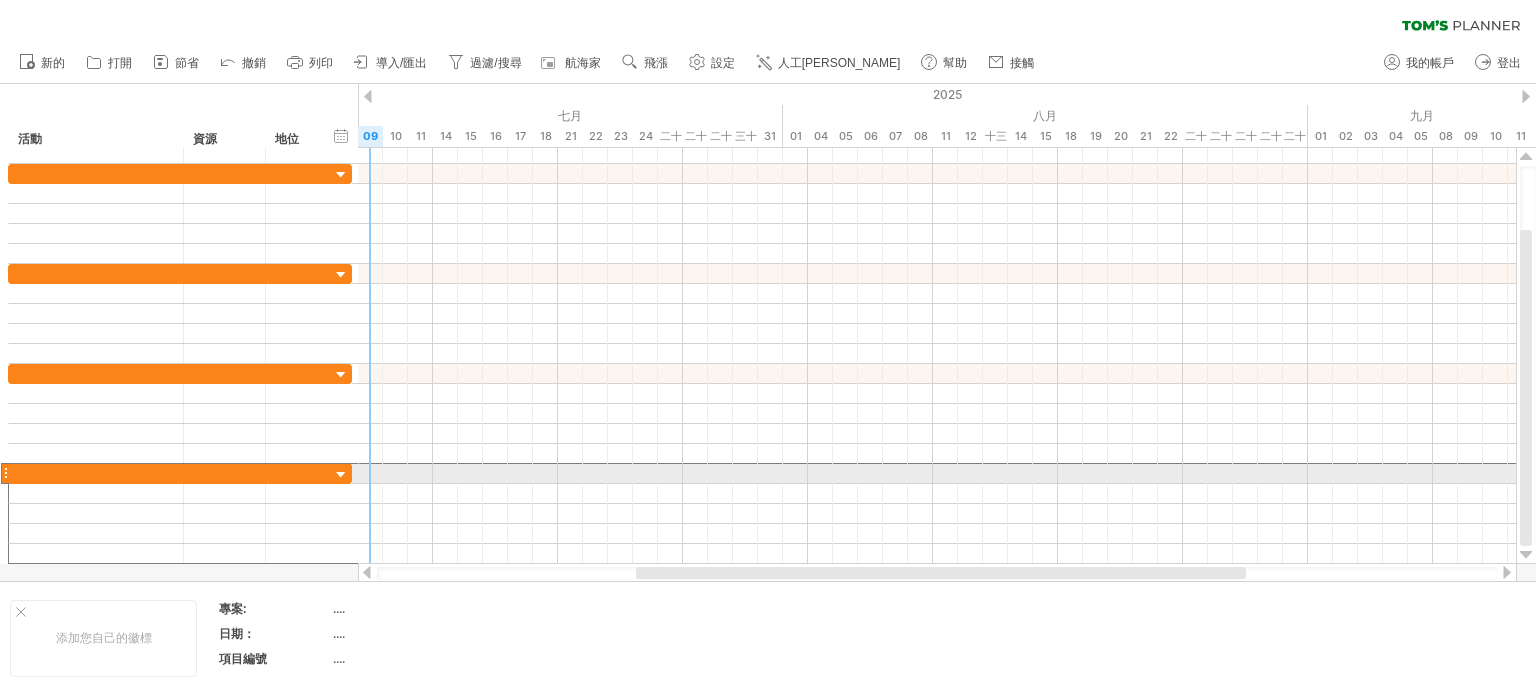 click at bounding box center (5, 473) 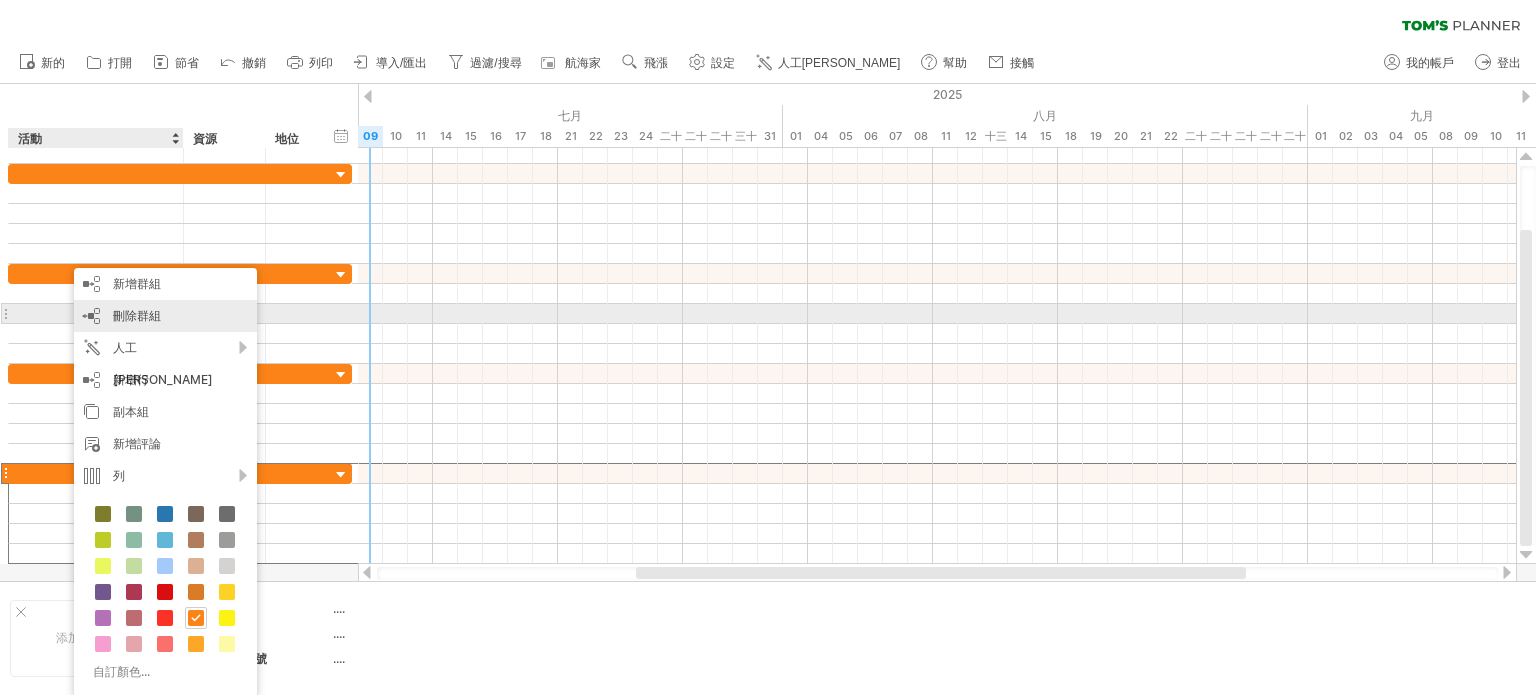 click on "刪除群組 刪除選定的群組" at bounding box center [165, 316] 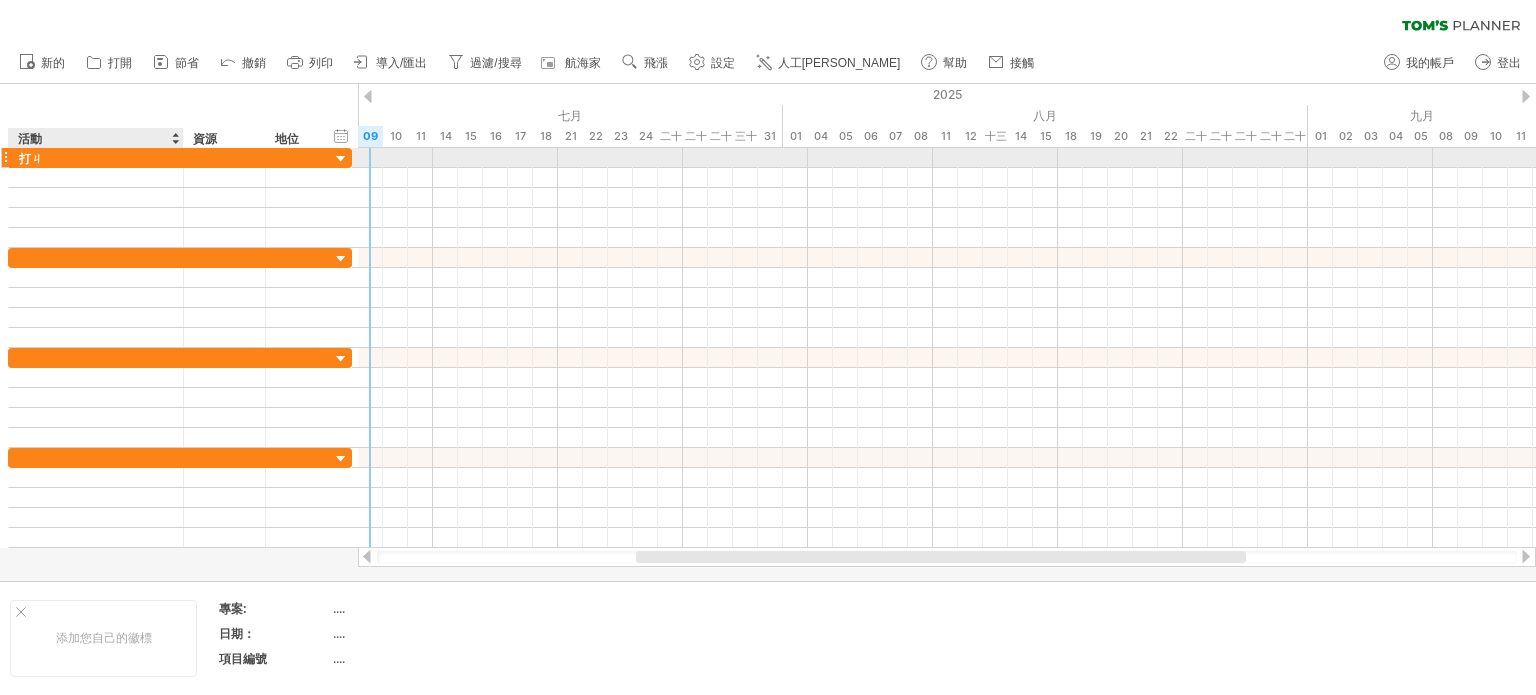 click on "打ㄐ" at bounding box center (96, 157) 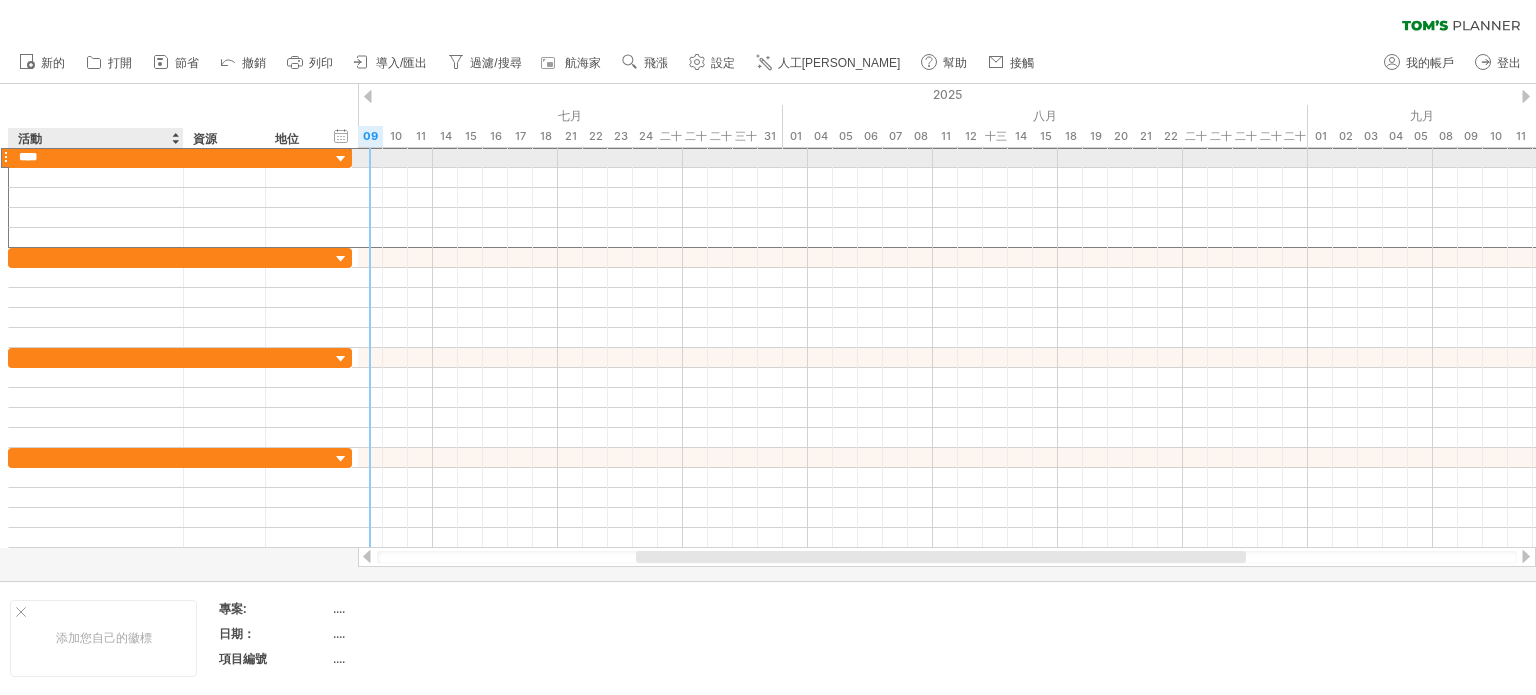 type on "***" 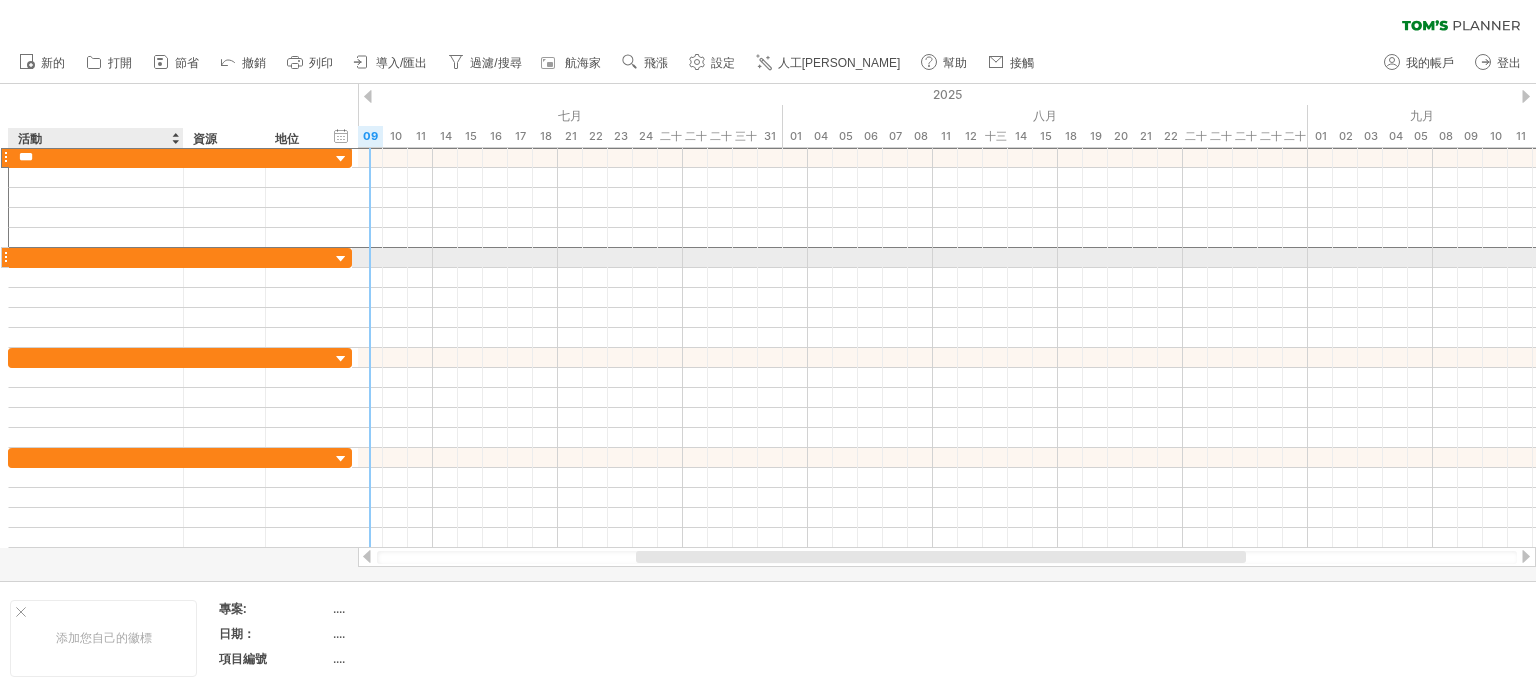 click at bounding box center (96, 257) 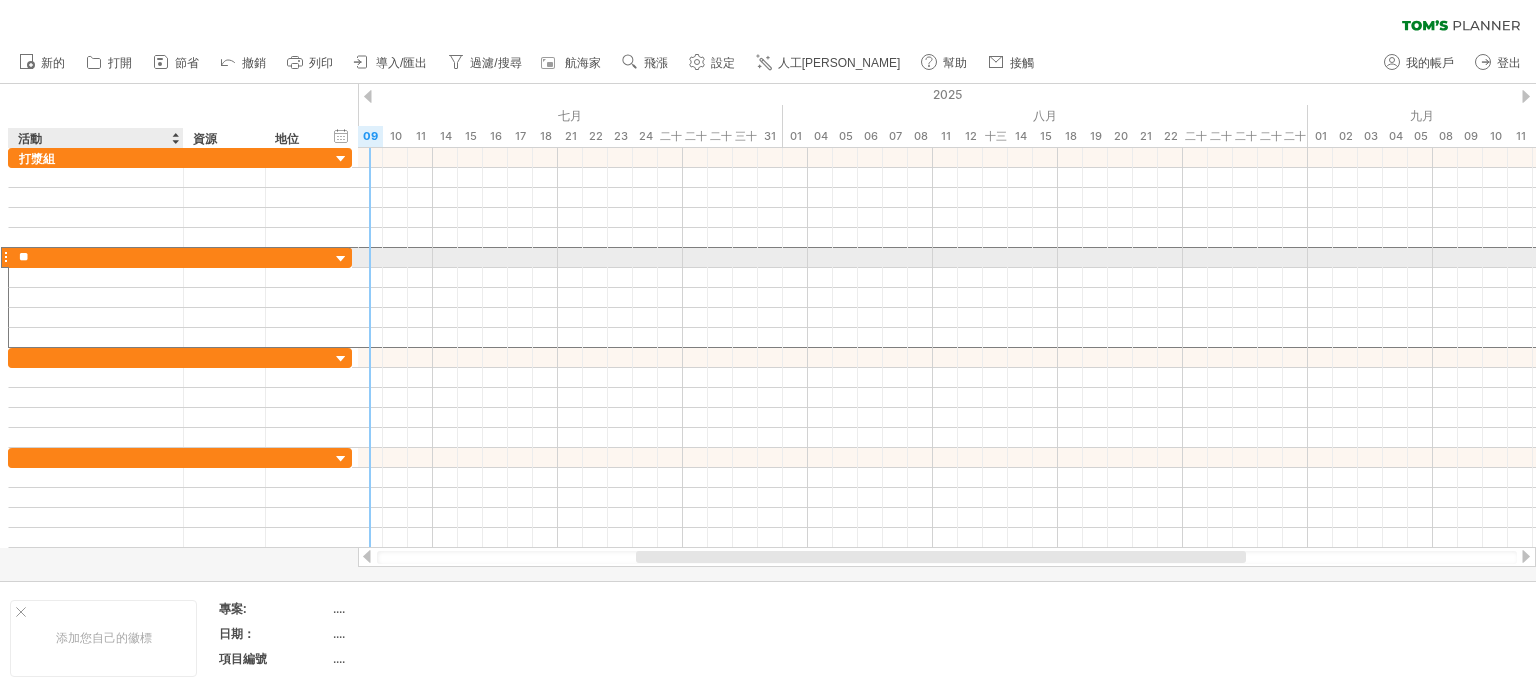 type on "*" 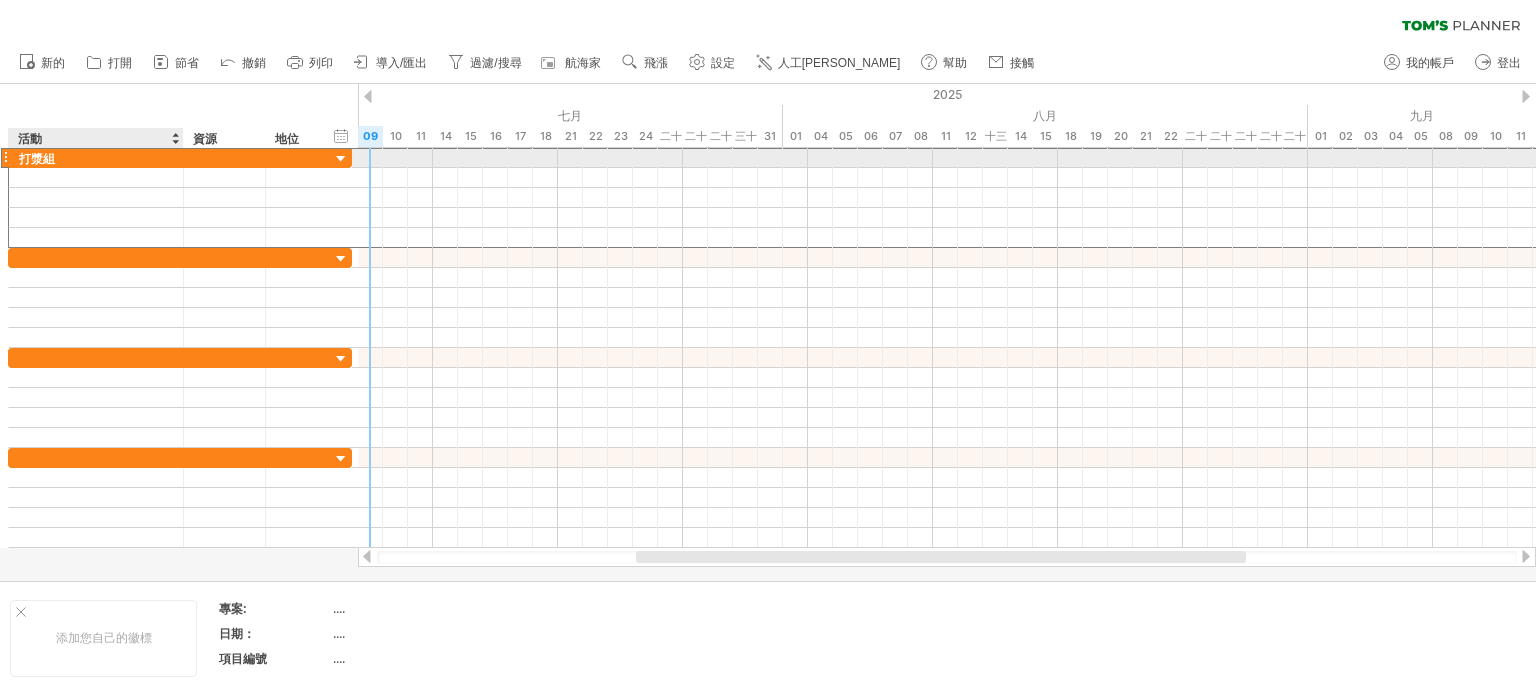 drag, startPoint x: 74, startPoint y: 155, endPoint x: 50, endPoint y: 150, distance: 24.5153 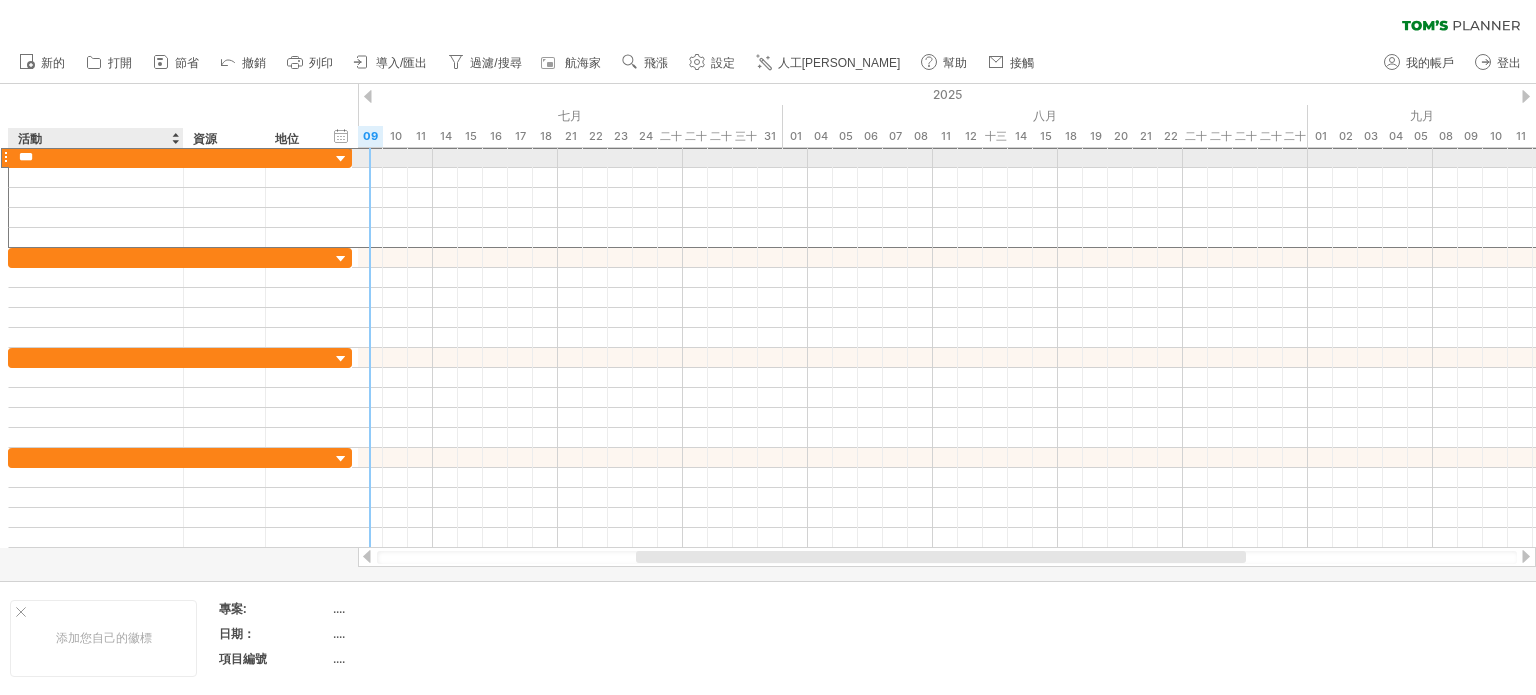 drag, startPoint x: 60, startPoint y: 160, endPoint x: 23, endPoint y: 162, distance: 37.054016 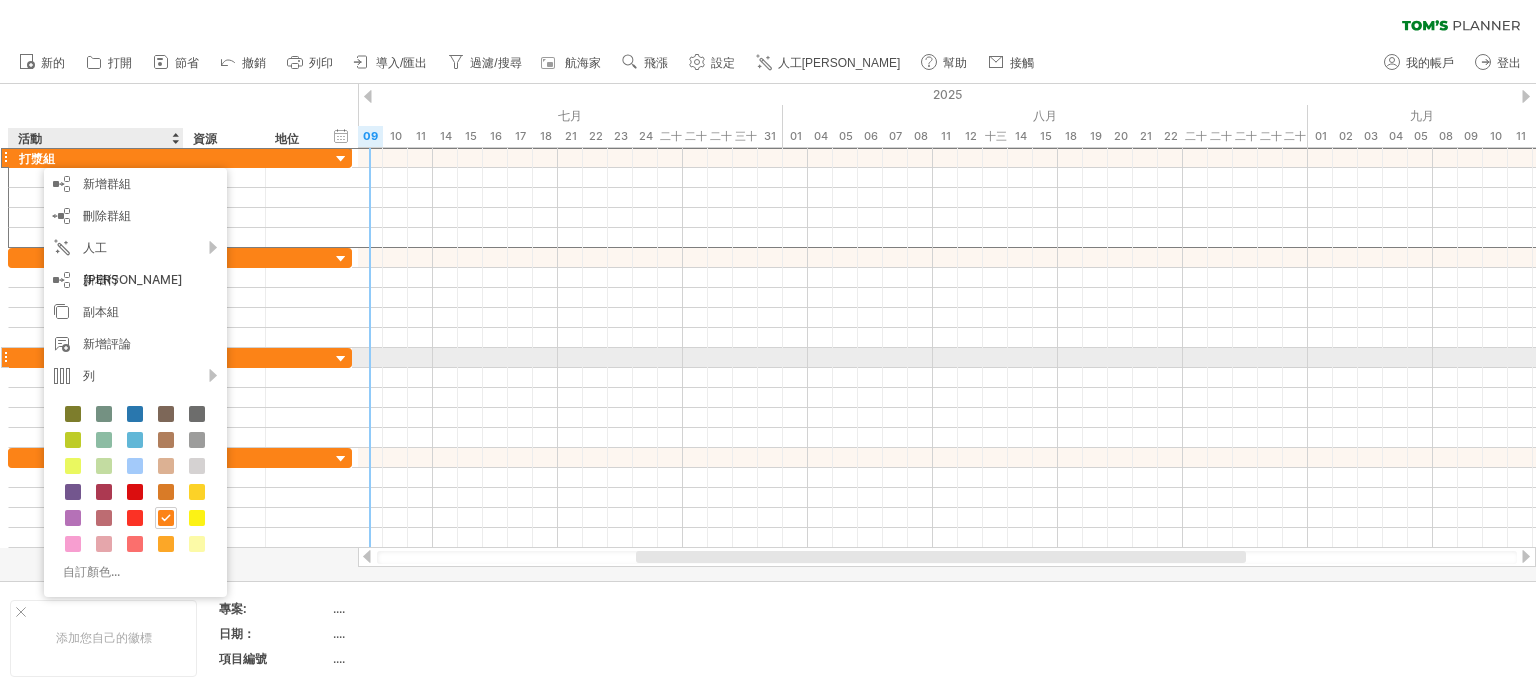 click at bounding box center (298, 357) 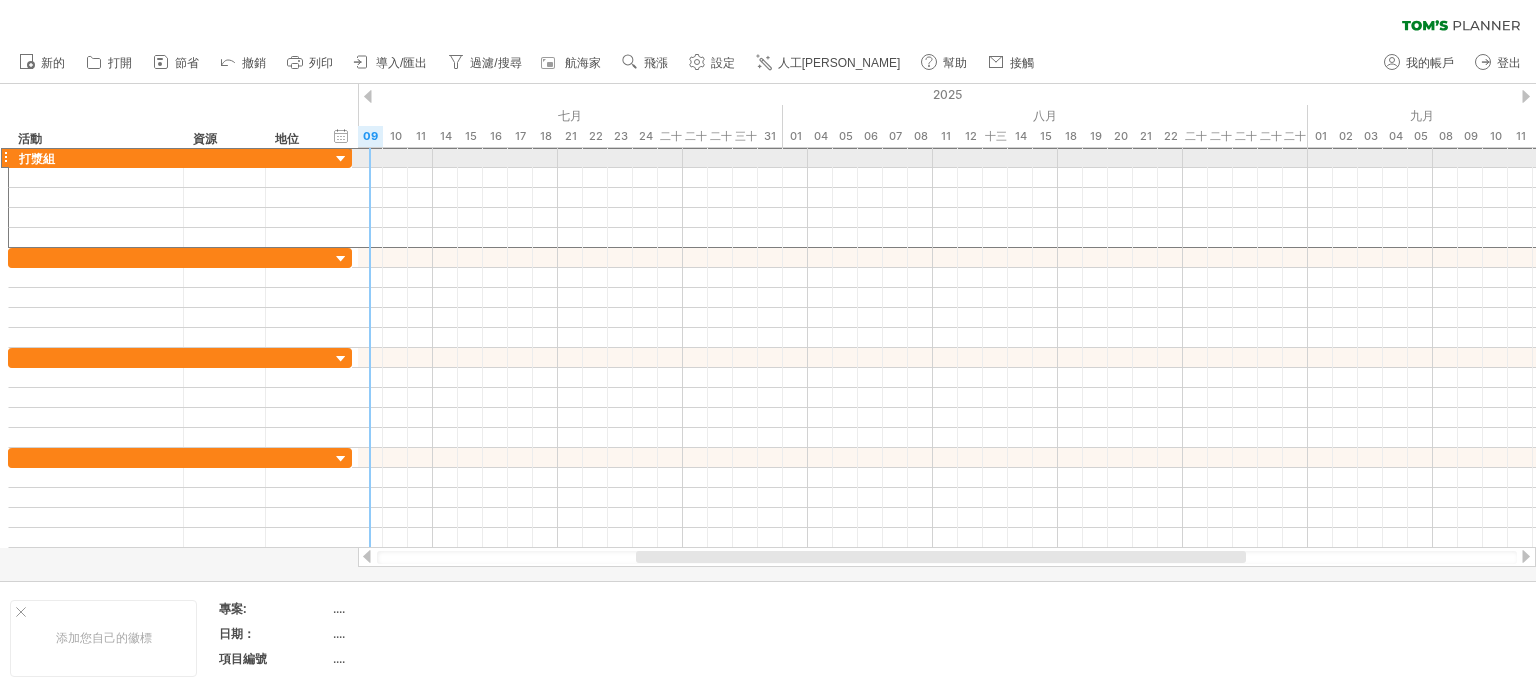 drag, startPoint x: 80, startPoint y: 155, endPoint x: 0, endPoint y: 152, distance: 80.05623 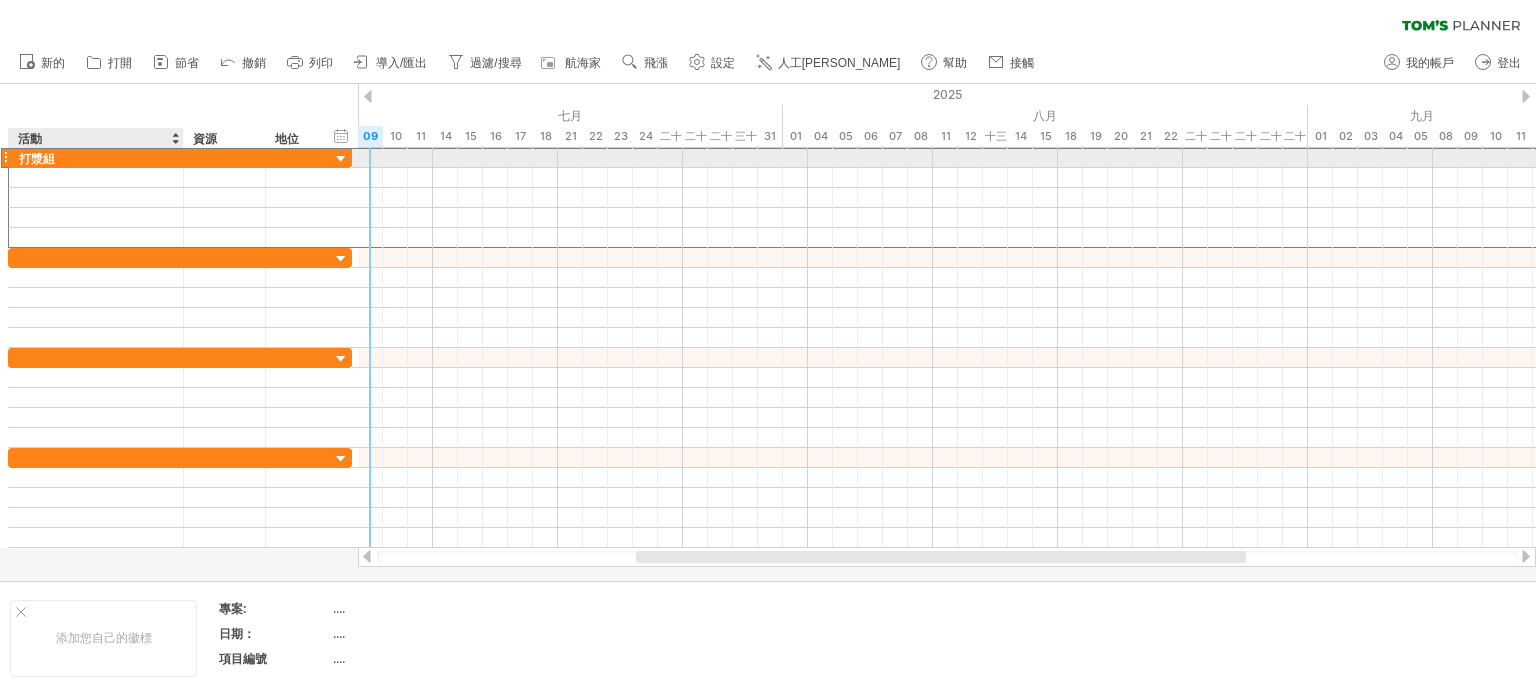 drag, startPoint x: 58, startPoint y: 156, endPoint x: 19, endPoint y: 153, distance: 39.115215 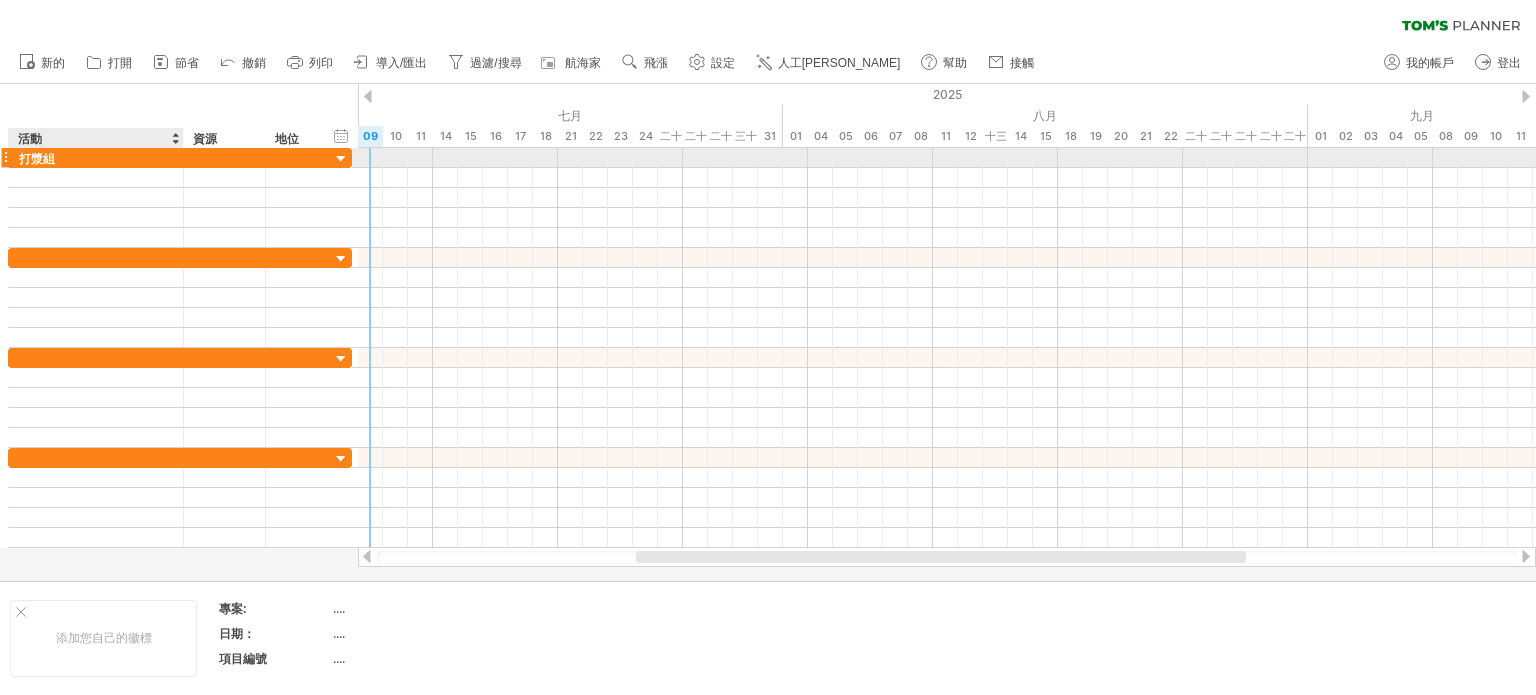 click on "打漿組" at bounding box center [96, 157] 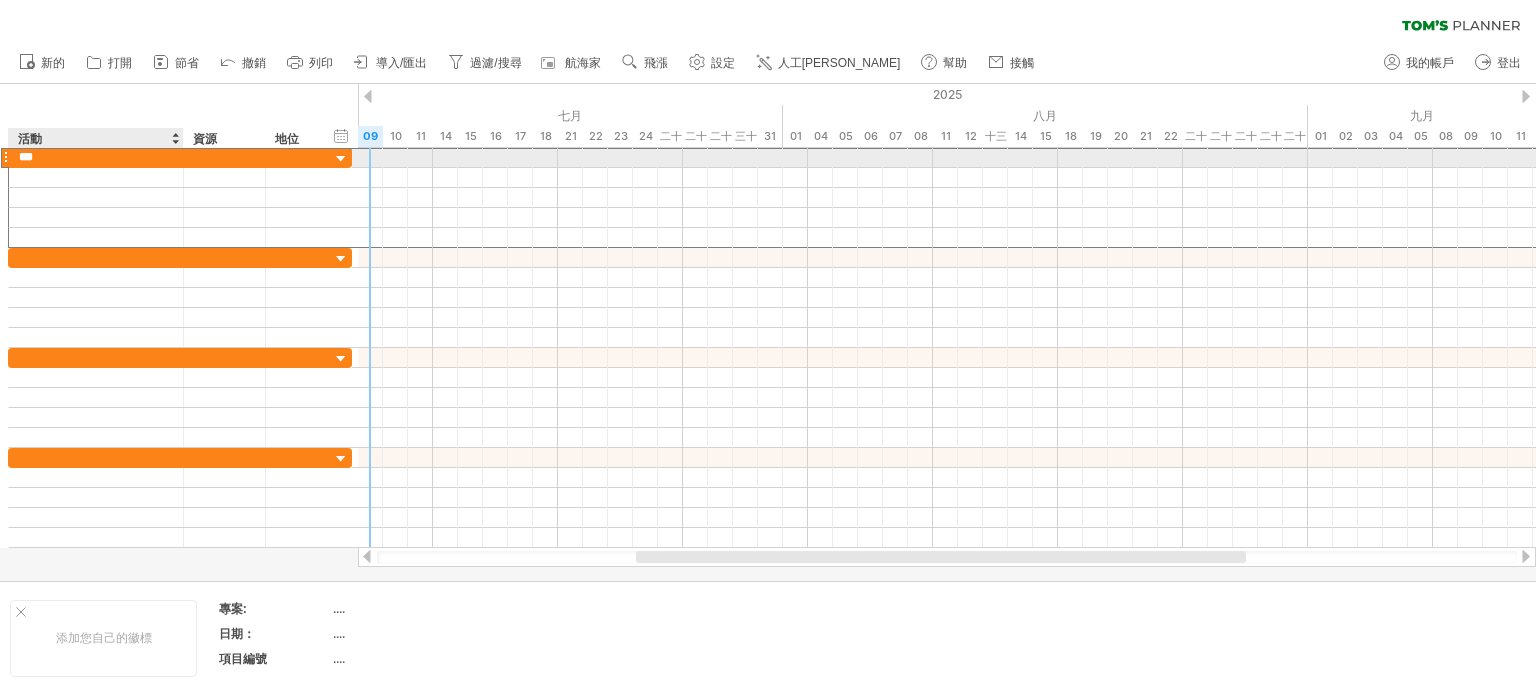 click on "***" at bounding box center (96, 157) 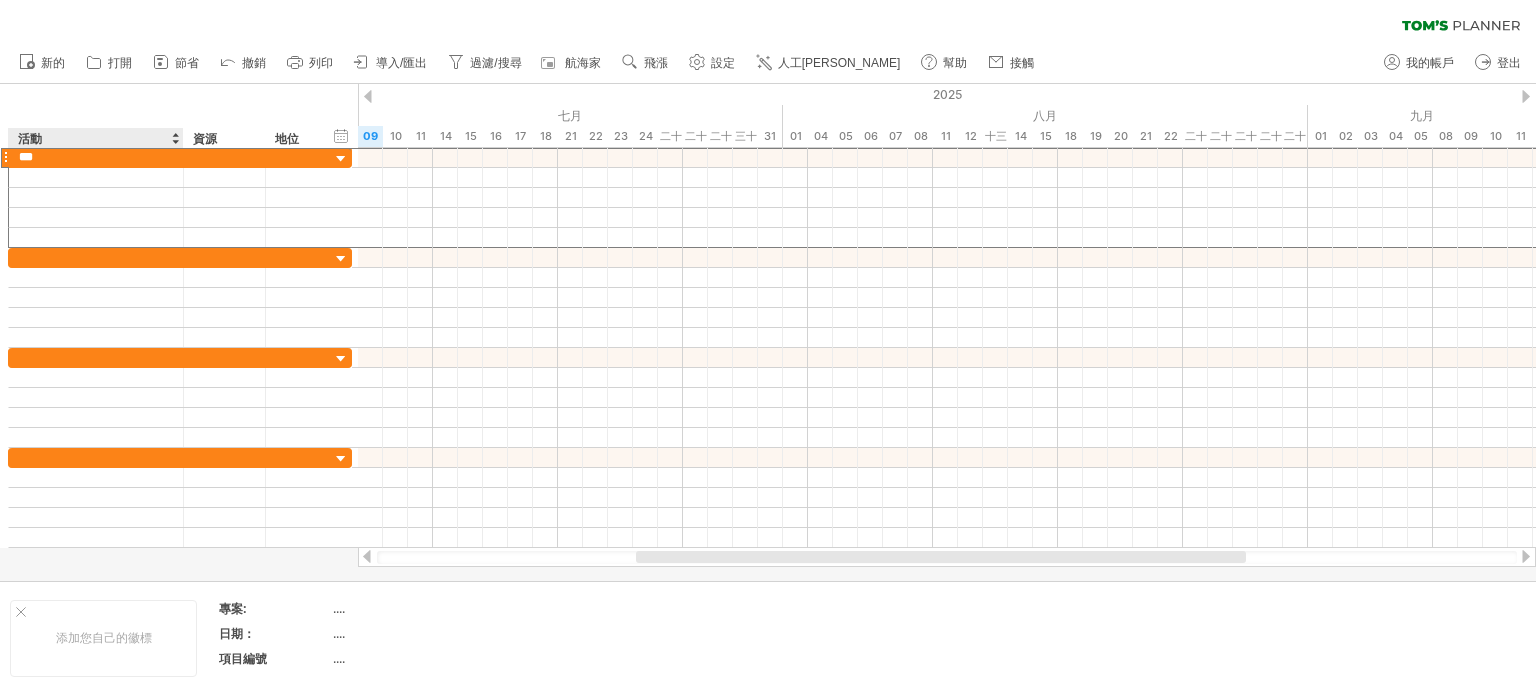 drag, startPoint x: 60, startPoint y: 155, endPoint x: 30, endPoint y: 147, distance: 31.04835 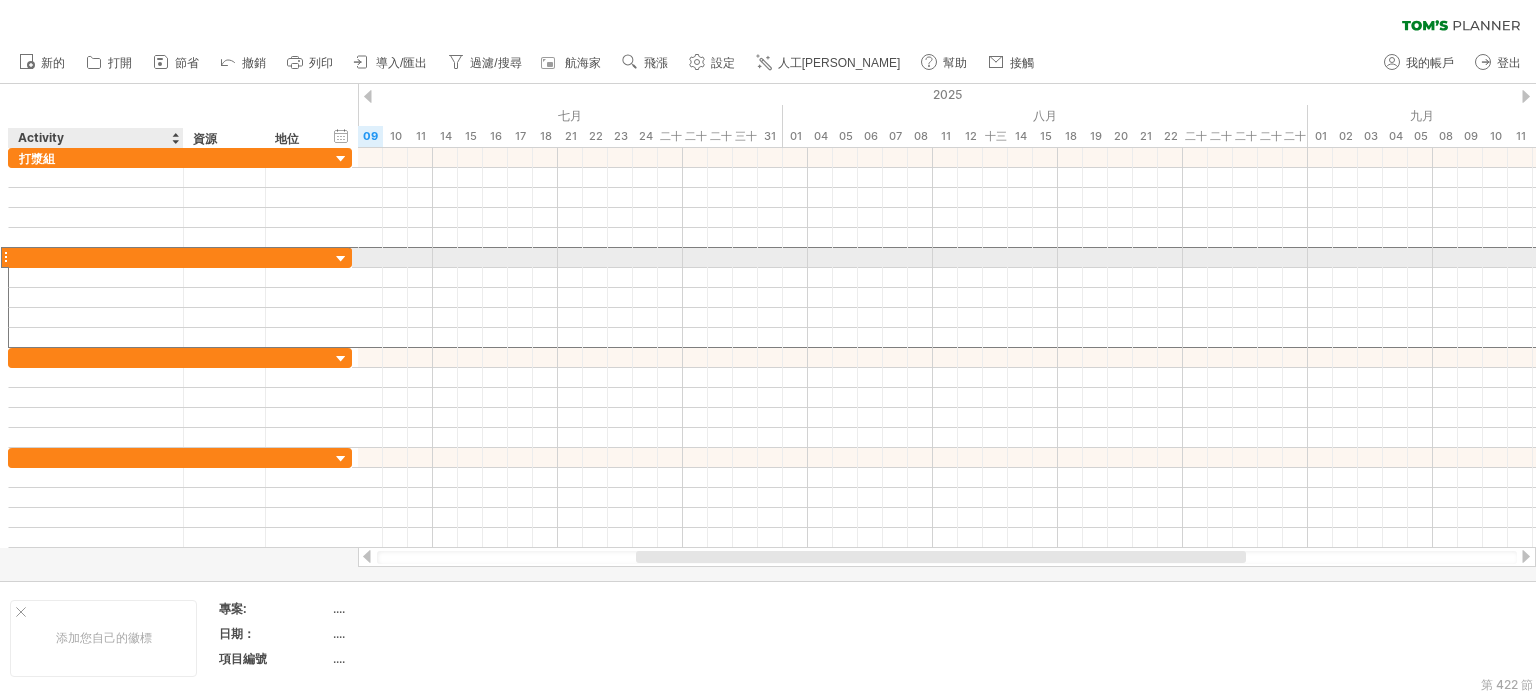 click at bounding box center (96, 257) 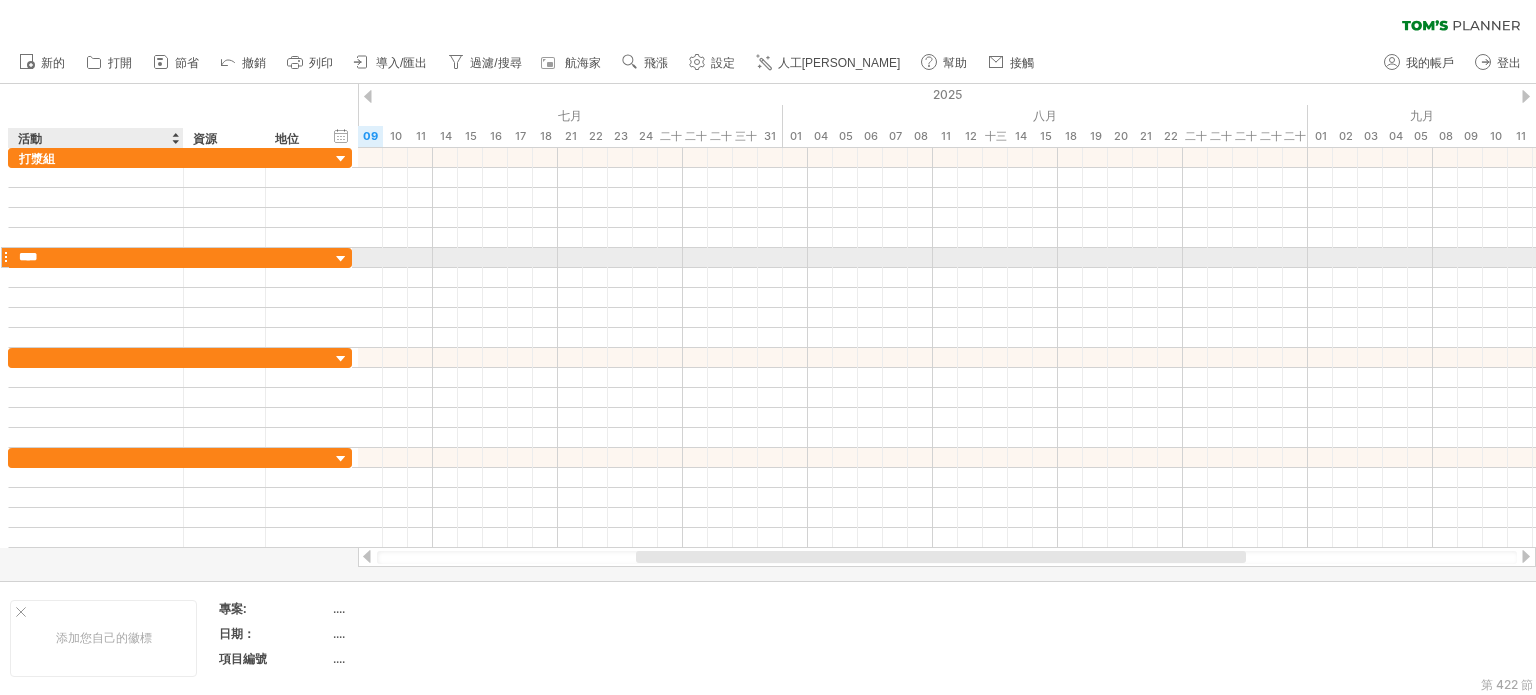 type on "***" 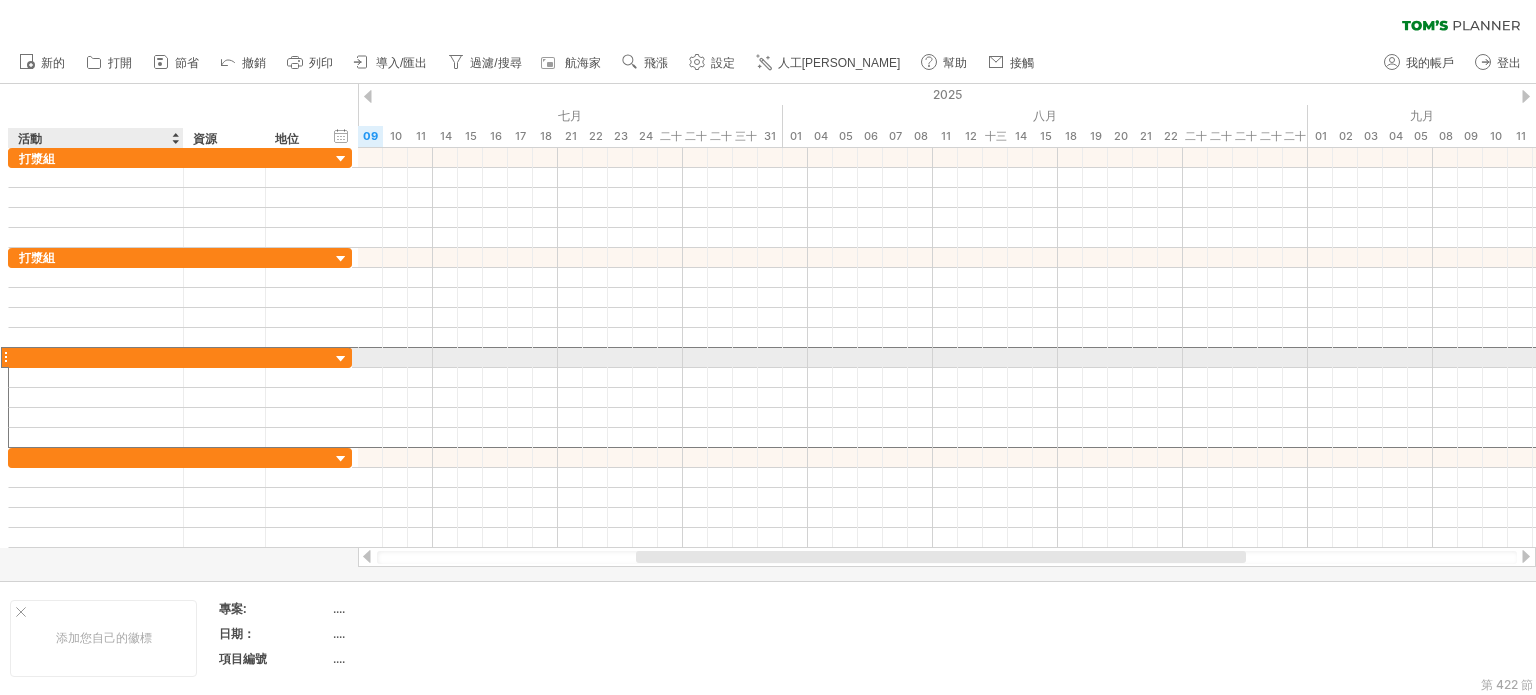 click at bounding box center [96, 357] 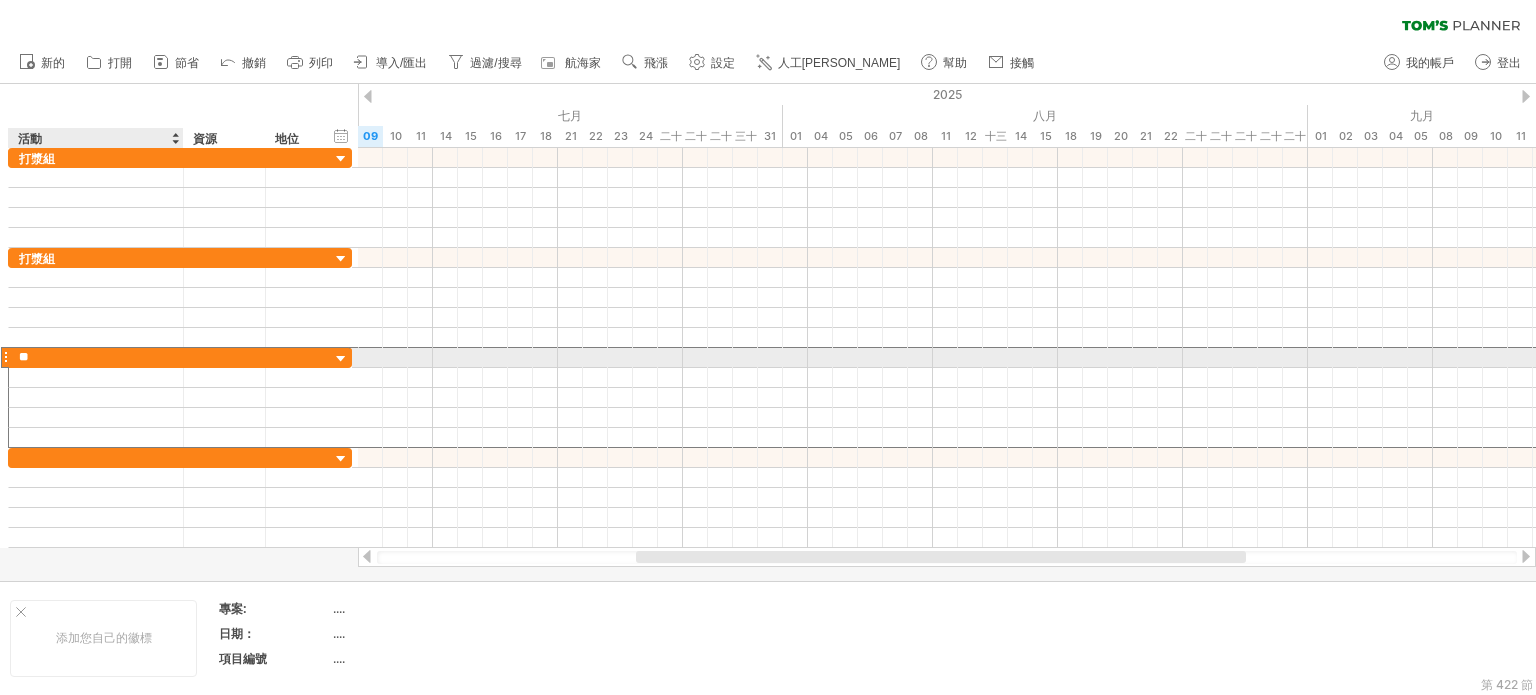 type on "*" 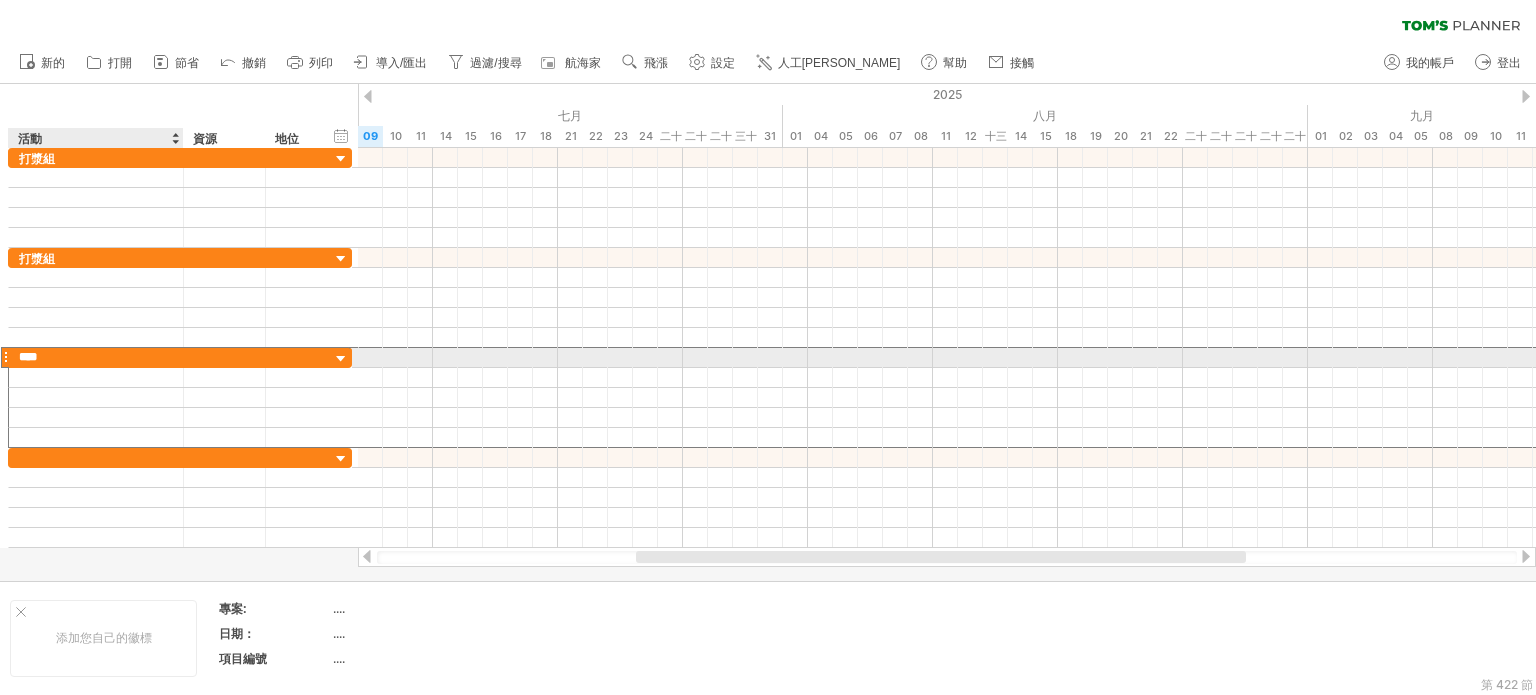 type on "***" 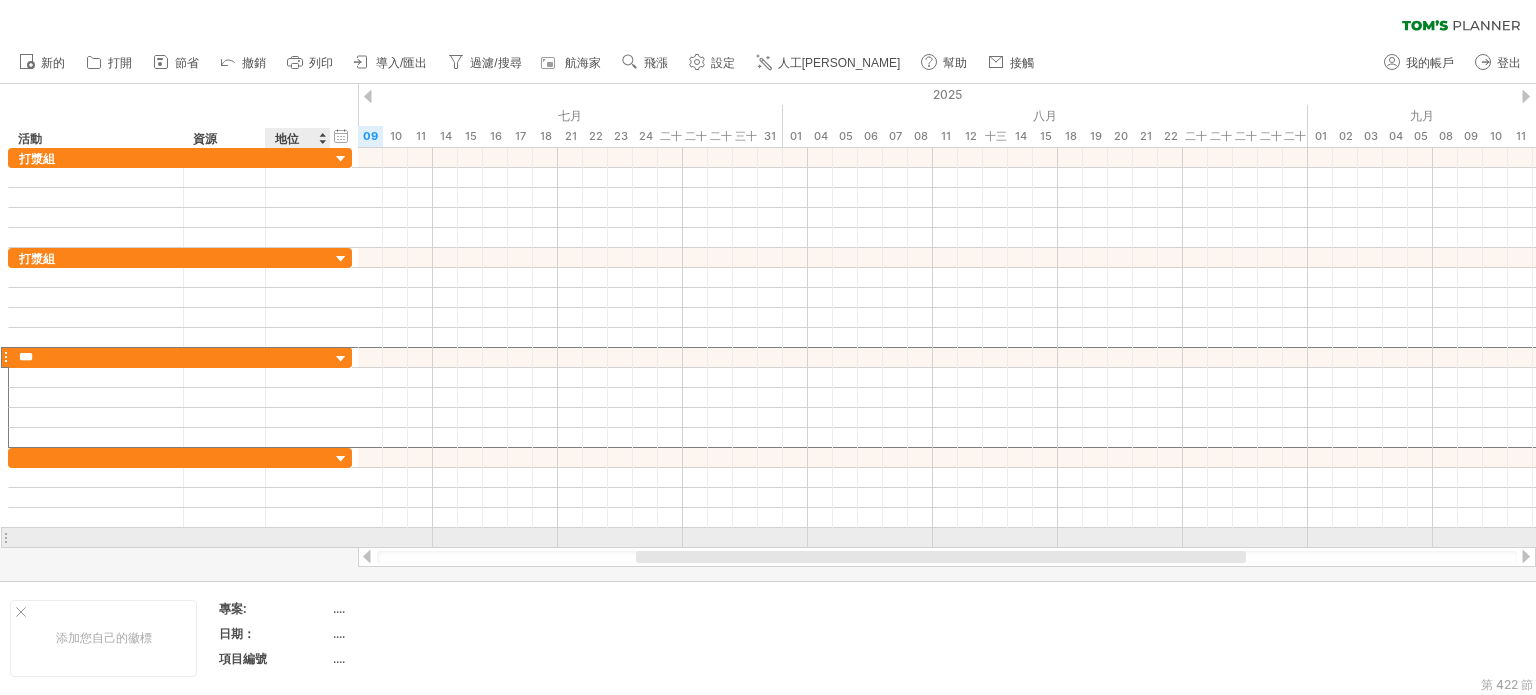 click at bounding box center (180, 538) 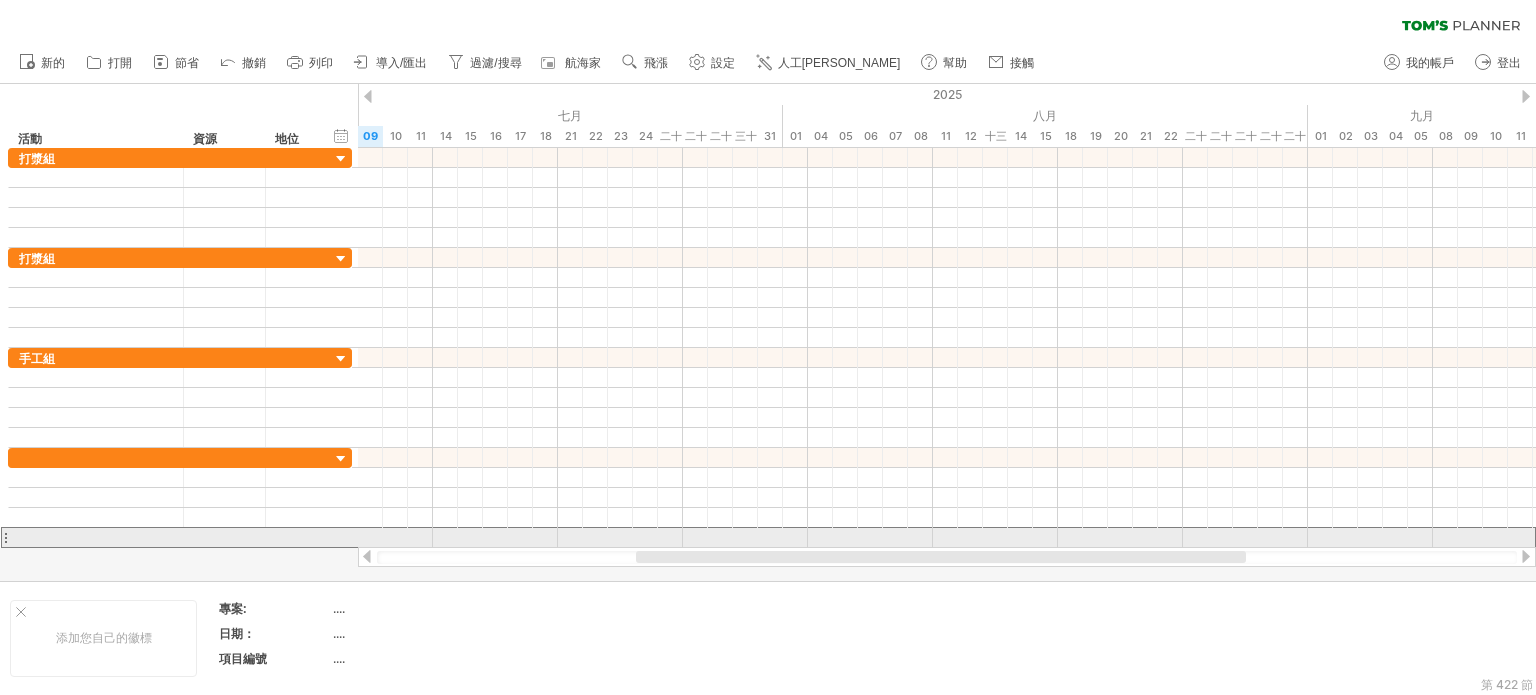 click at bounding box center (96, 537) 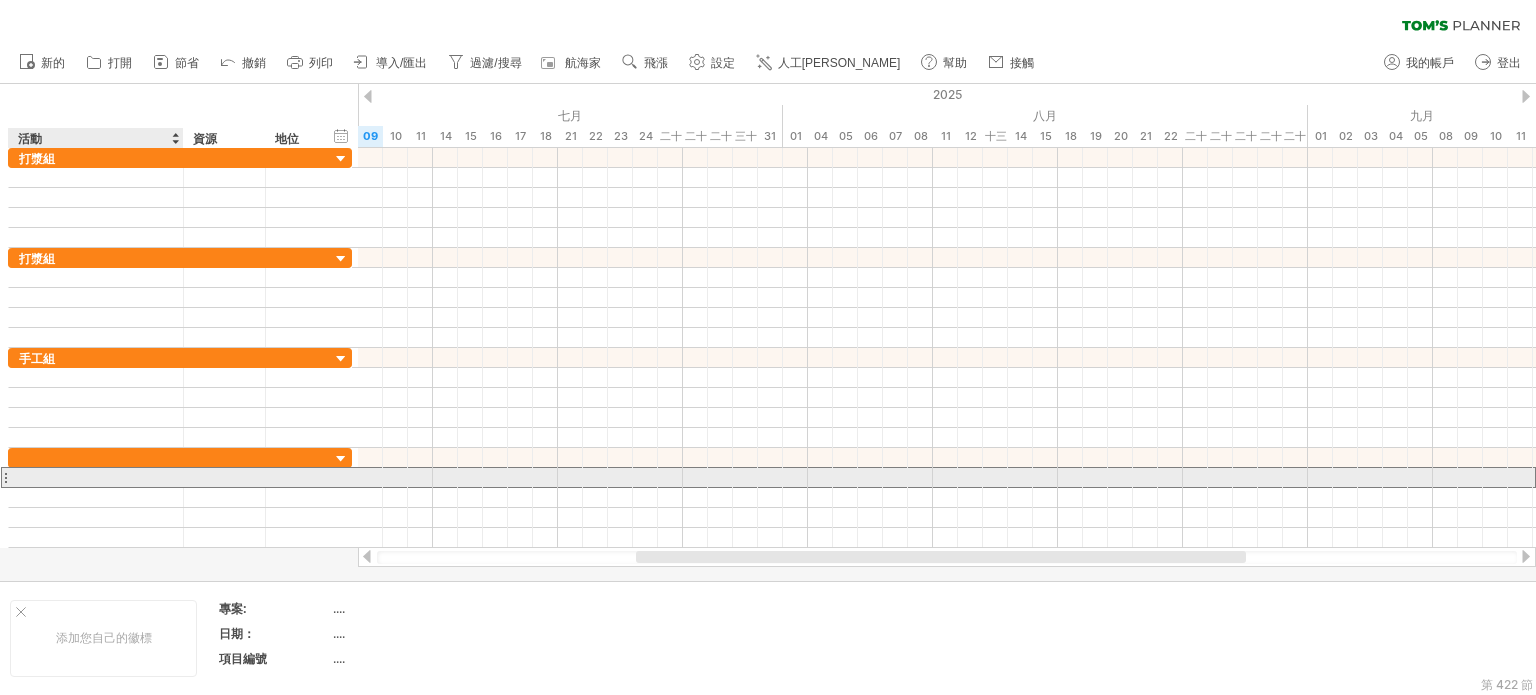 click at bounding box center [96, 477] 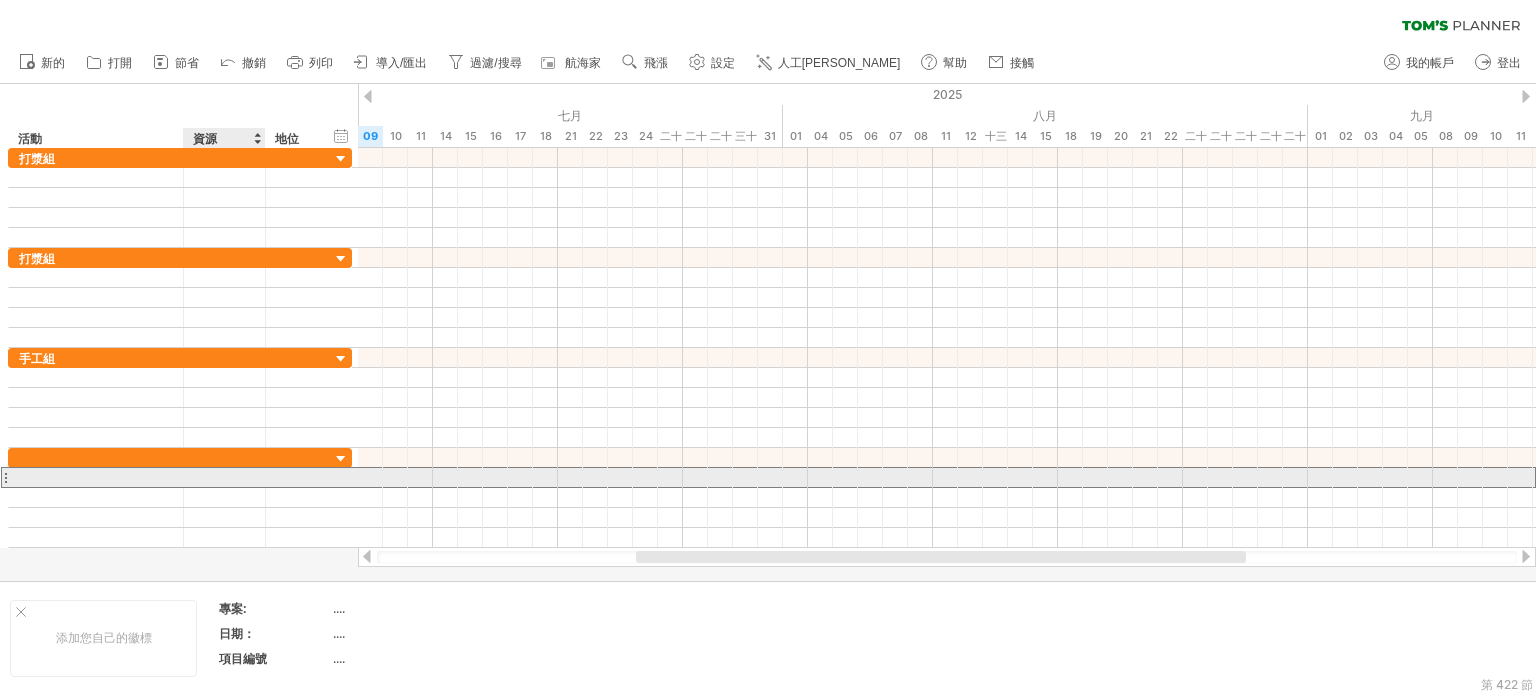 click at bounding box center (224, 477) 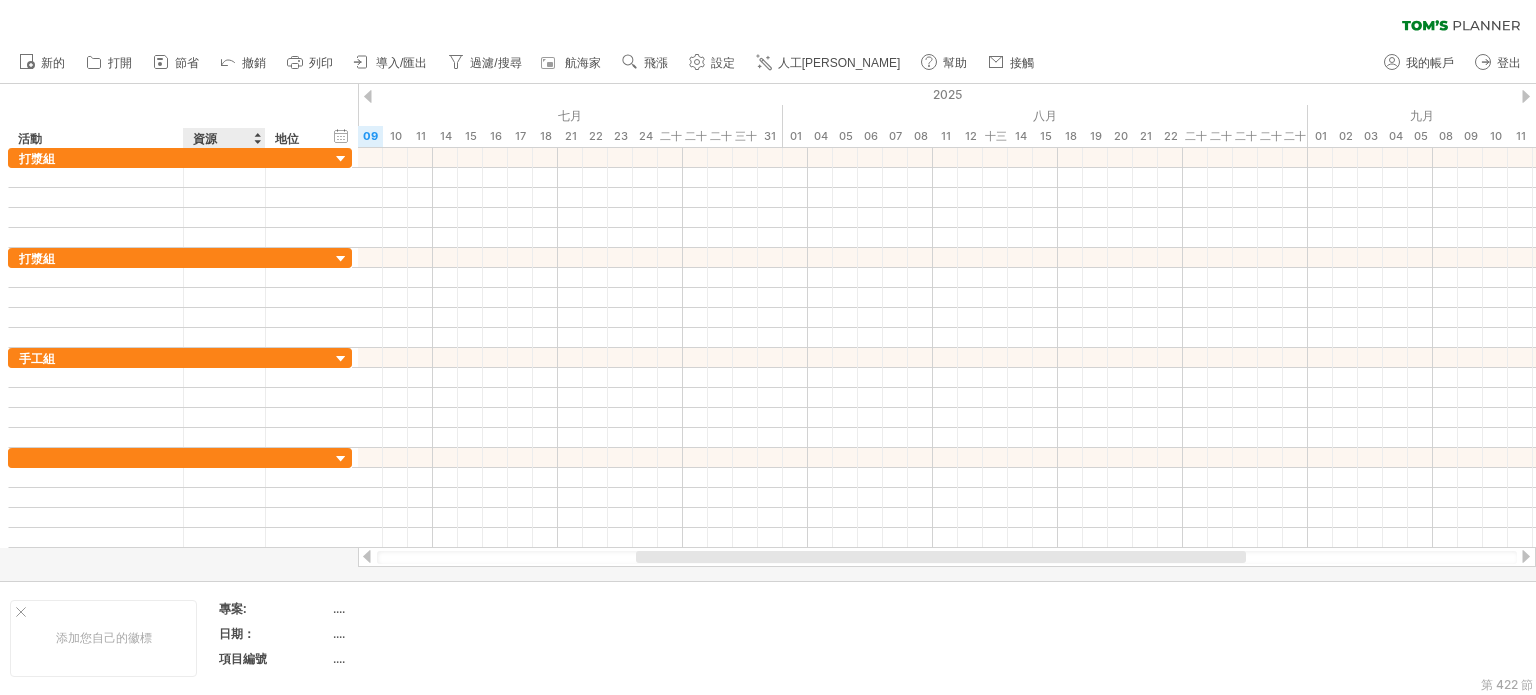click on "資源" at bounding box center (223, 138) 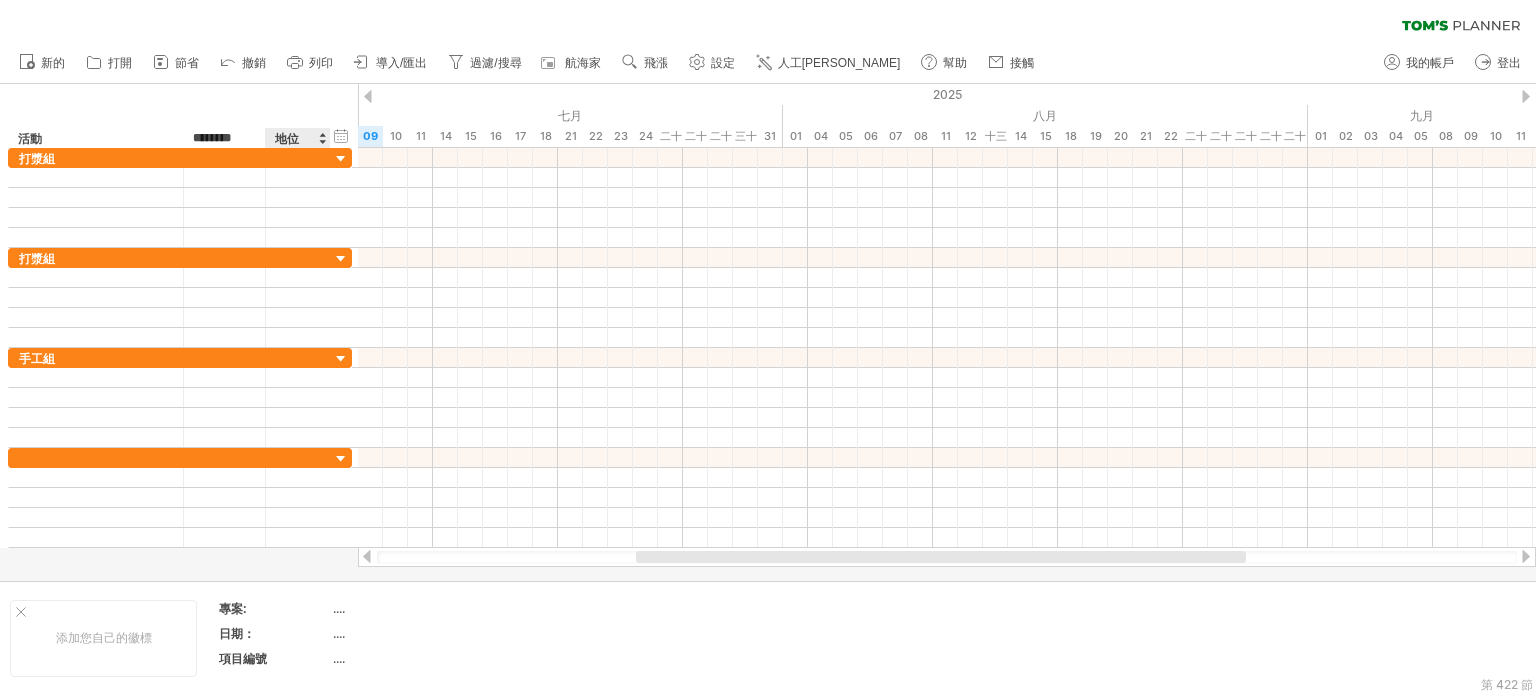 click on "地位" at bounding box center [287, 138] 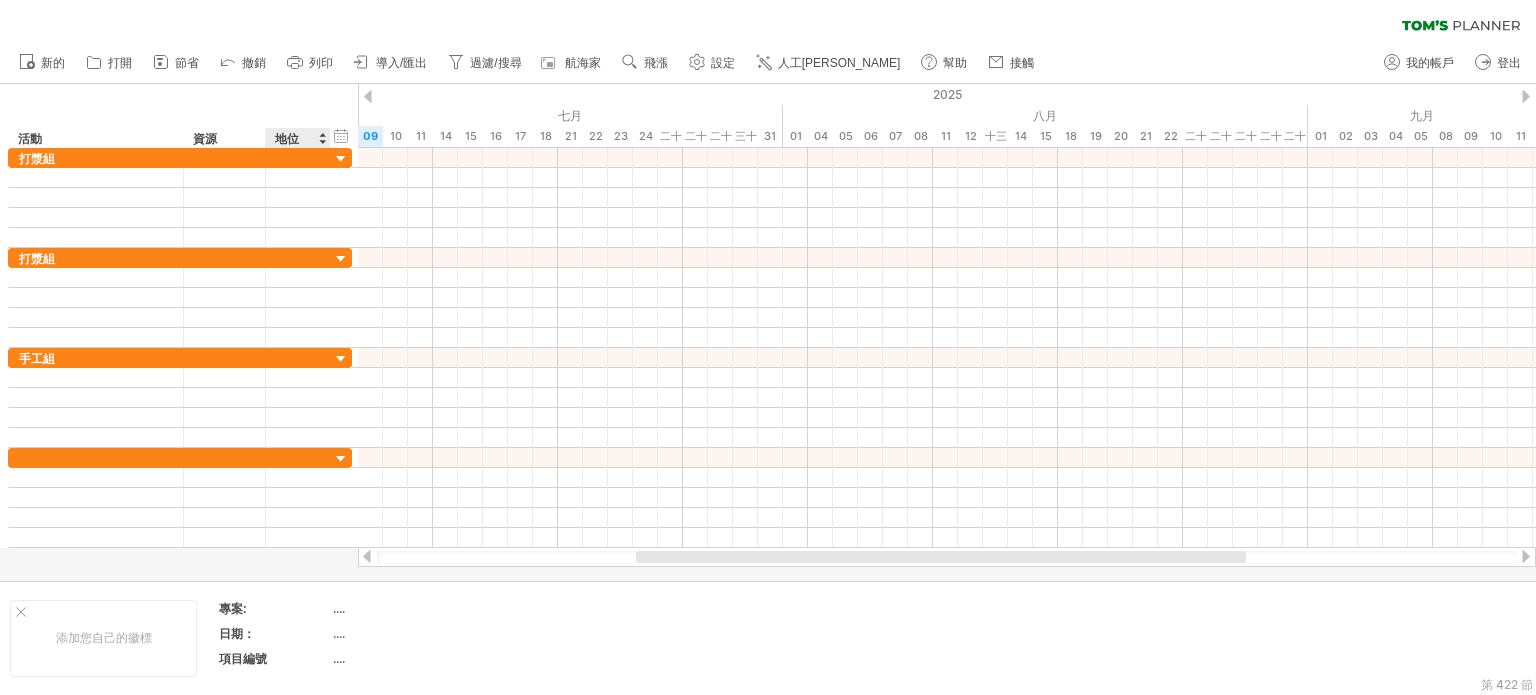 click on "地位" at bounding box center [297, 138] 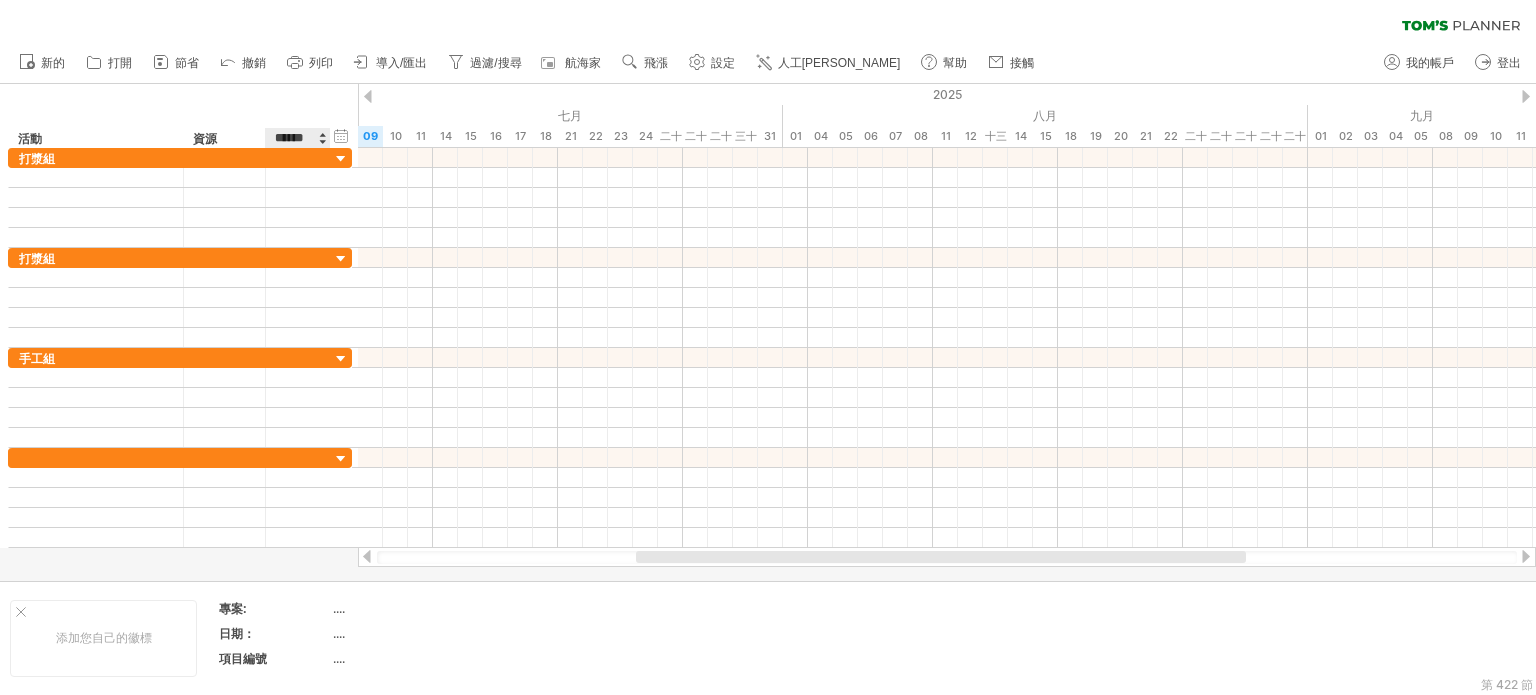 click on "******" at bounding box center (297, 138) 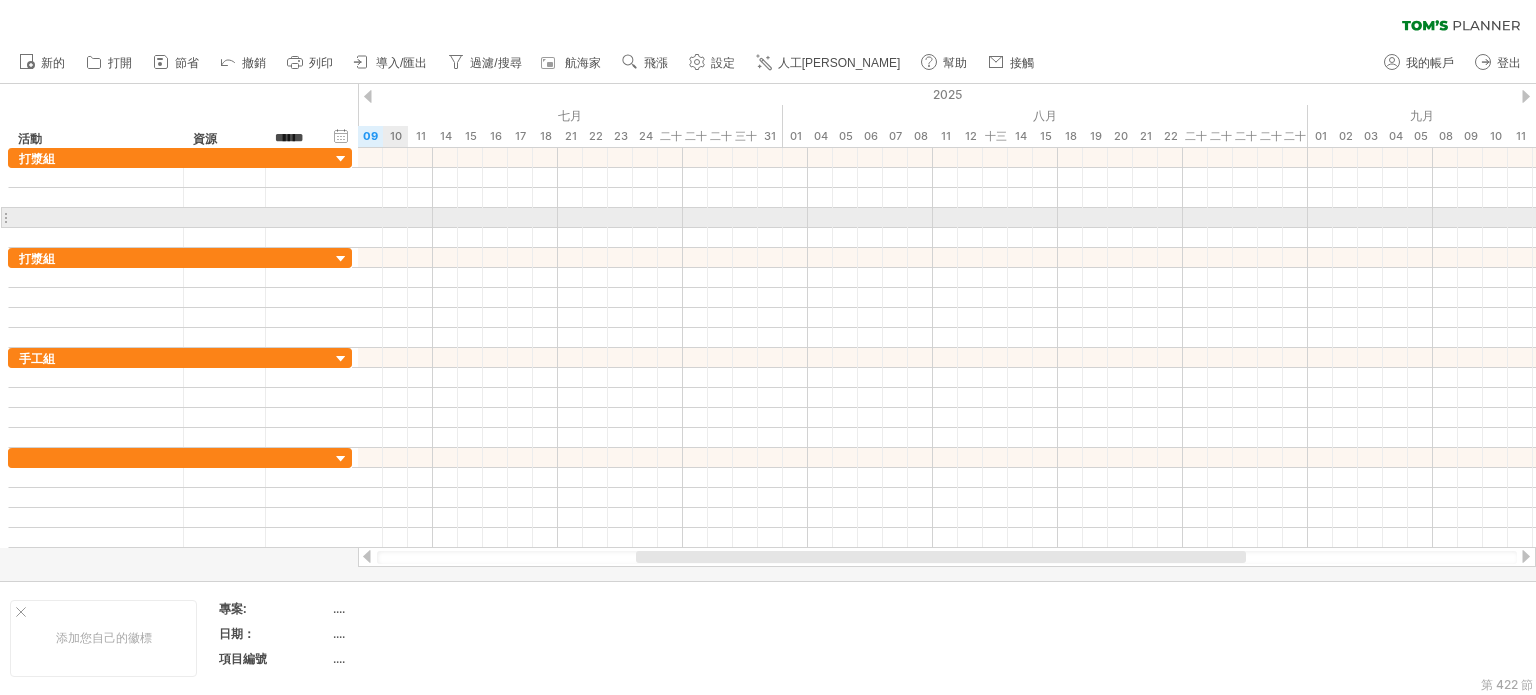 click at bounding box center (947, 218) 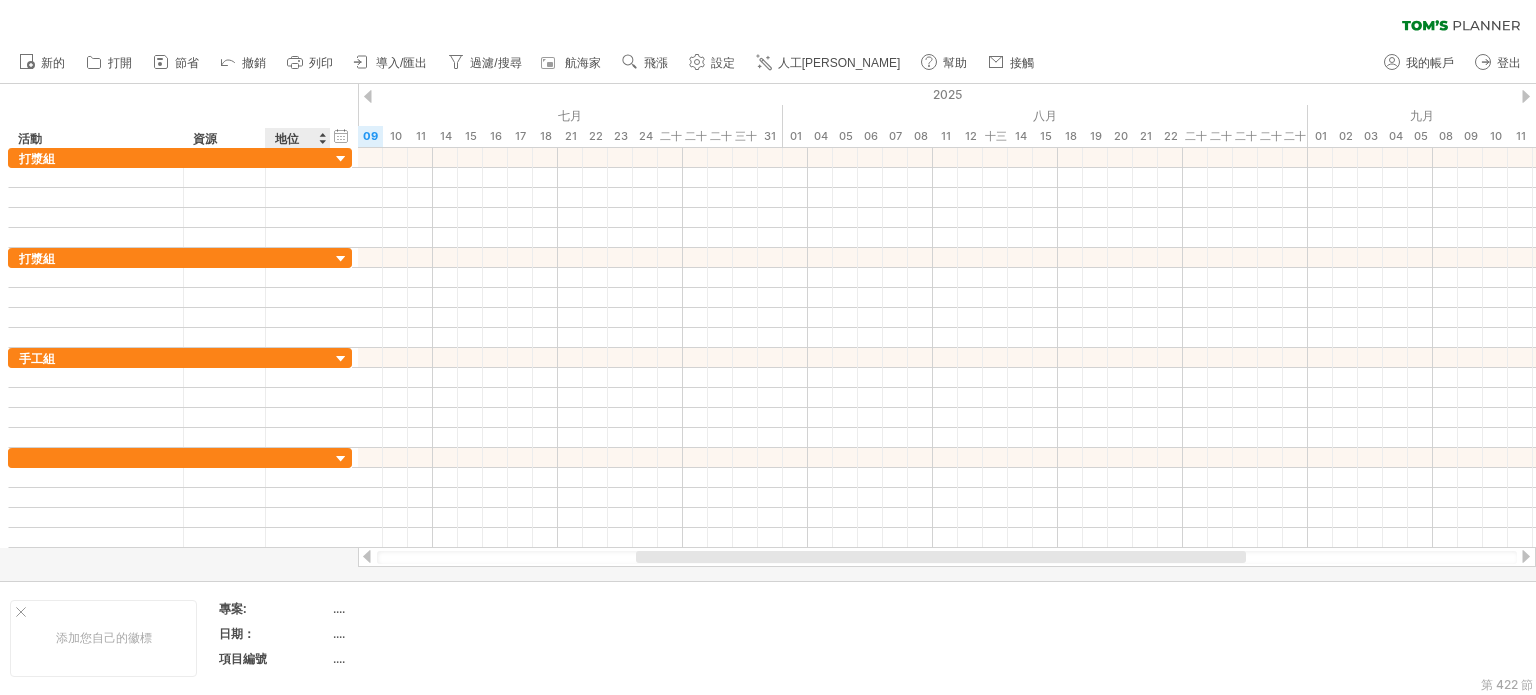 click at bounding box center [322, 138] 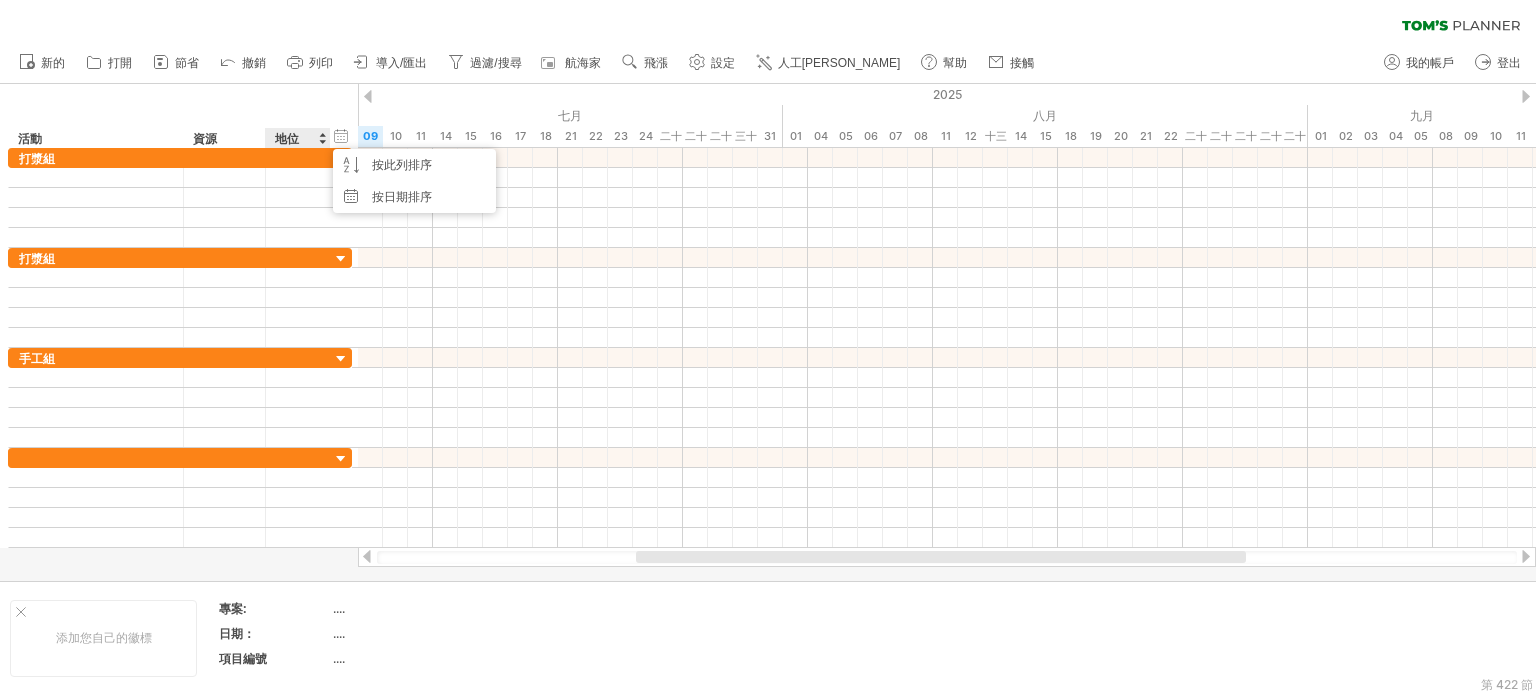 click on "資源" at bounding box center (223, 138) 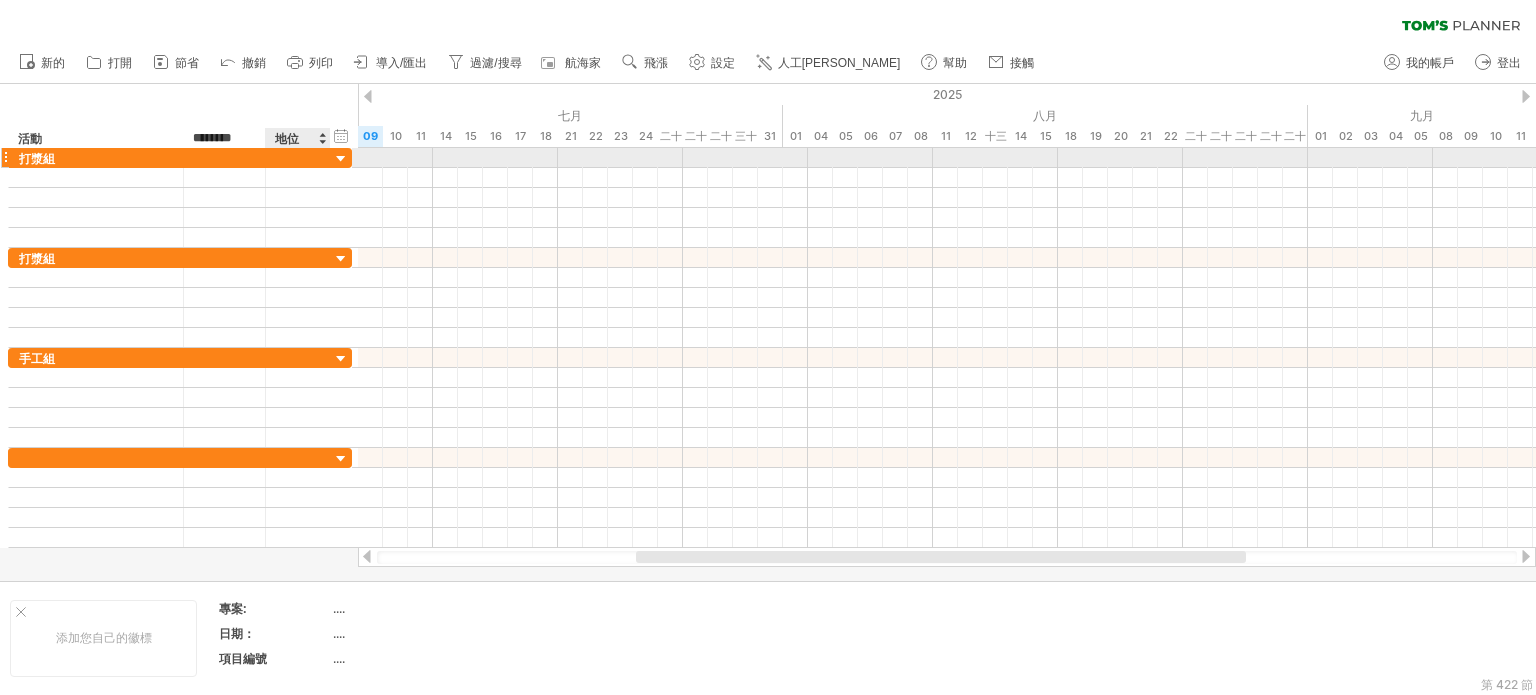 click at bounding box center (341, 159) 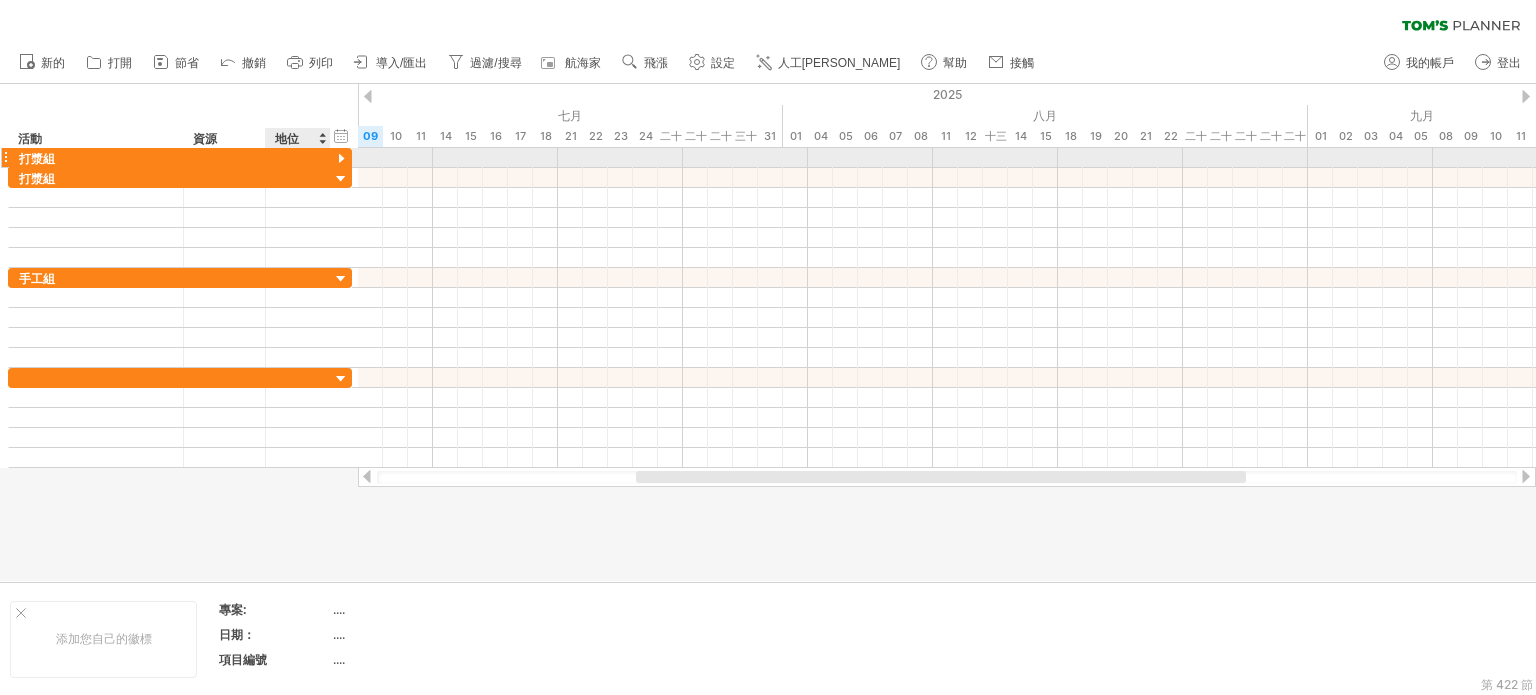 click at bounding box center [341, 159] 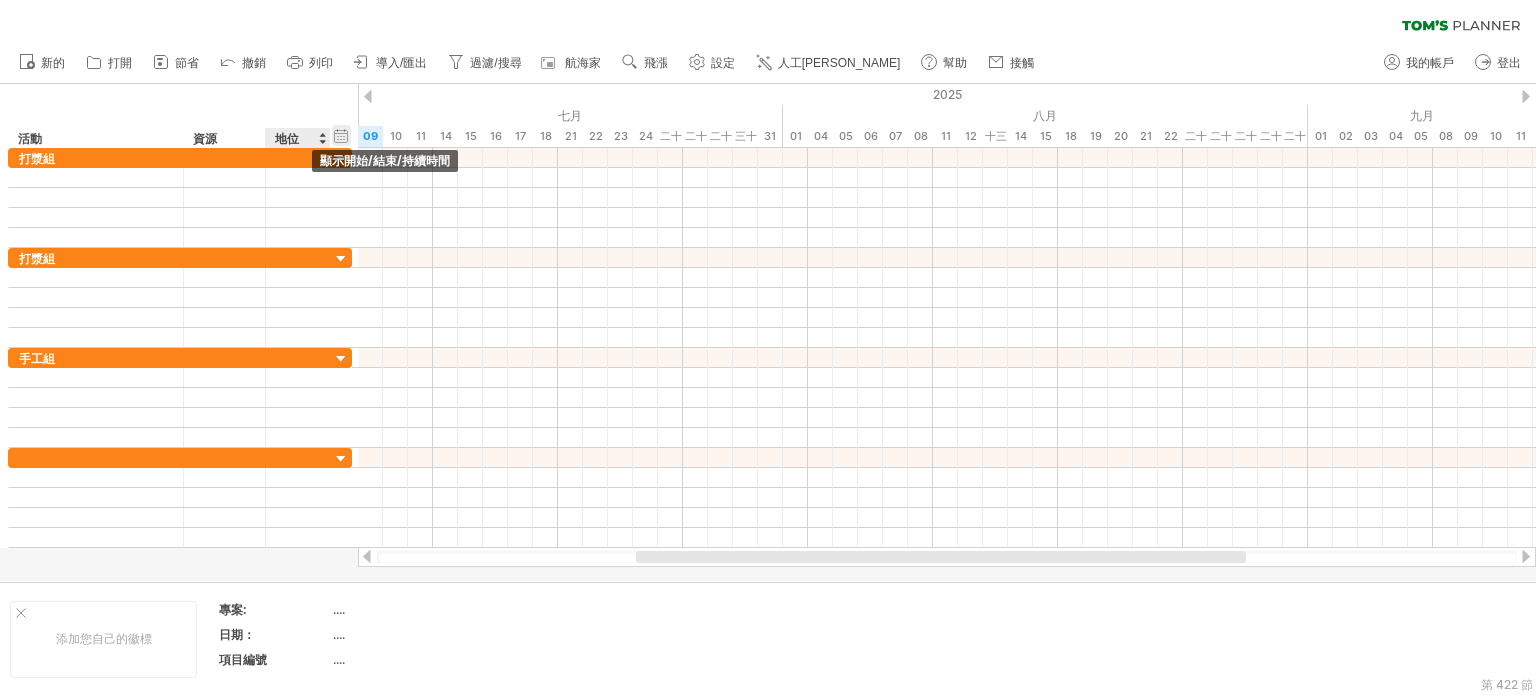 click on "隱藏開始/結束/持續時間 顯示開始/結束/持續時間" at bounding box center (341, 135) 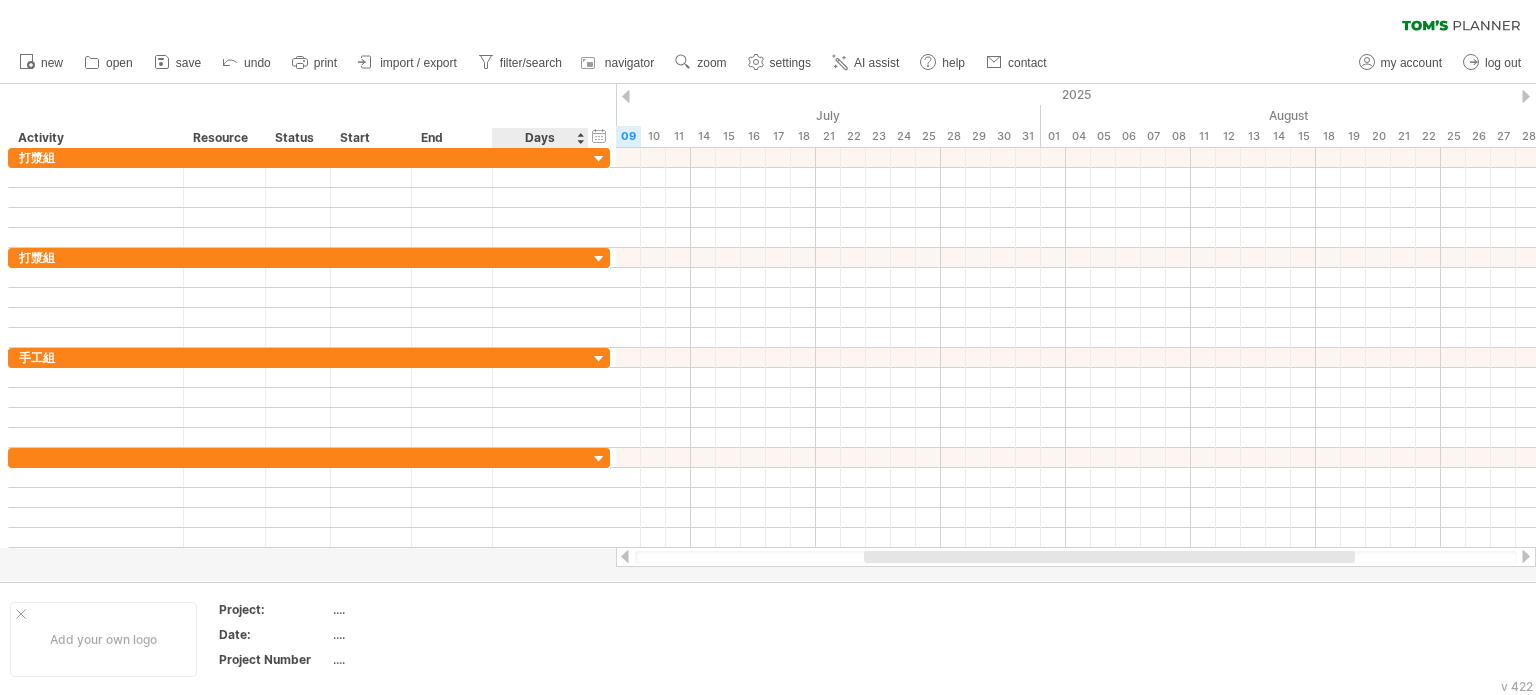 click at bounding box center (587, 138) 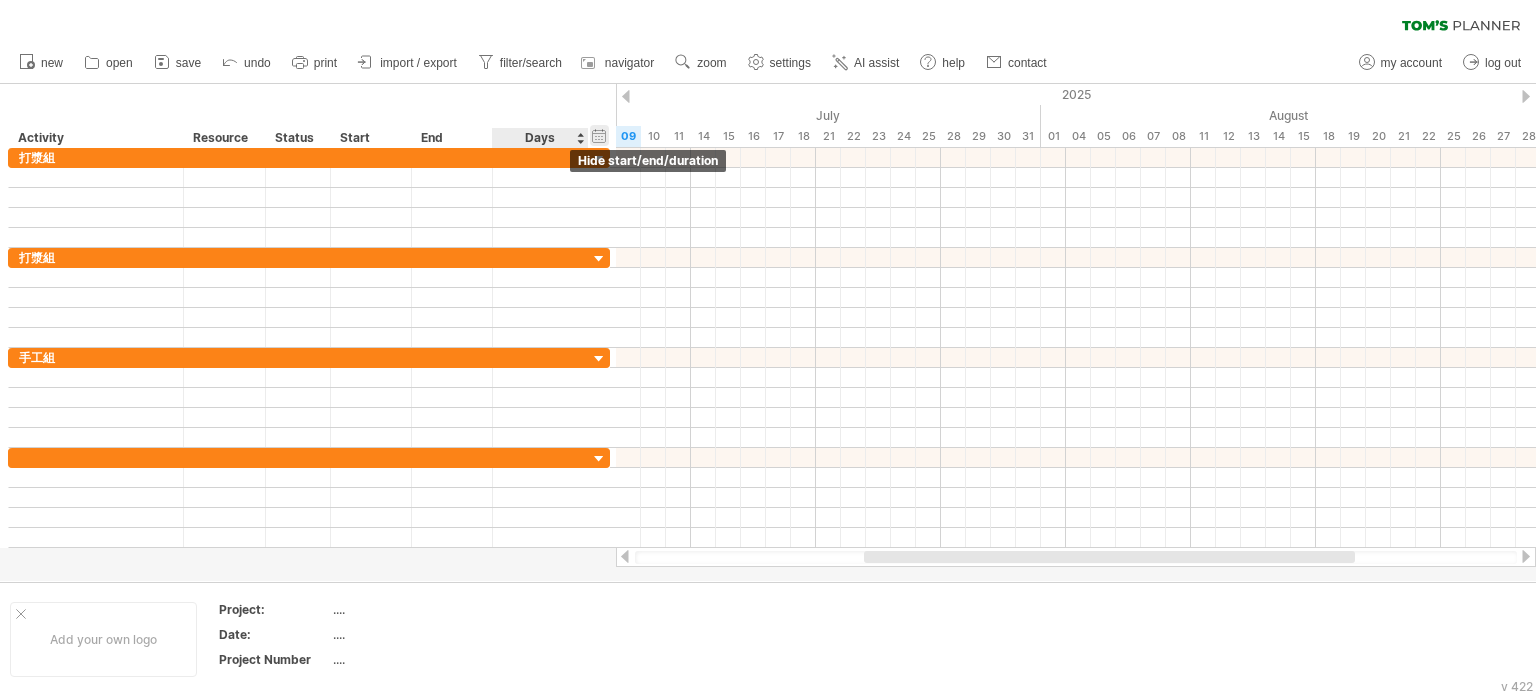 click on "hide start/end/duration show start/end/duration" at bounding box center [599, 135] 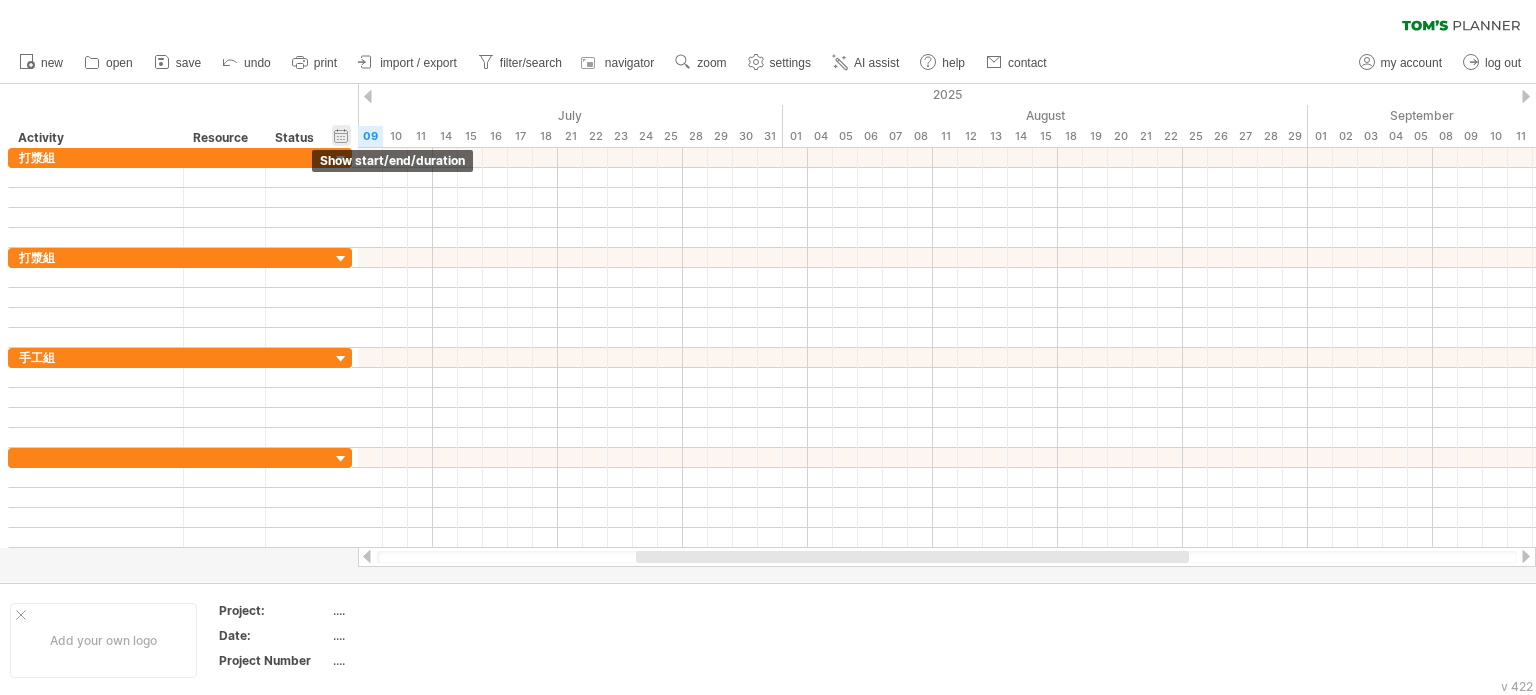 click on "hide start/end/duration show start/end/duration" at bounding box center (341, 135) 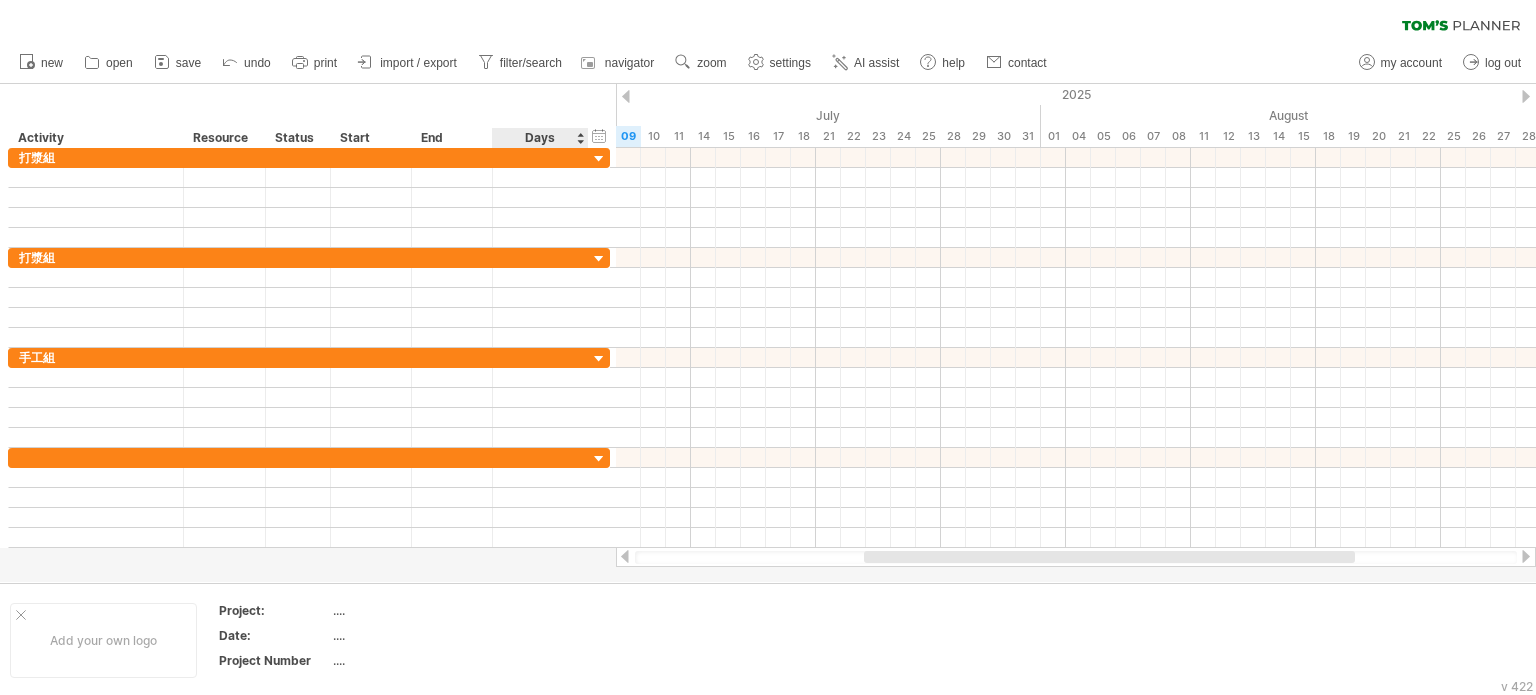 click on "Days" at bounding box center (539, 138) 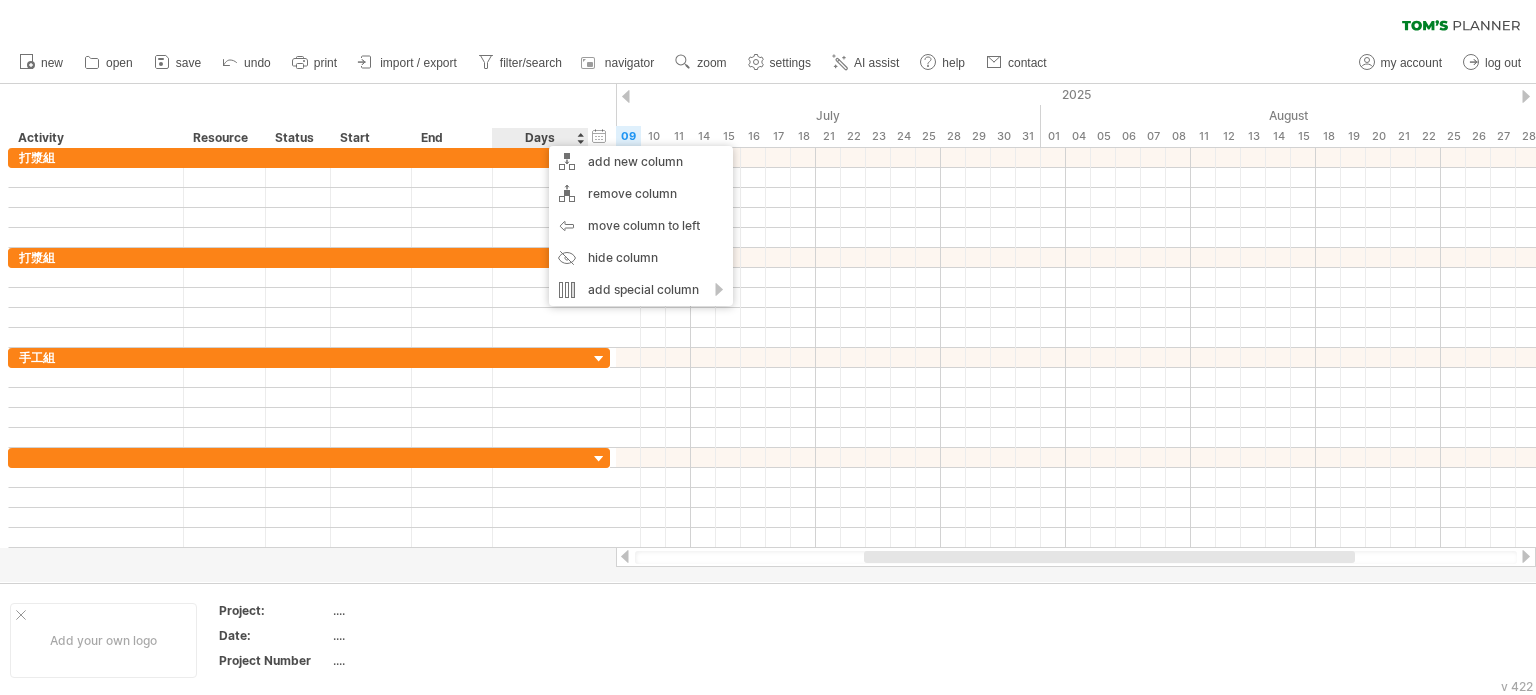click on "Days" at bounding box center (539, 138) 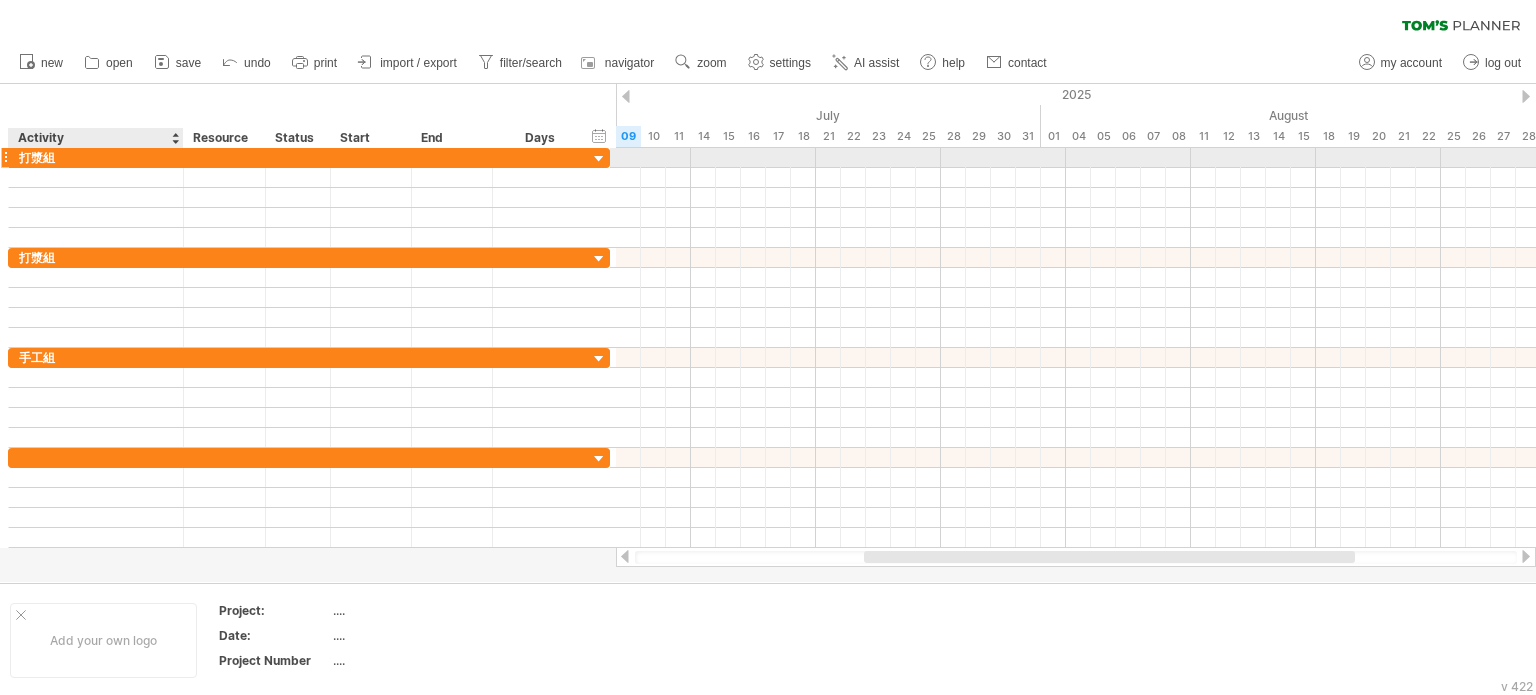 click on "打漿組" at bounding box center (96, 157) 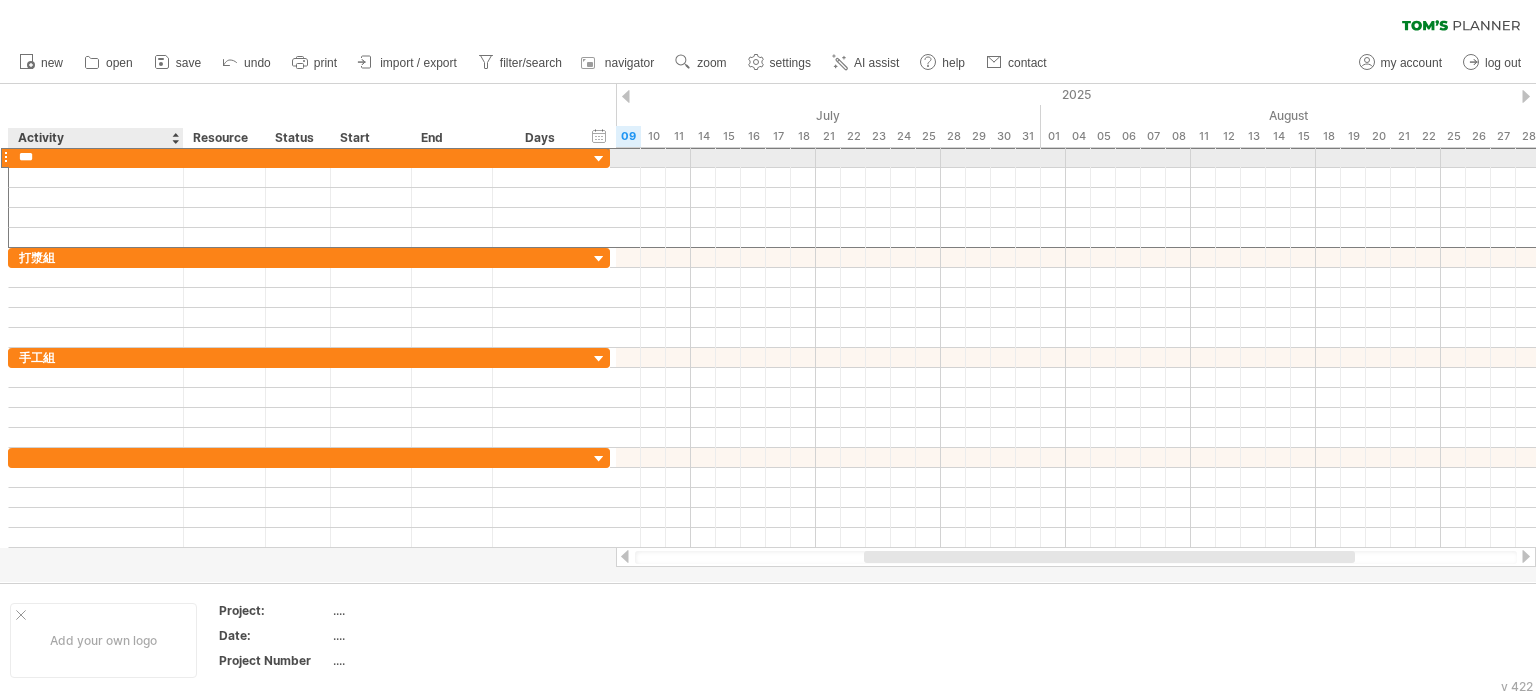 click on "***" at bounding box center [96, 157] 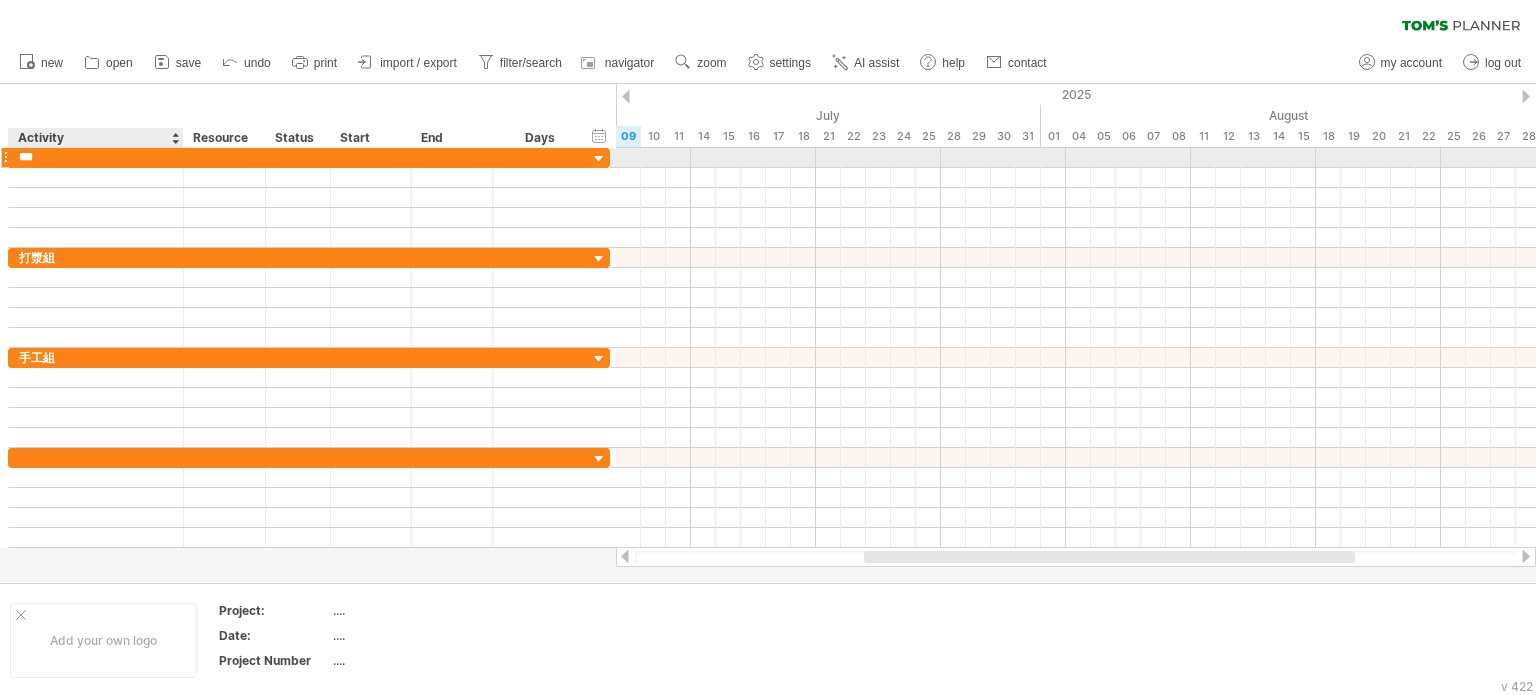 click on "***" at bounding box center (96, 157) 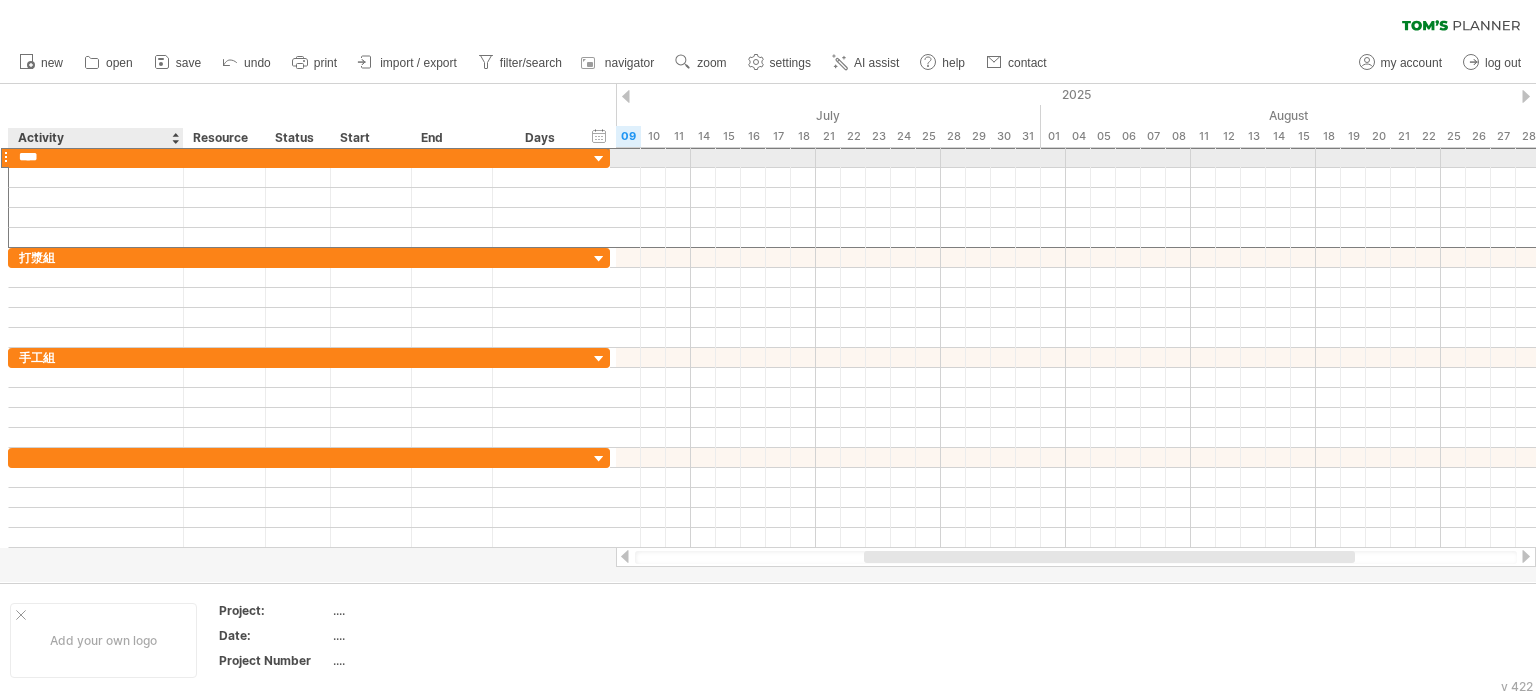 type on "***" 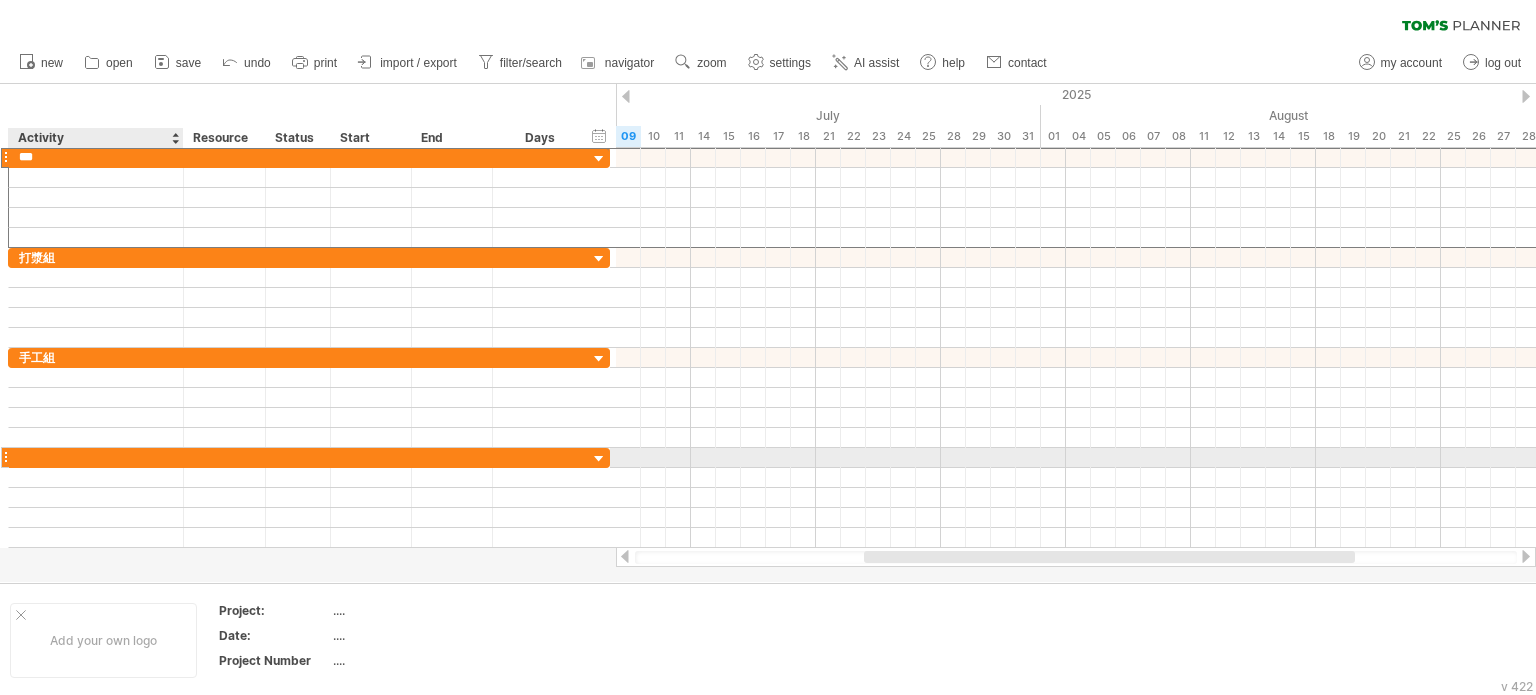 click at bounding box center (96, 457) 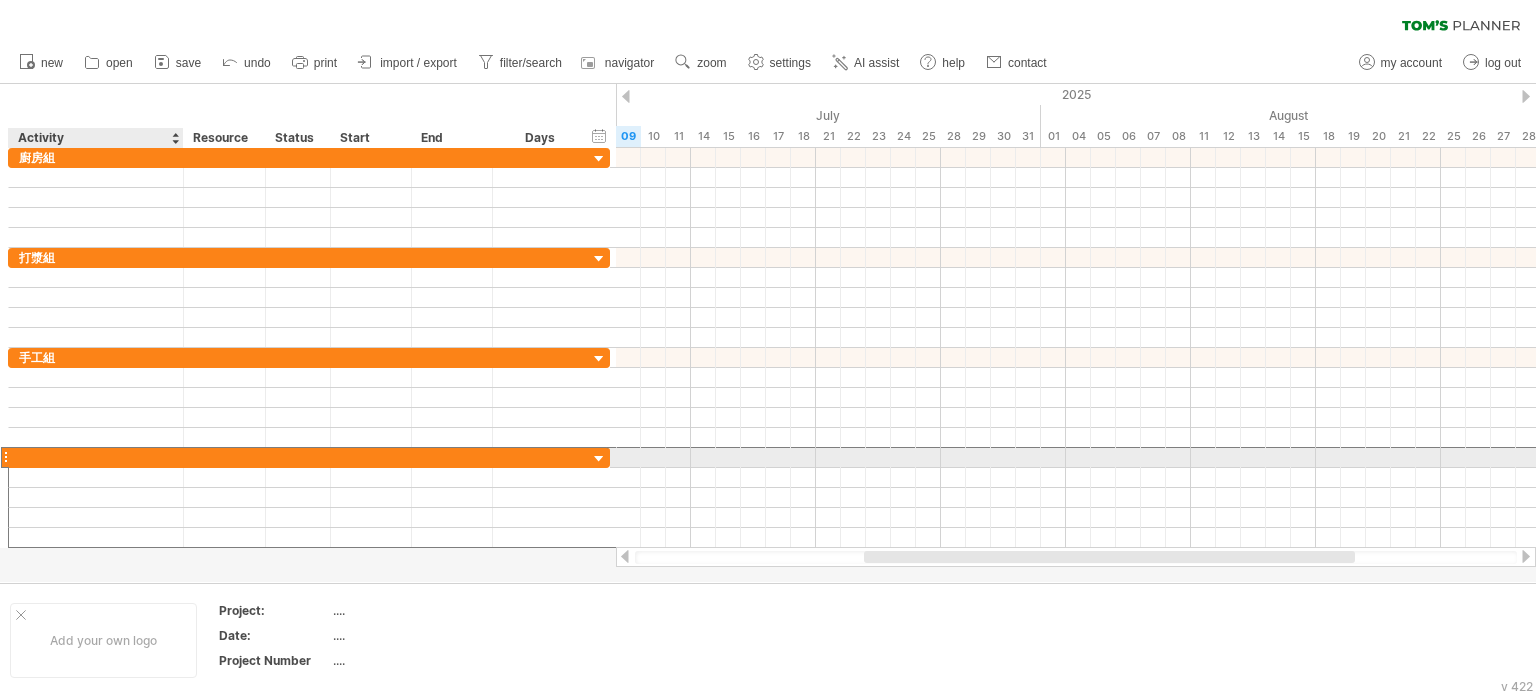 click at bounding box center (96, 457) 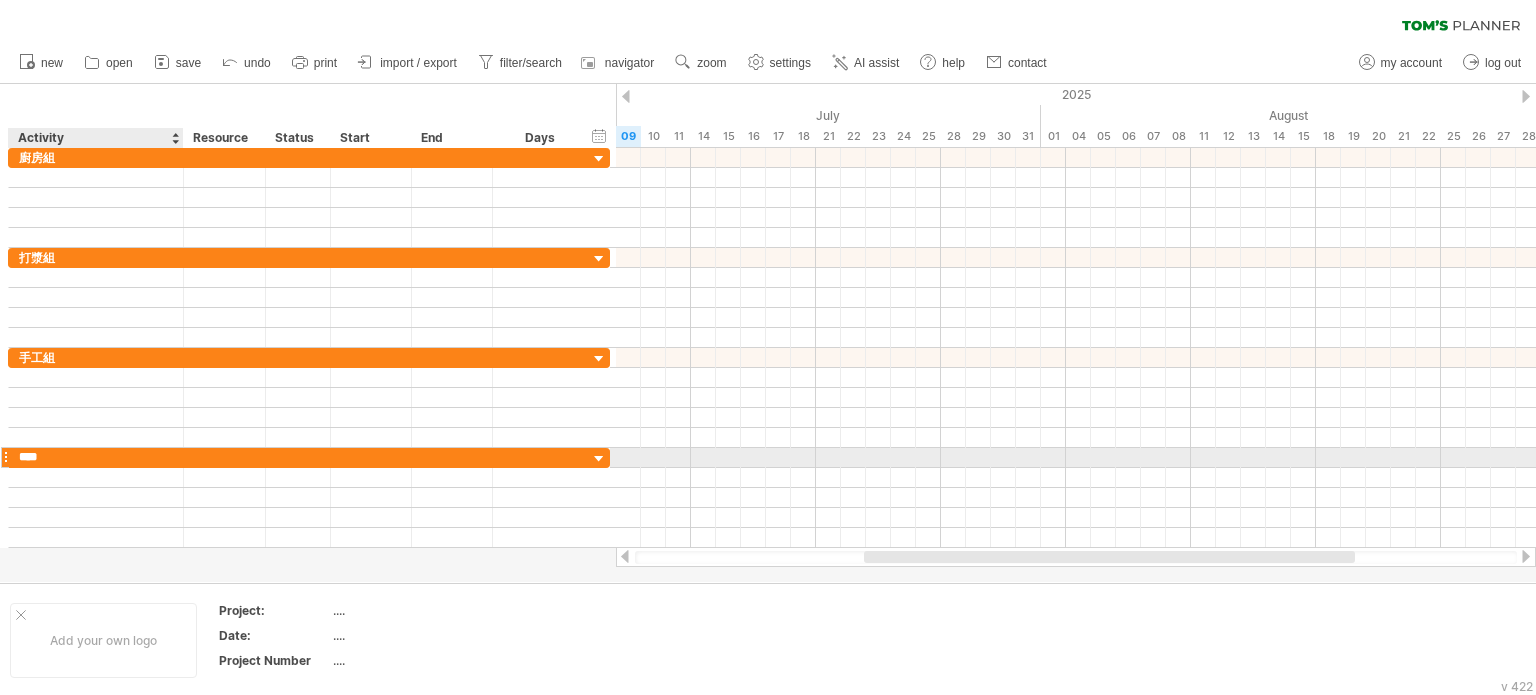 type on "***" 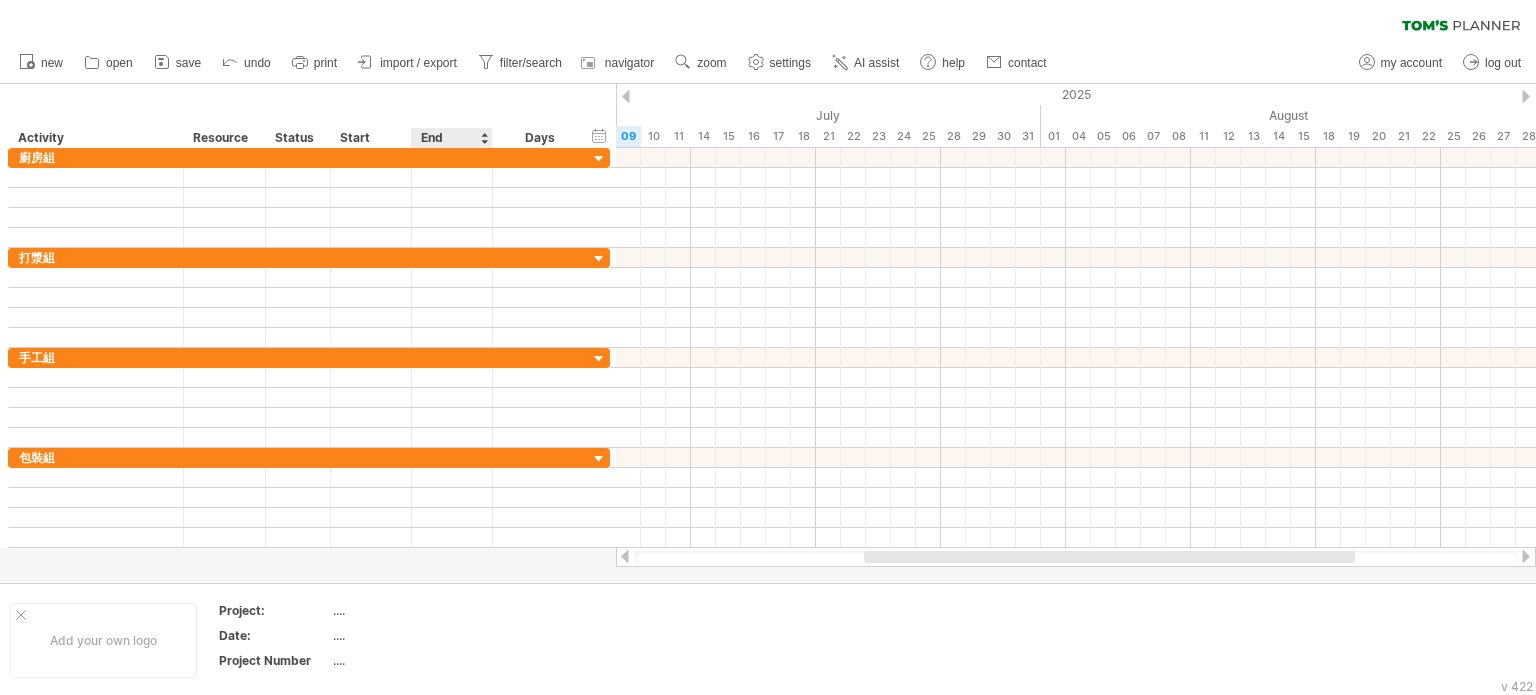 click on "End" at bounding box center [451, 138] 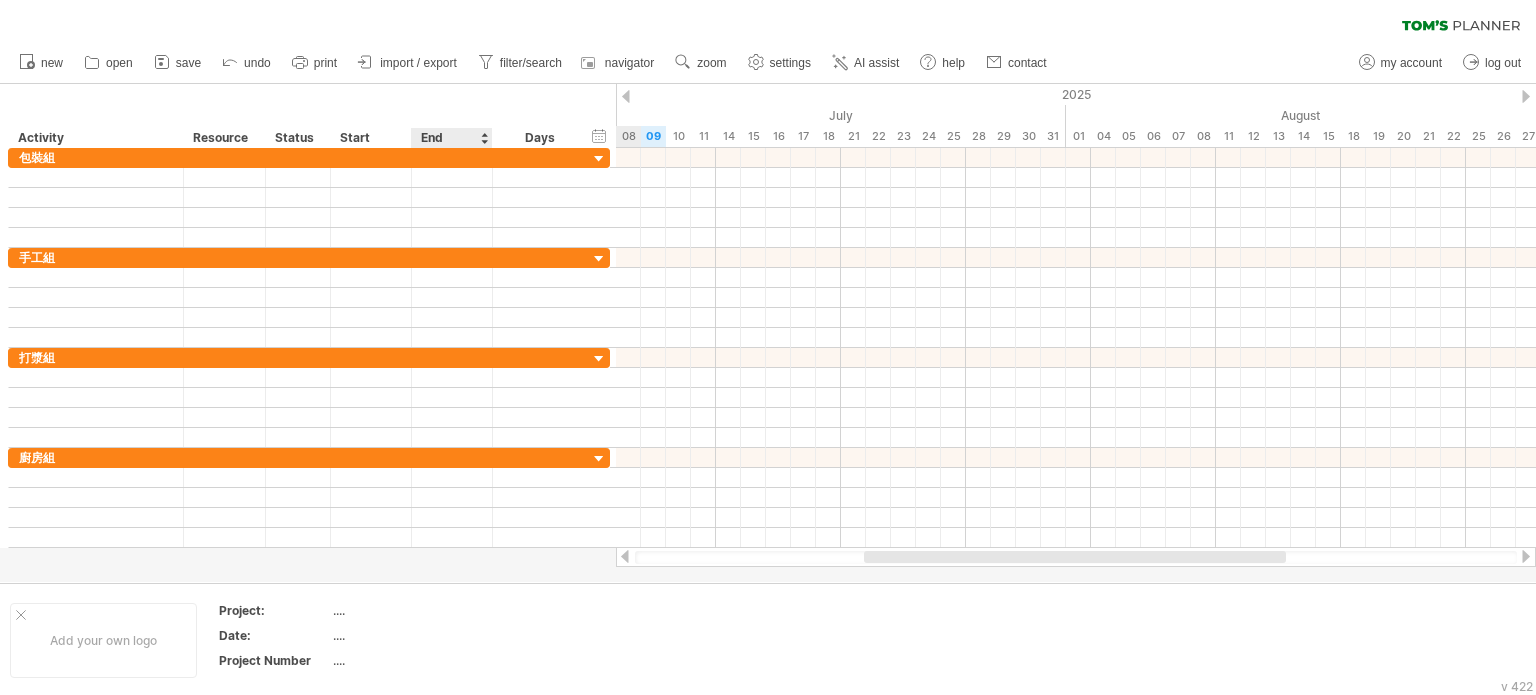 click at bounding box center (484, 138) 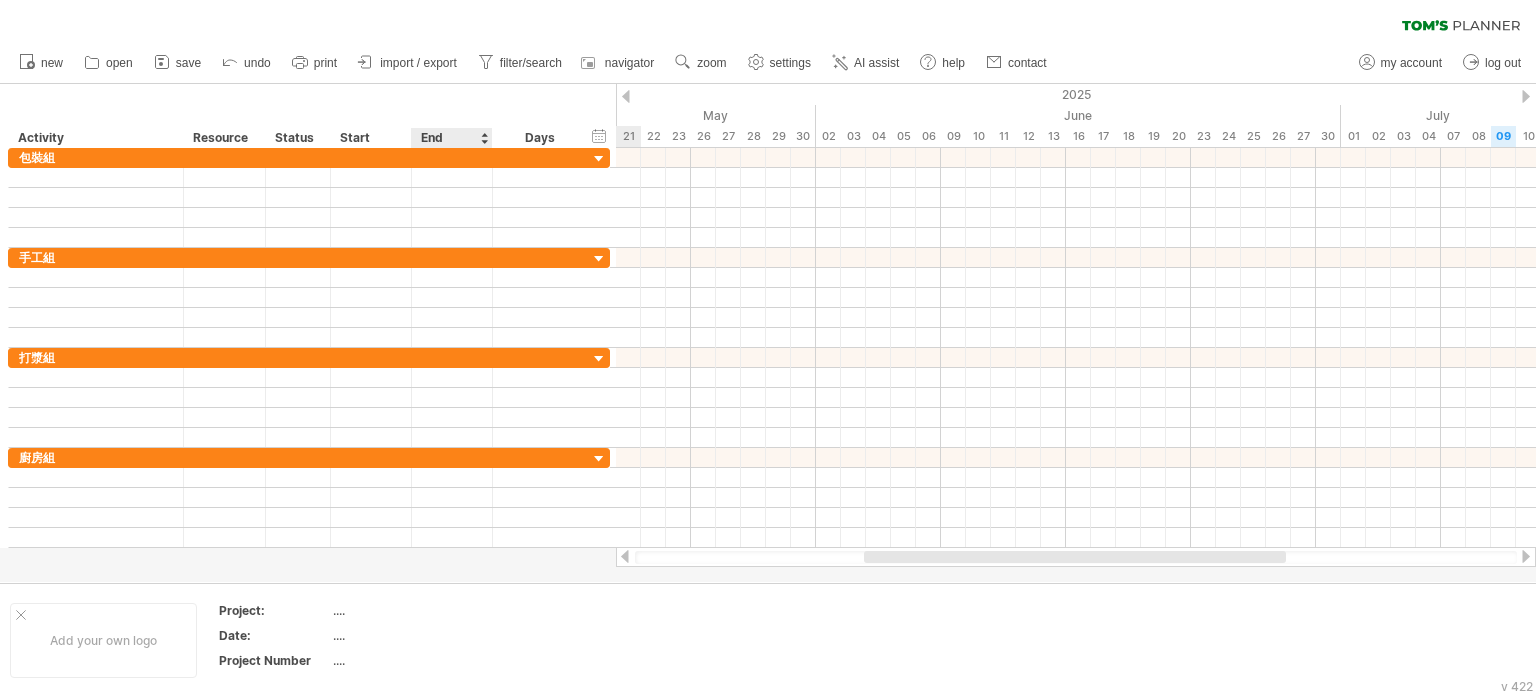 click at bounding box center [484, 138] 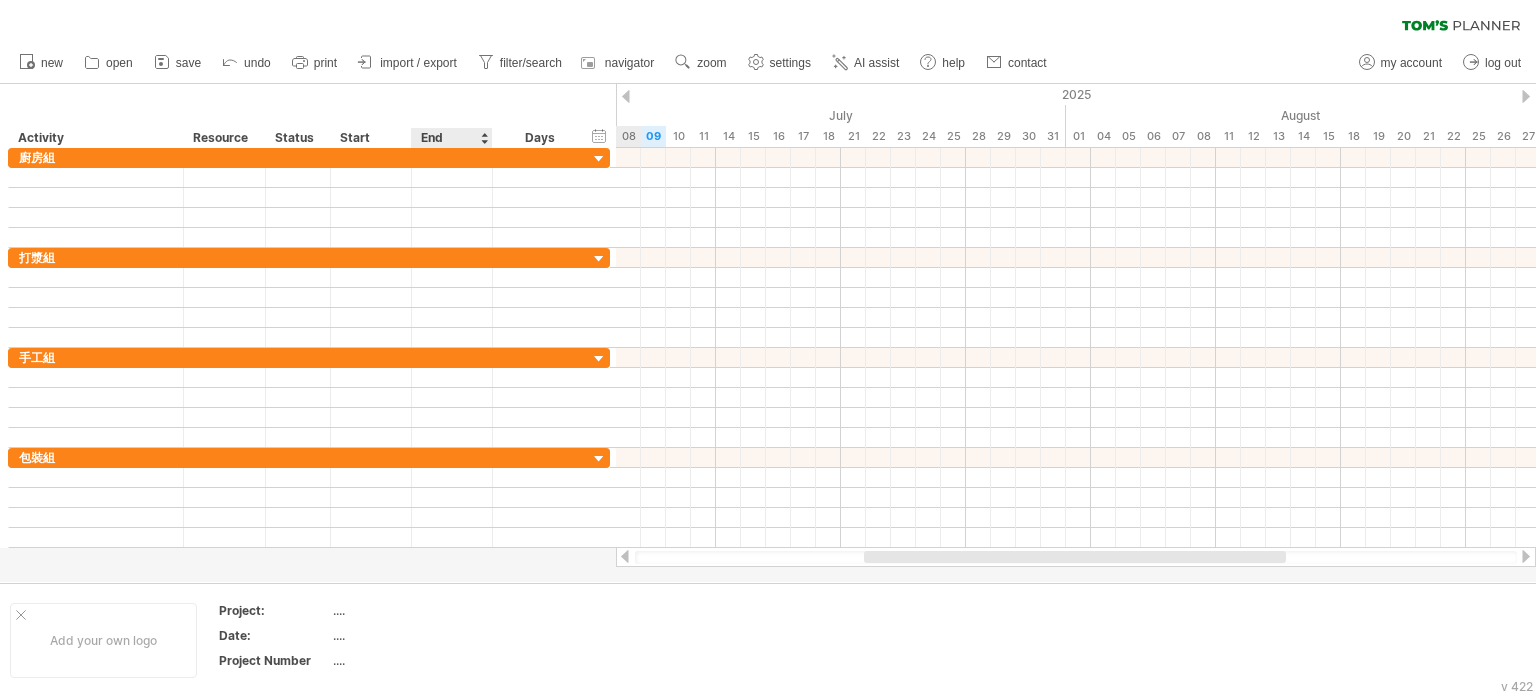 click at bounding box center (484, 138) 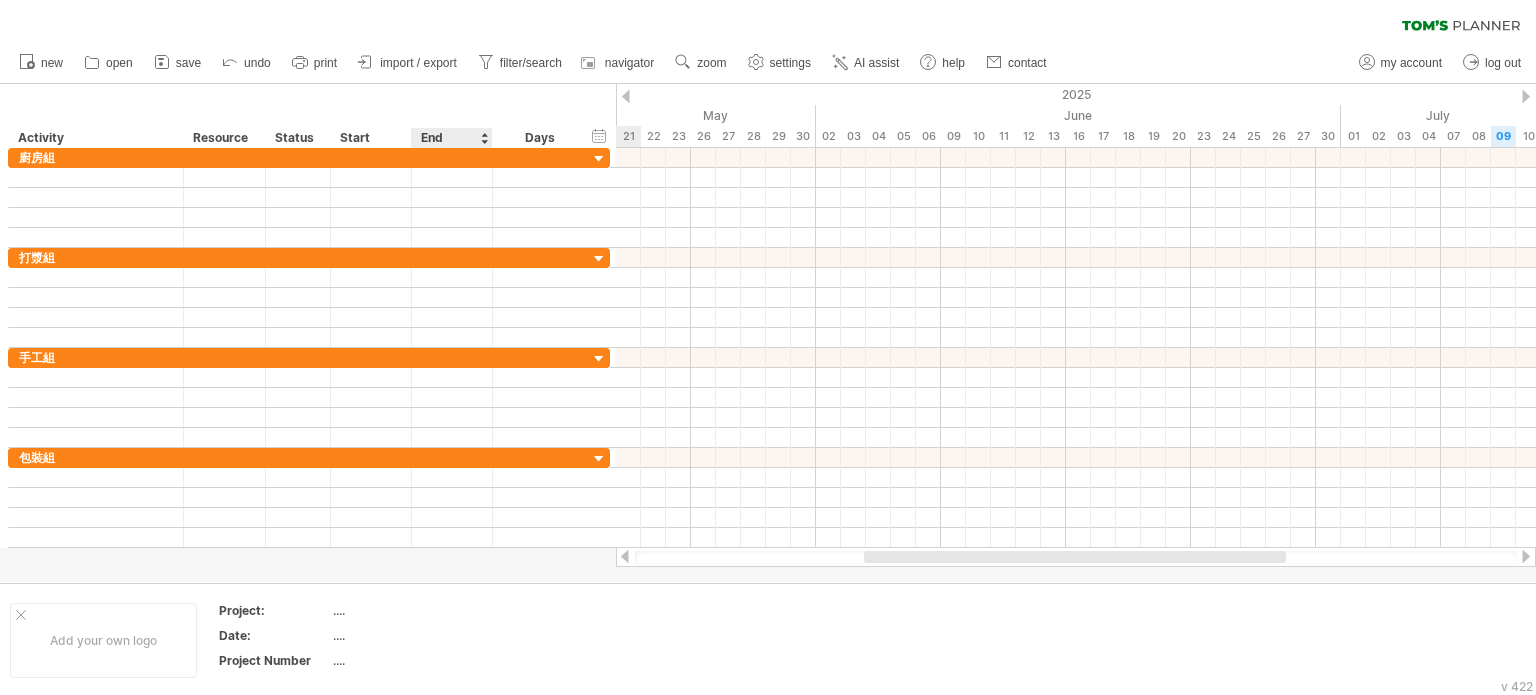 click at bounding box center [484, 138] 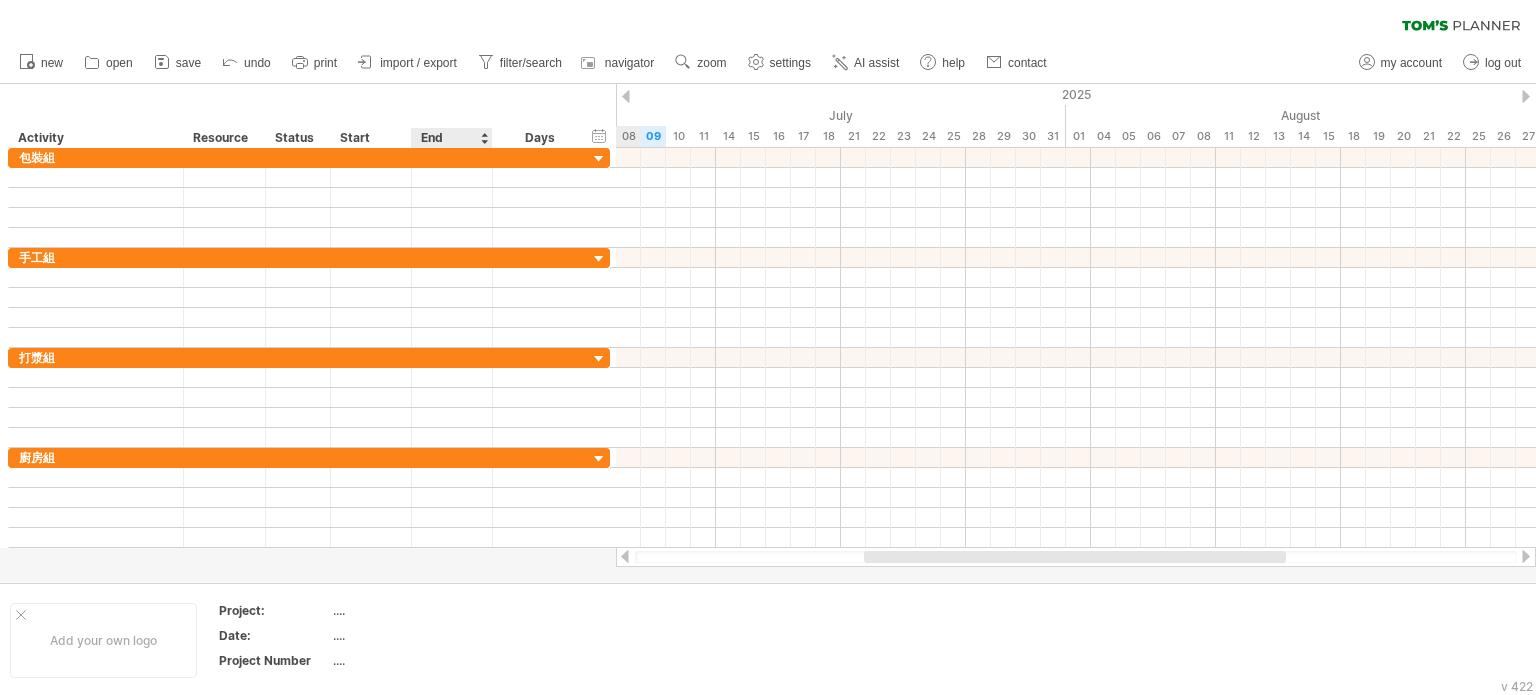 click at bounding box center [484, 138] 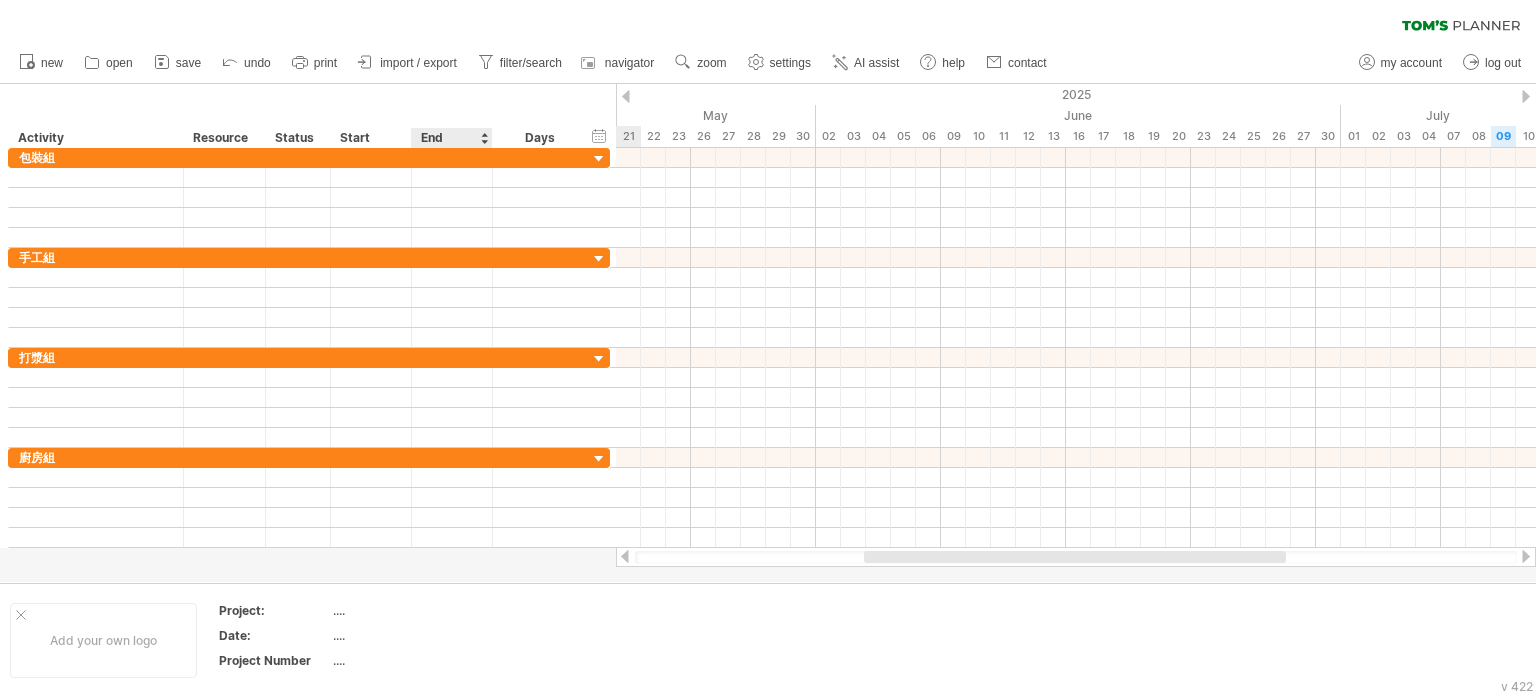 click at bounding box center [484, 138] 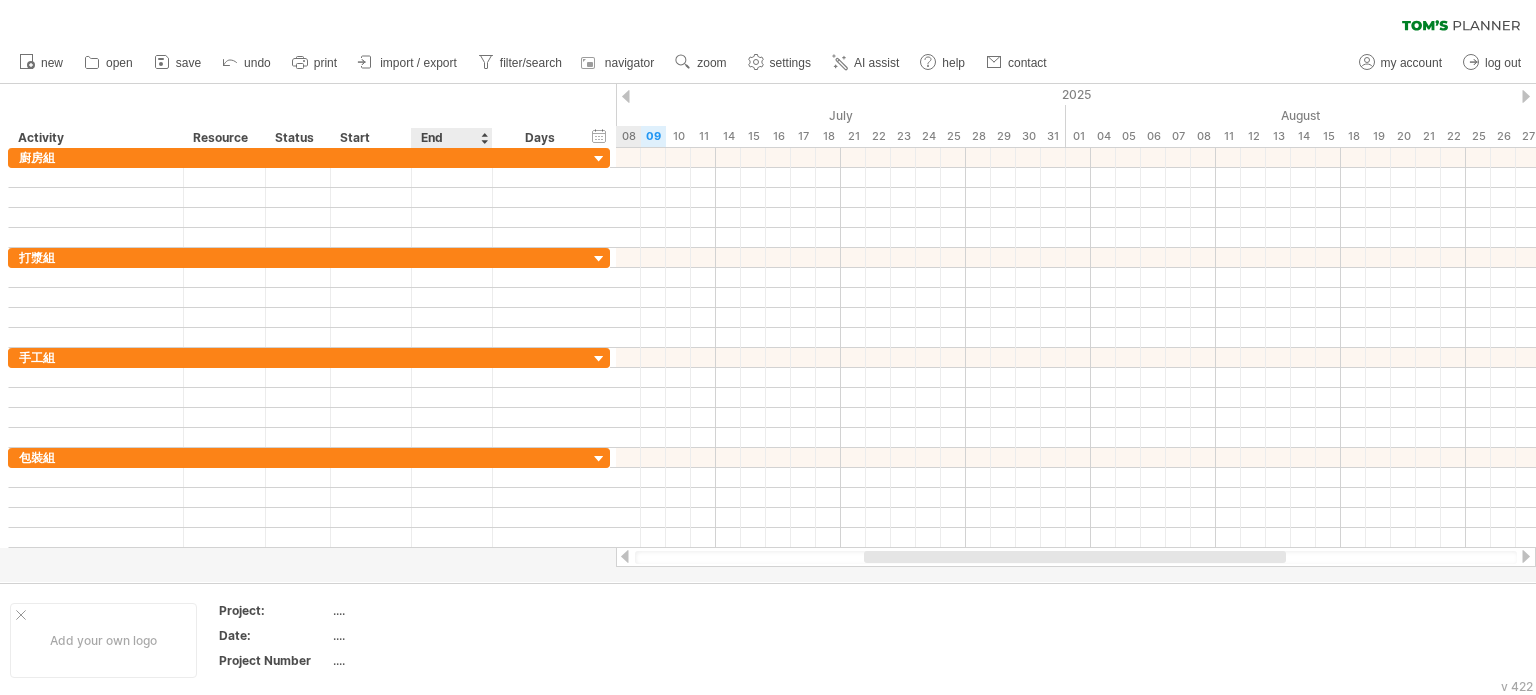 click at bounding box center (484, 138) 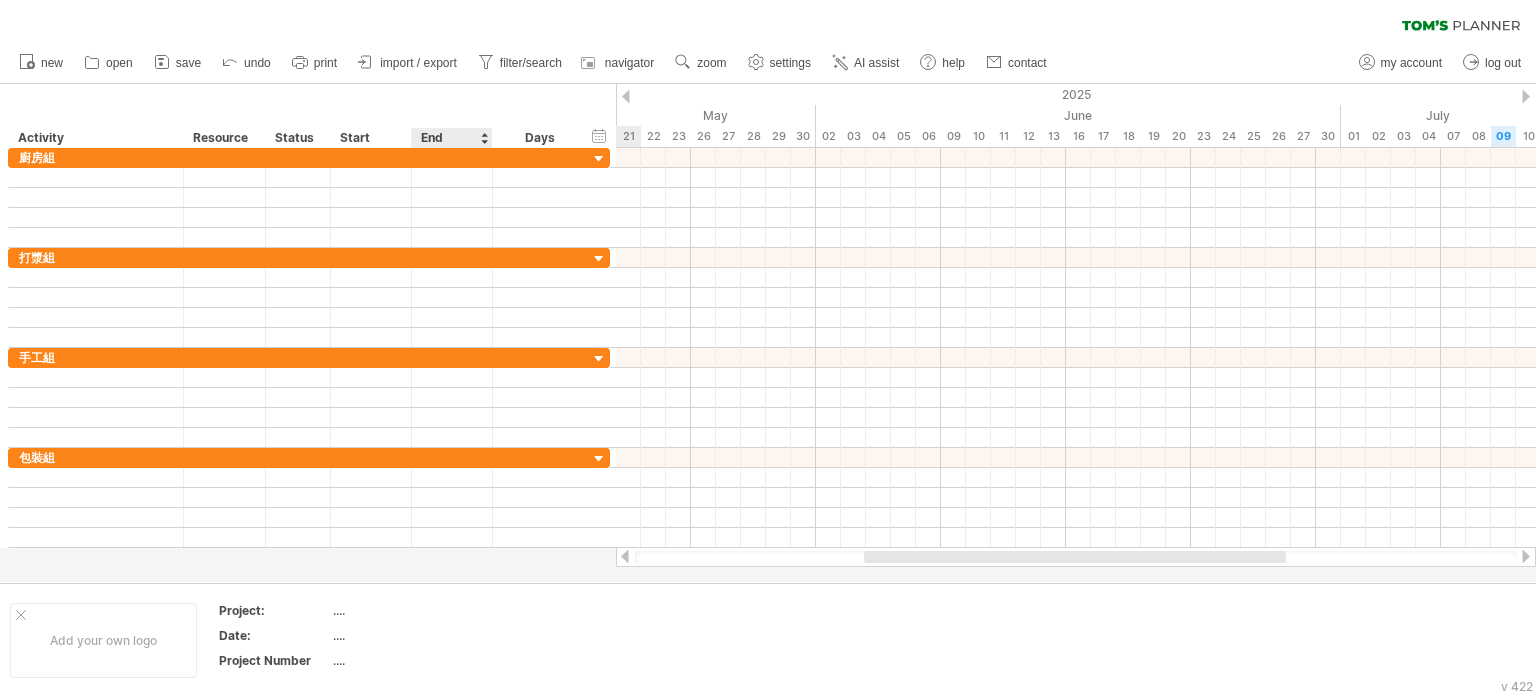 click at bounding box center [484, 138] 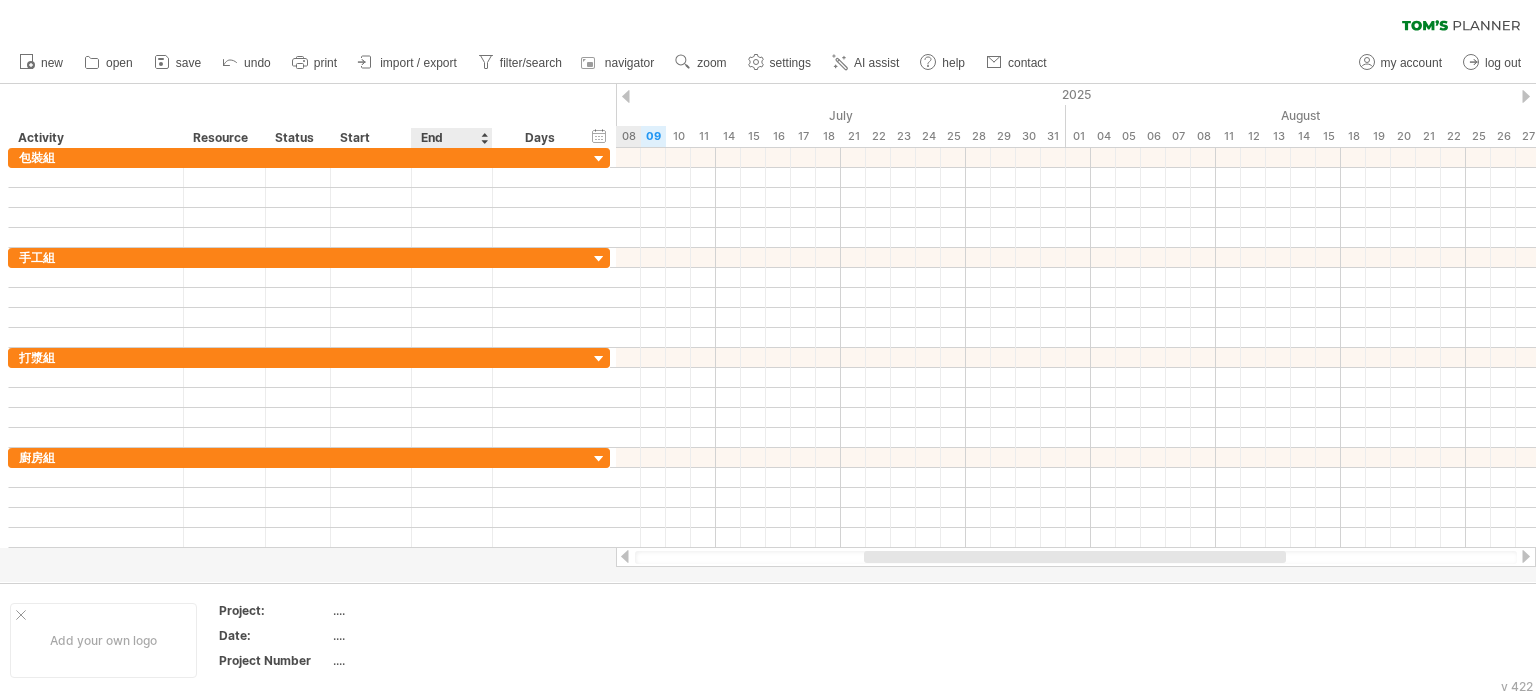 click at bounding box center [484, 138] 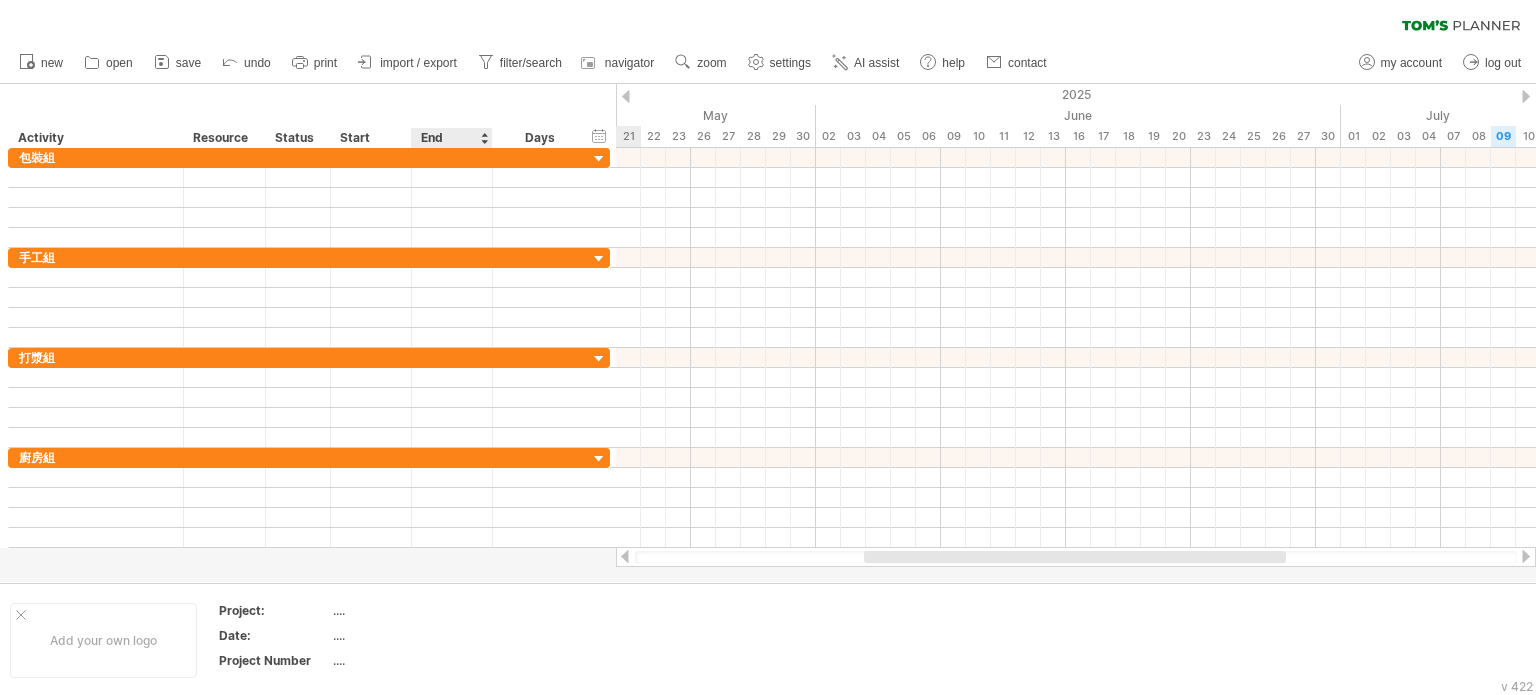 click at bounding box center (484, 138) 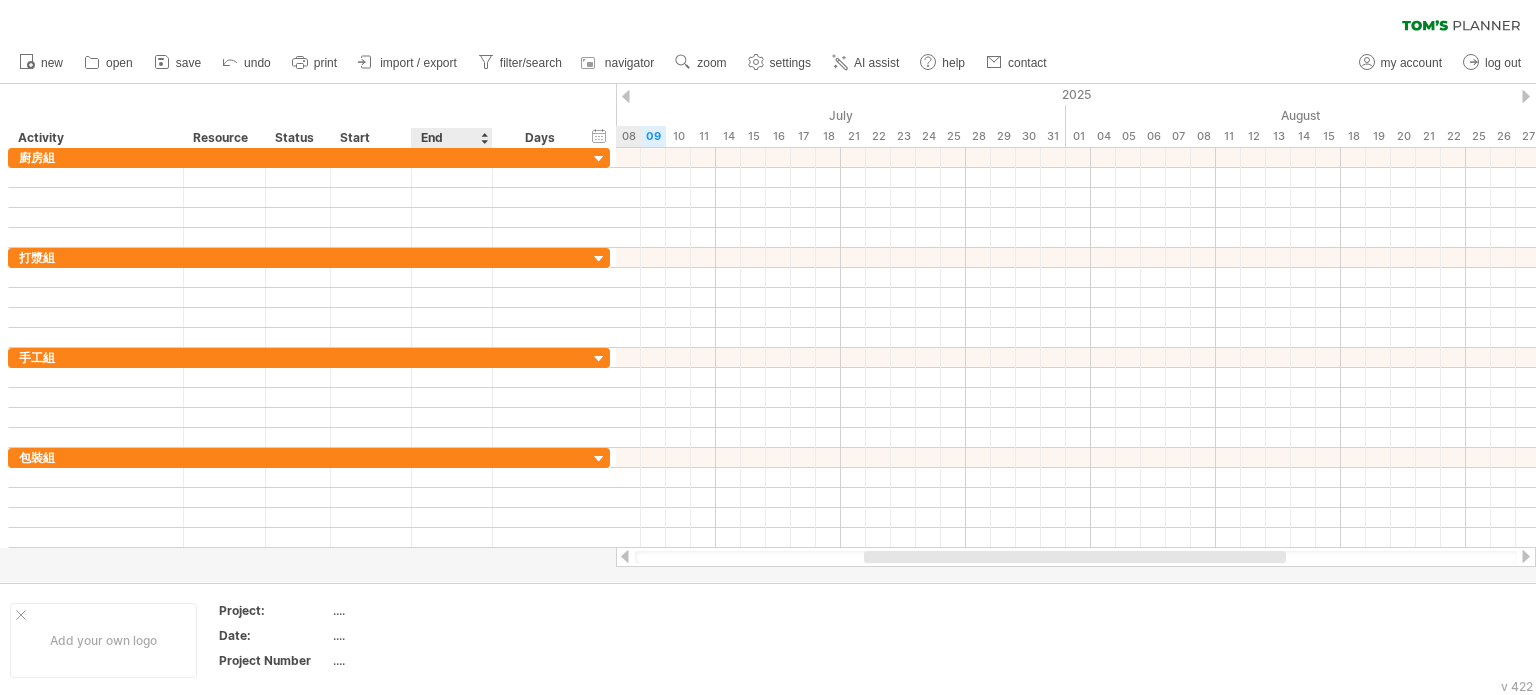 click at bounding box center [484, 138] 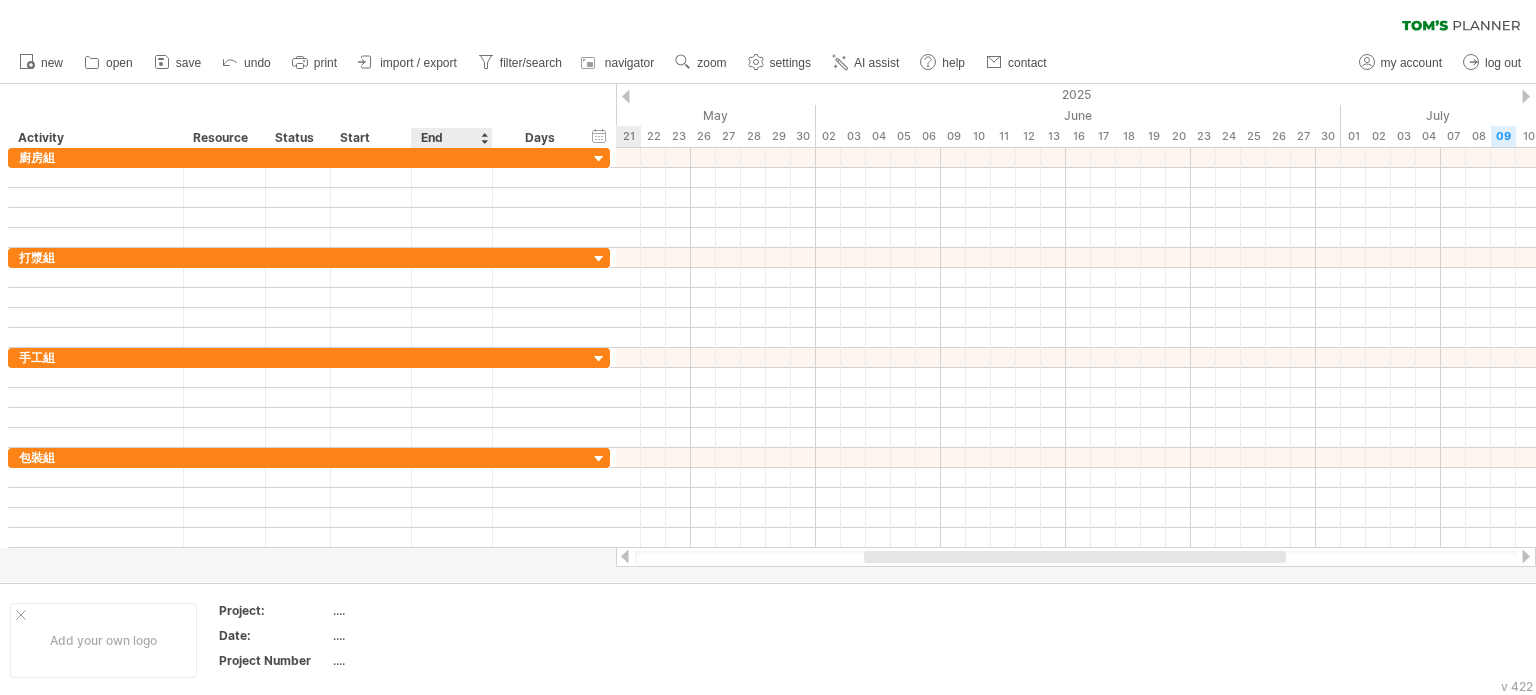 click at bounding box center (484, 138) 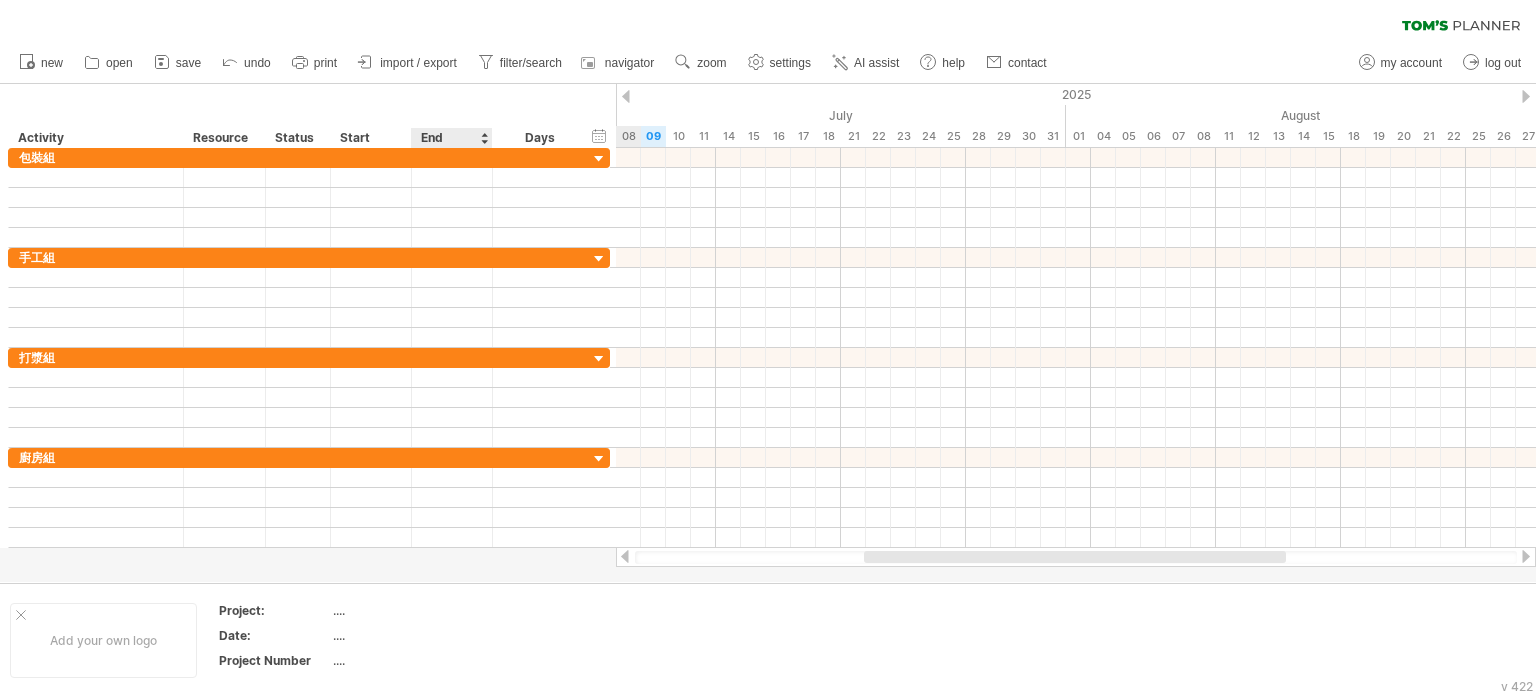 click at bounding box center (484, 138) 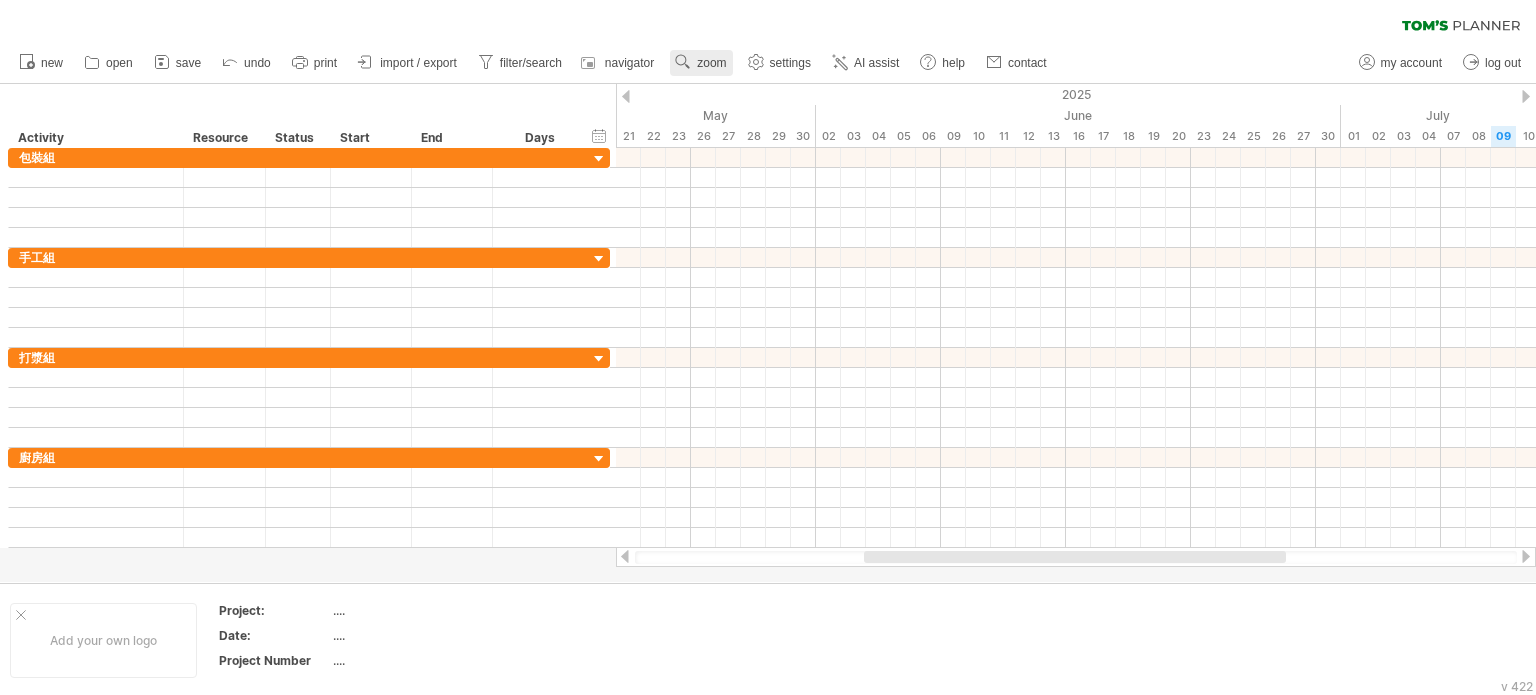 click on "zoom" at bounding box center [711, 63] 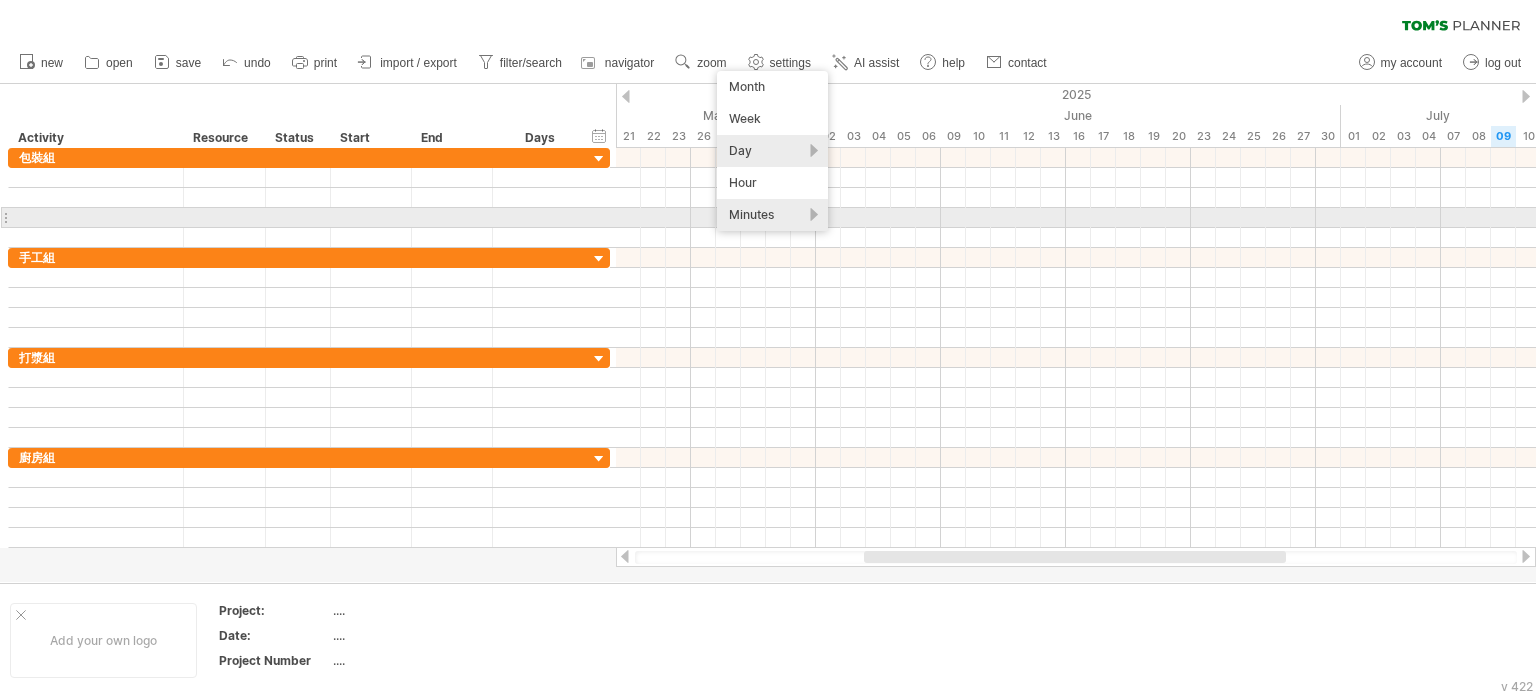 click on "Minutes" at bounding box center [772, 215] 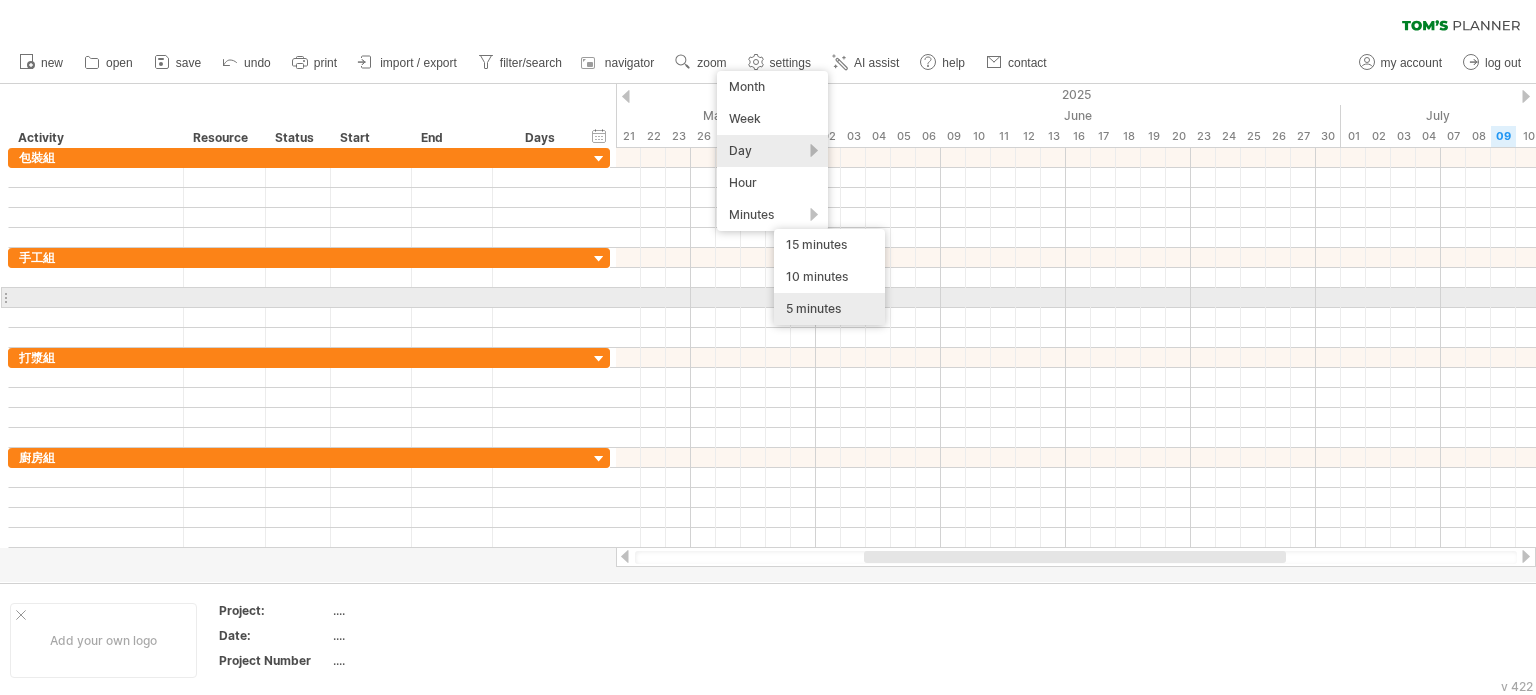 click on "5 minutes" at bounding box center (829, 309) 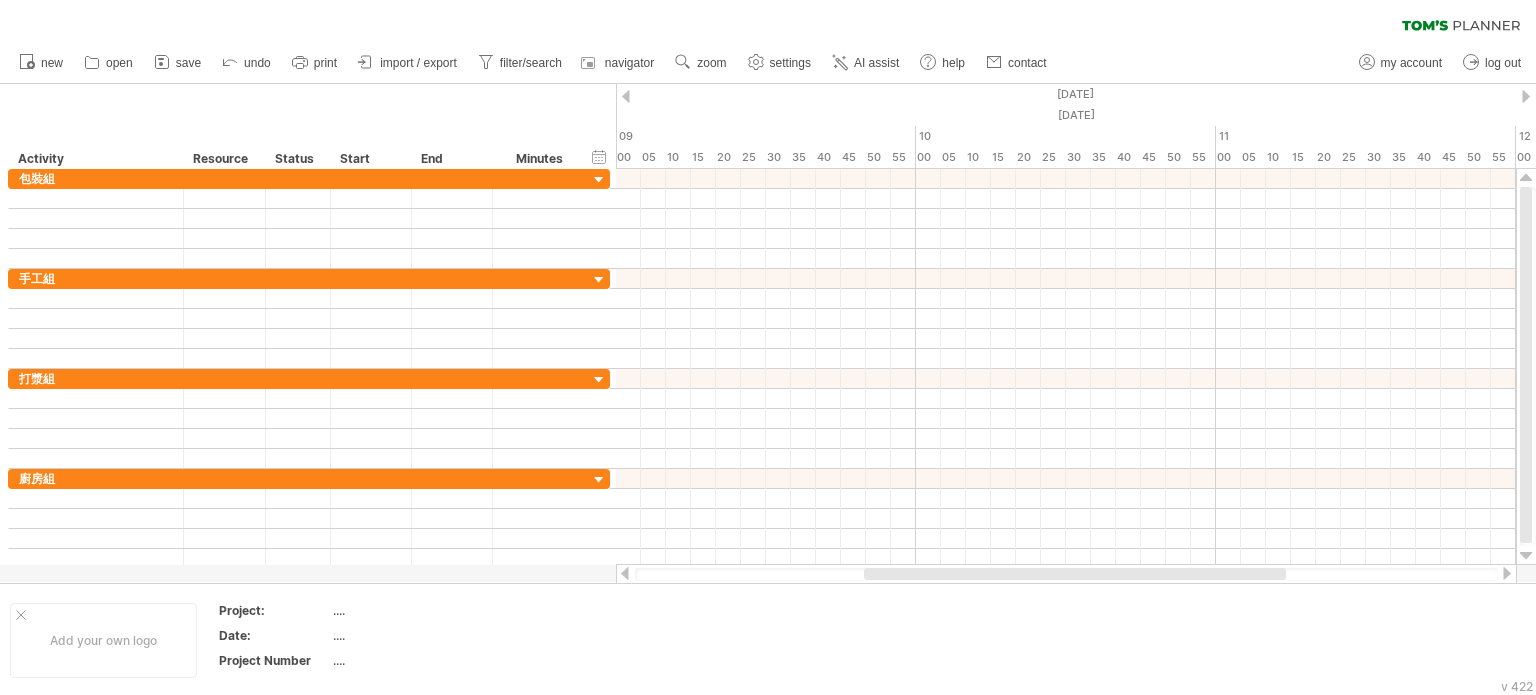 click at bounding box center (626, 96) 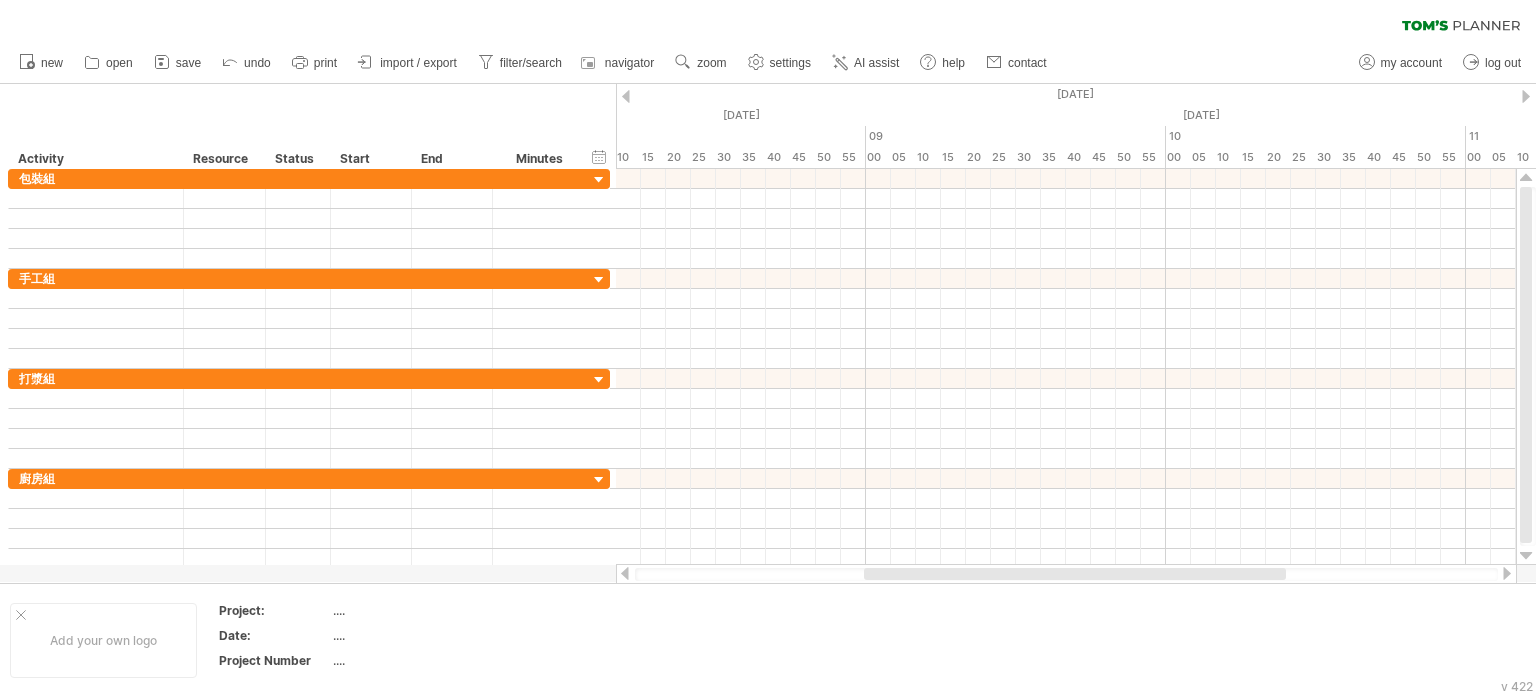 click at bounding box center (626, 96) 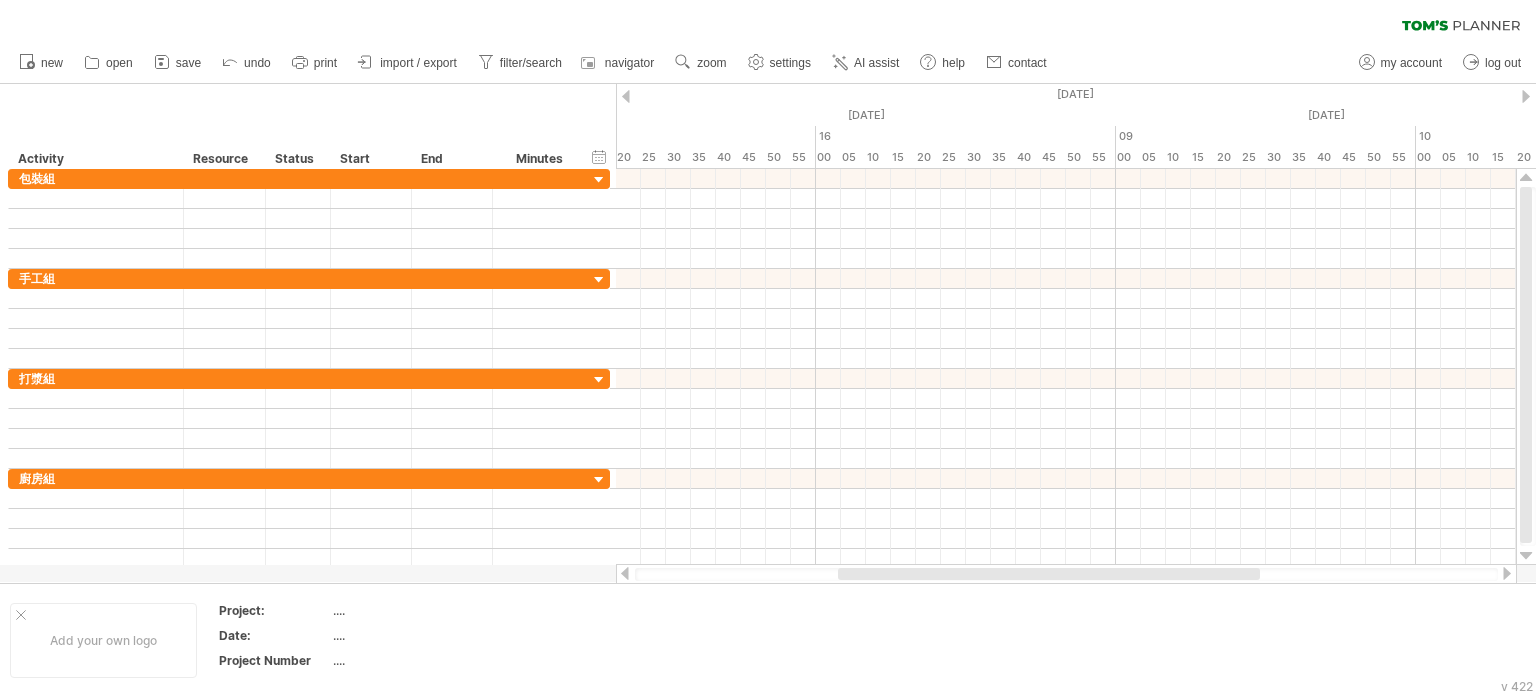 click at bounding box center (626, 96) 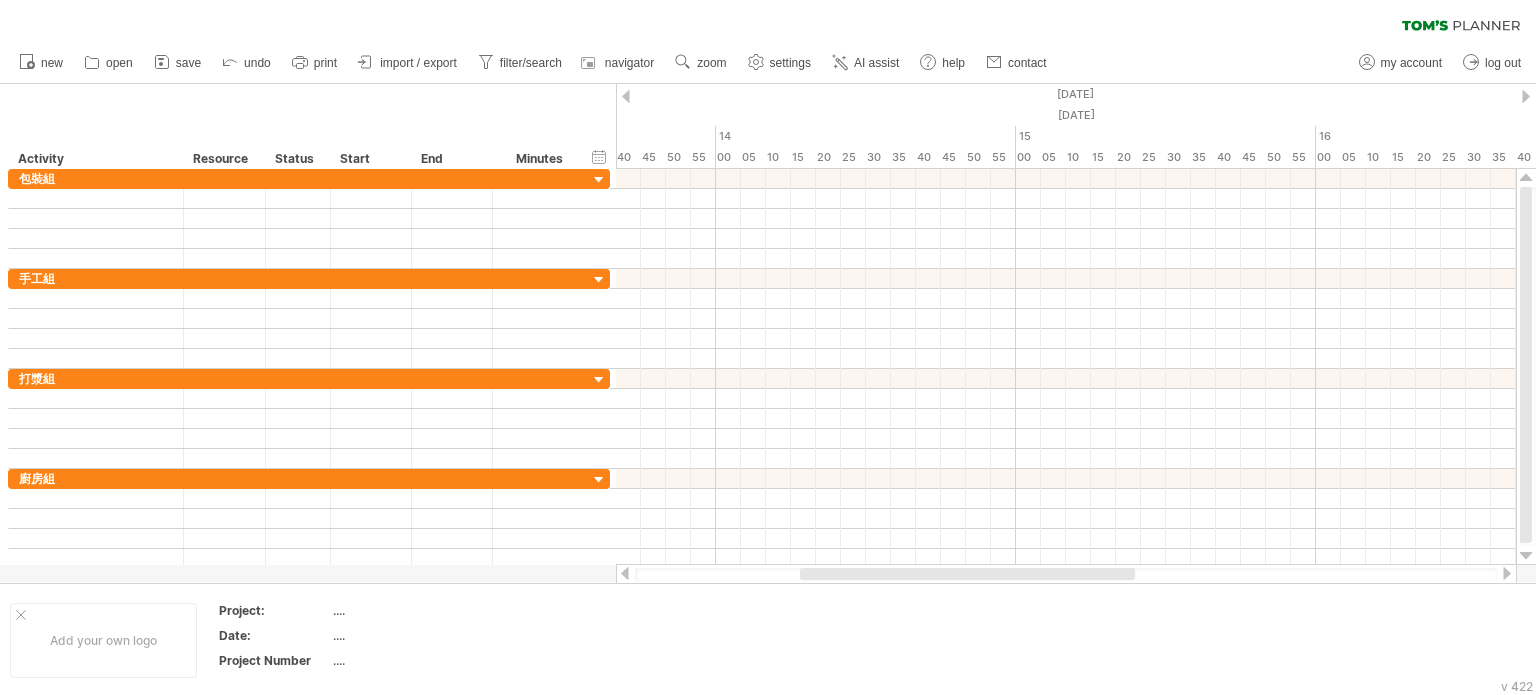 click at bounding box center (626, 96) 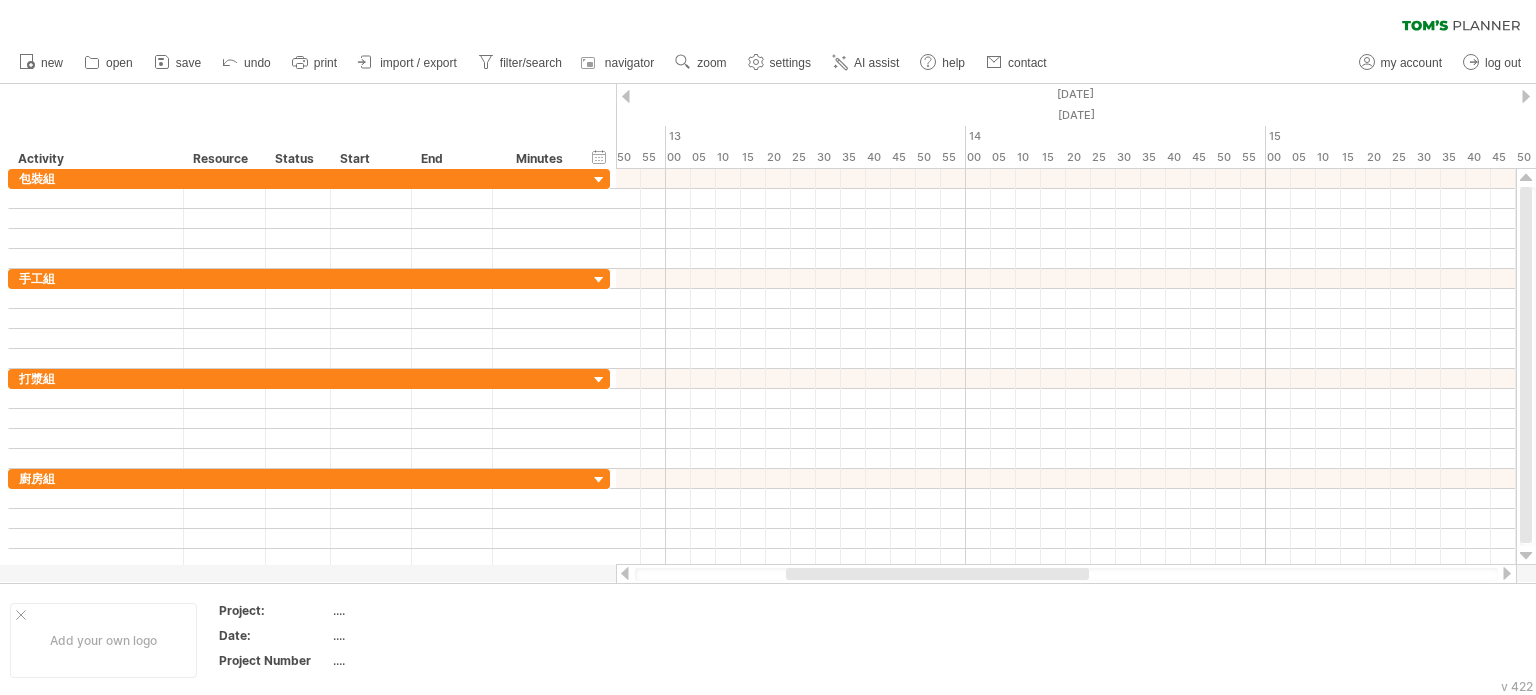 click at bounding box center [626, 96] 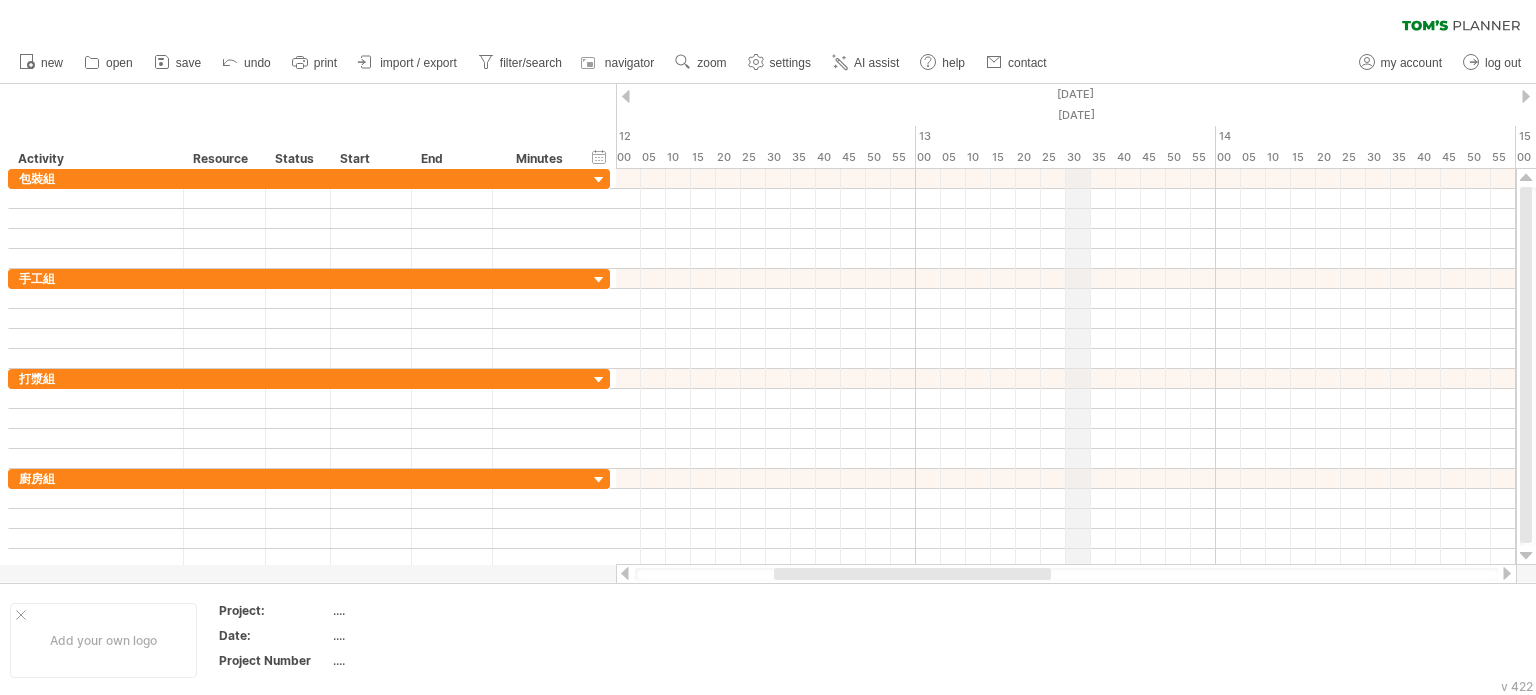 click on "[DATE]" at bounding box center (2116, 94) 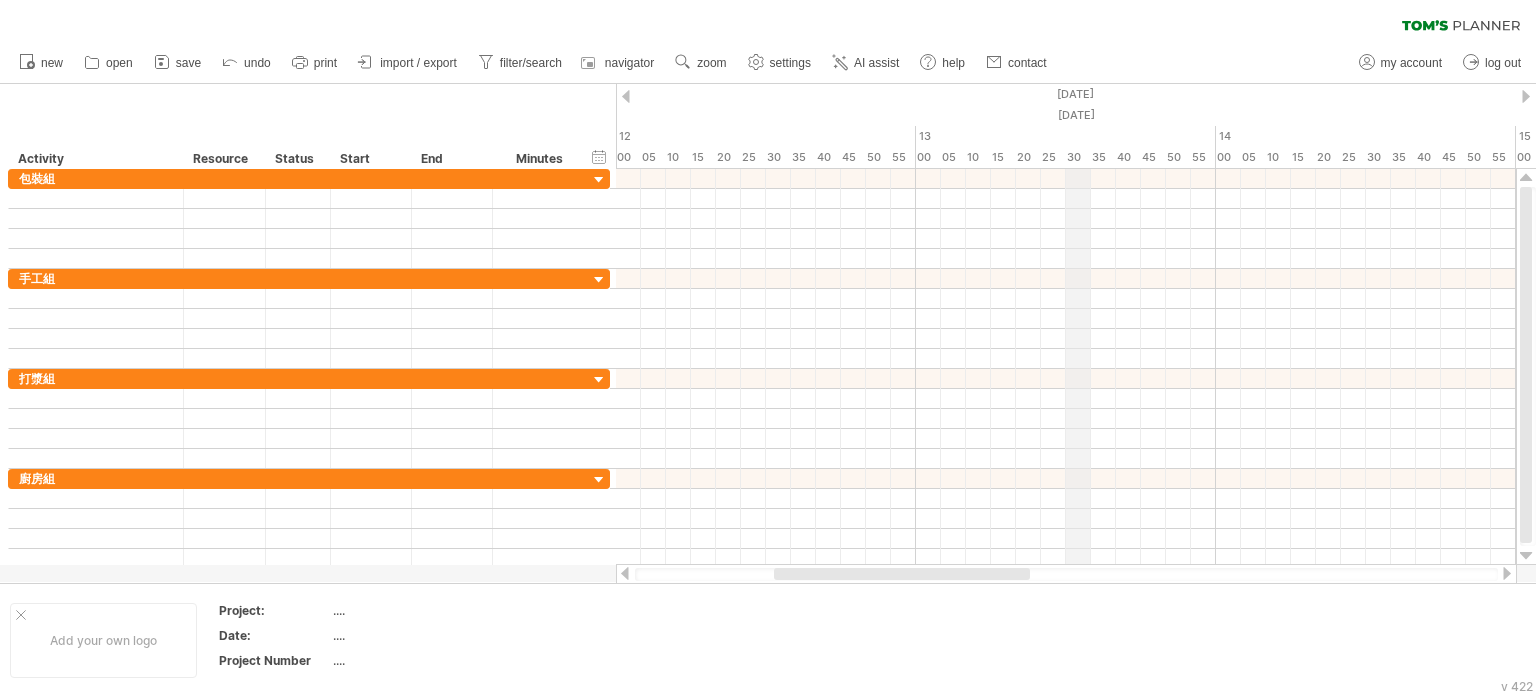 click on "[DATE]" at bounding box center [916, 115] 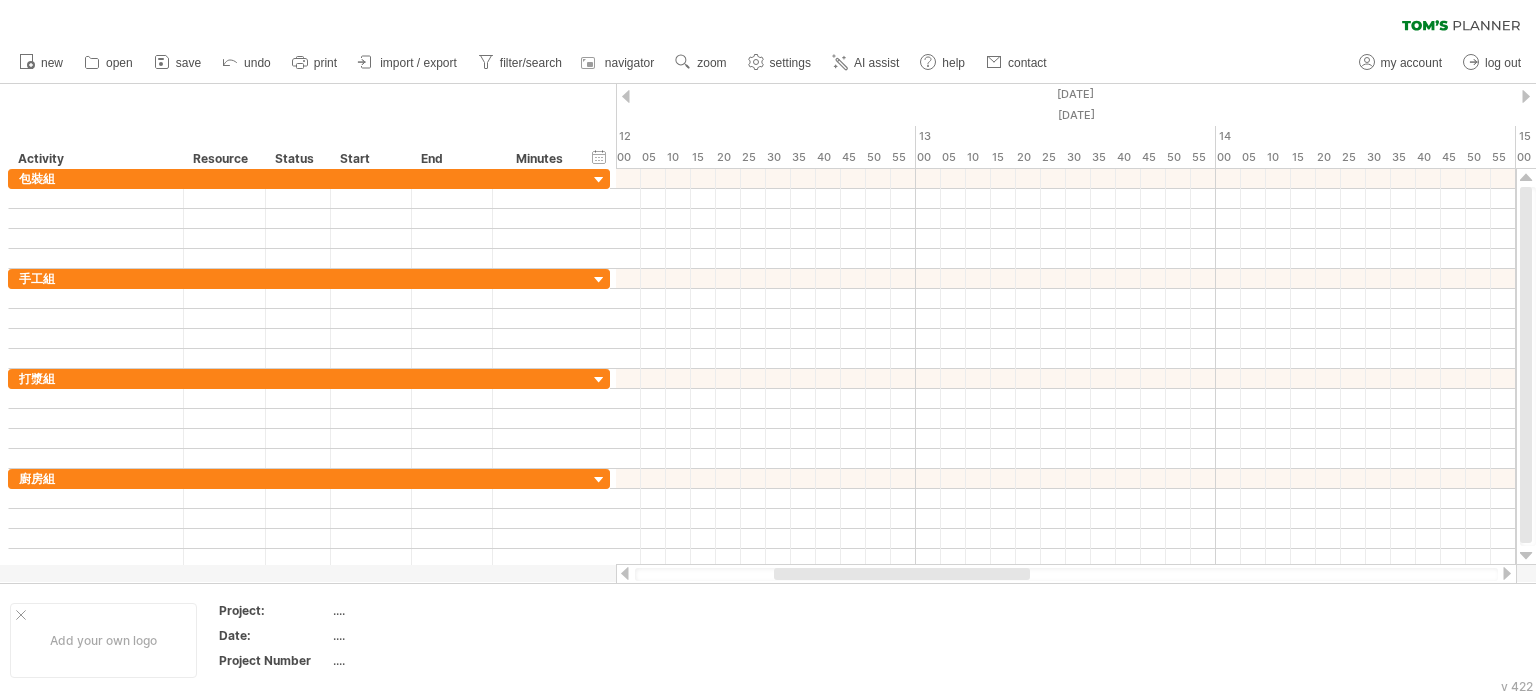 click at bounding box center (1526, 96) 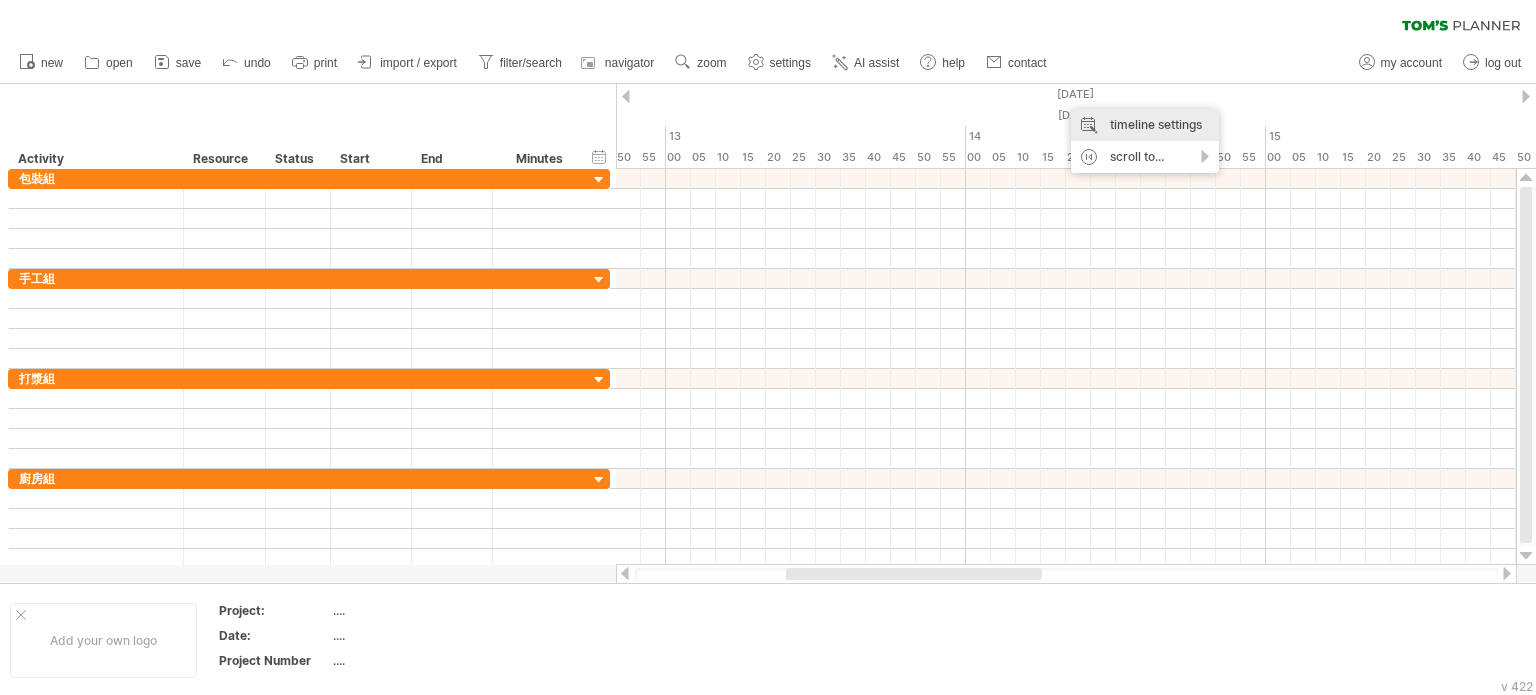 click on "timeline settings" at bounding box center [1145, 125] 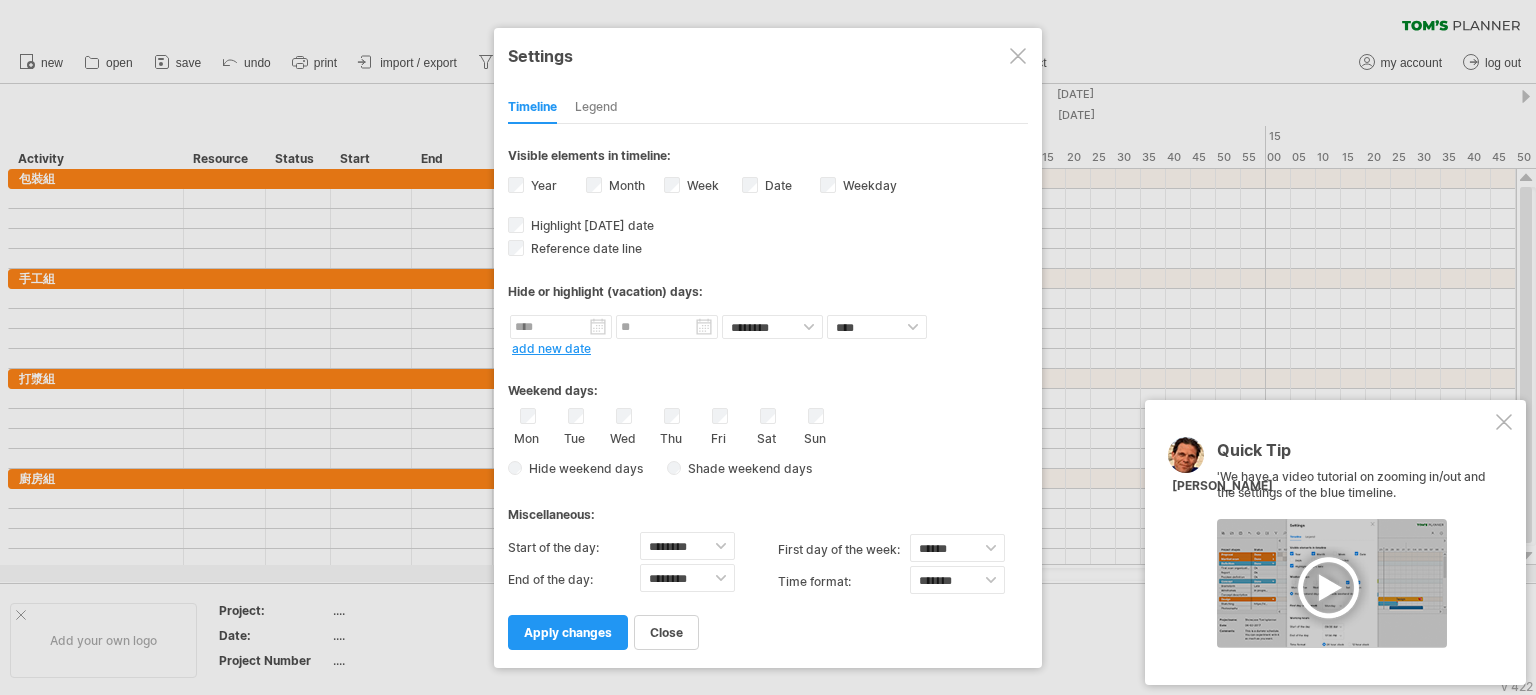 click at bounding box center [1504, 422] 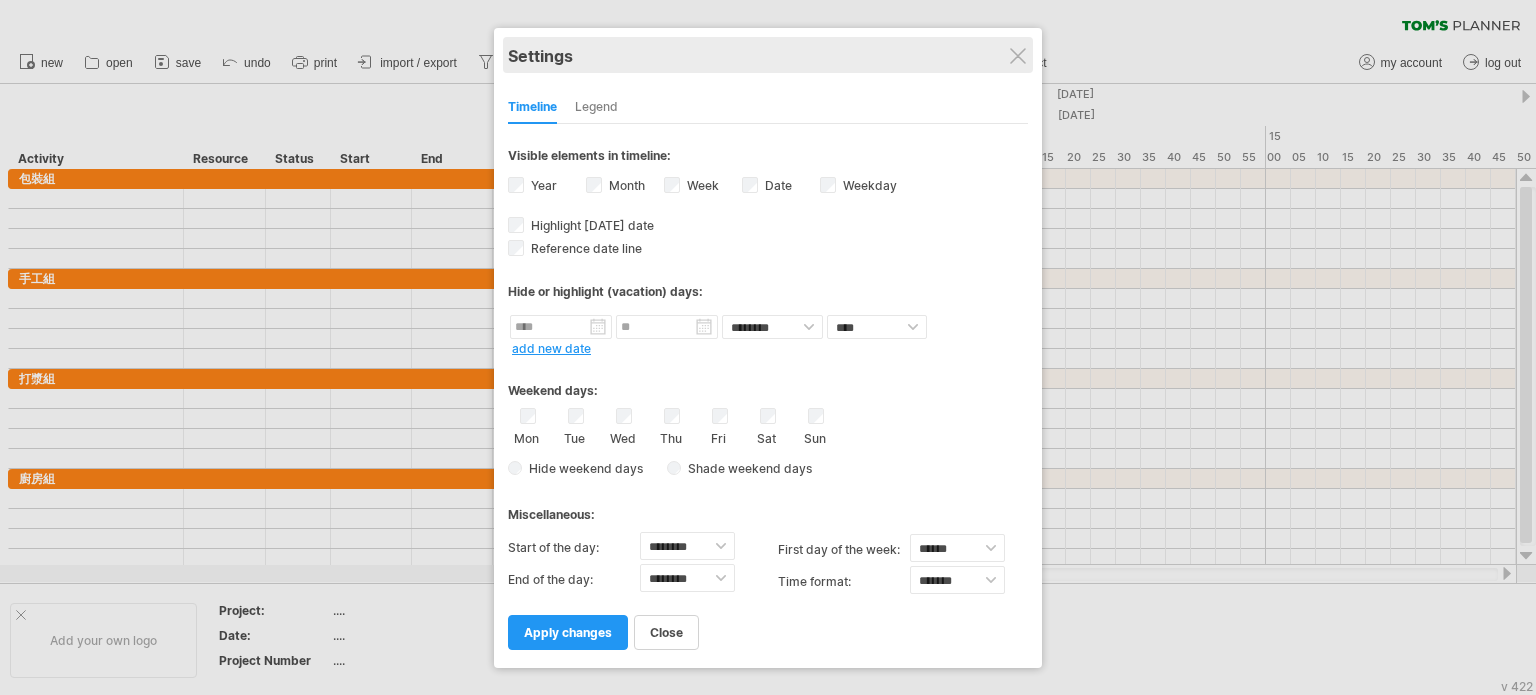 click on "Settings" at bounding box center (768, 55) 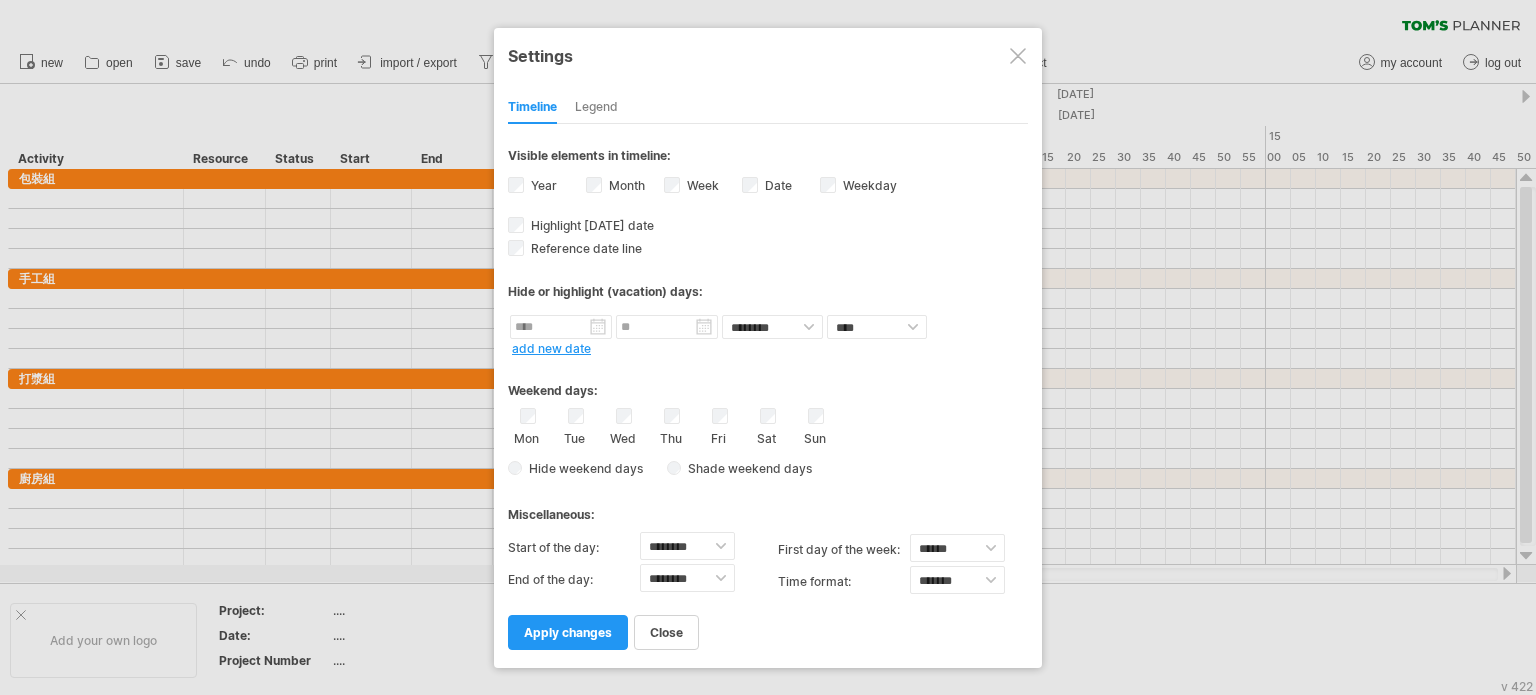 click on "close" at bounding box center (666, 632) 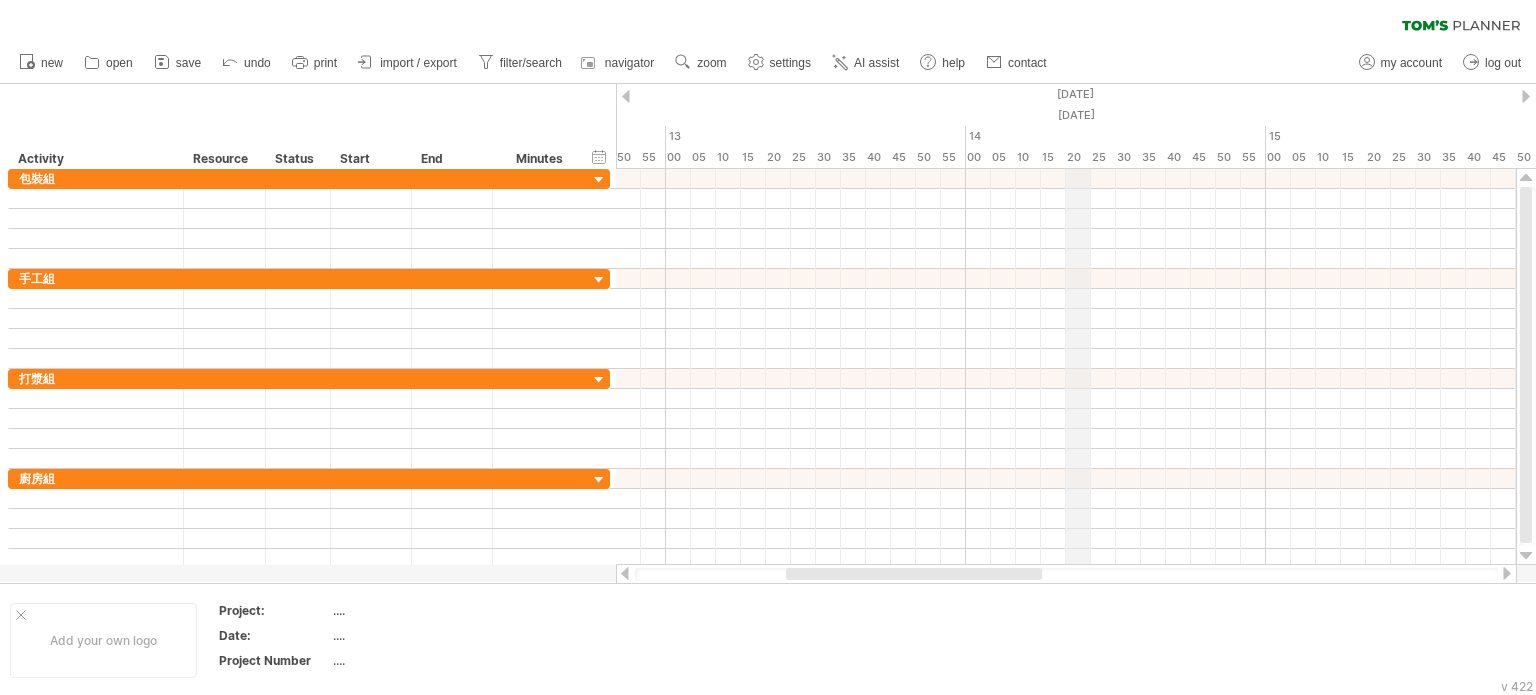 click on "[DATE]" at bounding box center [666, 115] 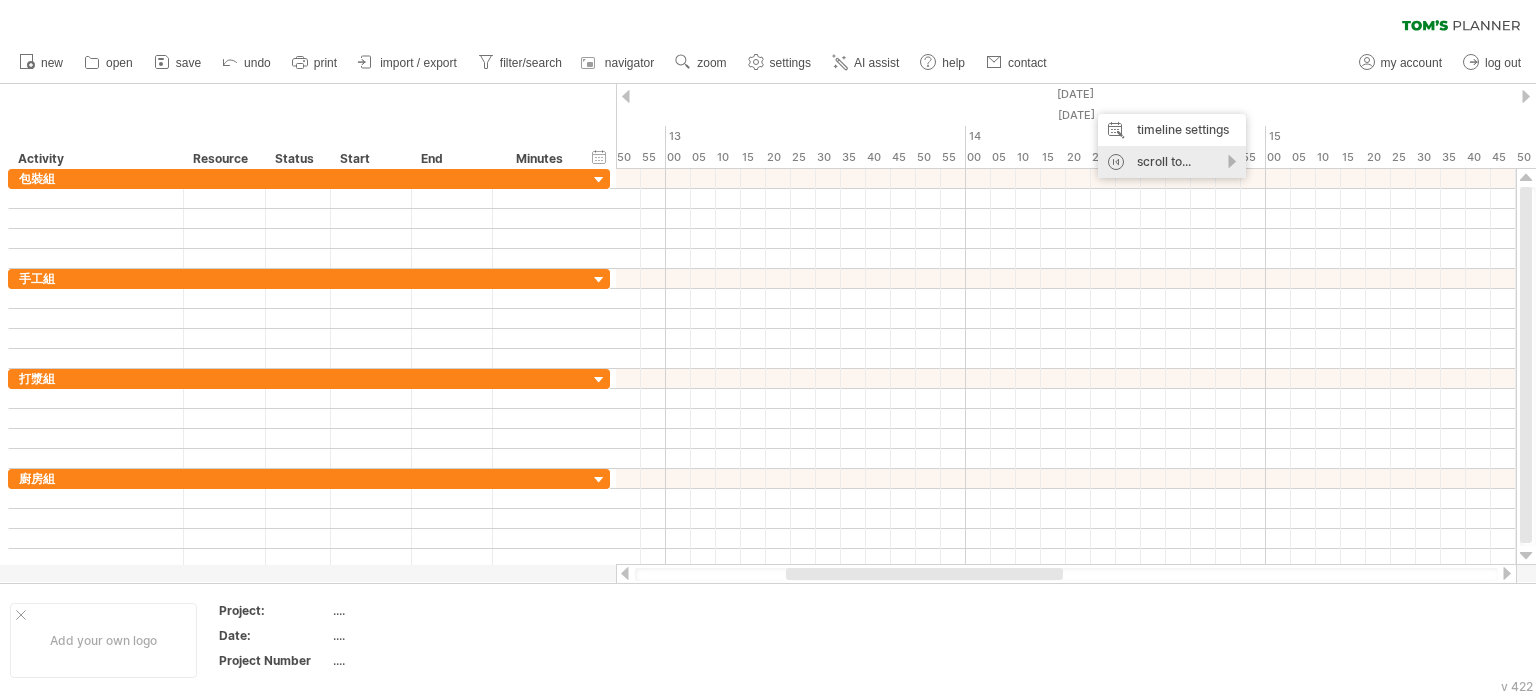click on "scroll to..." at bounding box center (1172, 162) 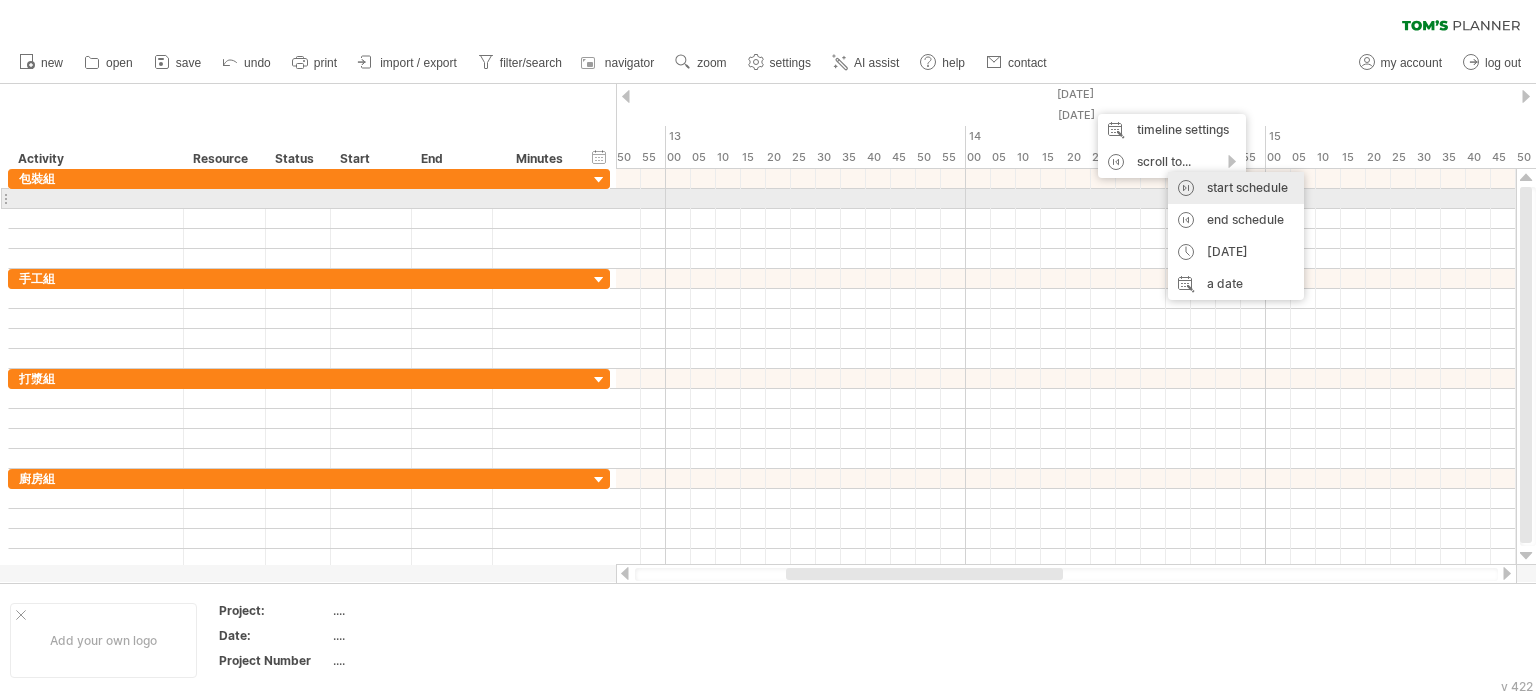 click on "start schedule" at bounding box center [1236, 188] 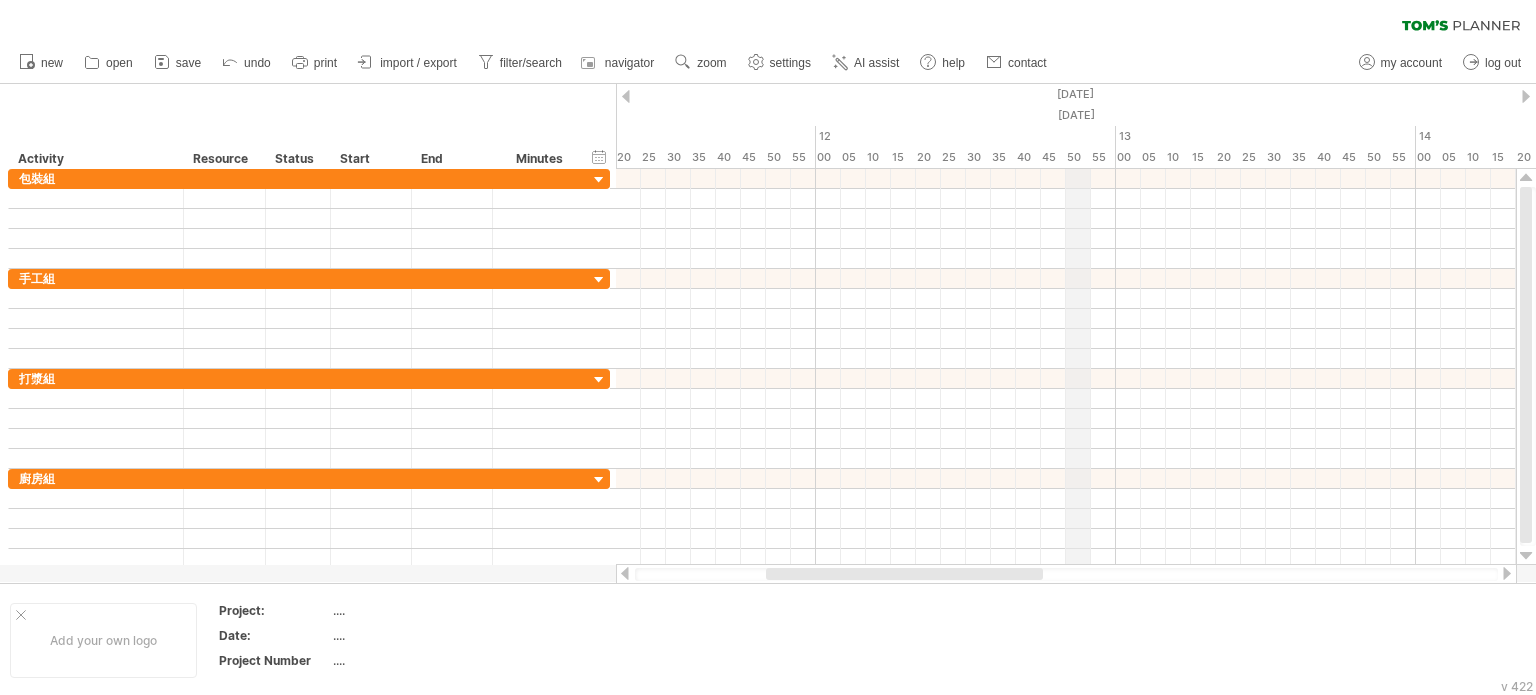 click on "[DATE]" at bounding box center [1116, 115] 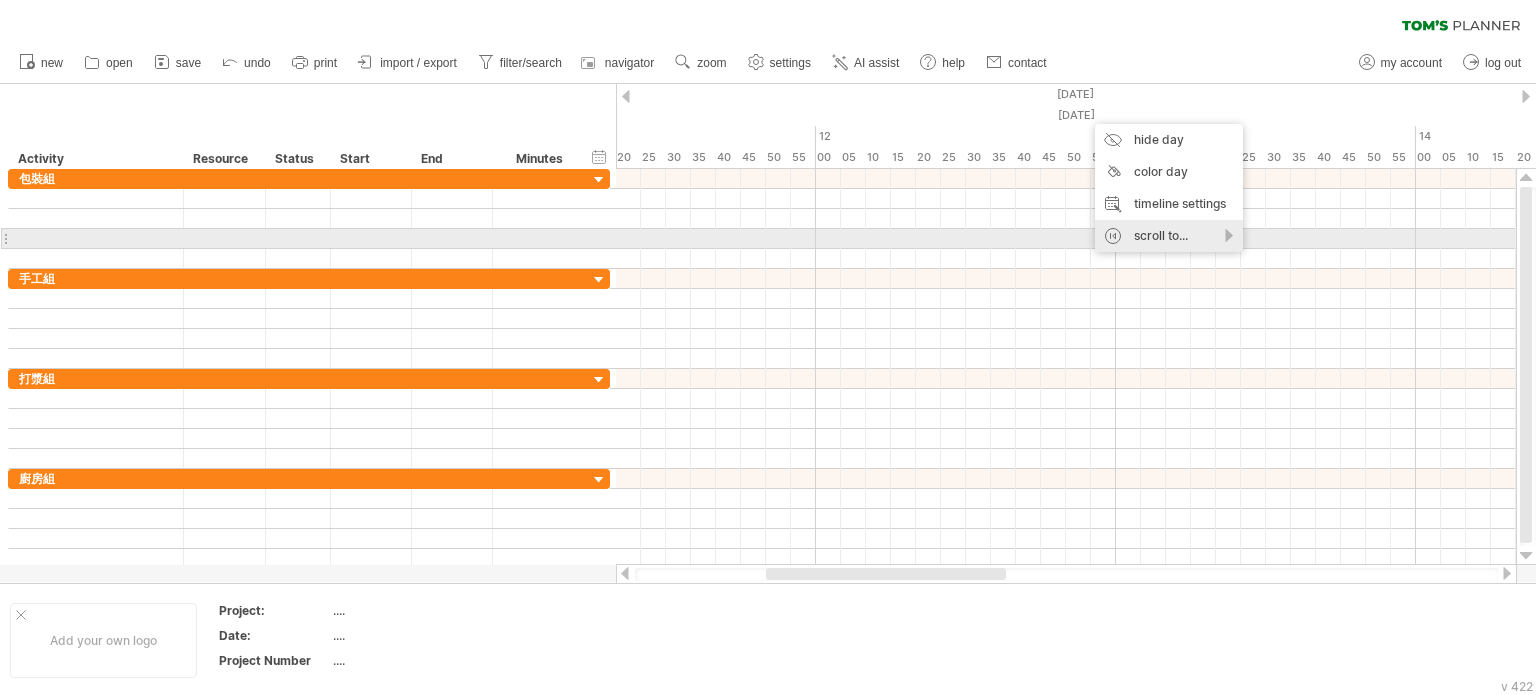 click on "scroll to..." at bounding box center (1169, 236) 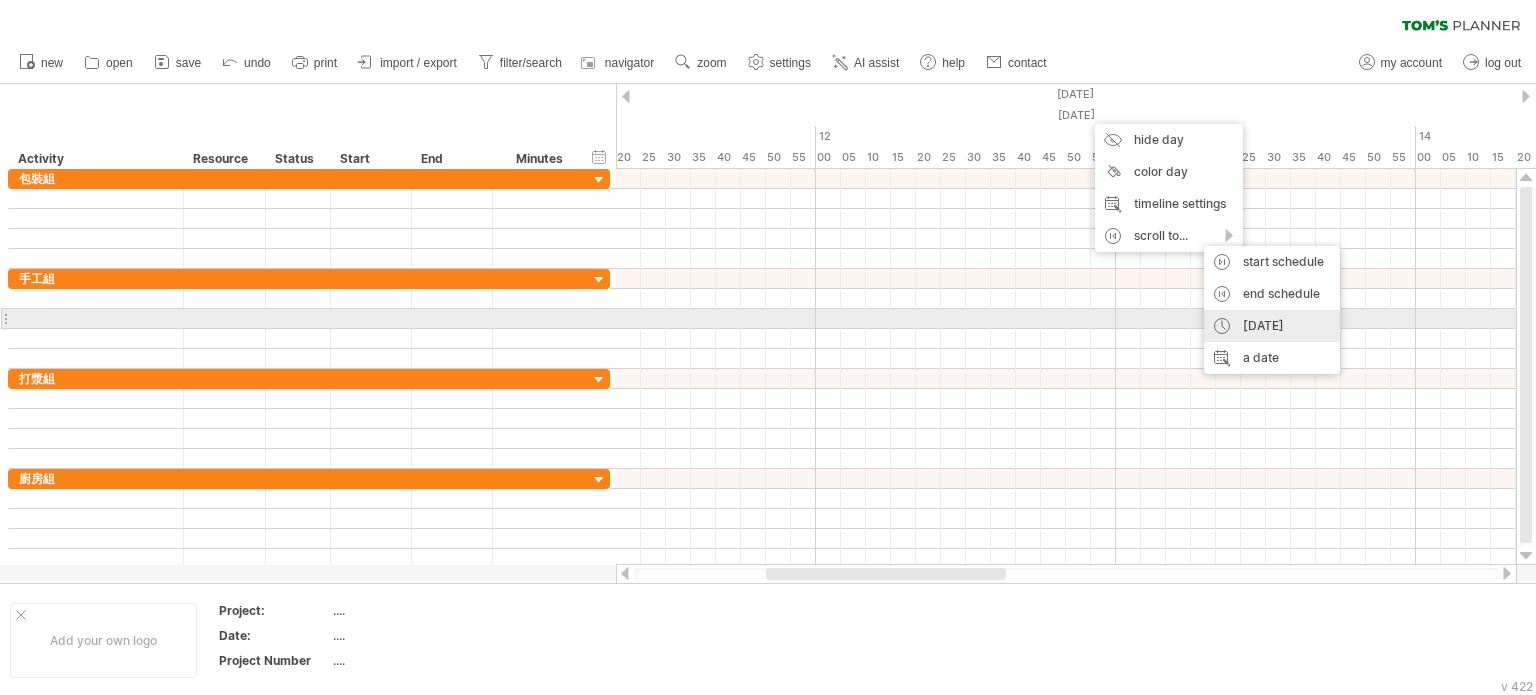 click on "[DATE]" at bounding box center (1272, 326) 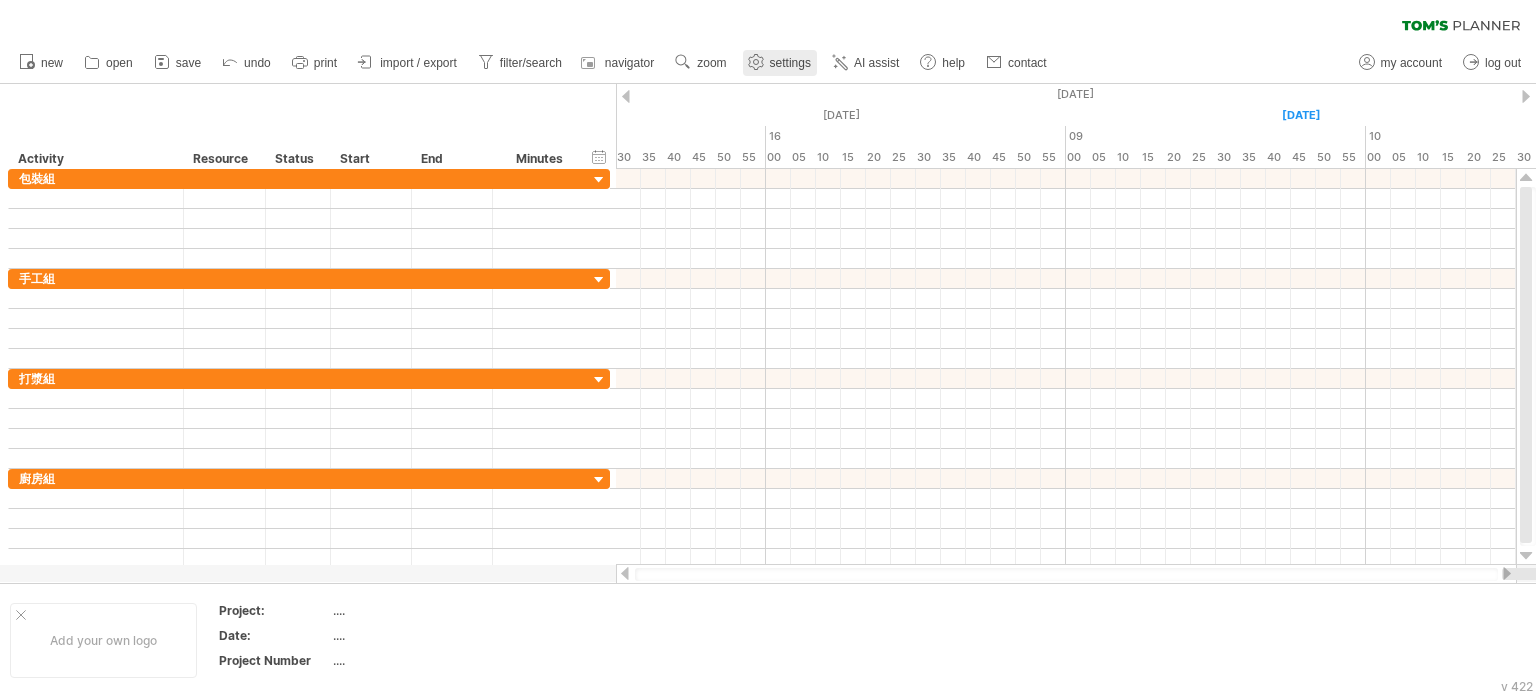 click on "settings" at bounding box center [790, 63] 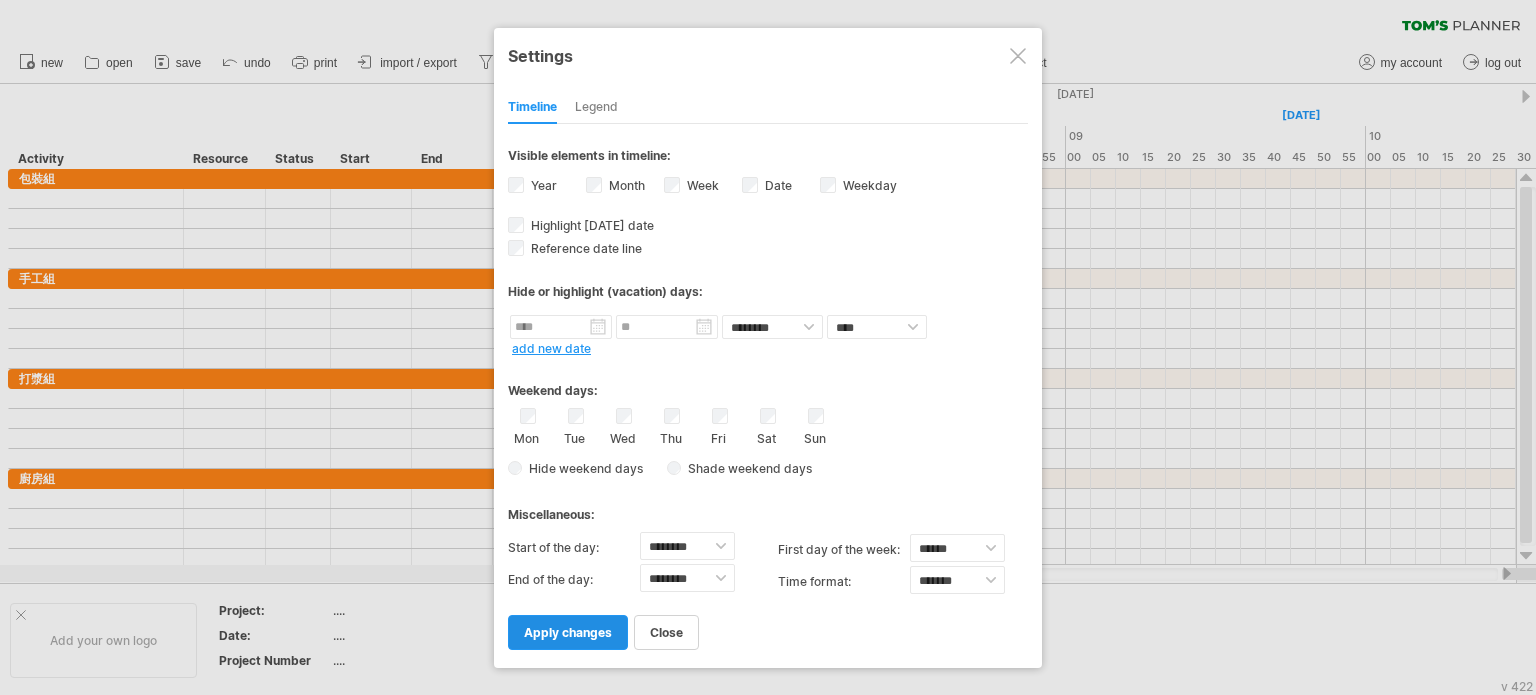 click on "apply changes" at bounding box center (568, 632) 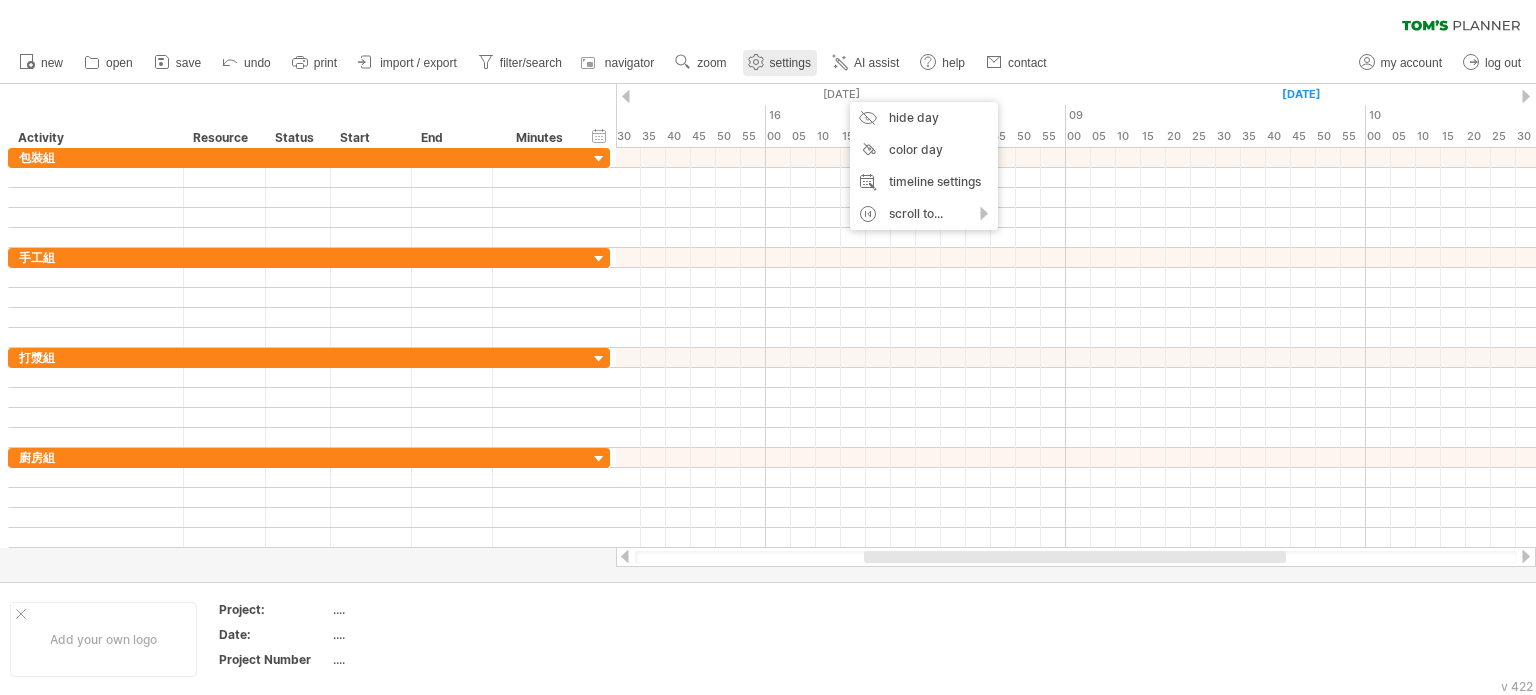 click on "settings" at bounding box center [790, 63] 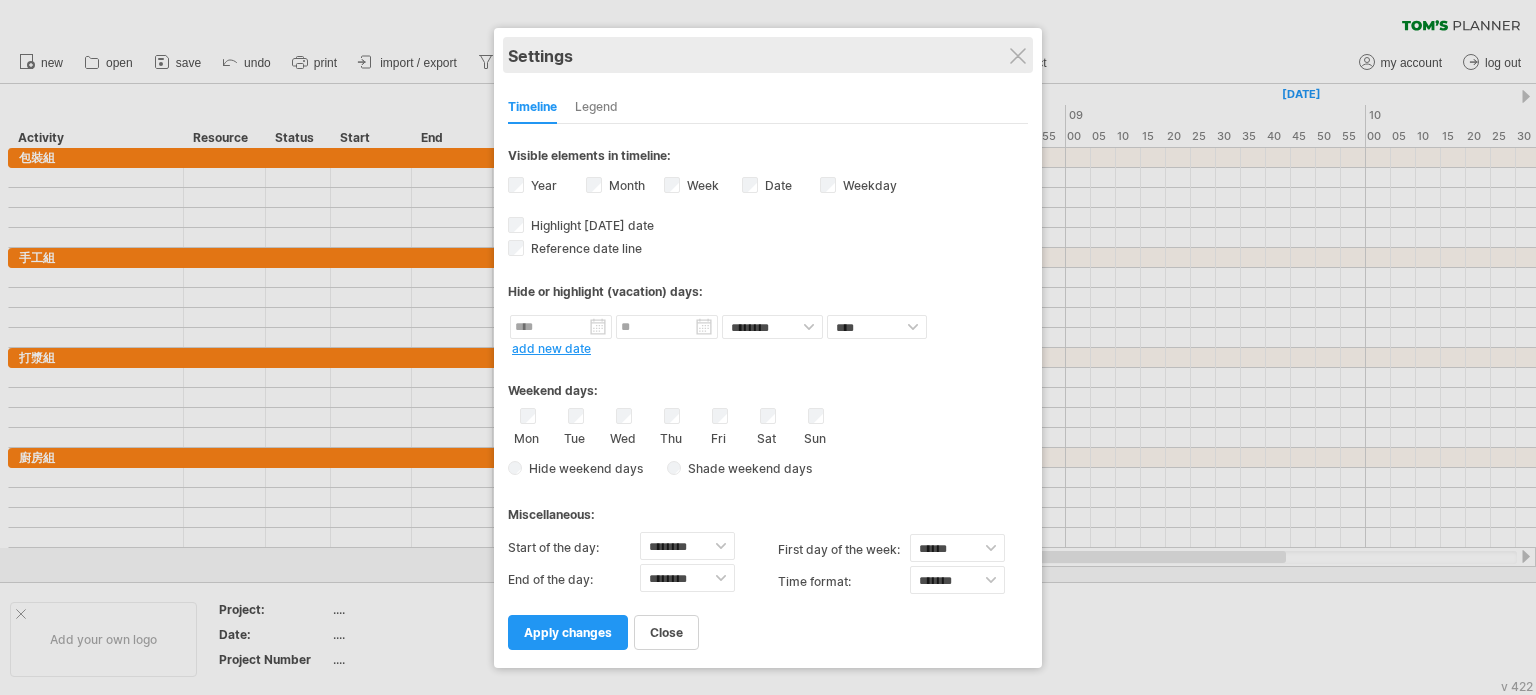 click on "Settings" at bounding box center [768, 55] 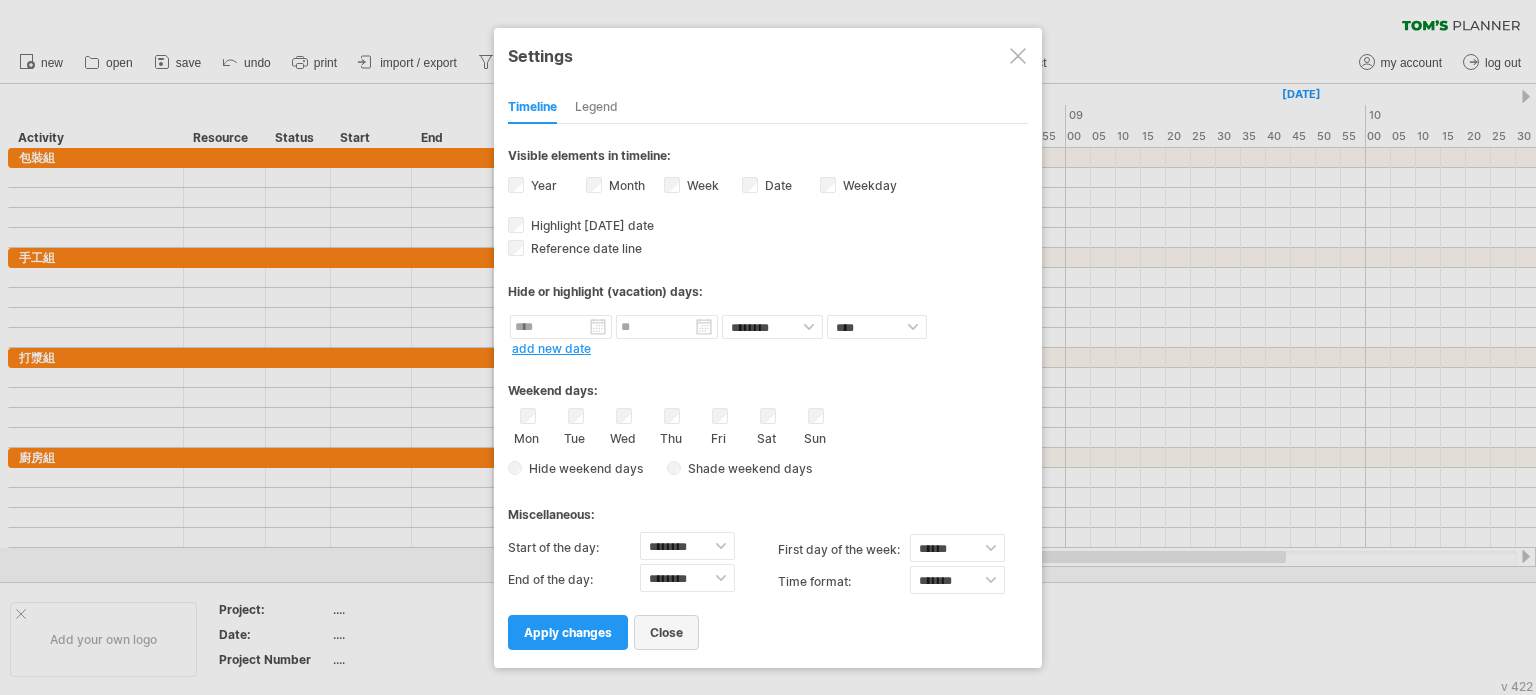 click on "close" at bounding box center (666, 632) 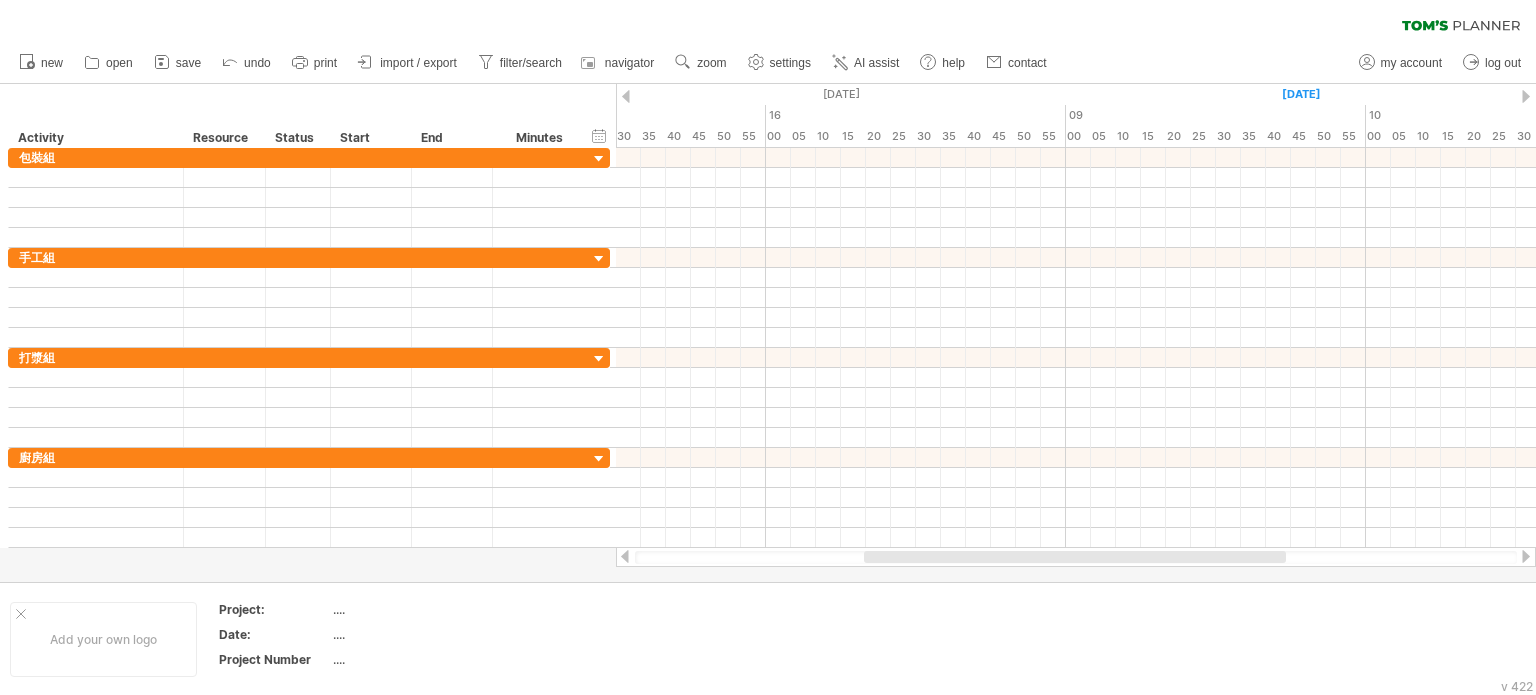 click at bounding box center (626, 96) 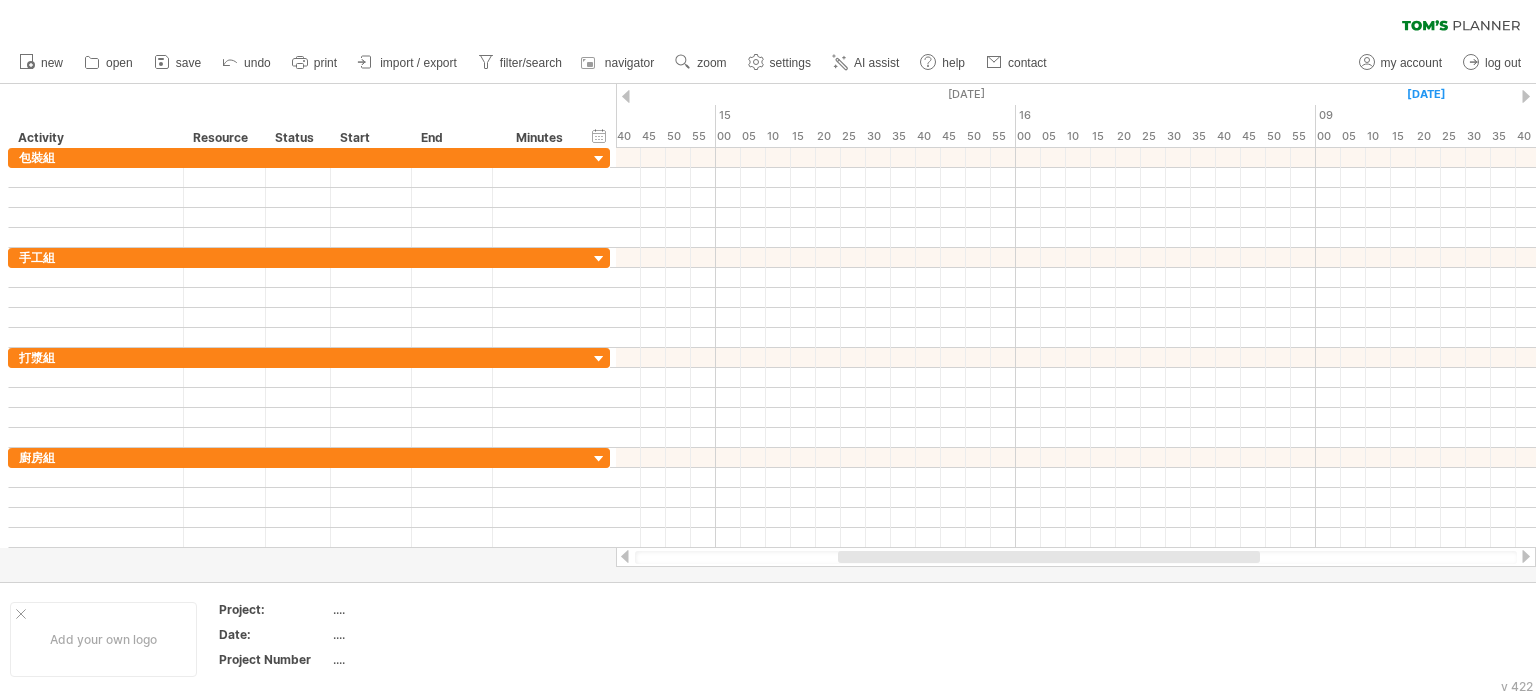 click at bounding box center (626, 96) 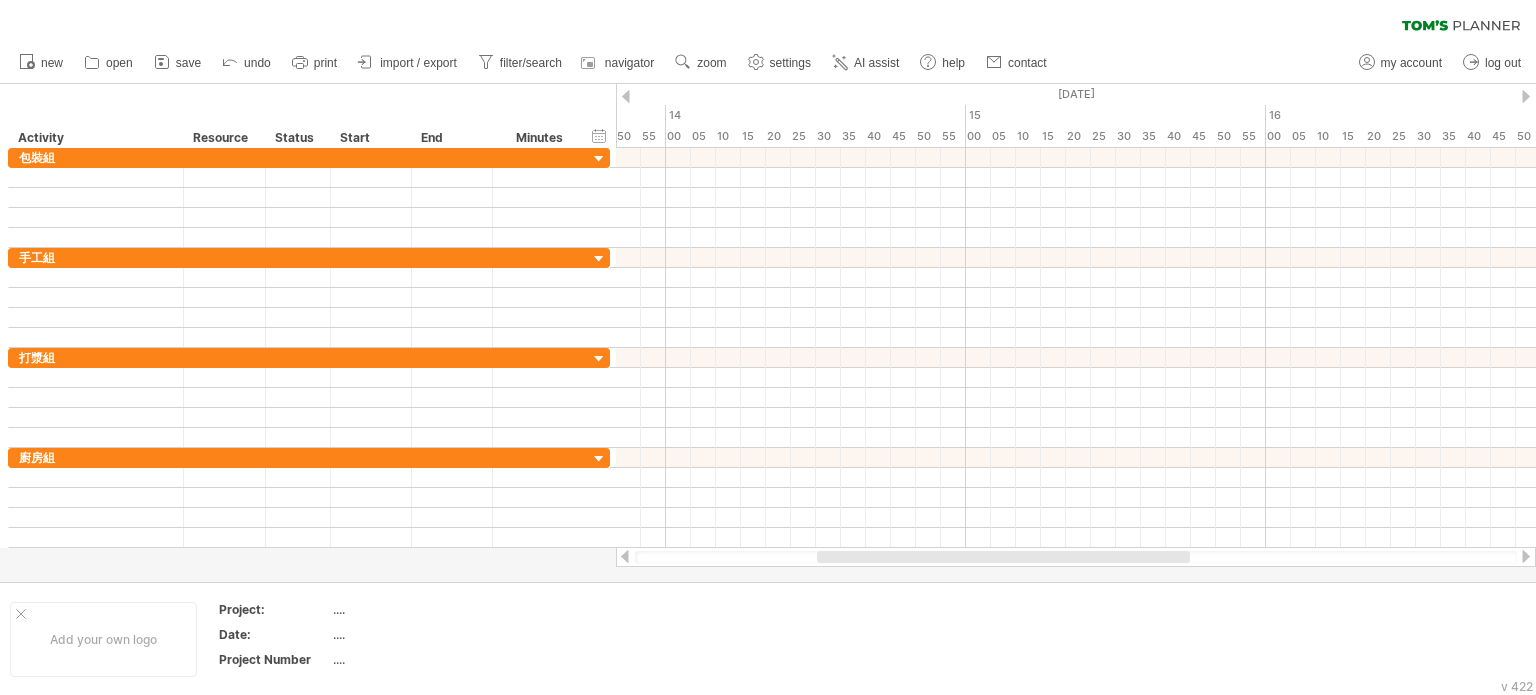 click at bounding box center (626, 96) 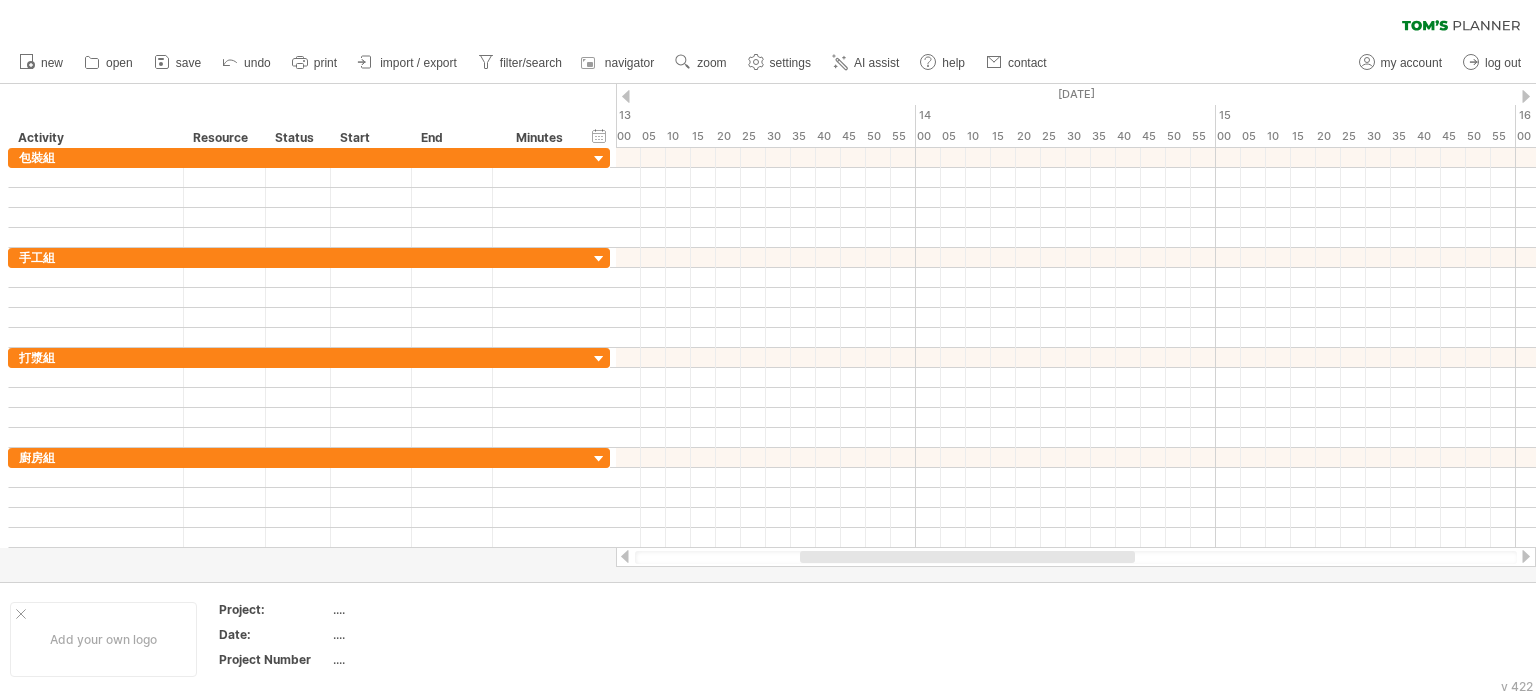 click at bounding box center [626, 96] 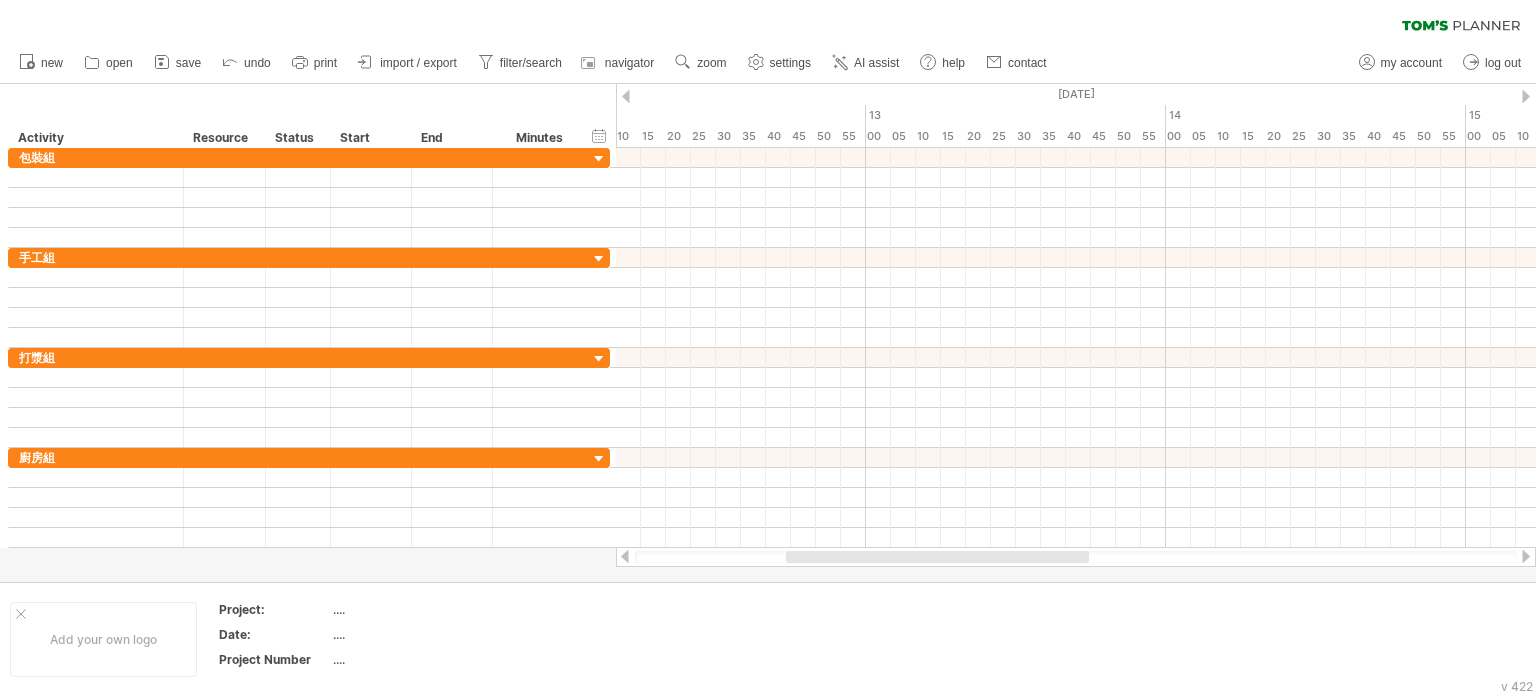 click at bounding box center (626, 96) 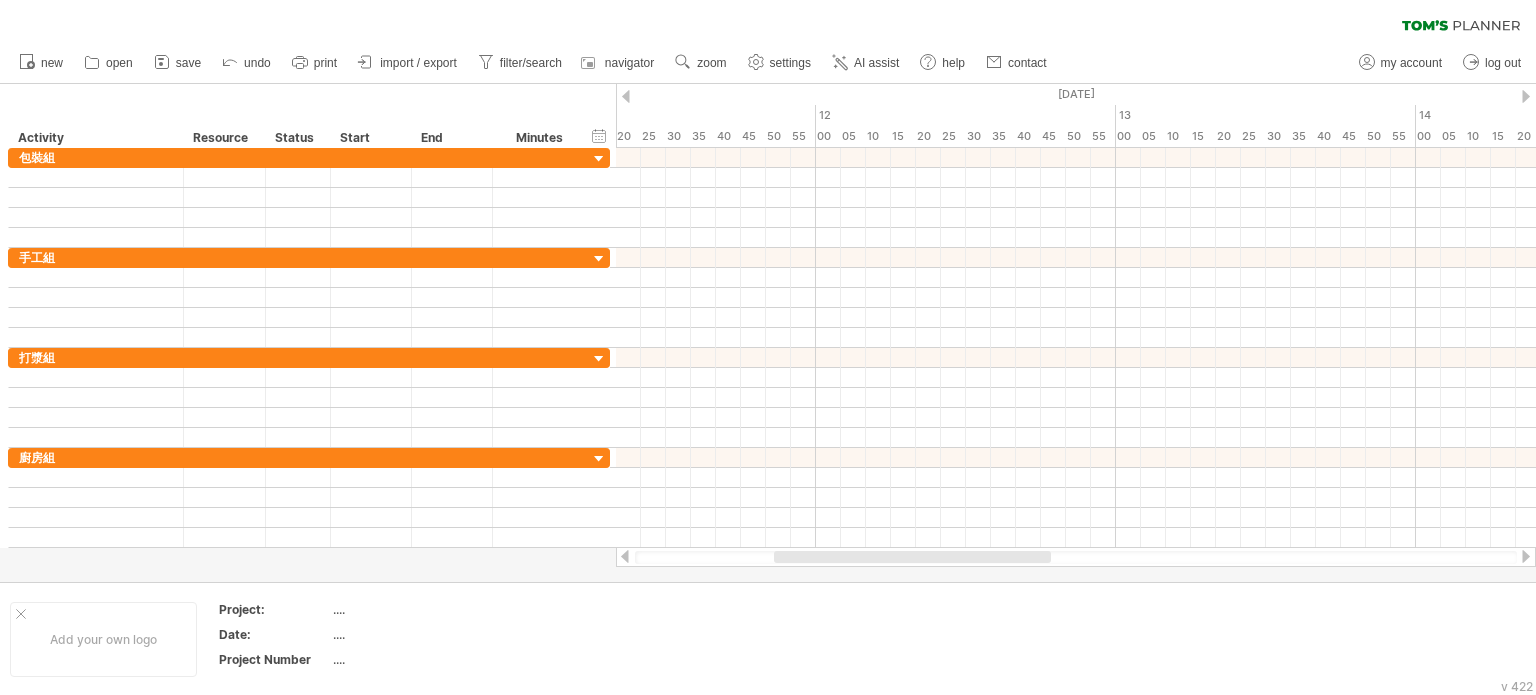 click at bounding box center [626, 96] 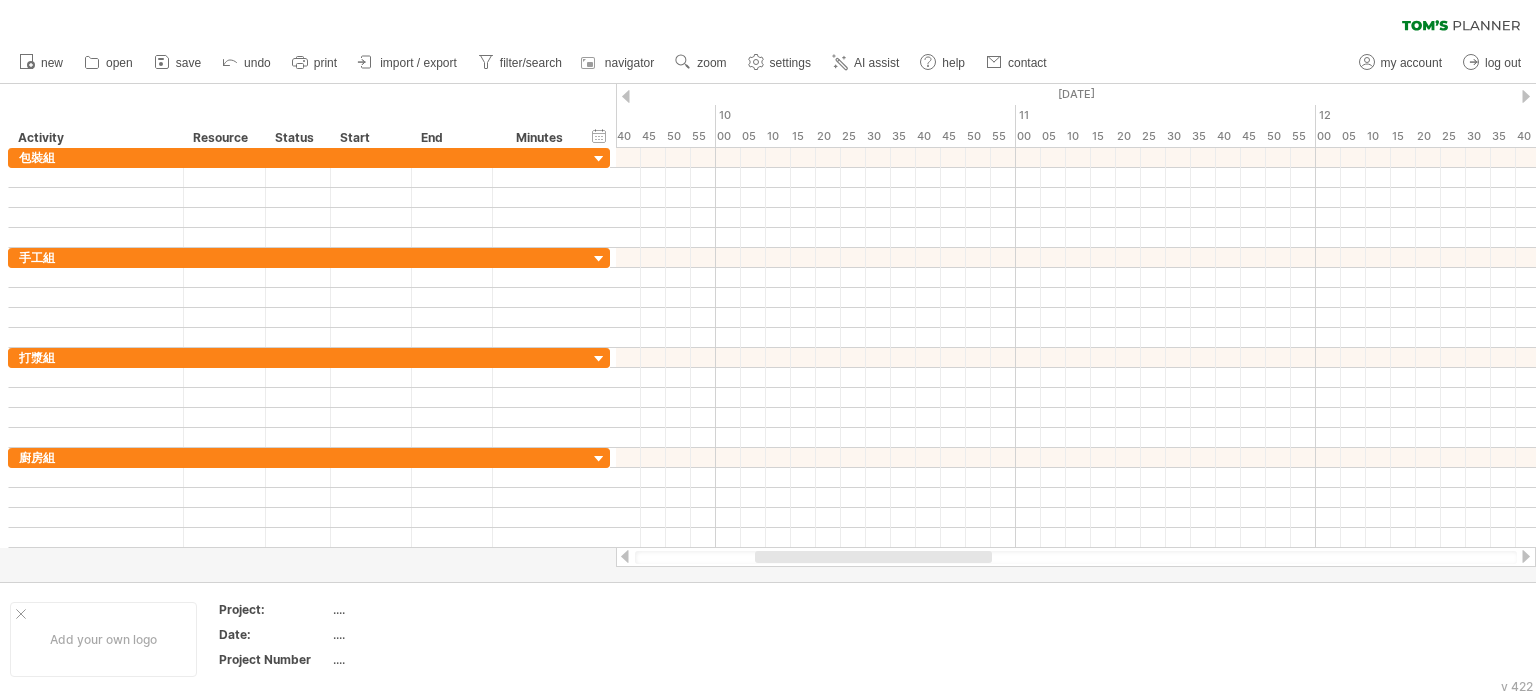 click at bounding box center [626, 96] 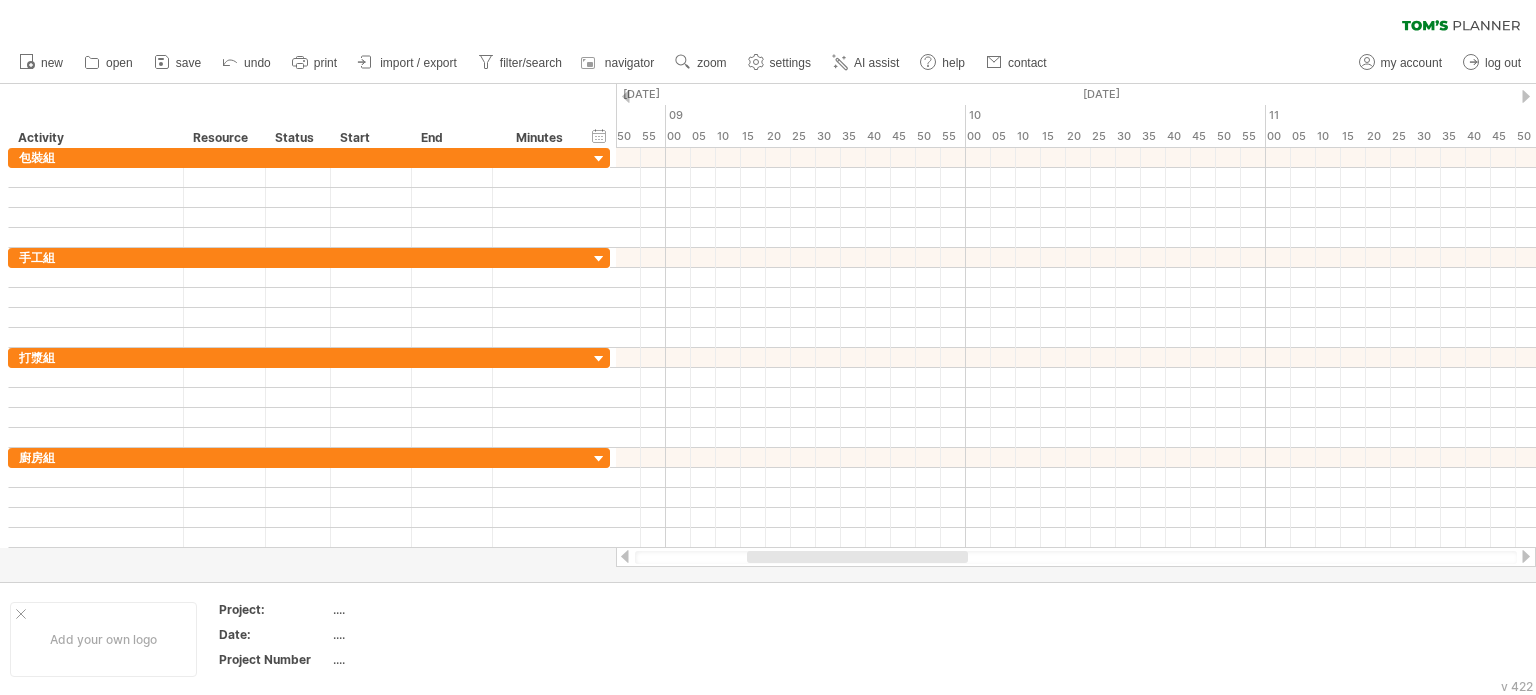 click at bounding box center (626, 96) 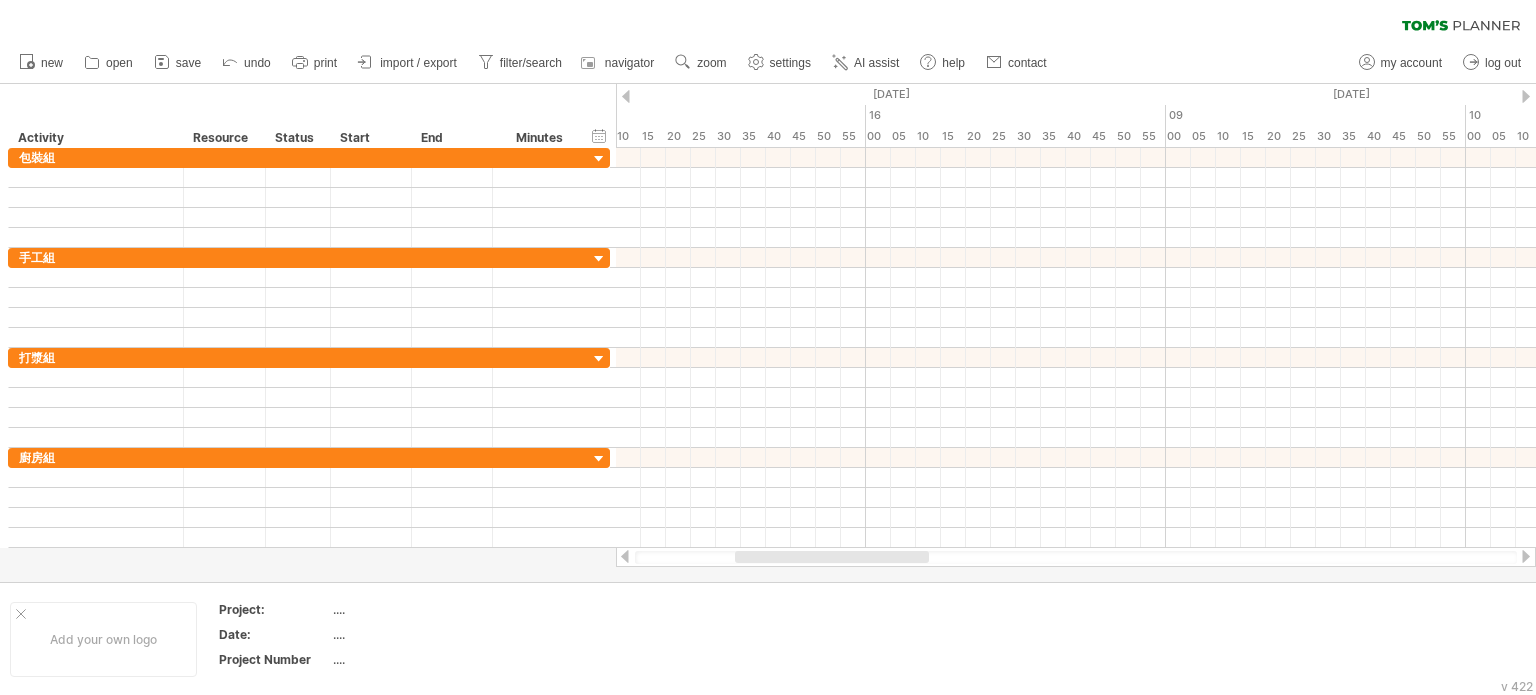 click at bounding box center (626, 96) 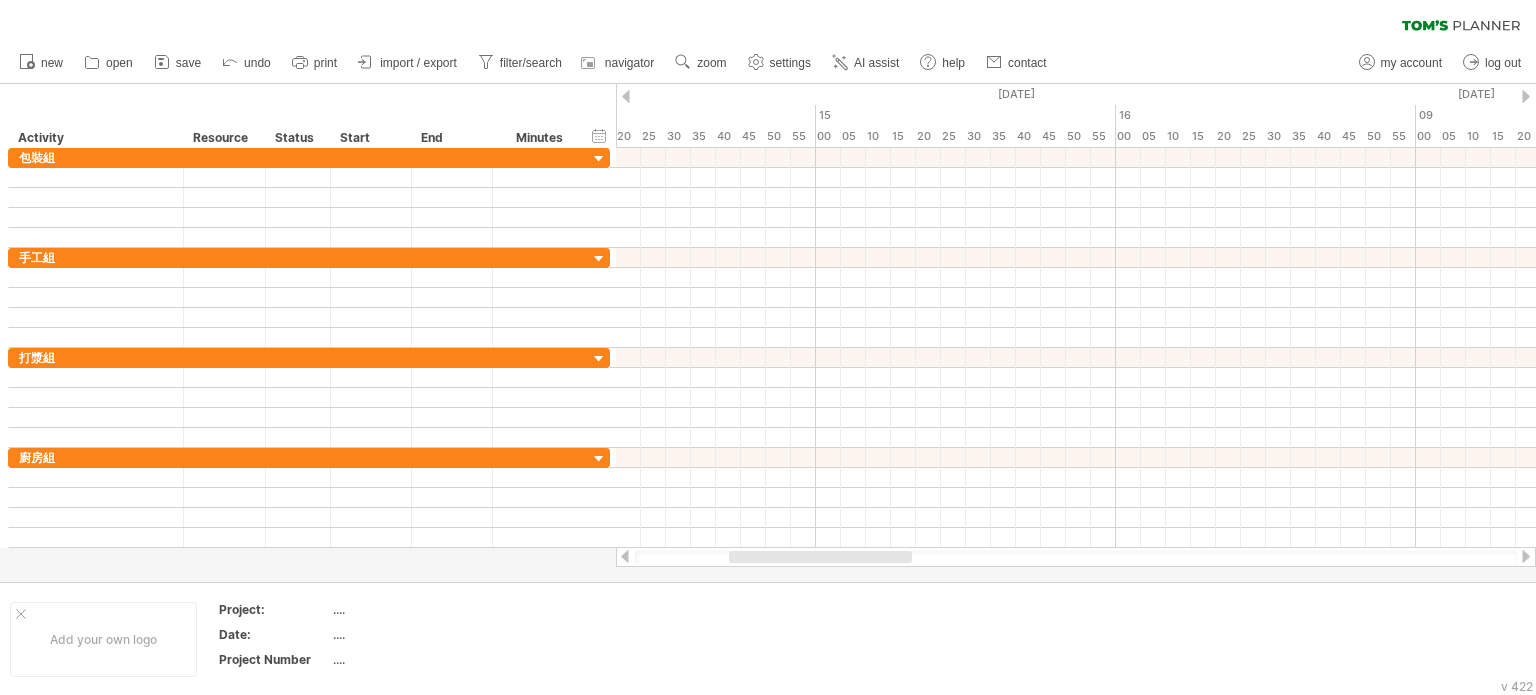 click at bounding box center [626, 96] 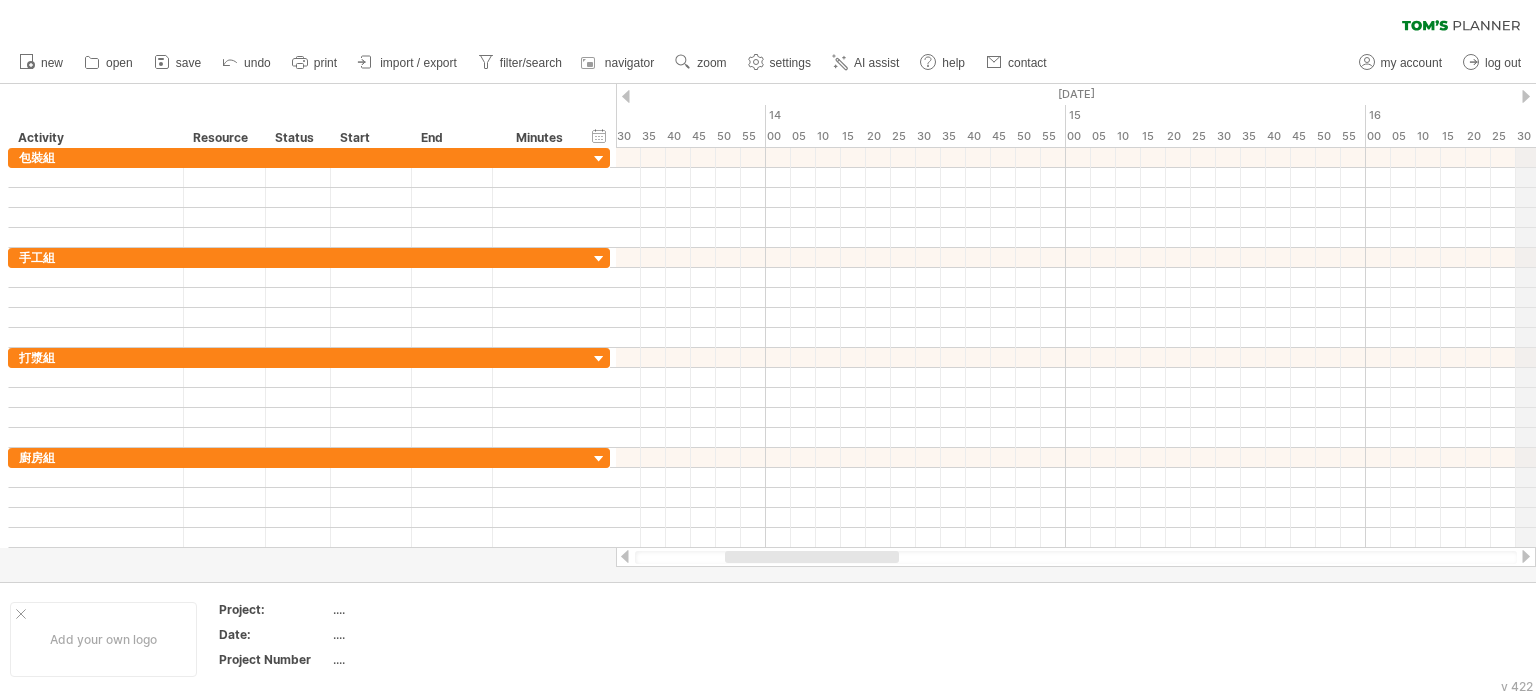 click on "[DATE]" at bounding box center (466, 94) 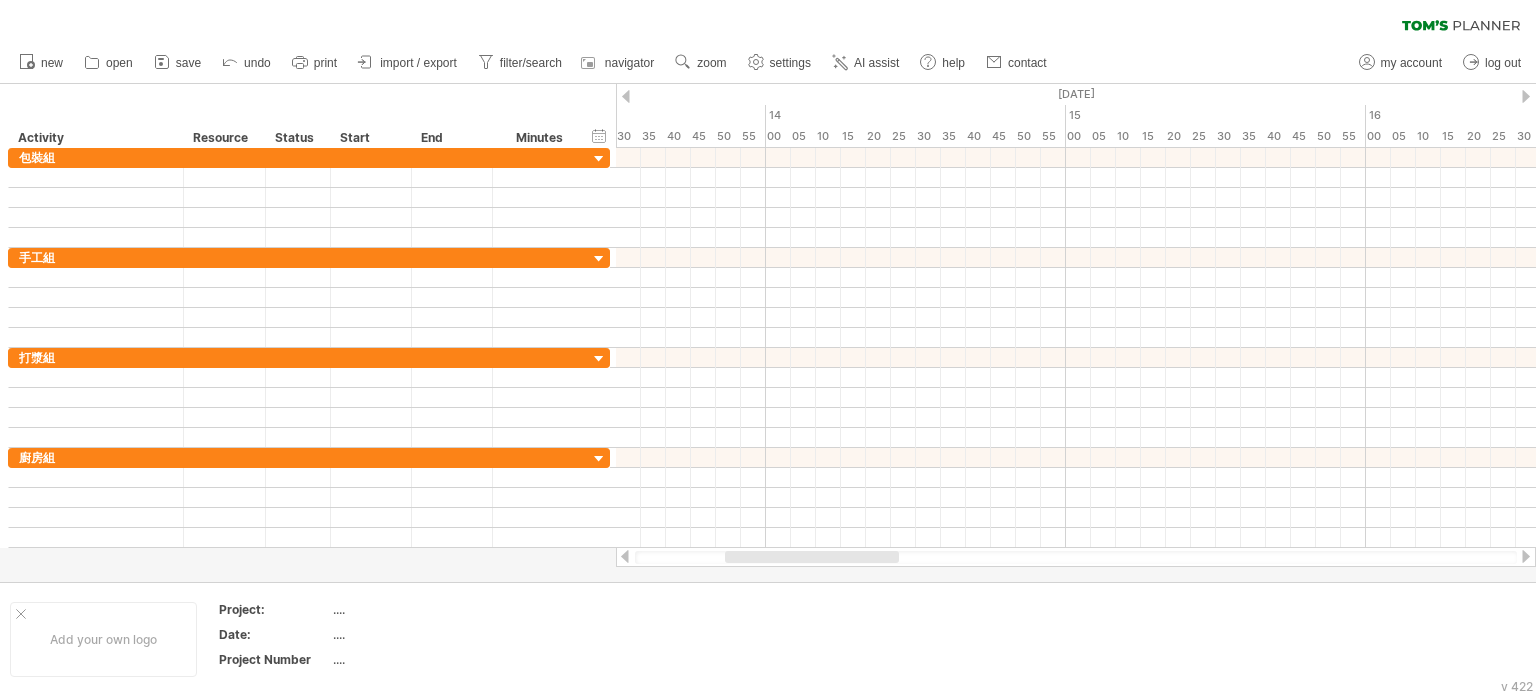 click at bounding box center [1526, 96] 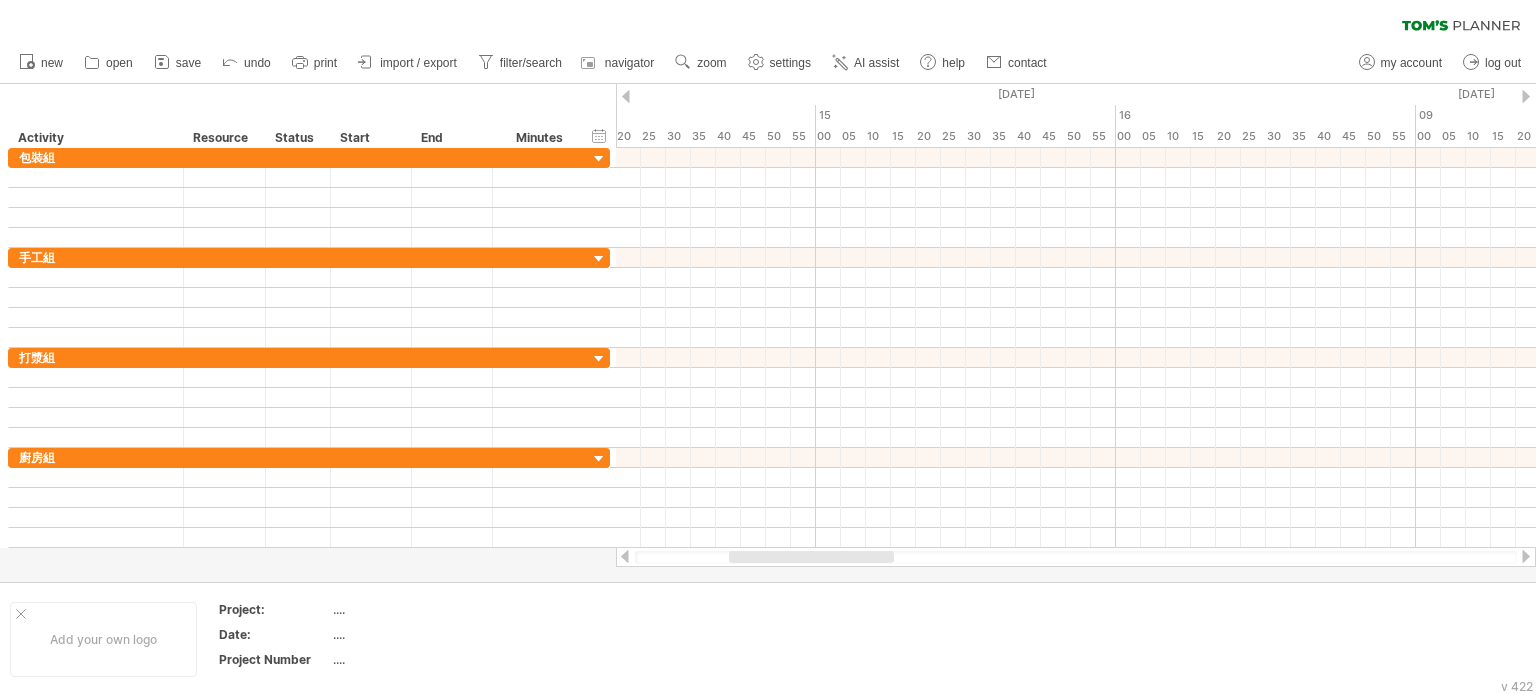 click at bounding box center [1526, 96] 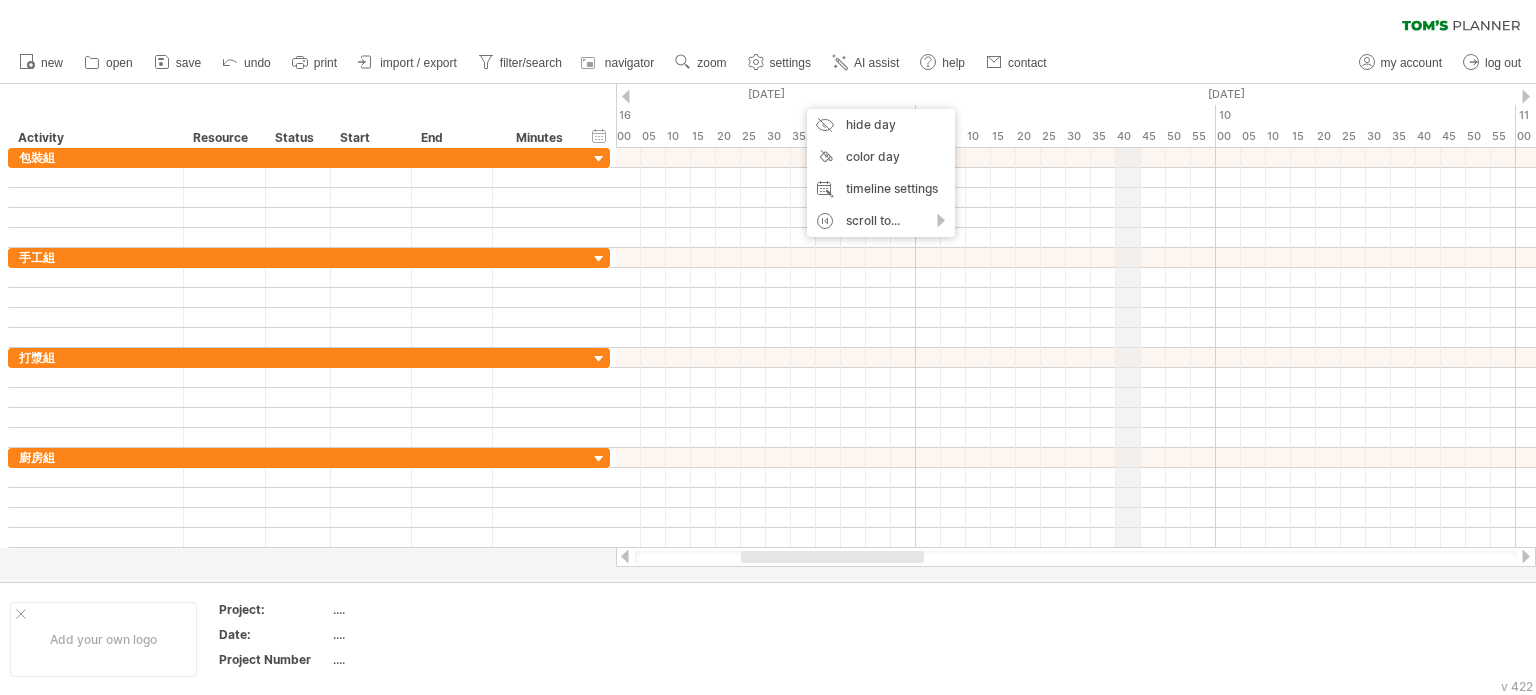 click on "09" at bounding box center (1066, 115) 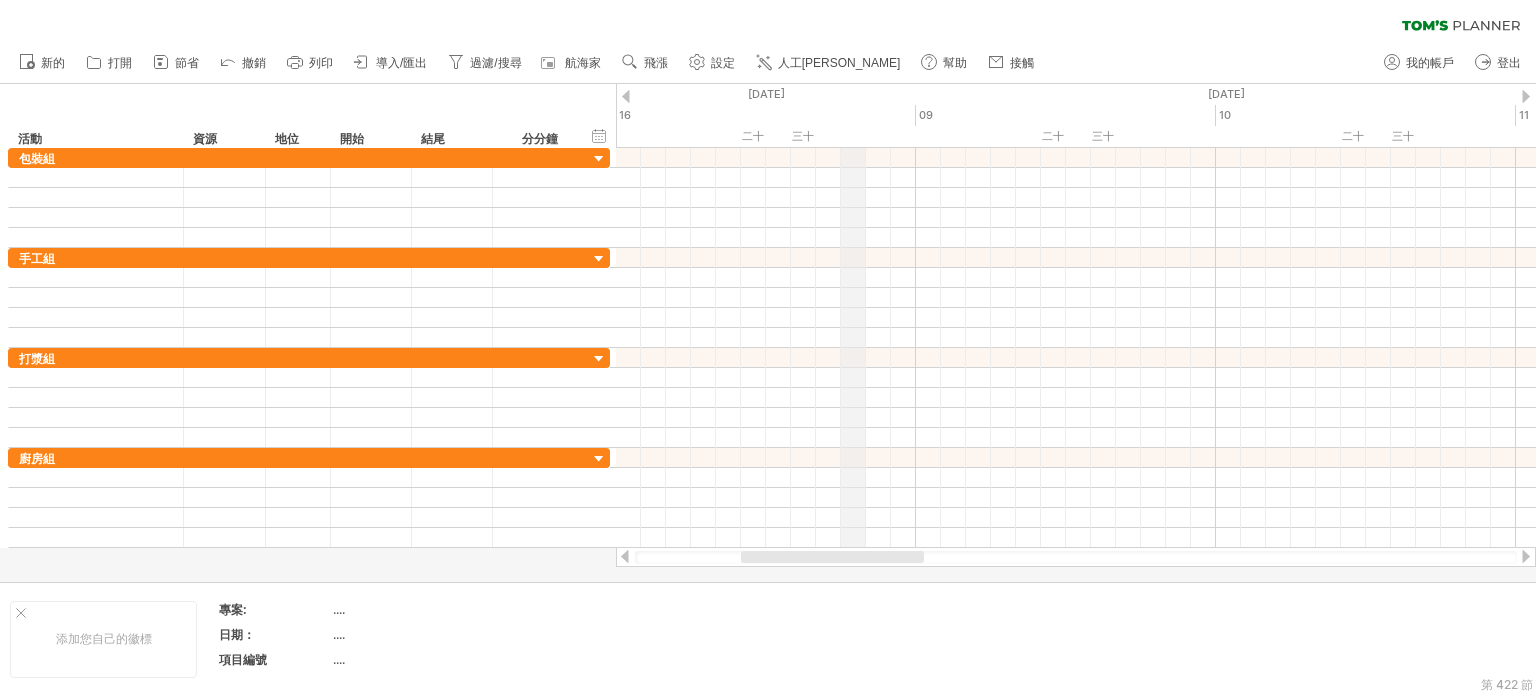 click on "16" at bounding box center [766, 115] 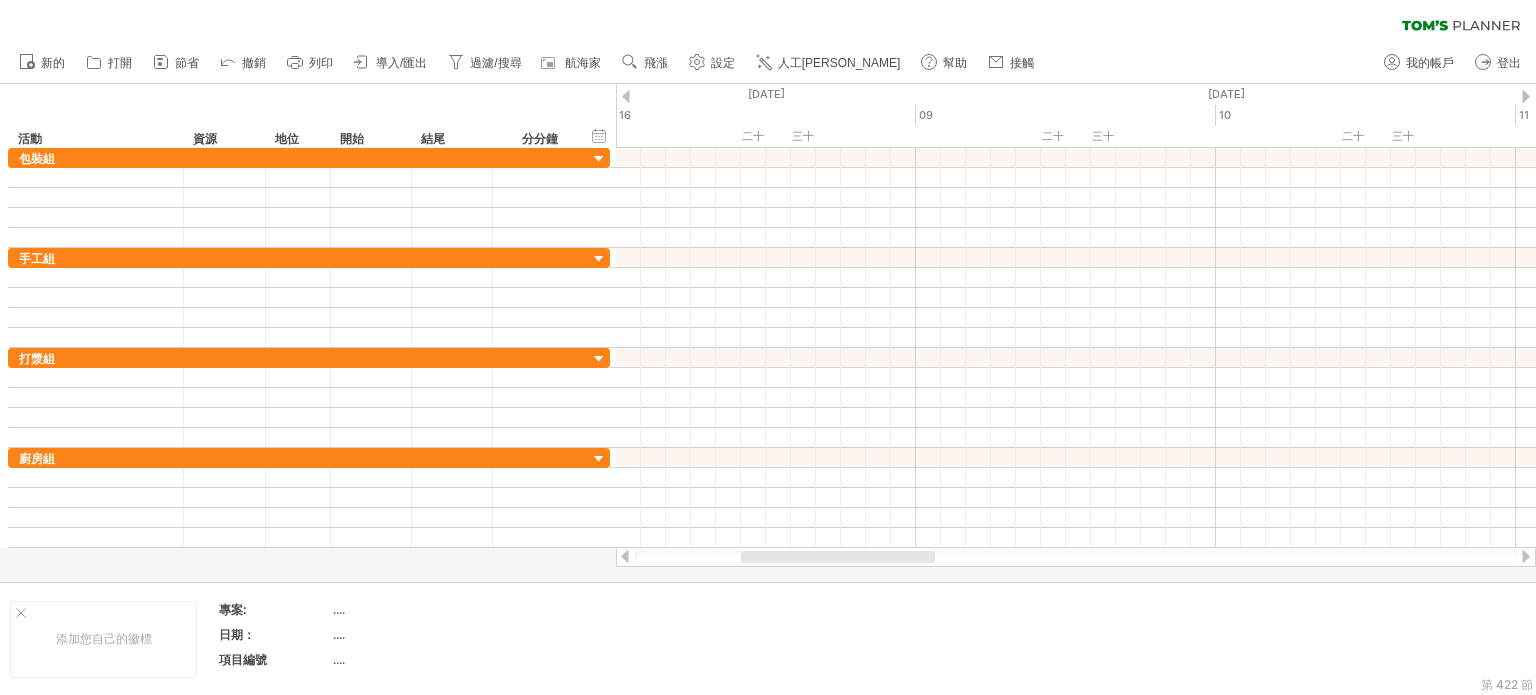 click on "新的" at bounding box center (525, 63) 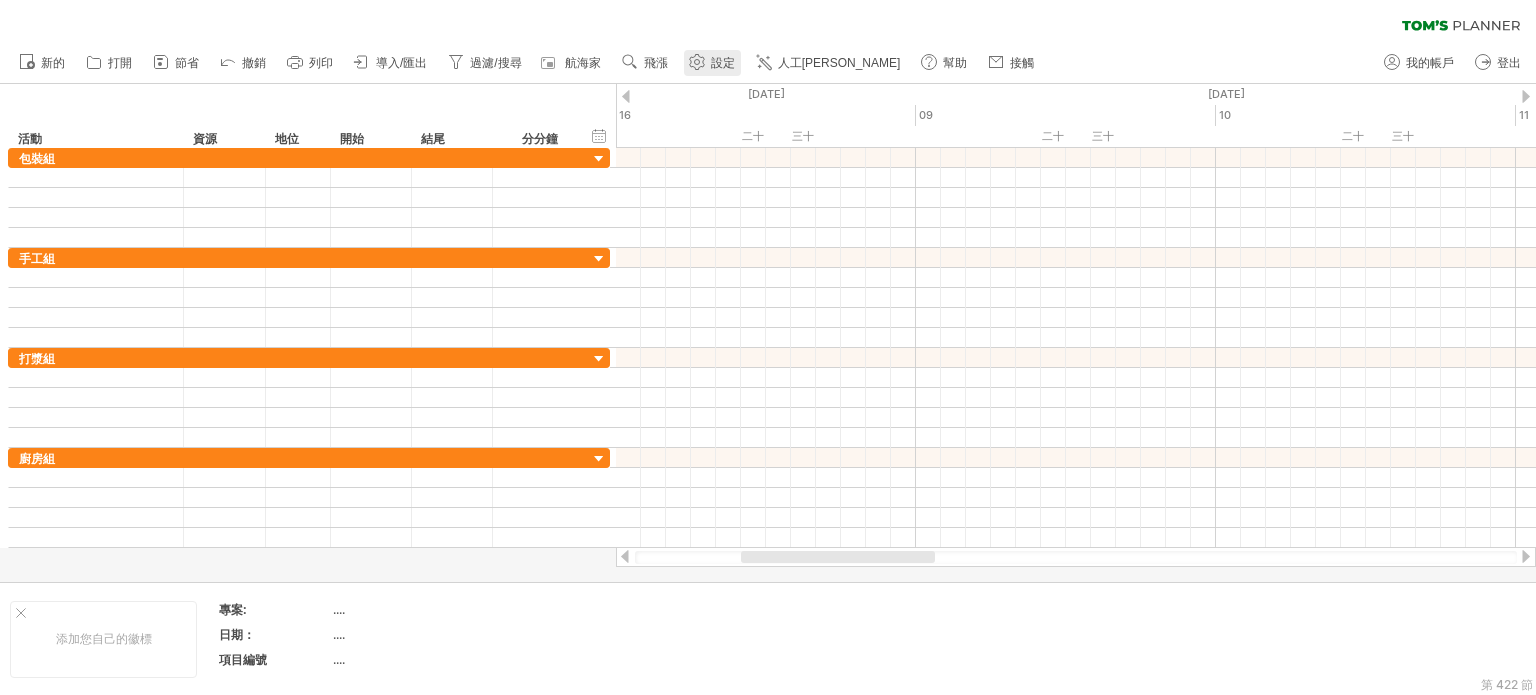 click on "設定" at bounding box center (723, 63) 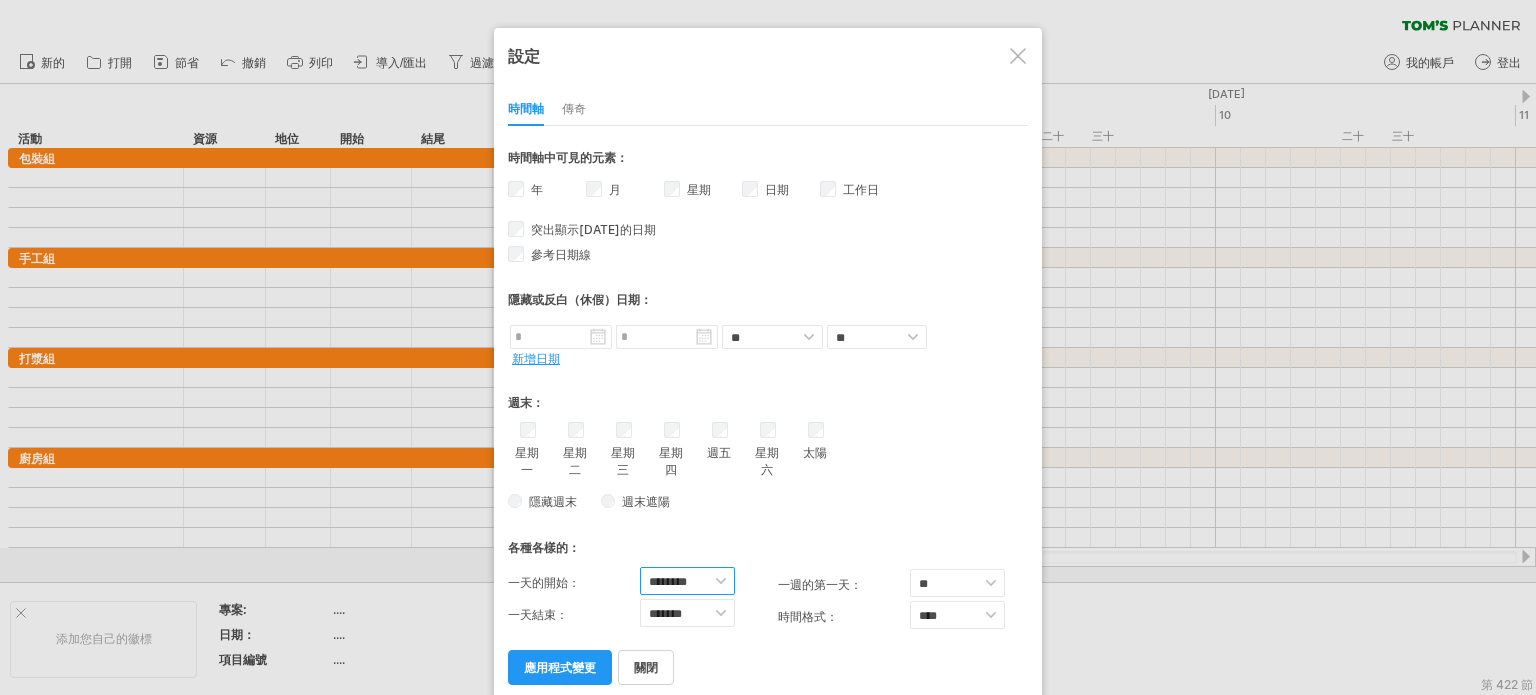 click on "********
*******
*******
*******
*******
*******
*******
*******
*******
******
*******
*******
********
******
*******
*******
*******
*******
******
******" at bounding box center (687, 581) 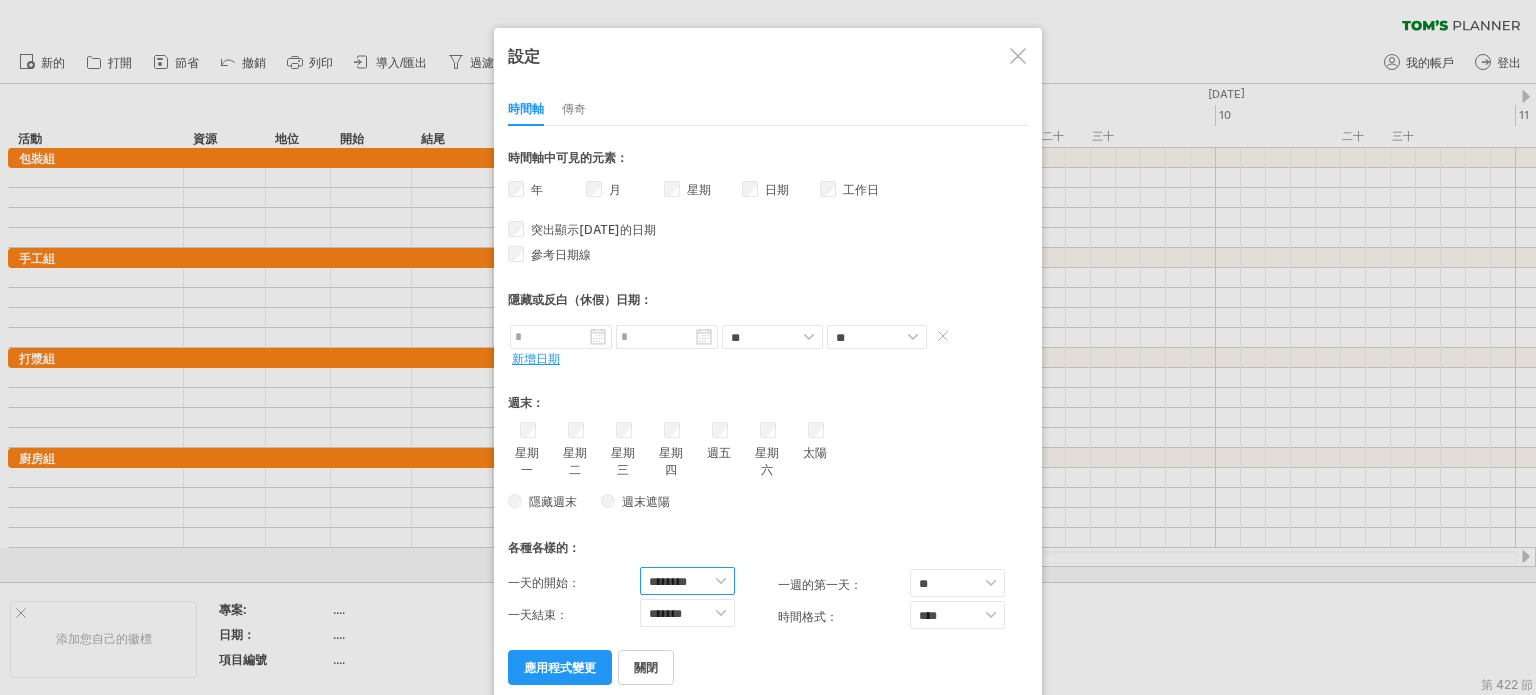 select on "*" 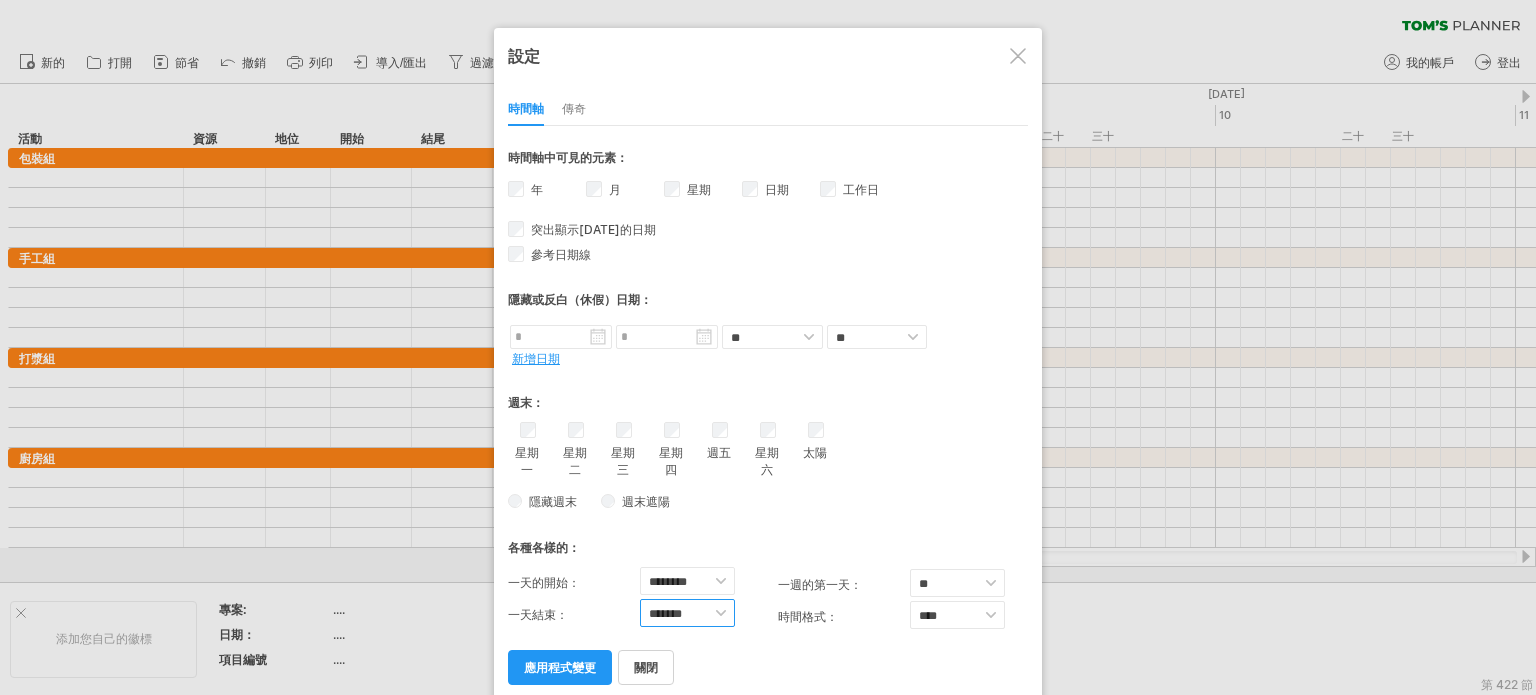 click on "*******
*******
*******
*******
*******
*******
*******
*******
******
*******
*******
********
******
*******
*******
*******
*******
******
******
********" at bounding box center [687, 613] 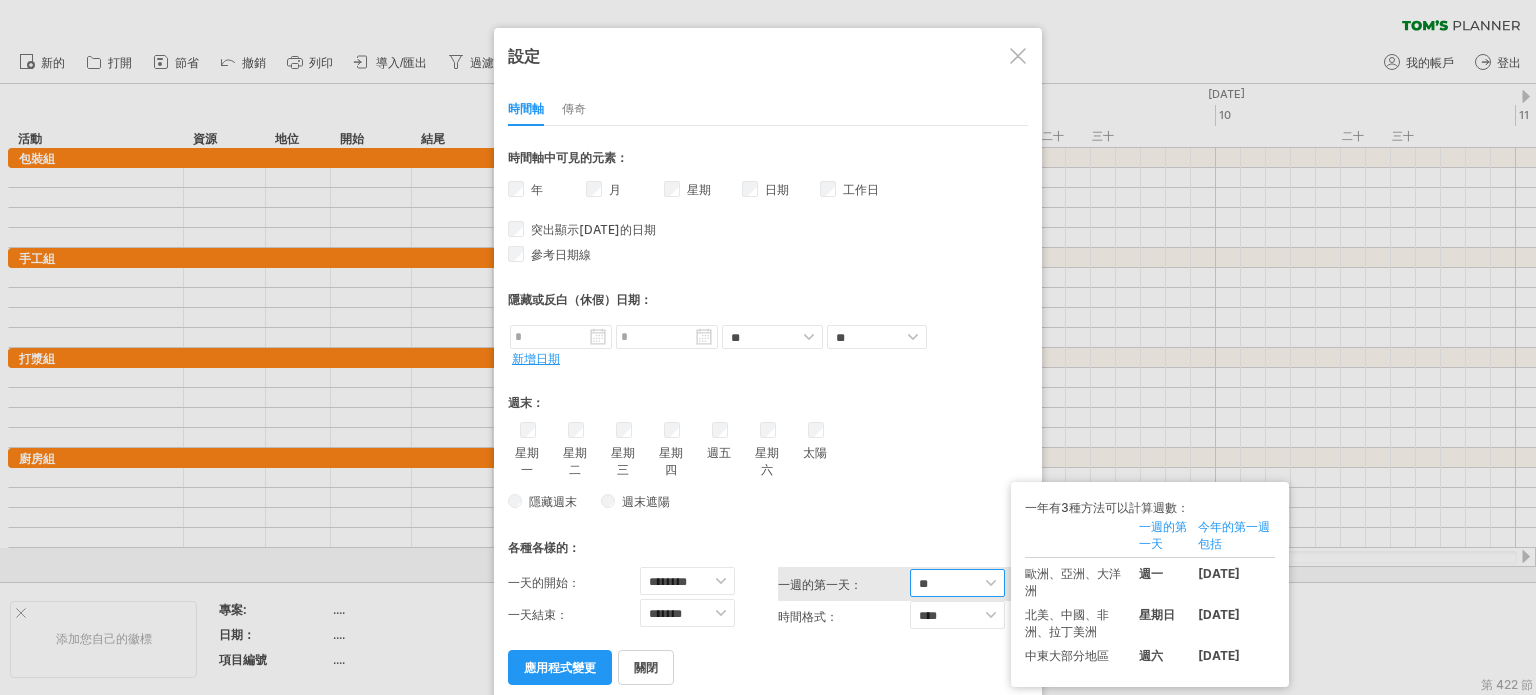 click on "**
***
**" at bounding box center [957, 583] 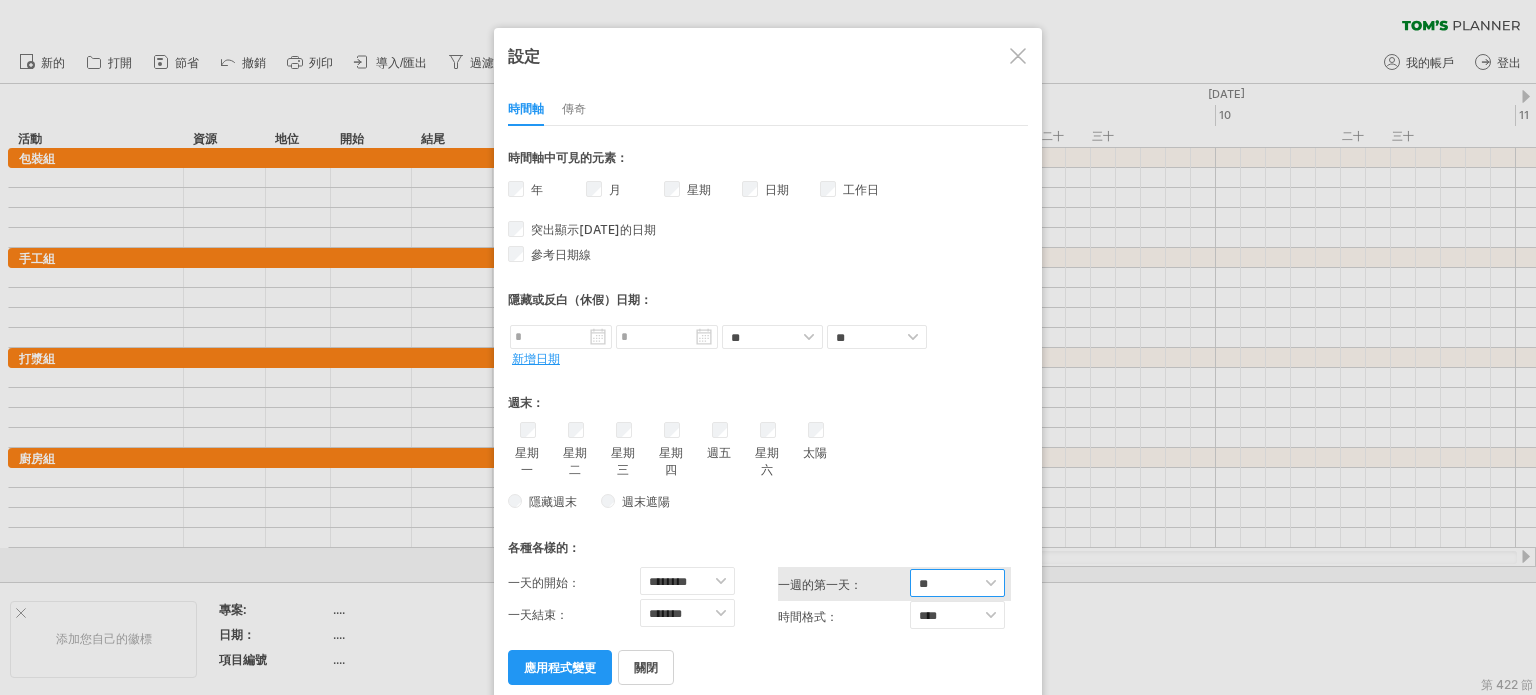 click on "**
***
**" at bounding box center (957, 583) 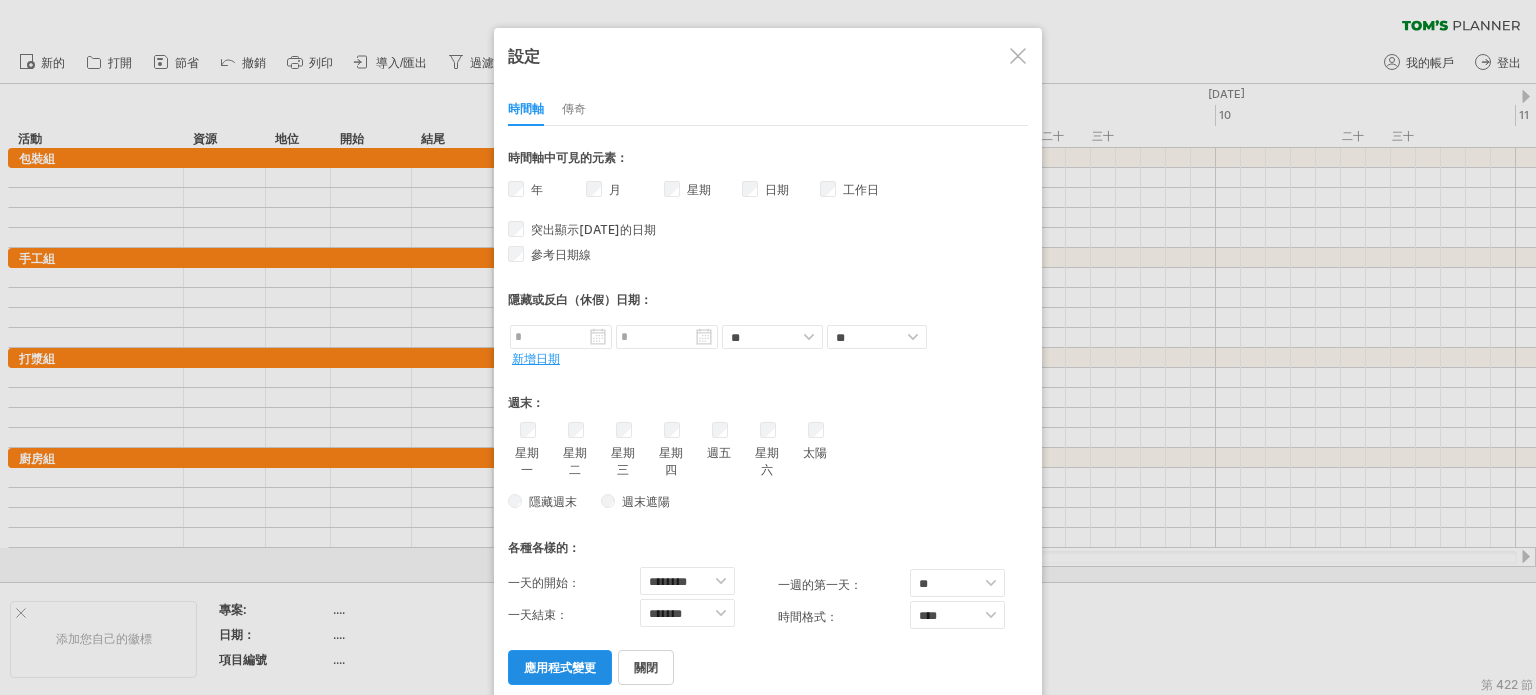 click on "應用程式變更" at bounding box center [560, 667] 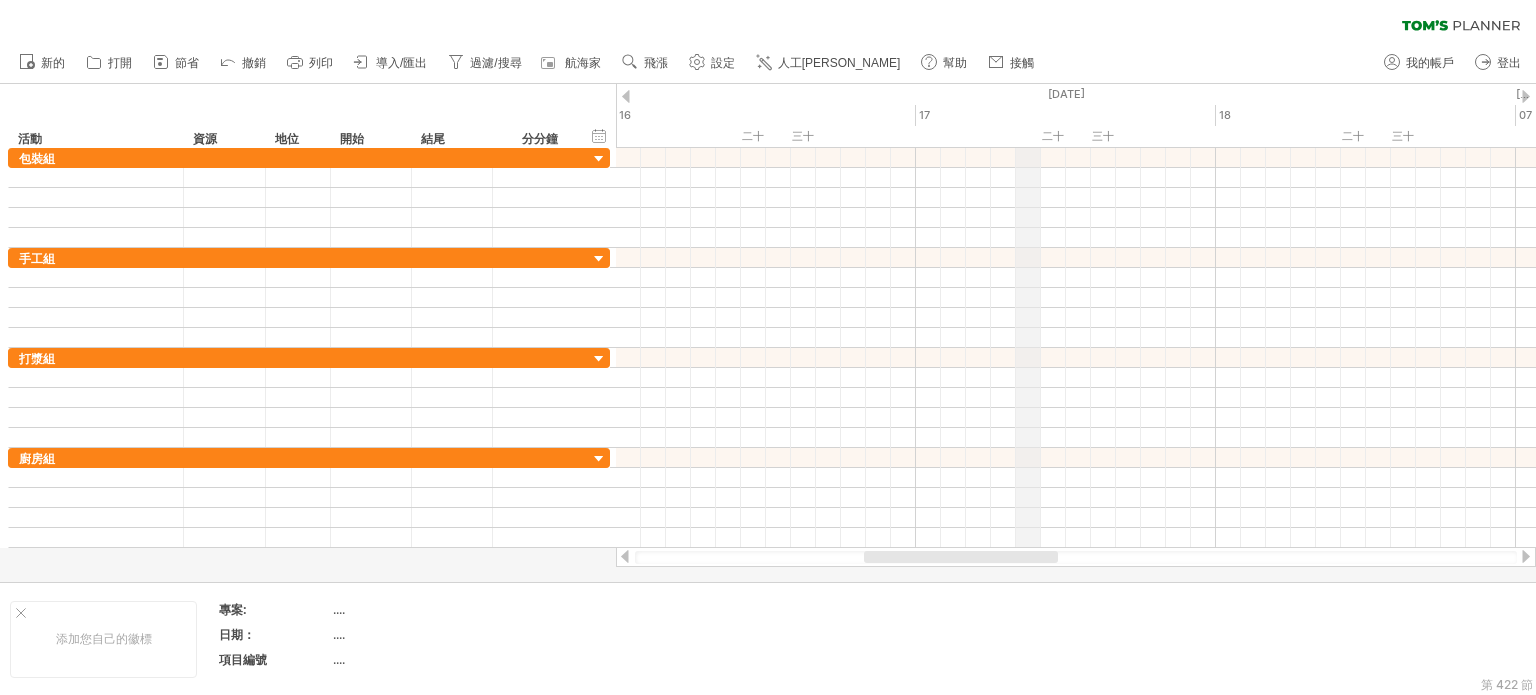 click on "00 05 10 15 20 二十五 三十 三十五 40 45 50 55 00 05 10 15 20 二十五 三十 三十五 40 45 50 55 00 05 10 15 20 二十五 三十 三十五 40 45 50 55 00 05 10 15 20 二十五 三十 三十五 40 45 50 55 00 05 10 15 20 二十五 三十 三十五 40 45 50 55 00 05 10 15 20 二十五 三十 三十五 40 45 50 55 00 05 10 15 20 二十五 三十 三十五 40 45 50 55 00 05 10 15 20 二十五 三十 三十五 40 45 50 55 00 05 10 15 20 二十五 三十 三十五 40 45 50 55 00 05 10 15 20 二十五 三十 三十五 40 45 50 55 00 05 10 15 20 二十五 三十 三十五 40 45 50 55 00 05 10 15 20 二十五 三十 三十五 40 45 50 55 00 05 10 15 20 二十五 三十 三十五 40 45 50 55 00 05 10 15 20 二十五 三十 三十五 40 45 50 55 00 05 10 15 20 二十五 三十 三十五 40 45 50 55 00 05 10 15 20 二十五 三十 三十五 40 45 50 55 00 05 10 15 20 二十五 三十 三十五 40 45 50 55 00 05 10 15 20 二十五 三十 三十五 40 45 50 55 00 05 10 15 20 二十五 三十 三十五 40 45 50" at bounding box center [44316, 136] 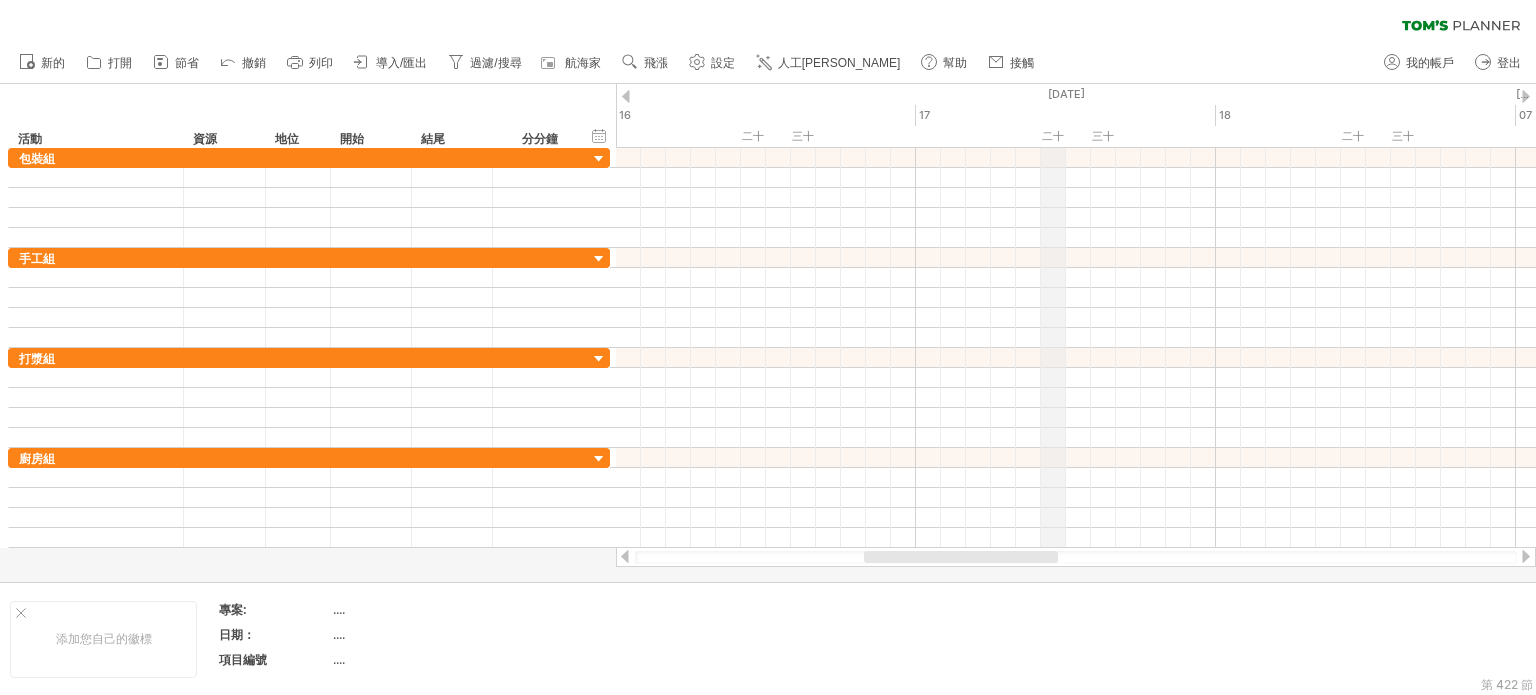 click on "二十五" at bounding box center [1052, 146] 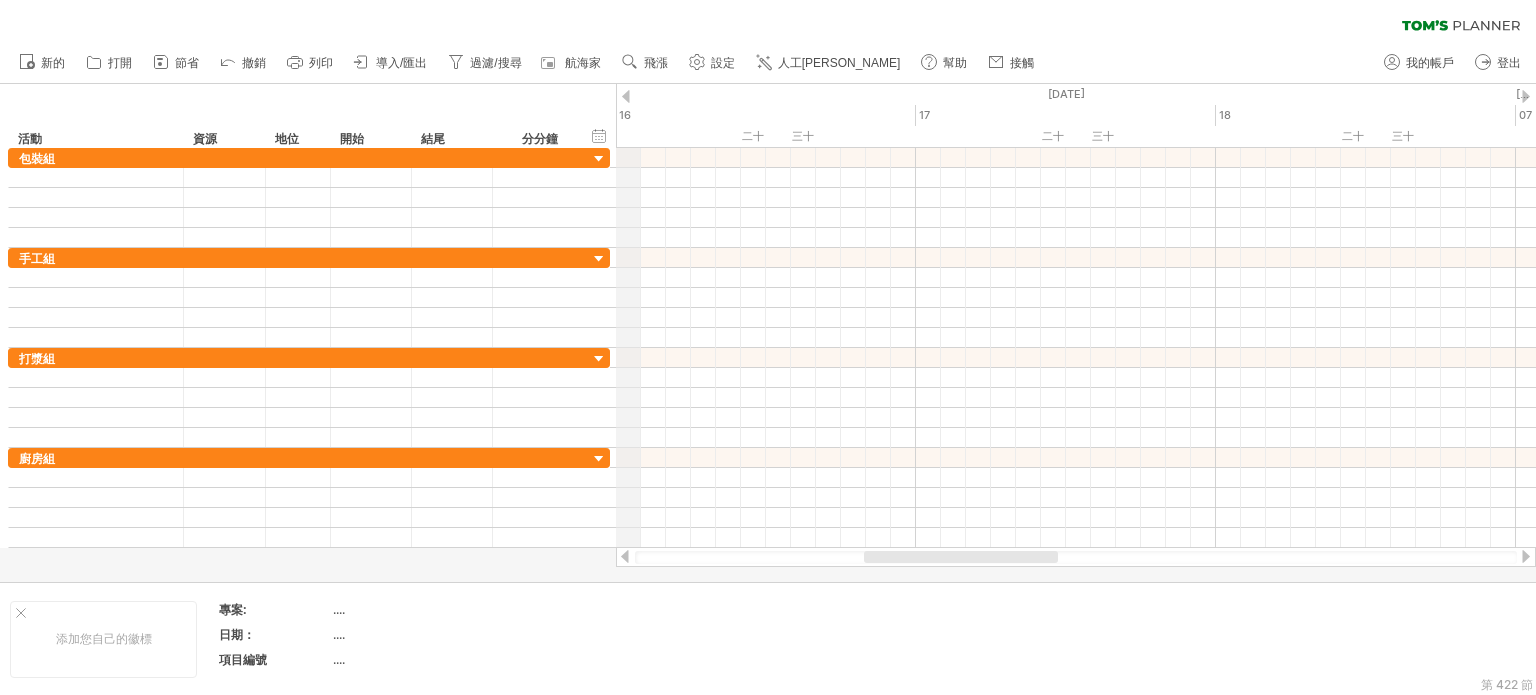 click on "[DATE]" at bounding box center (-284, 94) 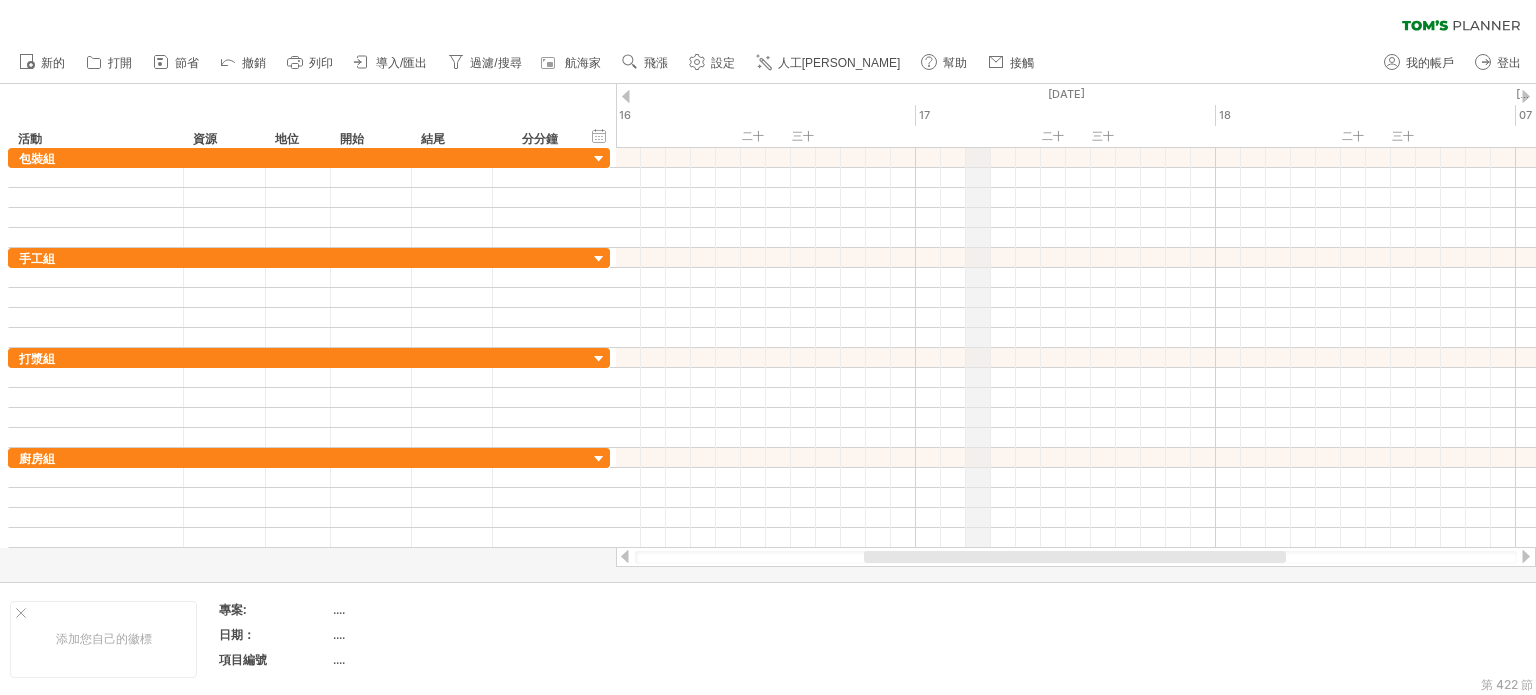 click on "17" at bounding box center (1066, 115) 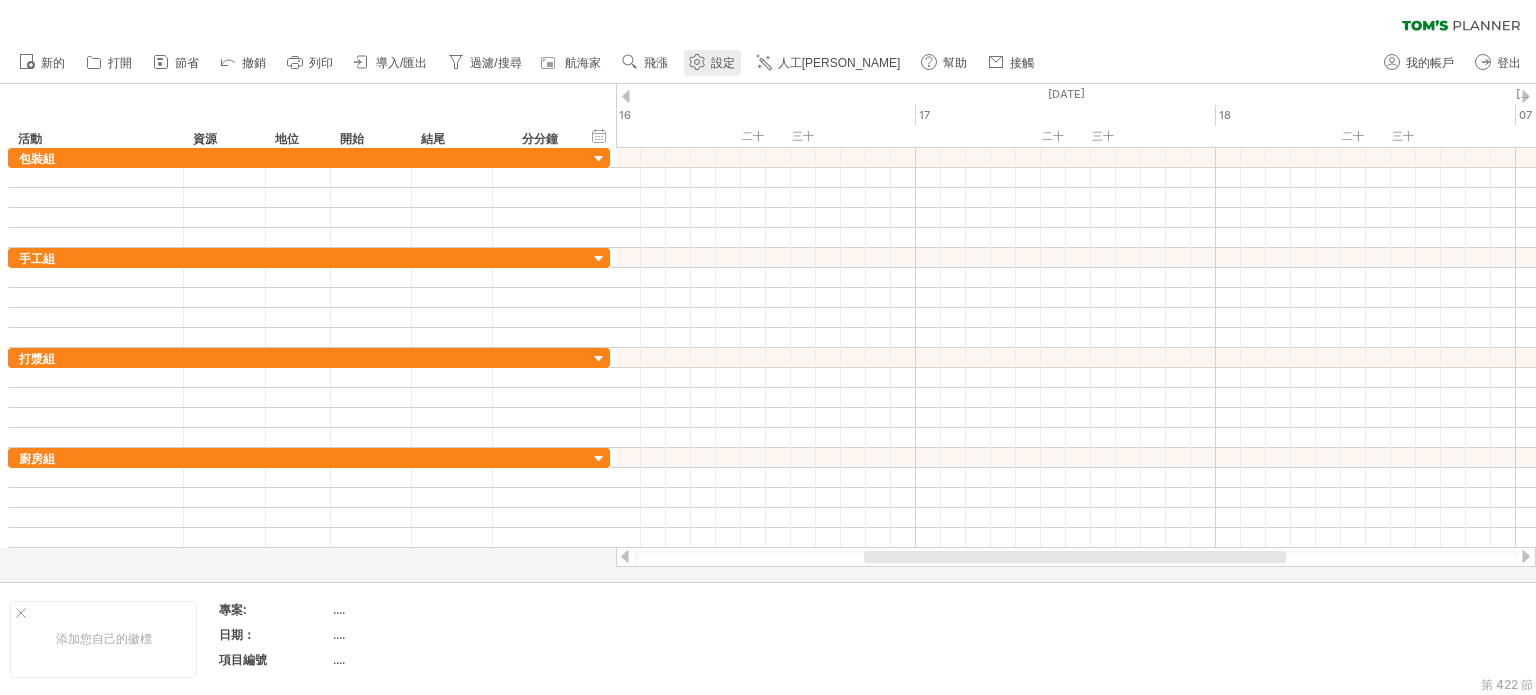 click on "設定" at bounding box center (723, 63) 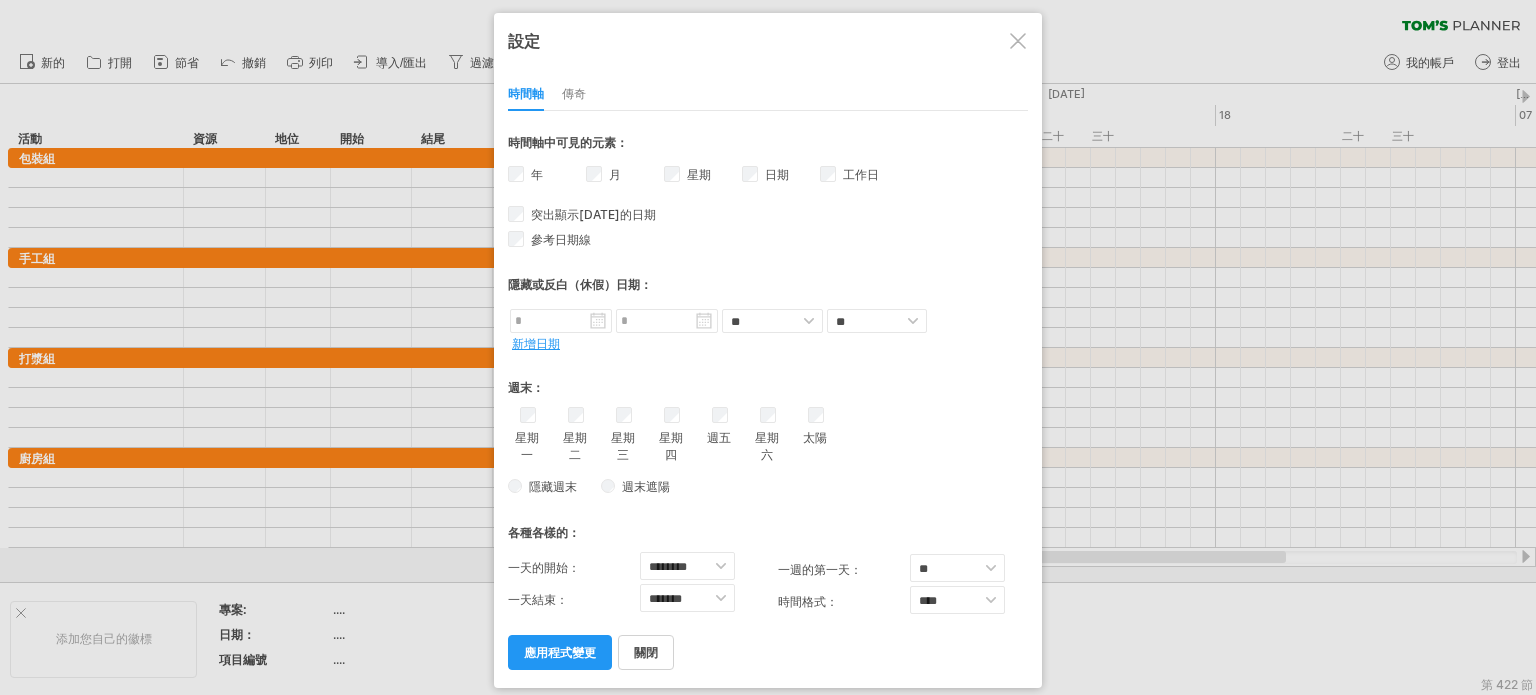 drag, startPoint x: 552, startPoint y: 638, endPoint x: 592, endPoint y: 628, distance: 41.231056 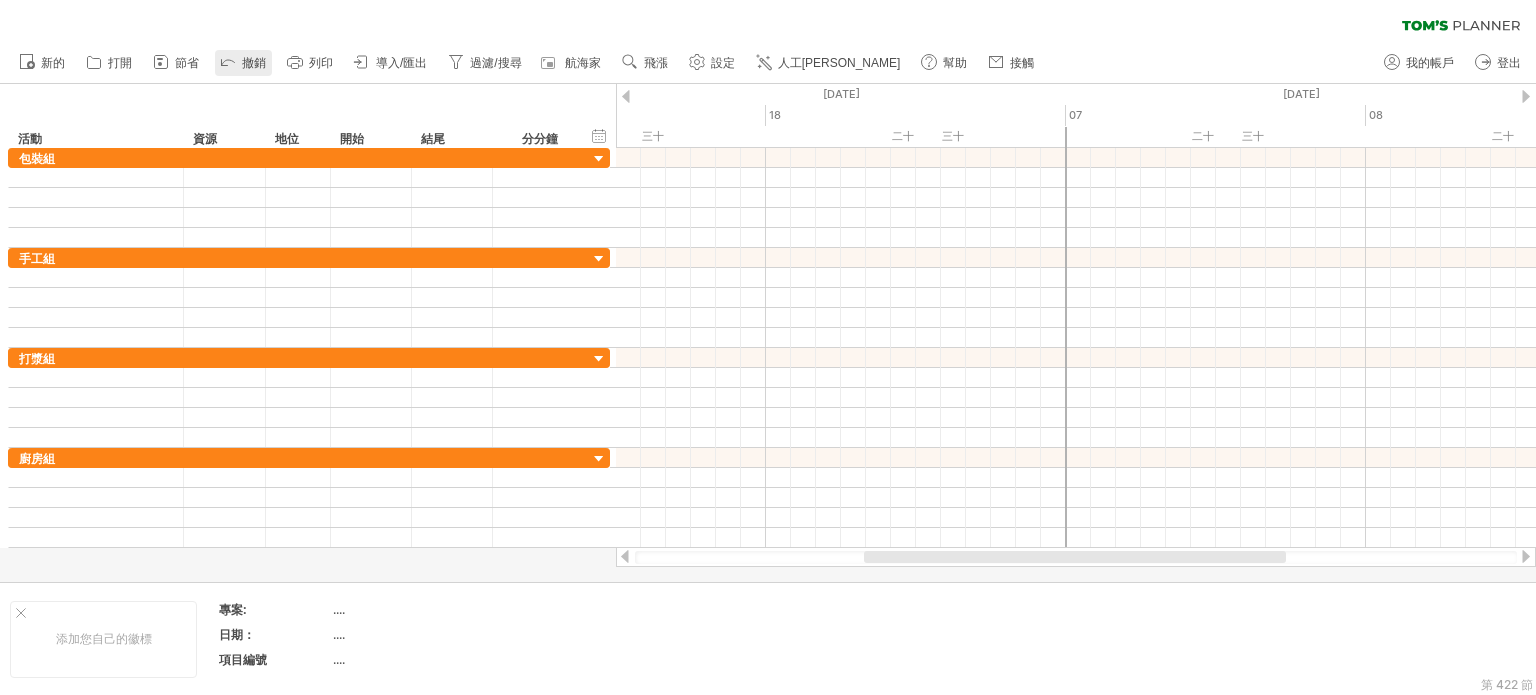 click on "撤銷" at bounding box center (254, 63) 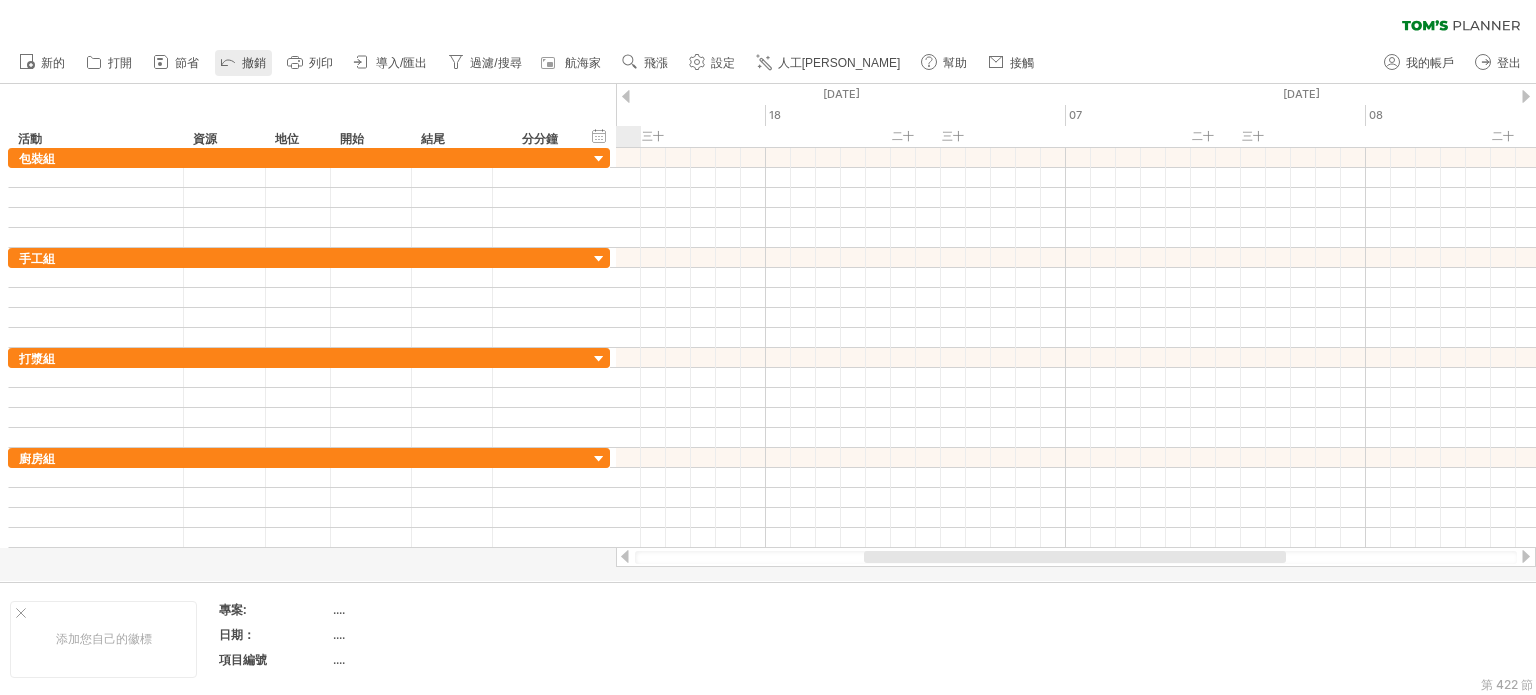 click on "撤銷" at bounding box center (254, 63) 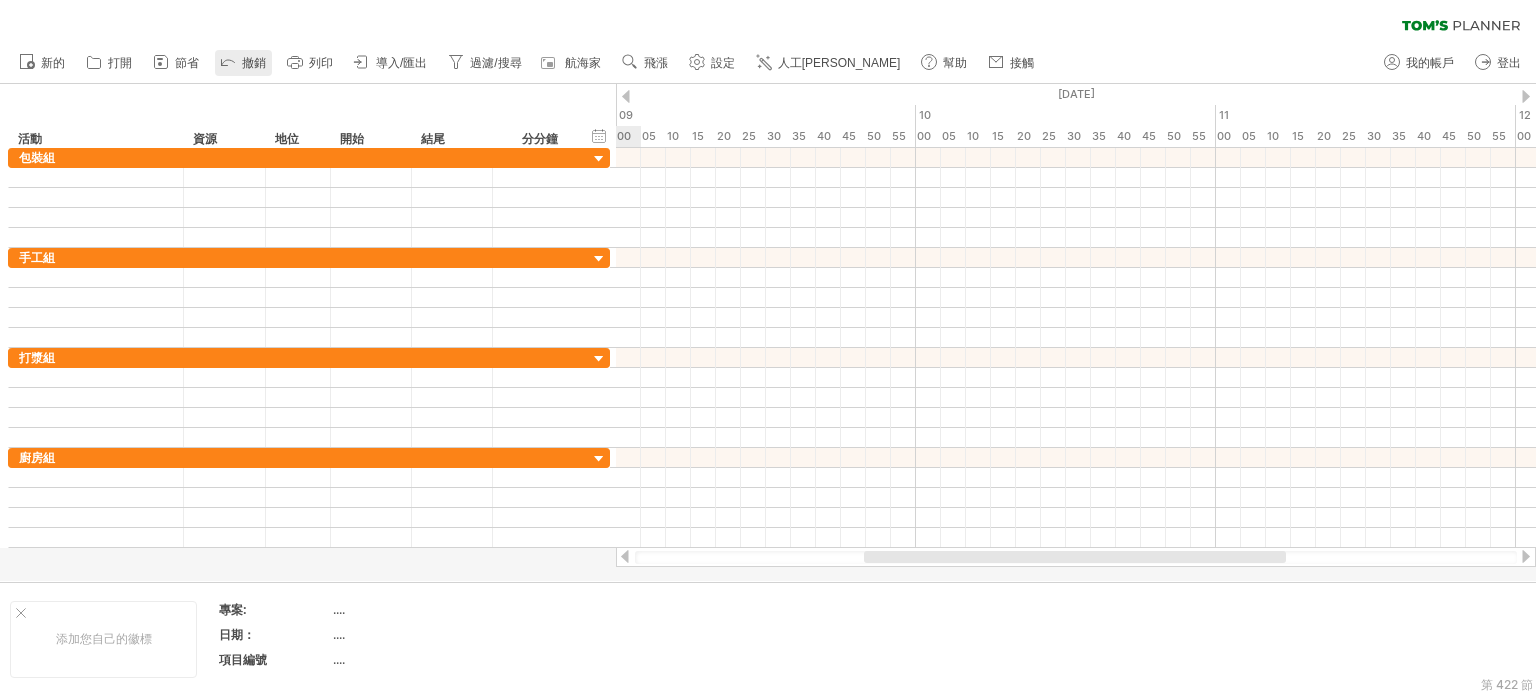 click on "撤銷" at bounding box center [254, 63] 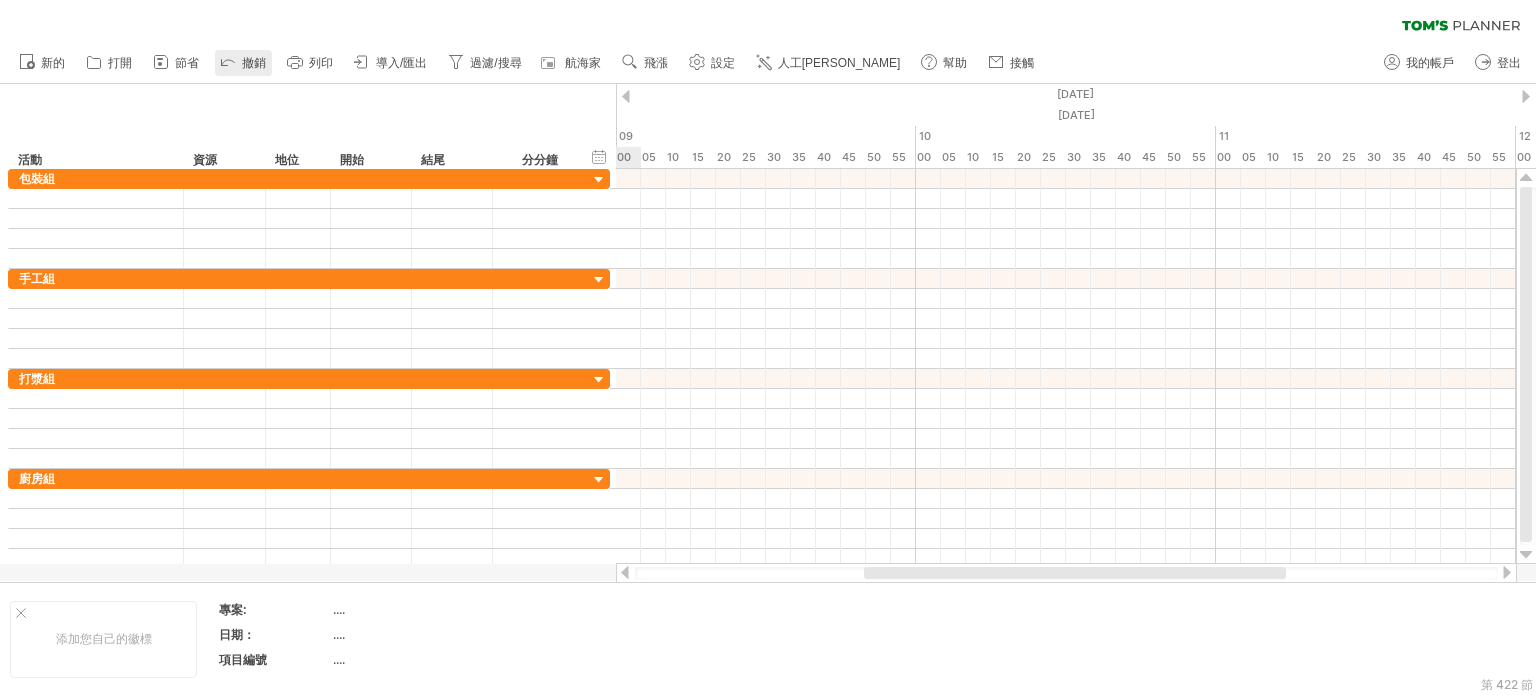 click on "撤銷" at bounding box center (254, 63) 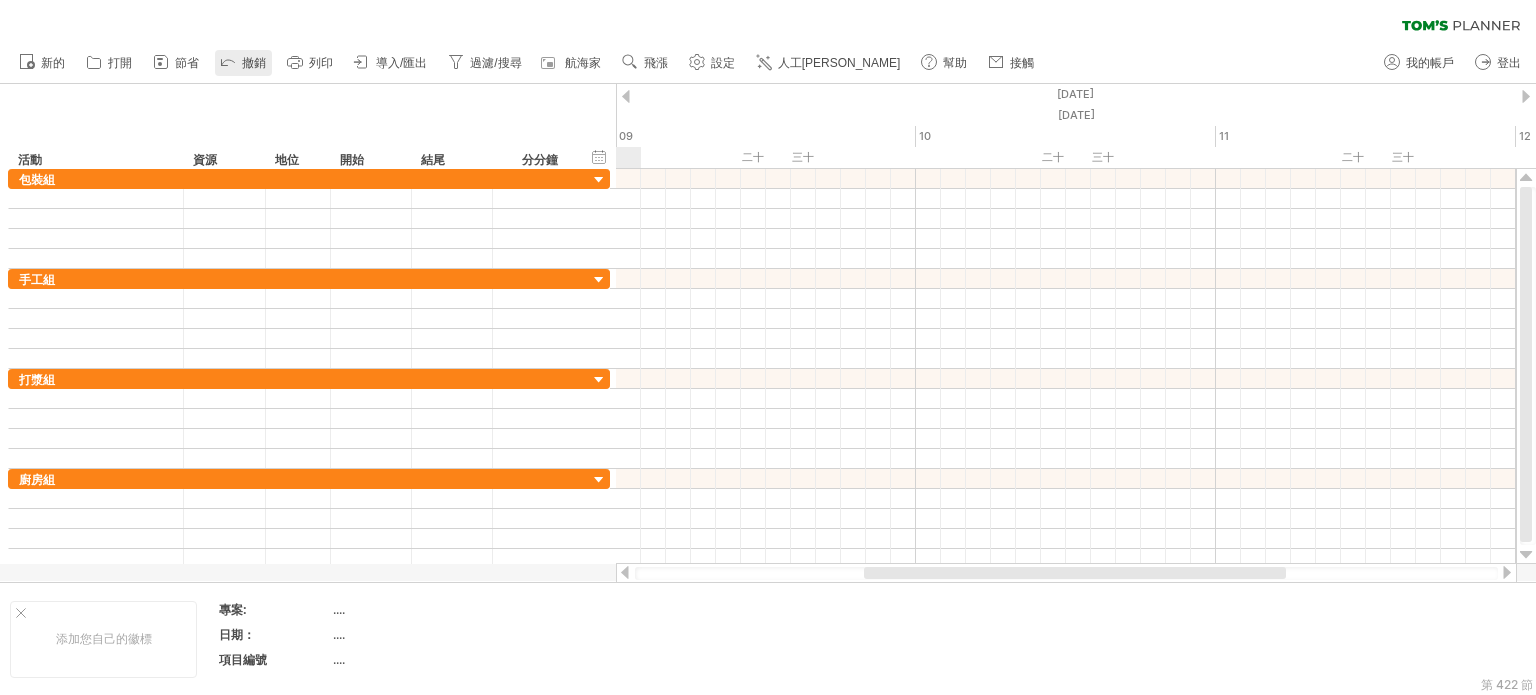 click 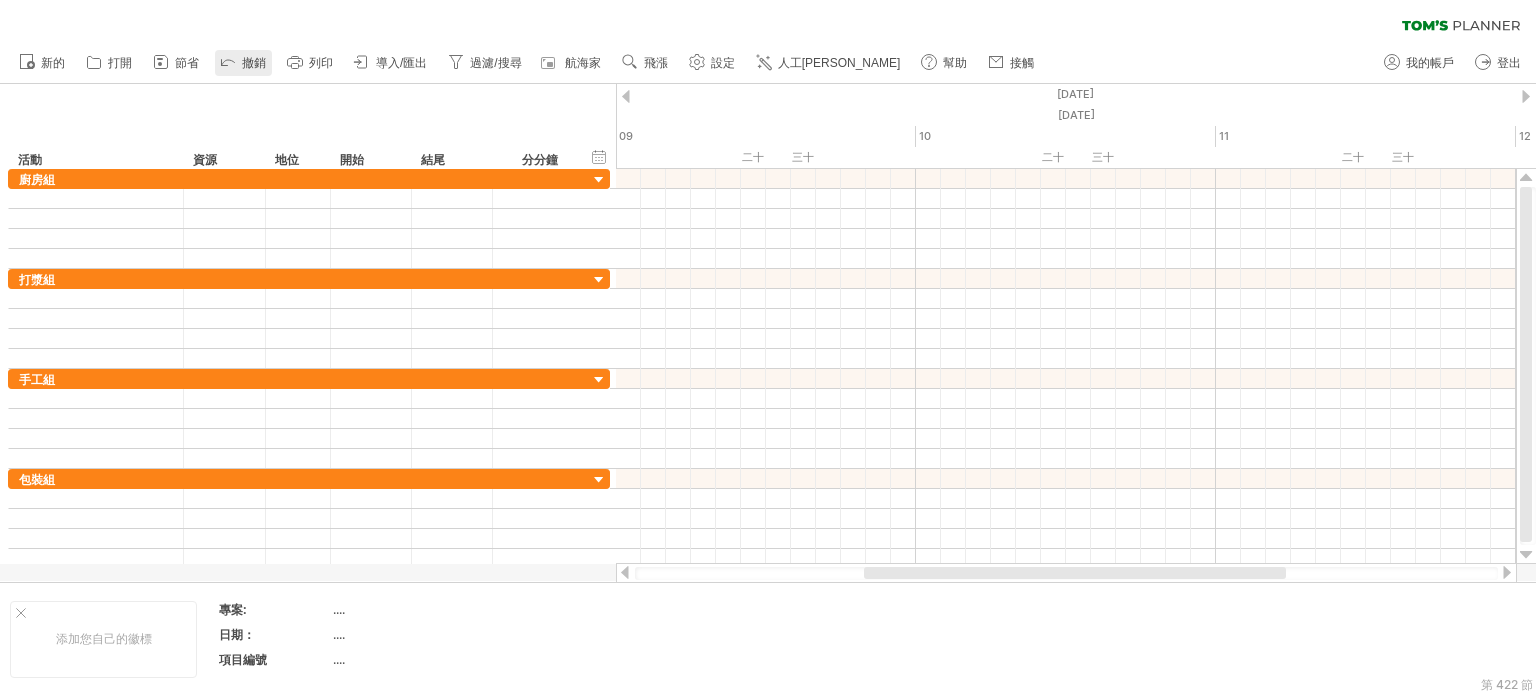 click on "撤銷" at bounding box center (243, 63) 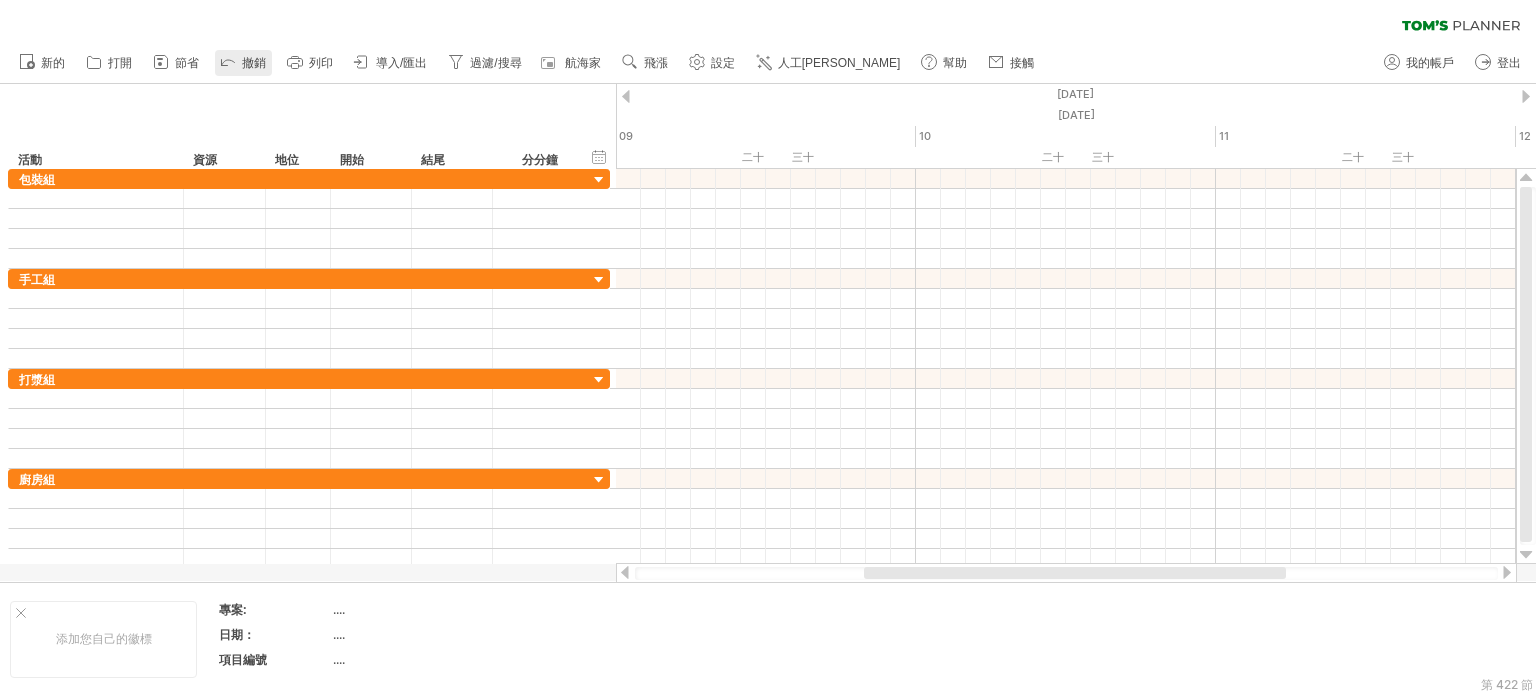 click on "撤銷" at bounding box center [243, 63] 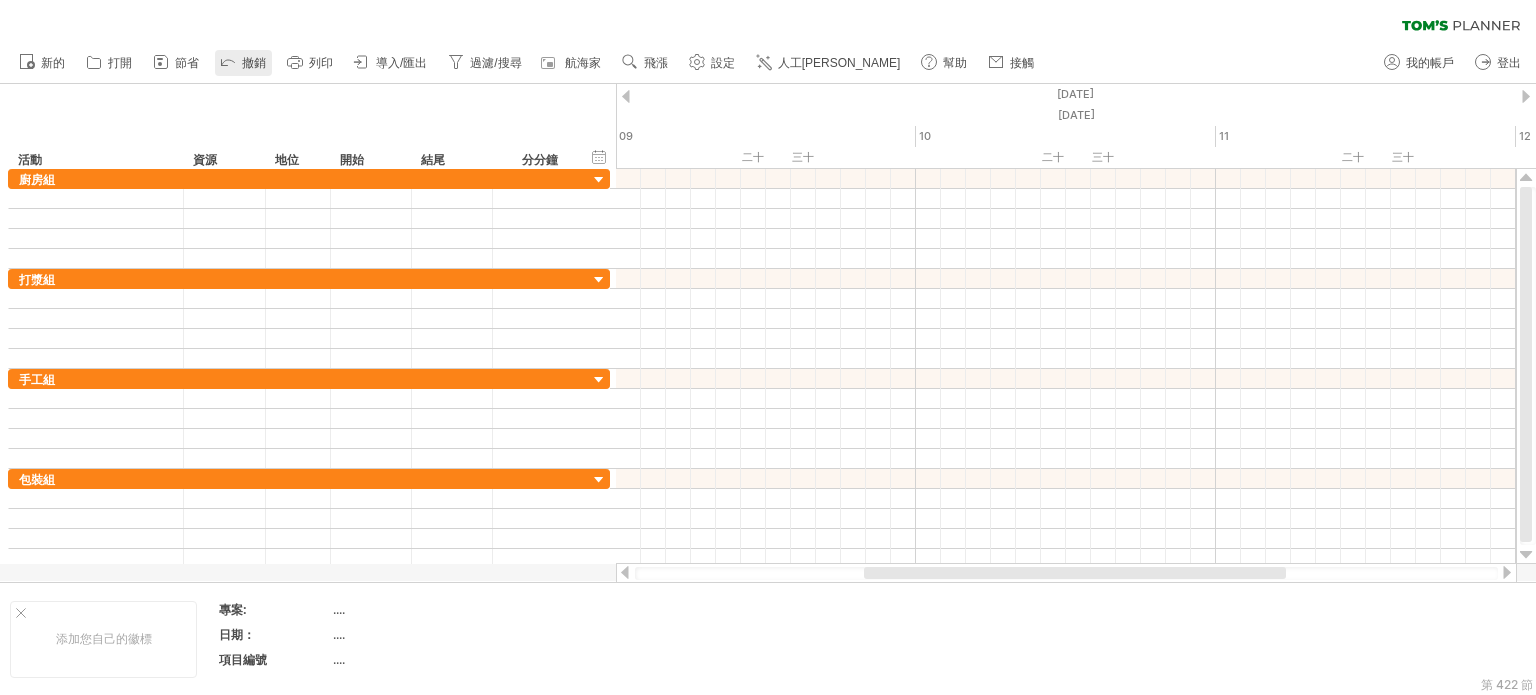 click on "撤銷" at bounding box center [243, 63] 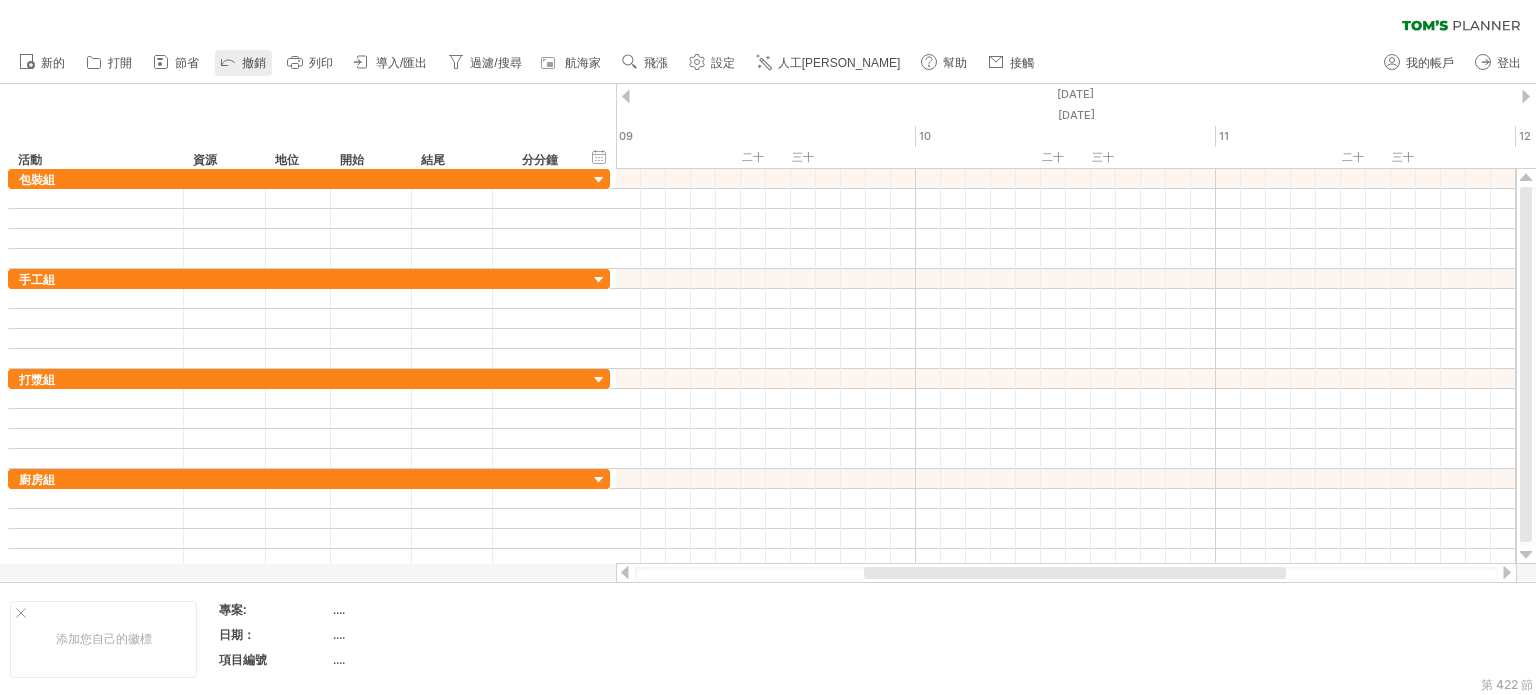 click on "撤銷" at bounding box center (243, 63) 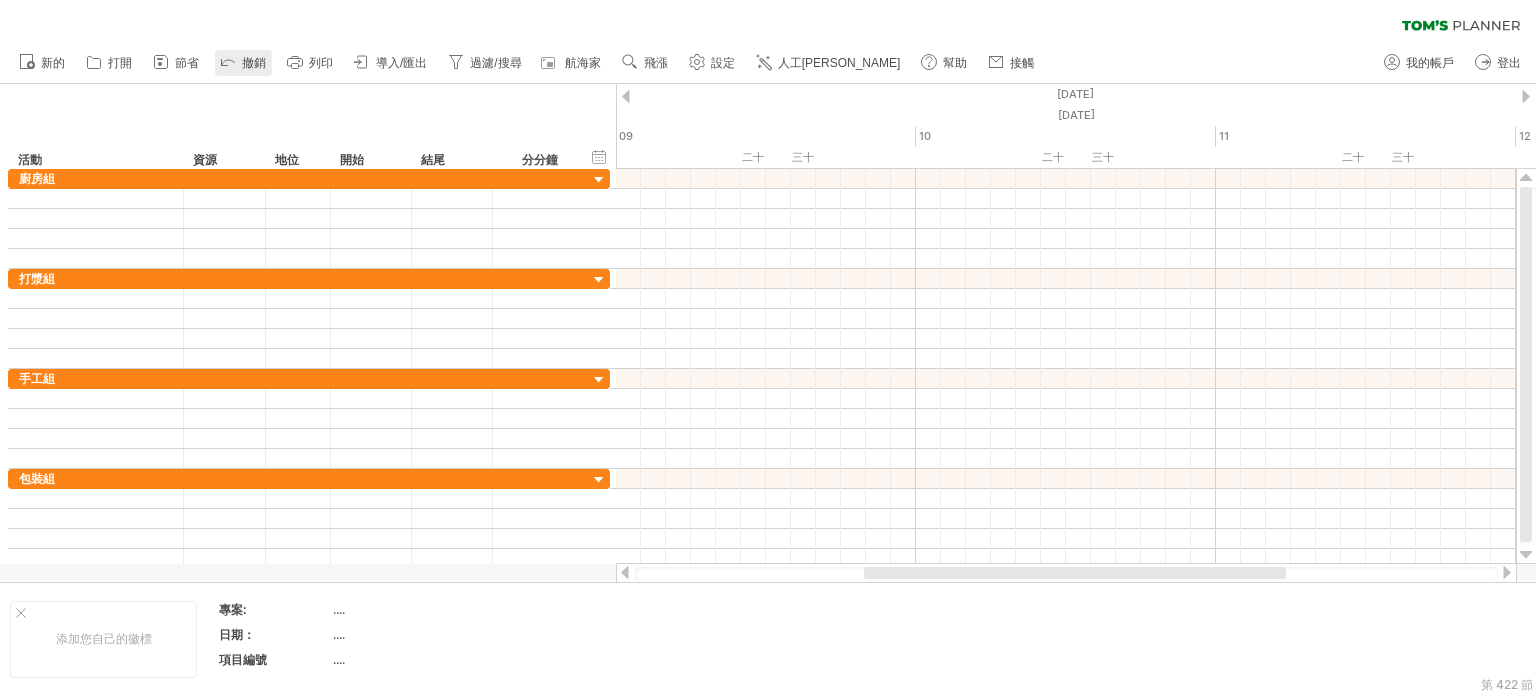 click on "撤銷" at bounding box center [243, 63] 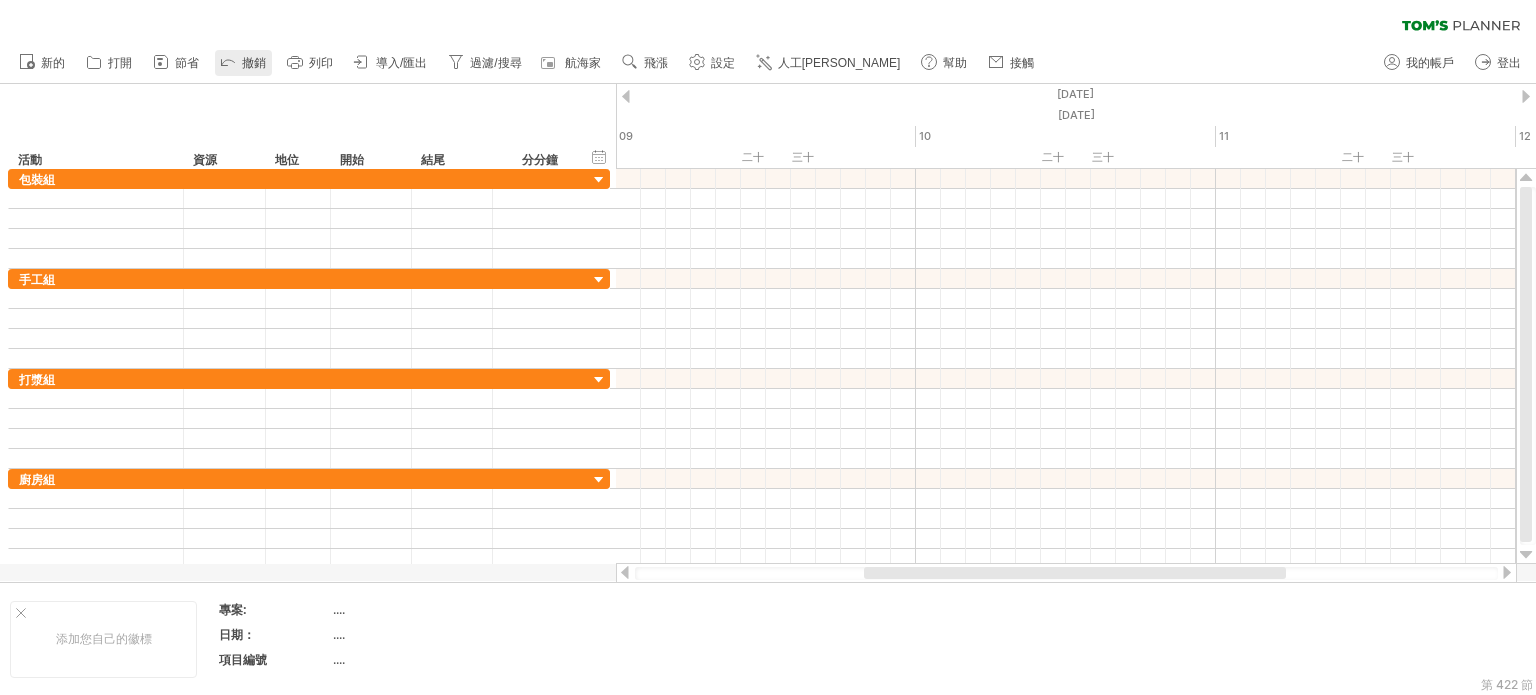 click on "撤銷" at bounding box center [243, 63] 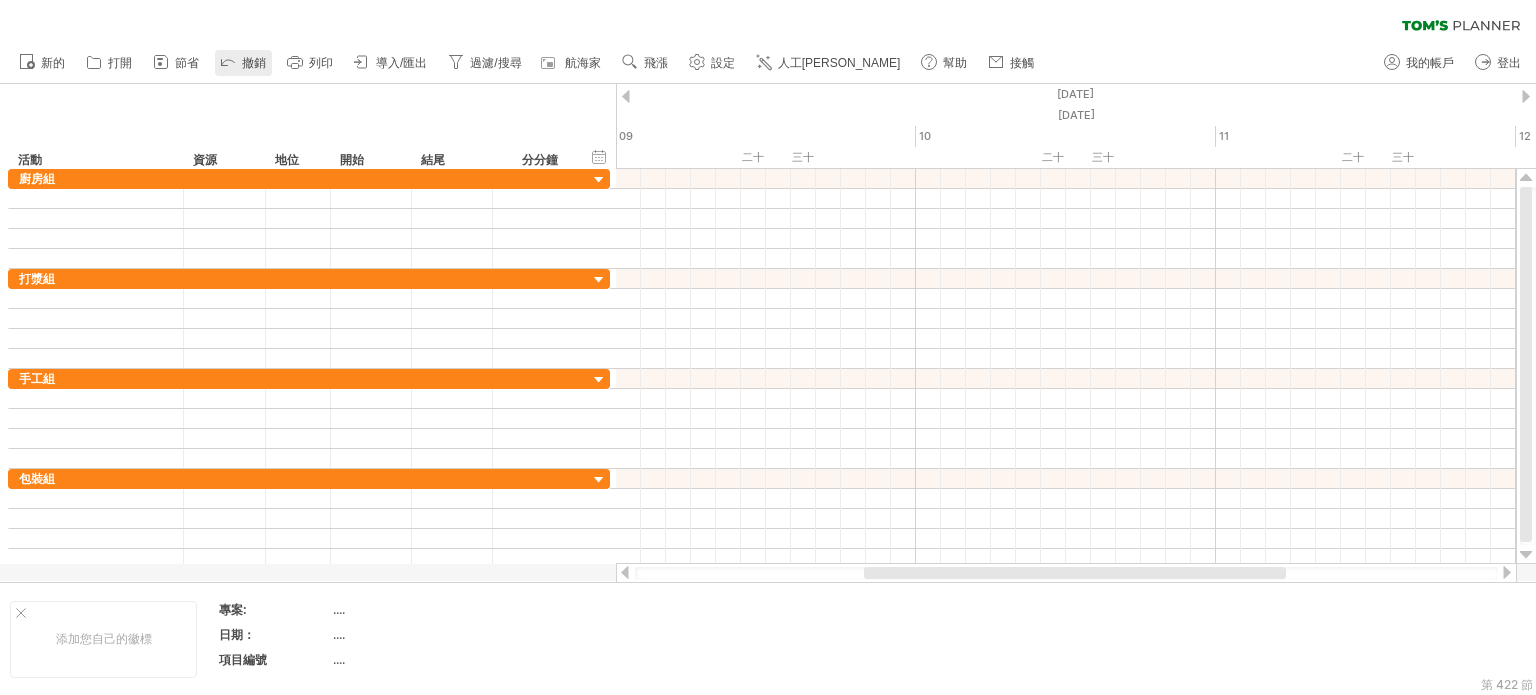click on "撤銷" at bounding box center [243, 63] 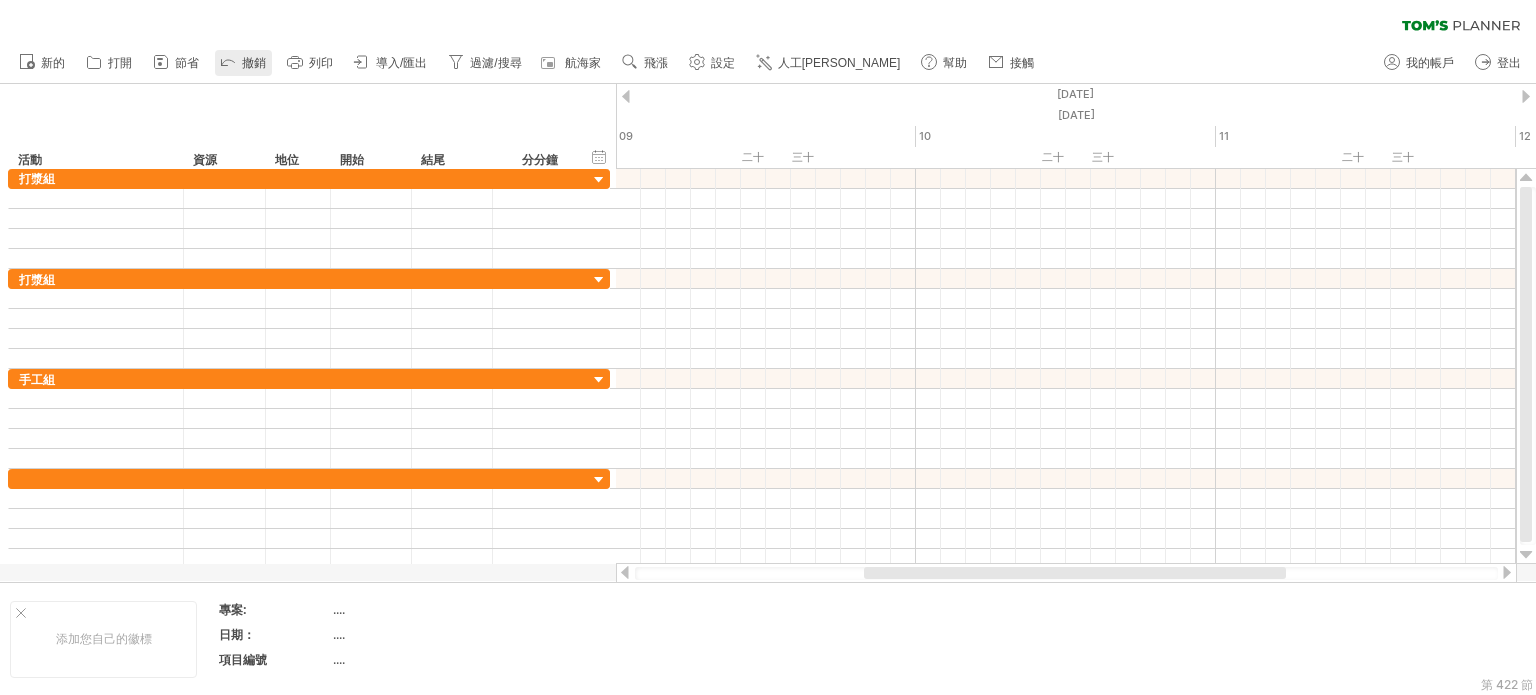 click on "撤銷" at bounding box center [243, 63] 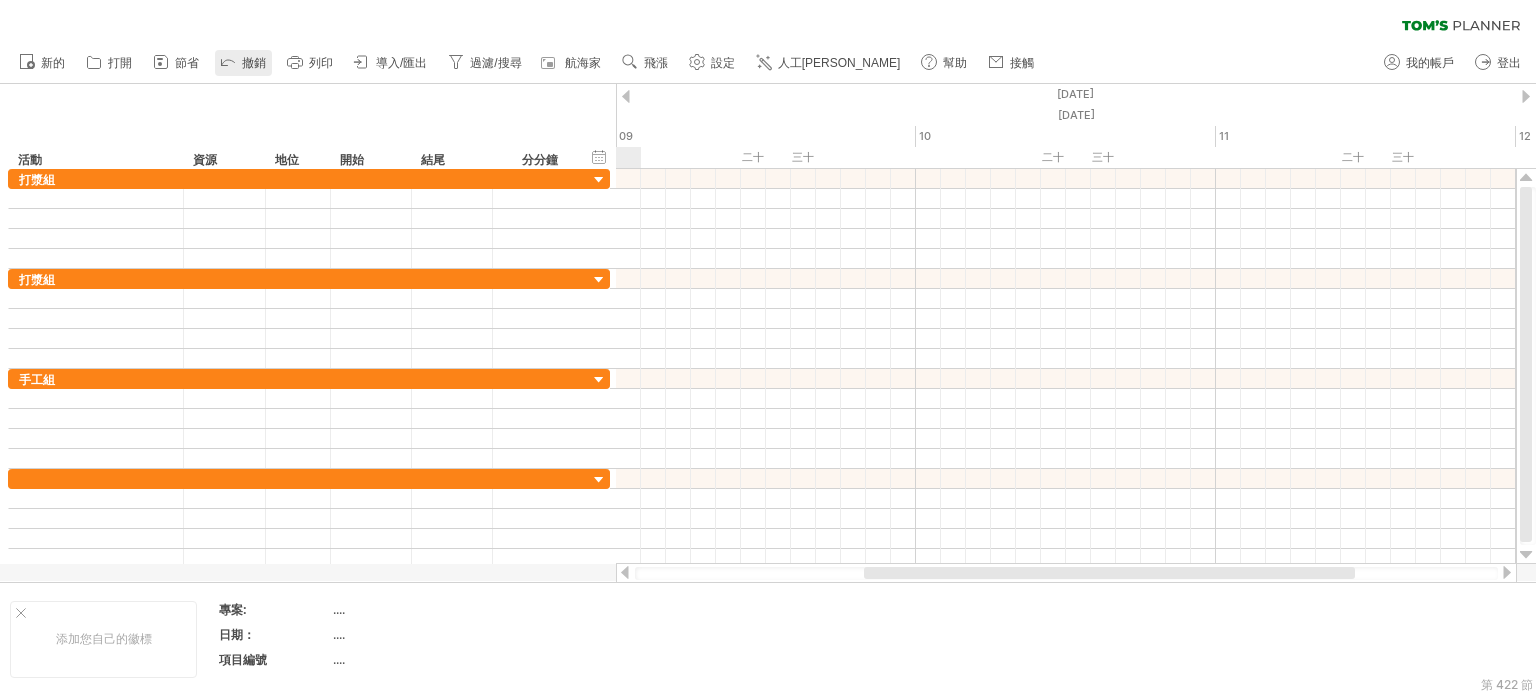 click on "撤銷" at bounding box center (254, 63) 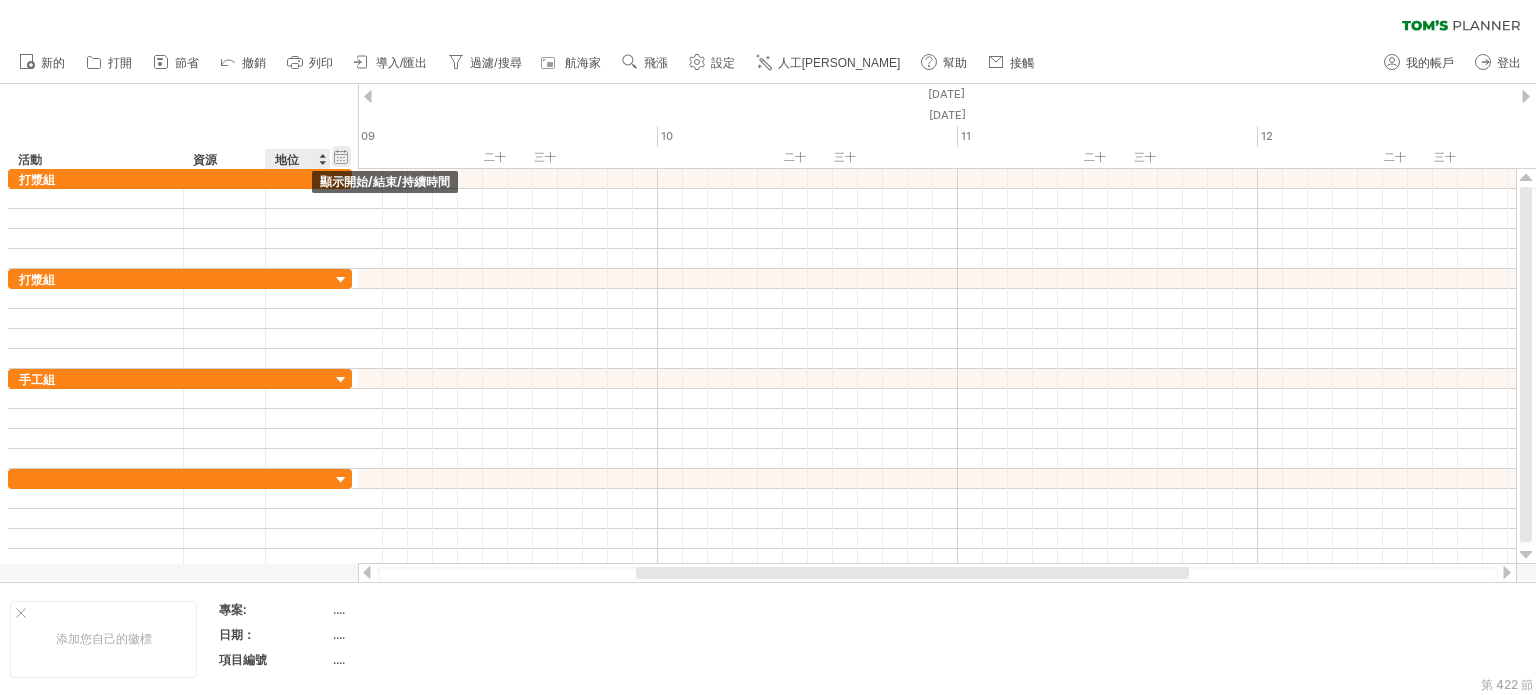 click on "隱藏開始/結束/持續時間 顯示開始/結束/持續時間" at bounding box center [341, 156] 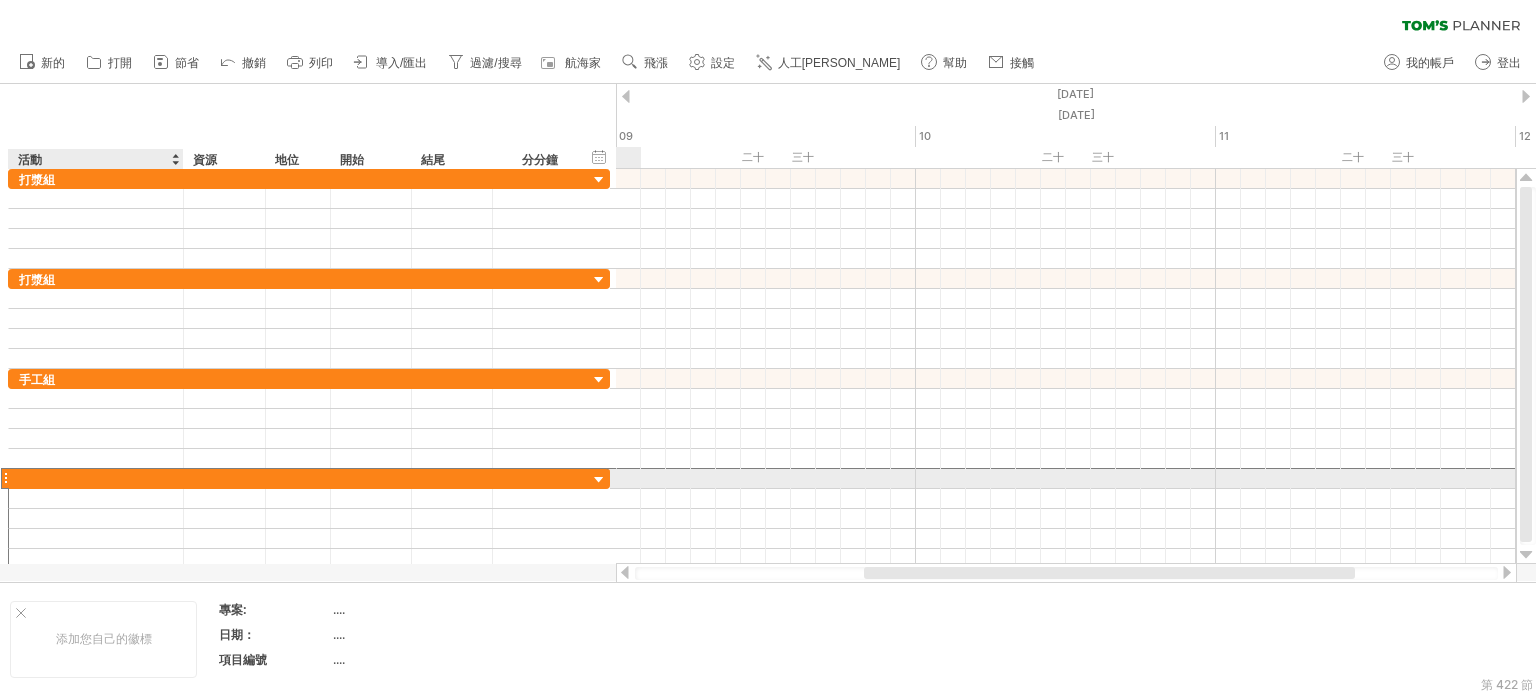 click at bounding box center (96, 478) 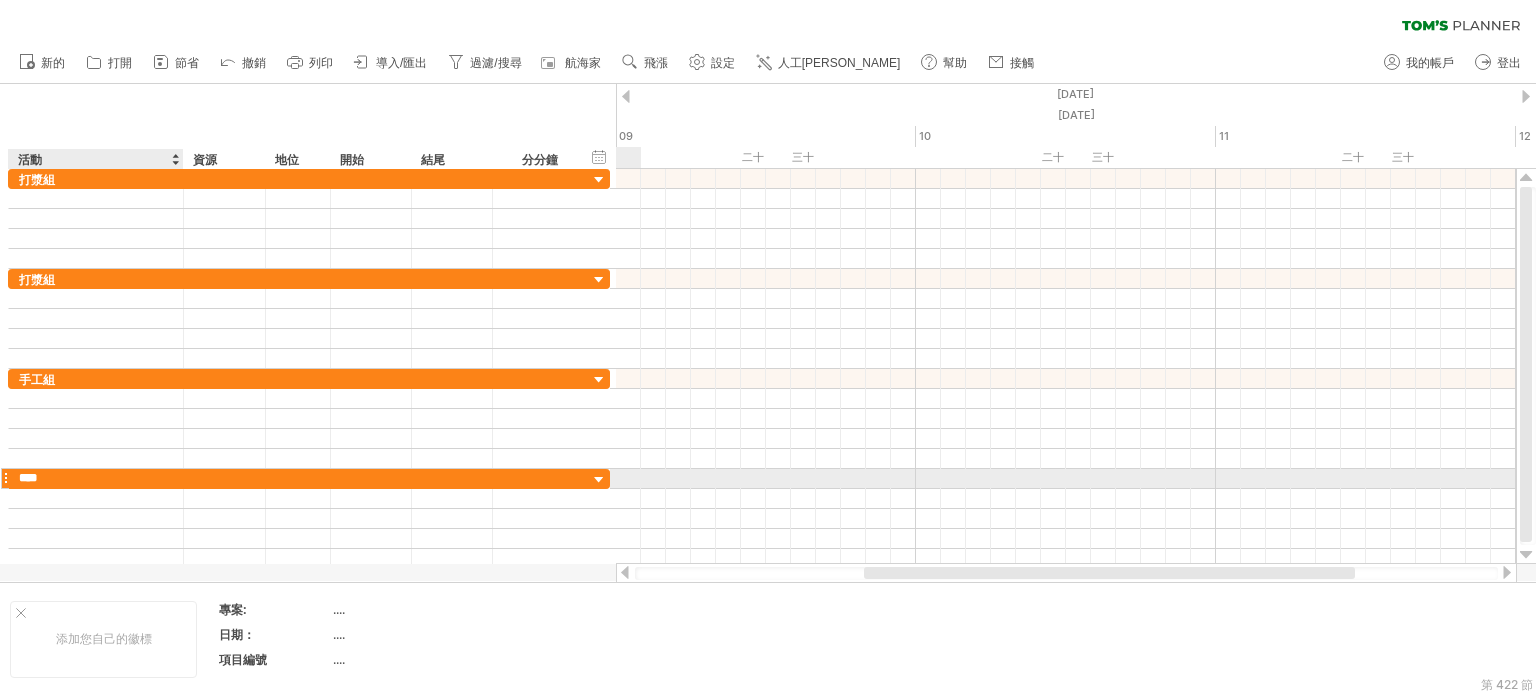 type on "***" 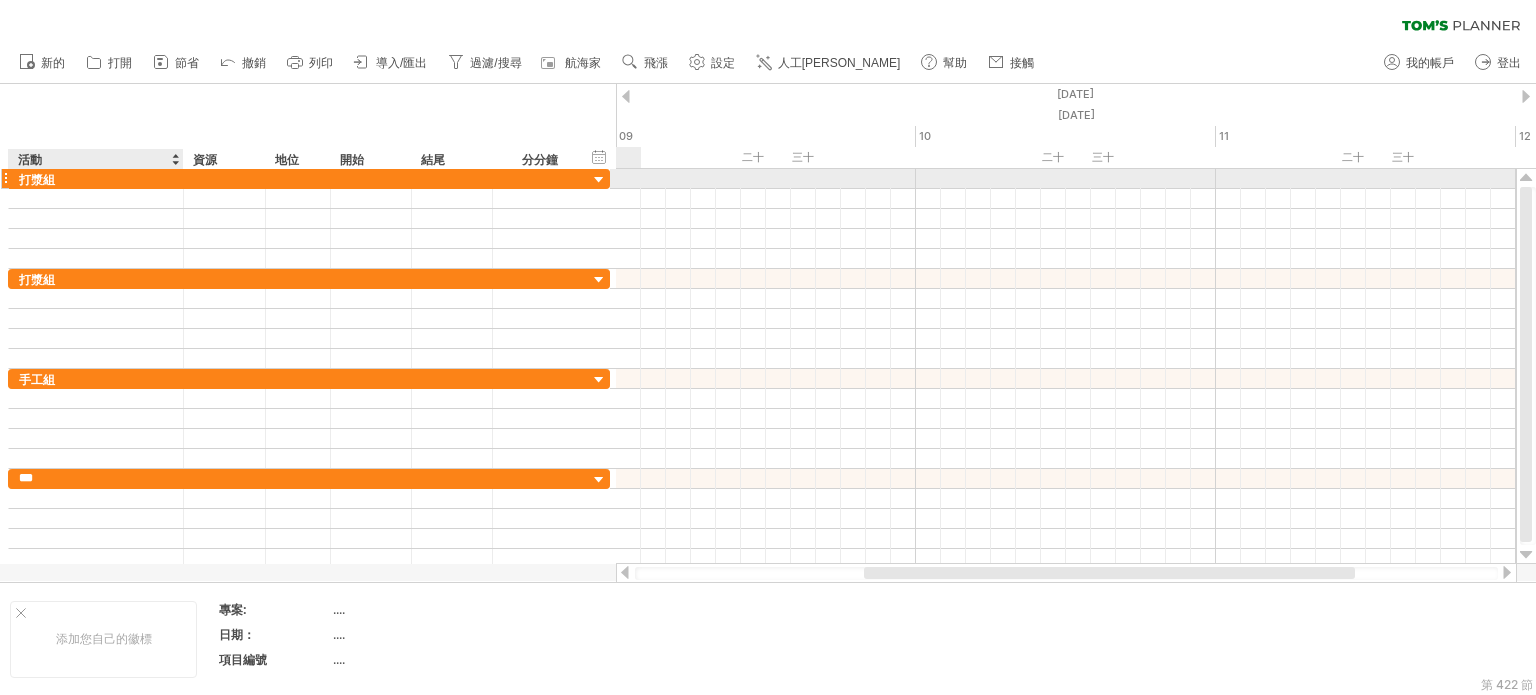 click on "打漿組" at bounding box center (96, 178) 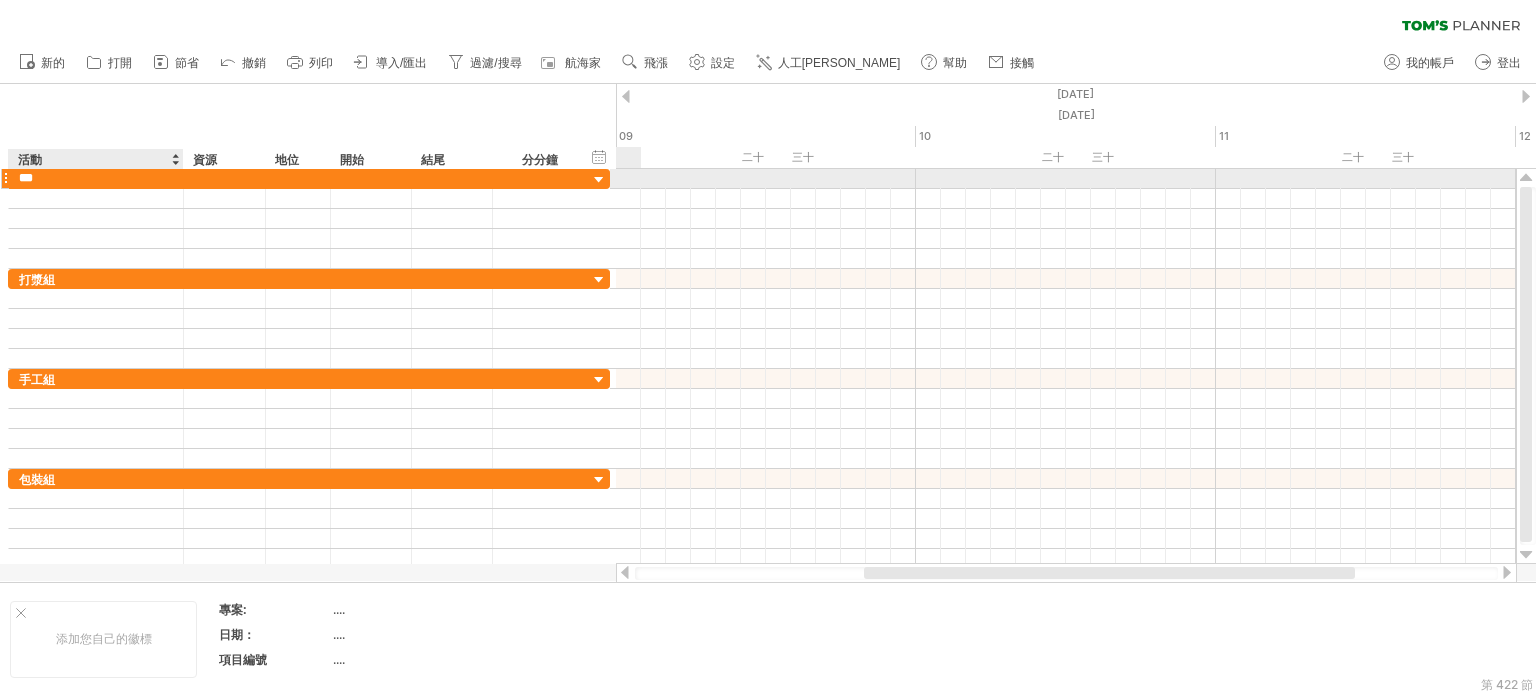 click on "***" at bounding box center [96, 178] 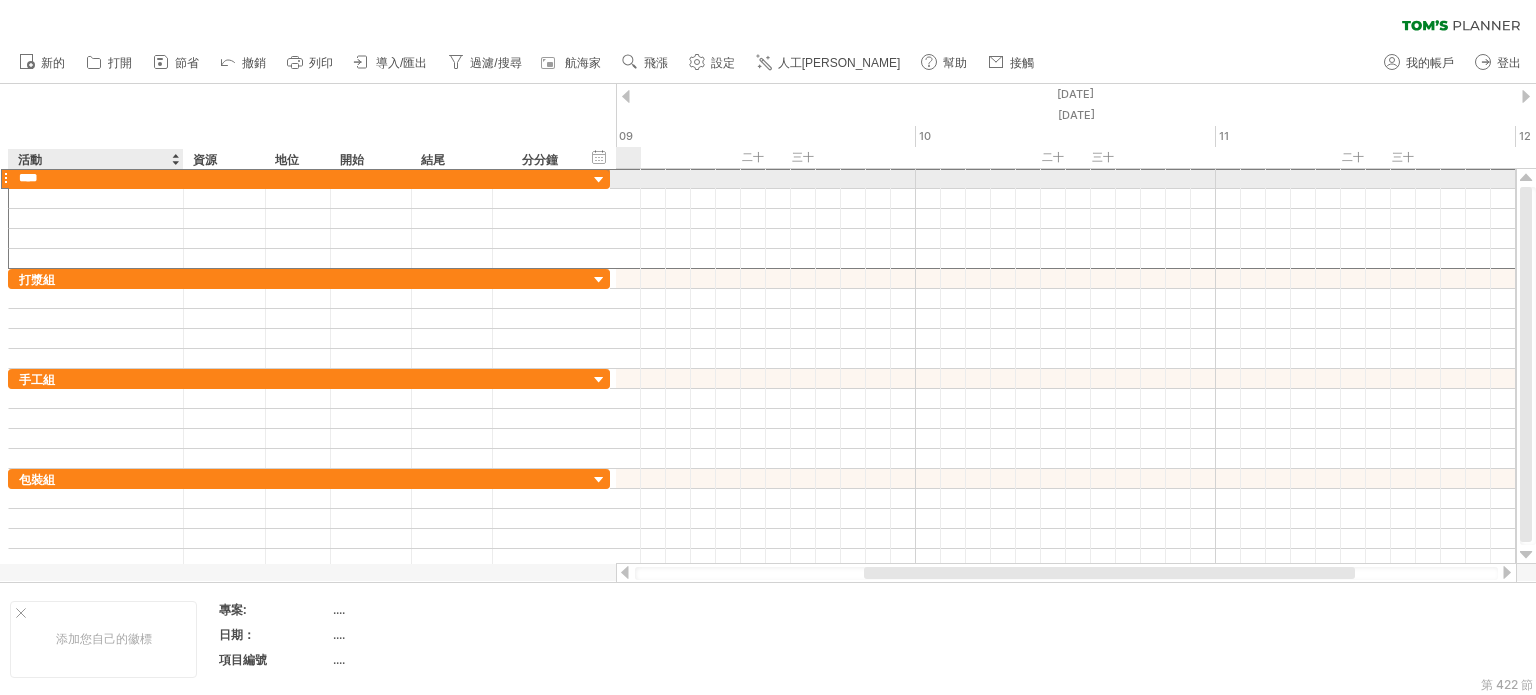 type on "***" 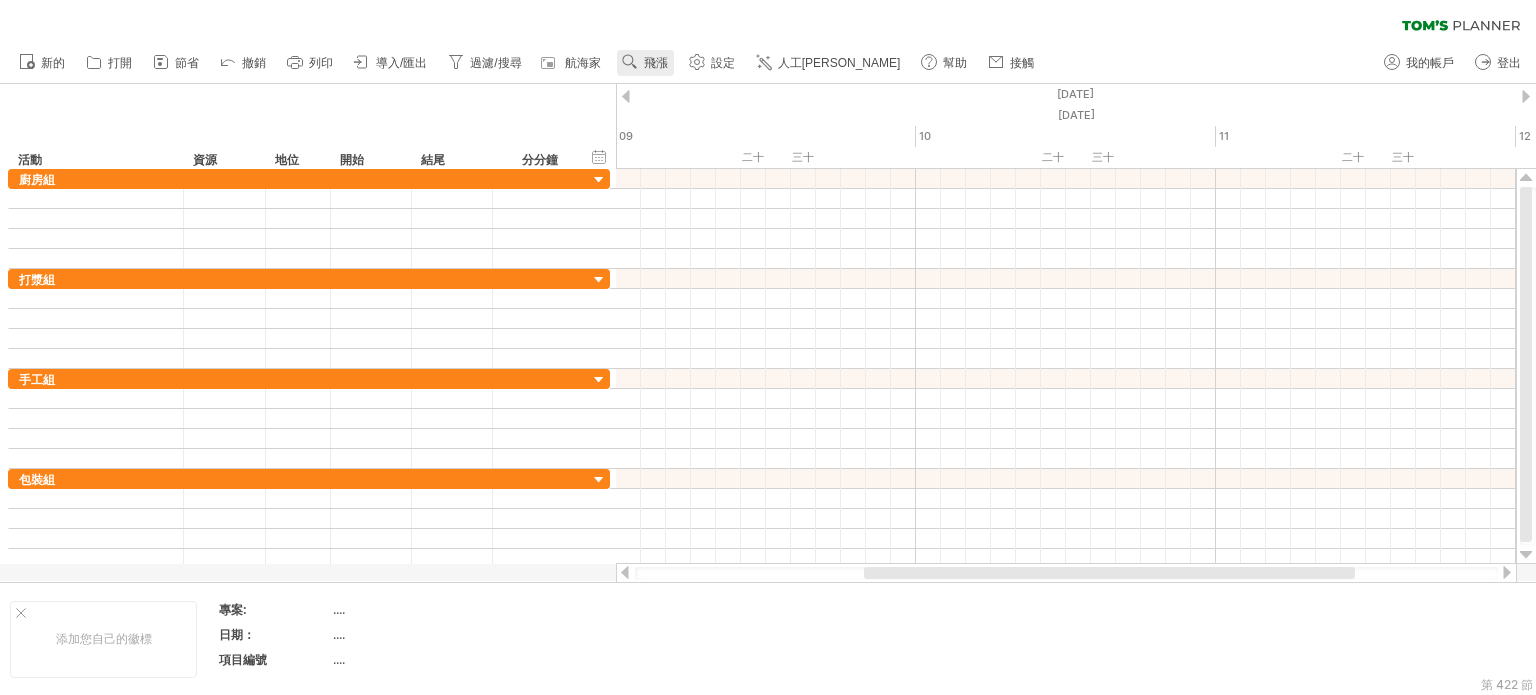 click on "飛漲" at bounding box center [656, 63] 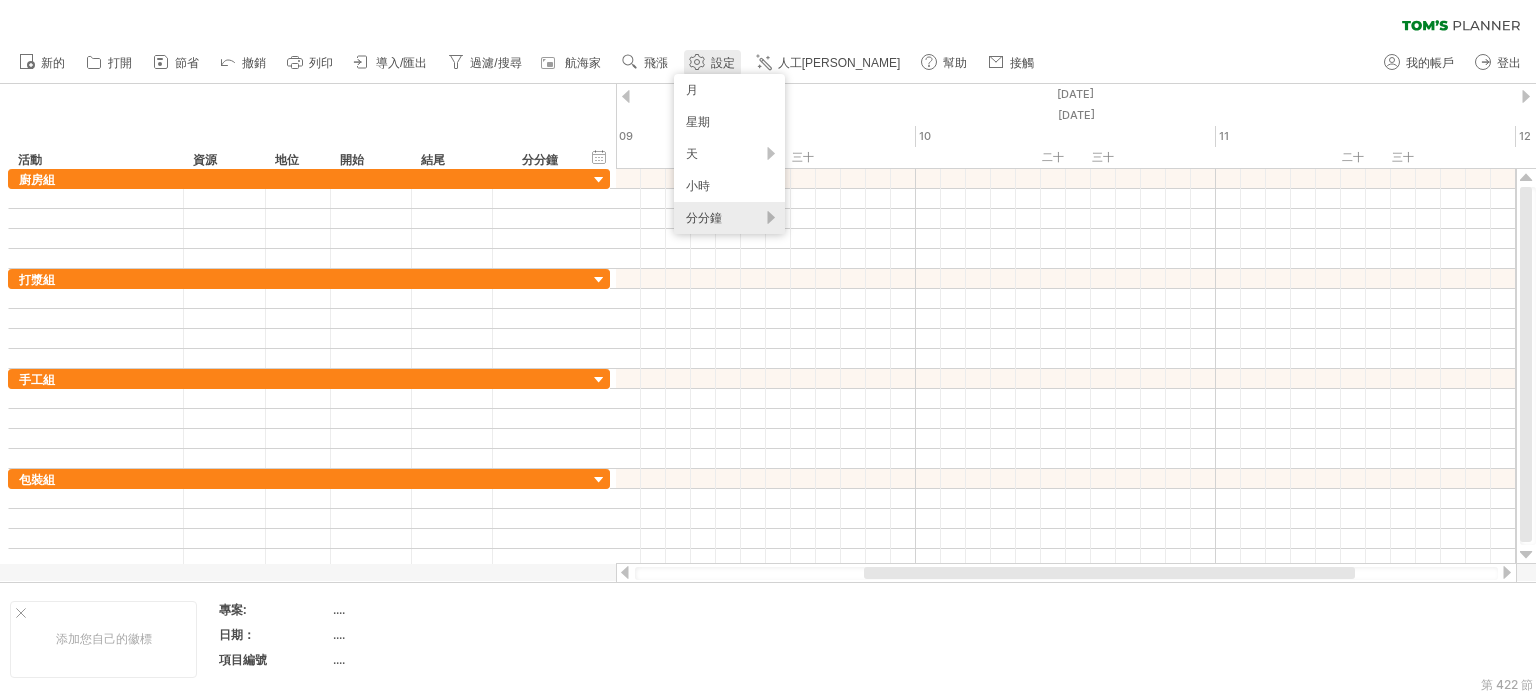 click on "設定" at bounding box center (723, 63) 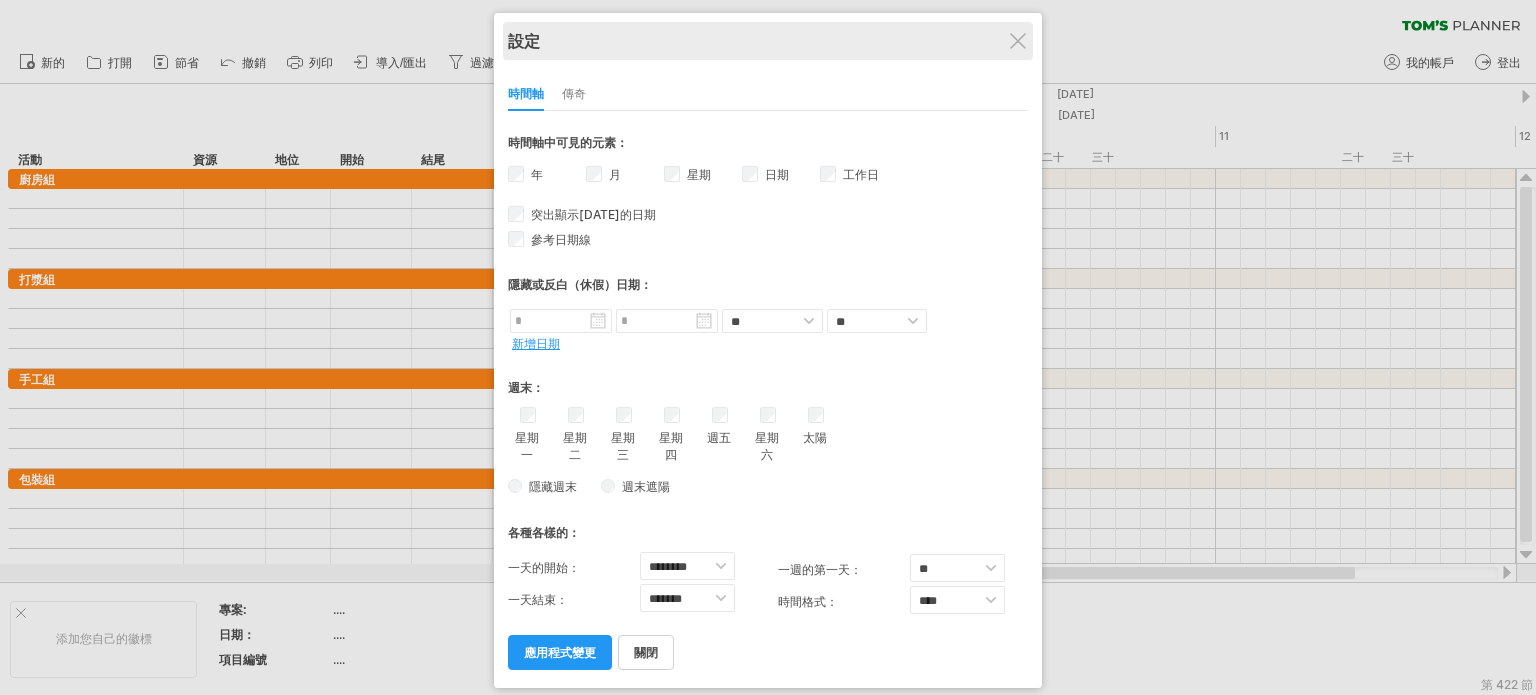click on "設定" at bounding box center [768, 41] 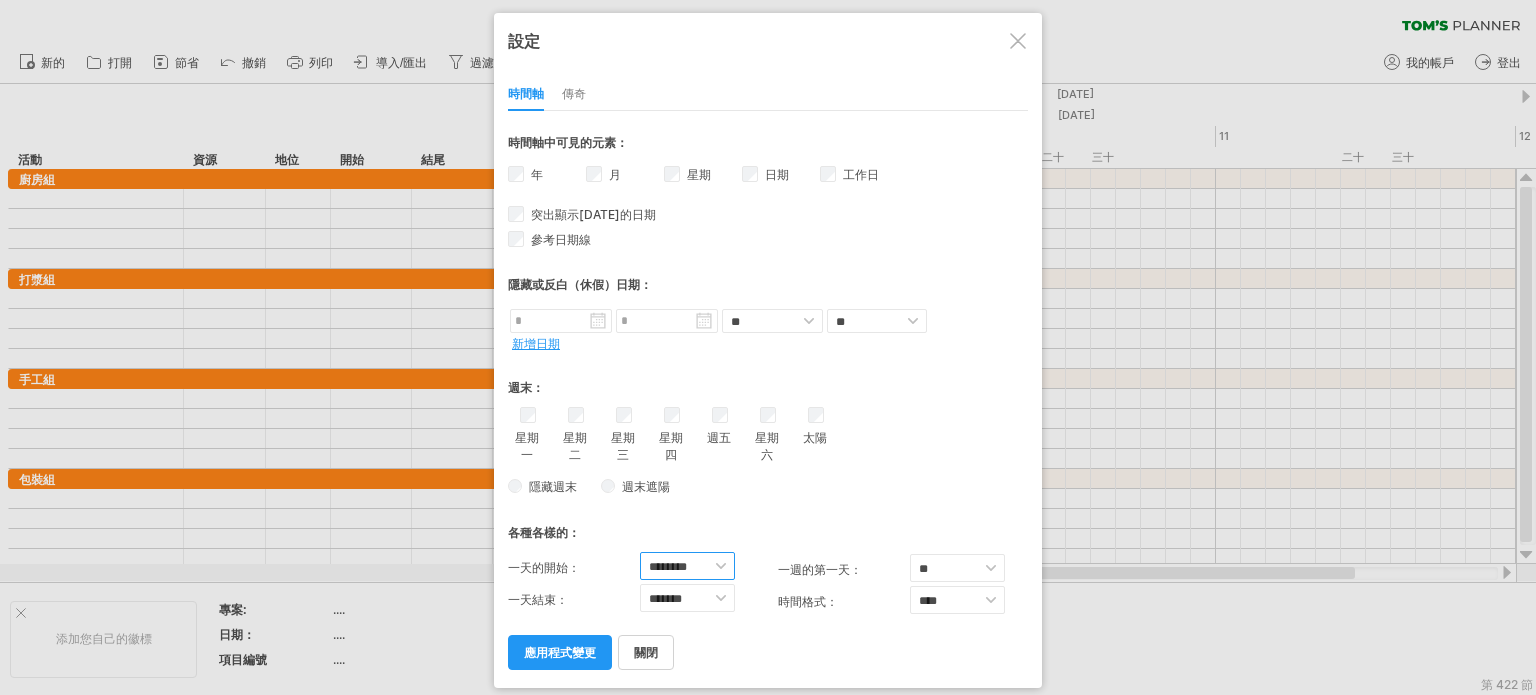click on "********
*******
*******
*******
*******
*******
*******
*******
*******
******
*******
*******
********
******
*******
*******
*******
*******
******
******" at bounding box center [687, 566] 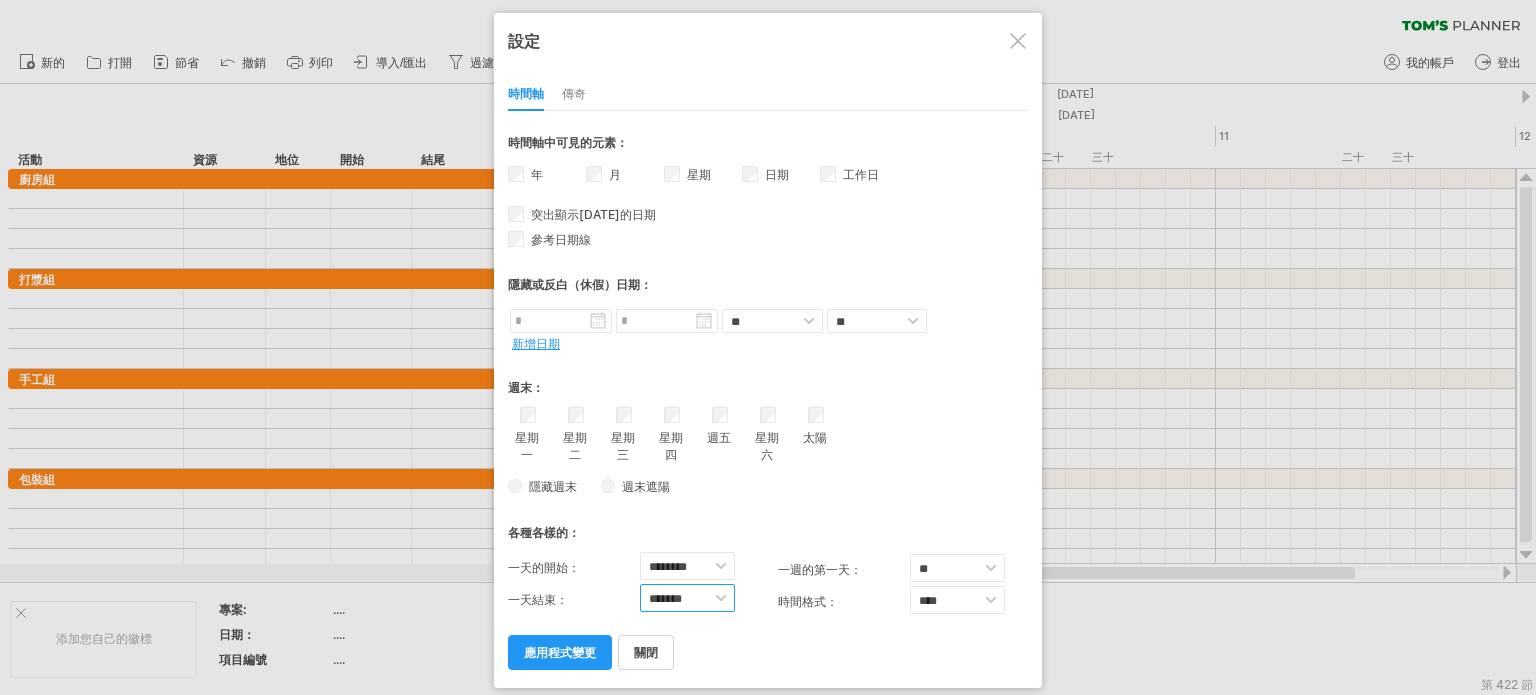 drag, startPoint x: 684, startPoint y: 587, endPoint x: 698, endPoint y: 587, distance: 14 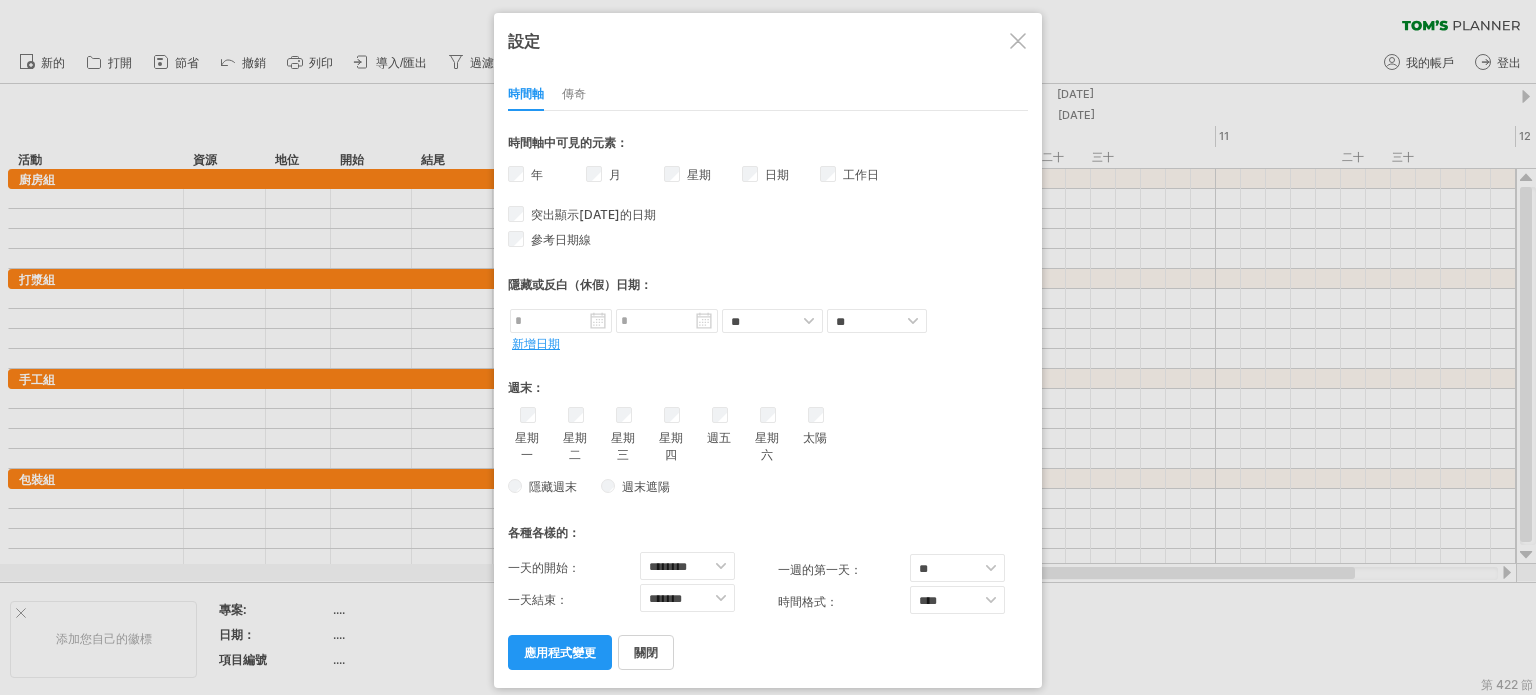 drag, startPoint x: 592, startPoint y: 642, endPoint x: 632, endPoint y: 626, distance: 43.081318 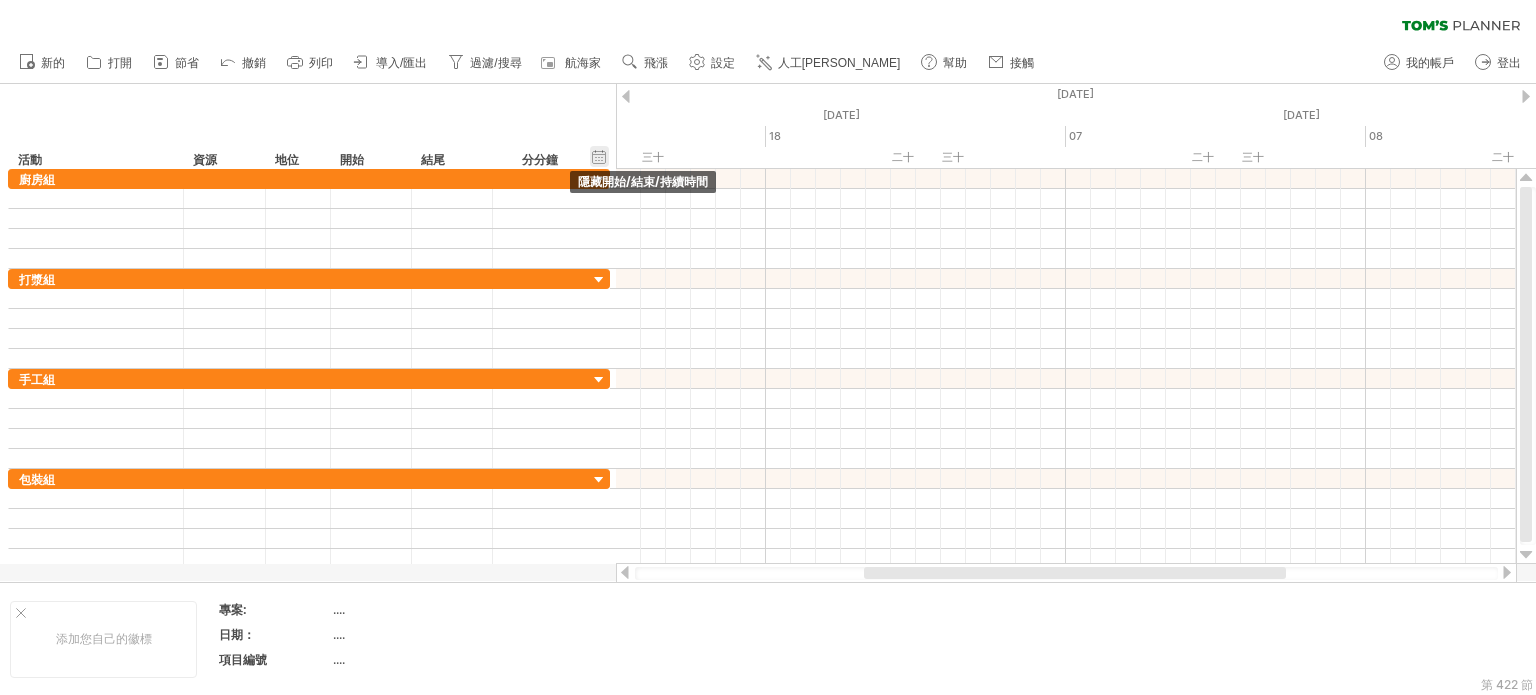 click on "隱藏開始/結束/持續時間 顯示開始/結束/持續時間" at bounding box center (599, 156) 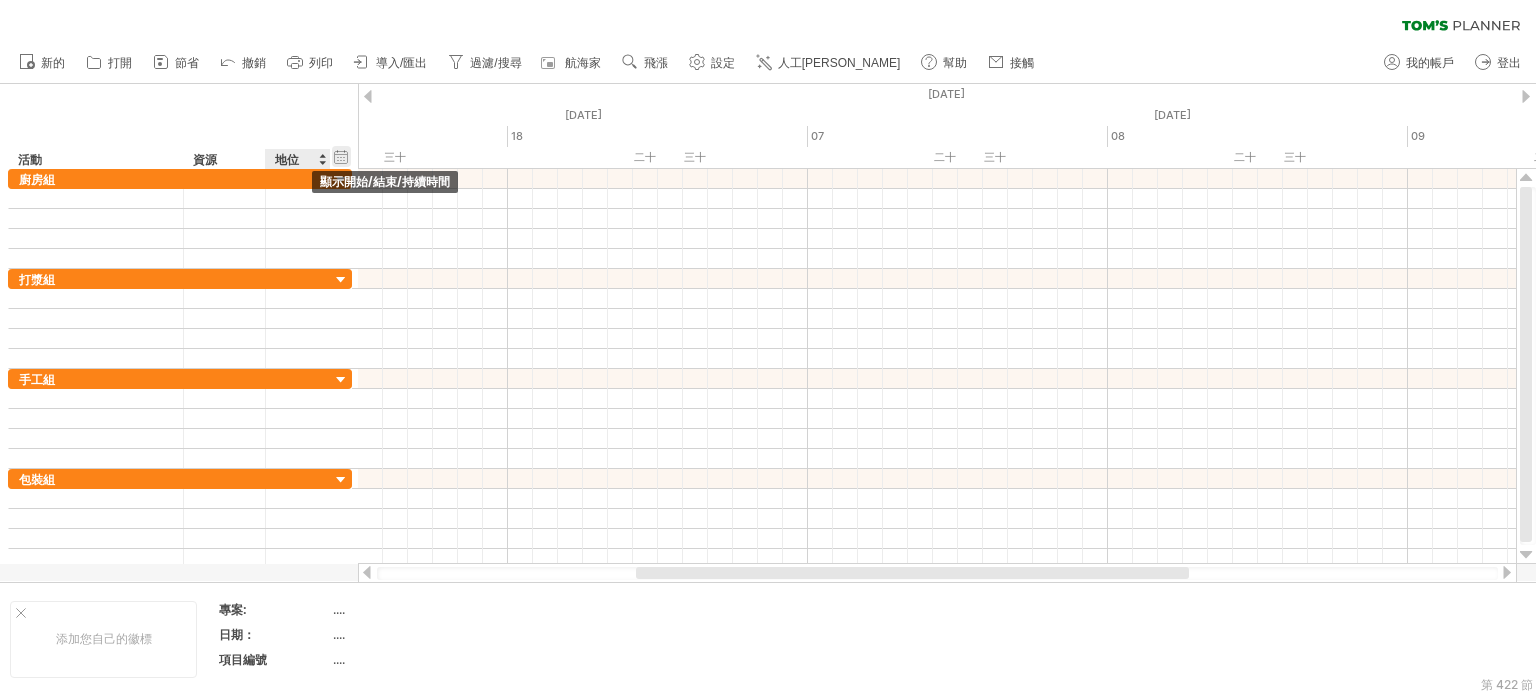 click on "隱藏開始/結束/持續時間 顯示開始/結束/持續時間" at bounding box center (341, 156) 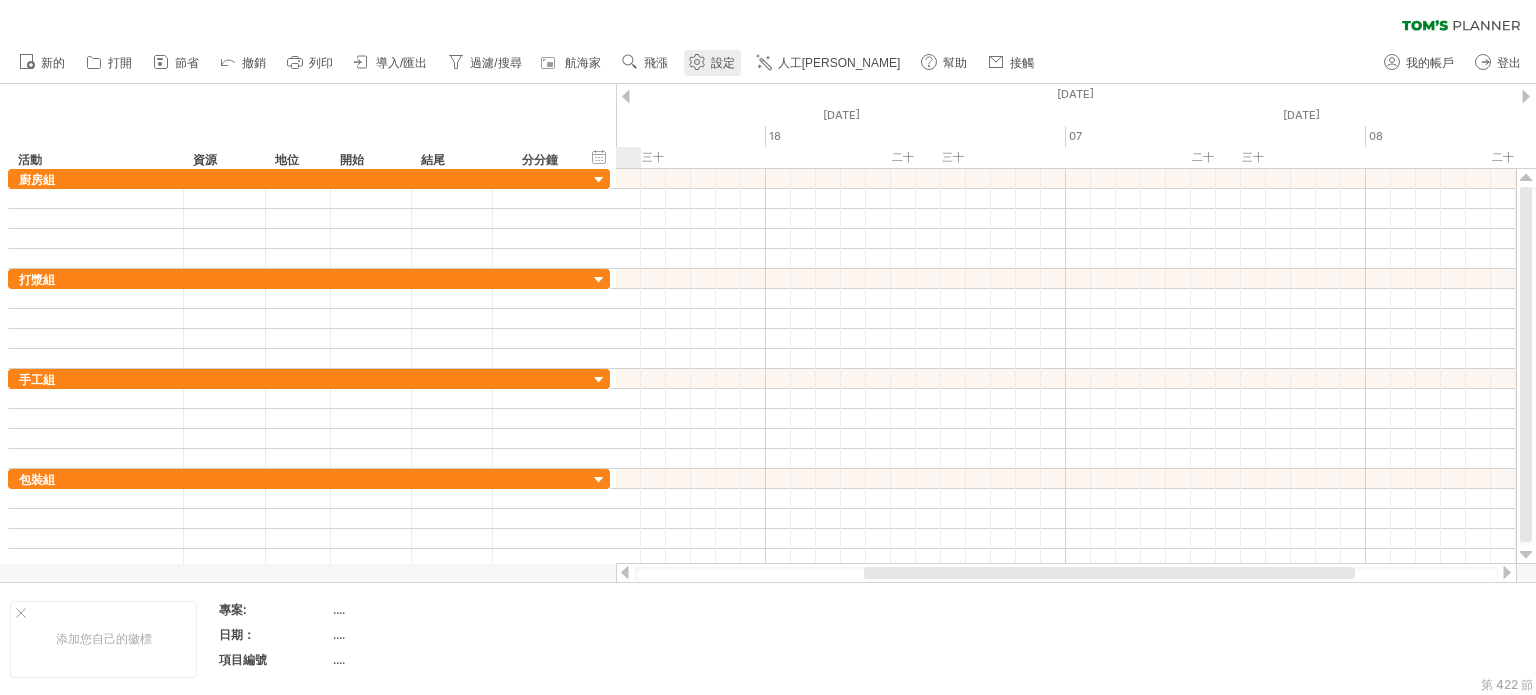 click on "設定" at bounding box center [723, 63] 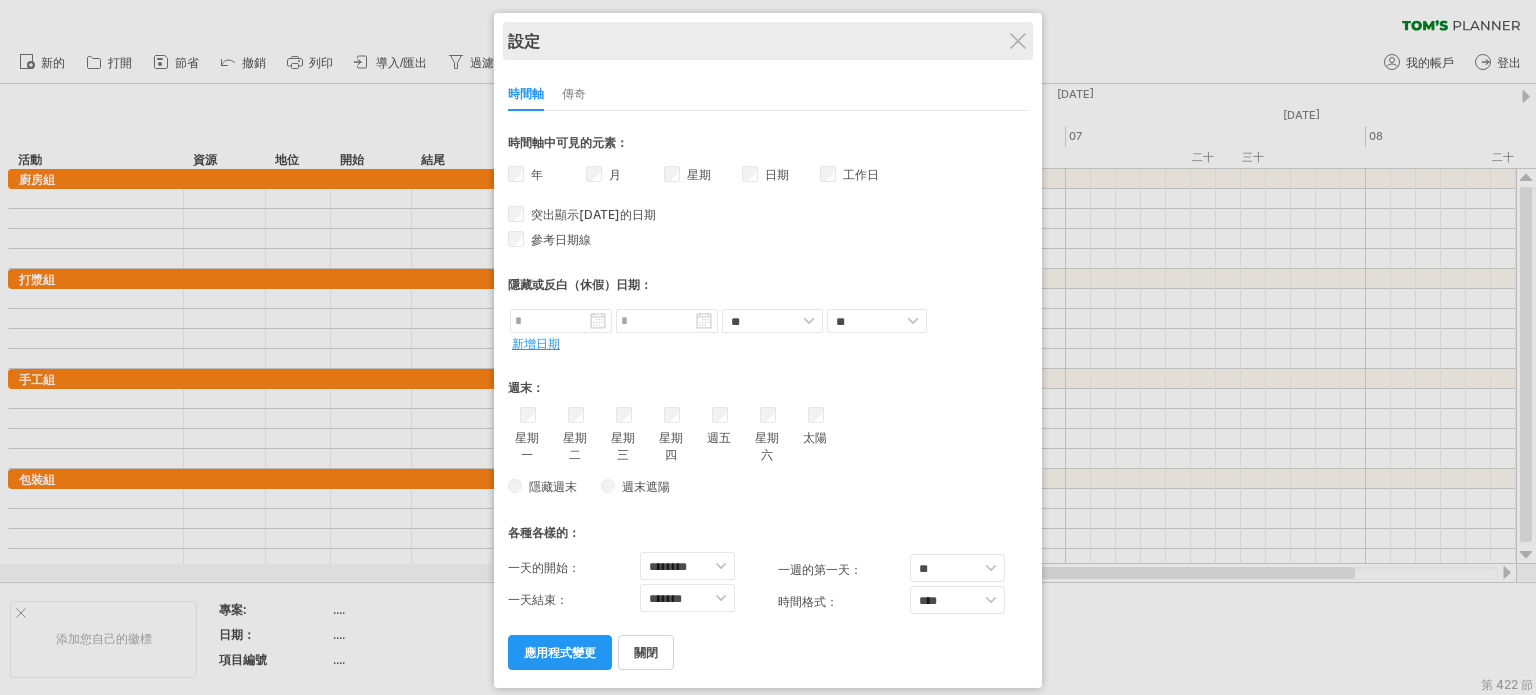 click on "設定" at bounding box center [768, 41] 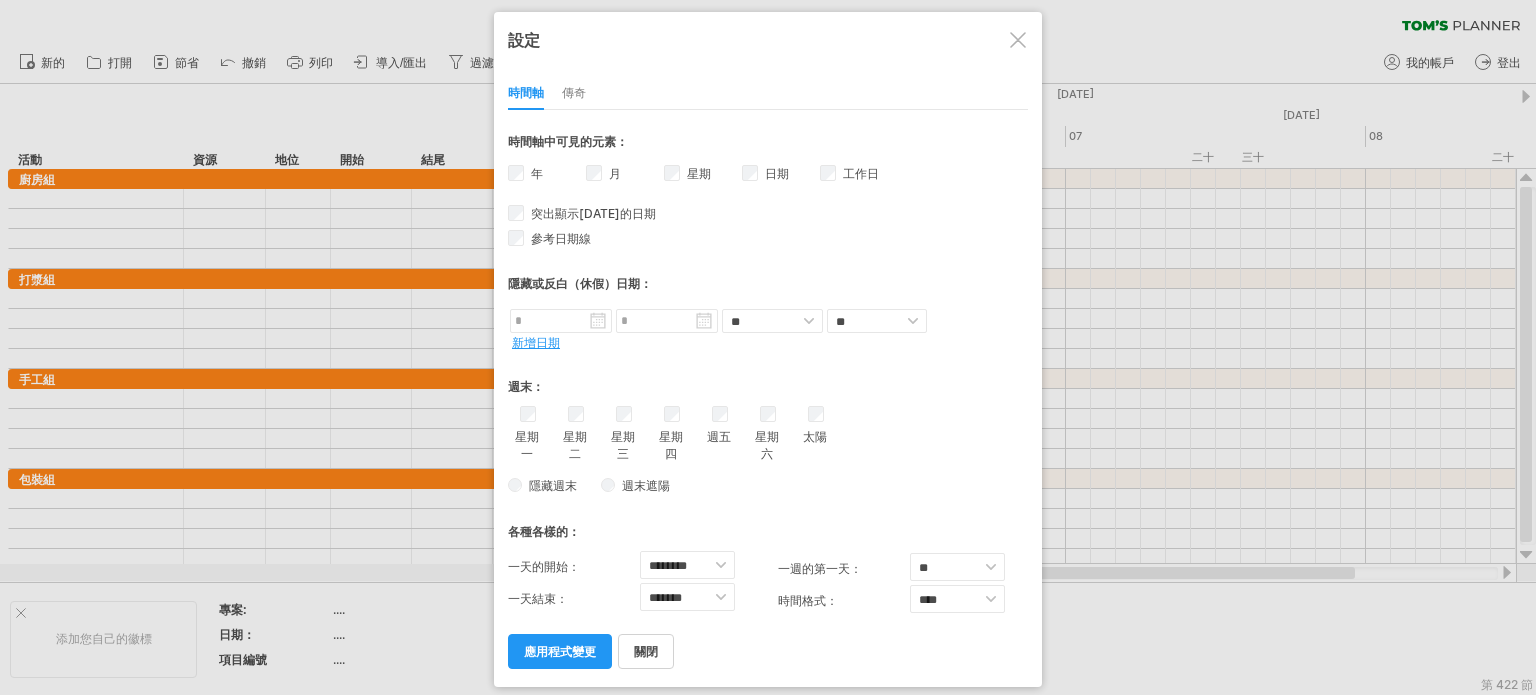 click at bounding box center (1018, 40) 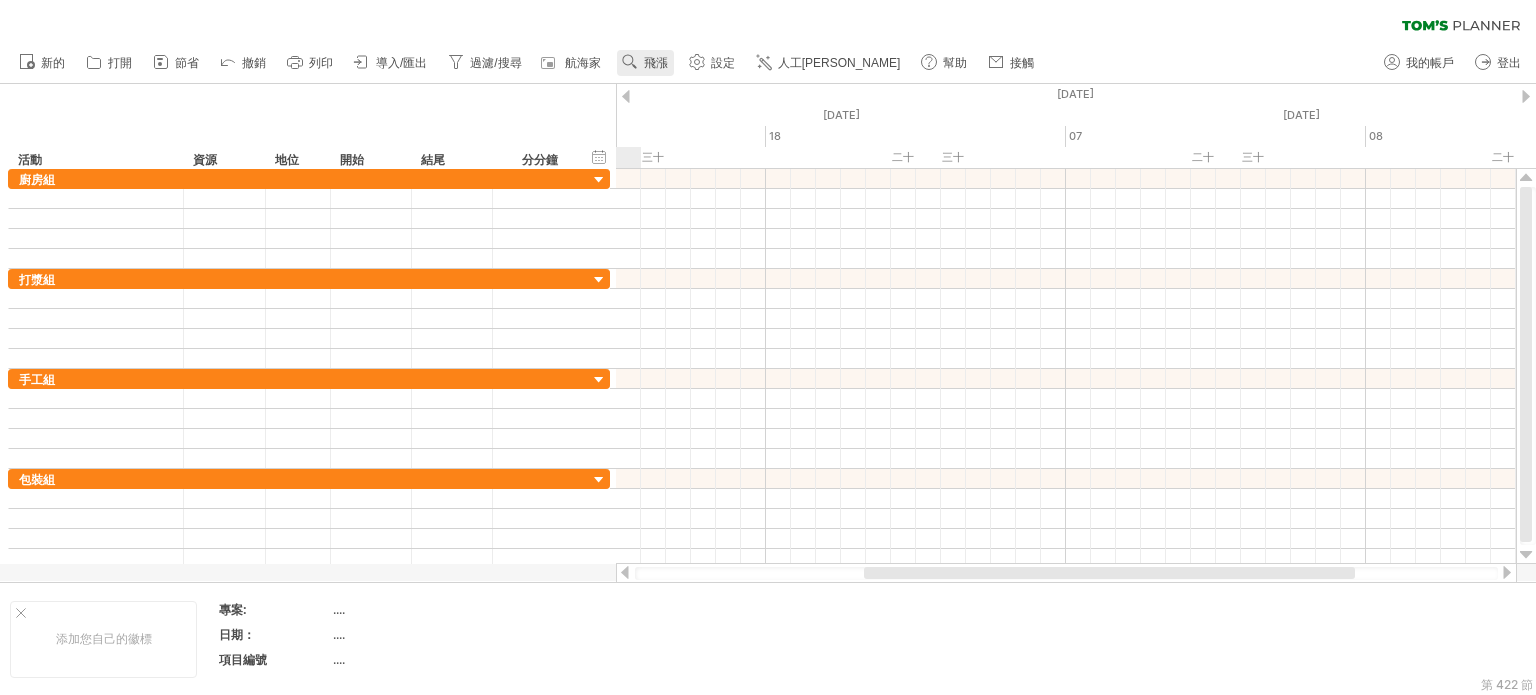 click on "飛漲" at bounding box center (645, 63) 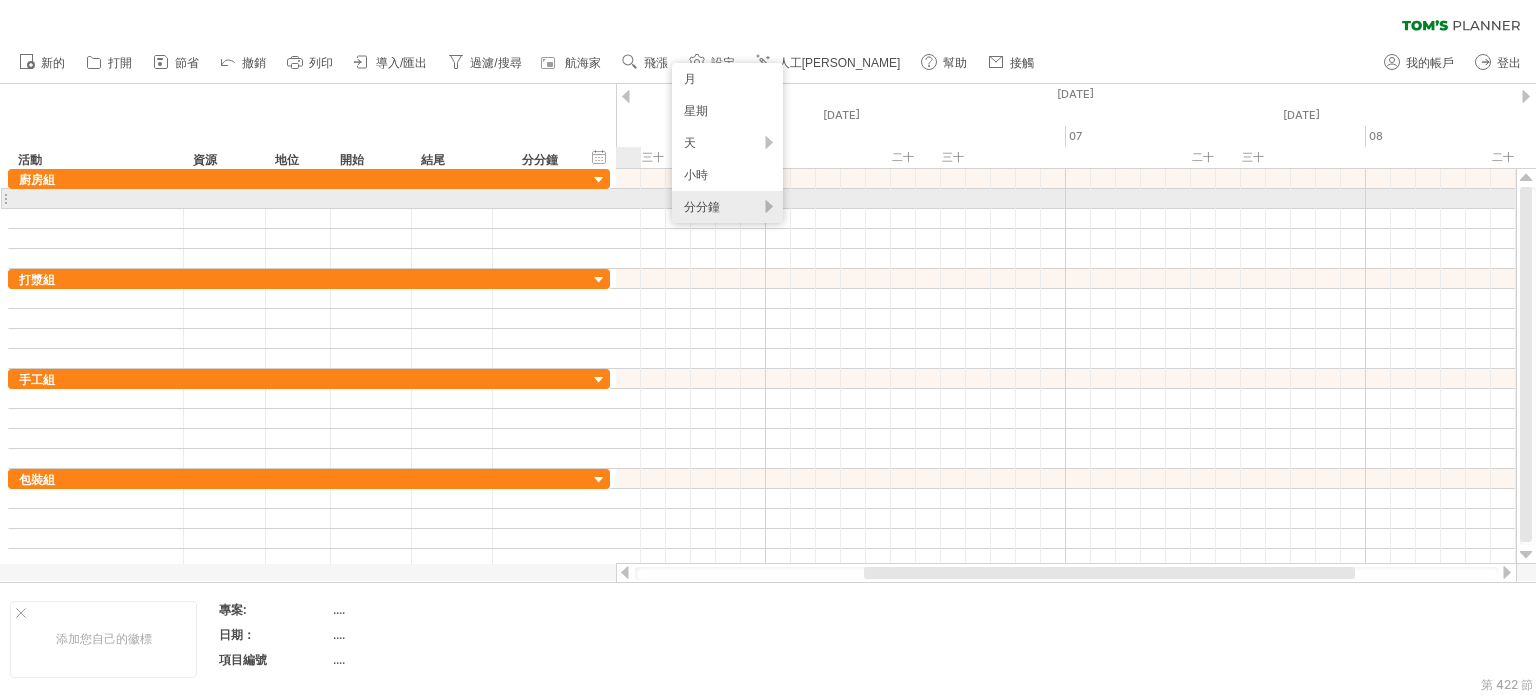 click on "分分鐘" at bounding box center (727, 207) 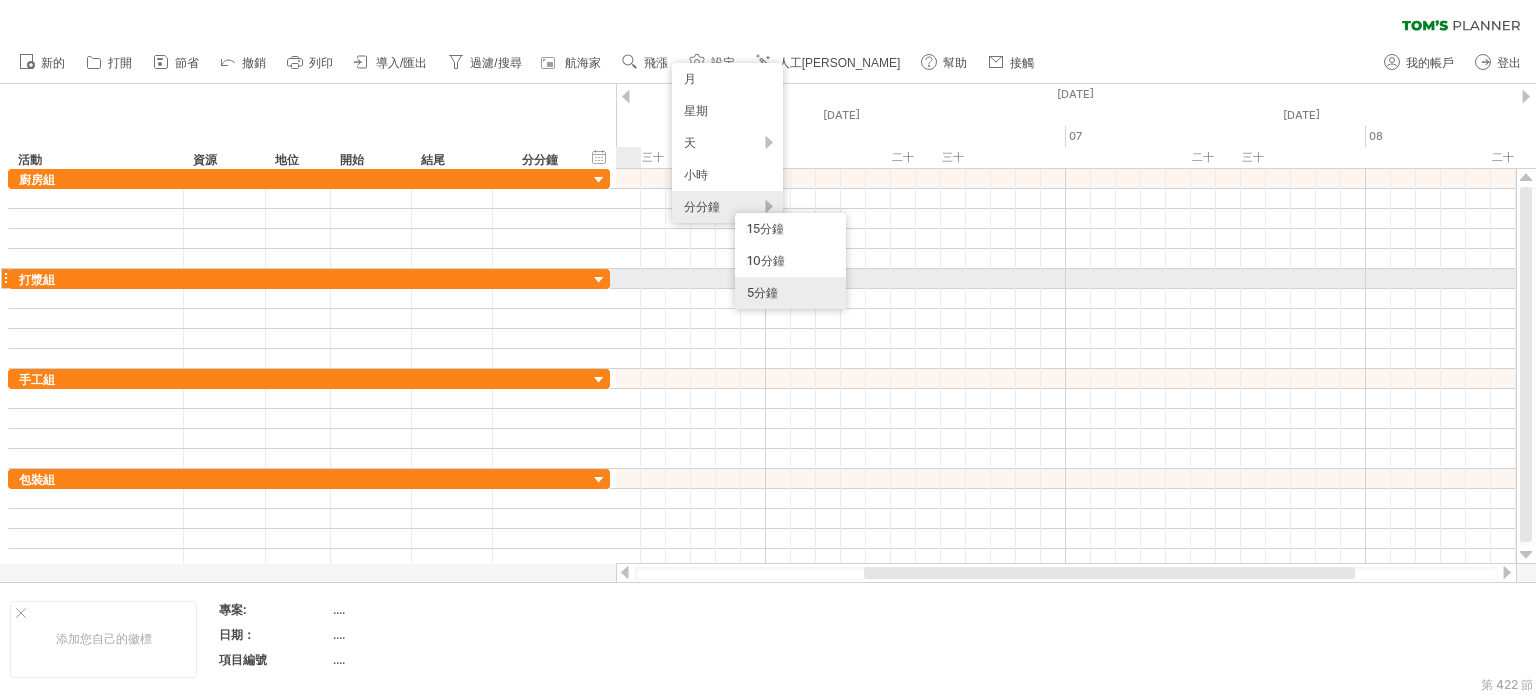 click on "5分鐘" at bounding box center (790, 293) 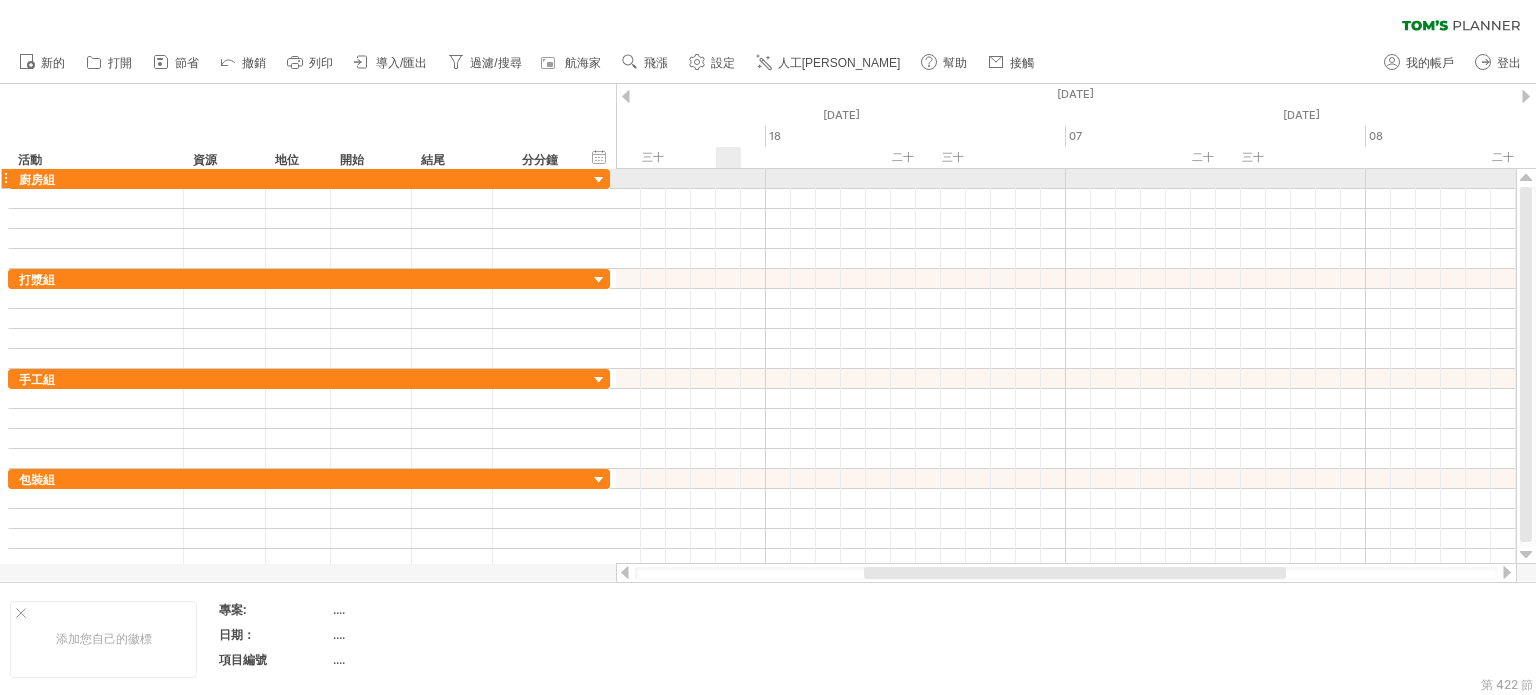 click at bounding box center [1066, 179] 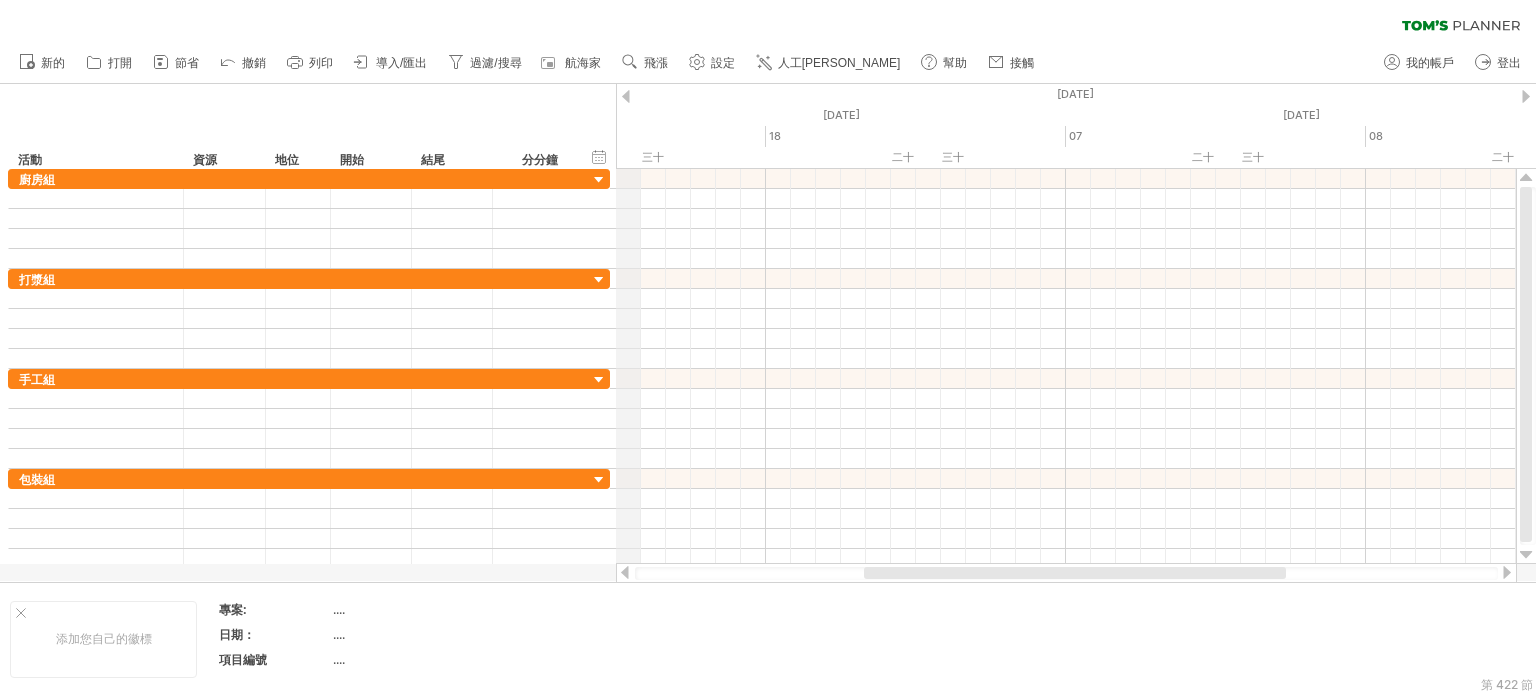 click on "[DATE]" at bounding box center (-734, 115) 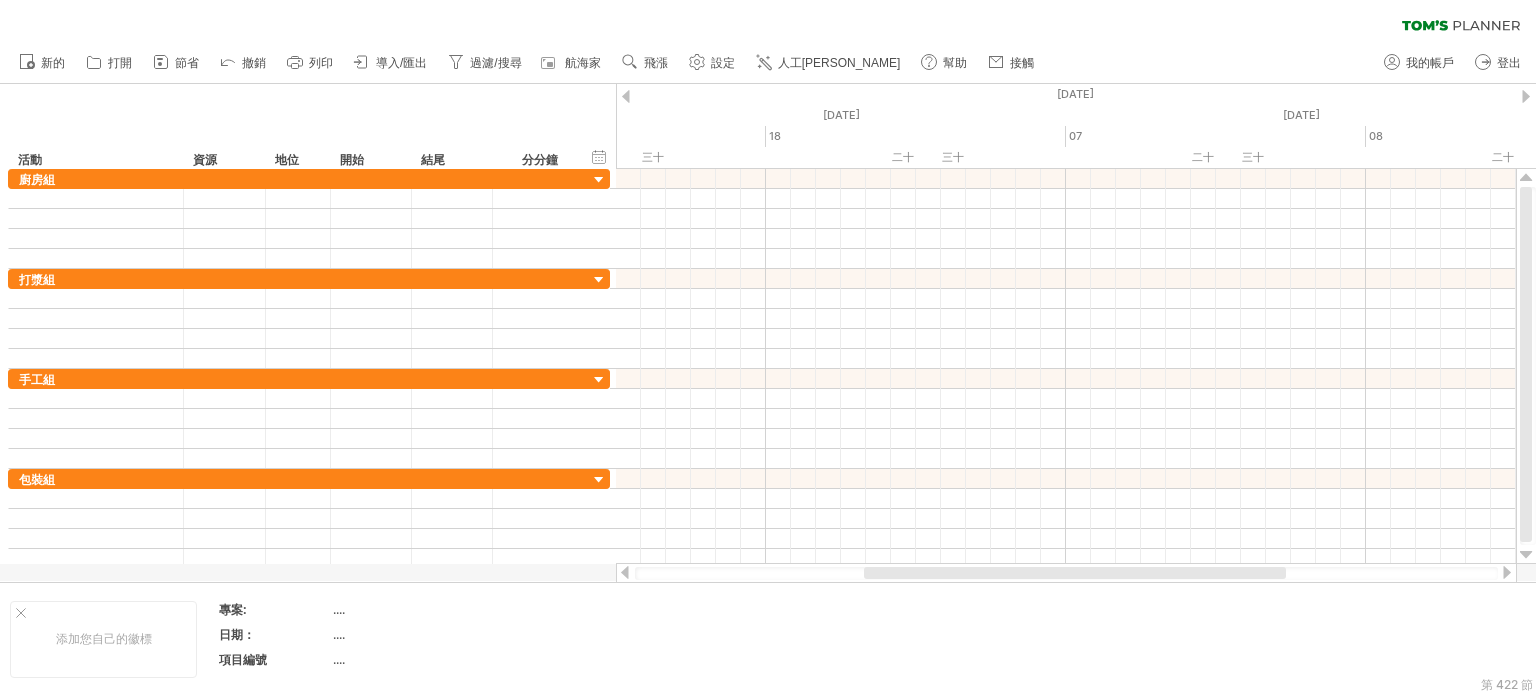 click at bounding box center [626, 96] 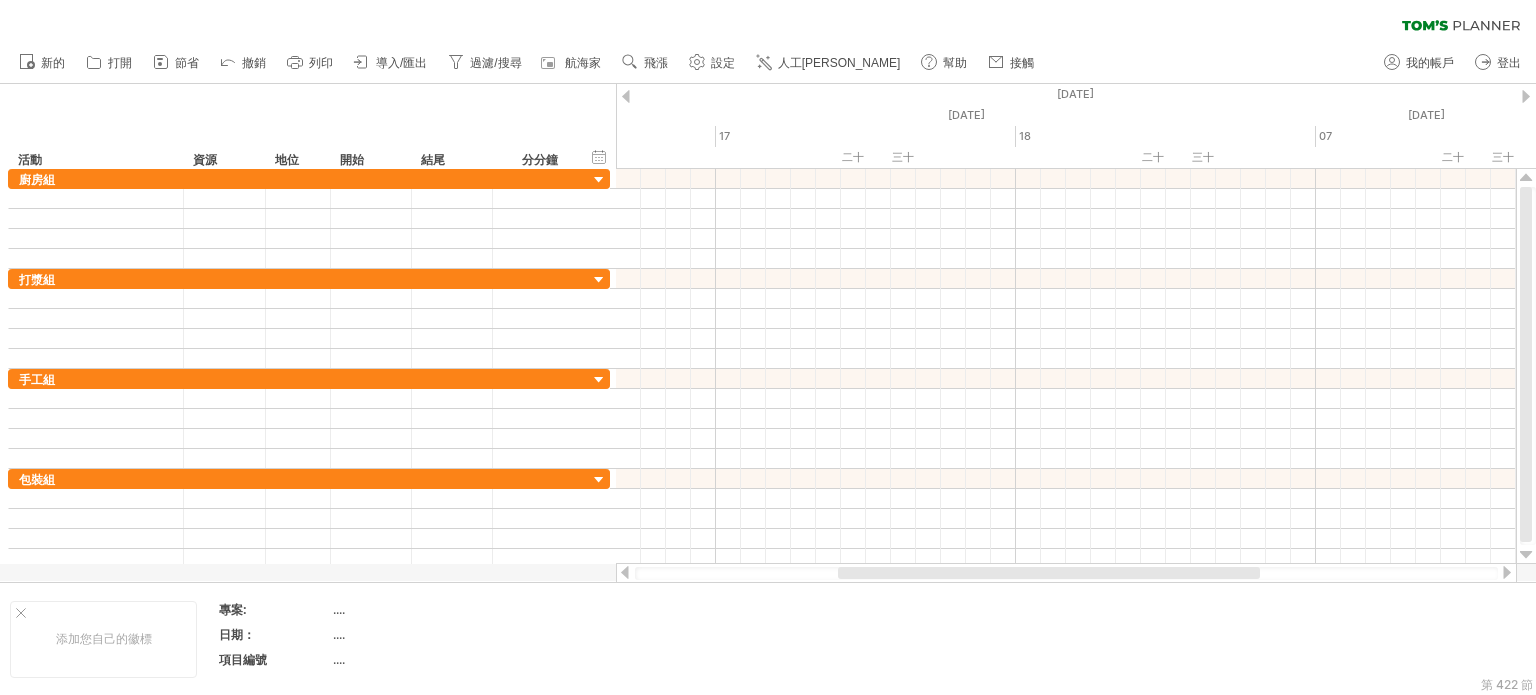click at bounding box center (626, 96) 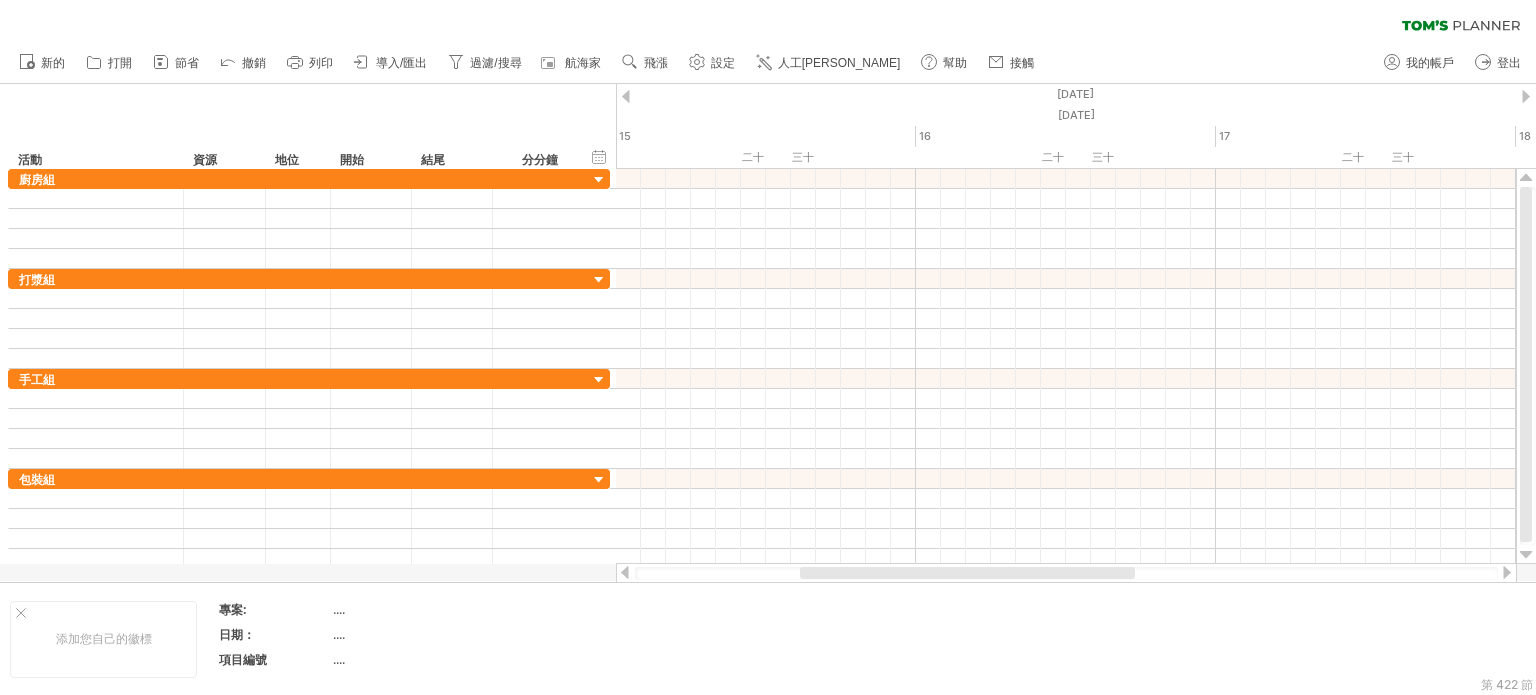 click at bounding box center (626, 96) 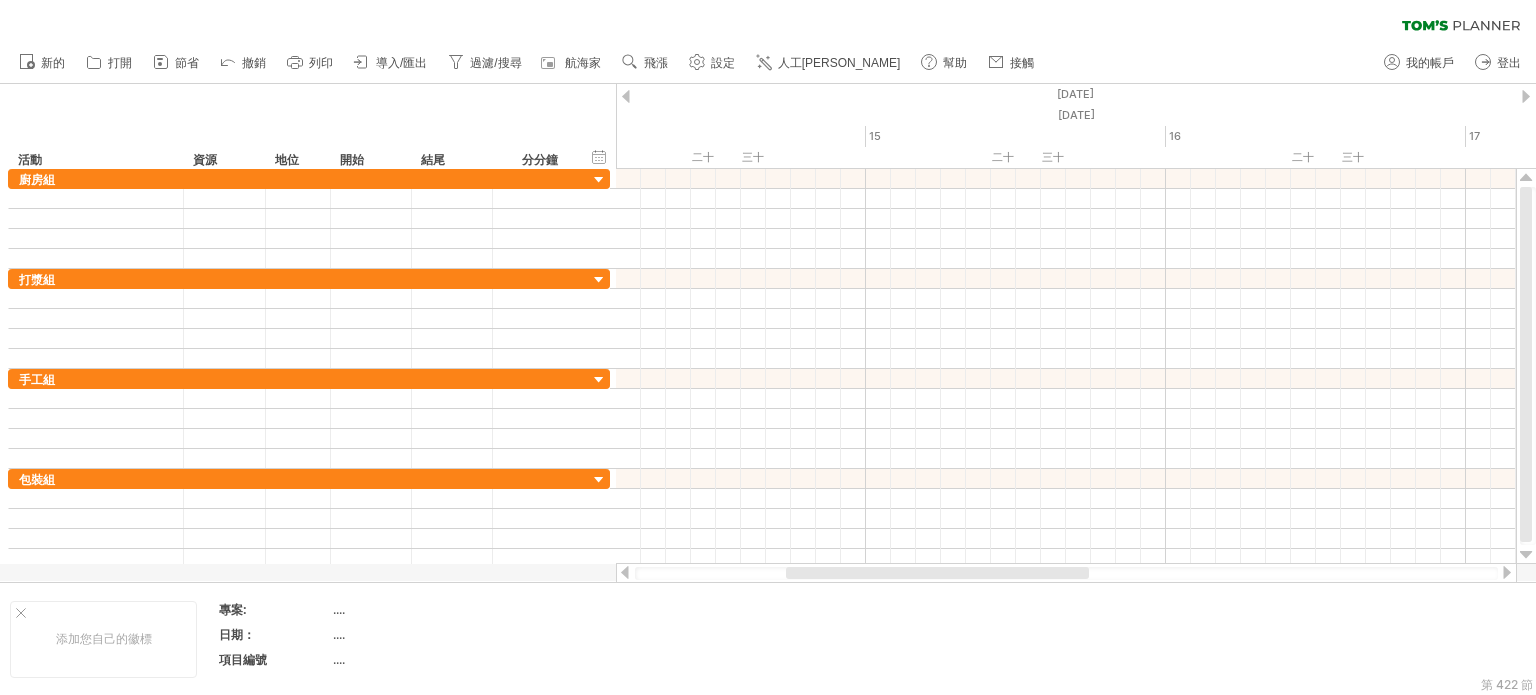 click at bounding box center [626, 96] 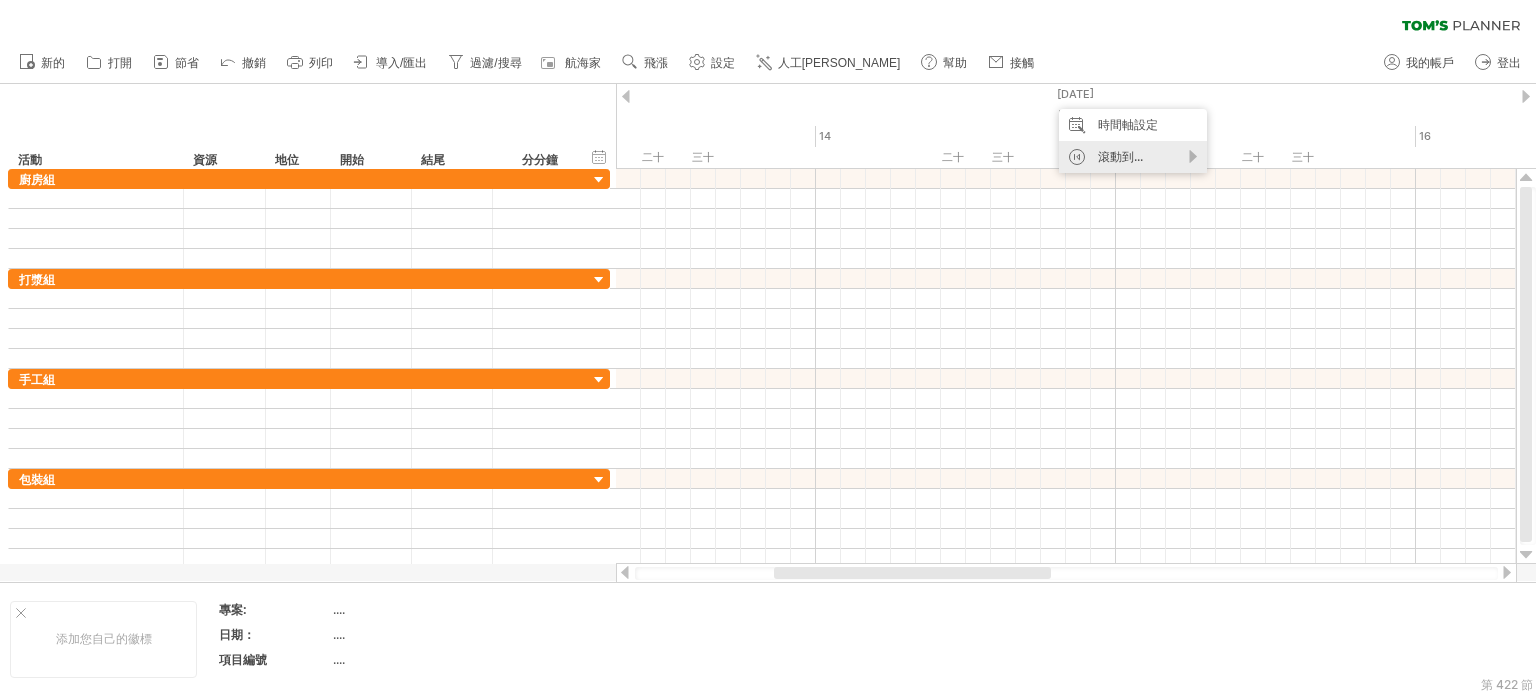 click on "滾動到..." at bounding box center (1120, 156) 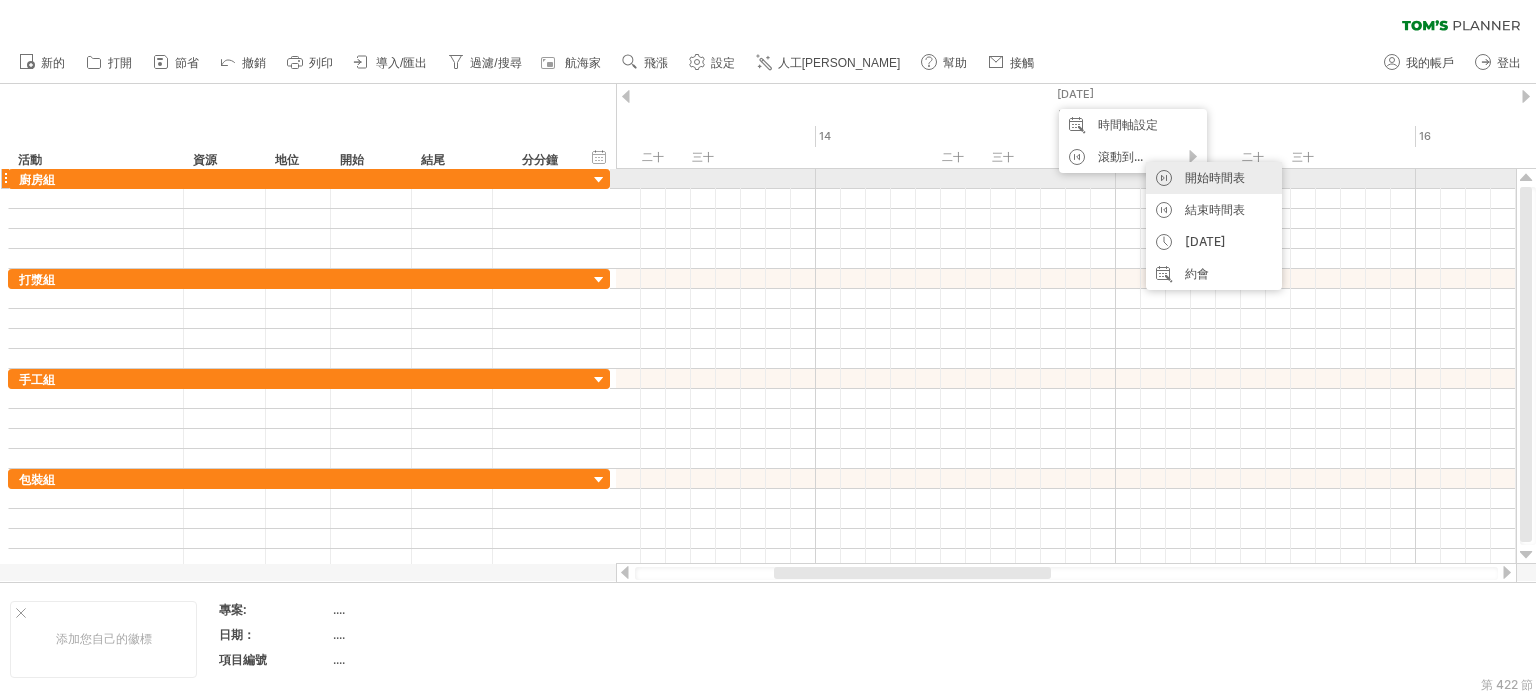 click on "開始時間表" at bounding box center [1215, 177] 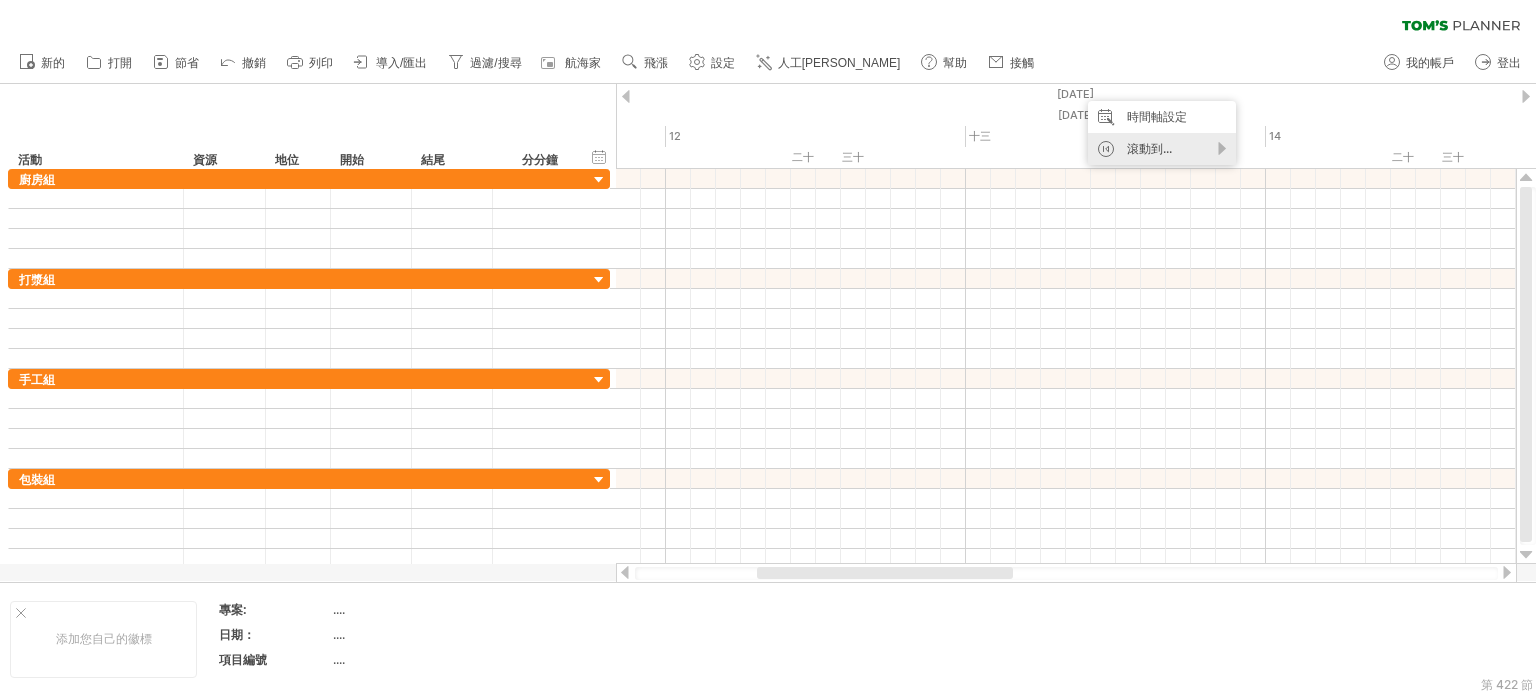 click on "滾動到..." at bounding box center (1149, 148) 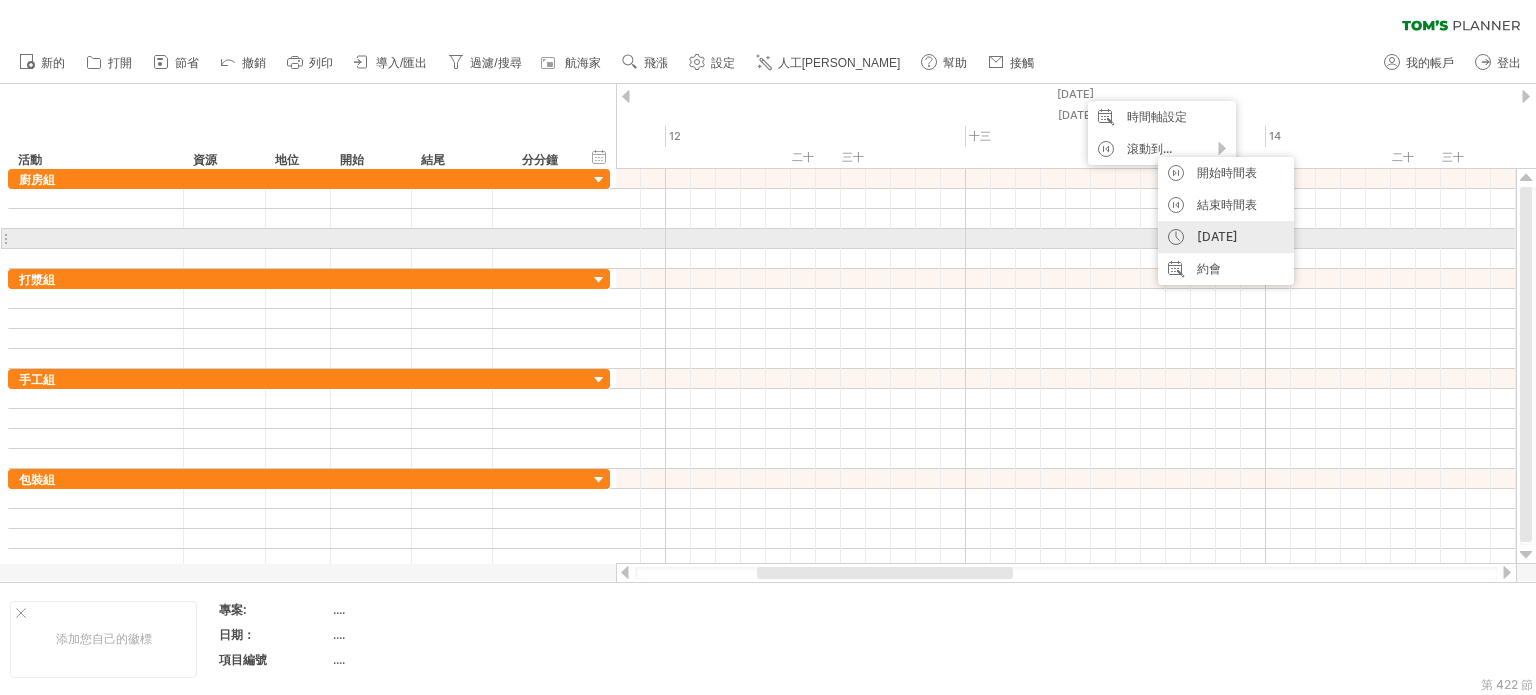 click on "[DATE]" at bounding box center (1226, 237) 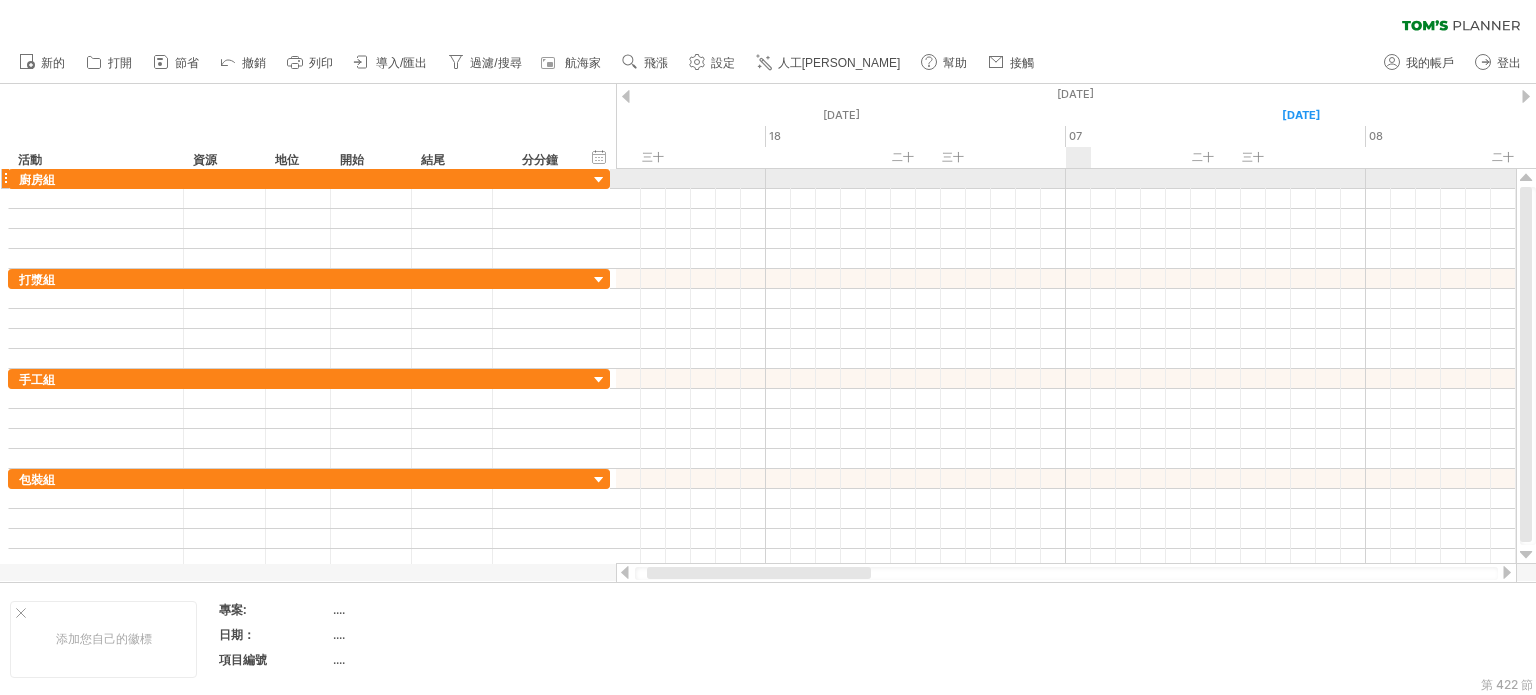 click at bounding box center (1066, 179) 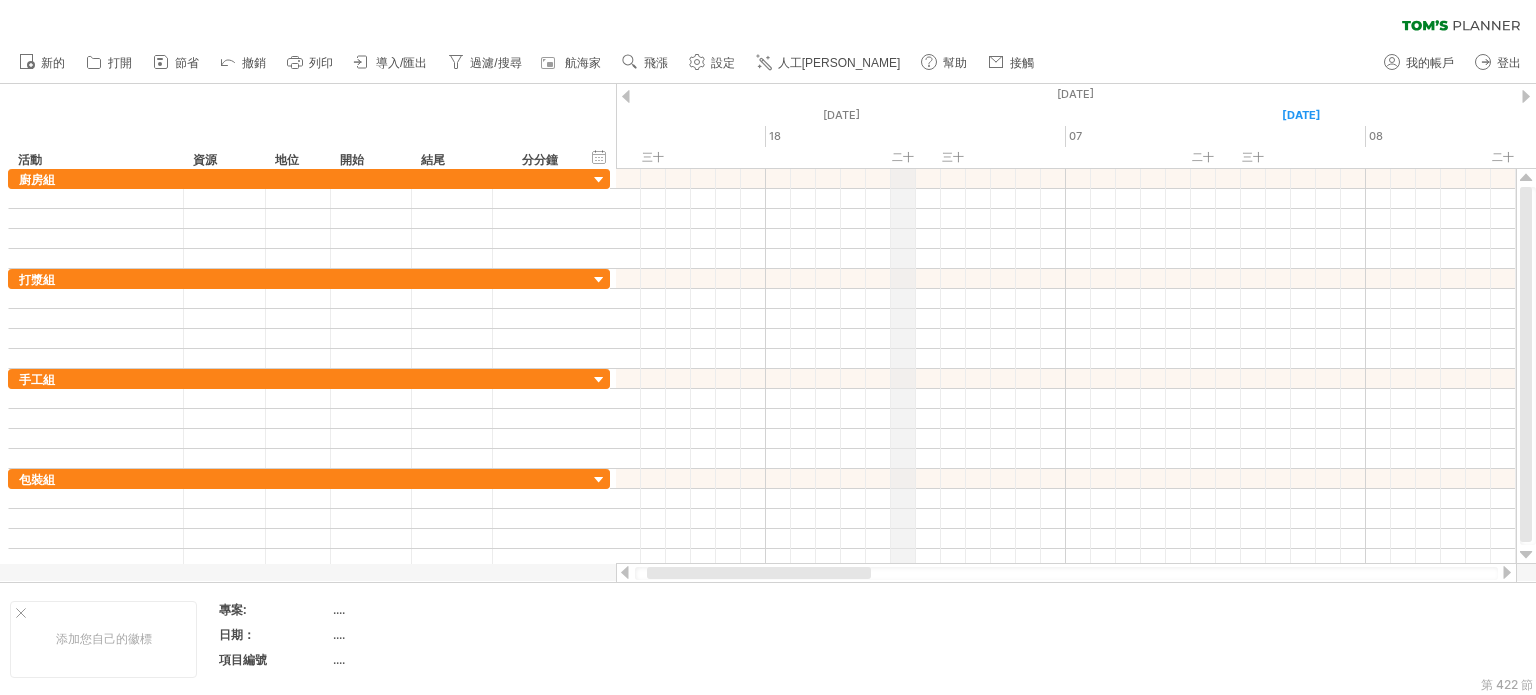 click on "二十五" at bounding box center (902, 167) 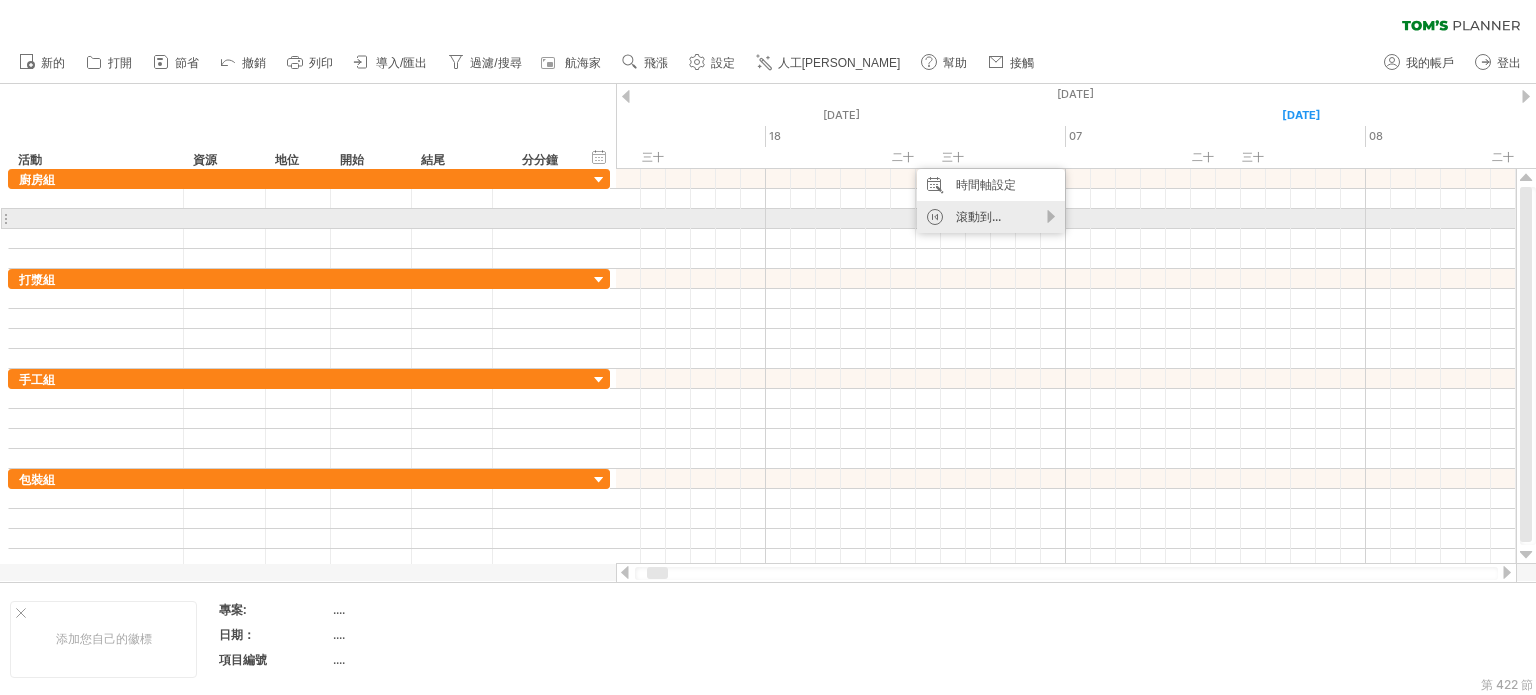 click on "滾動到..." at bounding box center [978, 216] 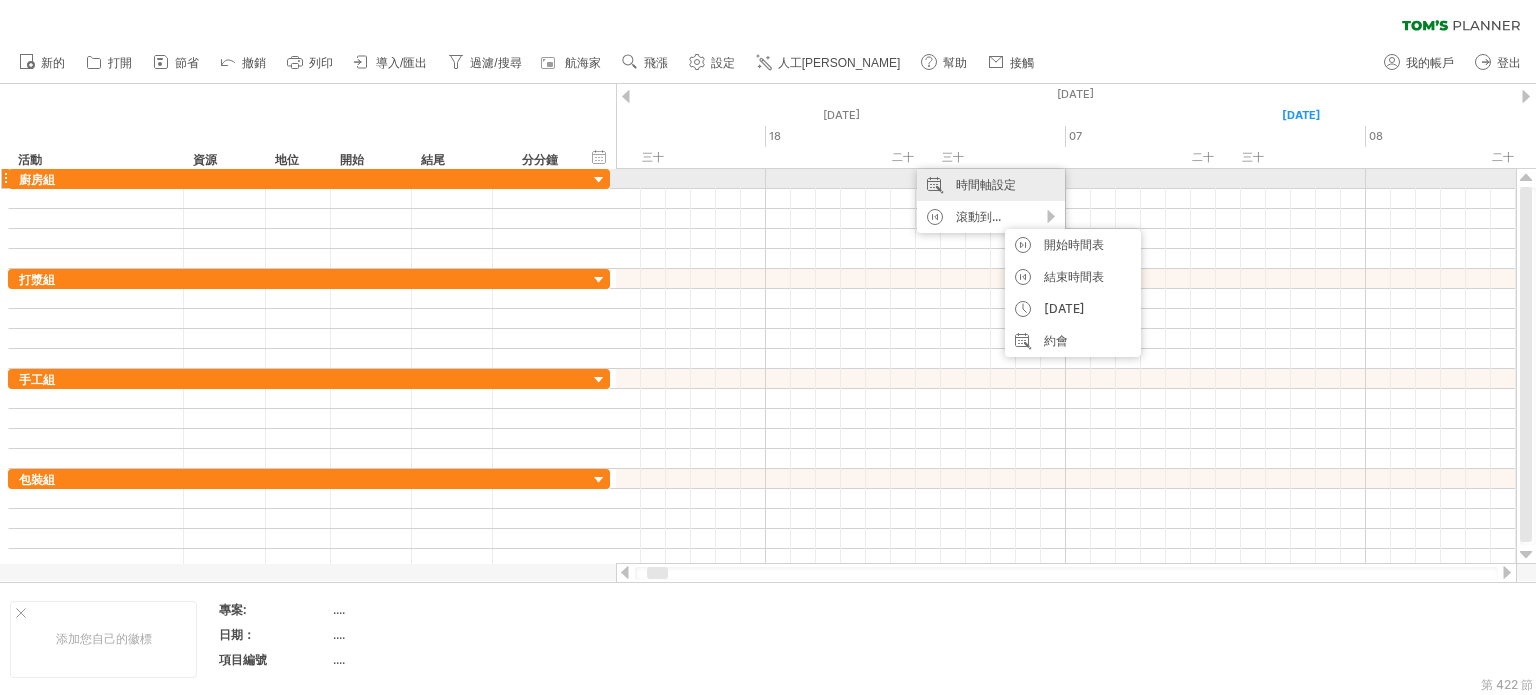 click on "時間軸設定" at bounding box center [986, 184] 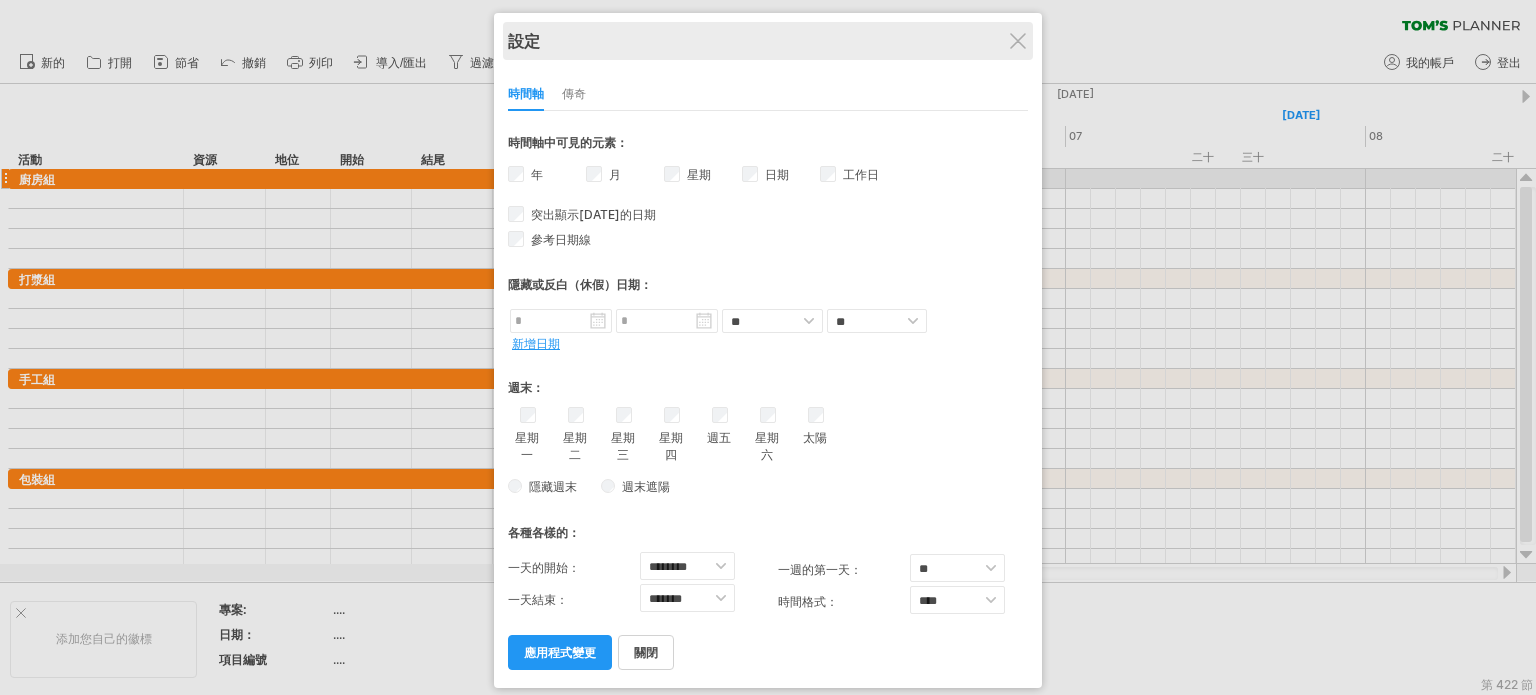 click on "設定" at bounding box center [768, 41] 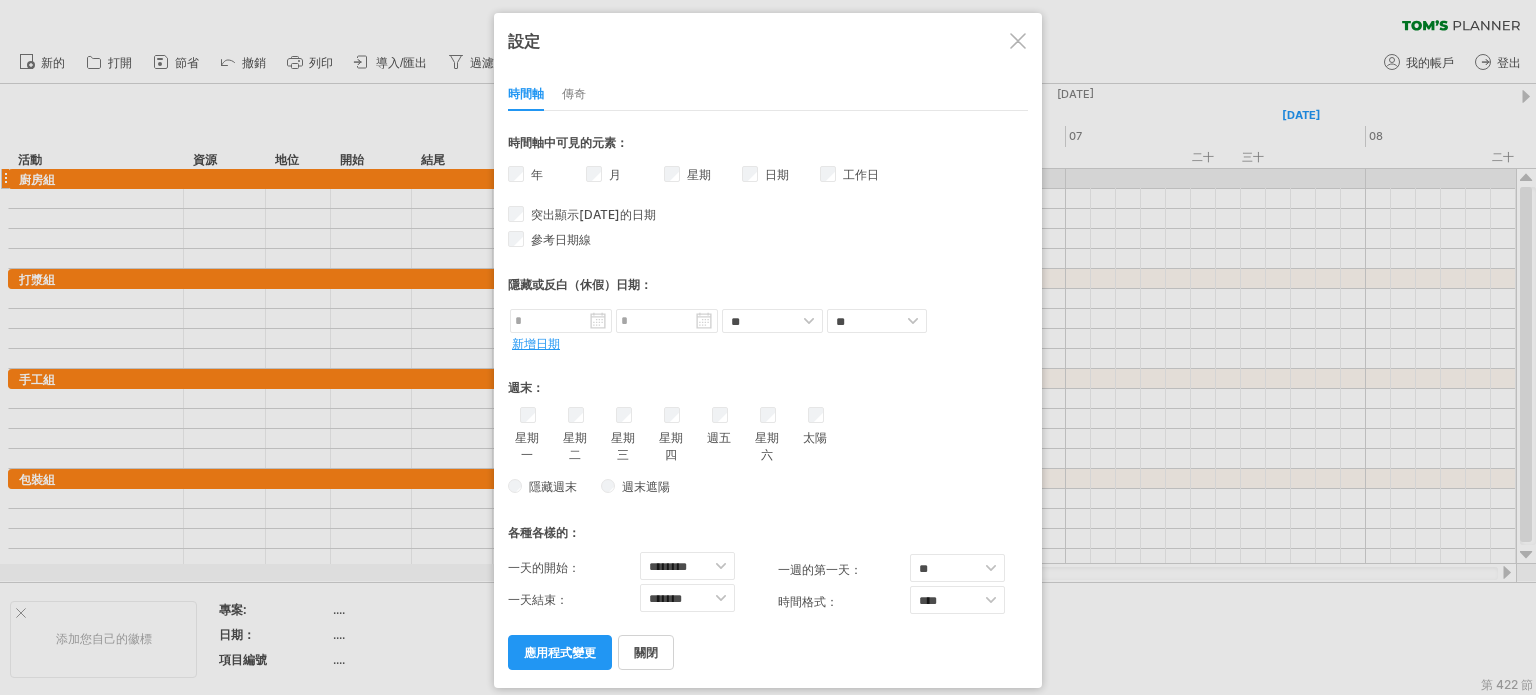 drag, startPoint x: 646, startPoint y: 643, endPoint x: 688, endPoint y: 602, distance: 58.694122 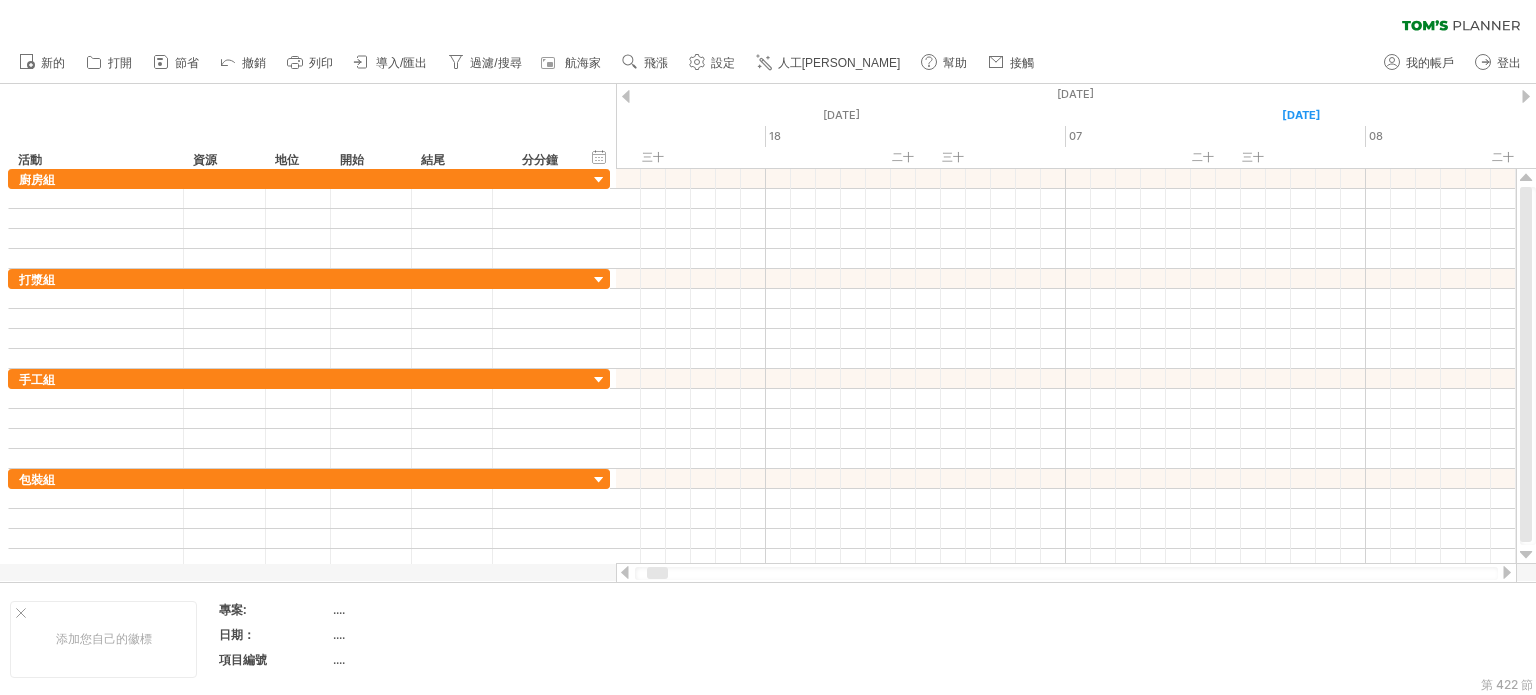click on "設定" at bounding box center (723, 63) 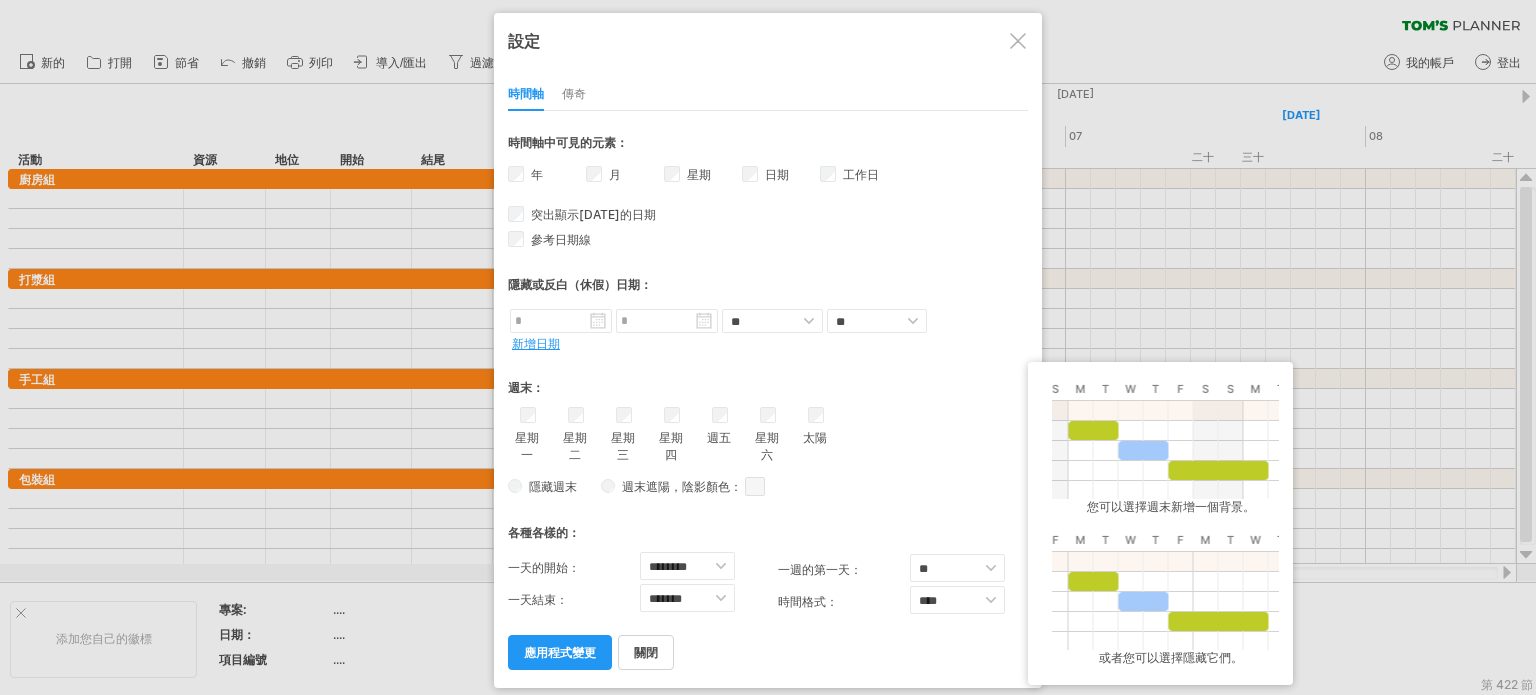 click at bounding box center [755, 486] 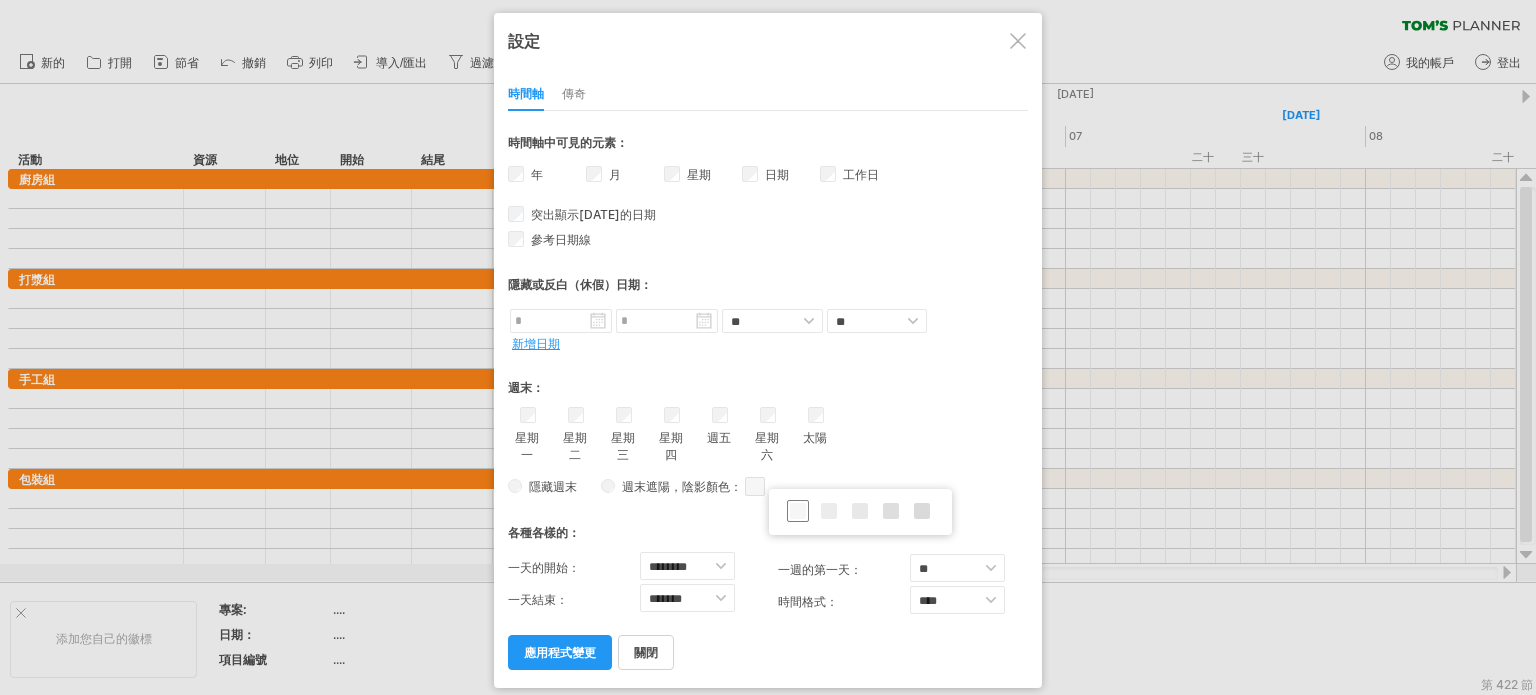 click at bounding box center (798, 511) 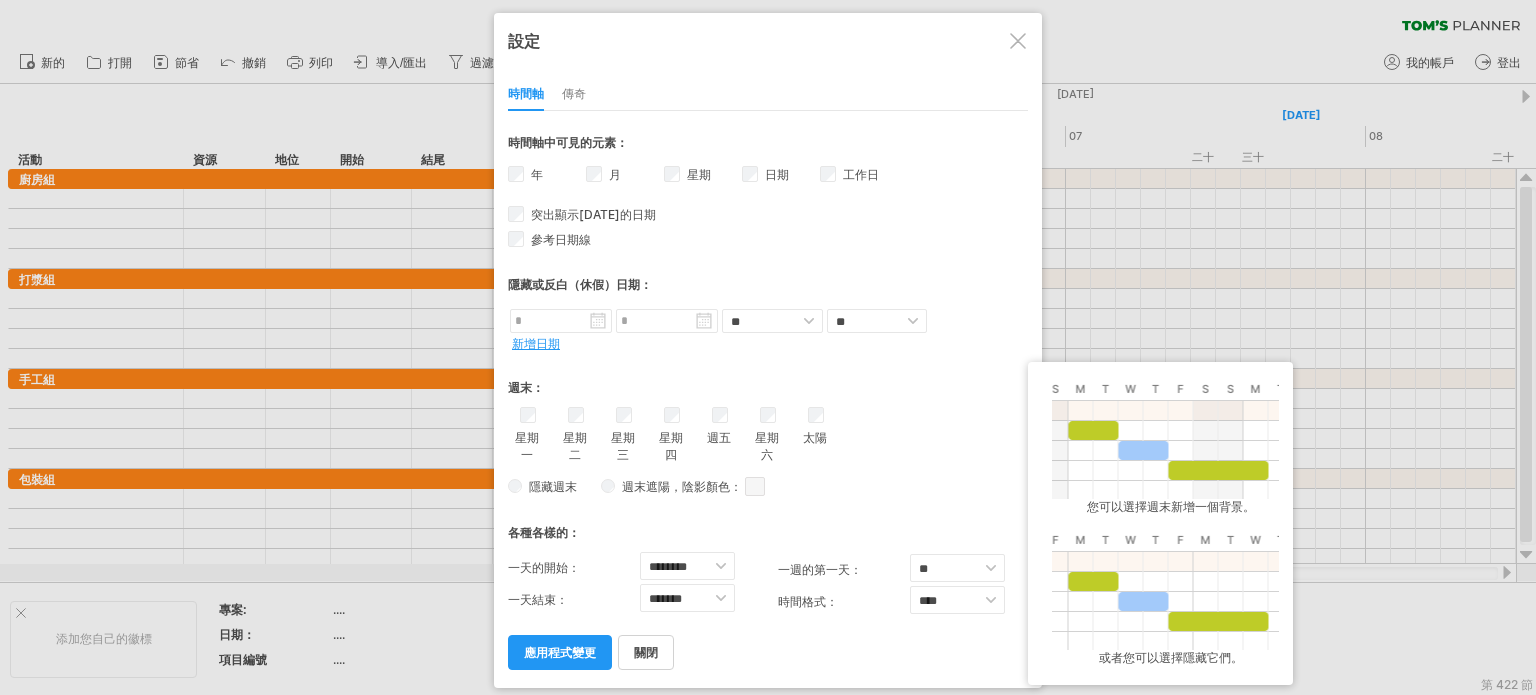 click on "隱藏週末" at bounding box center [549, 486] 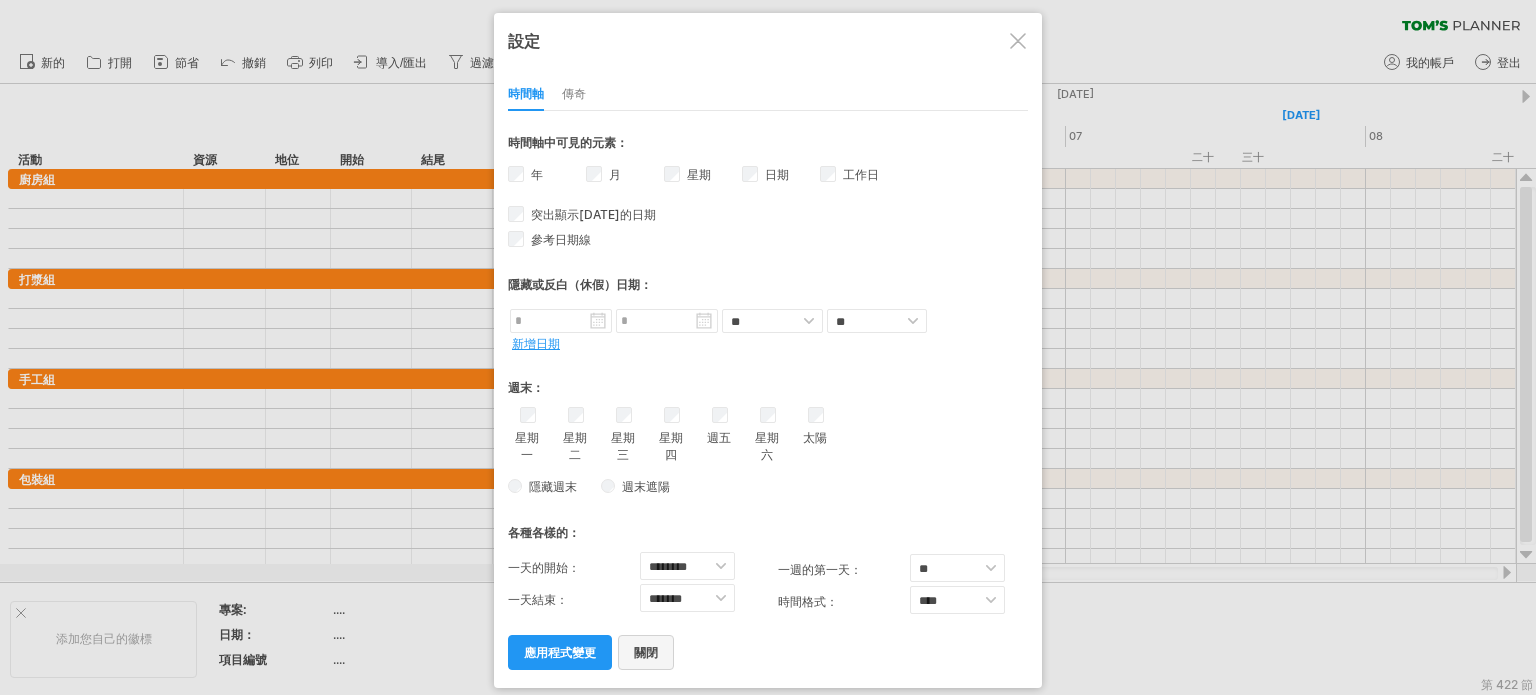 click on "關閉" at bounding box center (646, 652) 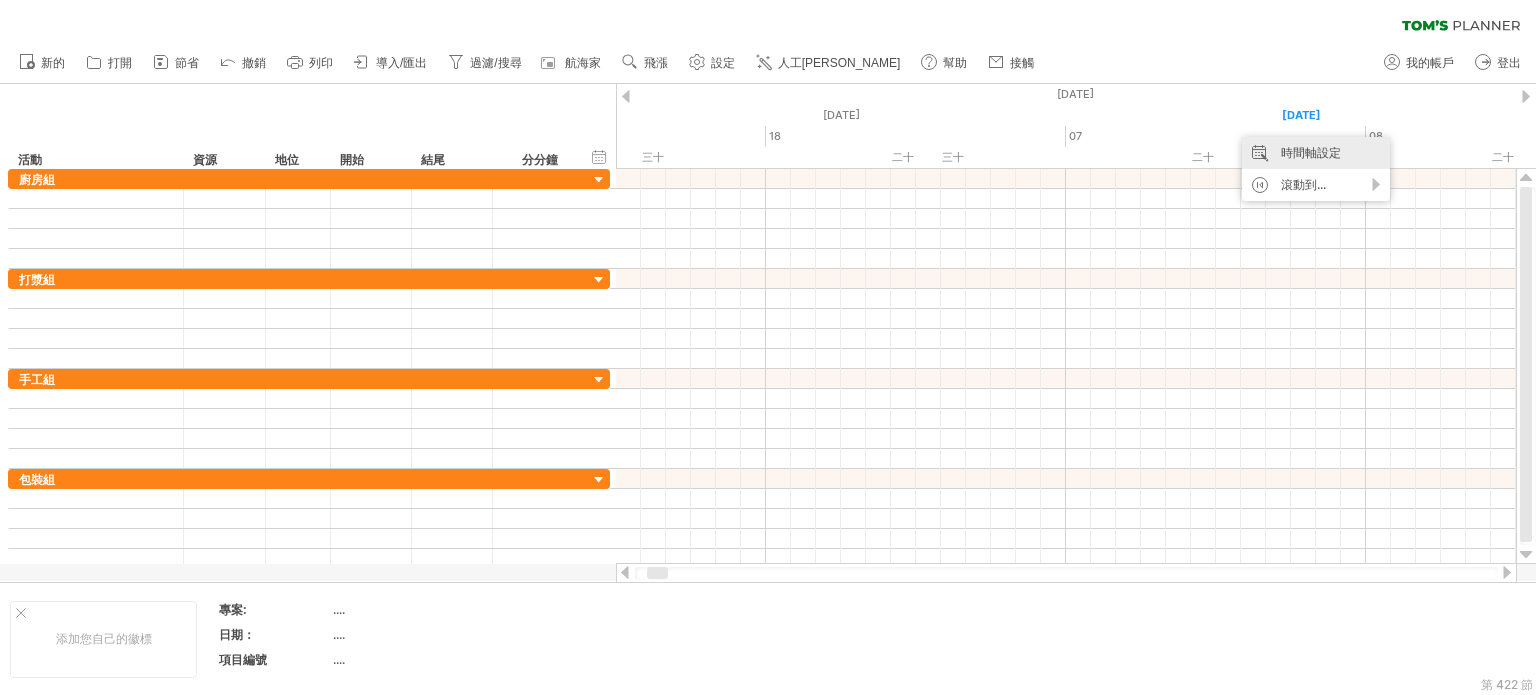 click on "時間軸設定" at bounding box center [1311, 152] 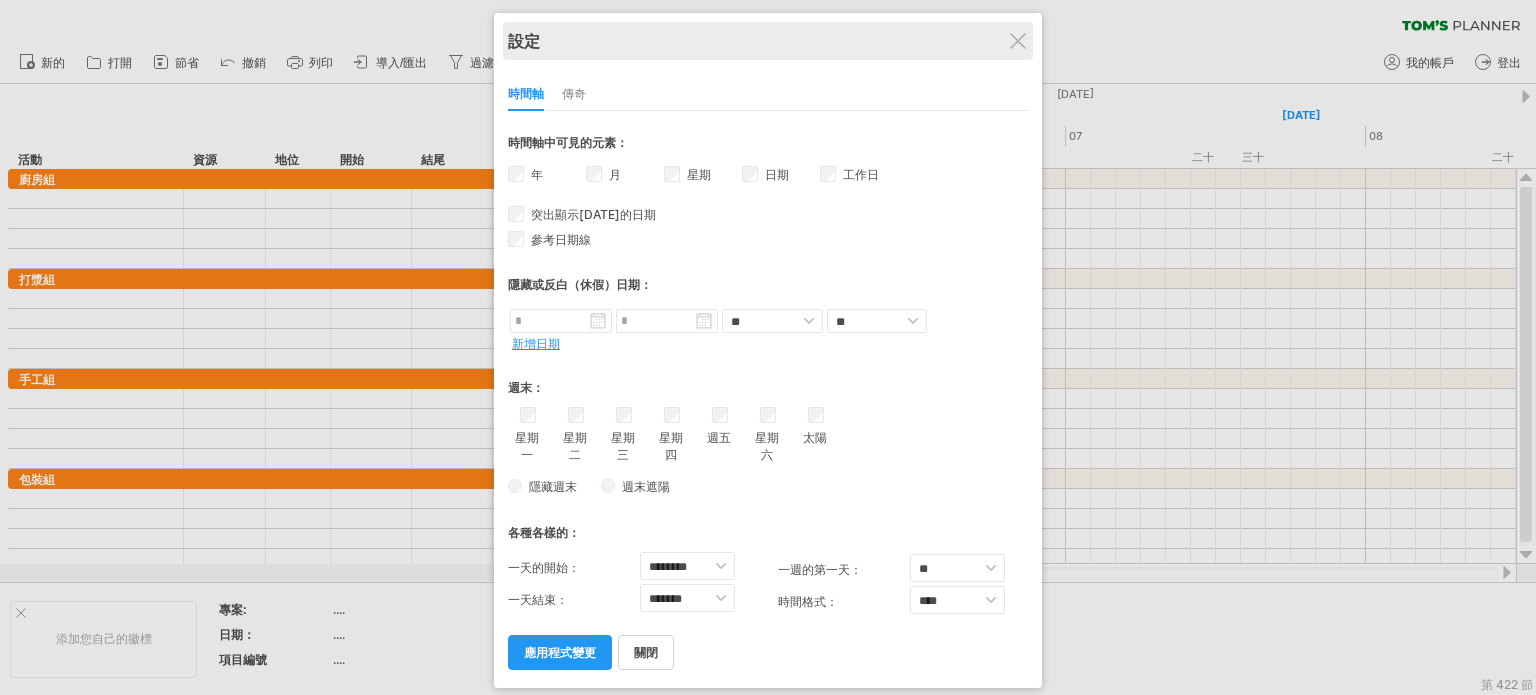 click on "設定" at bounding box center (768, 41) 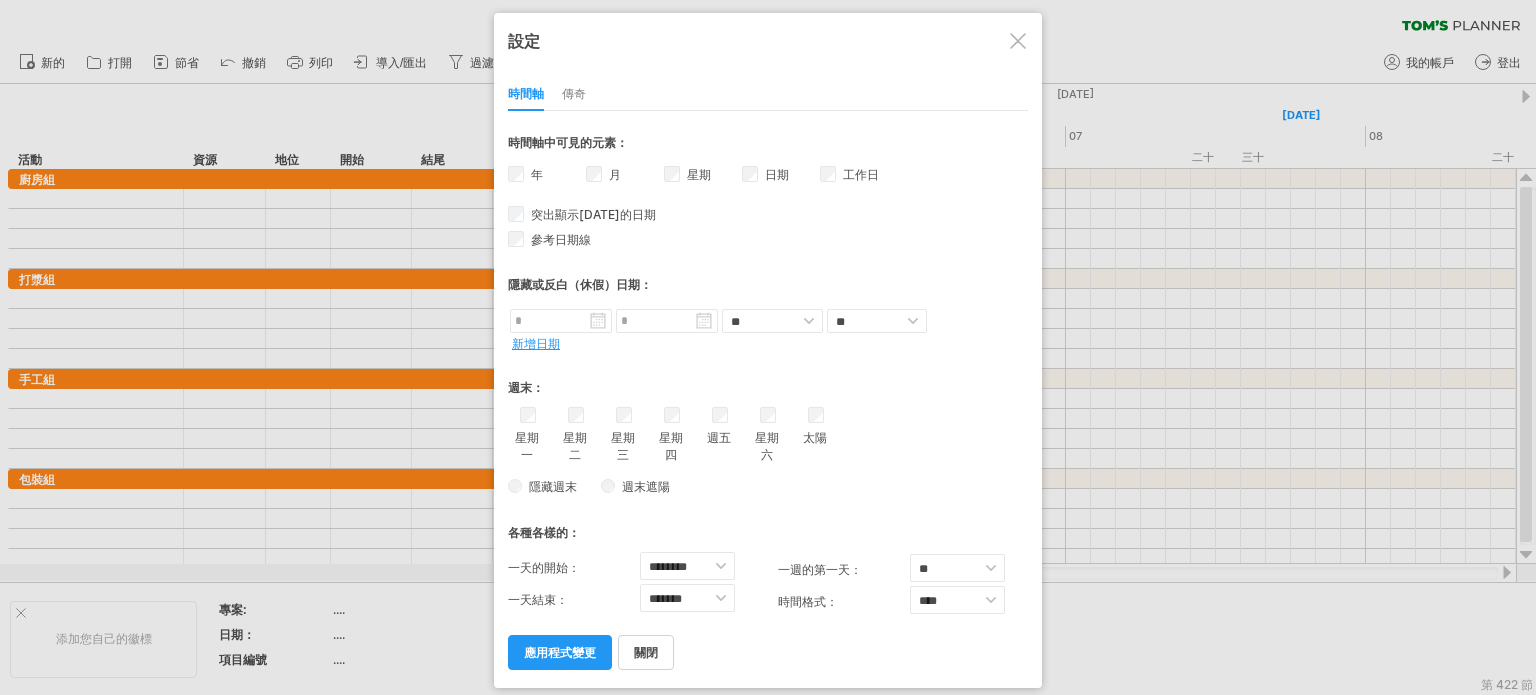 click at bounding box center [1018, 41] 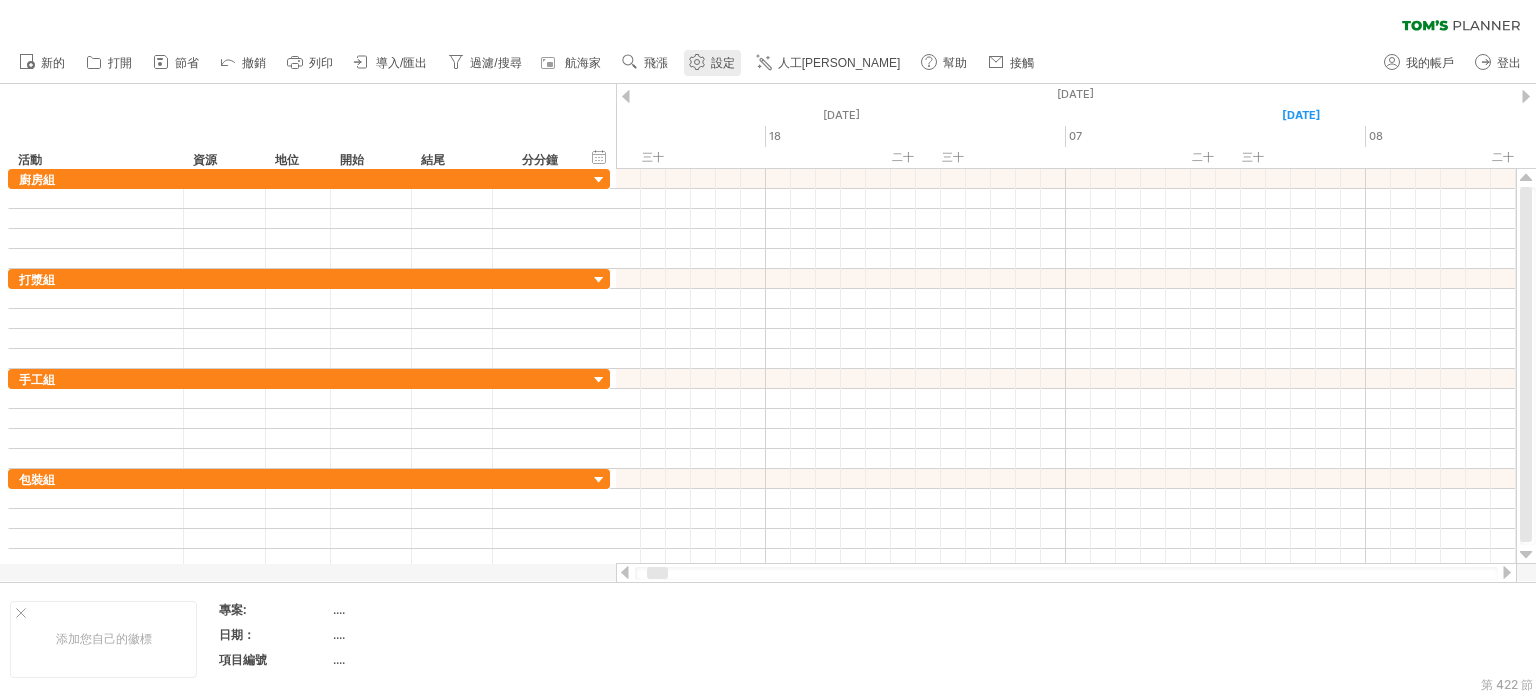 click on "設定" at bounding box center (712, 63) 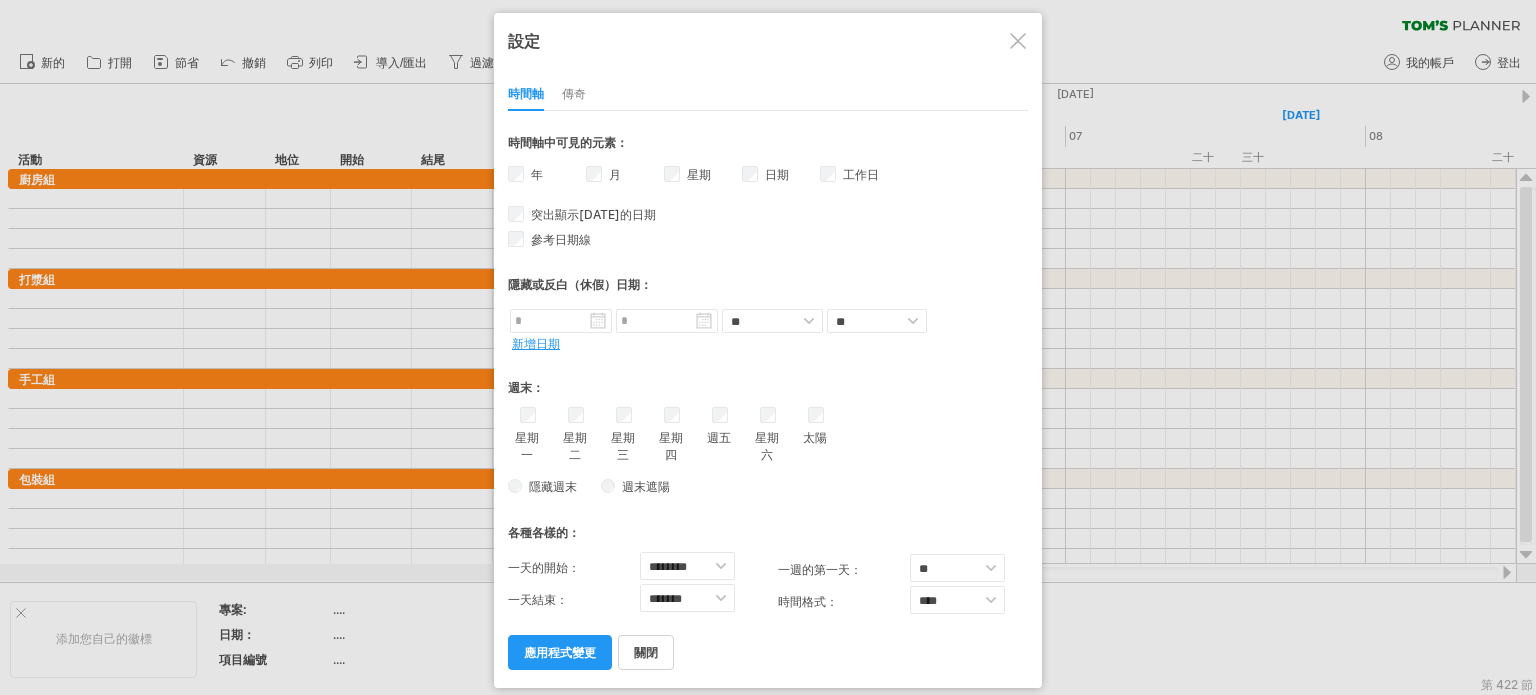 click at bounding box center (1018, 41) 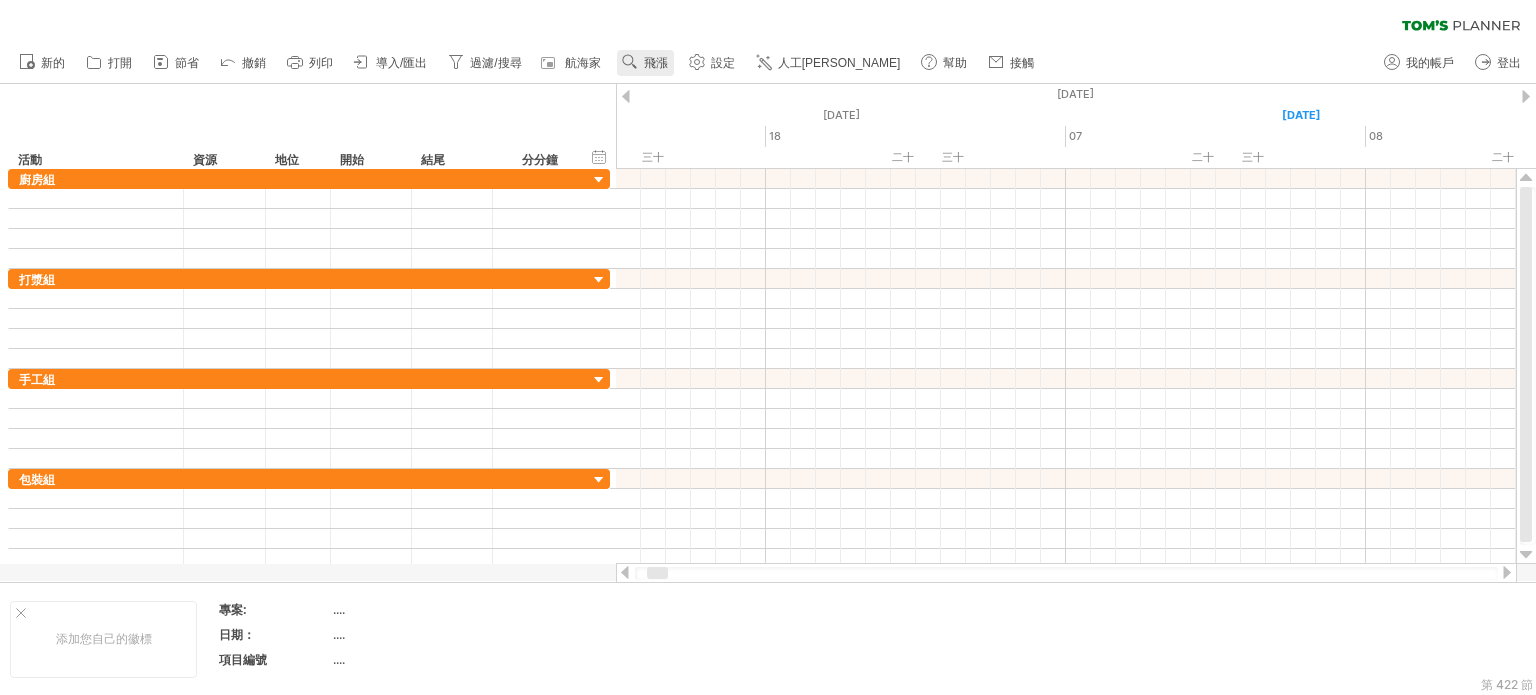 click 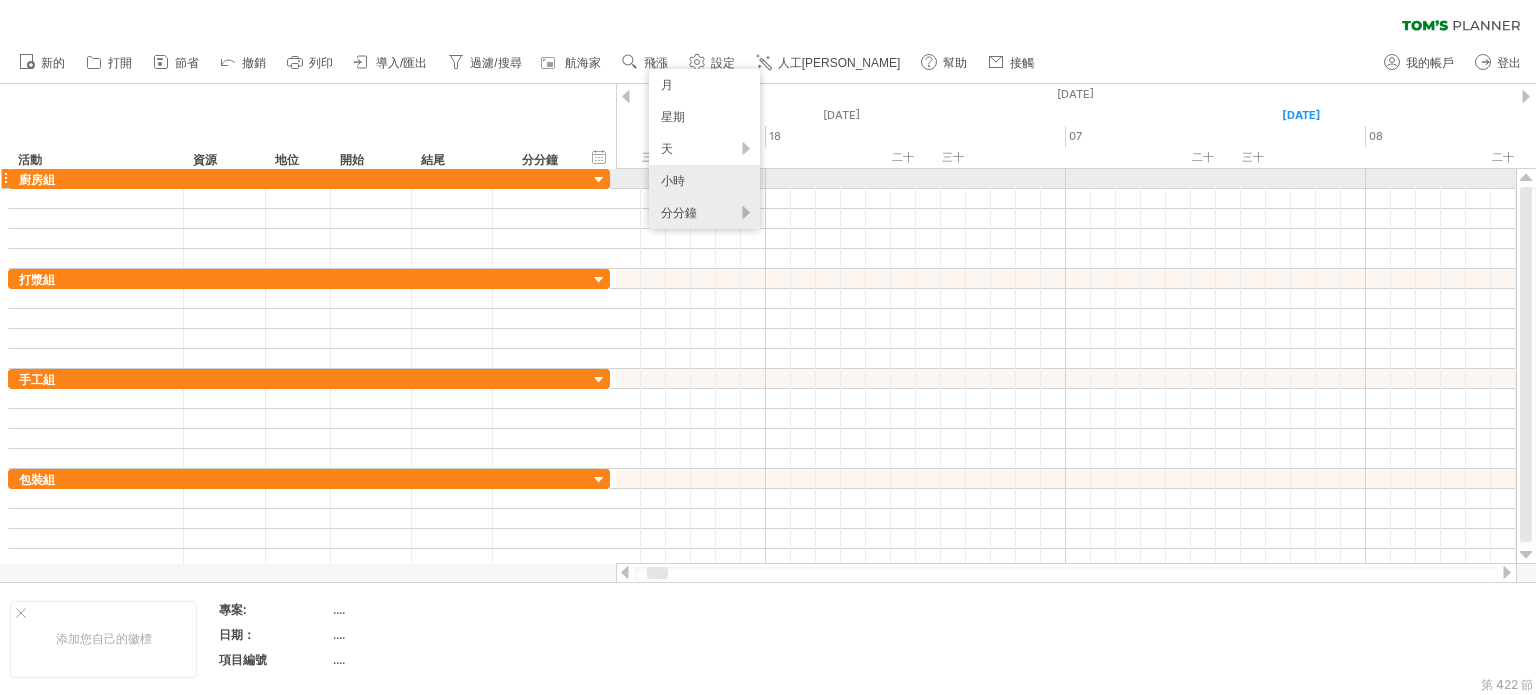 click on "小時" at bounding box center (704, 181) 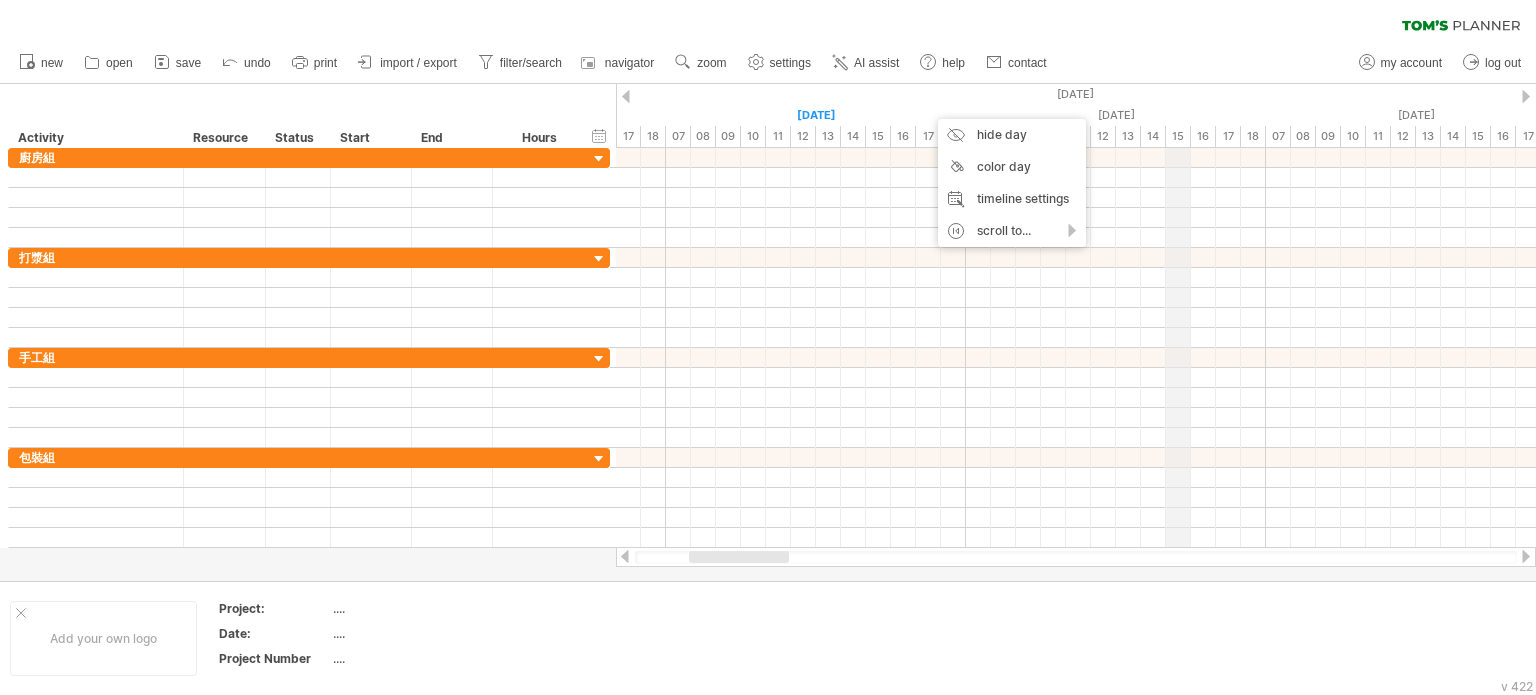 click on "[DATE]" at bounding box center [1566, 94] 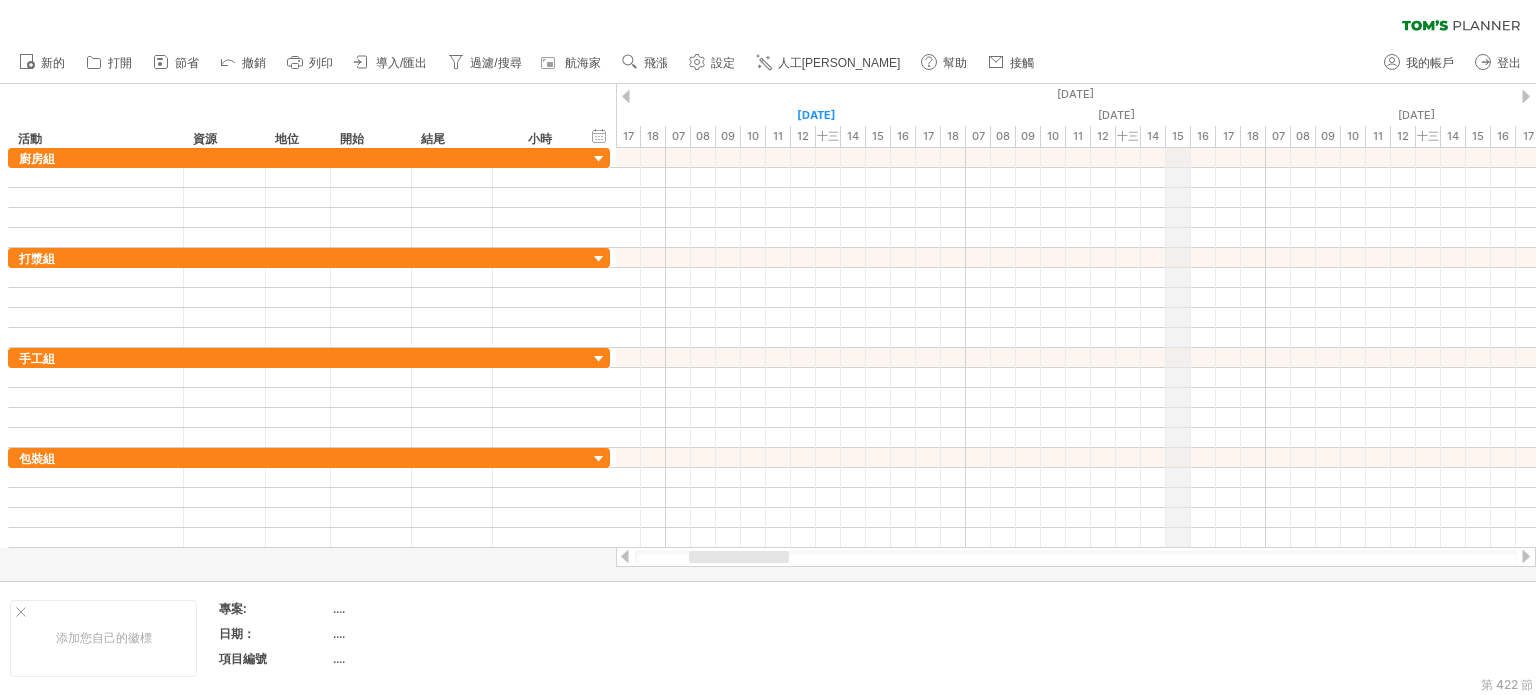 click on "[DATE]" at bounding box center (1116, 115) 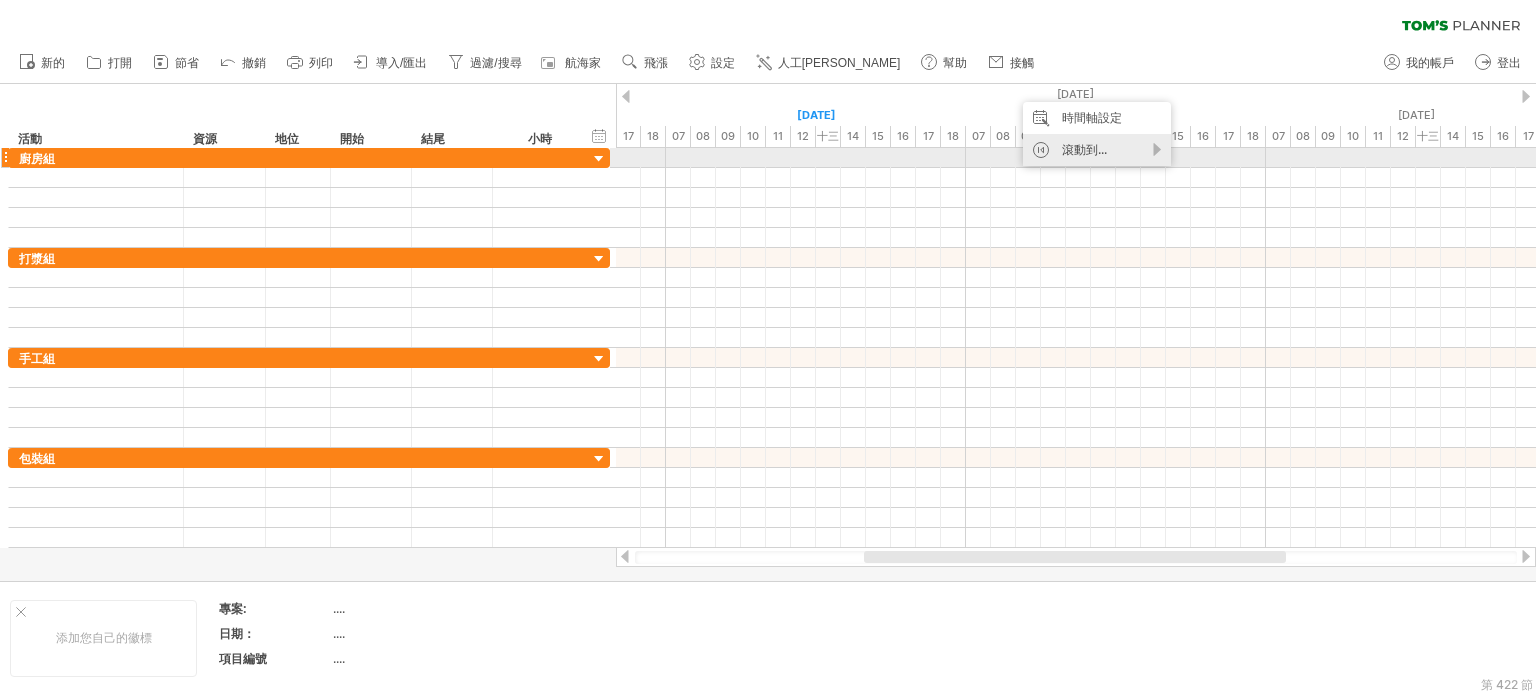 click on "滾動到..." at bounding box center [1084, 149] 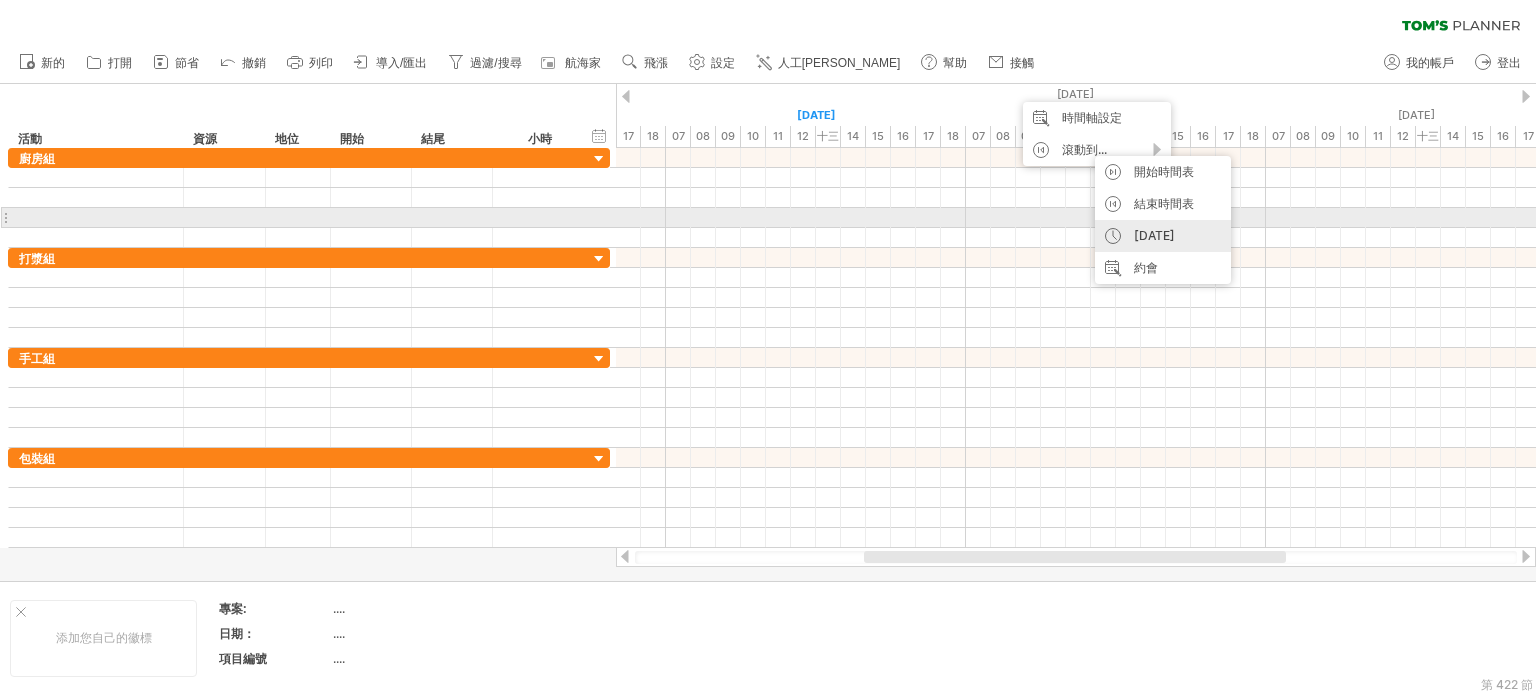 click on "[DATE]" at bounding box center (1163, 236) 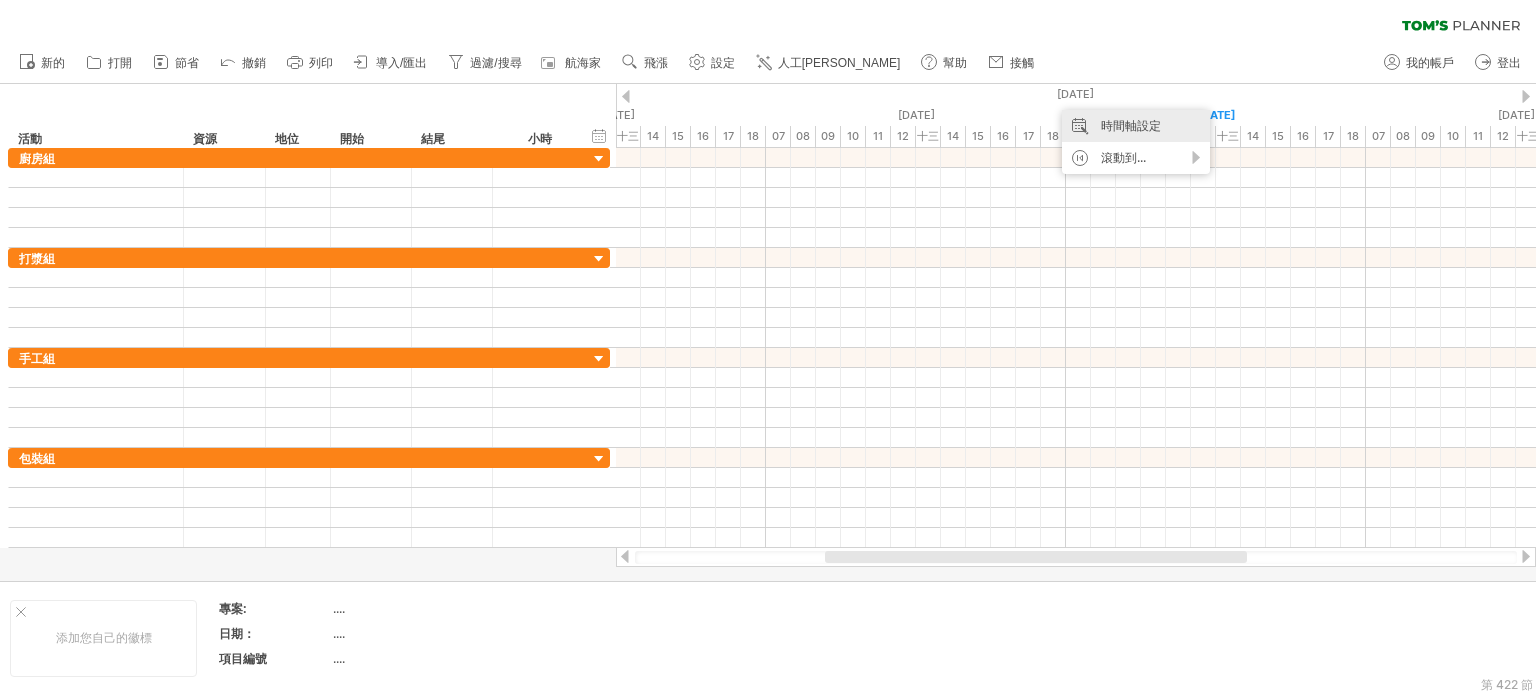 click on "時間軸設定" at bounding box center (1131, 125) 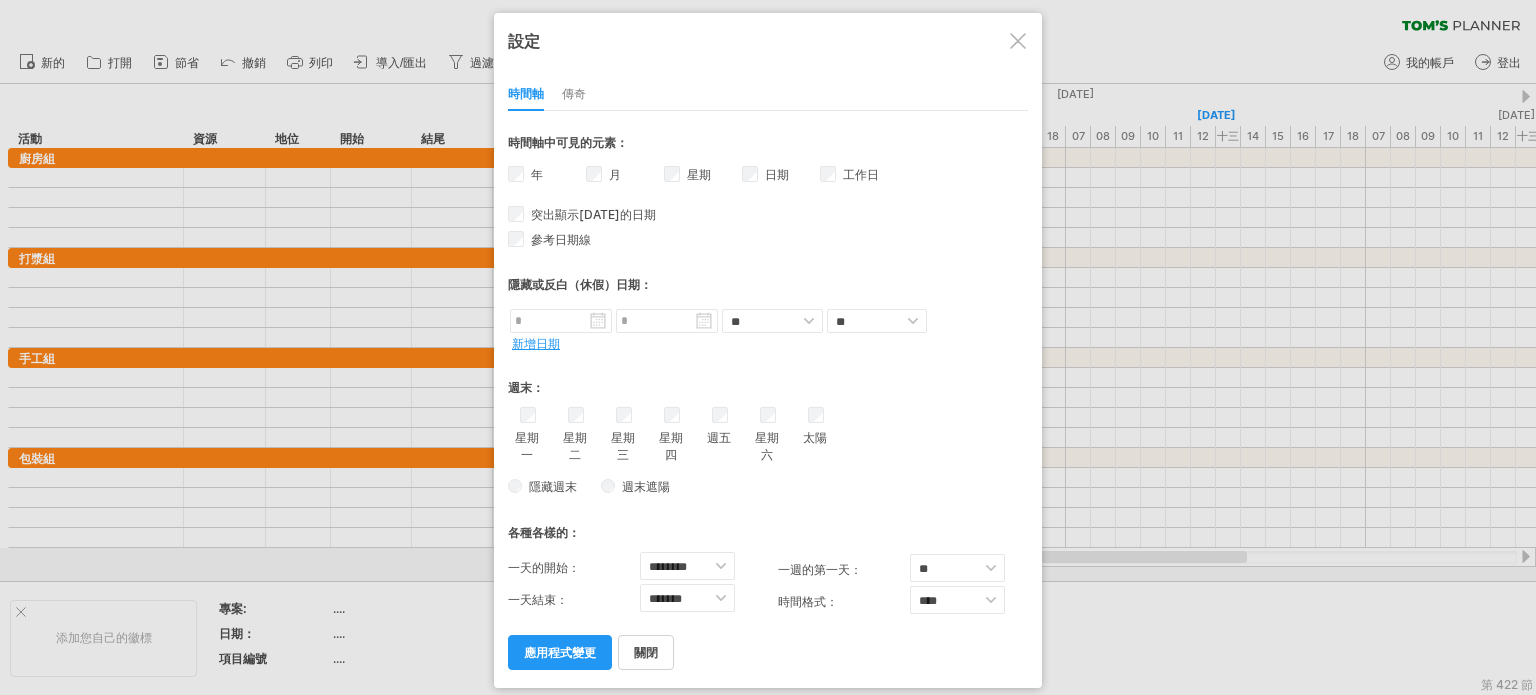 click on "關閉" at bounding box center [646, 652] 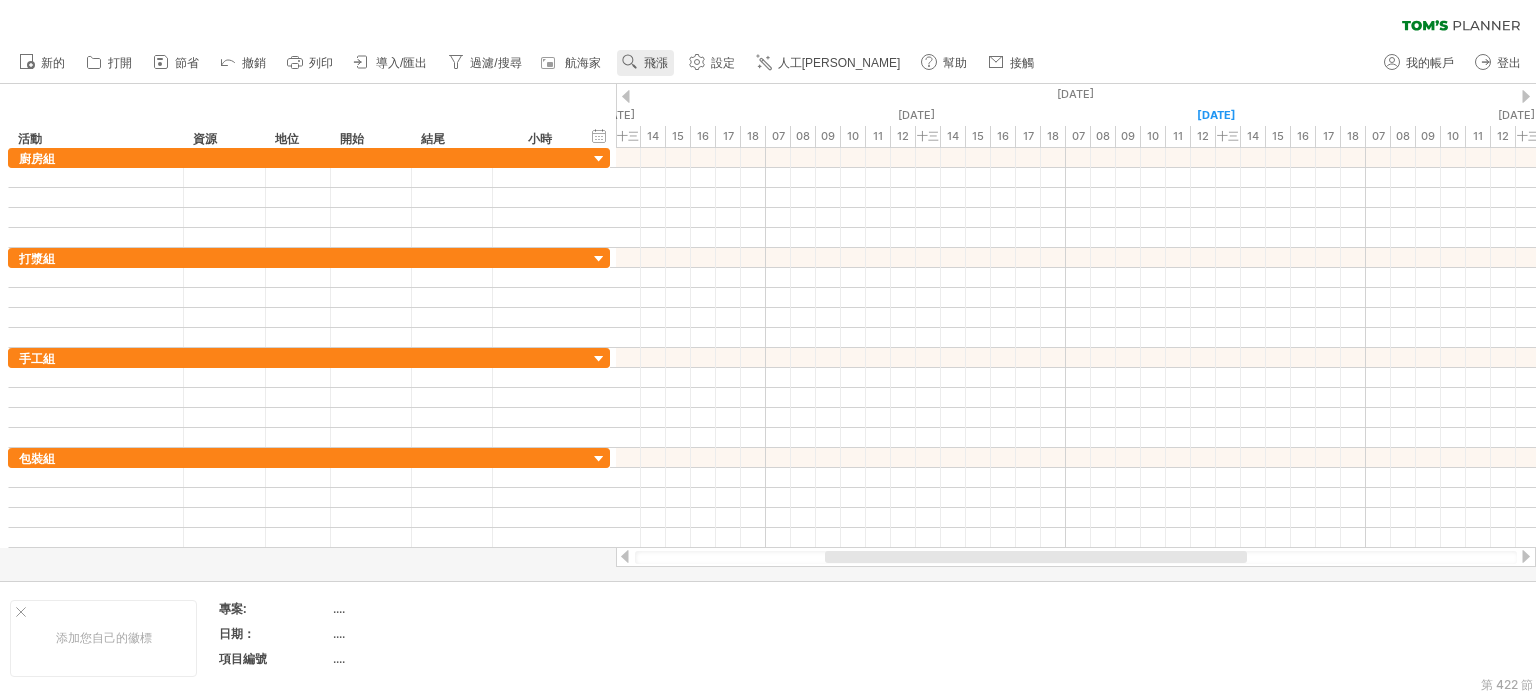 click on "飛漲" at bounding box center [656, 63] 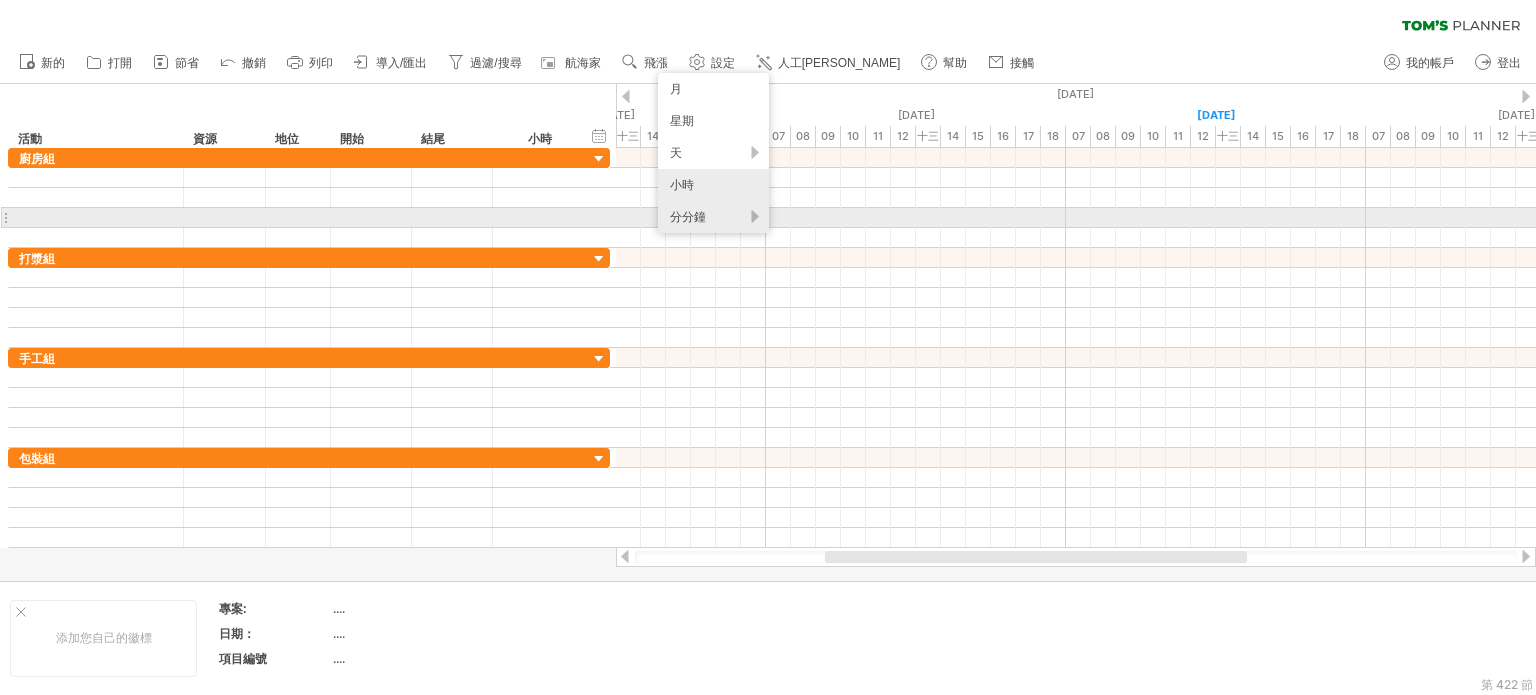 click on "分分鐘" at bounding box center (688, 216) 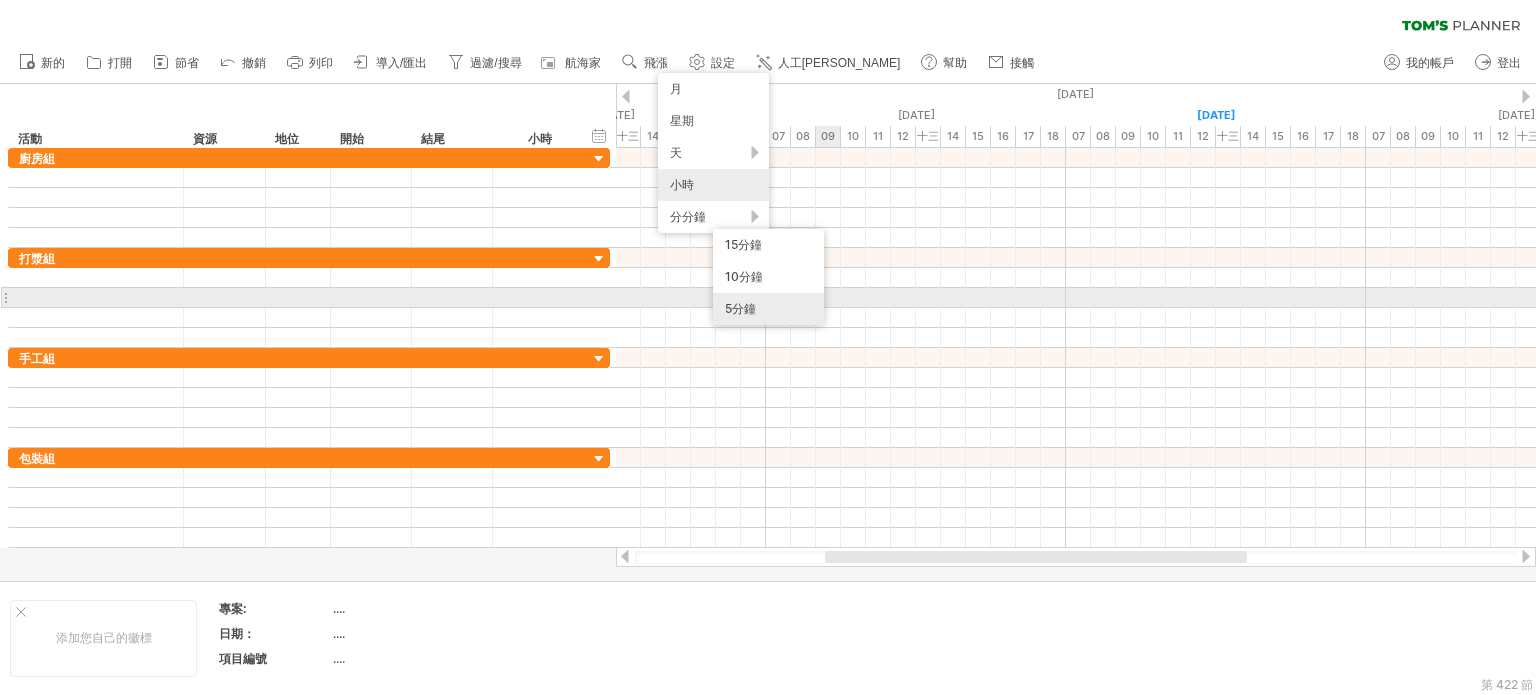 click on "5分鐘" at bounding box center [768, 309] 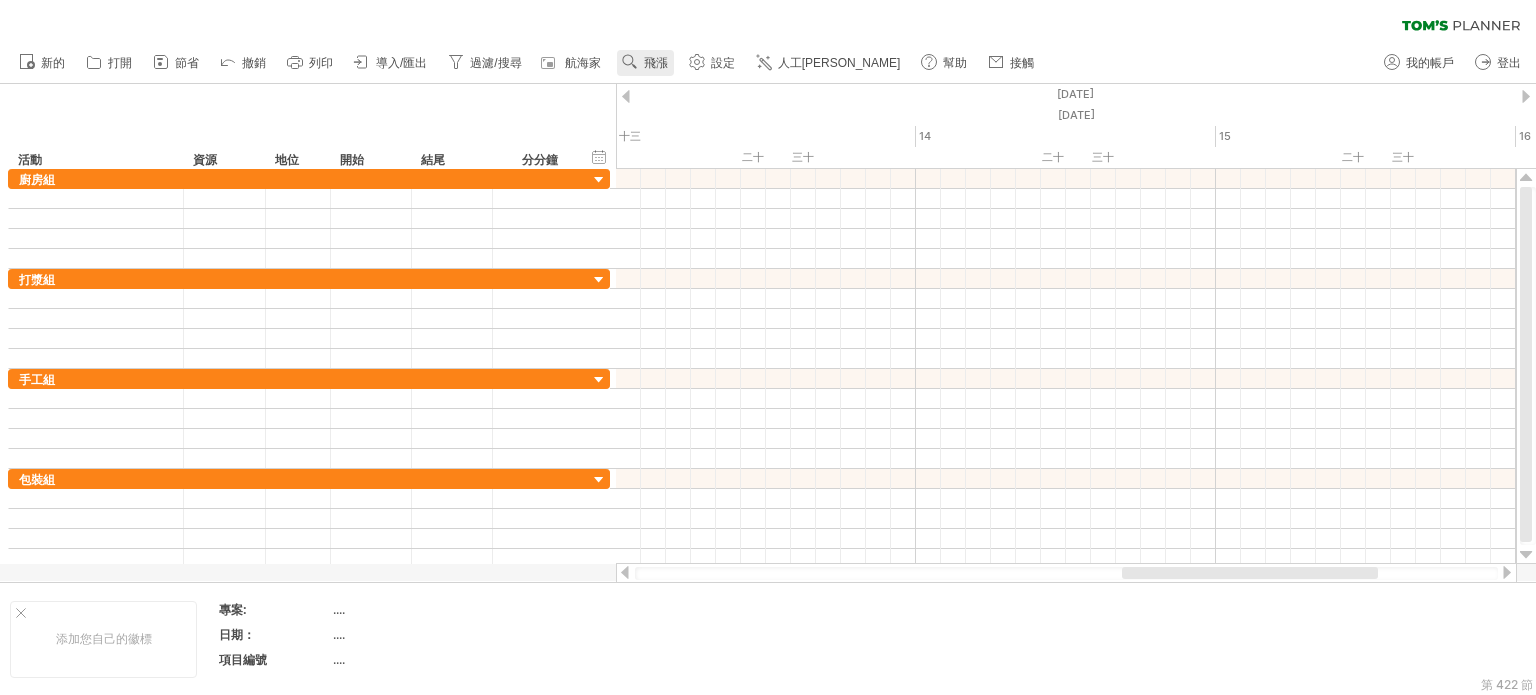 click on "飛漲" at bounding box center (656, 63) 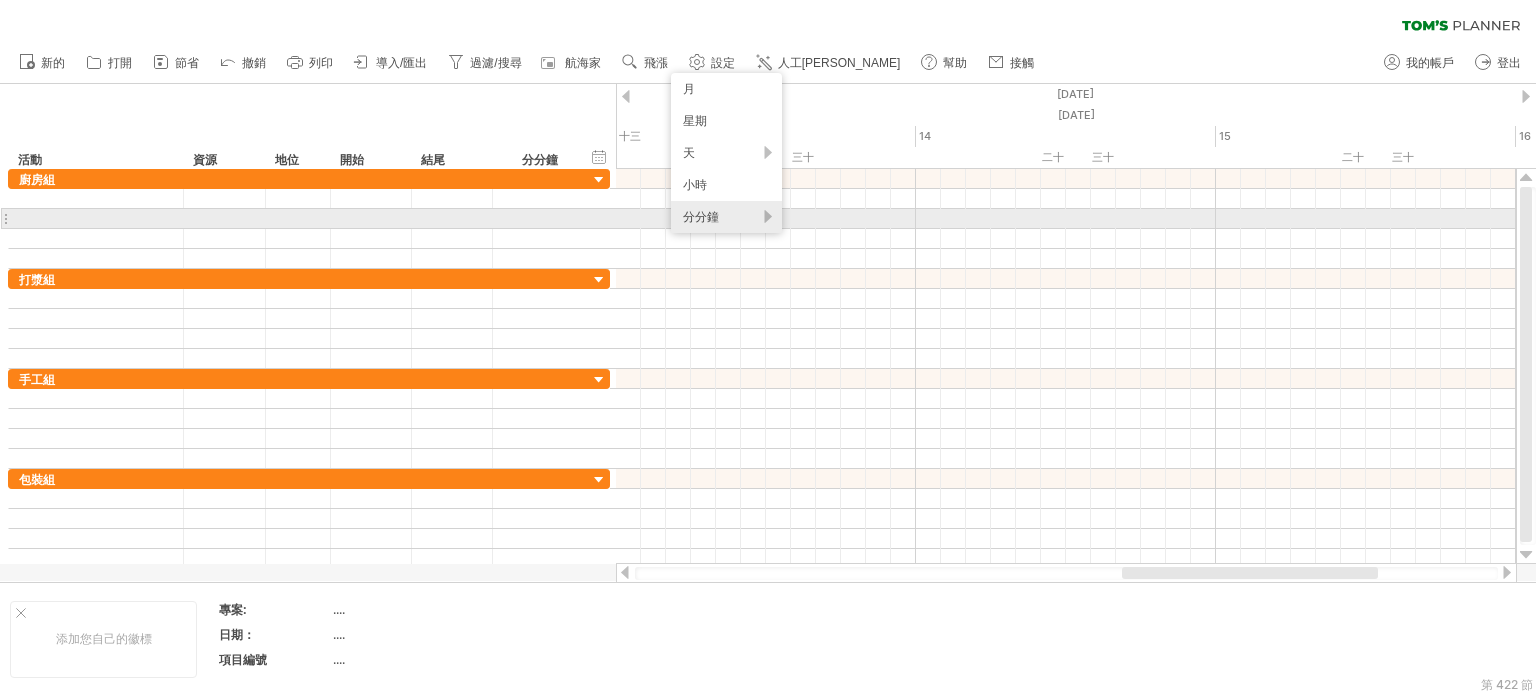 click on "分分鐘" at bounding box center [726, 217] 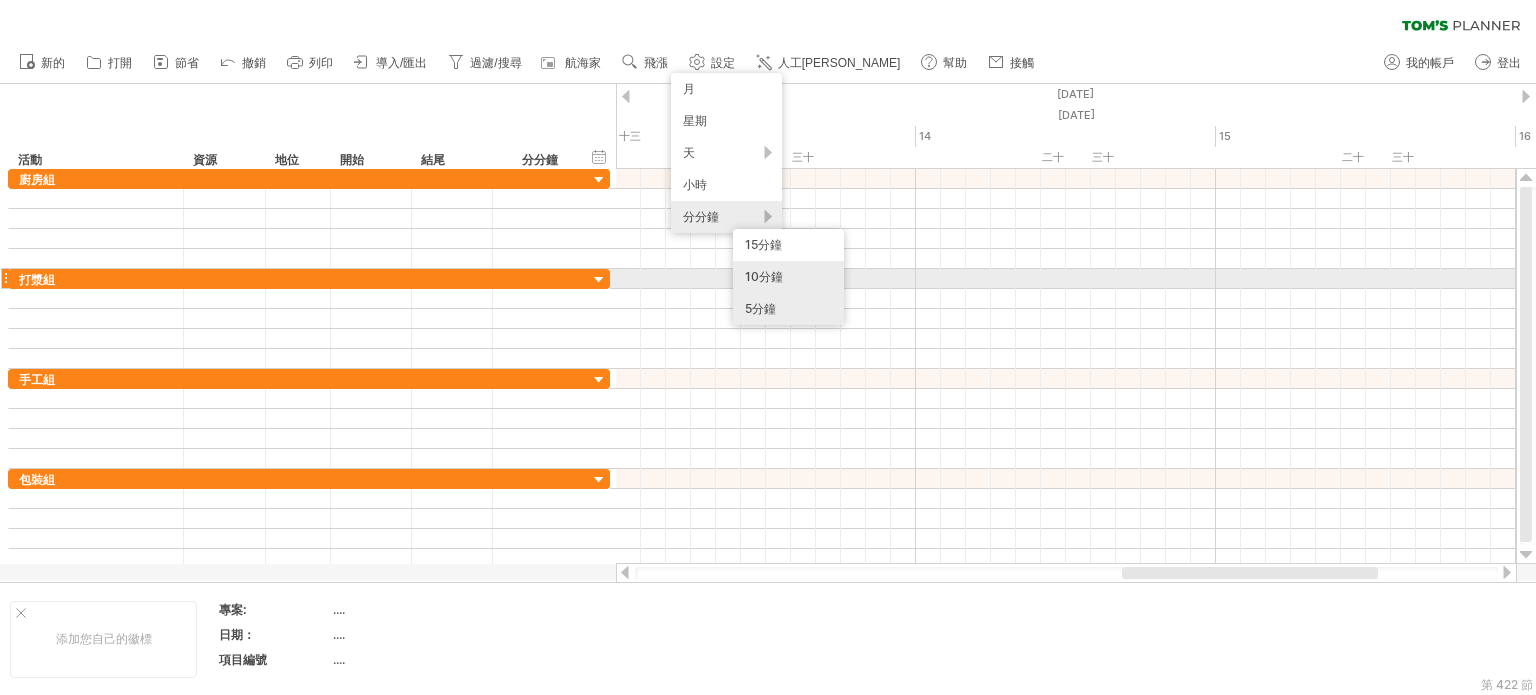 click on "10分鐘" at bounding box center [788, 277] 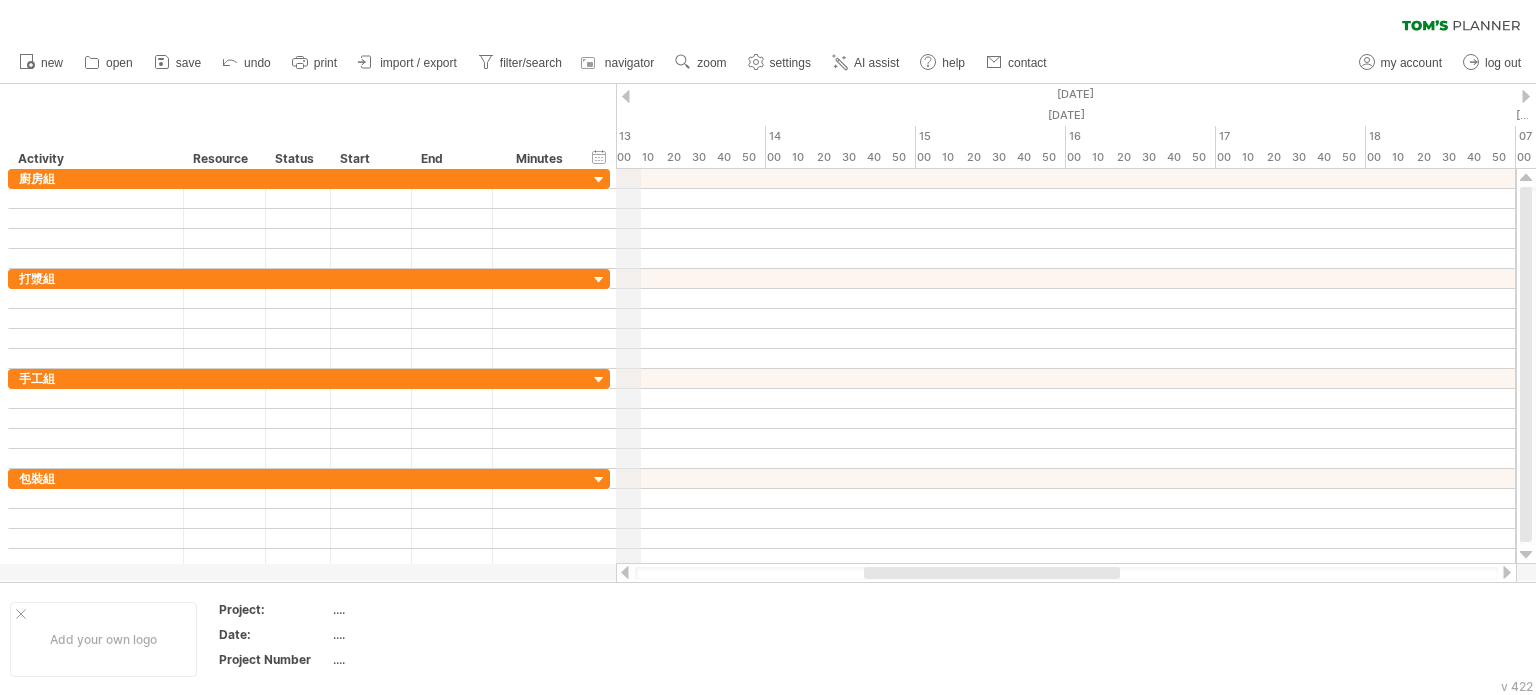 click on "[DATE]" at bounding box center [1516, 94] 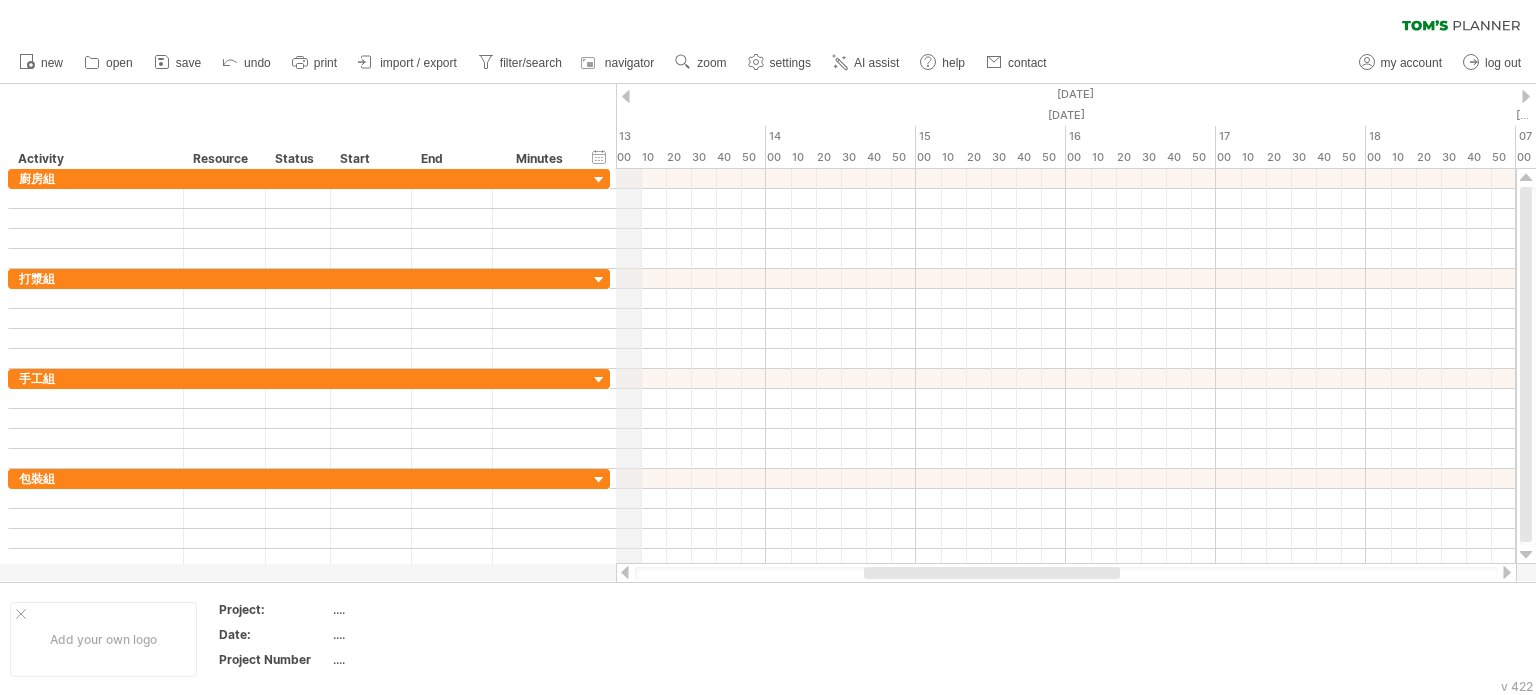 click on "[DATE]" at bounding box center [1516, 94] 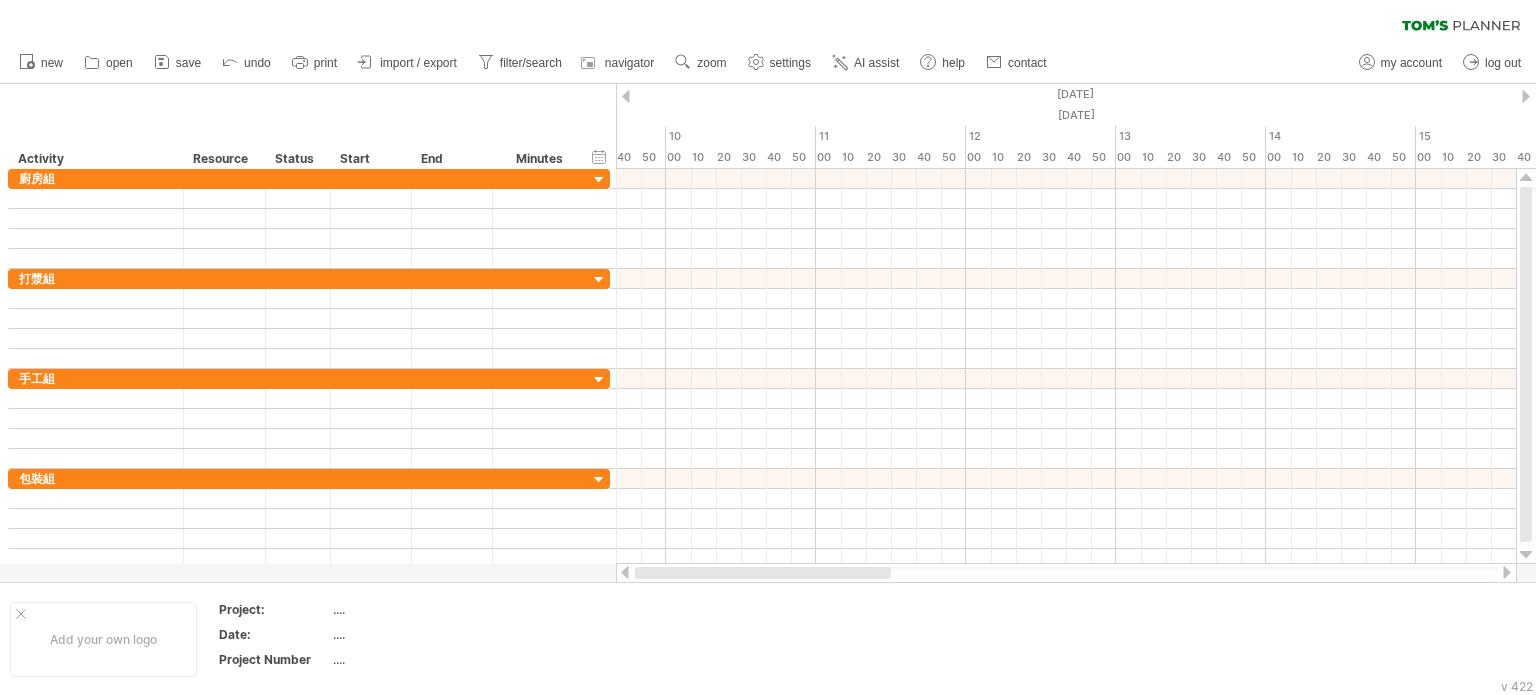 drag, startPoint x: 893, startPoint y: 576, endPoint x: 619, endPoint y: 569, distance: 274.08942 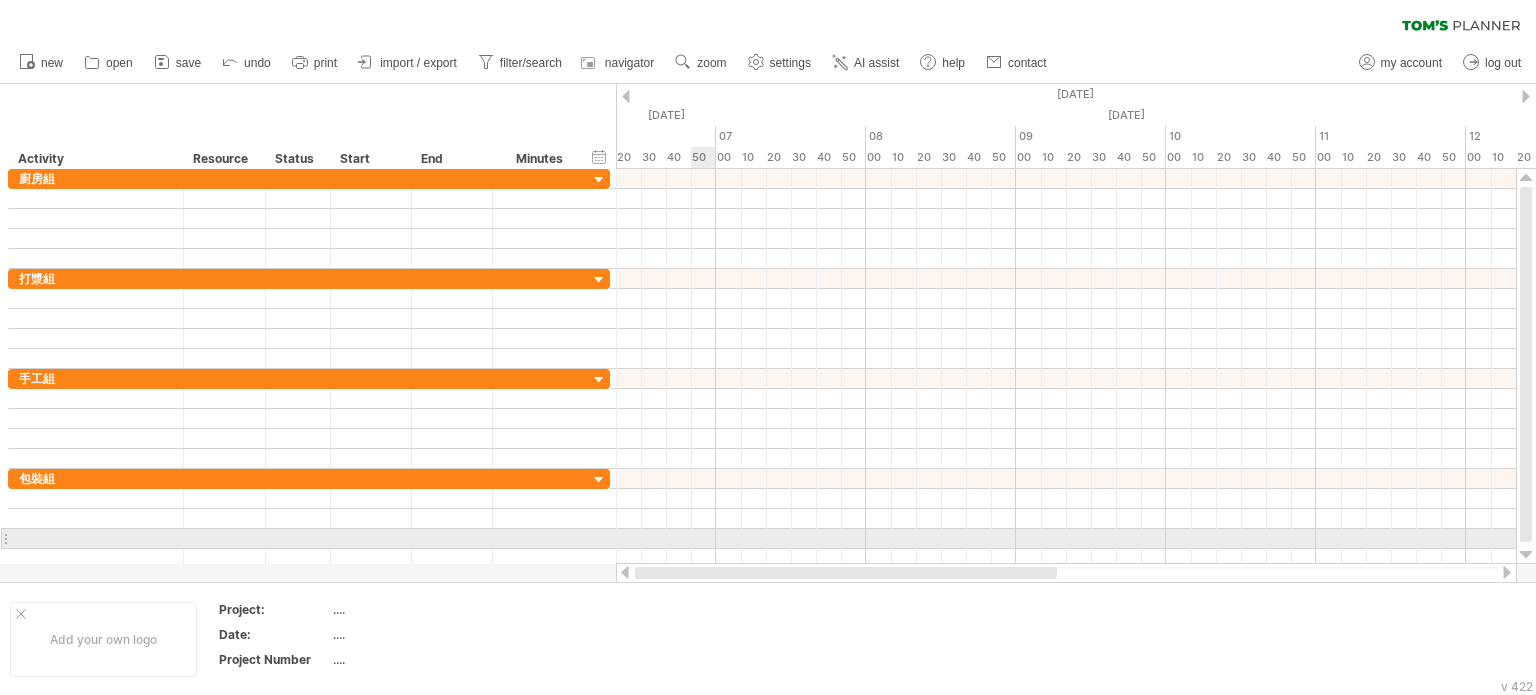 drag, startPoint x: 928, startPoint y: 573, endPoint x: 698, endPoint y: 531, distance: 233.80333 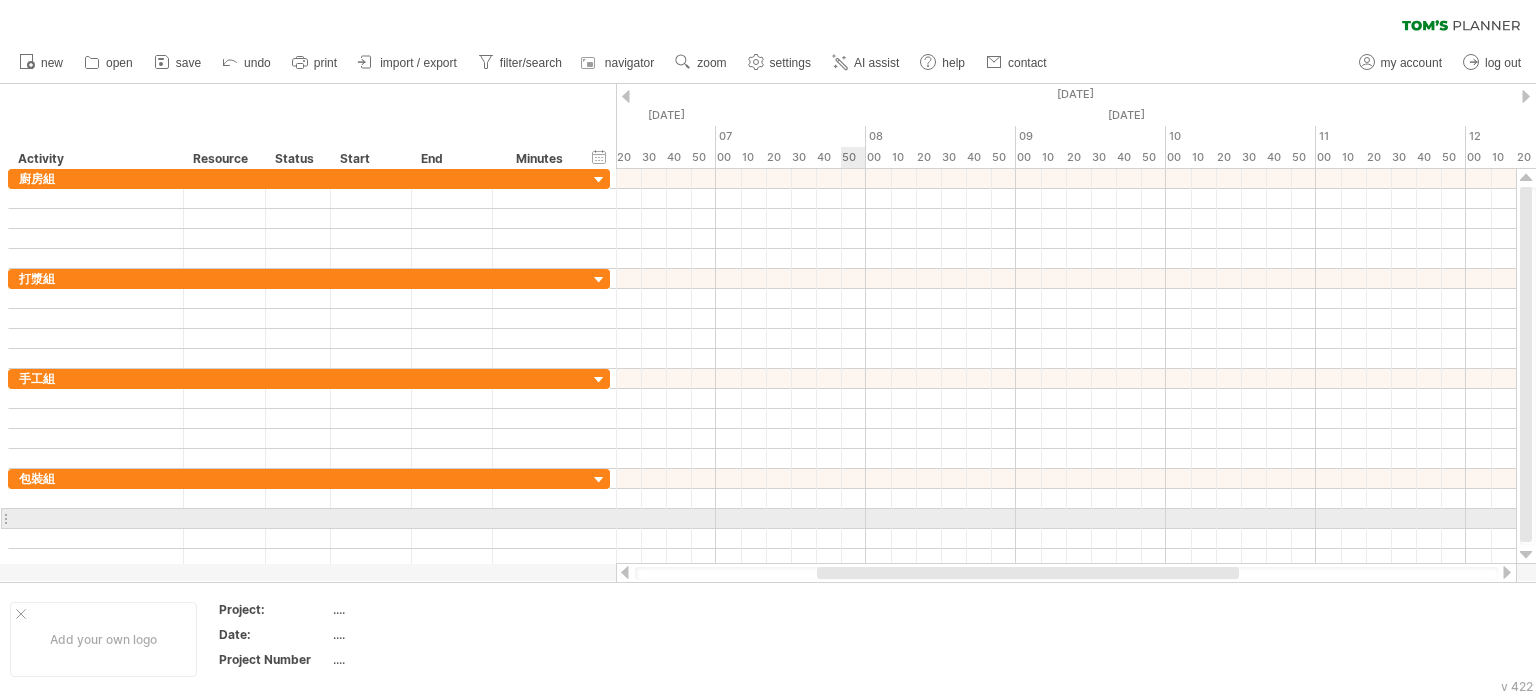click at bounding box center (1066, 499) 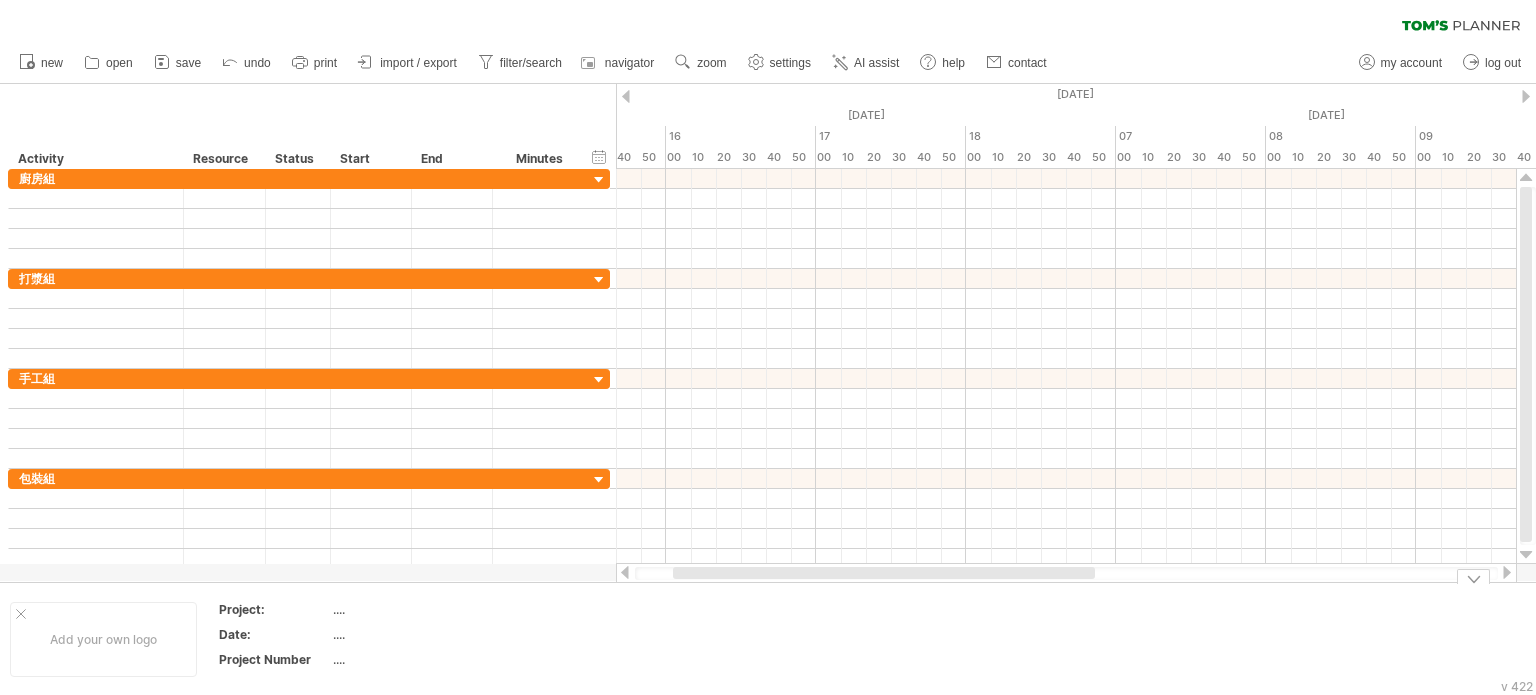 drag, startPoint x: 896, startPoint y: 575, endPoint x: 752, endPoint y: 603, distance: 146.69696 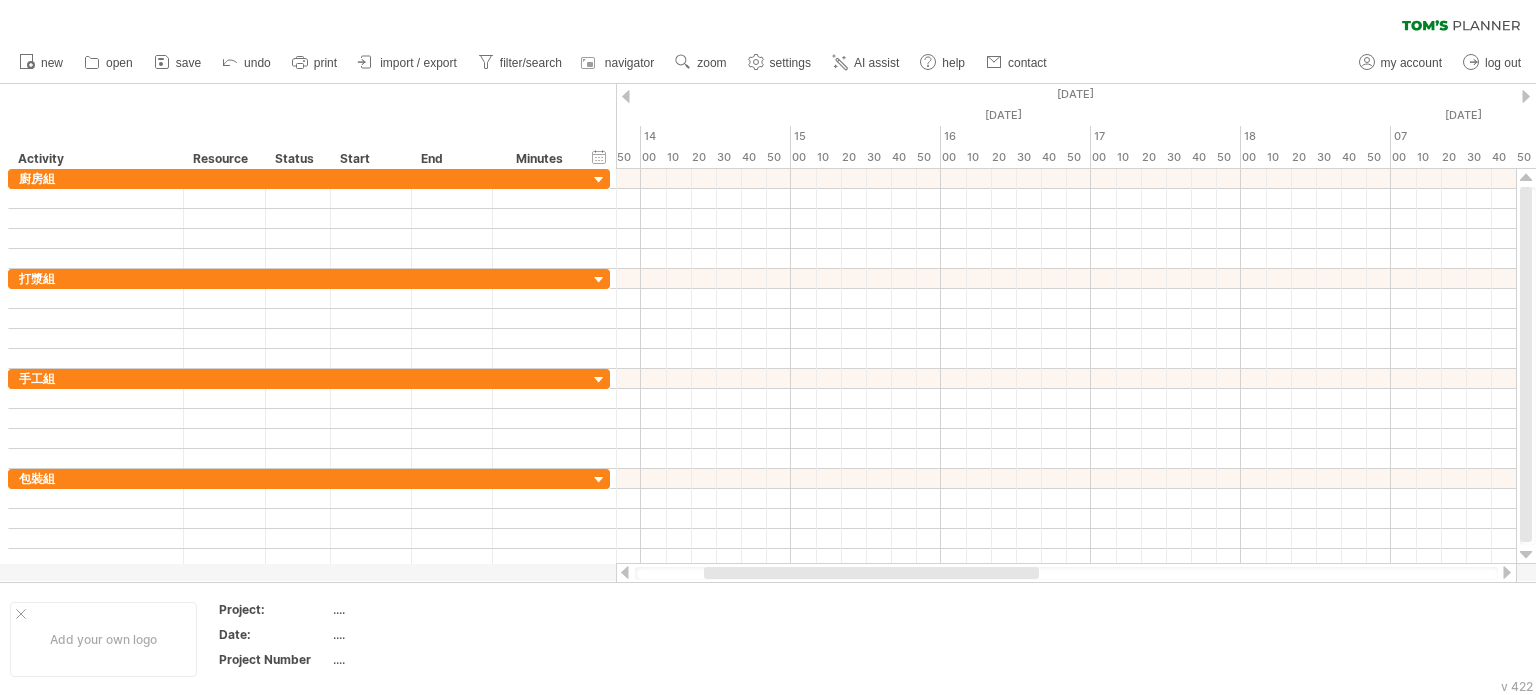 drag, startPoint x: 816, startPoint y: 578, endPoint x: 728, endPoint y: 575, distance: 88.051125 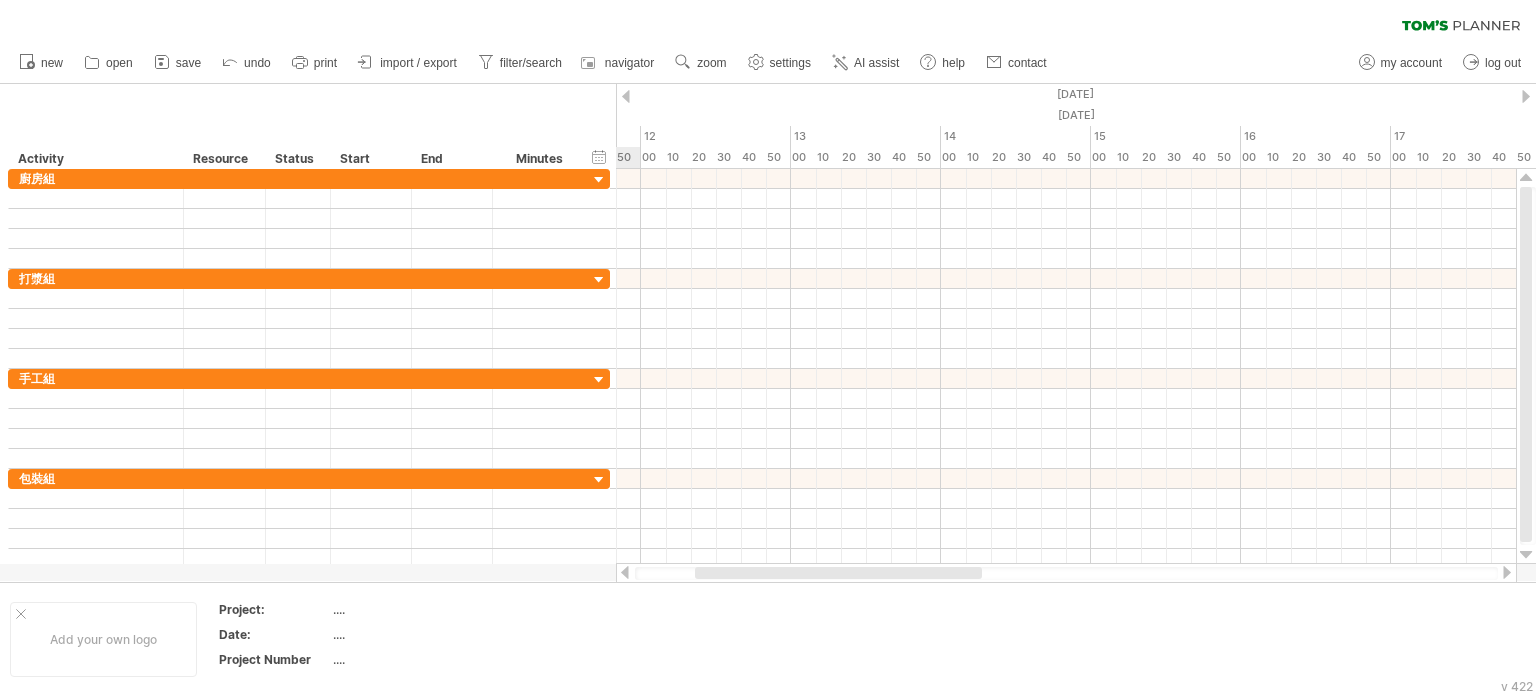 drag, startPoint x: 790, startPoint y: 571, endPoint x: 708, endPoint y: 566, distance: 82.1523 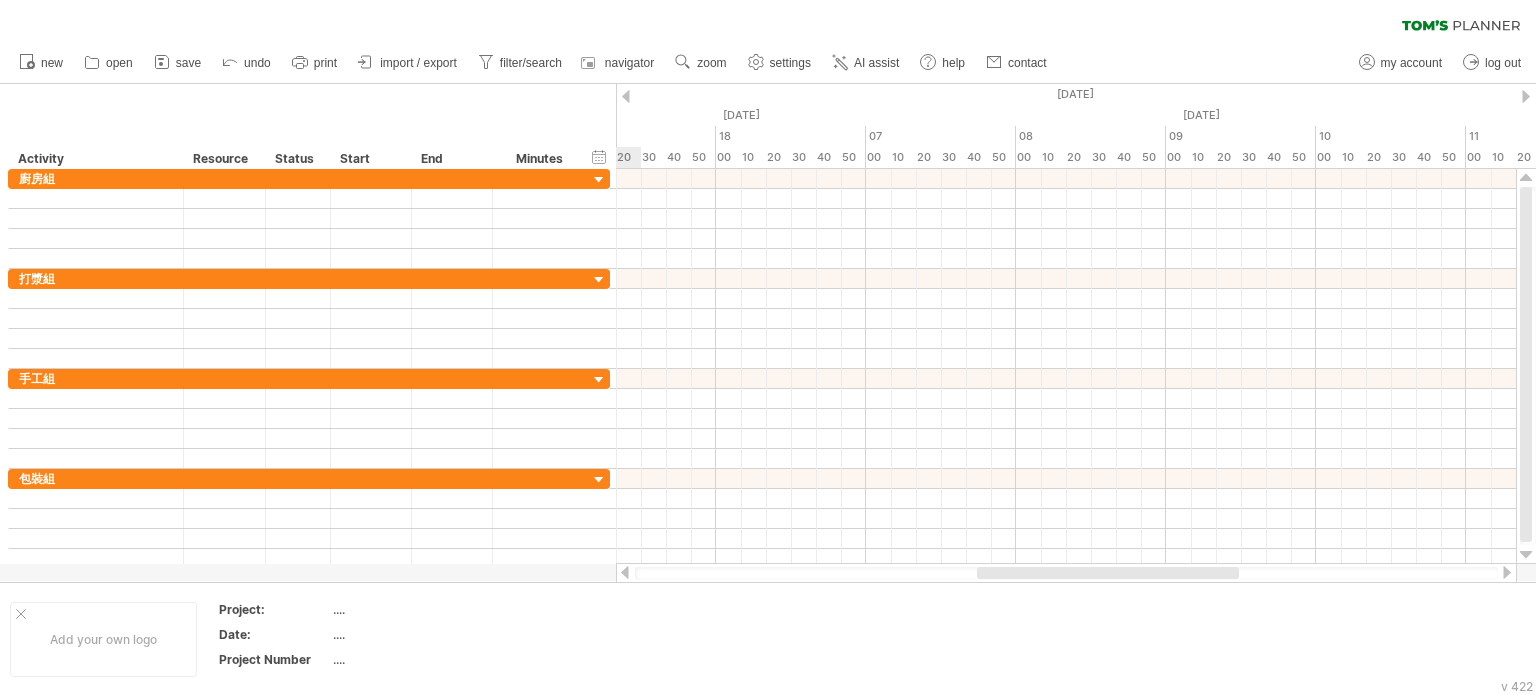 drag, startPoint x: 780, startPoint y: 571, endPoint x: 992, endPoint y: 571, distance: 212 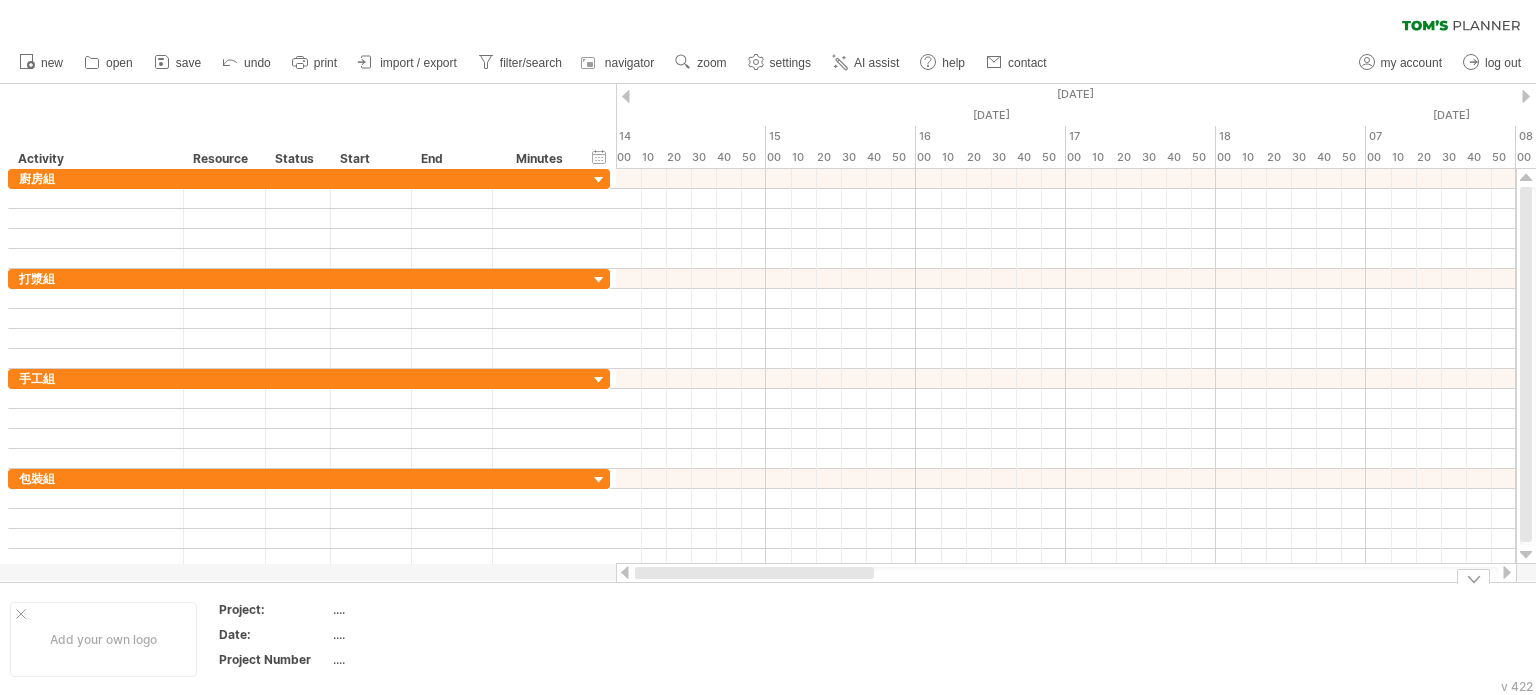 drag, startPoint x: 966, startPoint y: 568, endPoint x: 671, endPoint y: 591, distance: 295.89526 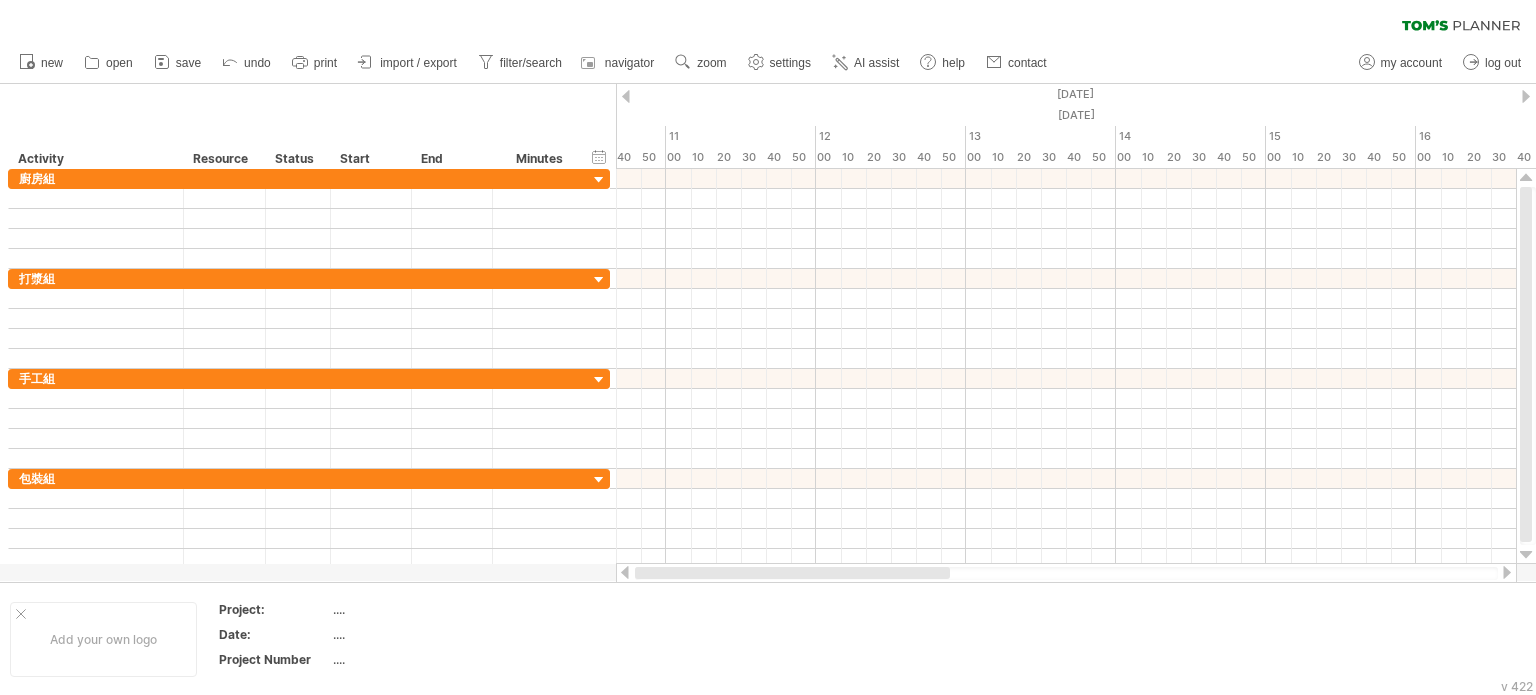 drag, startPoint x: 794, startPoint y: 575, endPoint x: 628, endPoint y: 570, distance: 166.07529 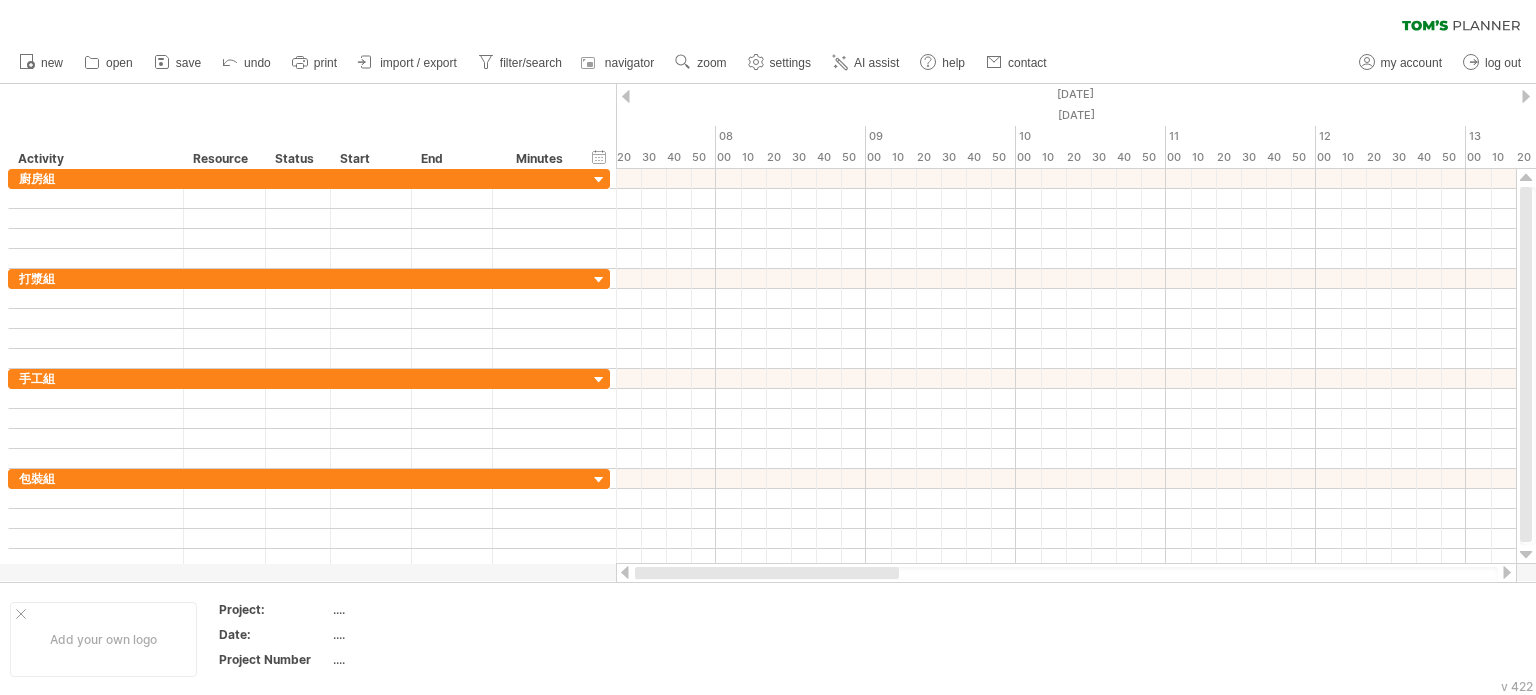 drag, startPoint x: 762, startPoint y: 578, endPoint x: 627, endPoint y: 571, distance: 135.18137 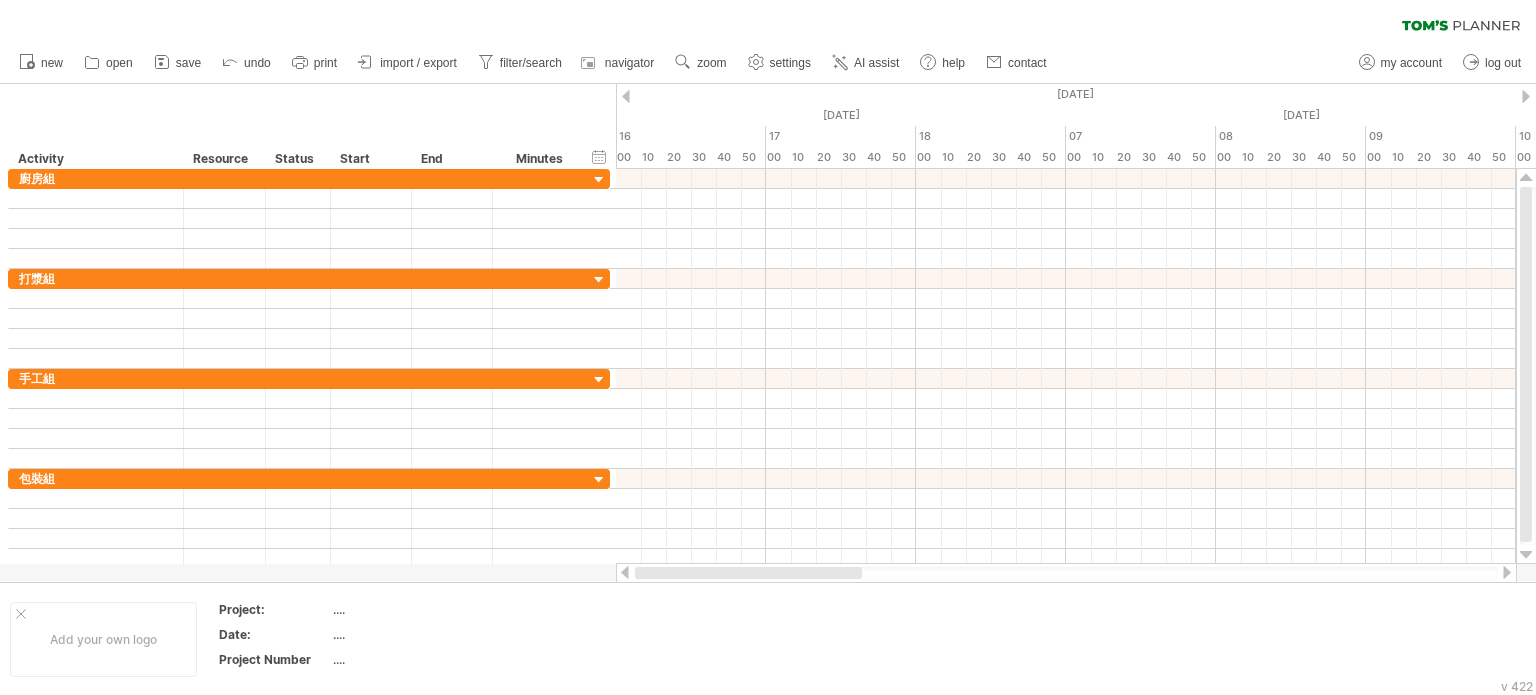 drag, startPoint x: 751, startPoint y: 575, endPoint x: 640, endPoint y: 570, distance: 111.11256 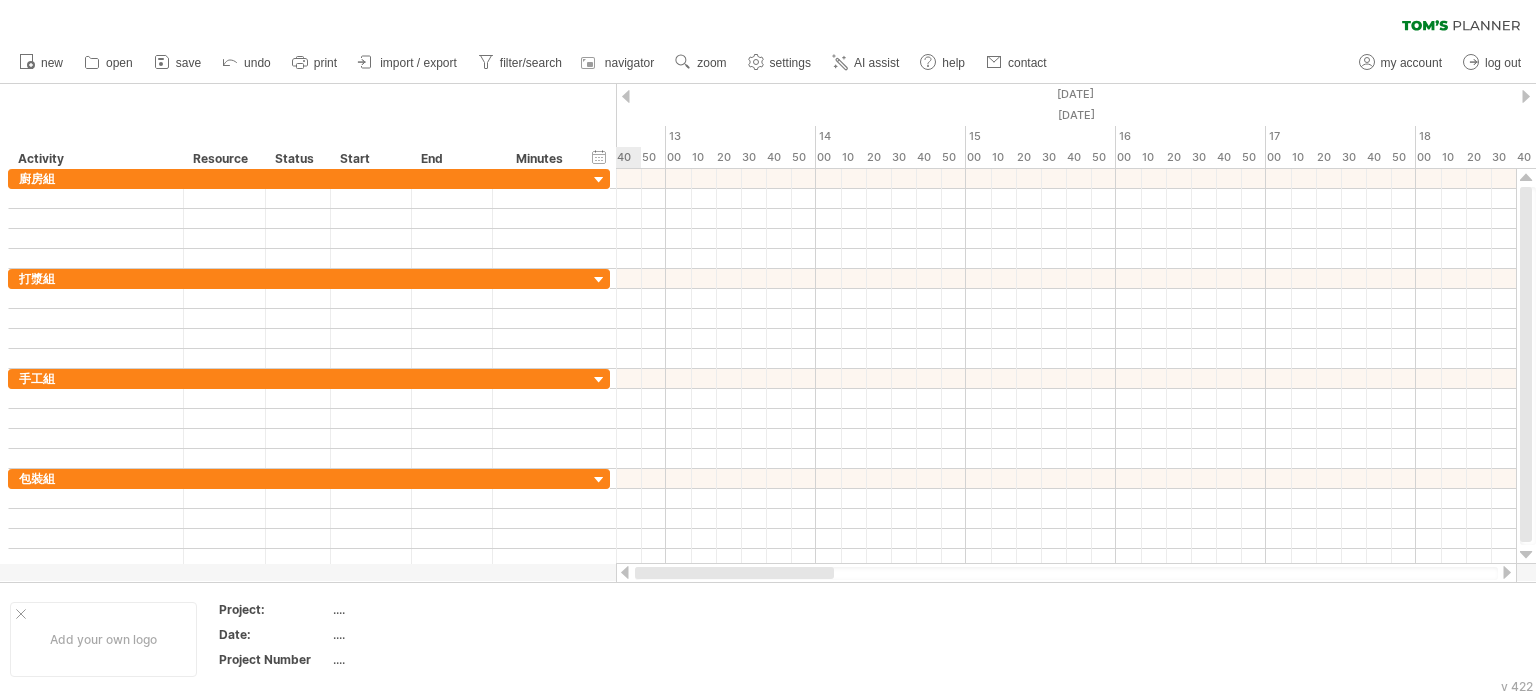 drag, startPoint x: 750, startPoint y: 573, endPoint x: 618, endPoint y: 569, distance: 132.0606 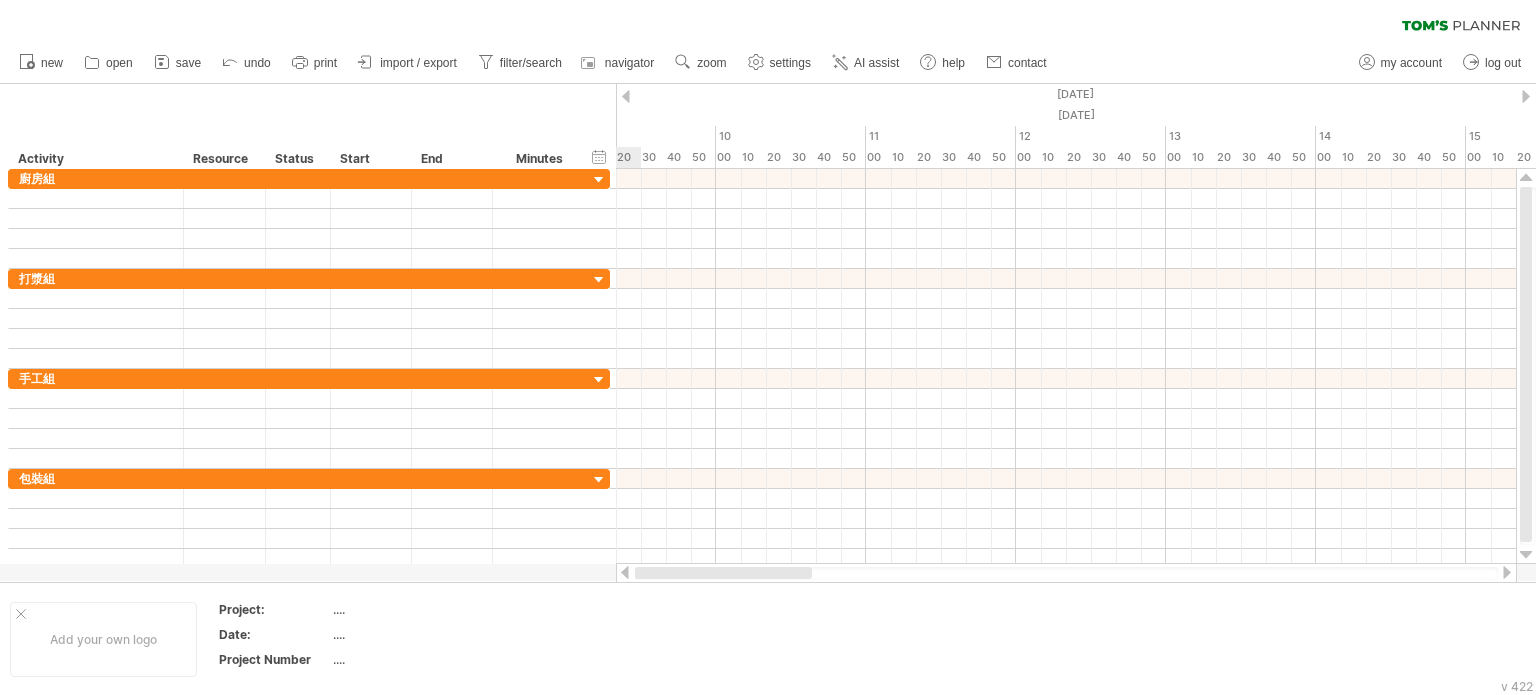 drag, startPoint x: 749, startPoint y: 578, endPoint x: 614, endPoint y: 576, distance: 135.01482 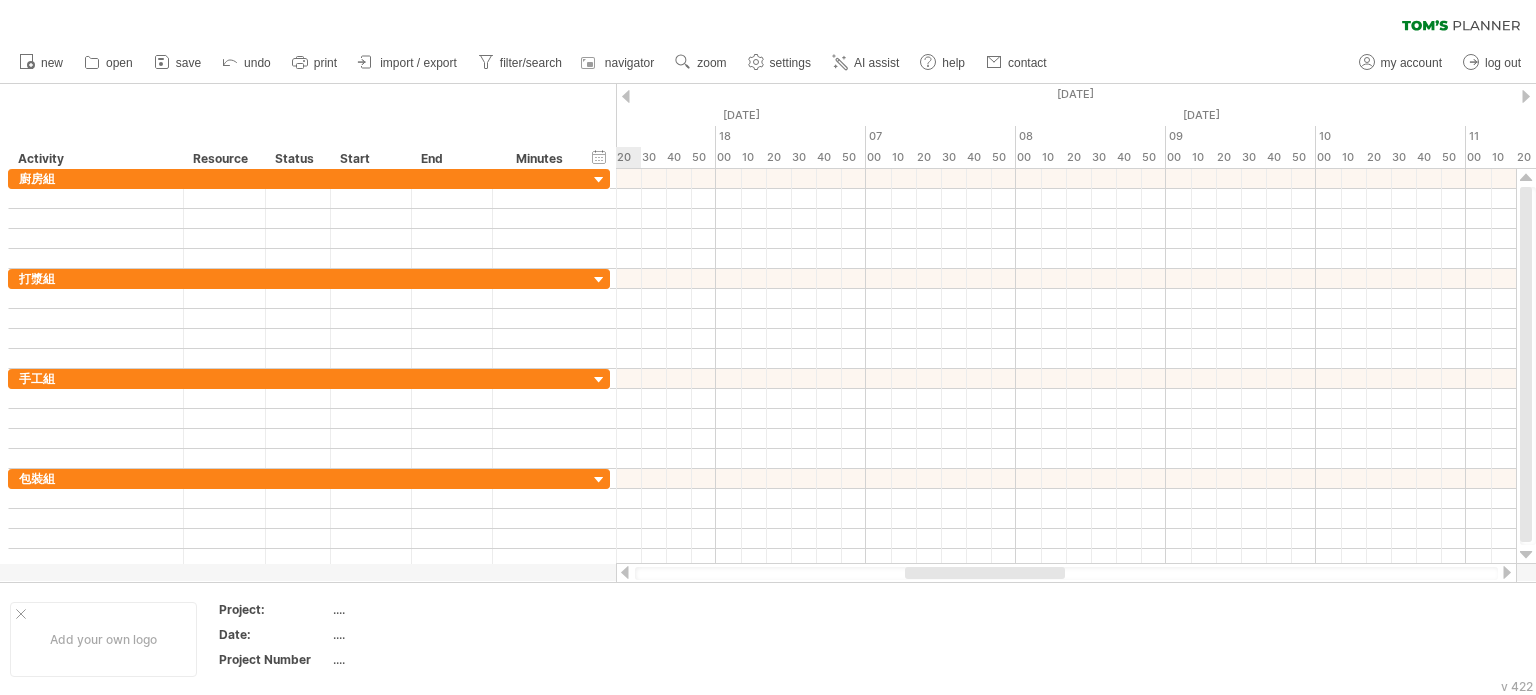 drag, startPoint x: 832, startPoint y: 575, endPoint x: 928, endPoint y: 577, distance: 96.02083 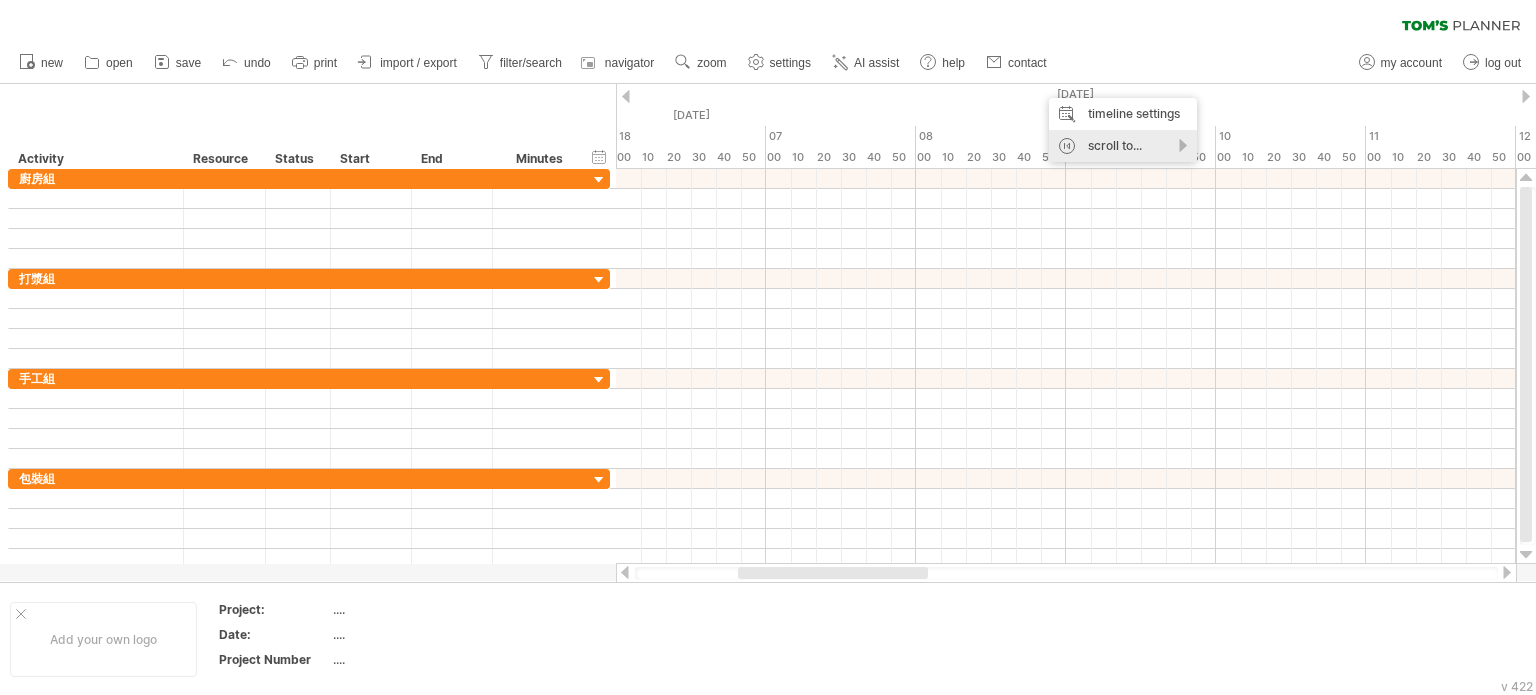 click on "scroll to..." at bounding box center [1123, 146] 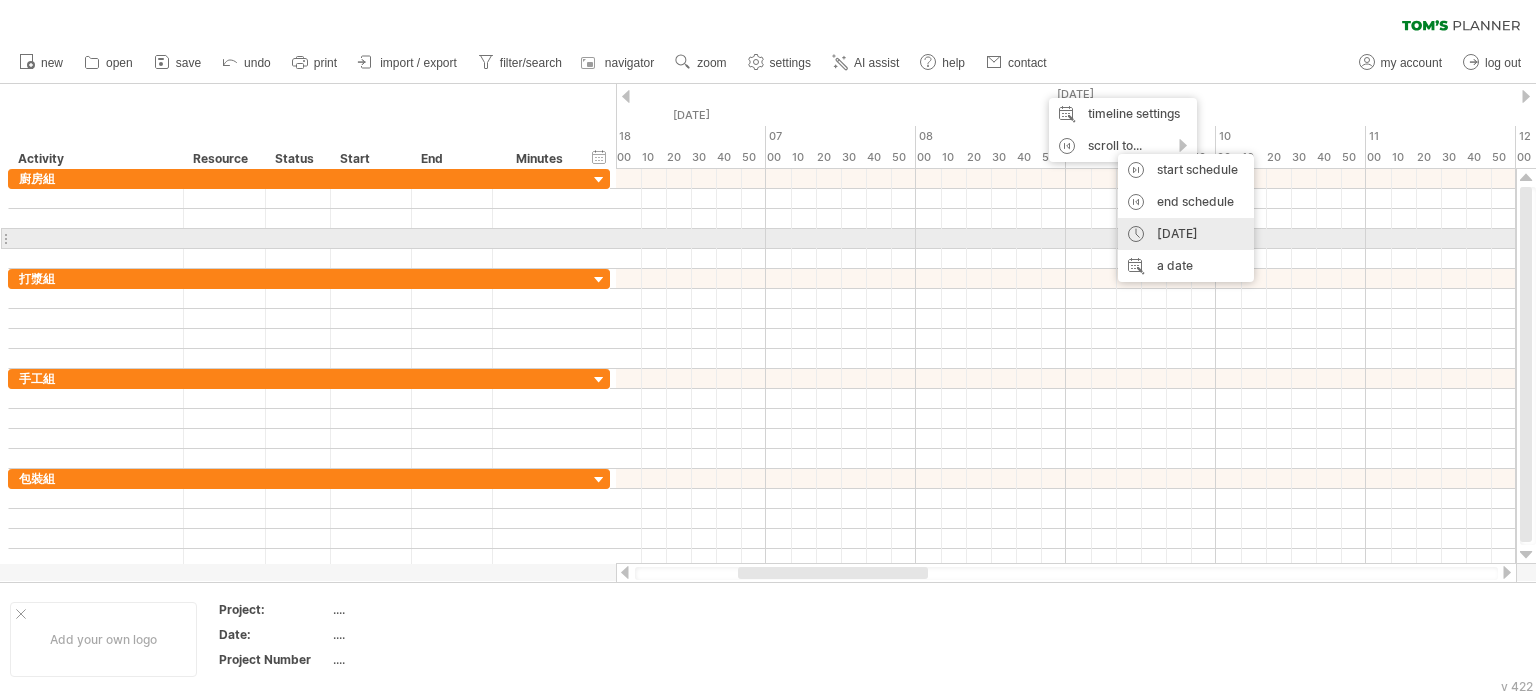 click on "[DATE]" at bounding box center [1186, 234] 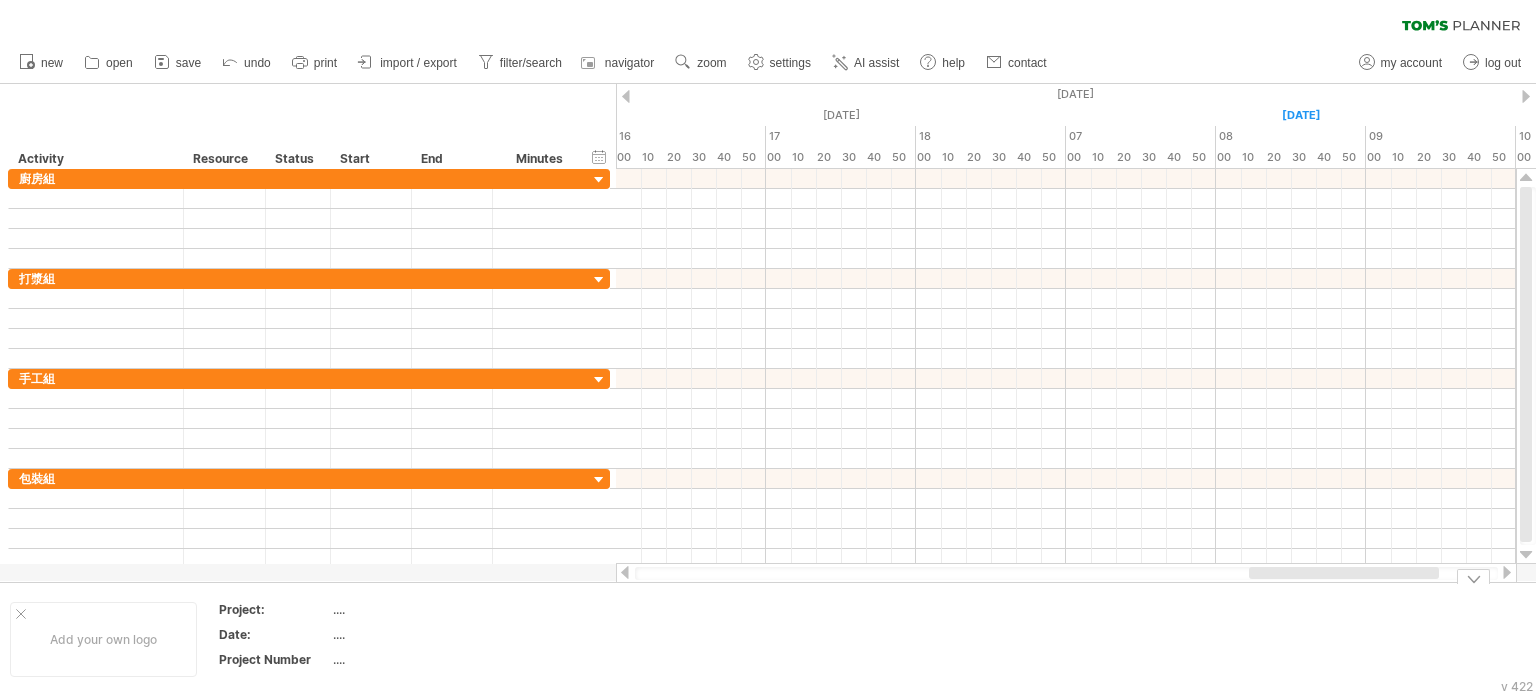 click at bounding box center (1507, 572) 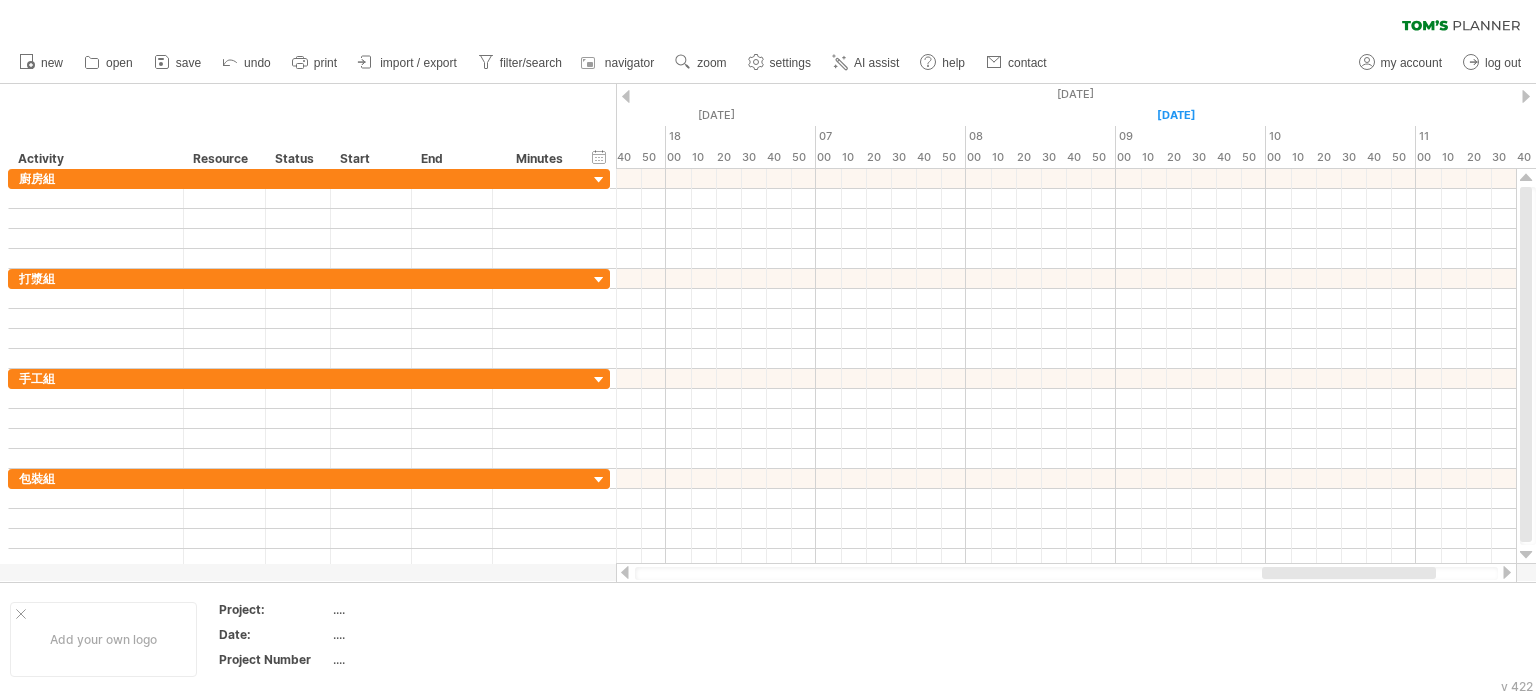 click at bounding box center (1507, 572) 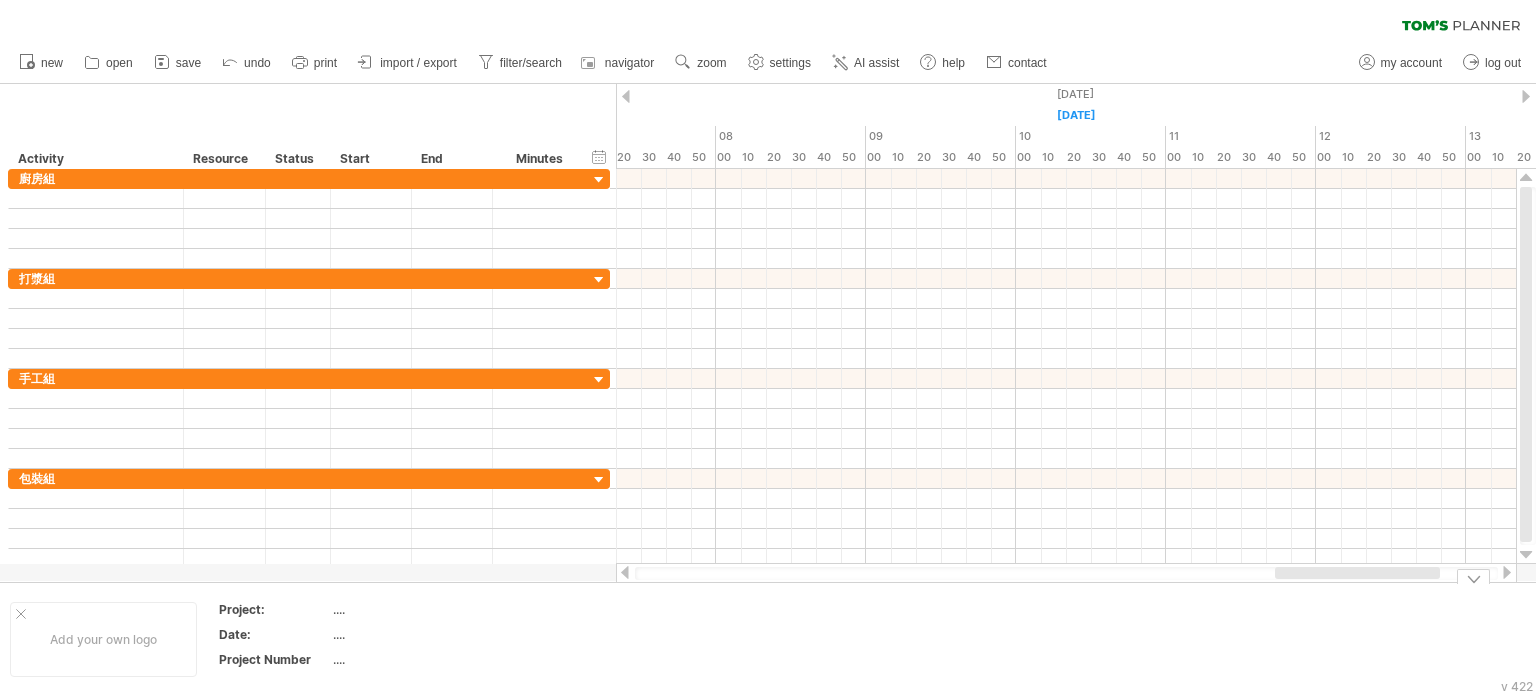 click at bounding box center [625, 572] 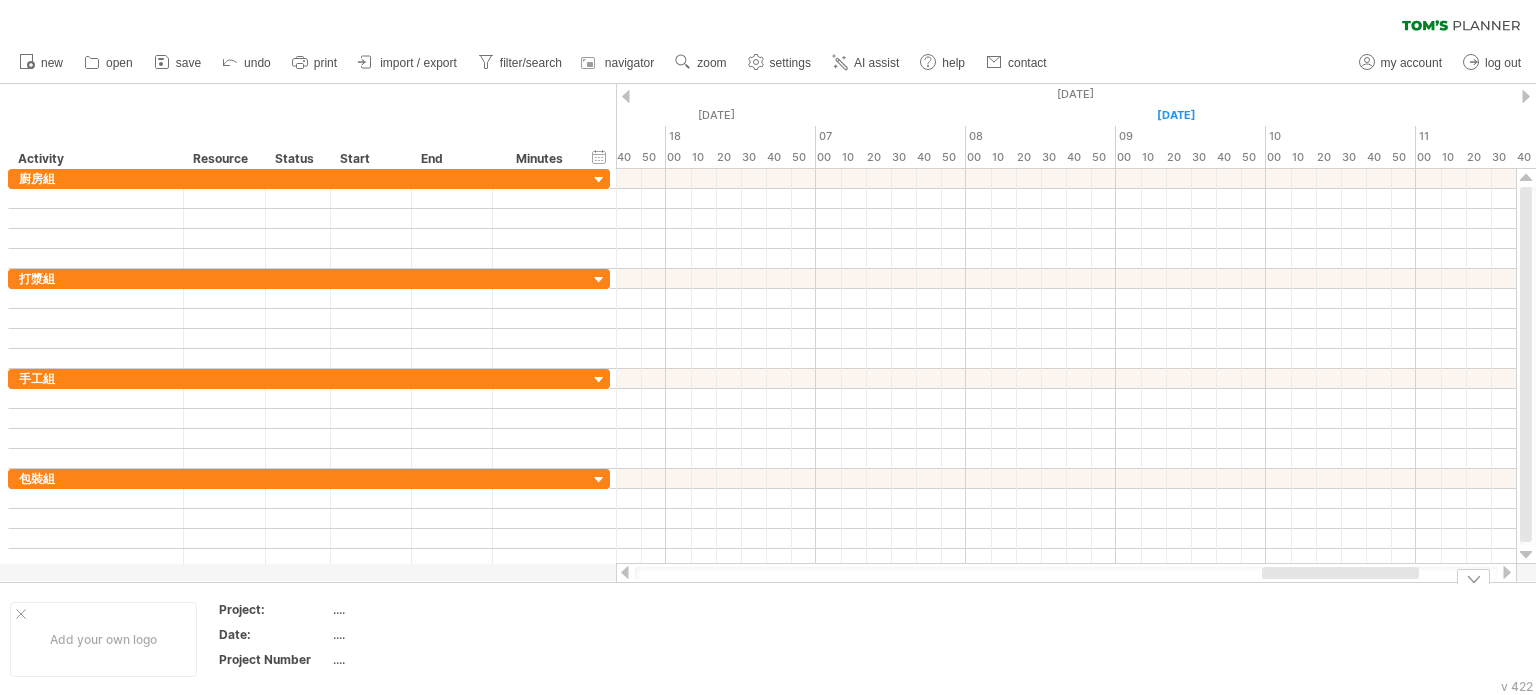 drag, startPoint x: 1284, startPoint y: 580, endPoint x: 1262, endPoint y: 587, distance: 23.086792 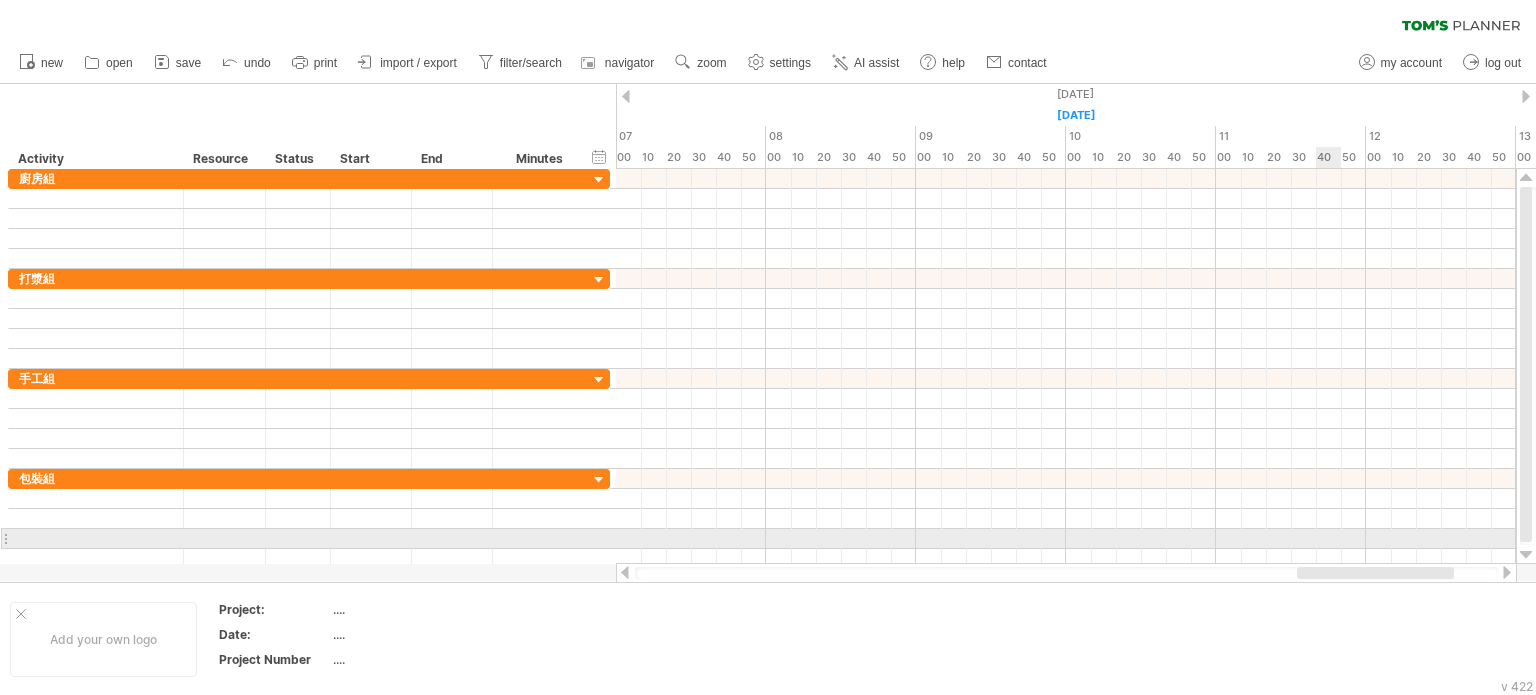 drag, startPoint x: 1298, startPoint y: 568, endPoint x: 1333, endPoint y: 531, distance: 50.931328 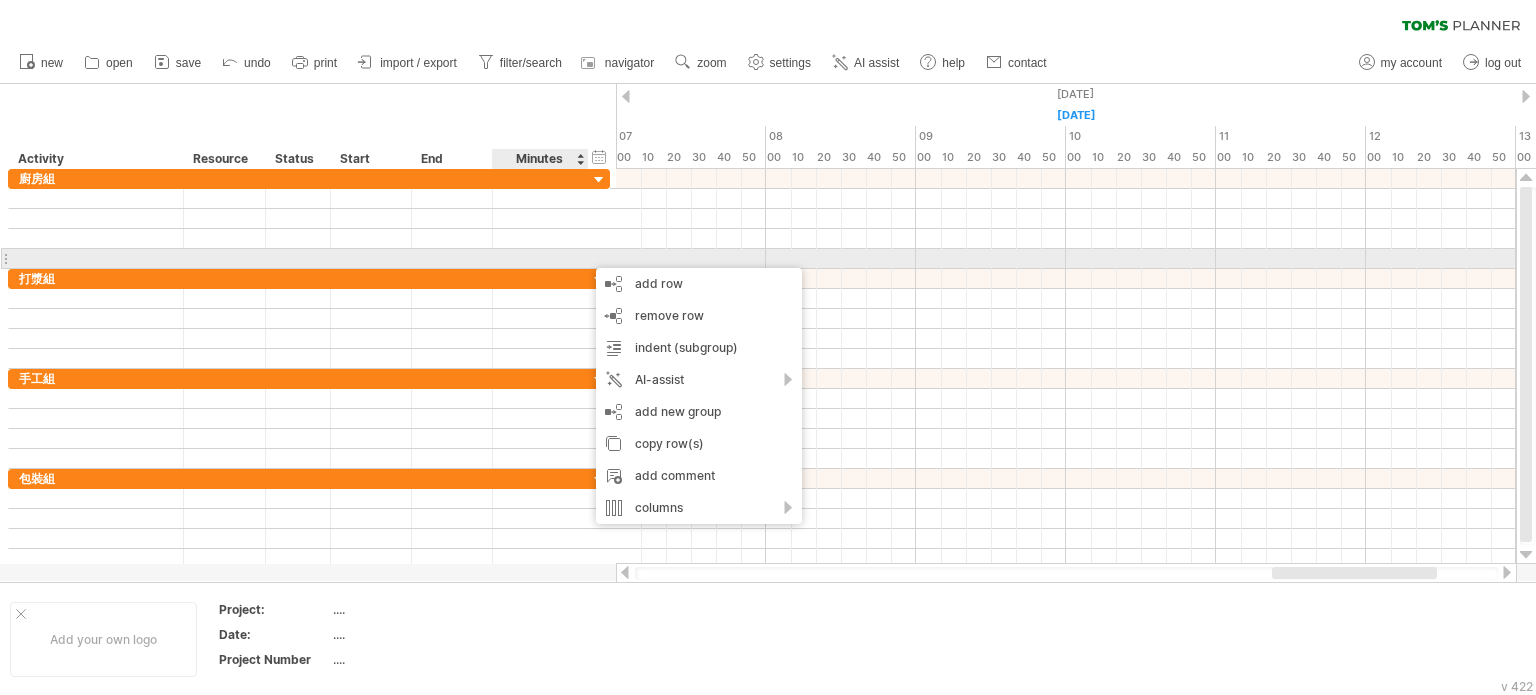 click at bounding box center [540, 258] 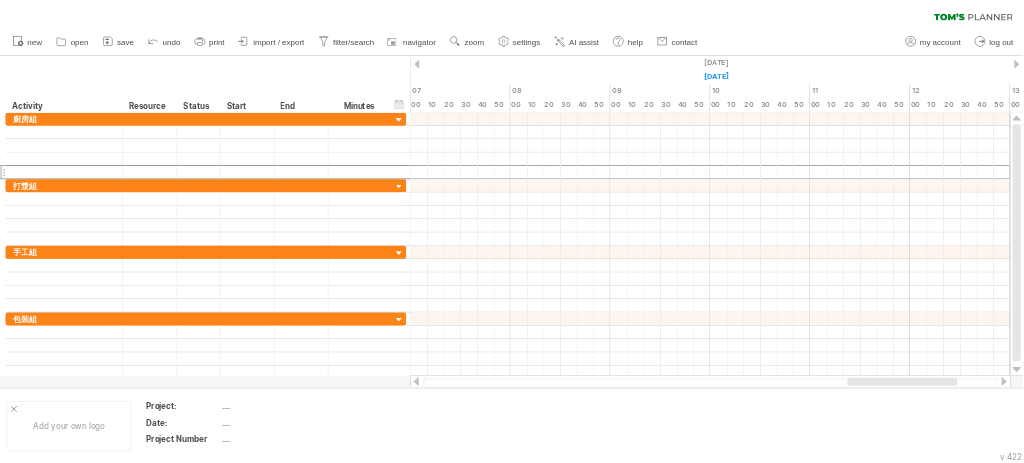 scroll, scrollTop: 0, scrollLeft: 0, axis: both 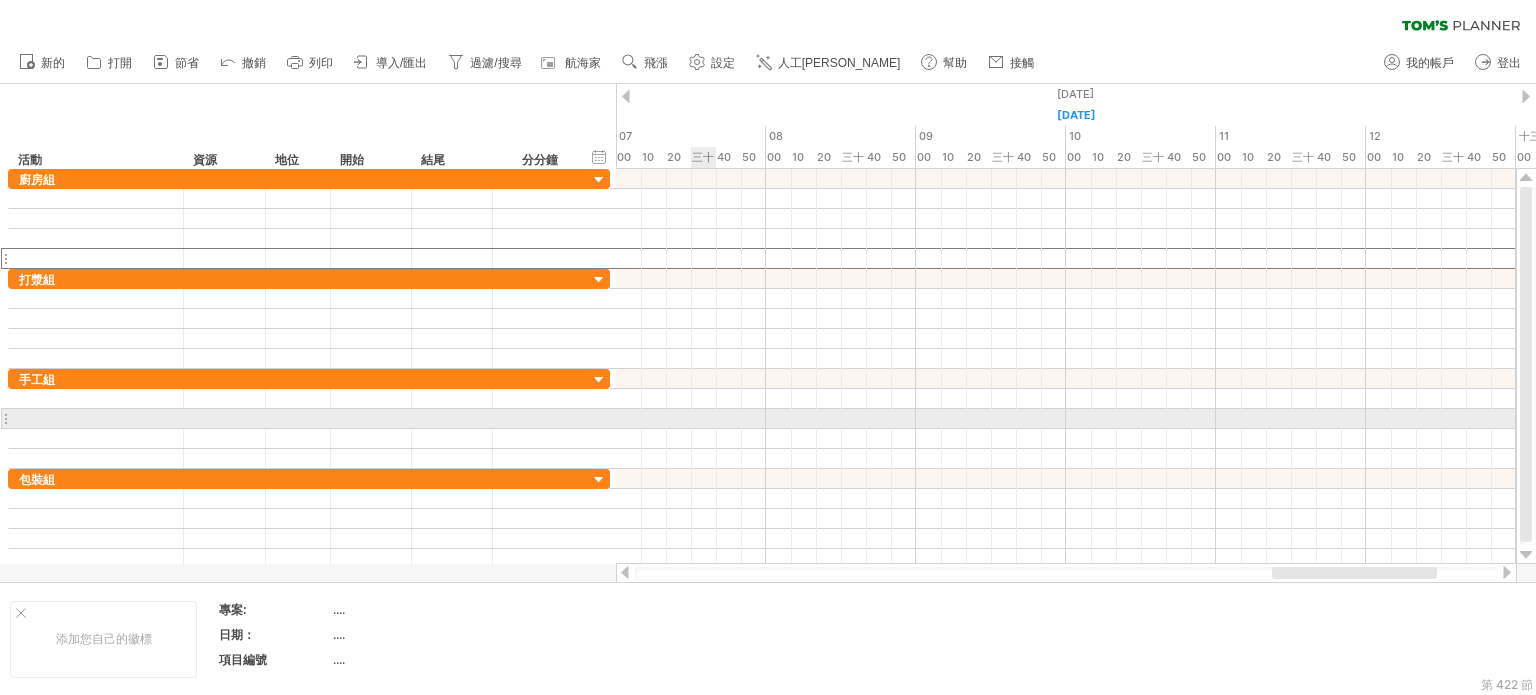 click at bounding box center [1066, 359] 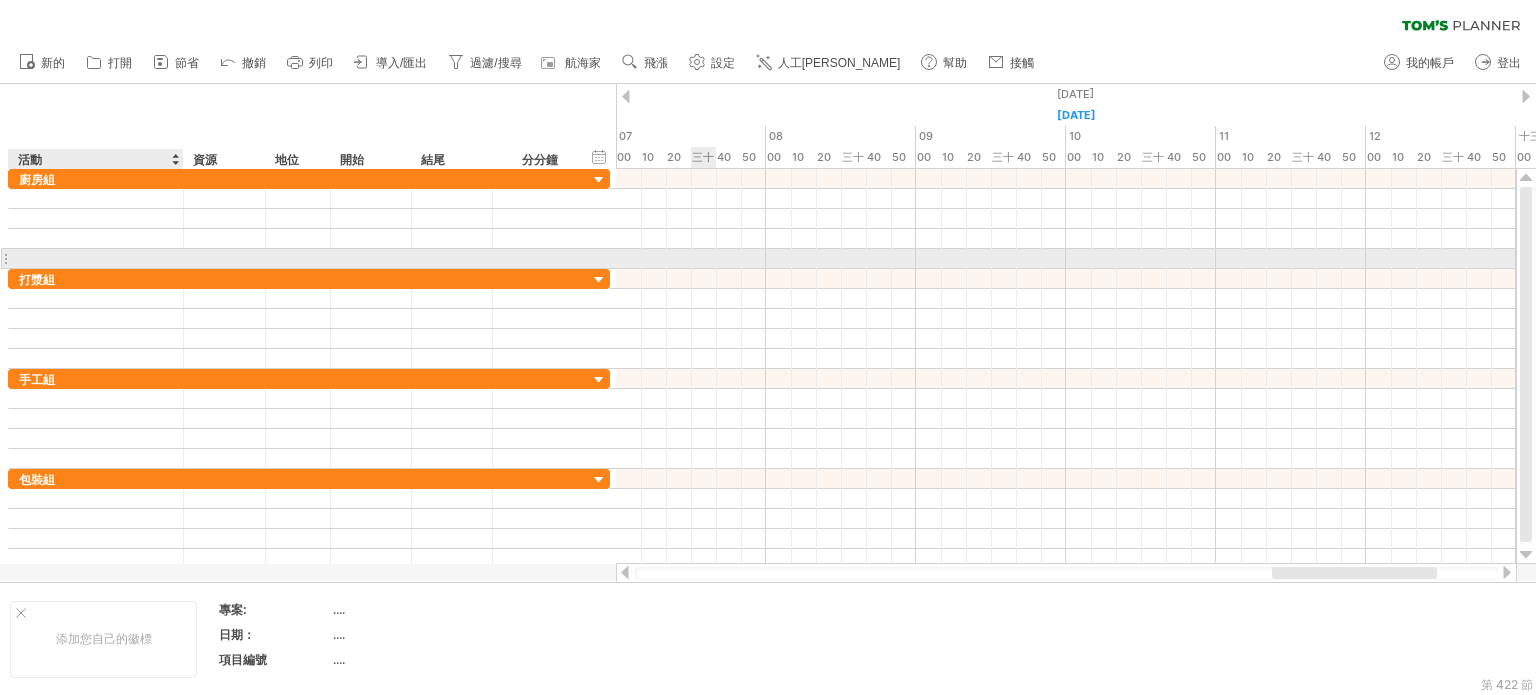 click at bounding box center (96, 258) 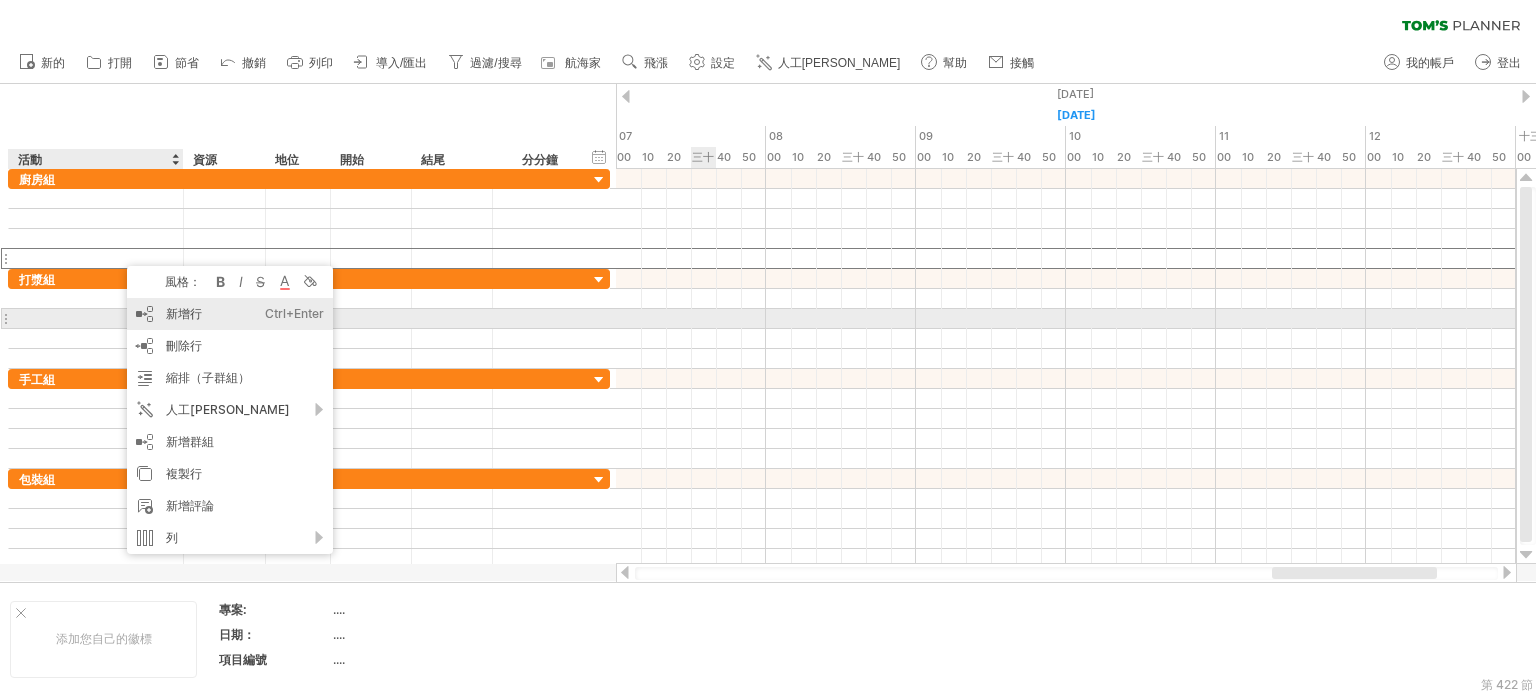 click on "新增行 Ctrl+Enter Cmd+回車" at bounding box center [230, 314] 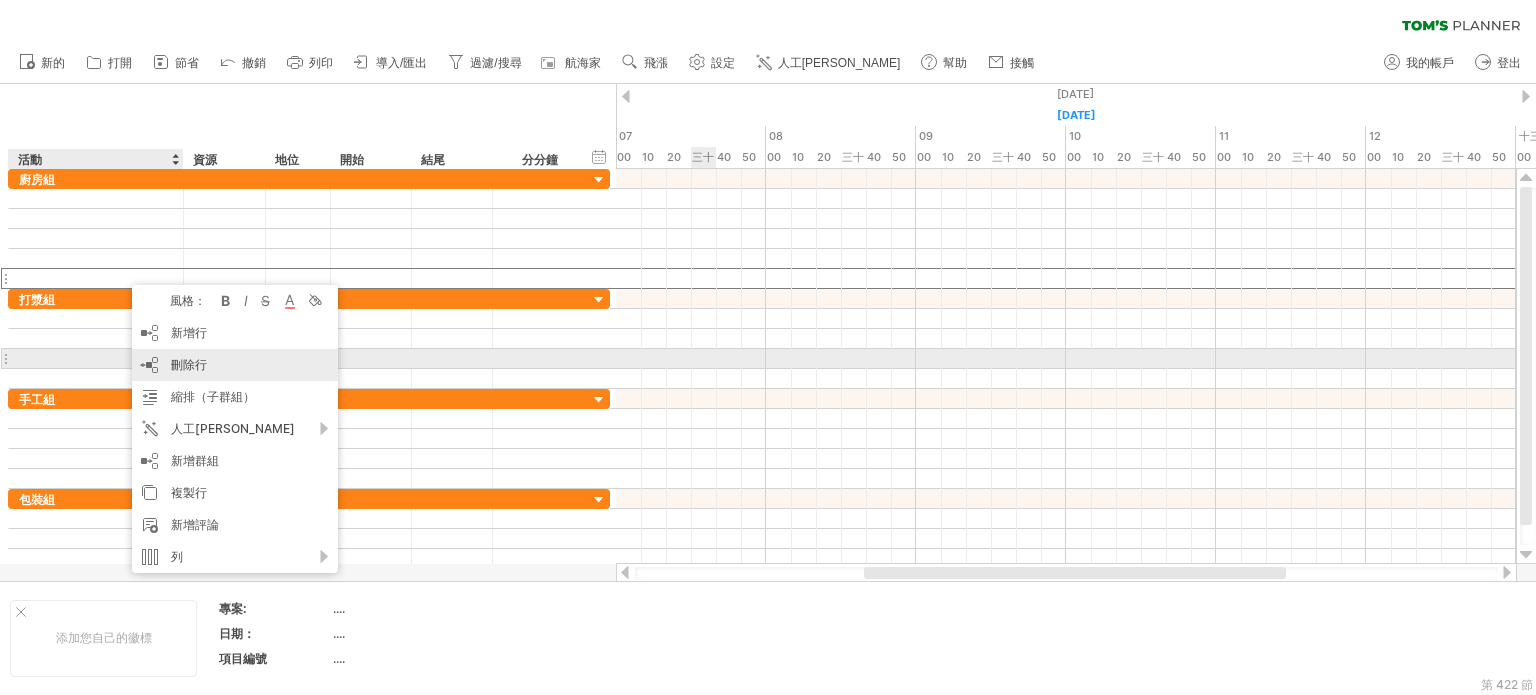 click on "刪除行 刪除選取的行" at bounding box center (235, 365) 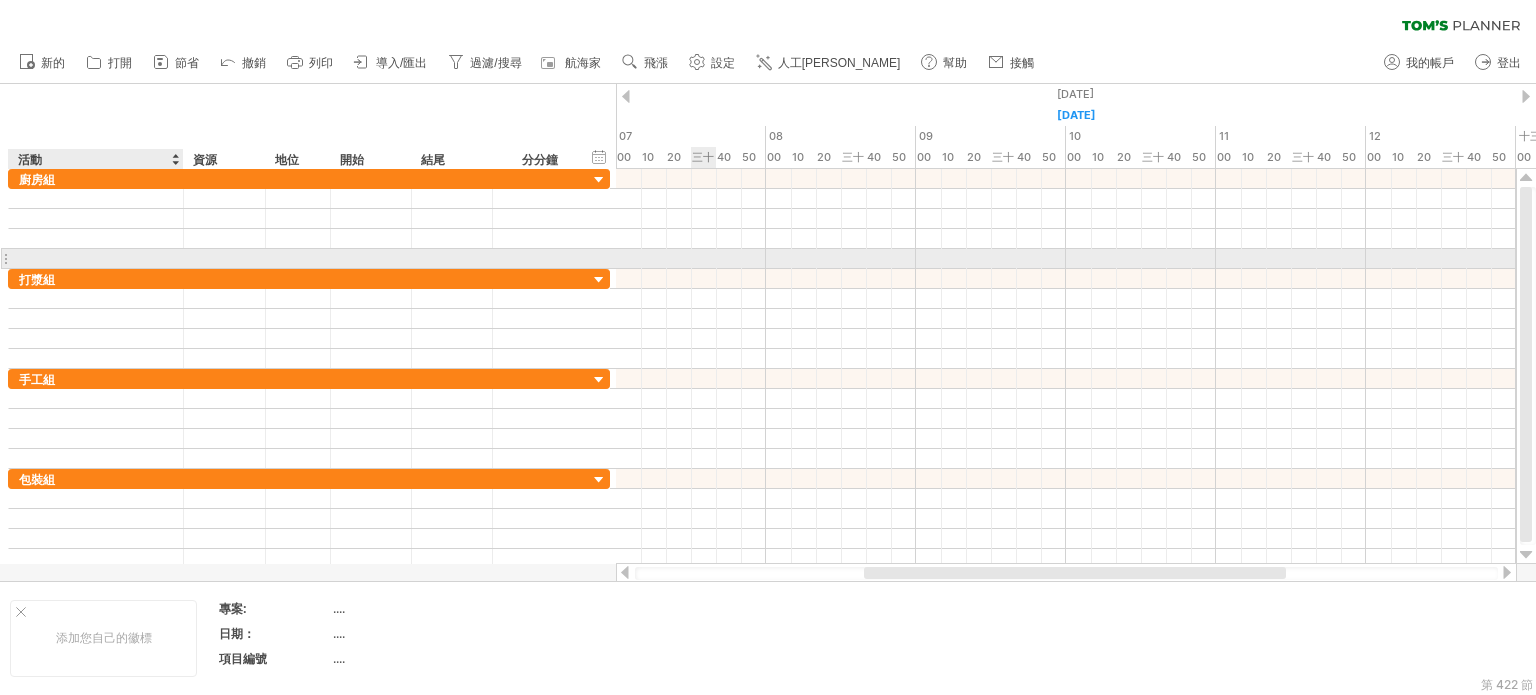 click at bounding box center [96, 258] 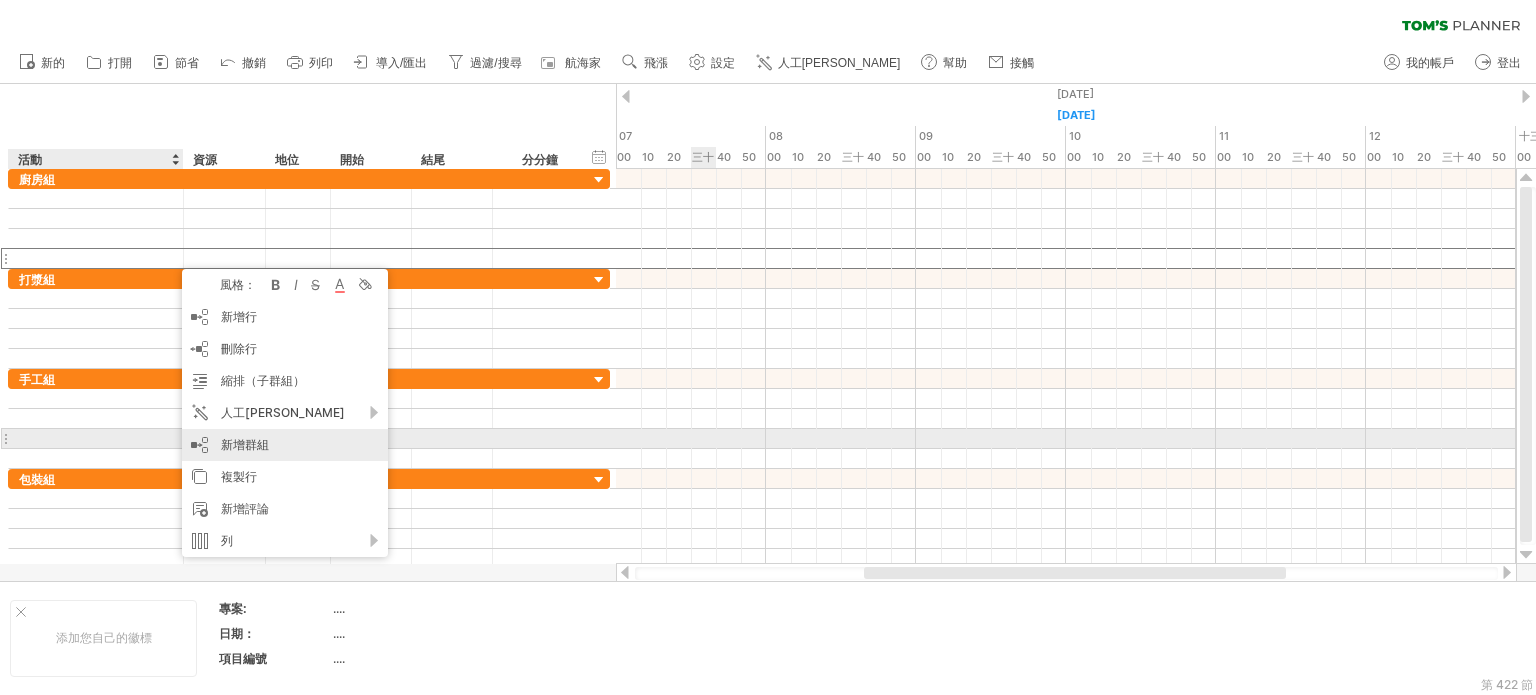click on "新增群組" at bounding box center [285, 445] 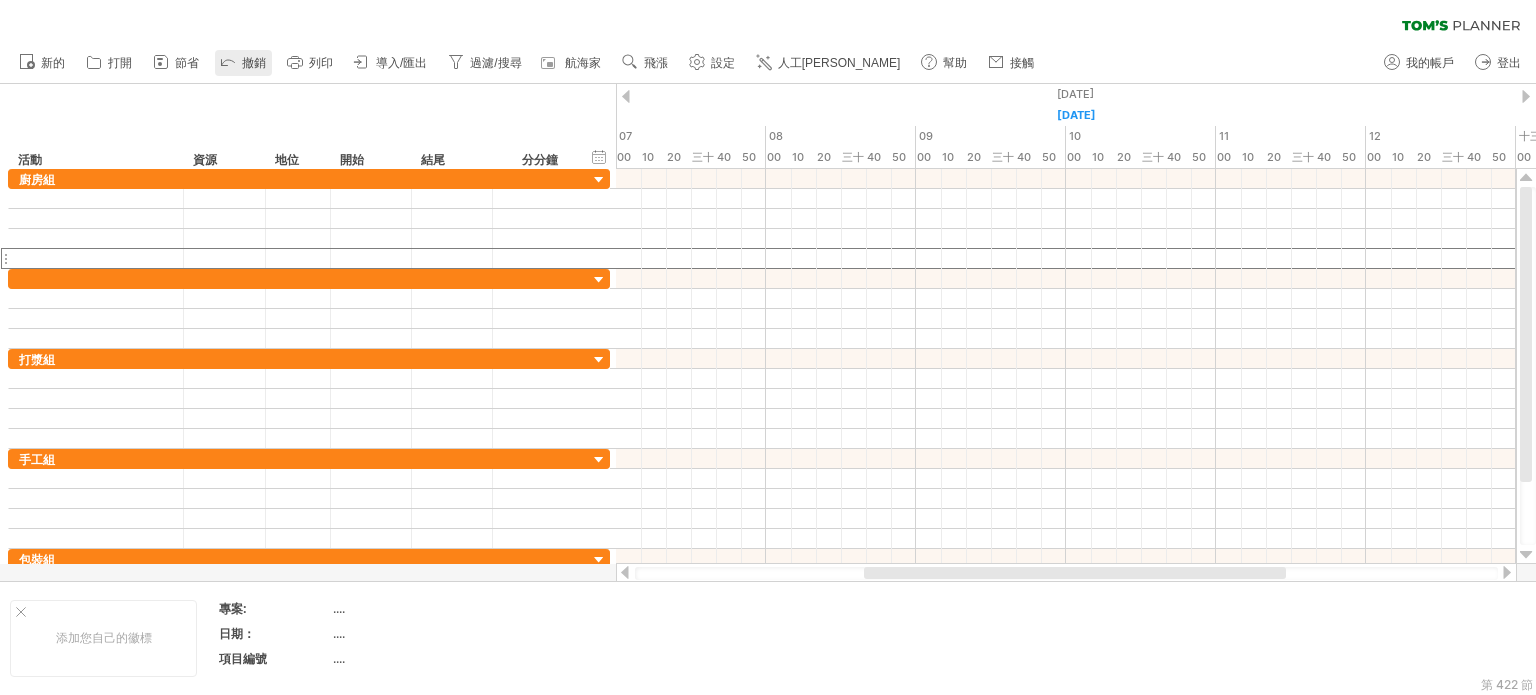 click on "撤銷" at bounding box center [254, 63] 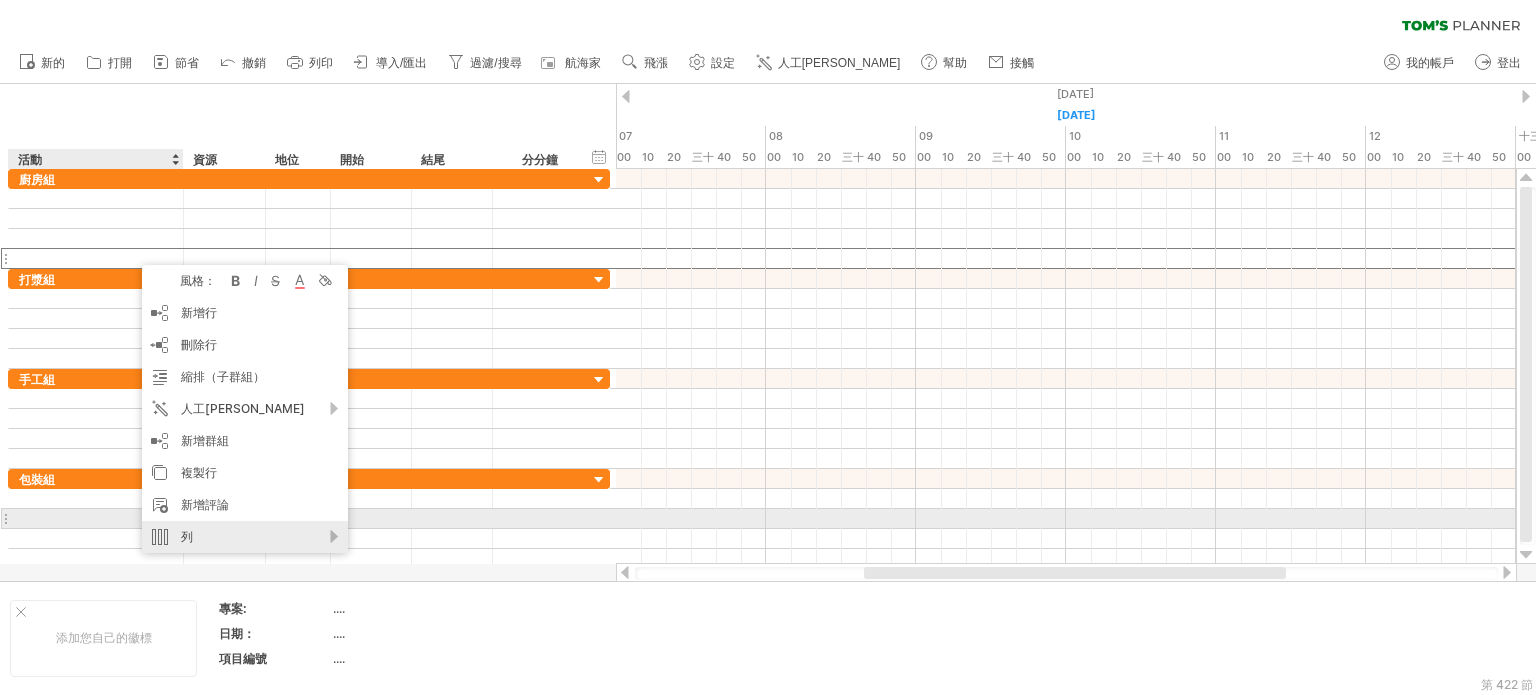 click on "列" at bounding box center [245, 537] 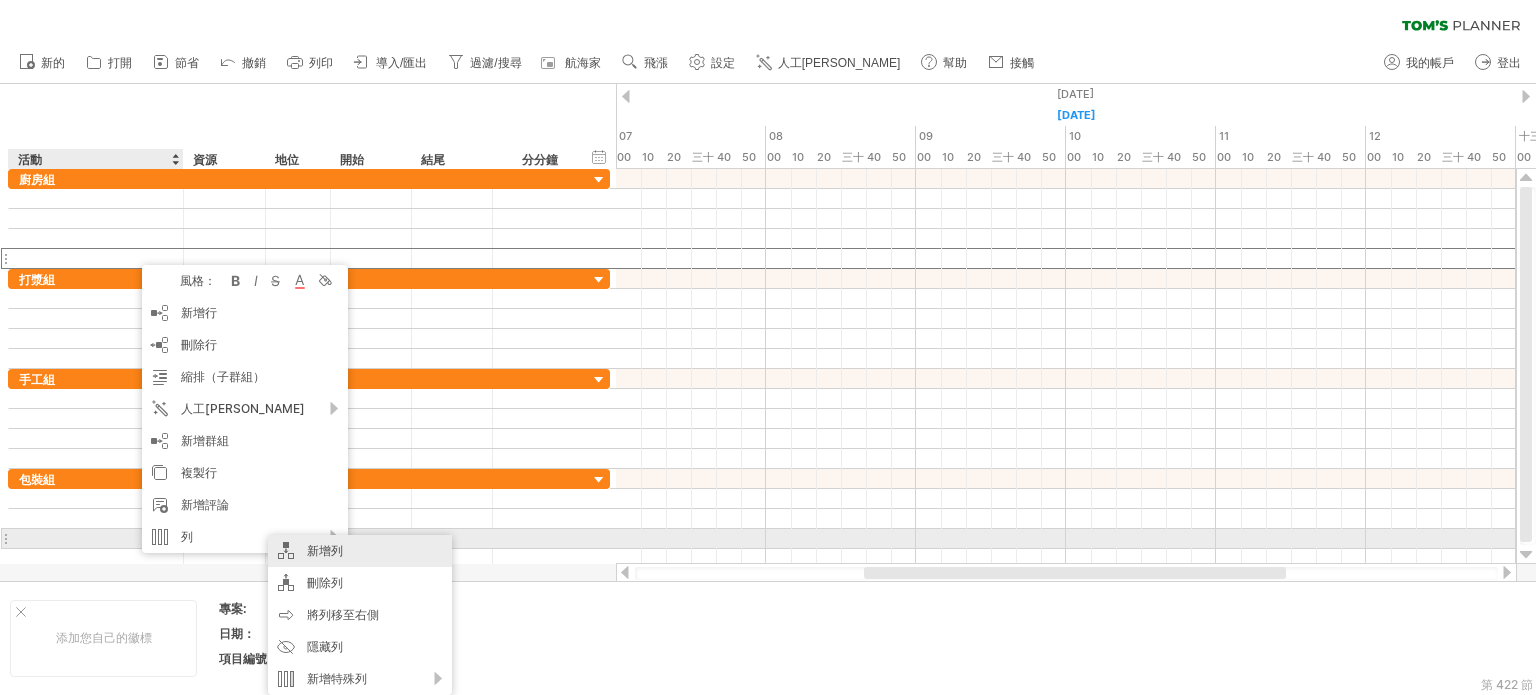 click on "新增列" at bounding box center [325, 550] 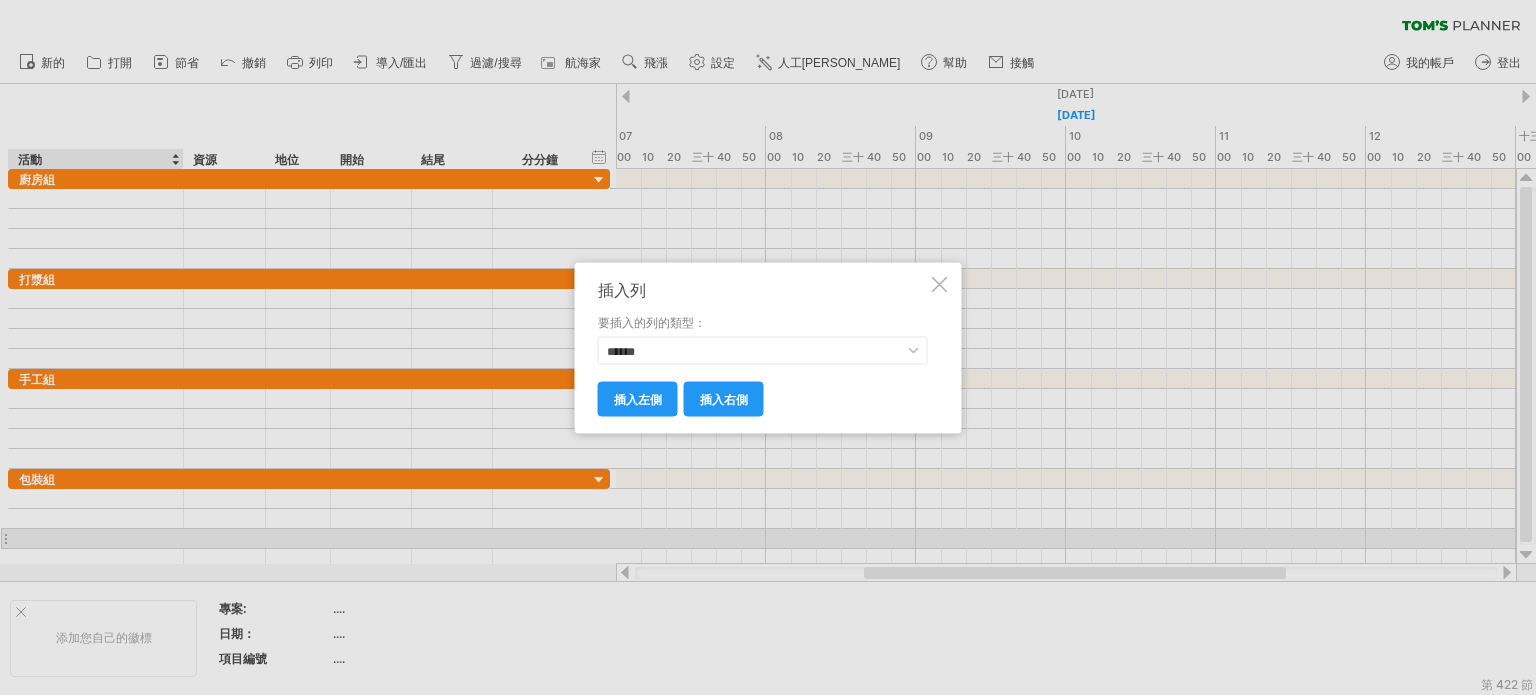 click at bounding box center (940, 284) 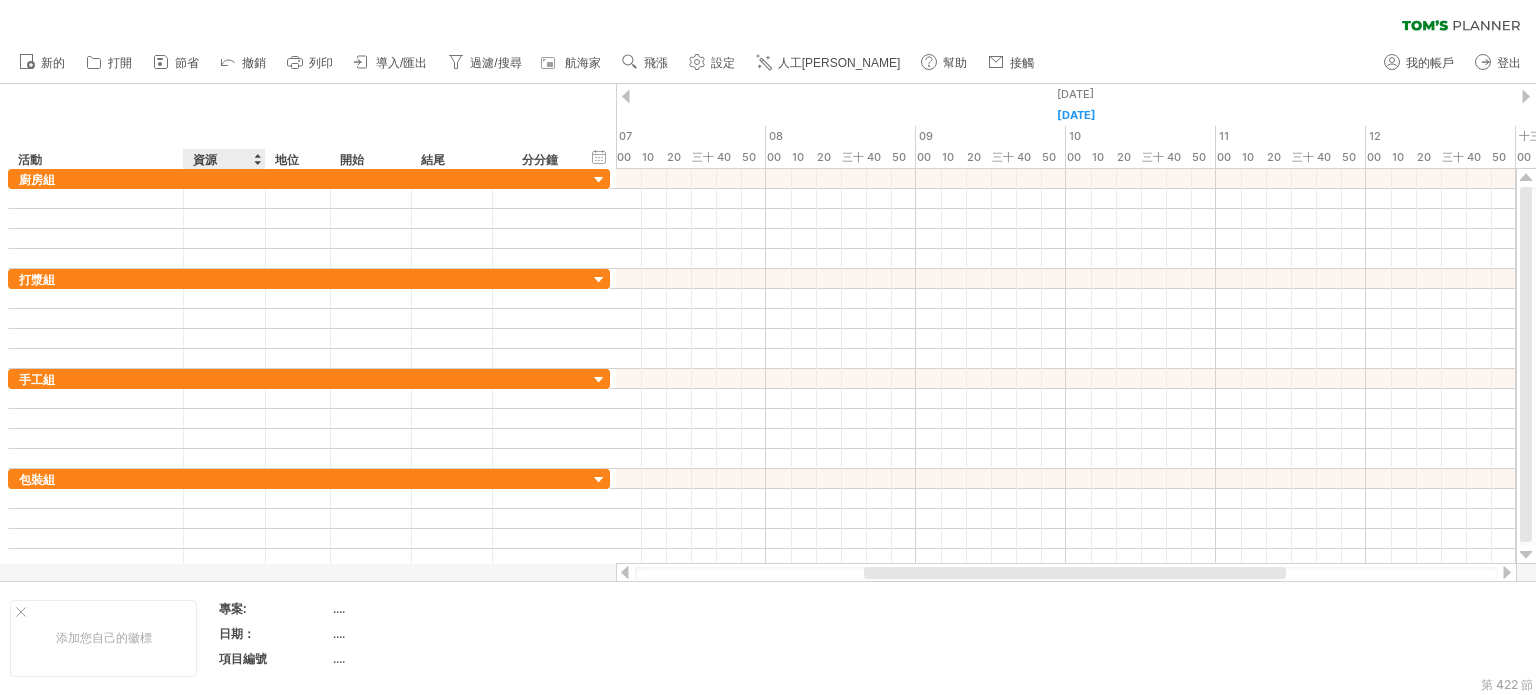 click at bounding box center (257, 159) 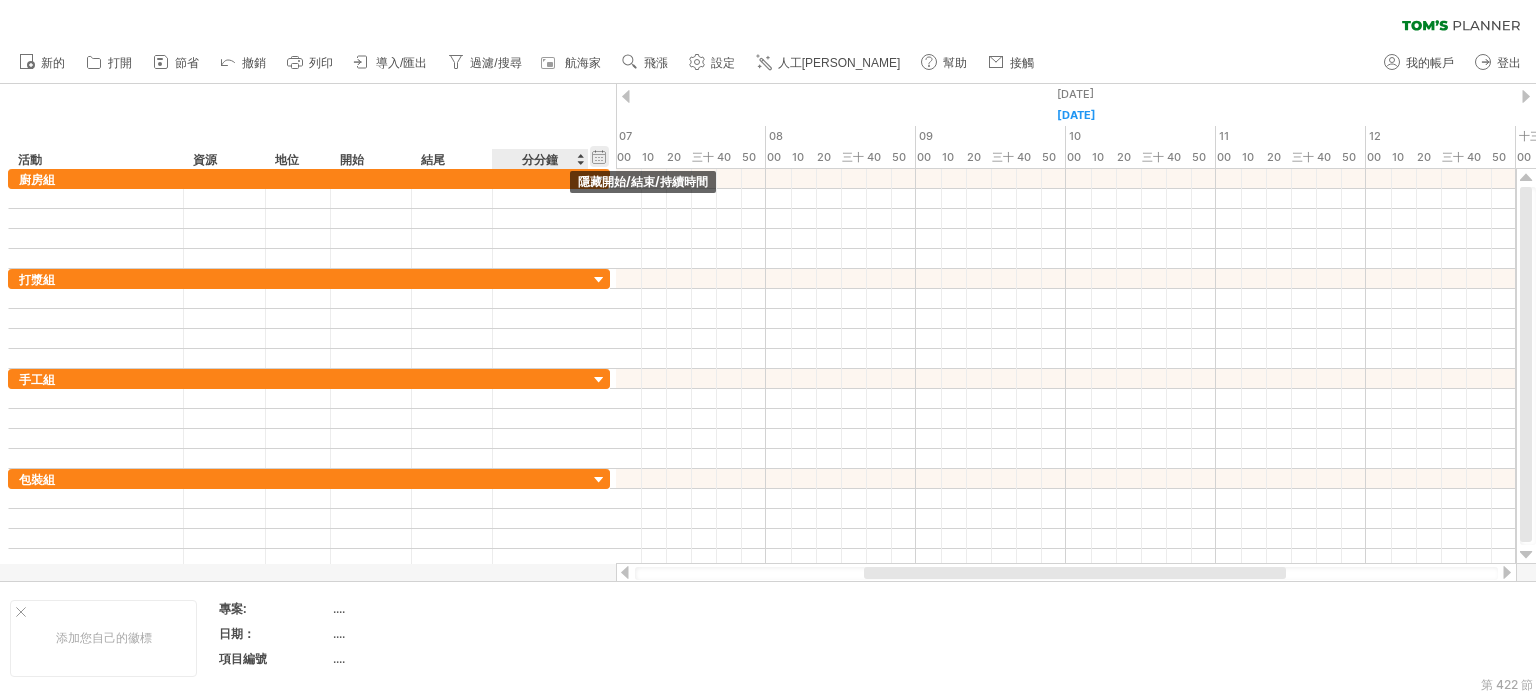click on "隱藏開始/結束/持續時間 顯示開始/結束/持續時間" at bounding box center (599, 156) 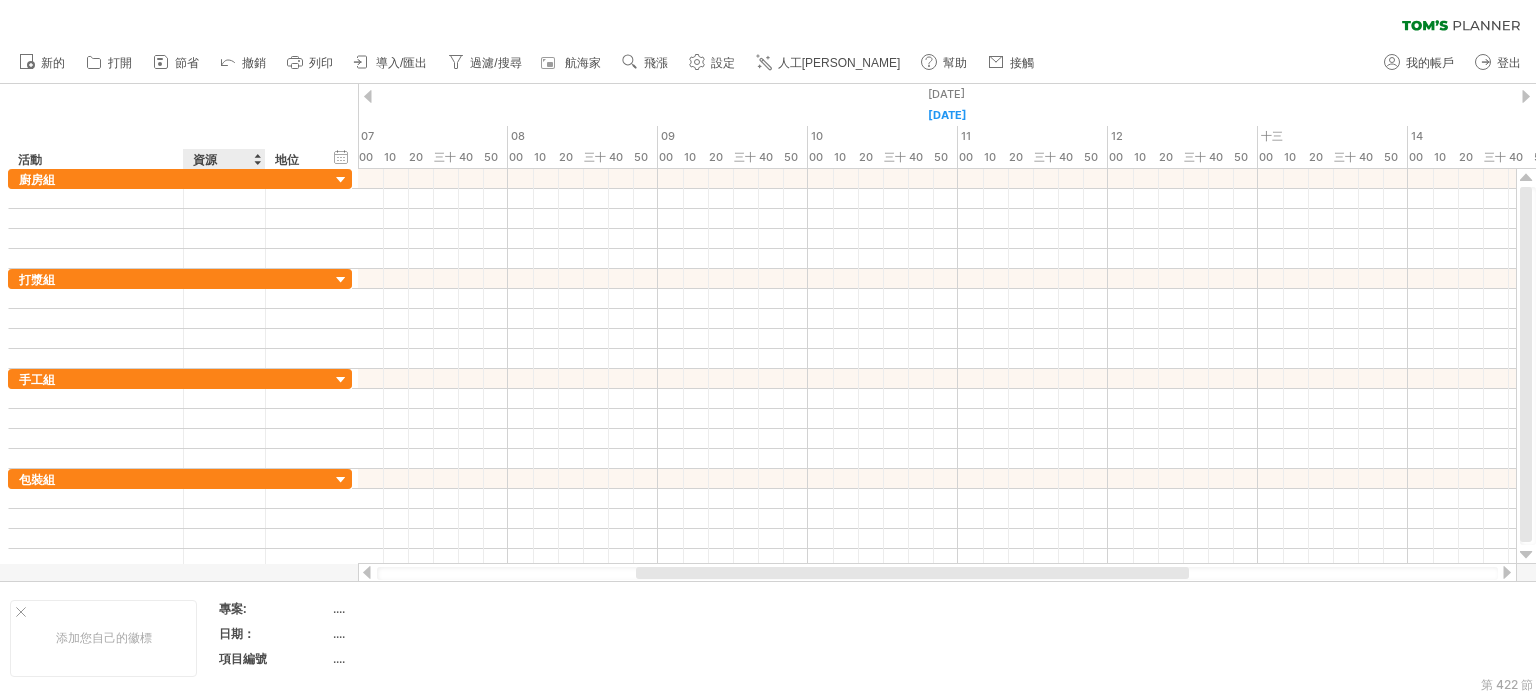 click on "資源" at bounding box center [223, 159] 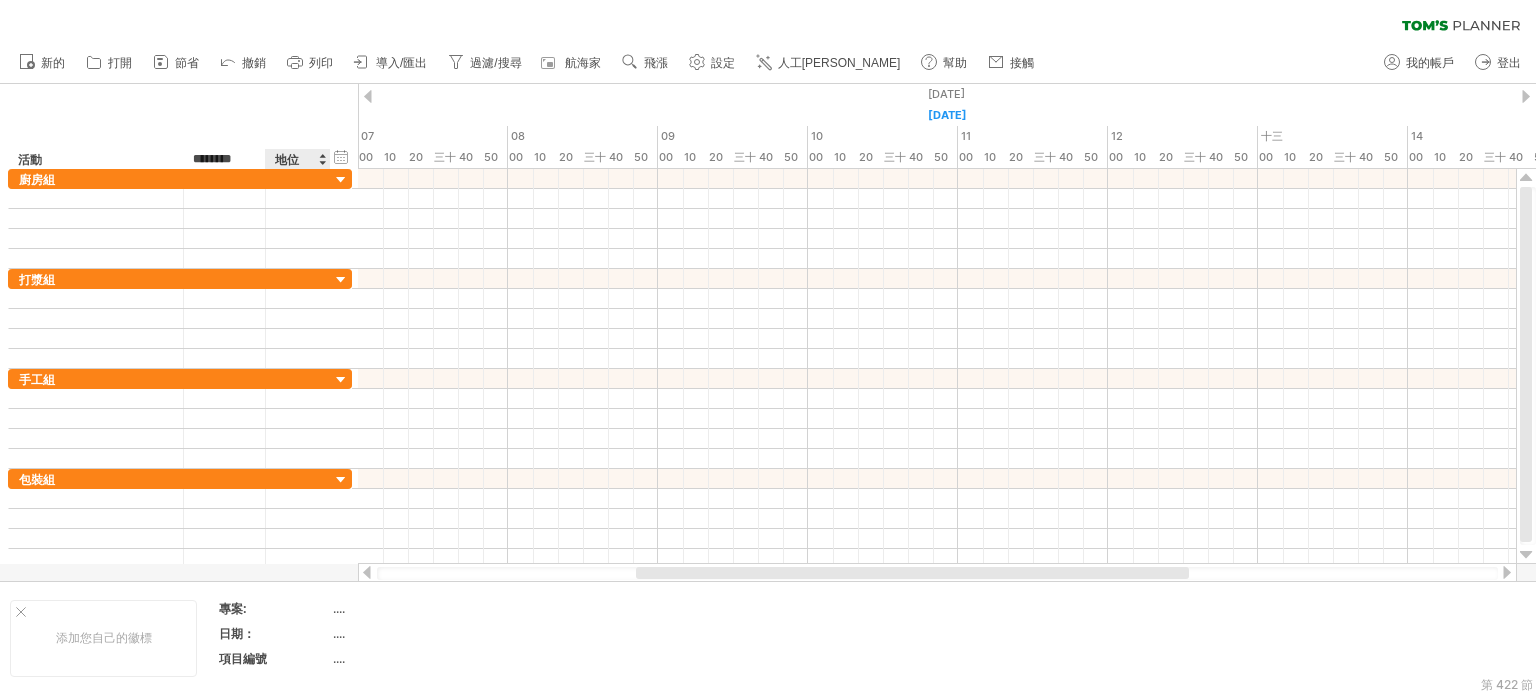 click on "隱藏開始/結束/持續時間 顯示開始/結束/持續時間
******** 活動 ******** 資源 ****** 地位" at bounding box center [179, 126] 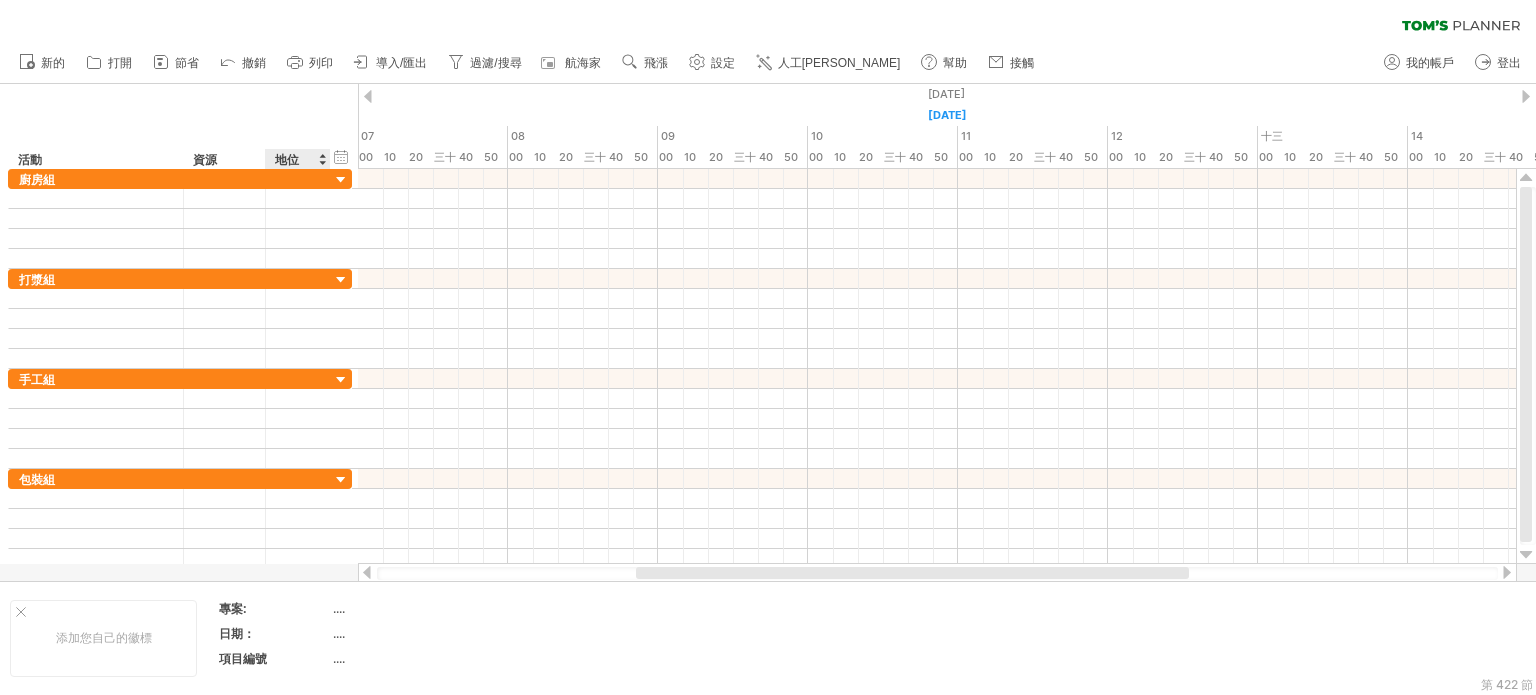 click on "地位" at bounding box center [287, 159] 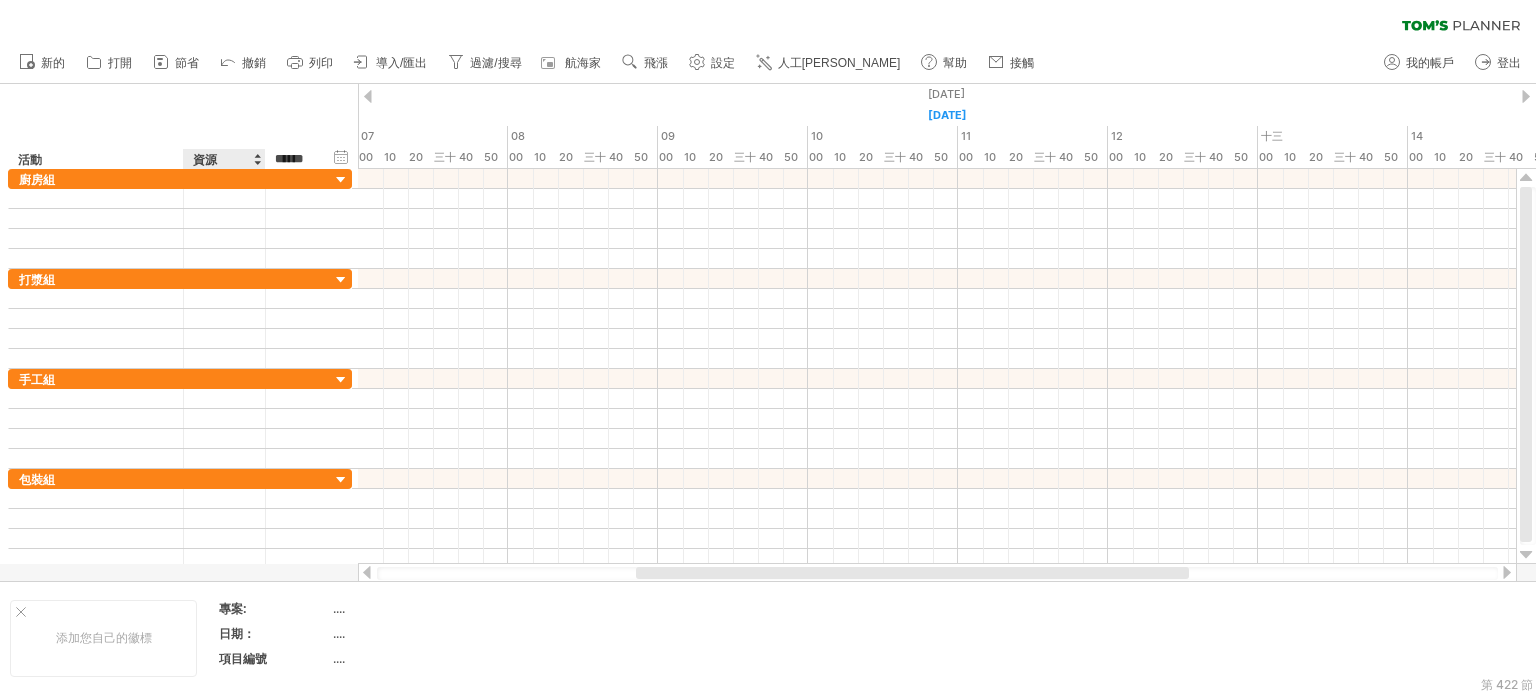click on "隱藏開始/結束/持續時間 顯示開始/結束/持續時間
******** 活動 ******** 資源 ****** 地位" at bounding box center [179, 126] 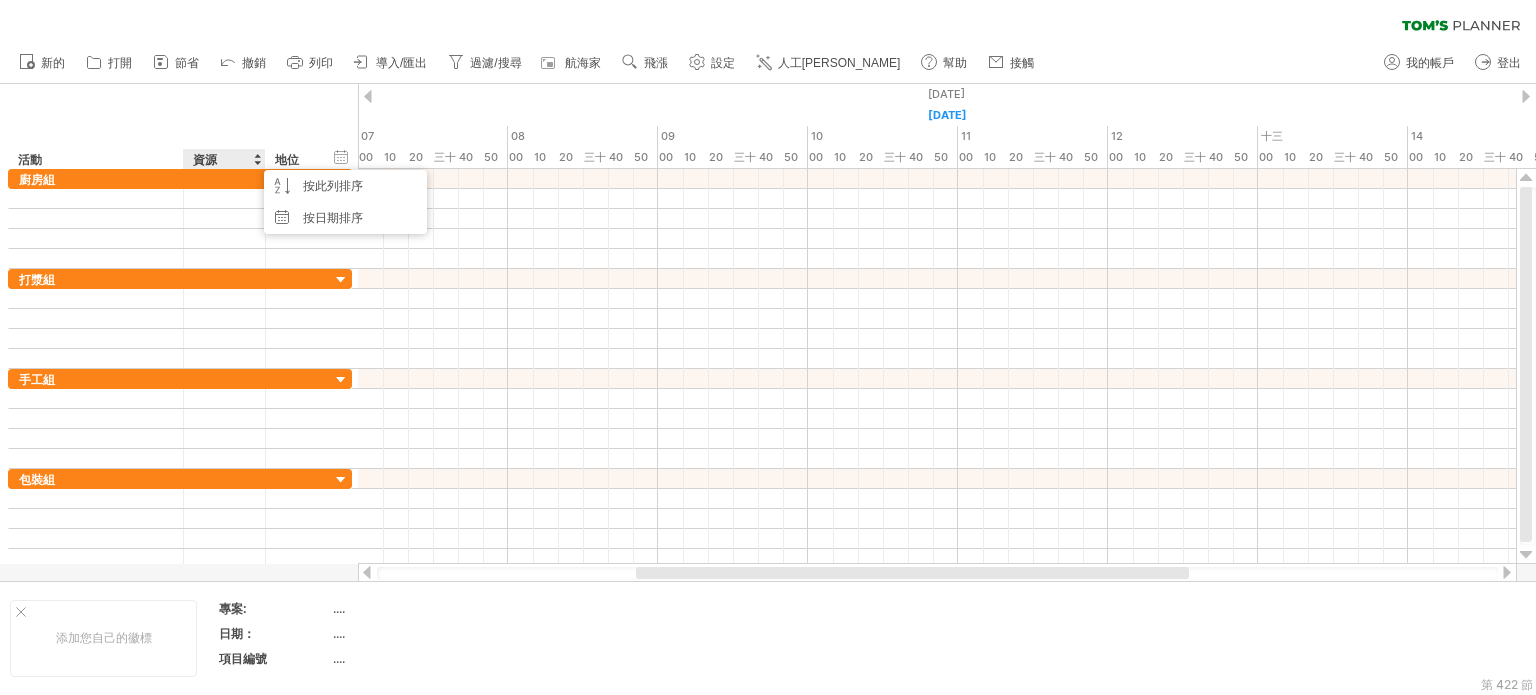 click on "資源" at bounding box center [223, 159] 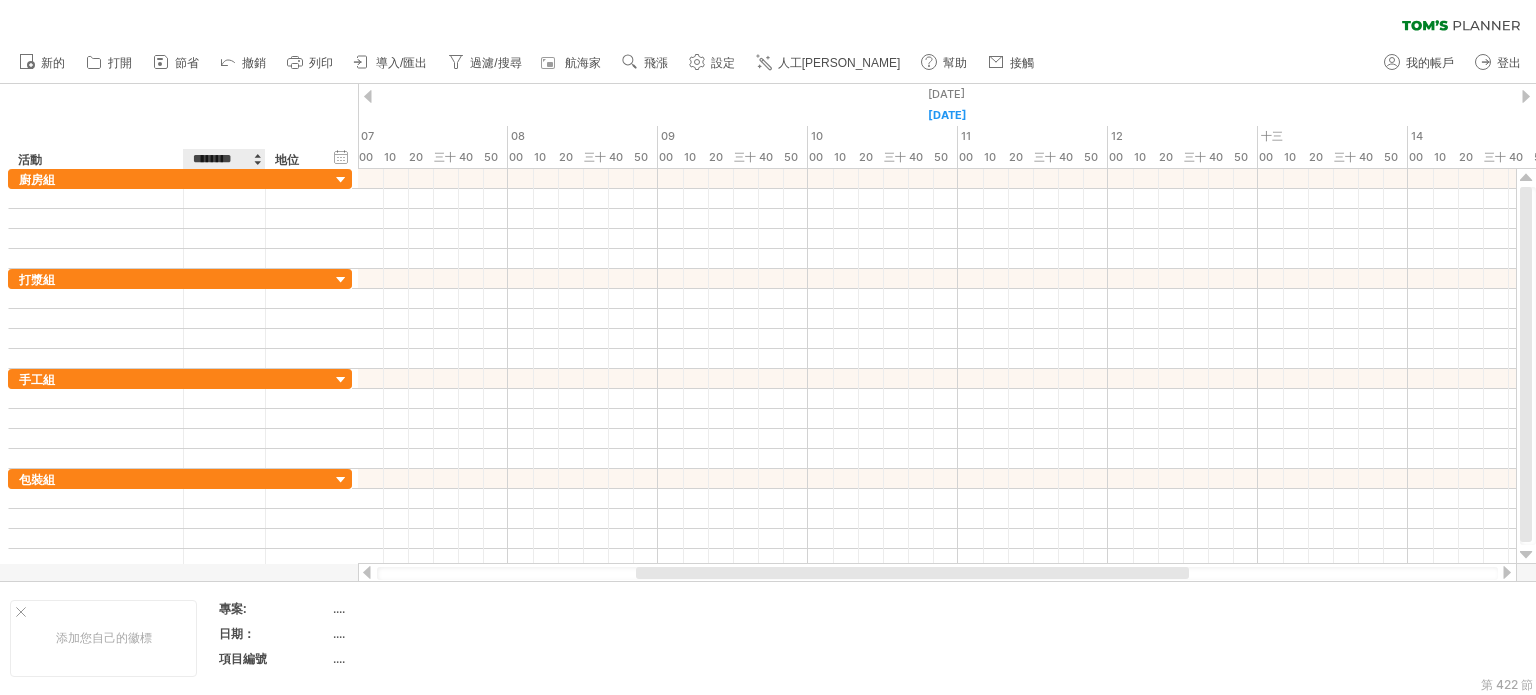 click on "********" at bounding box center (223, 159) 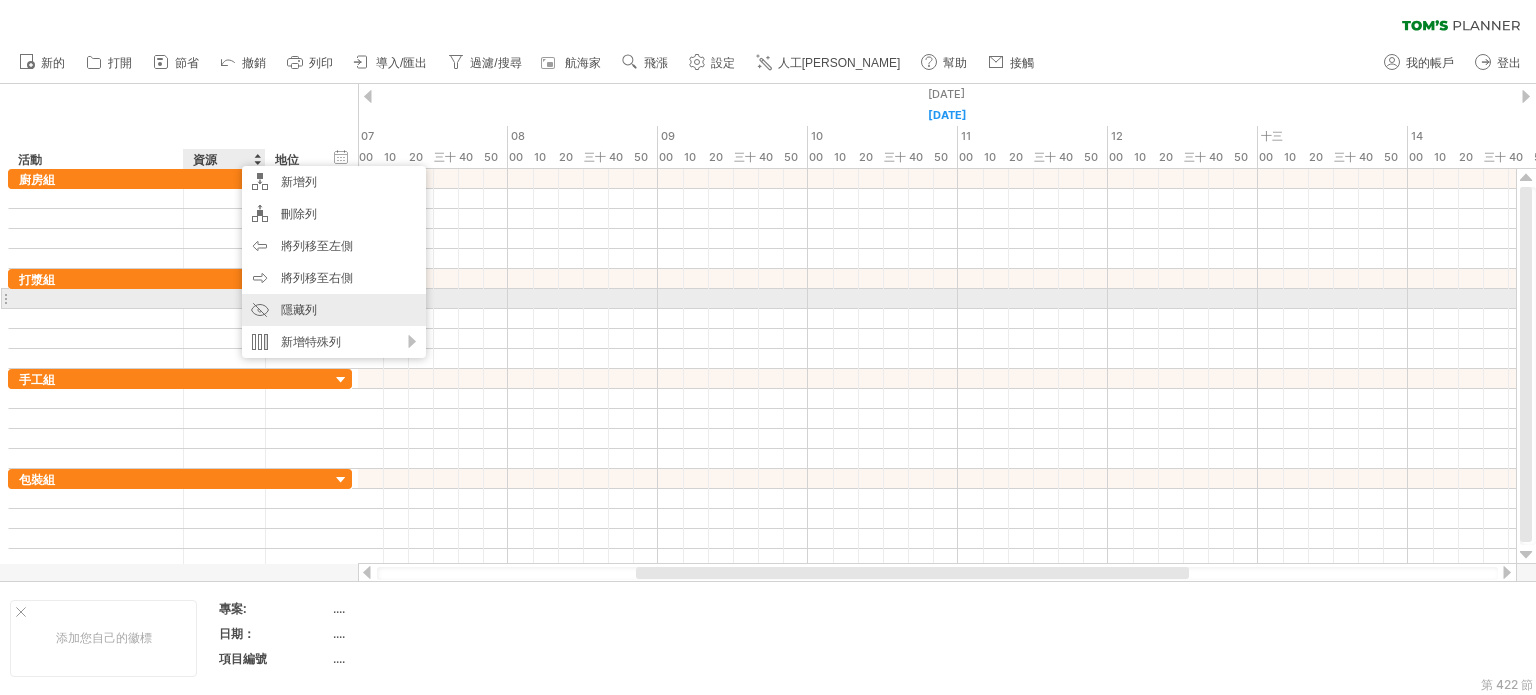 click on "隱藏列" at bounding box center (299, 309) 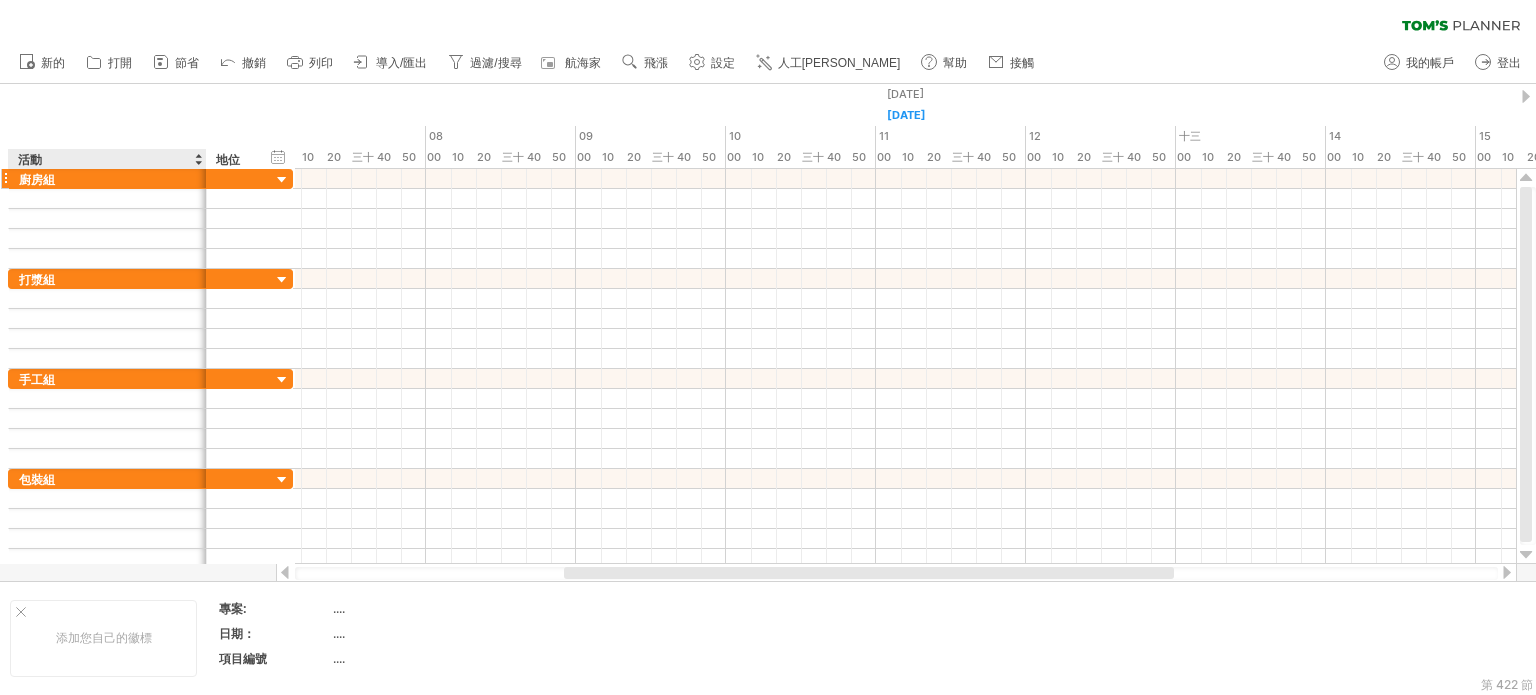 drag, startPoint x: 181, startPoint y: 167, endPoint x: 207, endPoint y: 179, distance: 28.635643 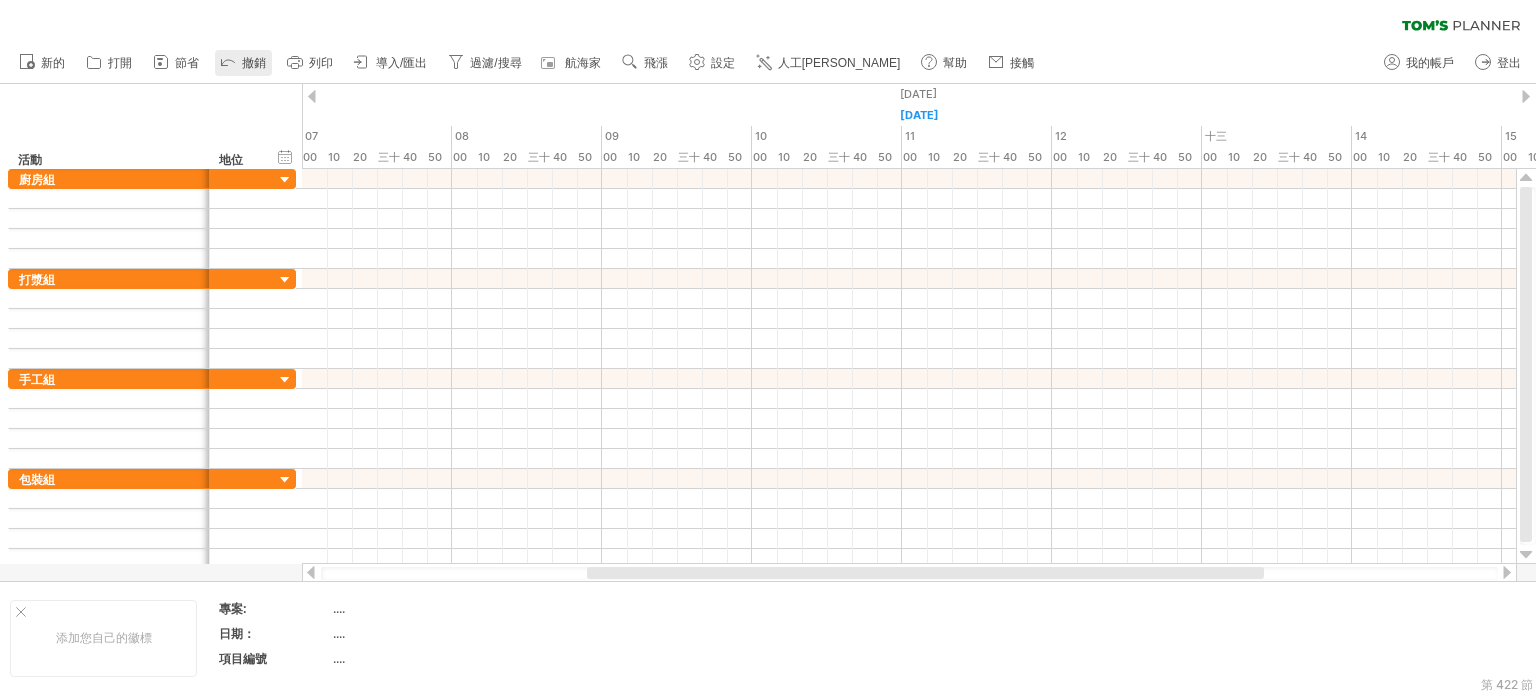 click on "撤銷" at bounding box center [243, 63] 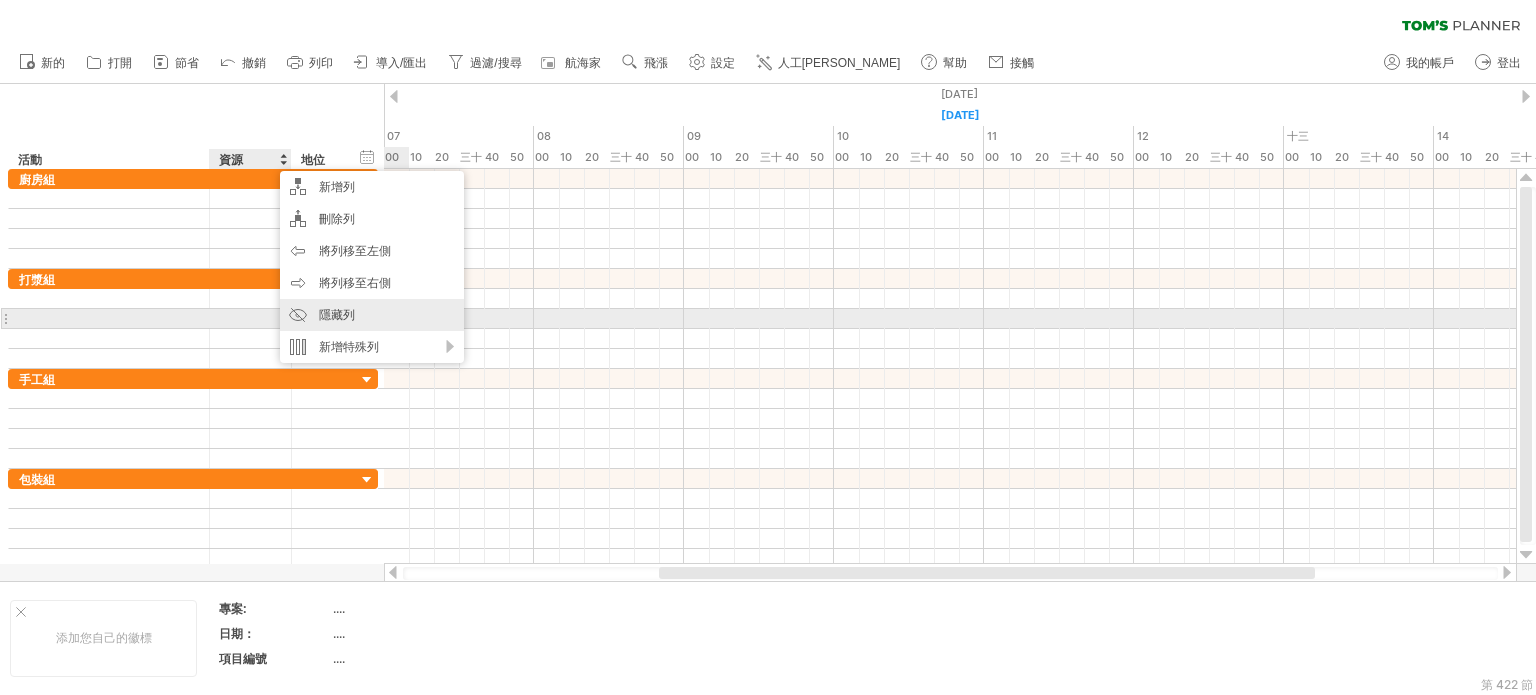 click on "隱藏列" at bounding box center (372, 315) 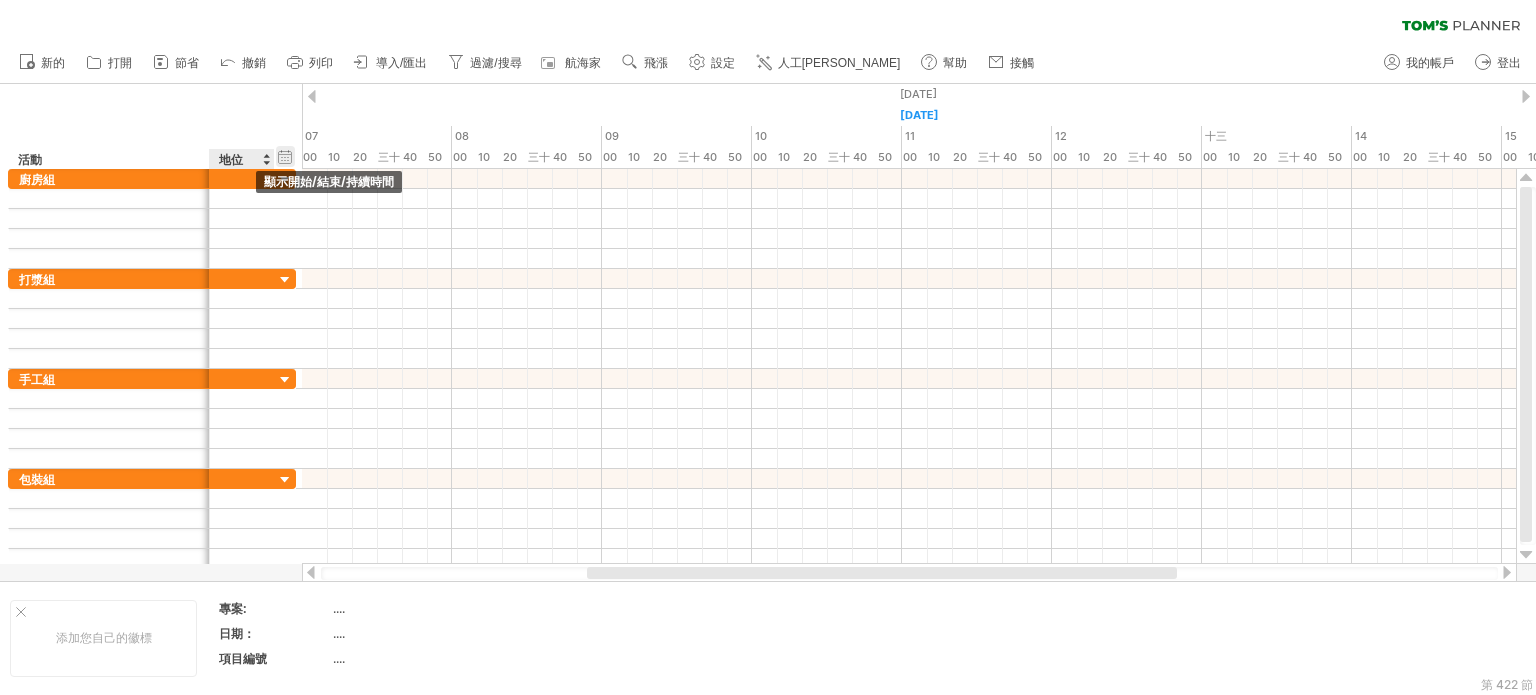 click on "隱藏開始/結束/持續時間 顯示開始/結束/持續時間" at bounding box center [285, 156] 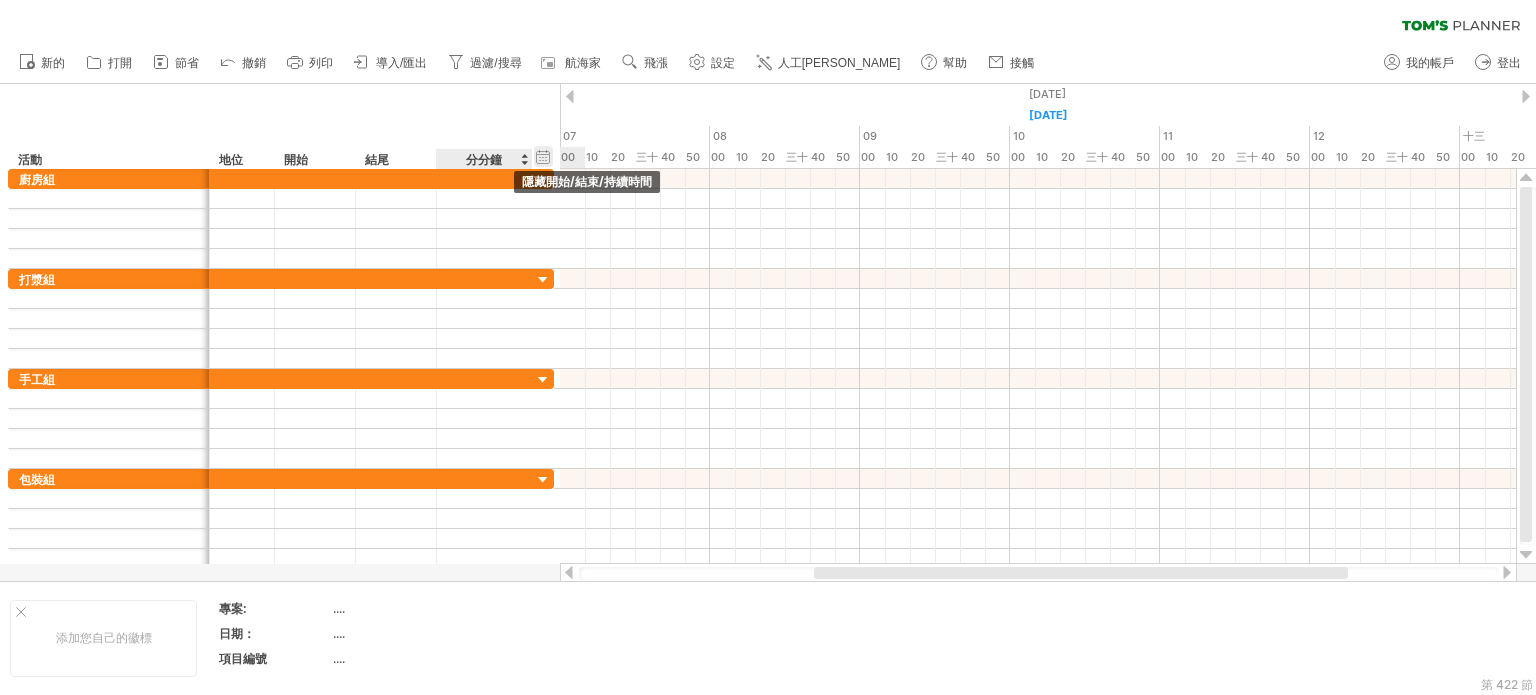 click on "隱藏開始/結束/持續時間 顯示開始/結束/持續時間" at bounding box center [543, 156] 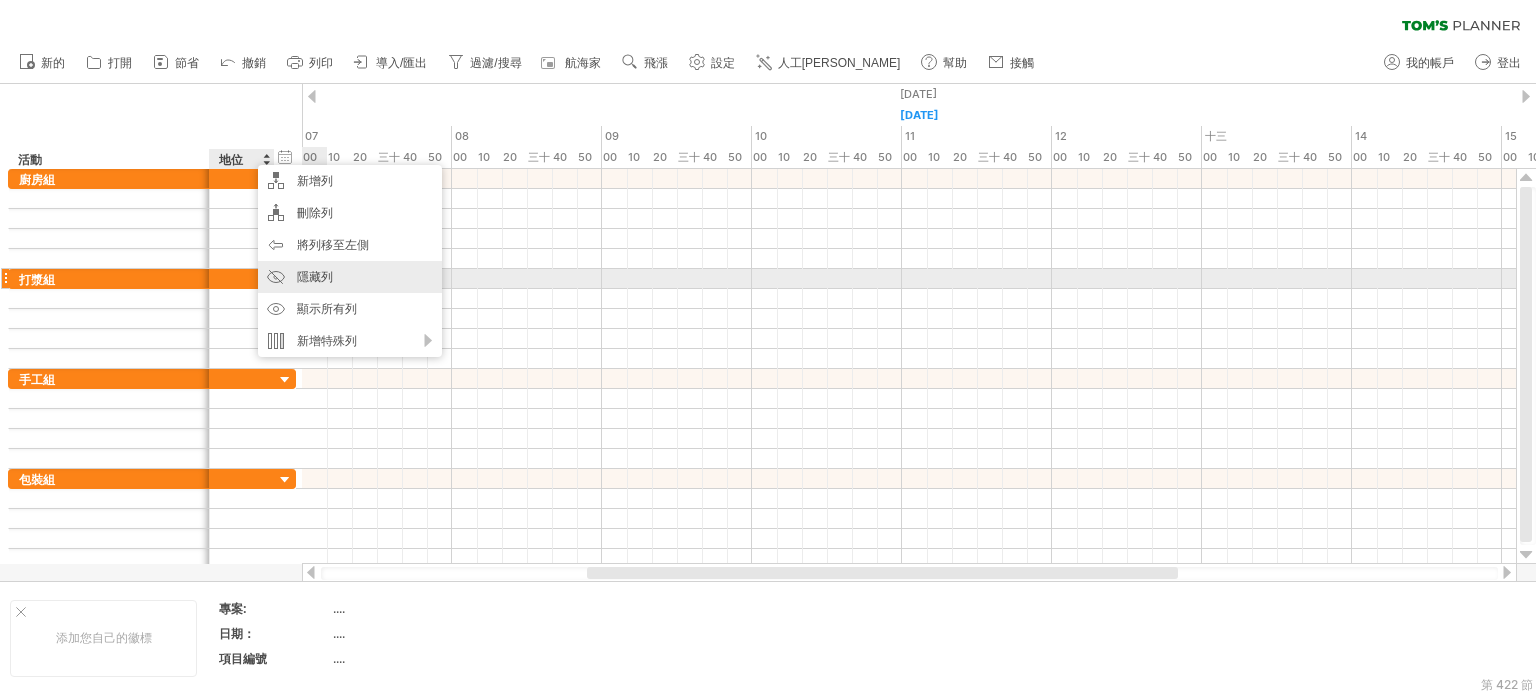 click on "隱藏列" at bounding box center [315, 276] 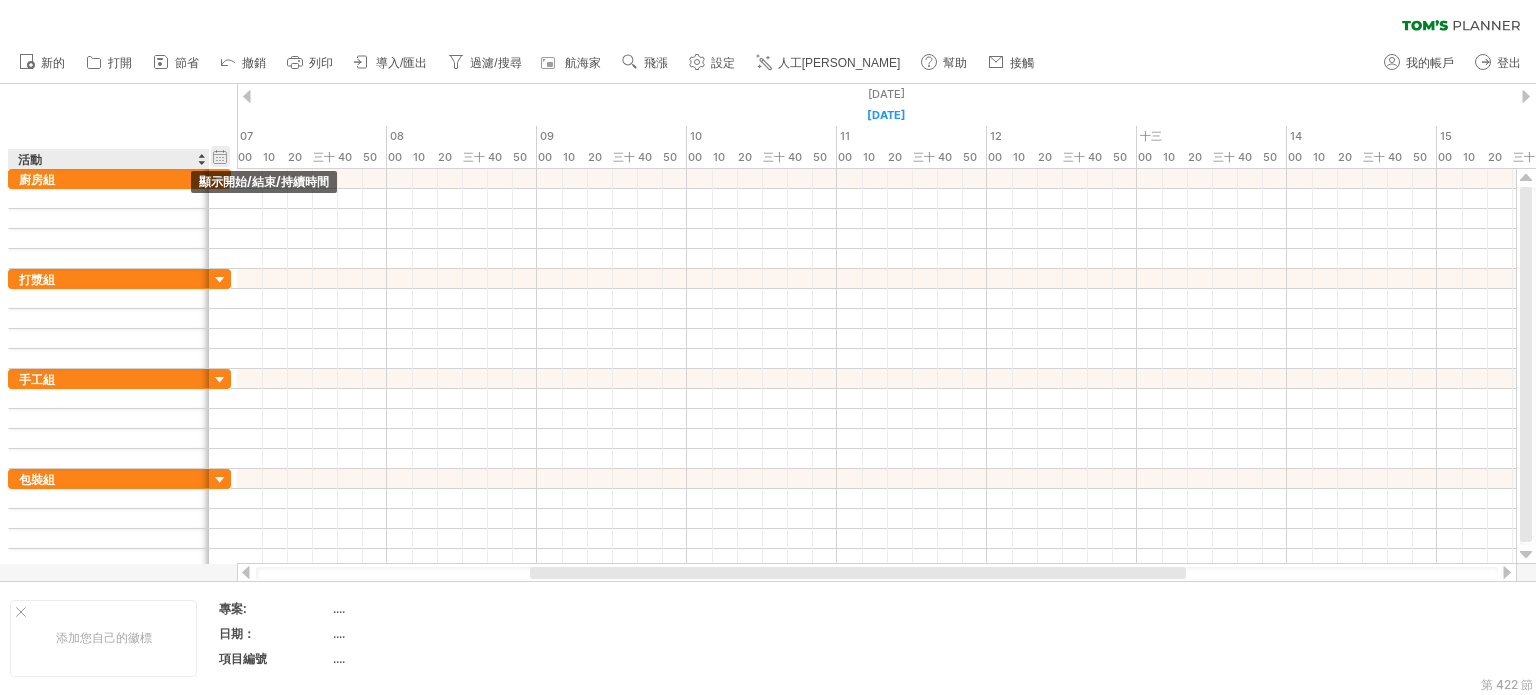 click on "隱藏開始/結束/持續時間 顯示開始/結束/持續時間" at bounding box center (220, 156) 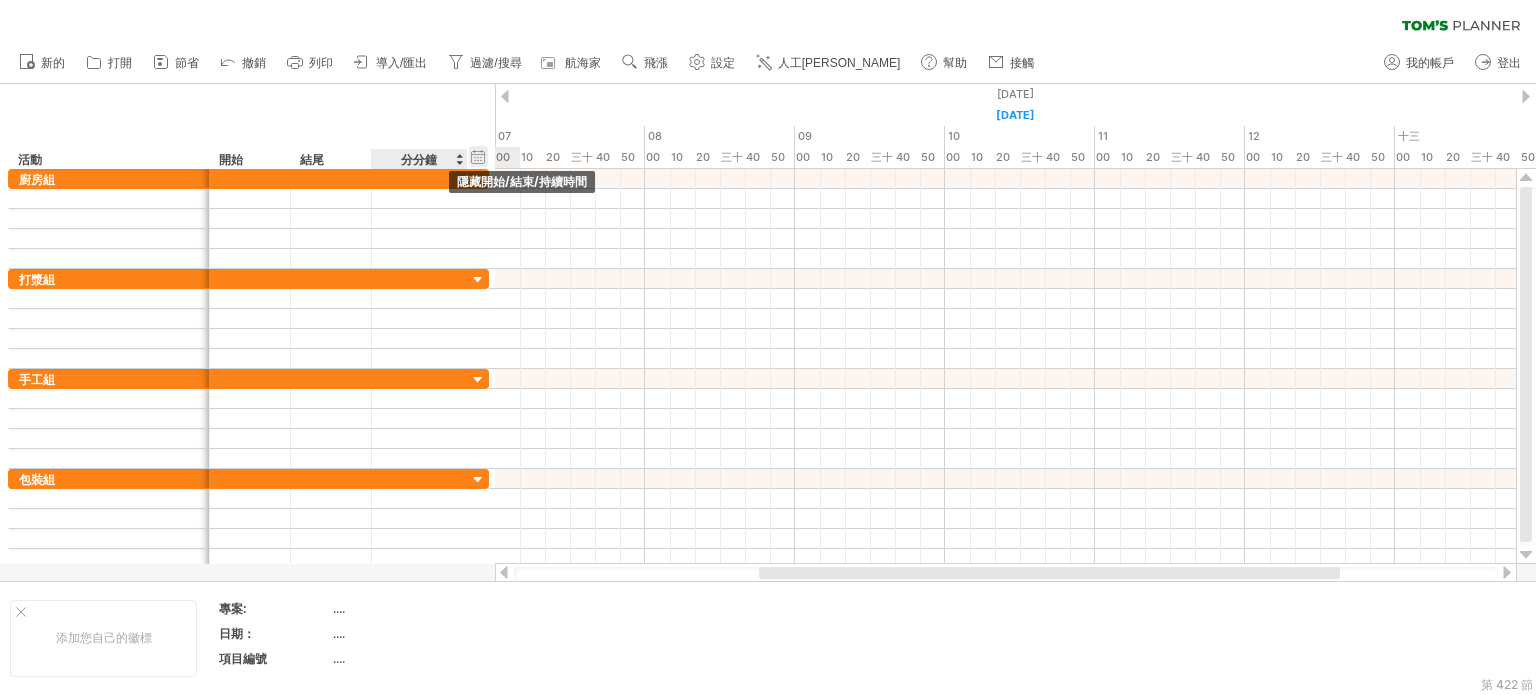 click on "隱藏開始/結束/持續時間 顯示開始/結束/持續時間" at bounding box center (478, 156) 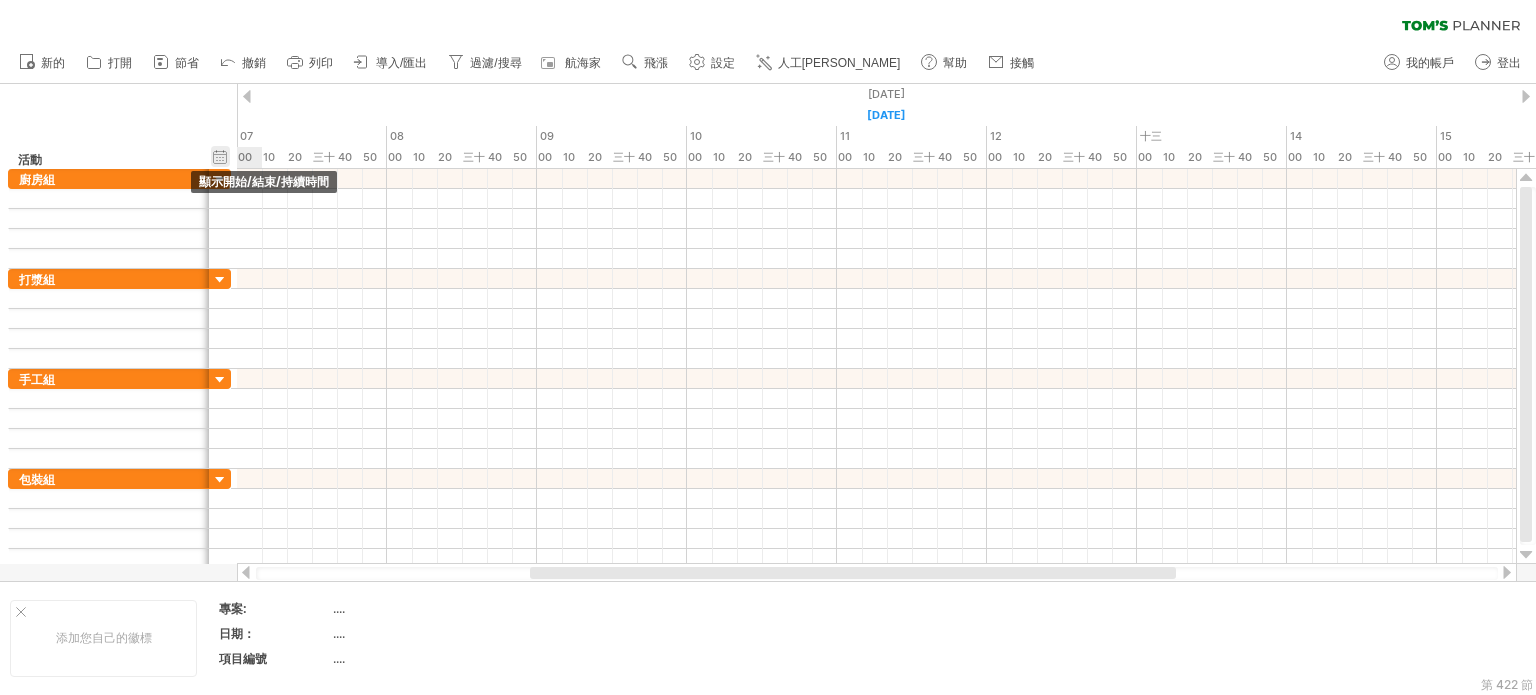 click on "隱藏開始/結束/持續時間 顯示開始/結束/持續時間" at bounding box center [220, 156] 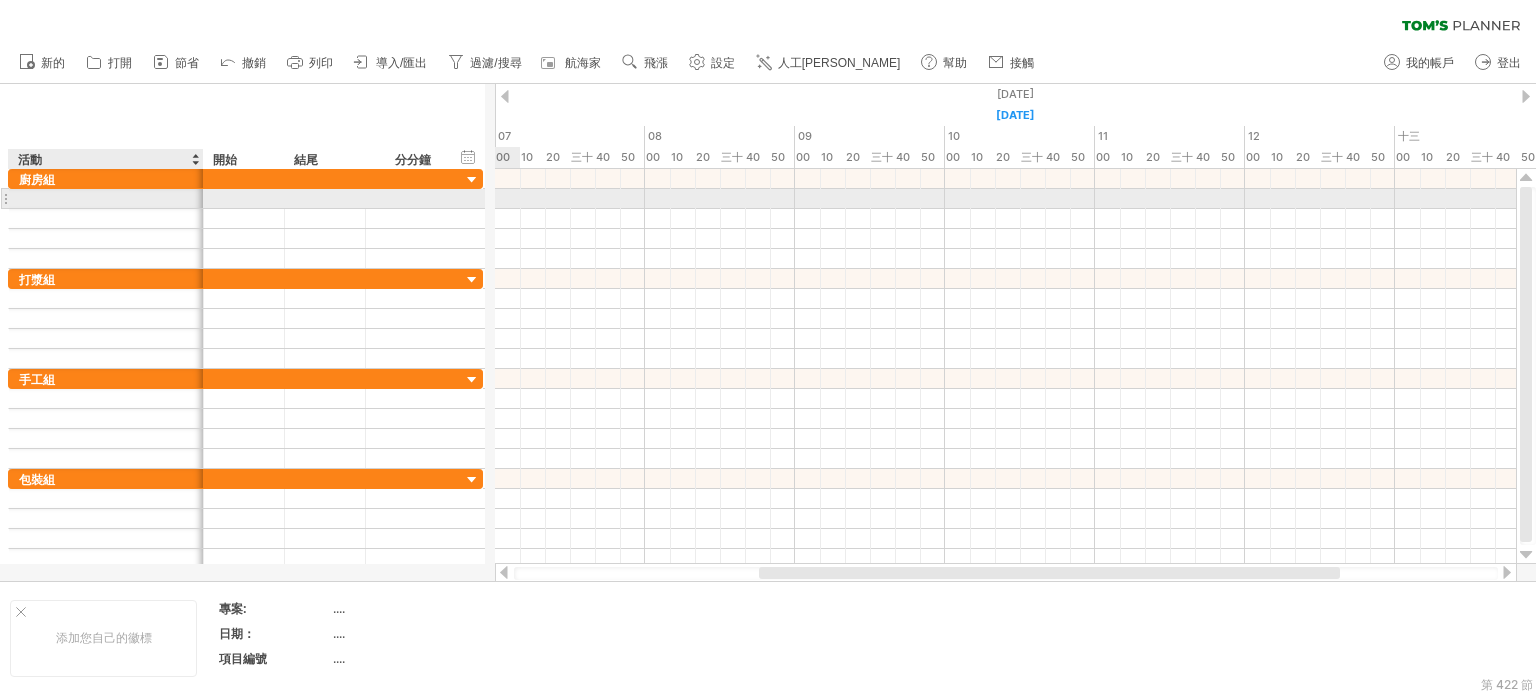 click at bounding box center (201, 199) 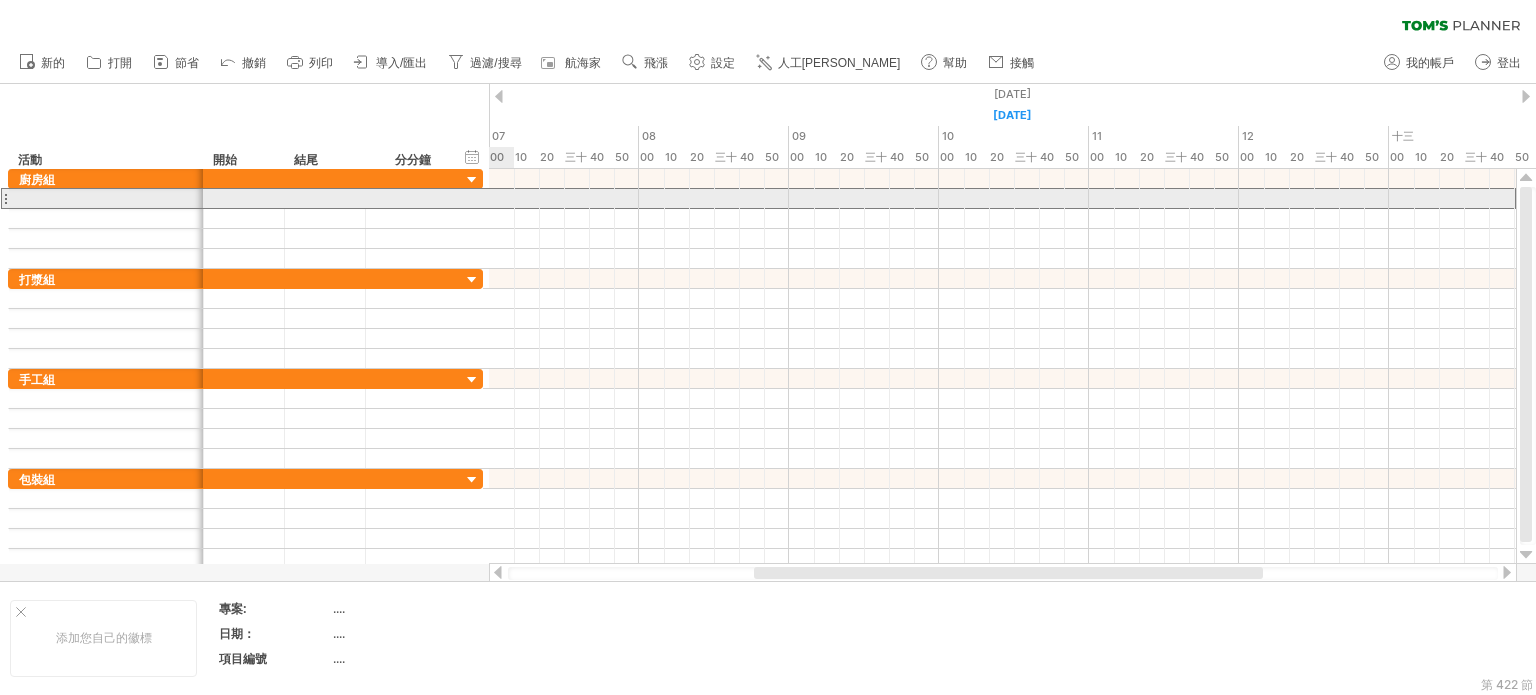 click at bounding box center (244, 198) 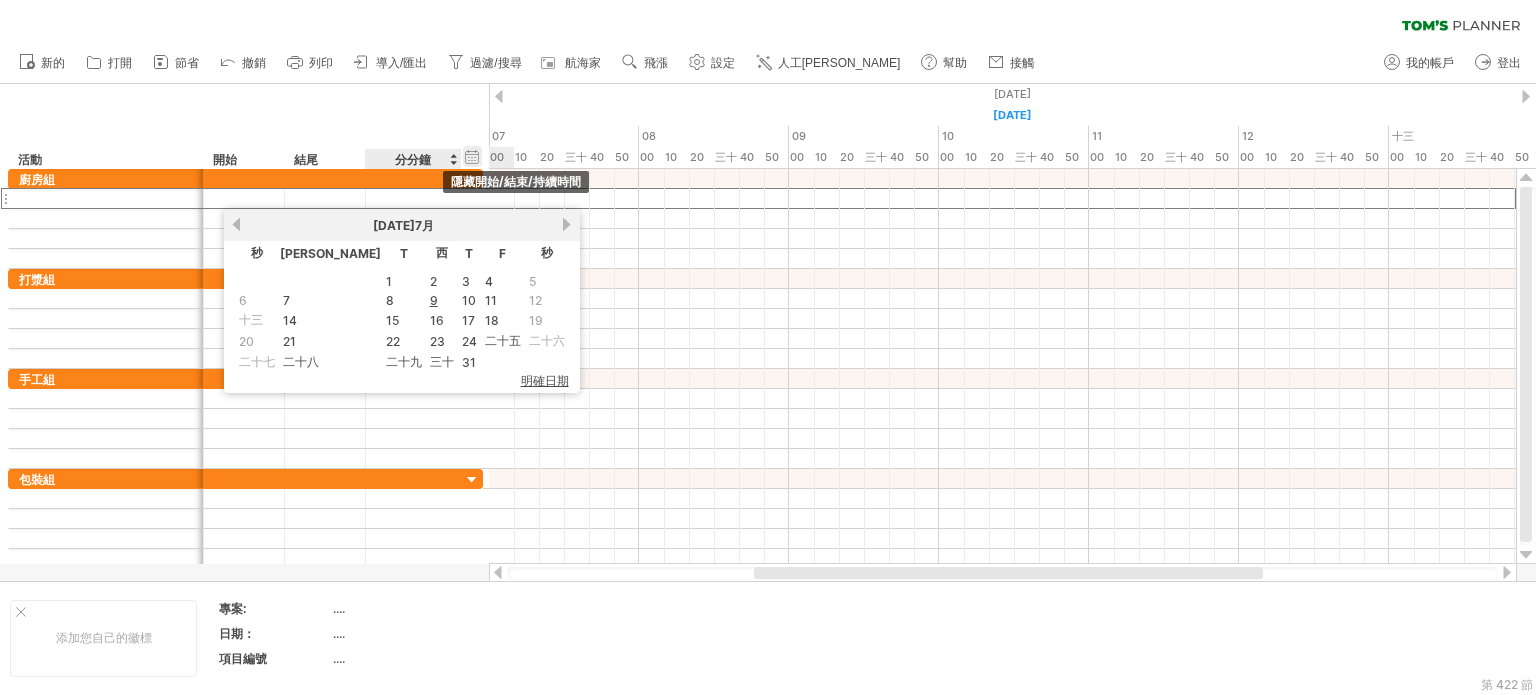 click on "隱藏開始/結束/持續時間 顯示開始/結束/持續時間" at bounding box center (472, 156) 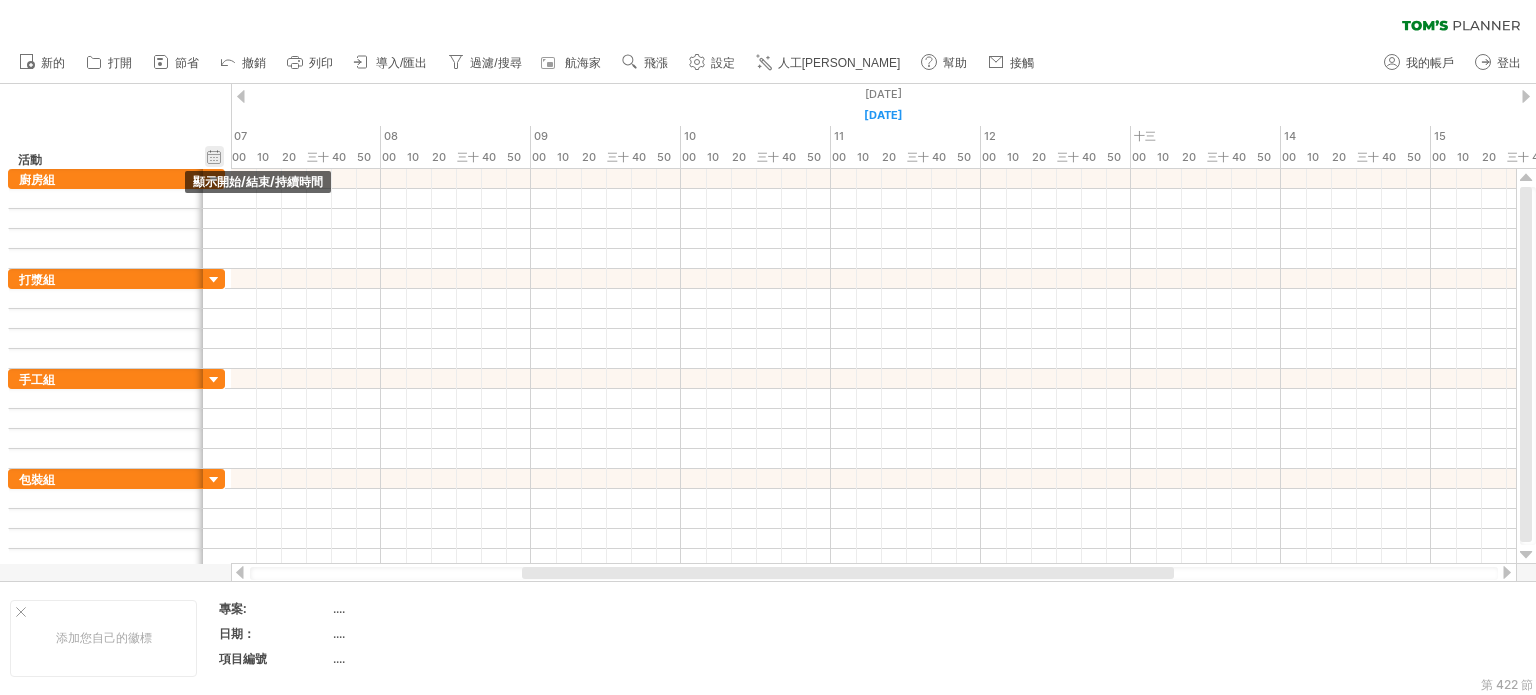 click on "隱藏開始/結束/持續時間 顯示開始/結束/持續時間" at bounding box center (214, 156) 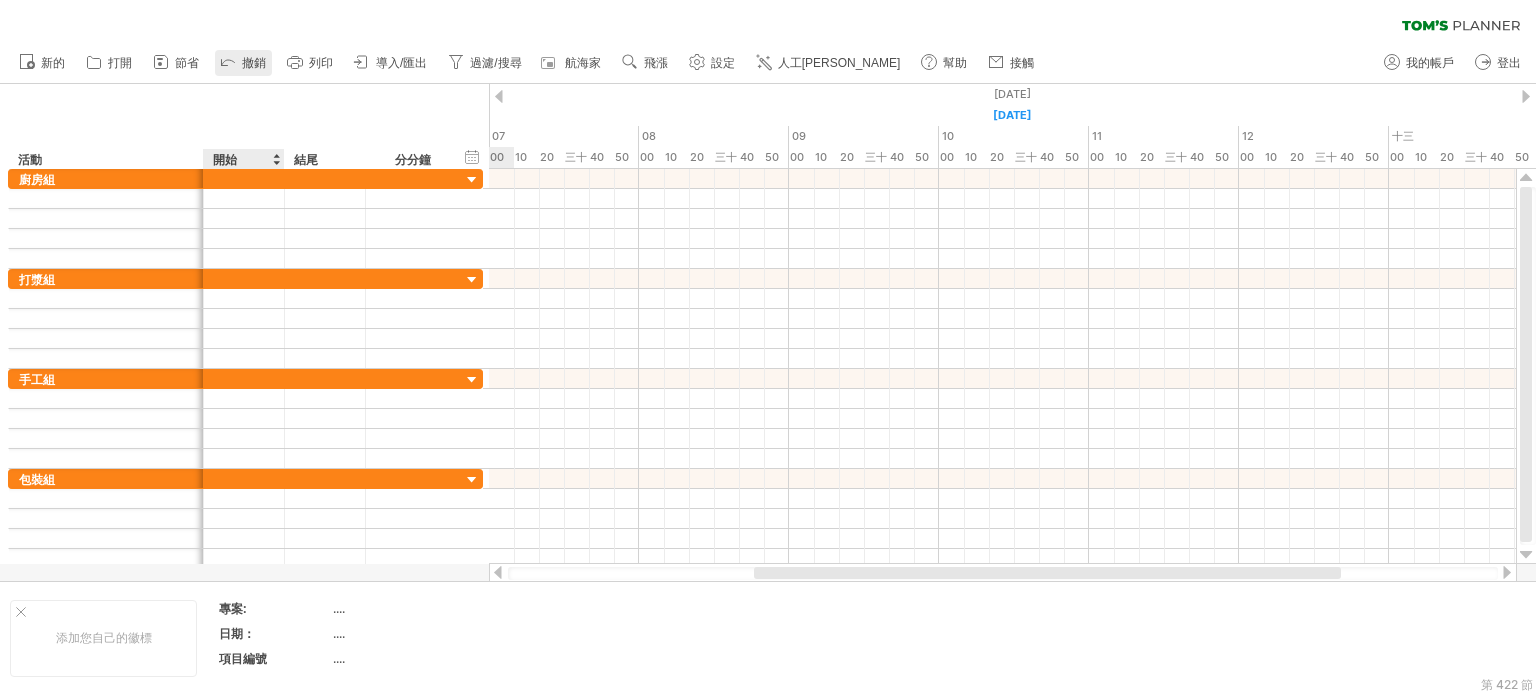 click on "撤銷" at bounding box center [243, 63] 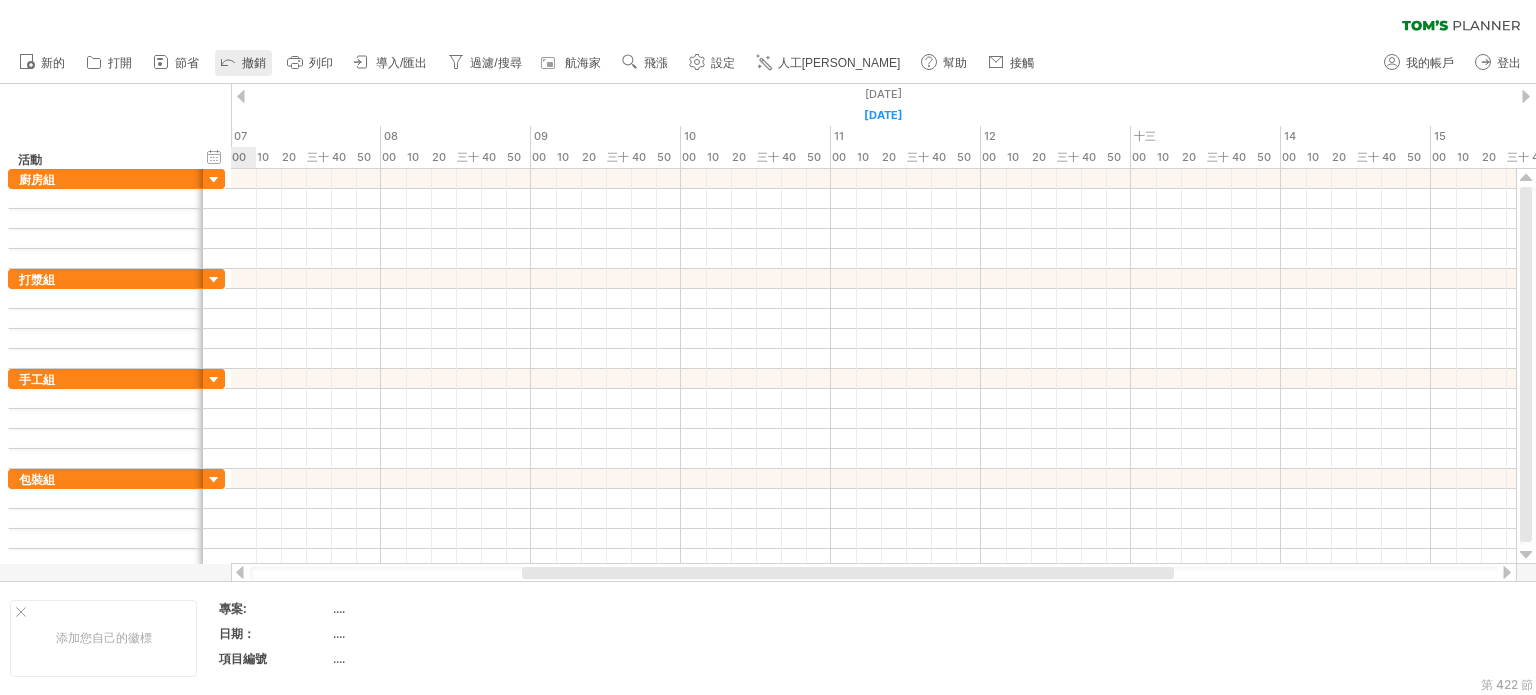 click on "撤銷" at bounding box center [243, 63] 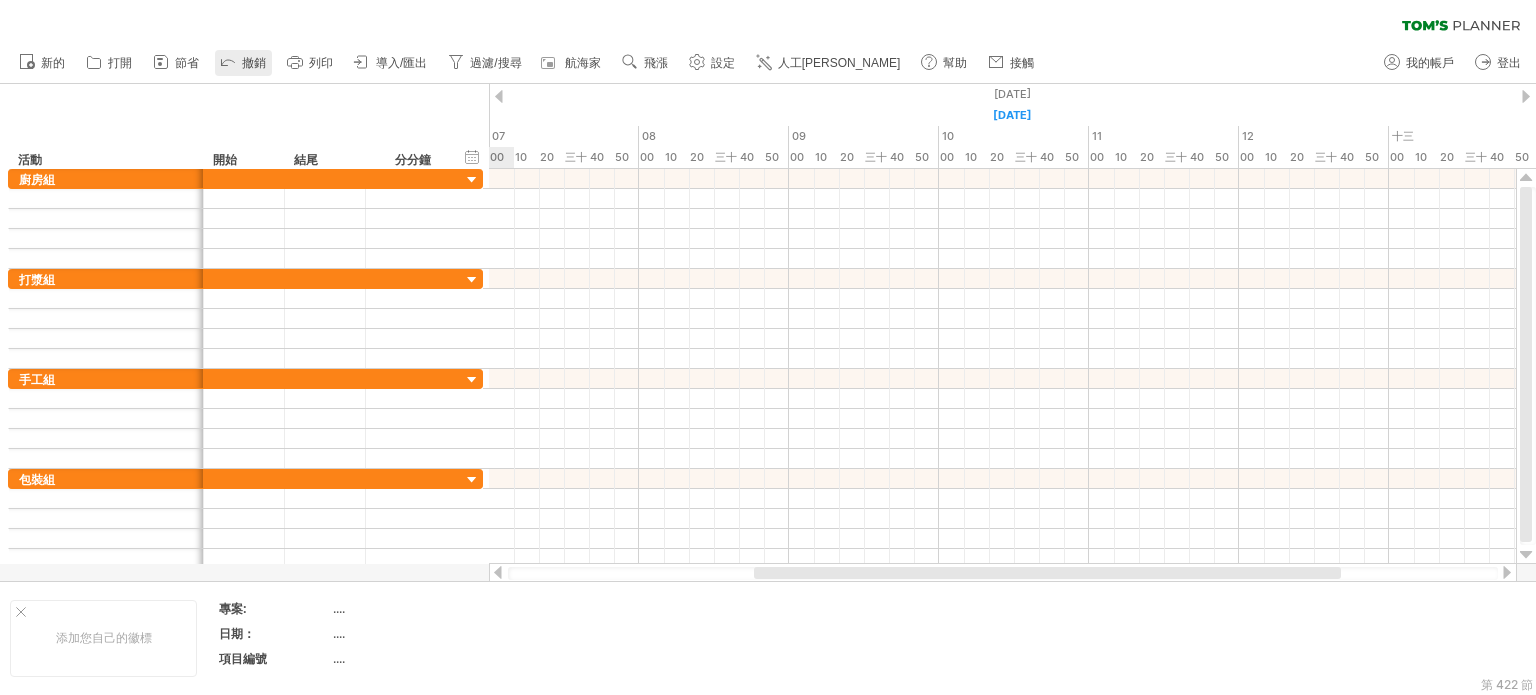 click on "撤銷" at bounding box center [243, 63] 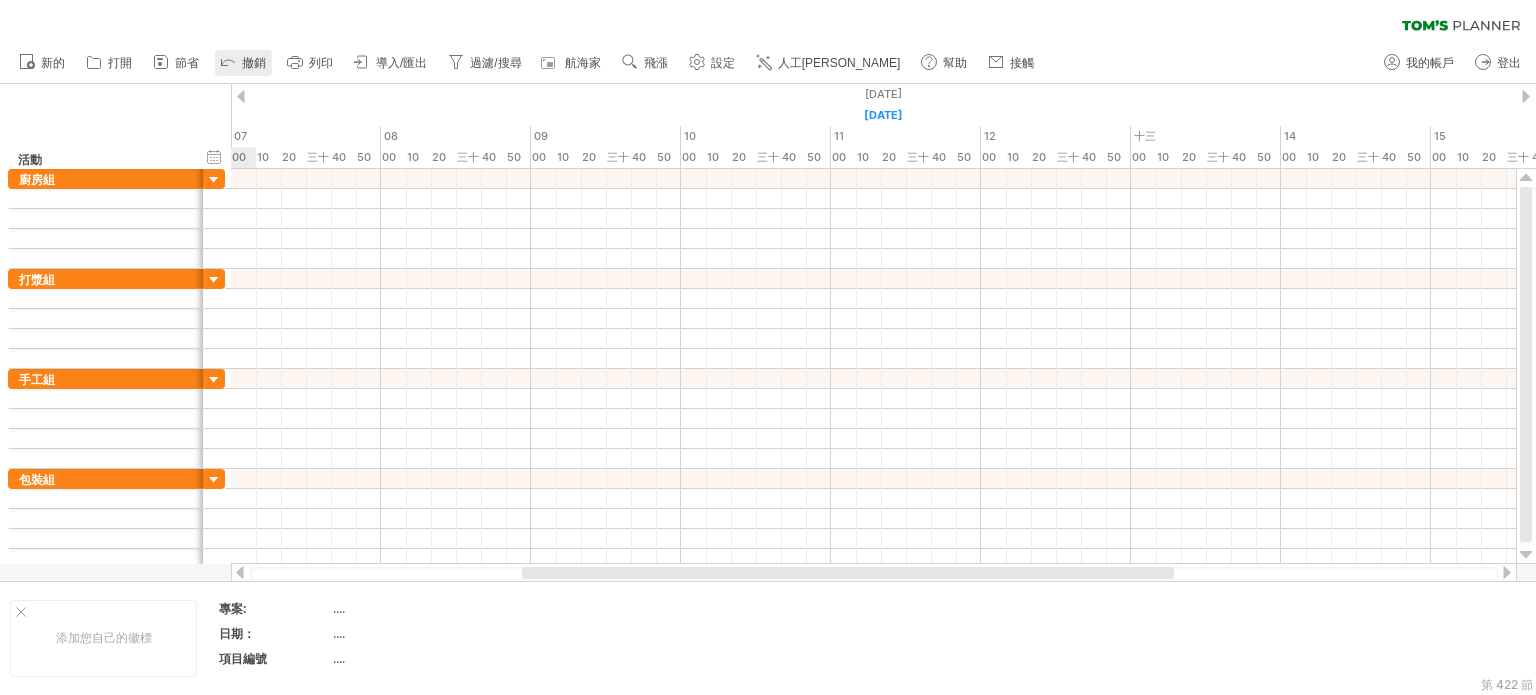click on "撤銷" at bounding box center (243, 63) 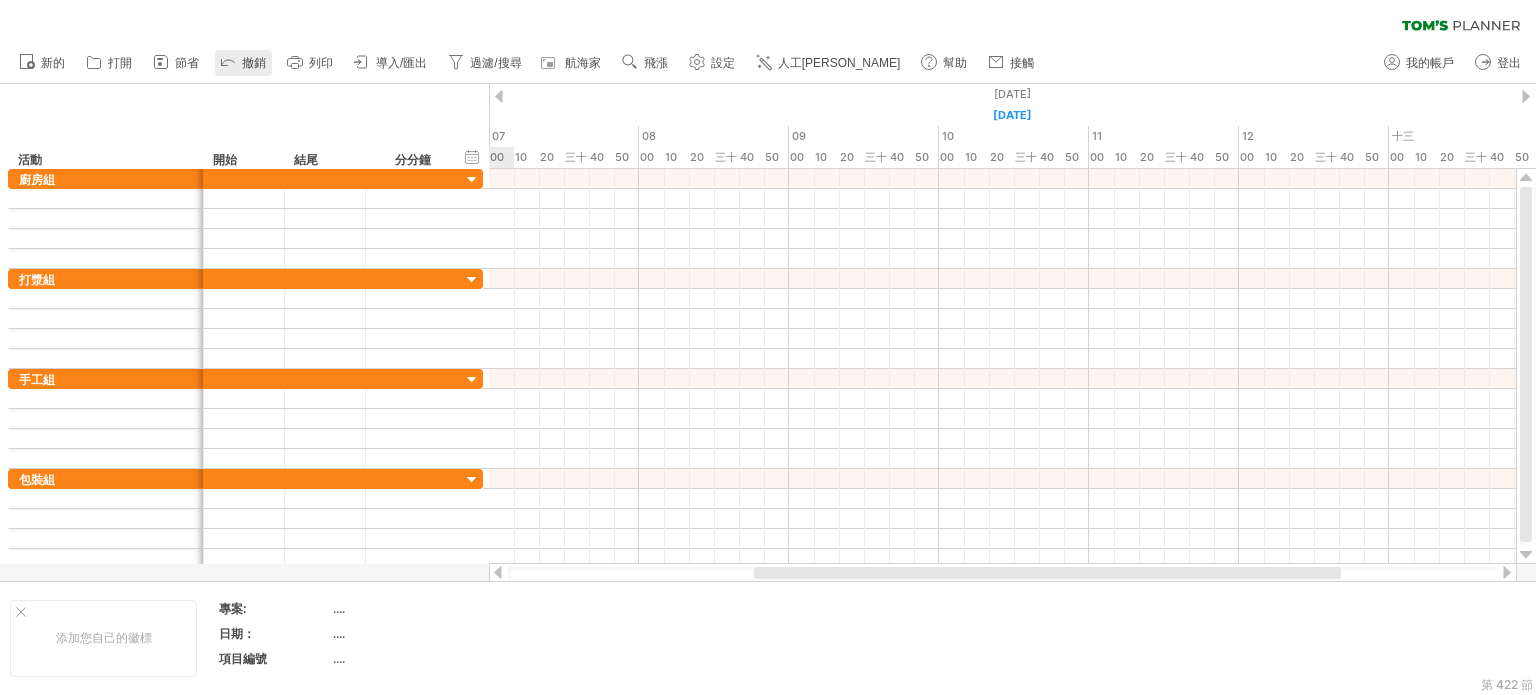 click on "撤銷" at bounding box center [243, 63] 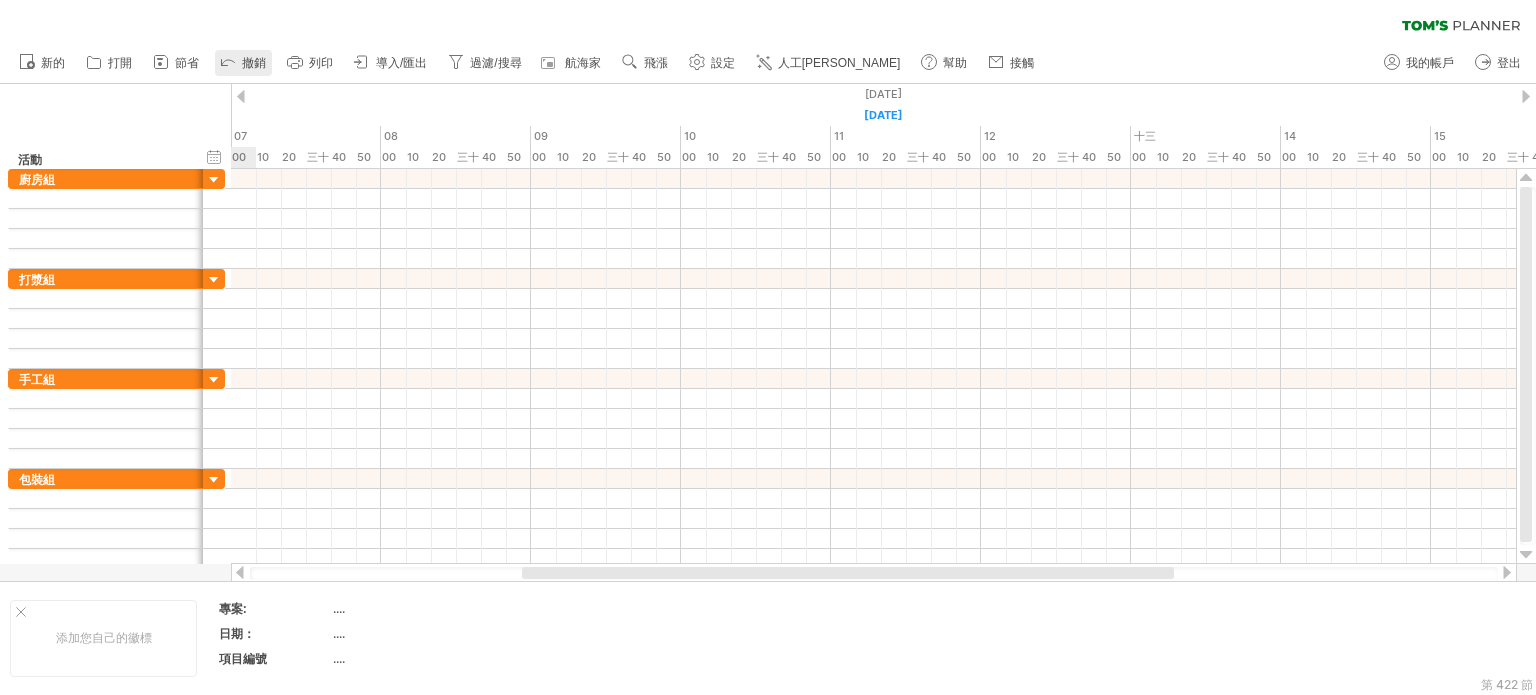 click on "撤銷" at bounding box center (243, 63) 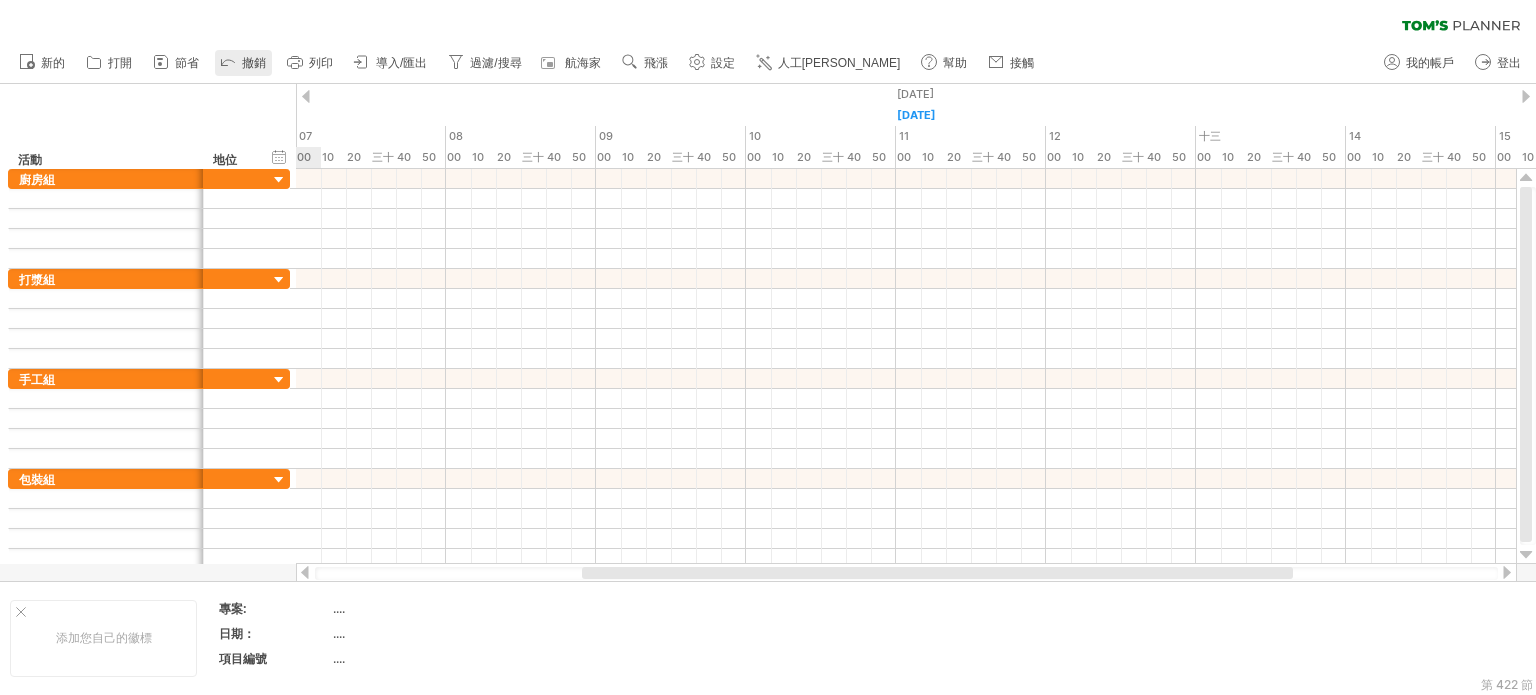 click on "撤銷" at bounding box center [243, 63] 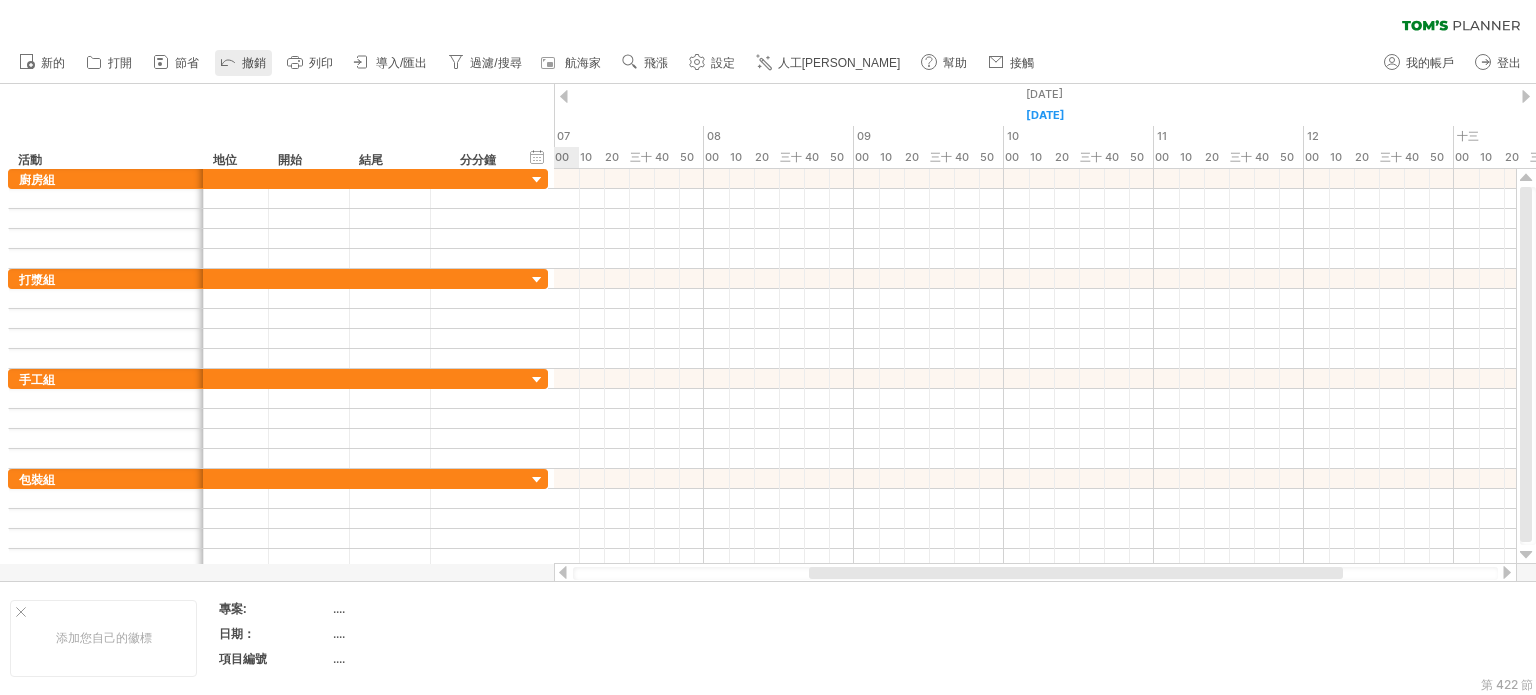 click on "撤銷" at bounding box center [243, 63] 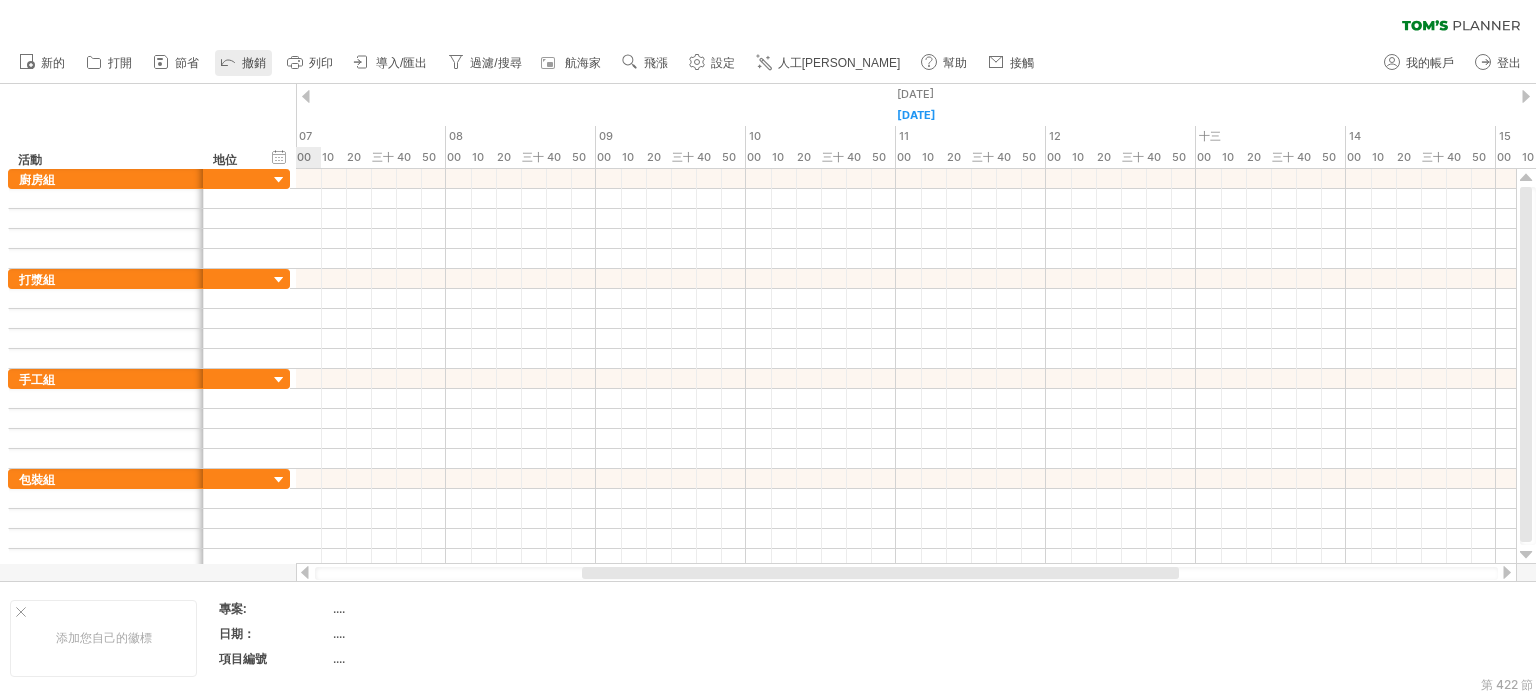 click on "撤銷" at bounding box center (243, 63) 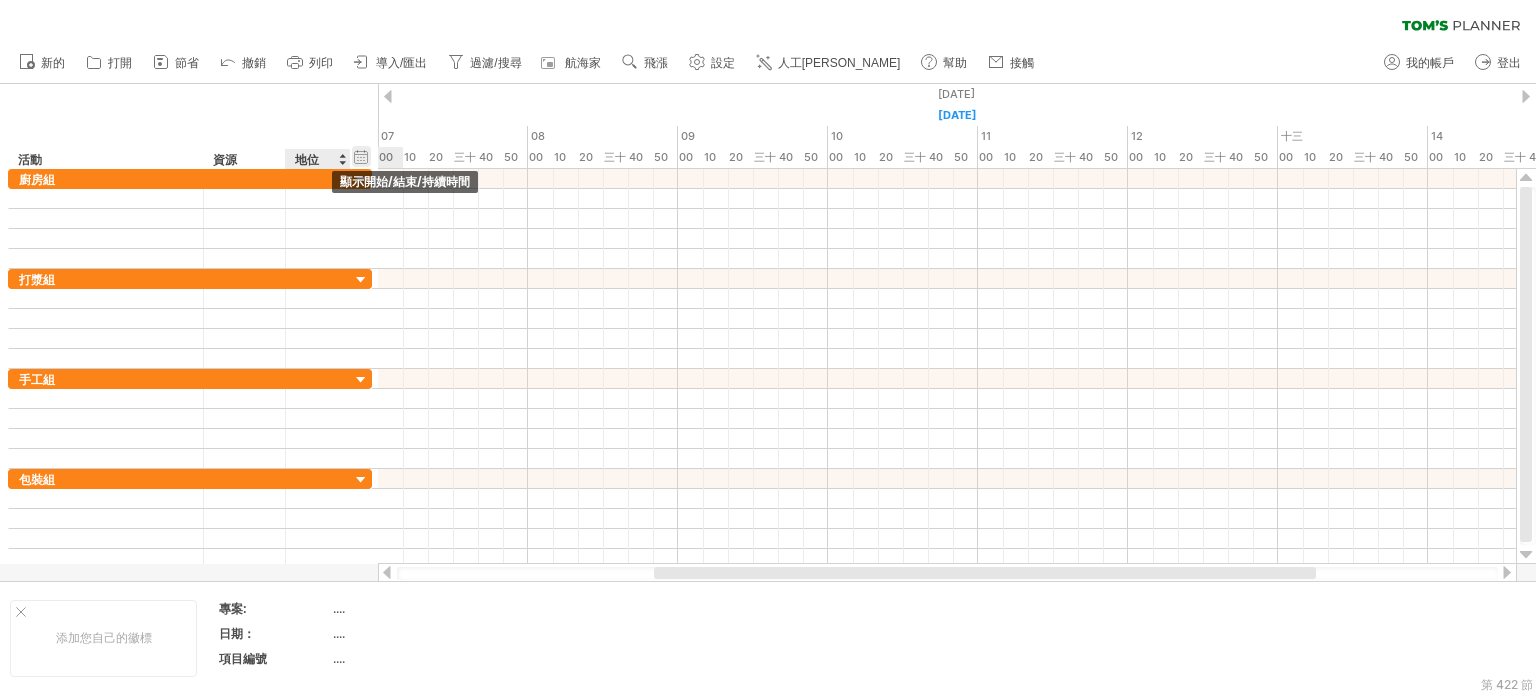click on "隱藏開始/結束/持續時間 顯示開始/結束/持續時間" at bounding box center (361, 156) 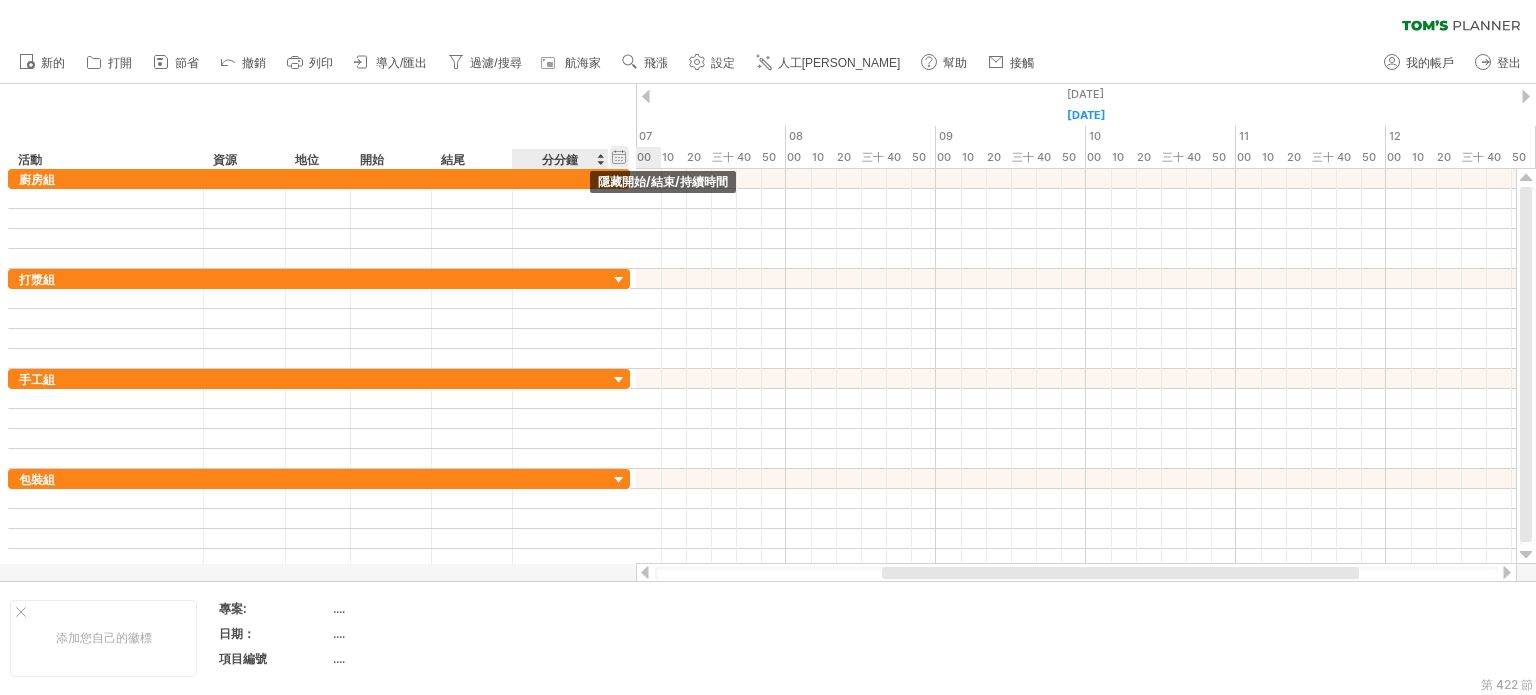 click on "隱藏開始/結束/持續時間 顯示開始/結束/持續時間" at bounding box center [619, 156] 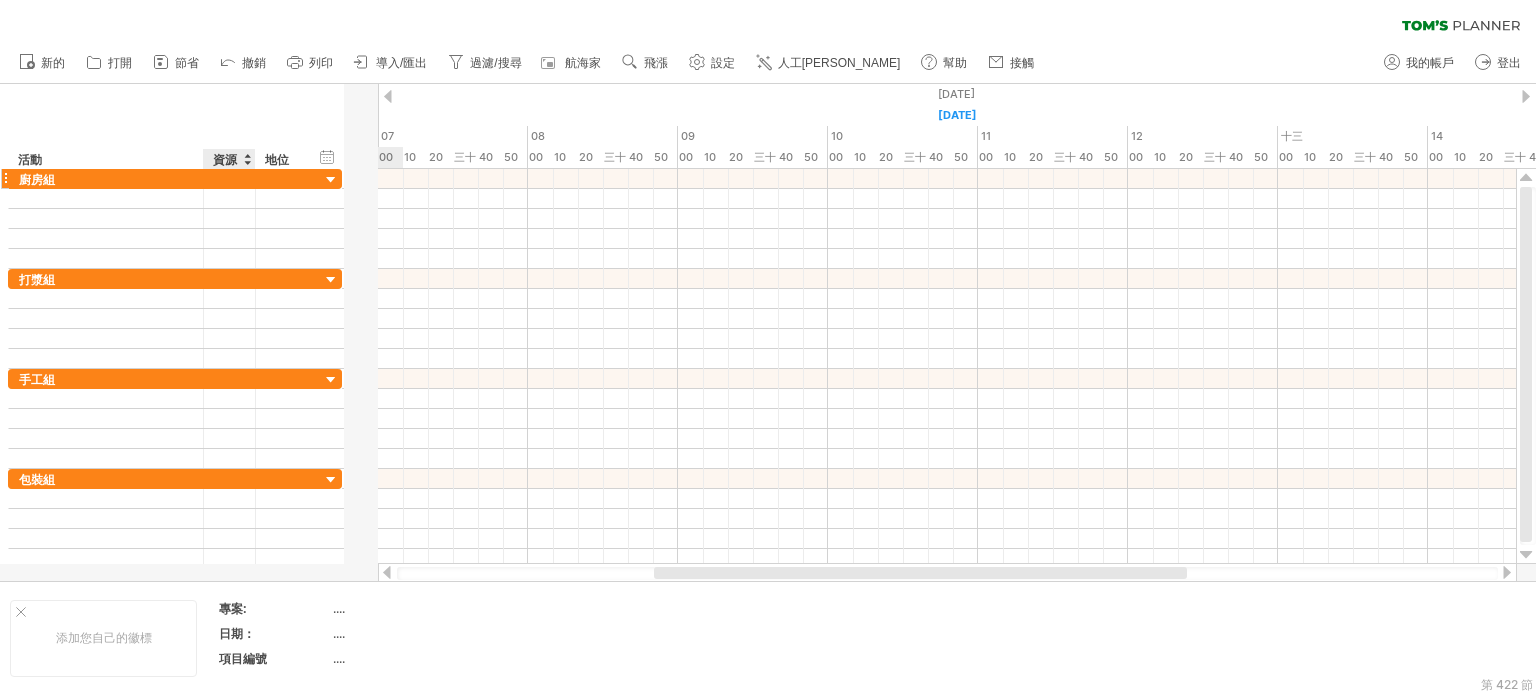 drag, startPoint x: 283, startPoint y: 152, endPoint x: 253, endPoint y: 178, distance: 39.698868 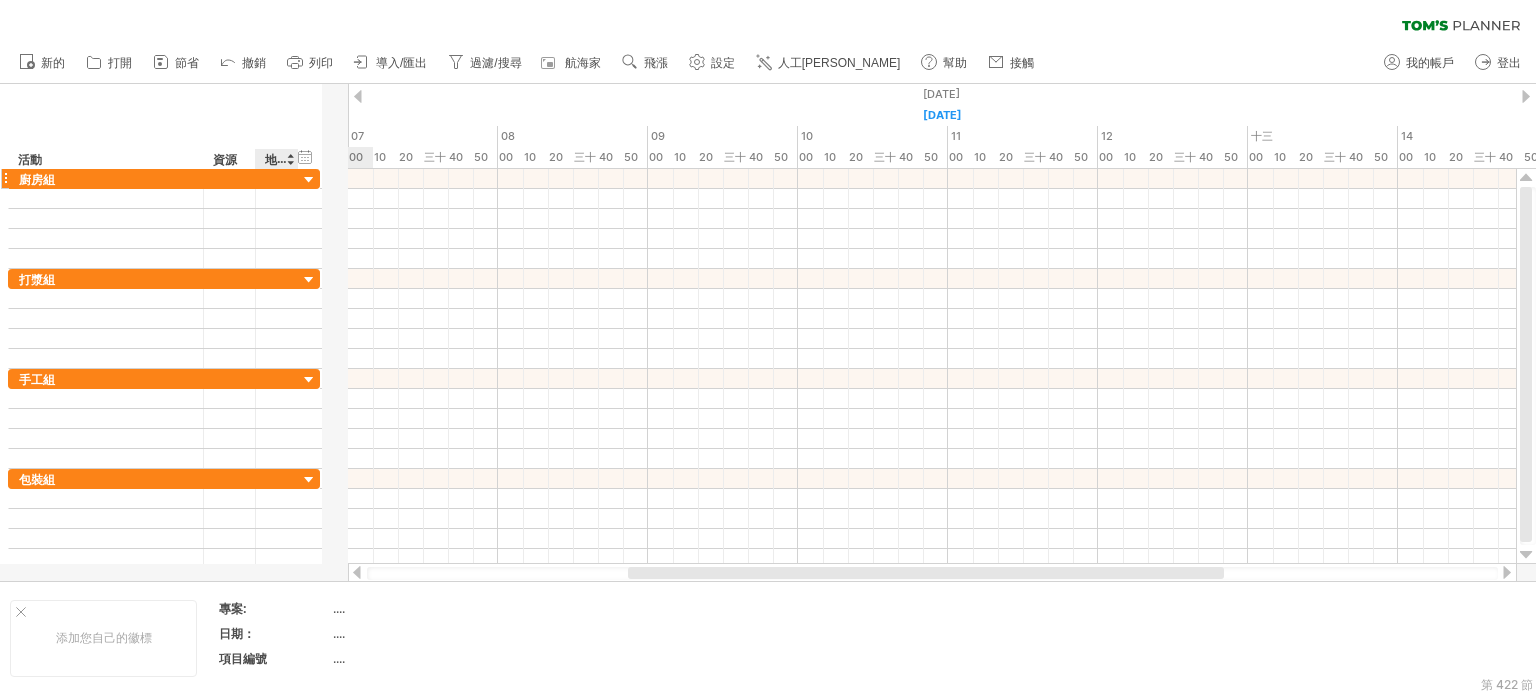 drag, startPoint x: 317, startPoint y: 157, endPoint x: 298, endPoint y: 183, distance: 32.202484 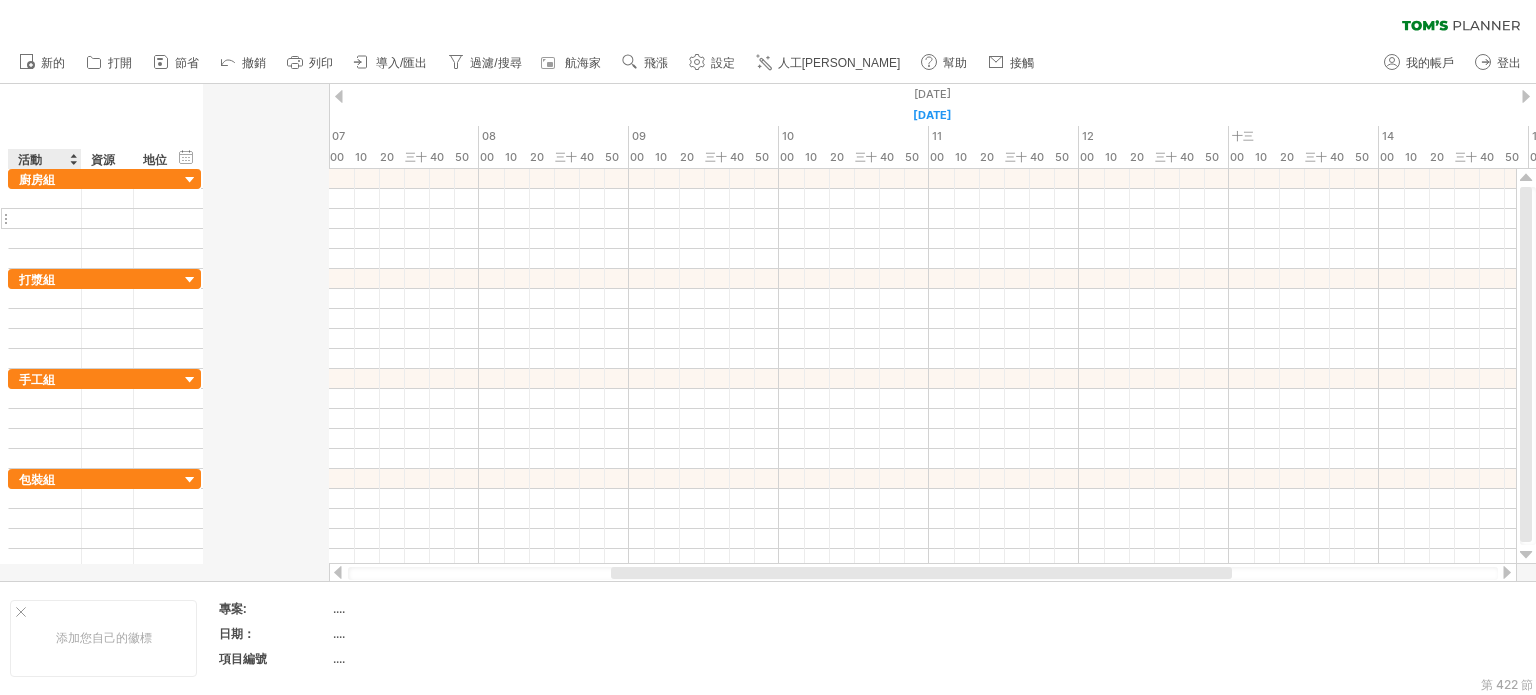 drag, startPoint x: 200, startPoint y: 167, endPoint x: 84, endPoint y: 211, distance: 124.0645 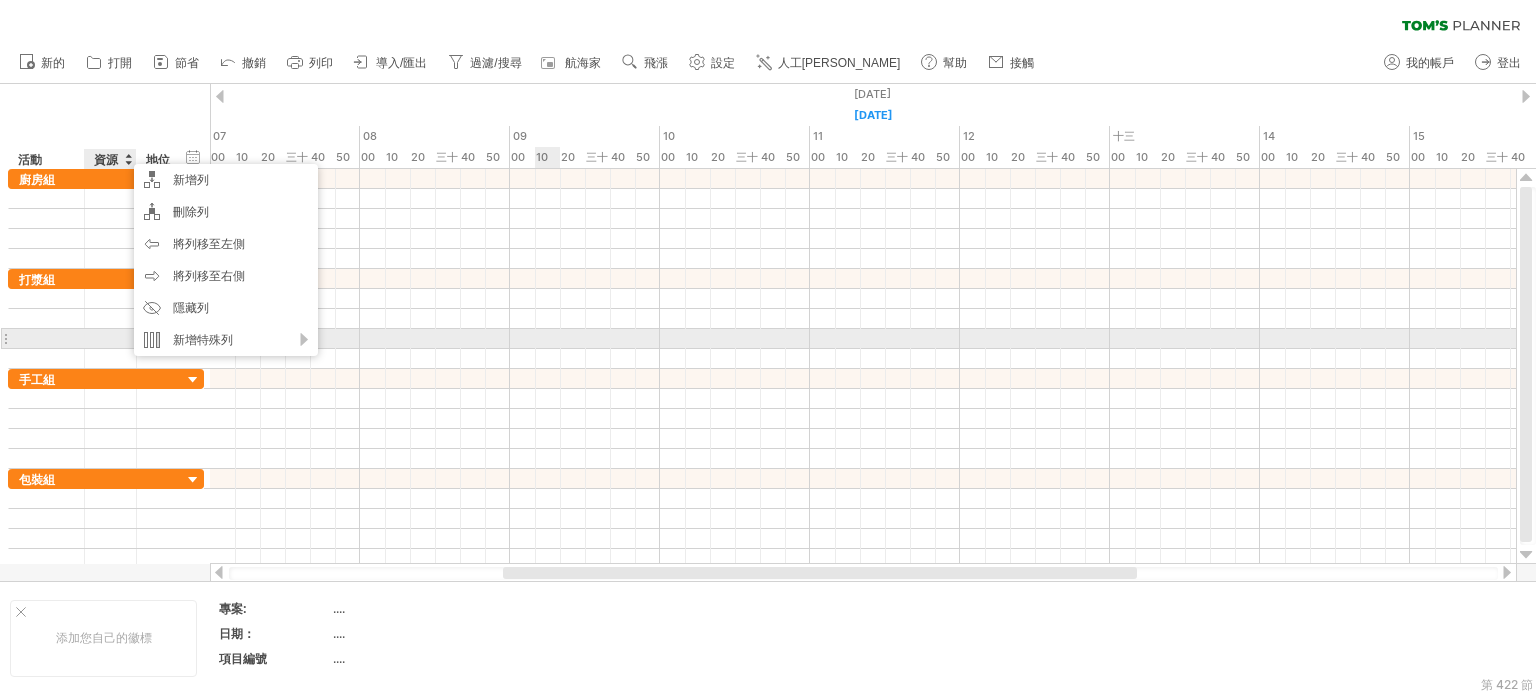 click at bounding box center (863, 319) 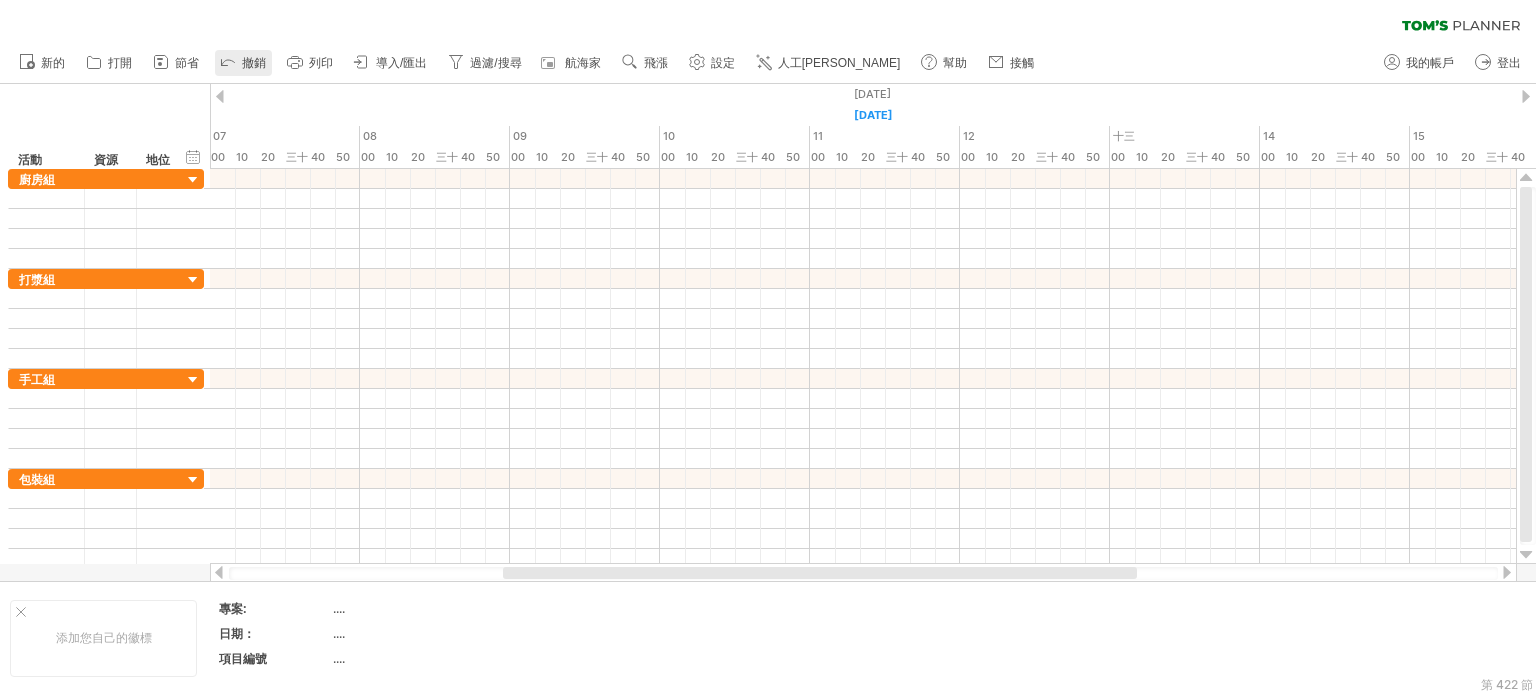 click on "撤銷" at bounding box center [254, 63] 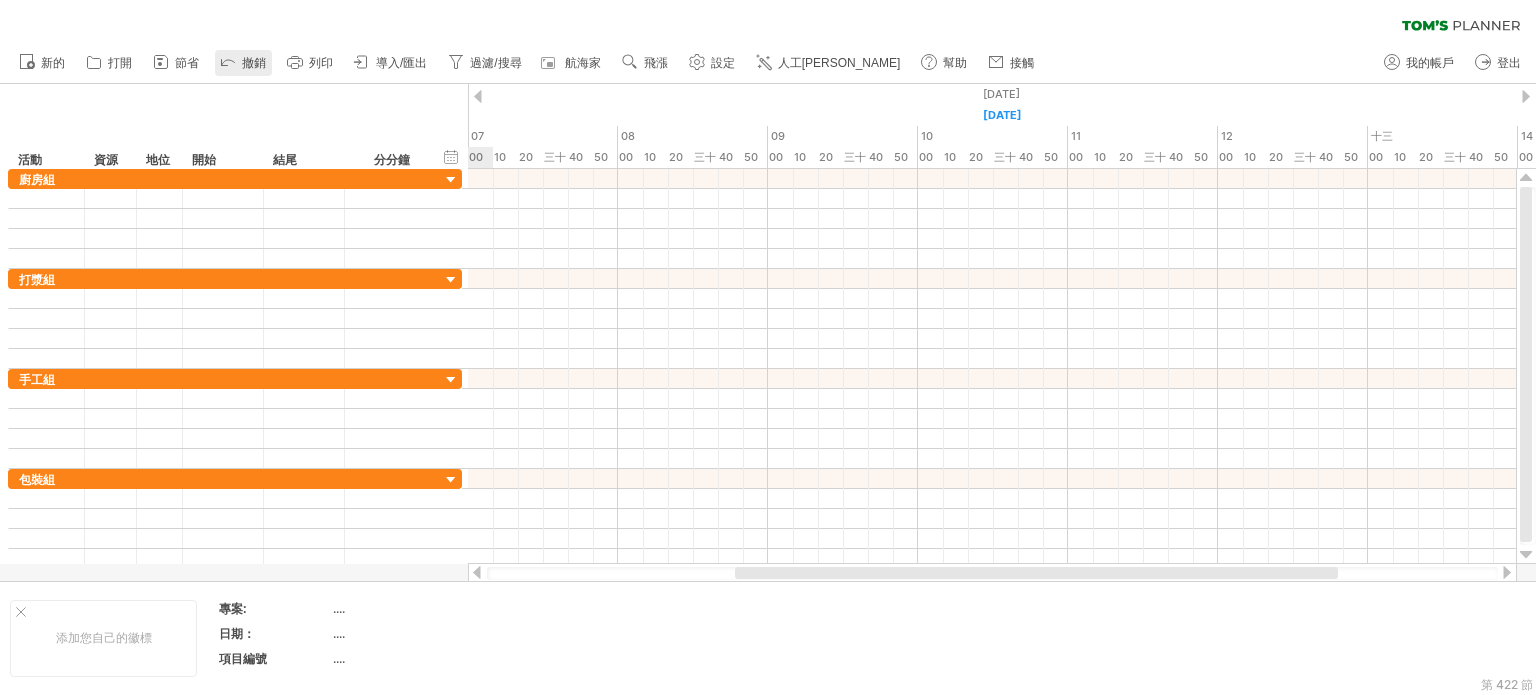 click on "撤銷" at bounding box center (254, 63) 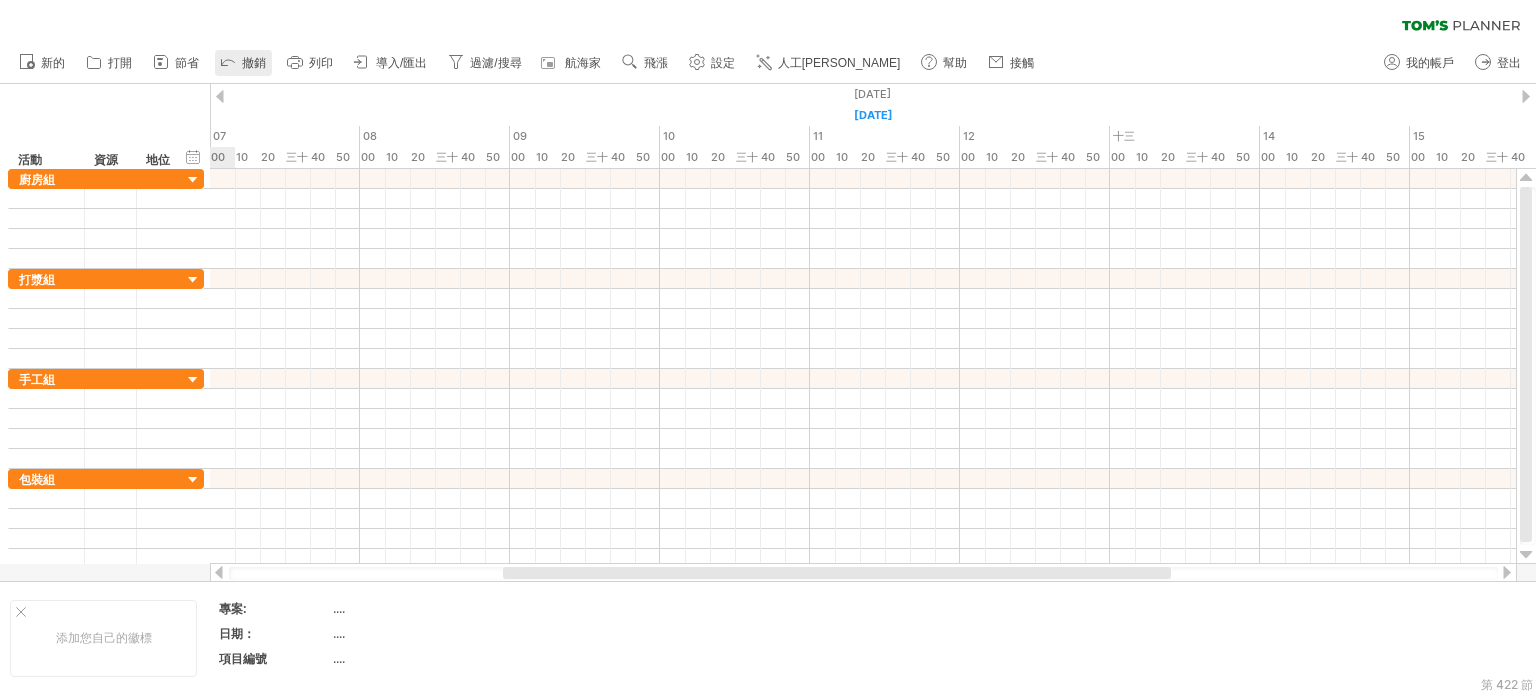 click on "撤銷" at bounding box center [254, 63] 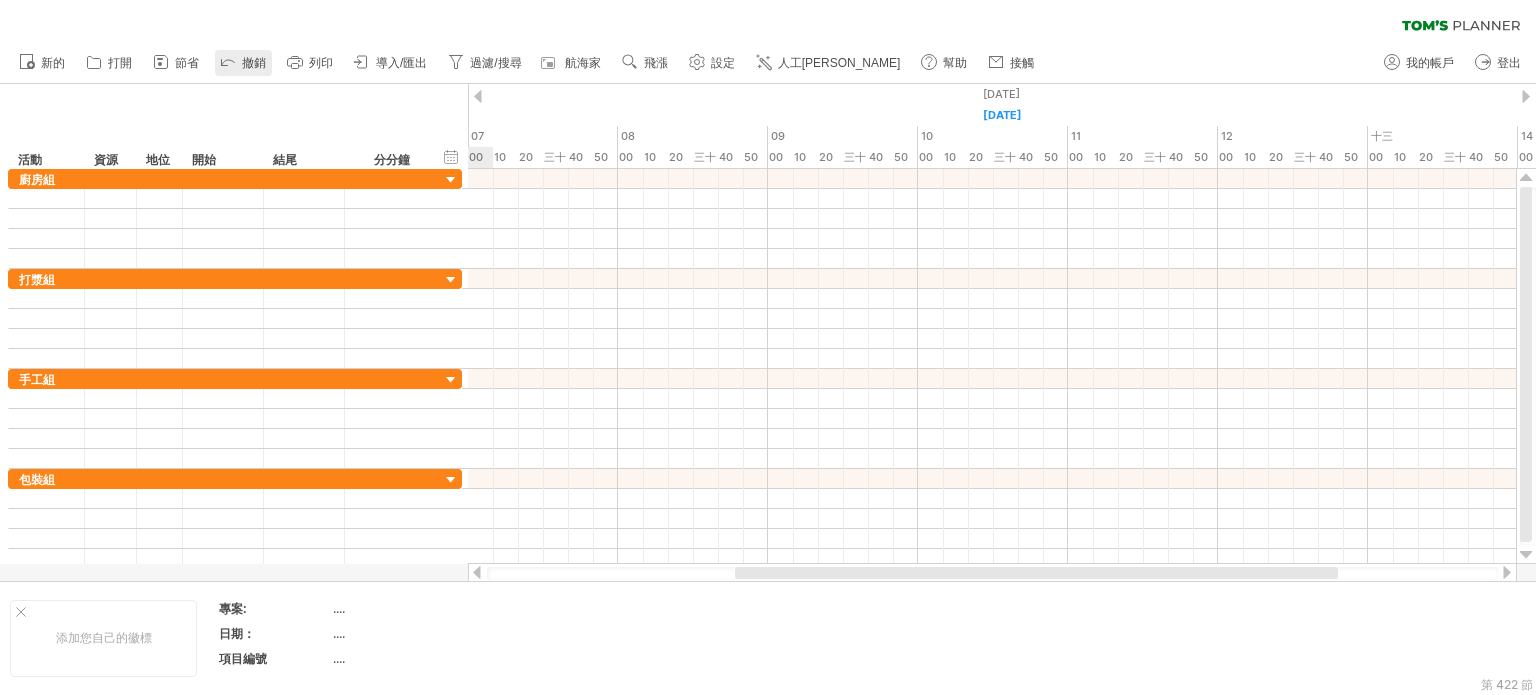 click on "撤銷" at bounding box center [254, 63] 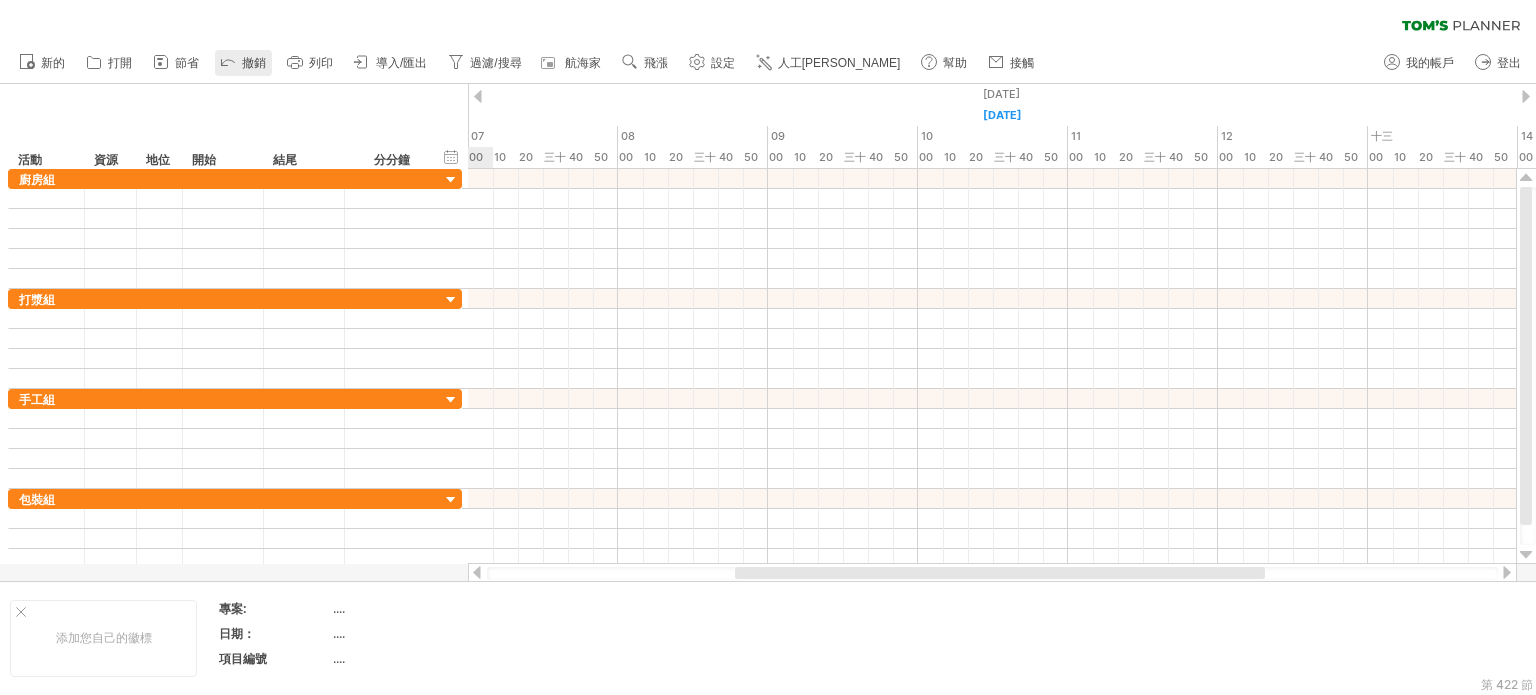 click 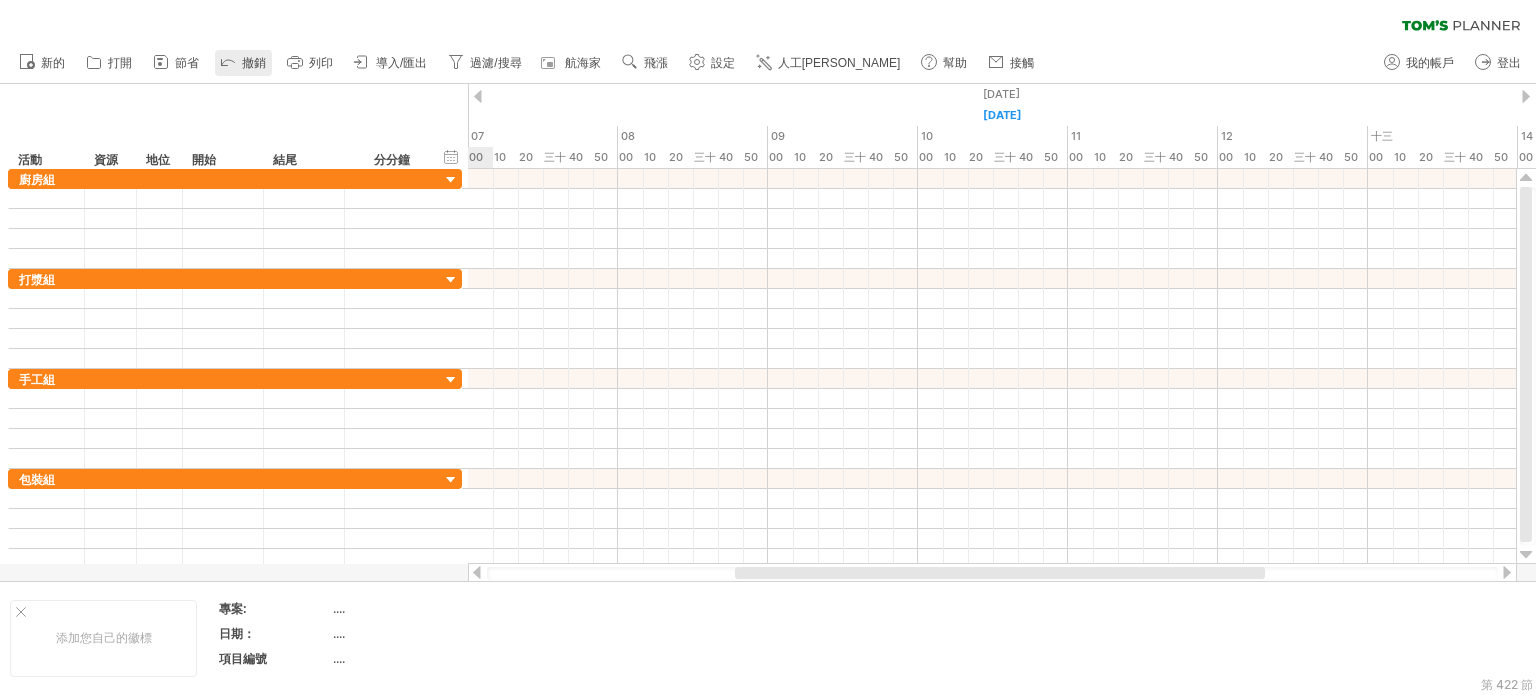 click on "撤銷" at bounding box center (243, 63) 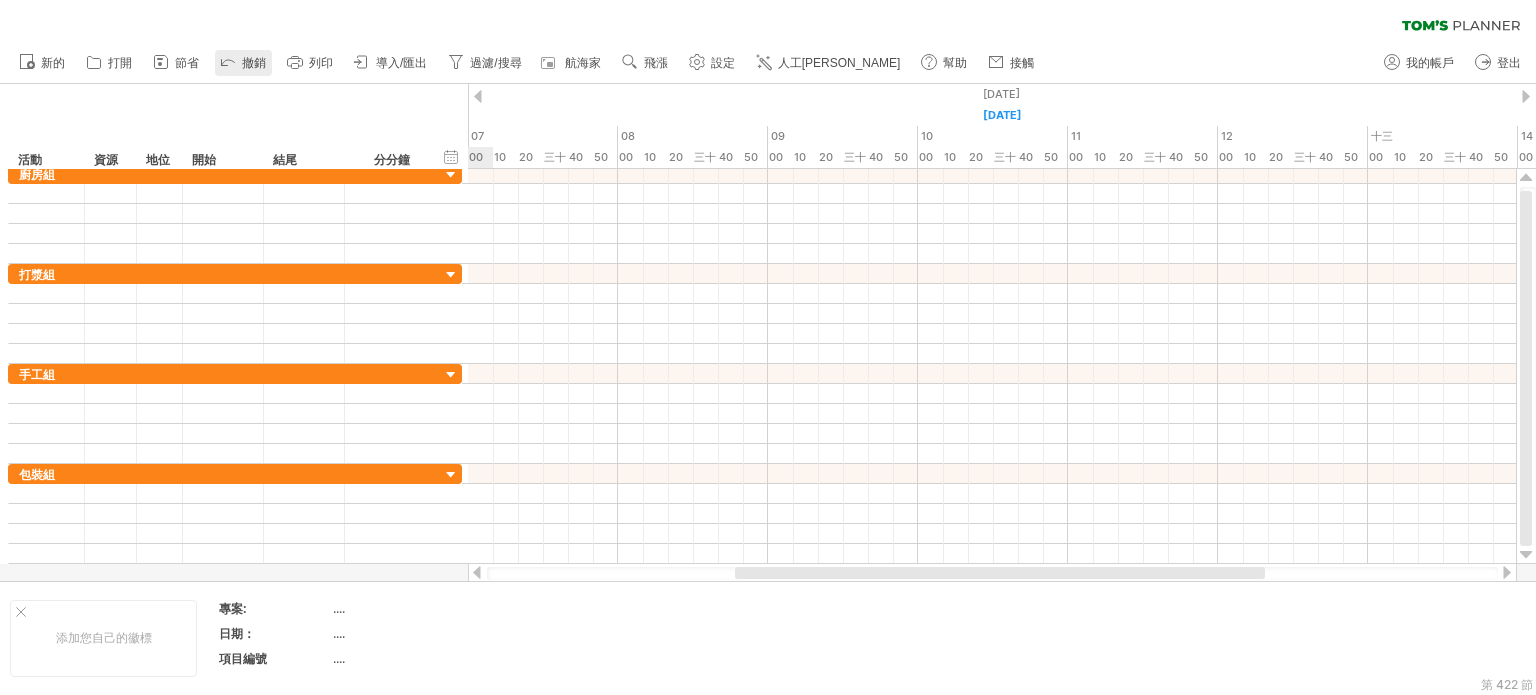 click 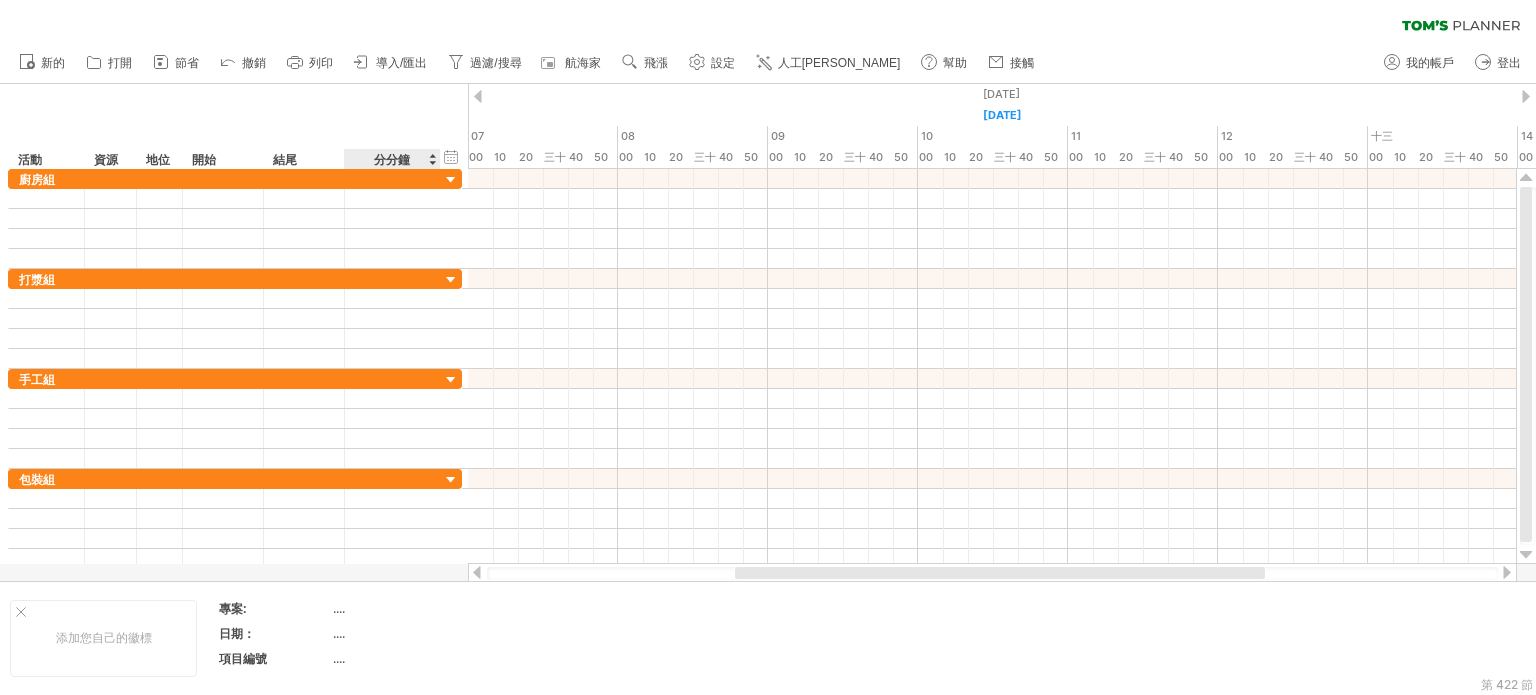 click on "分分鐘" at bounding box center (391, 159) 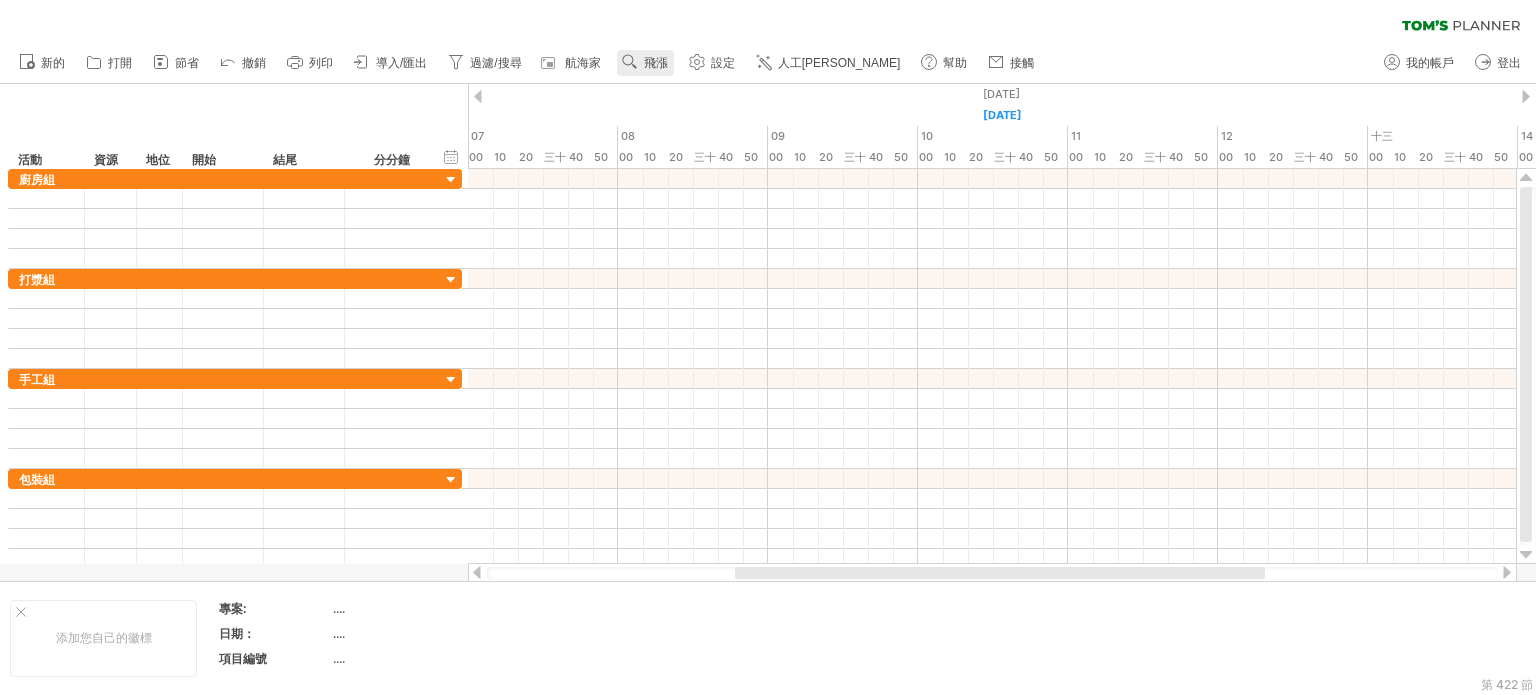 click on "飛漲" at bounding box center (656, 63) 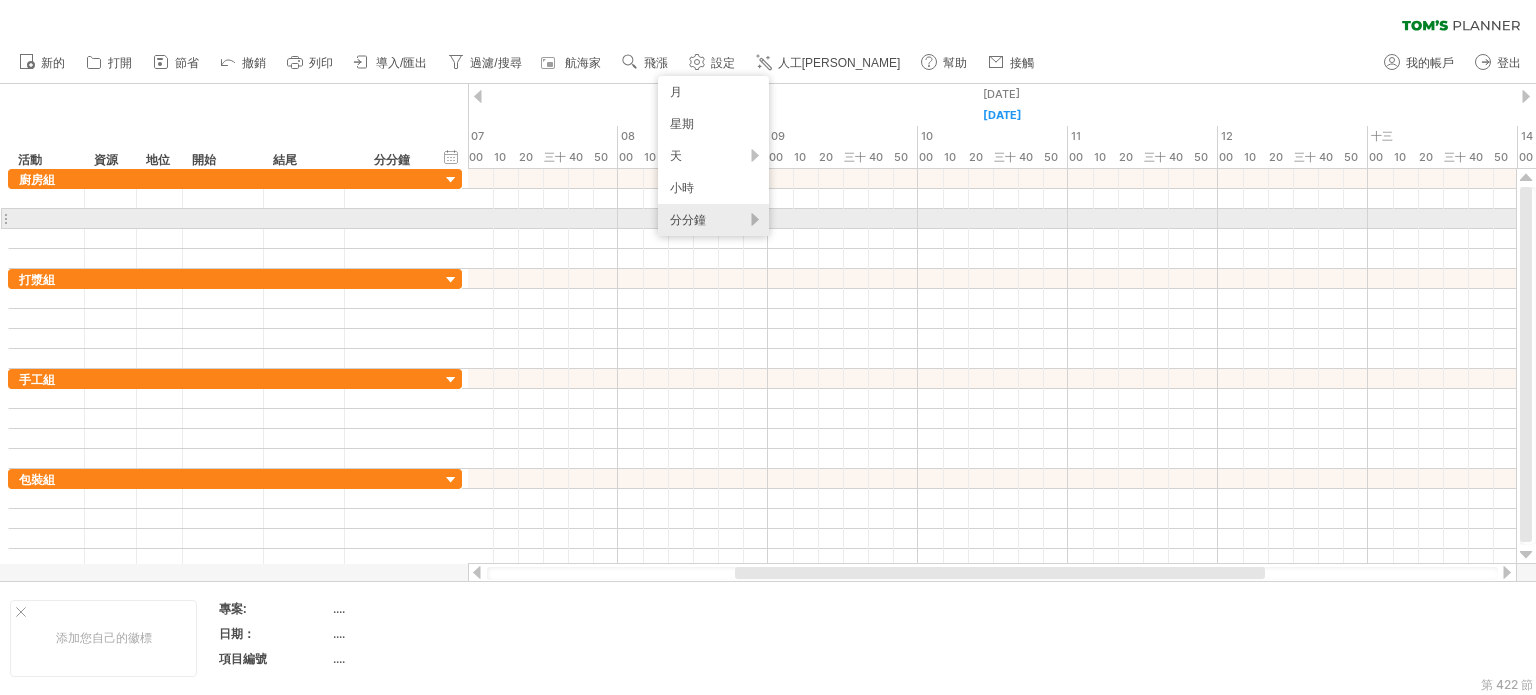 click on "分分鐘" at bounding box center [713, 220] 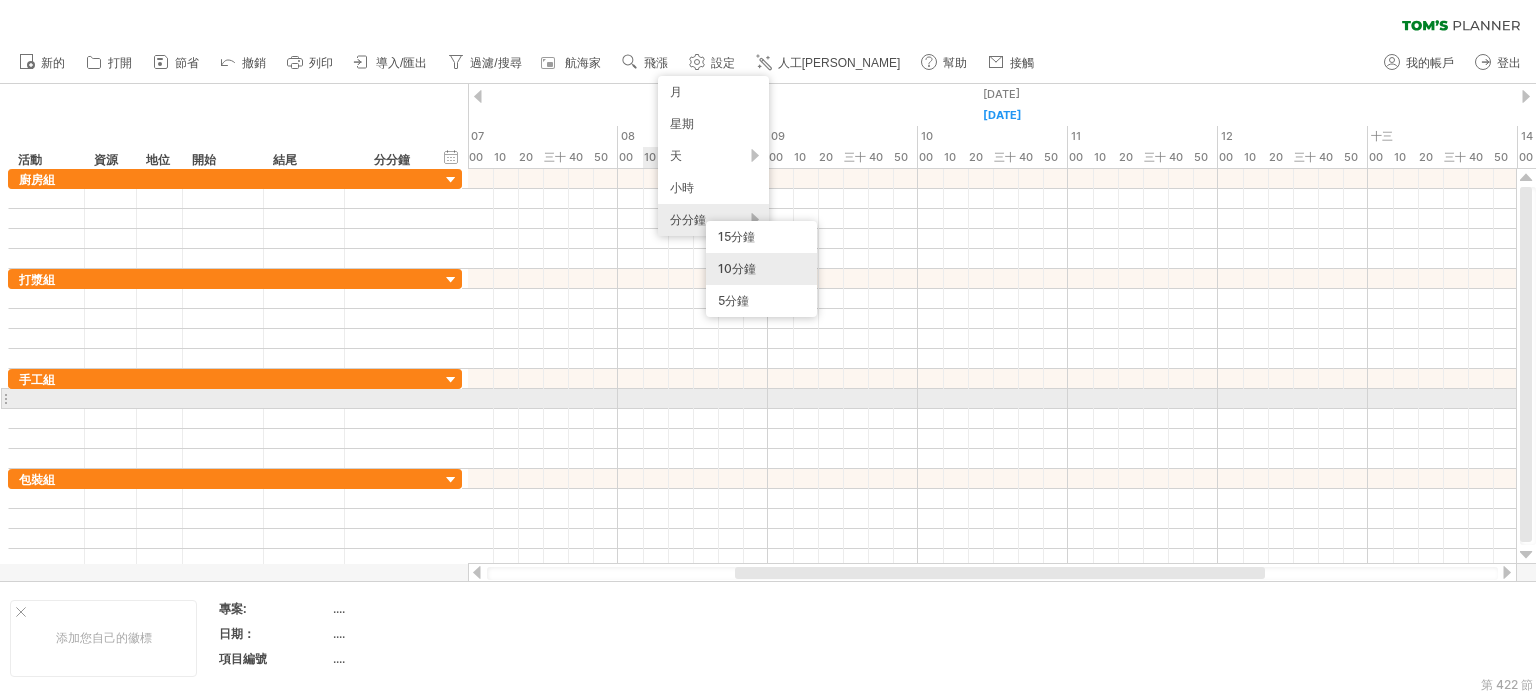 click at bounding box center [992, 379] 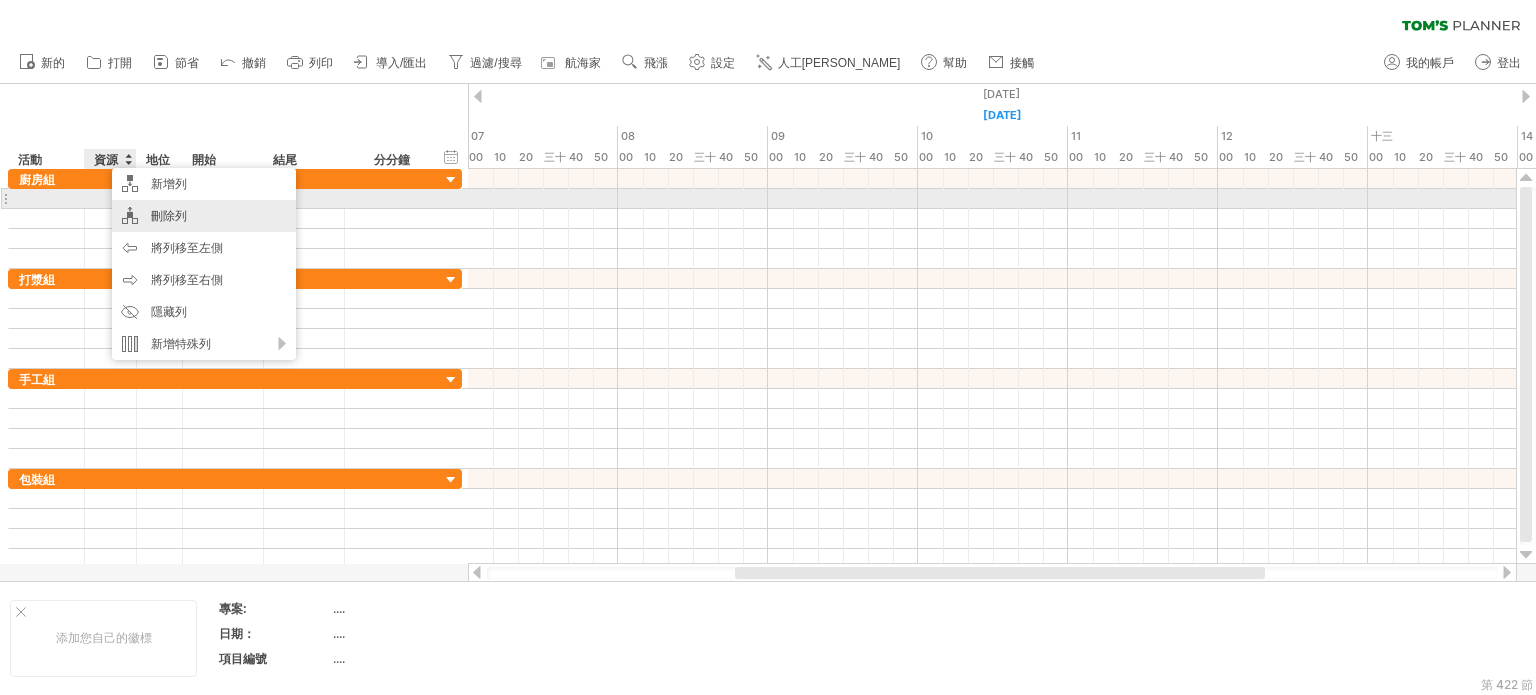 click on "刪除列" at bounding box center (169, 215) 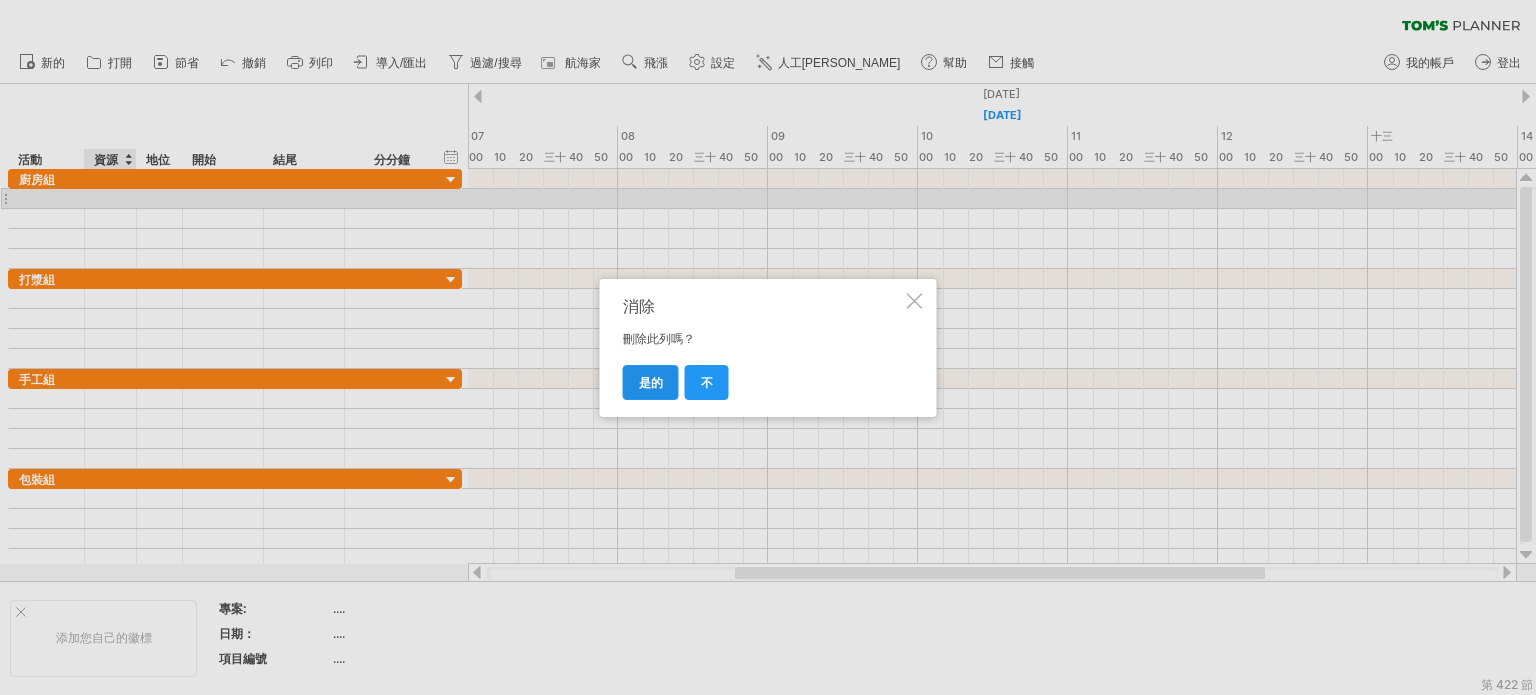click on "是的" at bounding box center (651, 382) 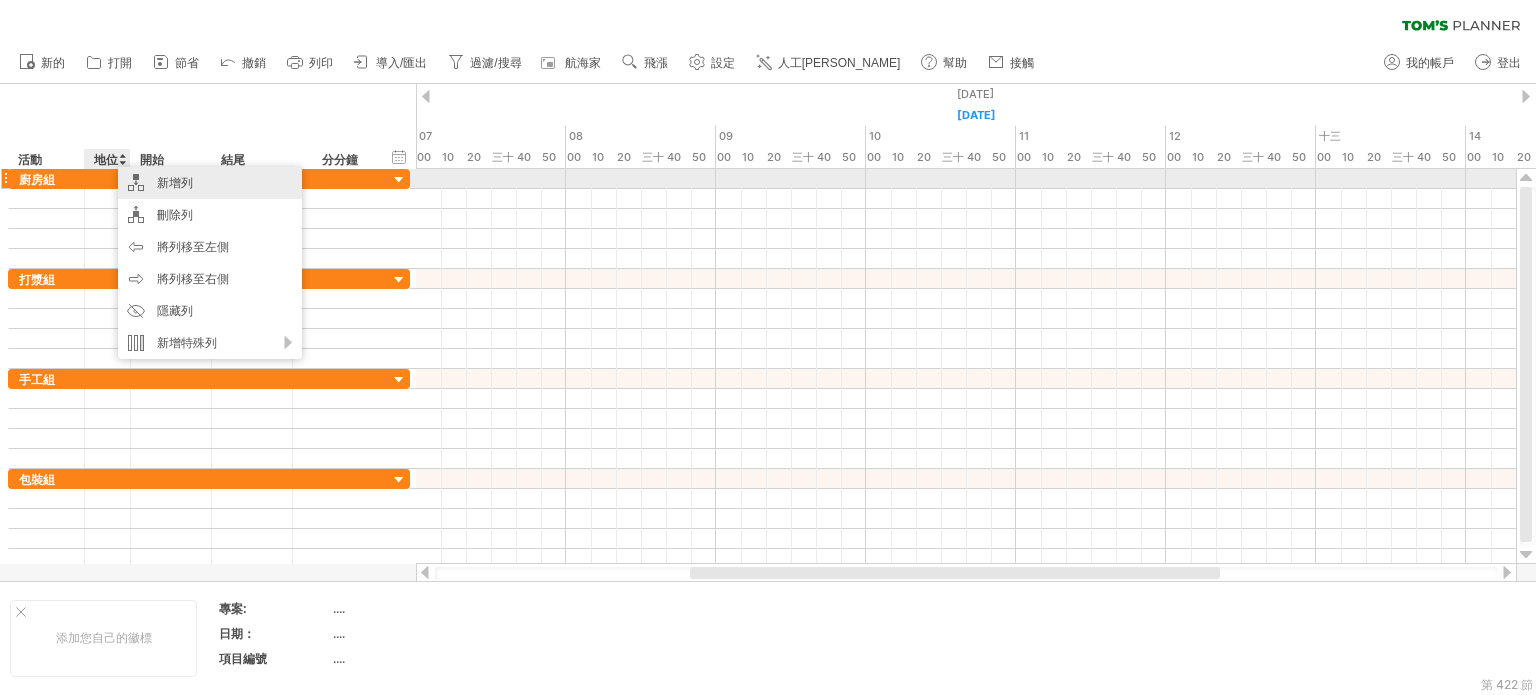 click on "新增列" at bounding box center (175, 182) 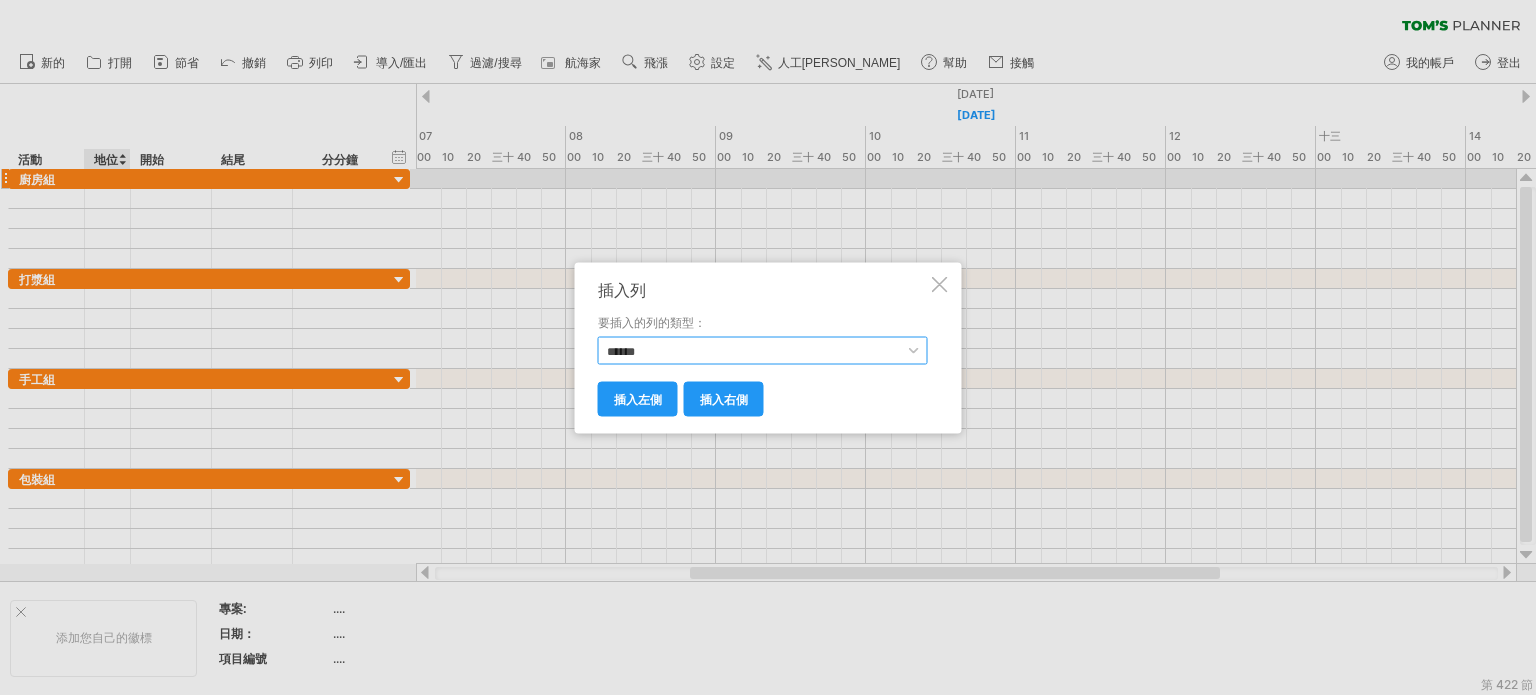 click on "****** **** **** ** ** *** ****" at bounding box center (763, 350) 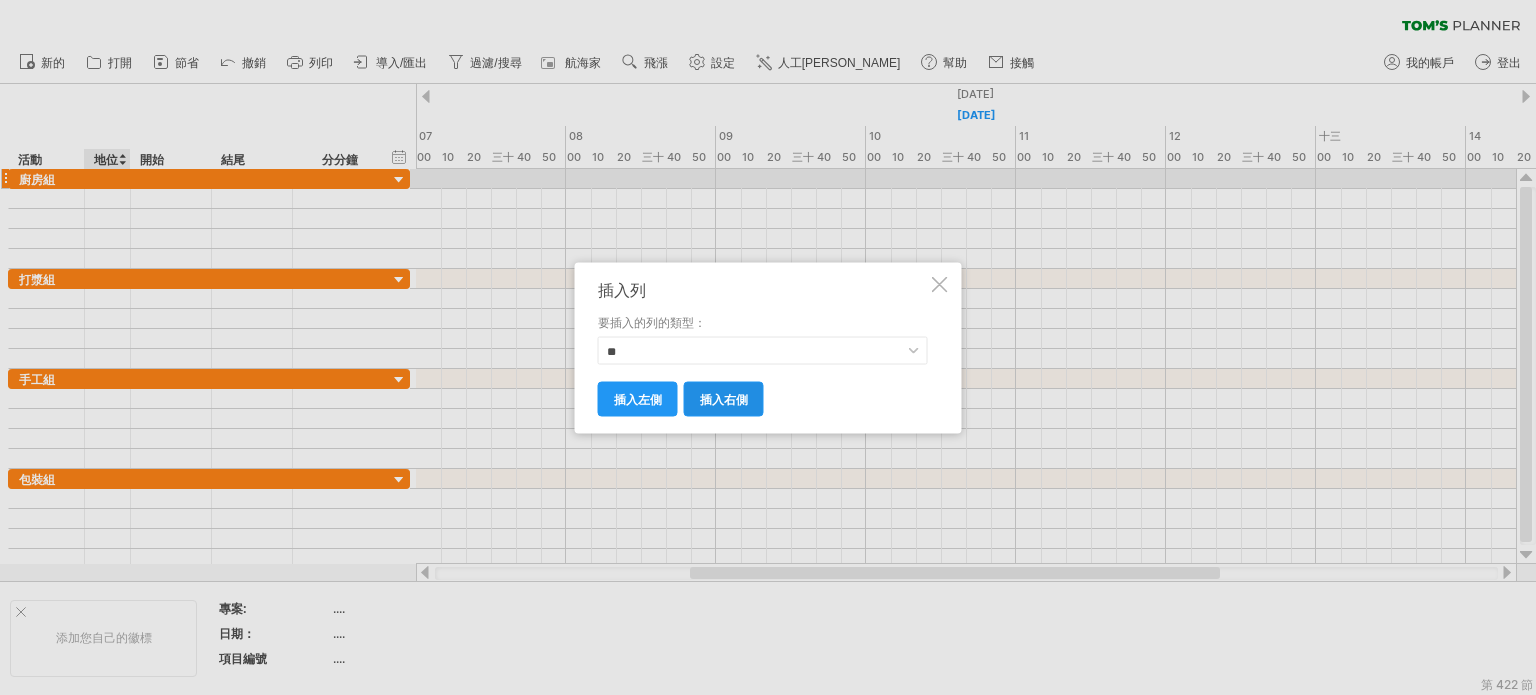 click on "插入右側" at bounding box center (724, 398) 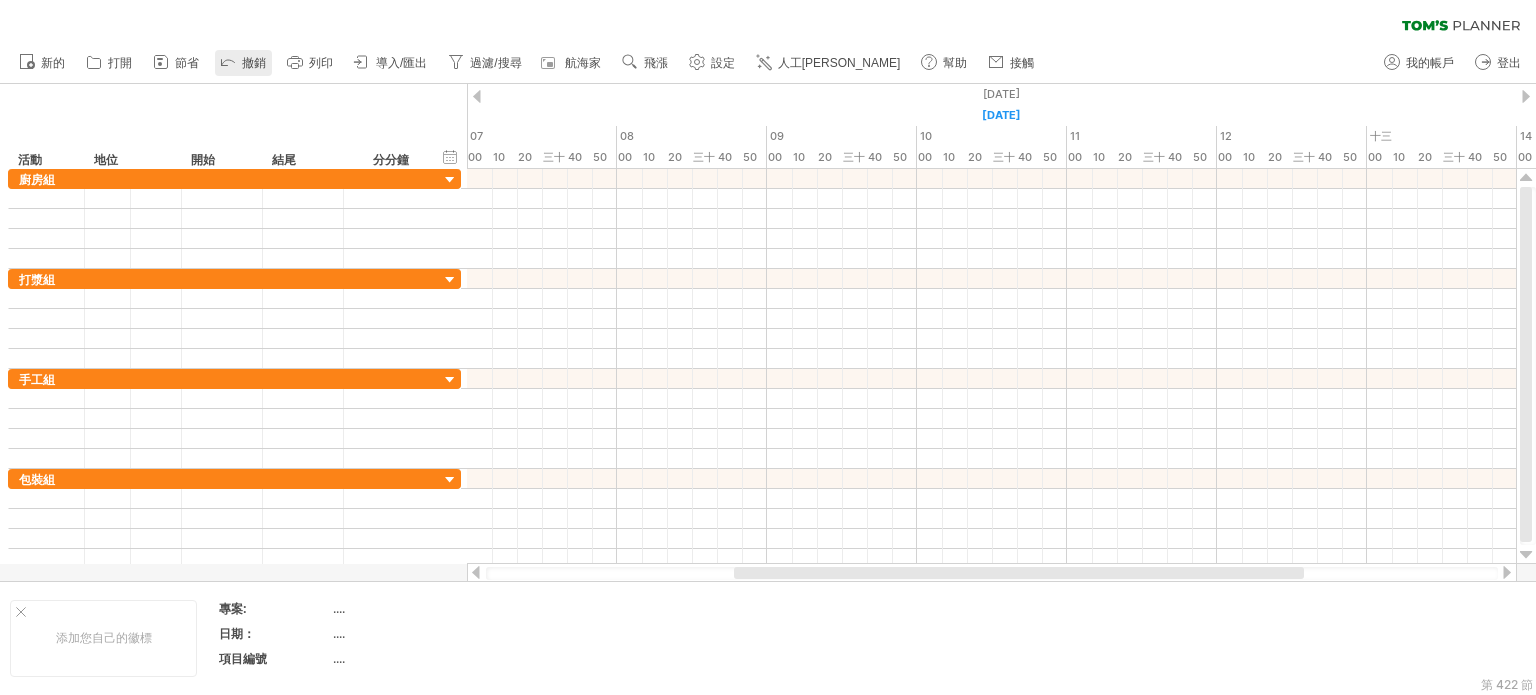 click on "撤銷" at bounding box center (243, 63) 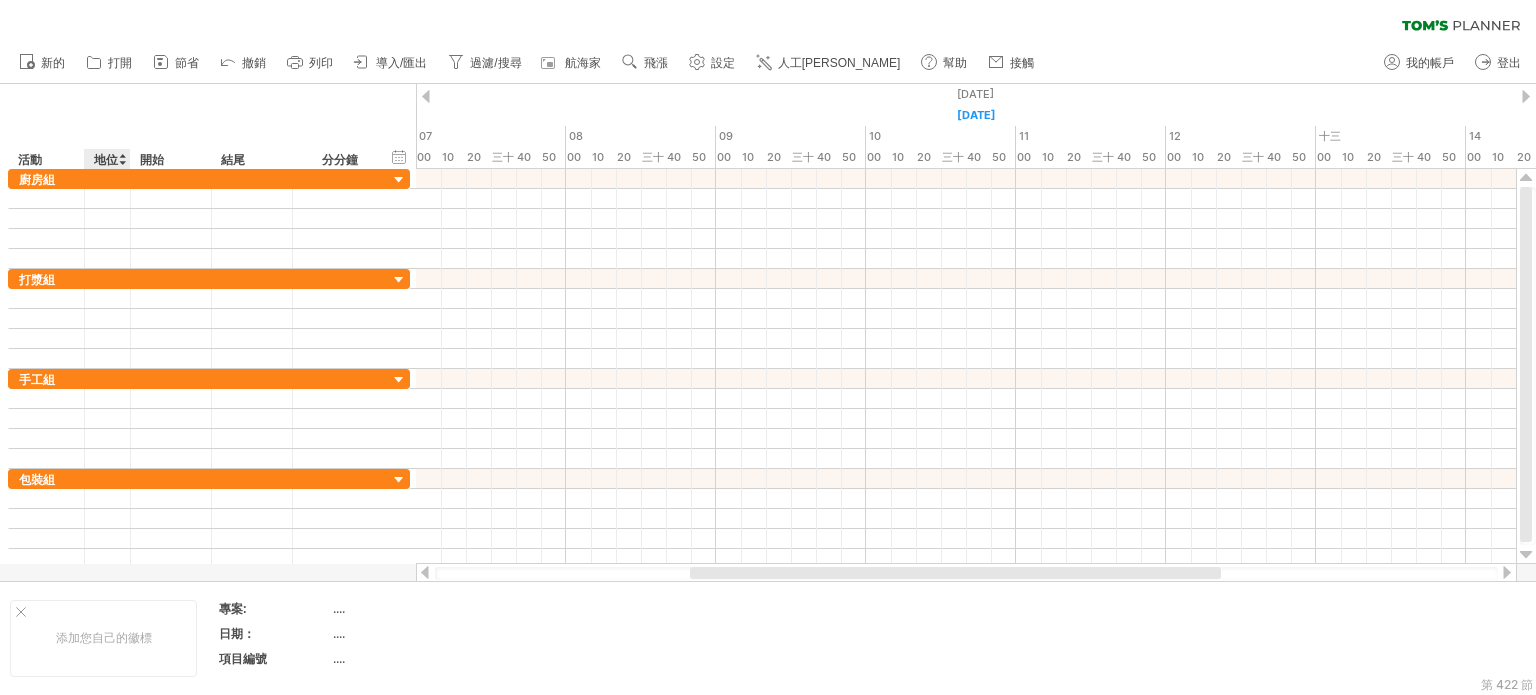 click on "地位" at bounding box center (106, 159) 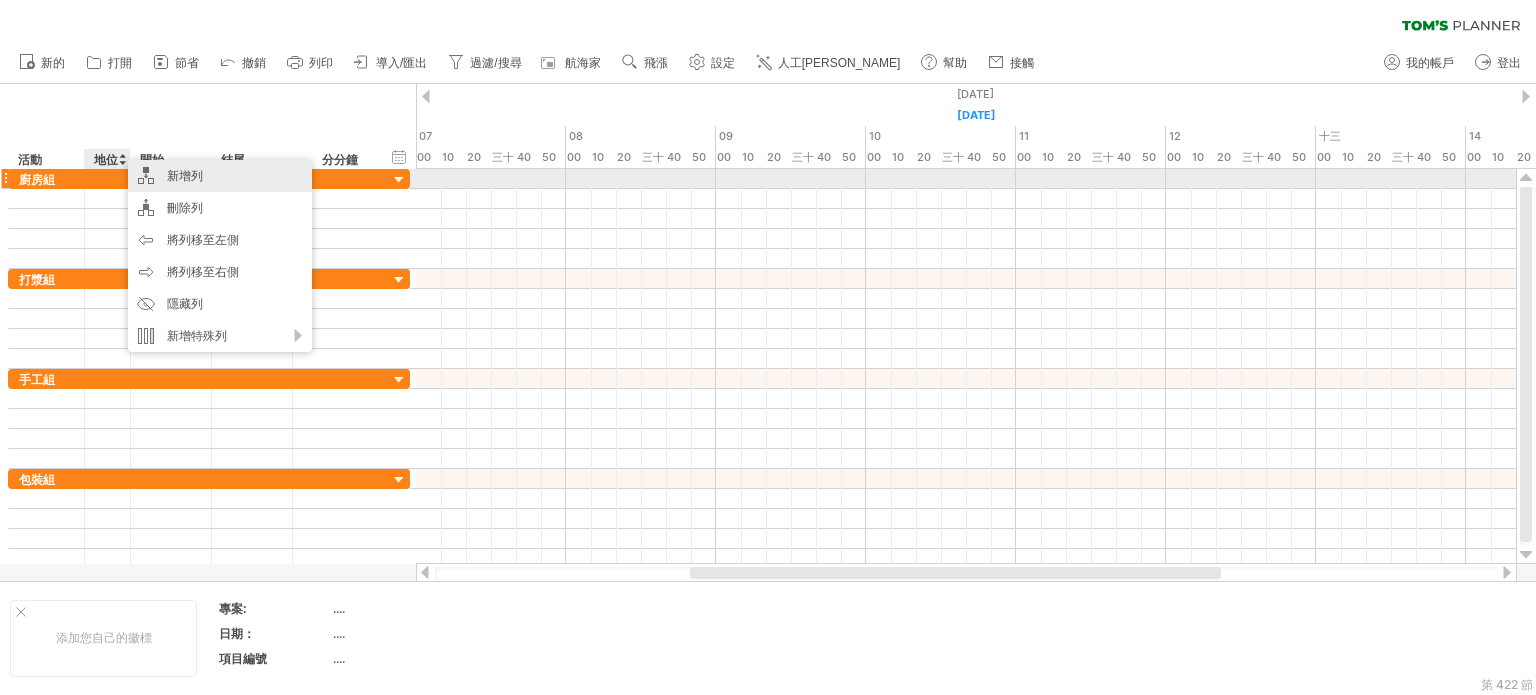 drag, startPoint x: 200, startPoint y: 181, endPoint x: 254, endPoint y: 241, distance: 80.72174 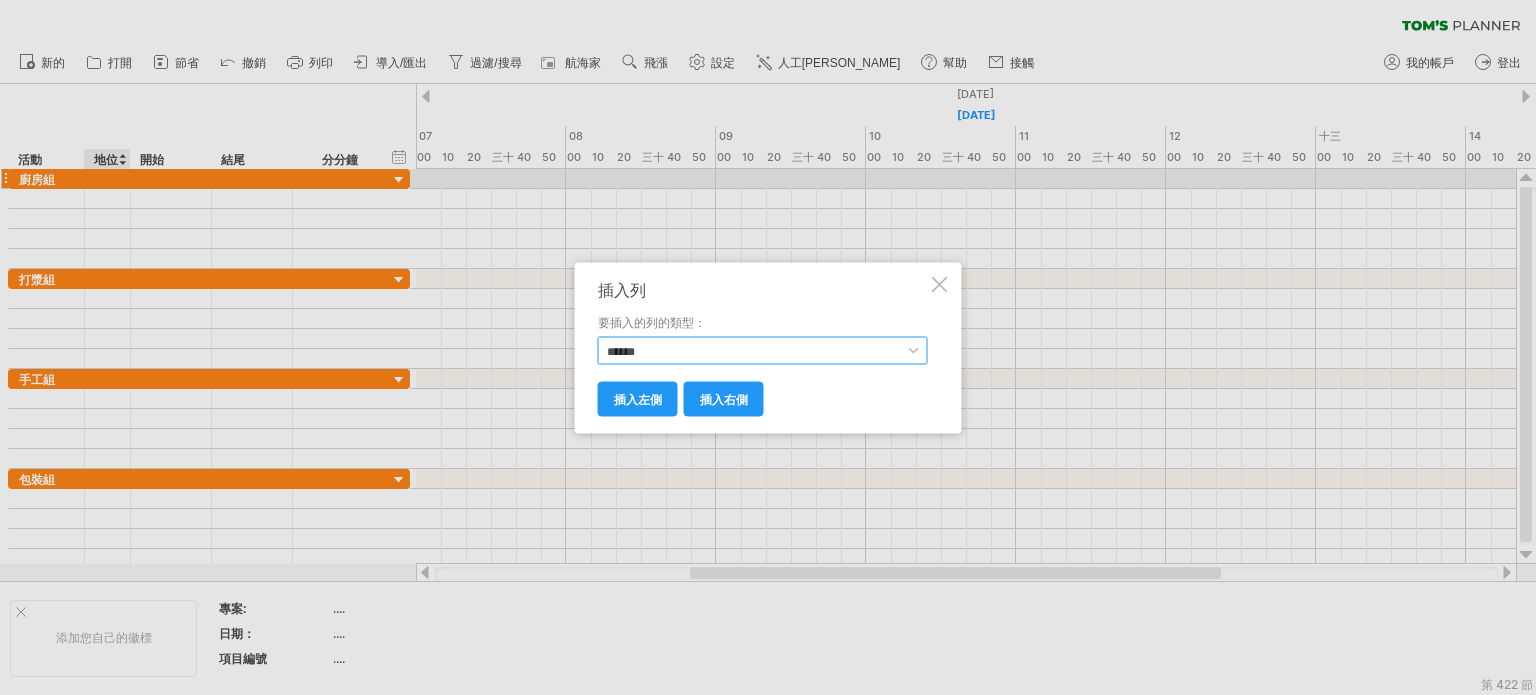 click on "****** **** **** ** ** *** ****" at bounding box center (763, 350) 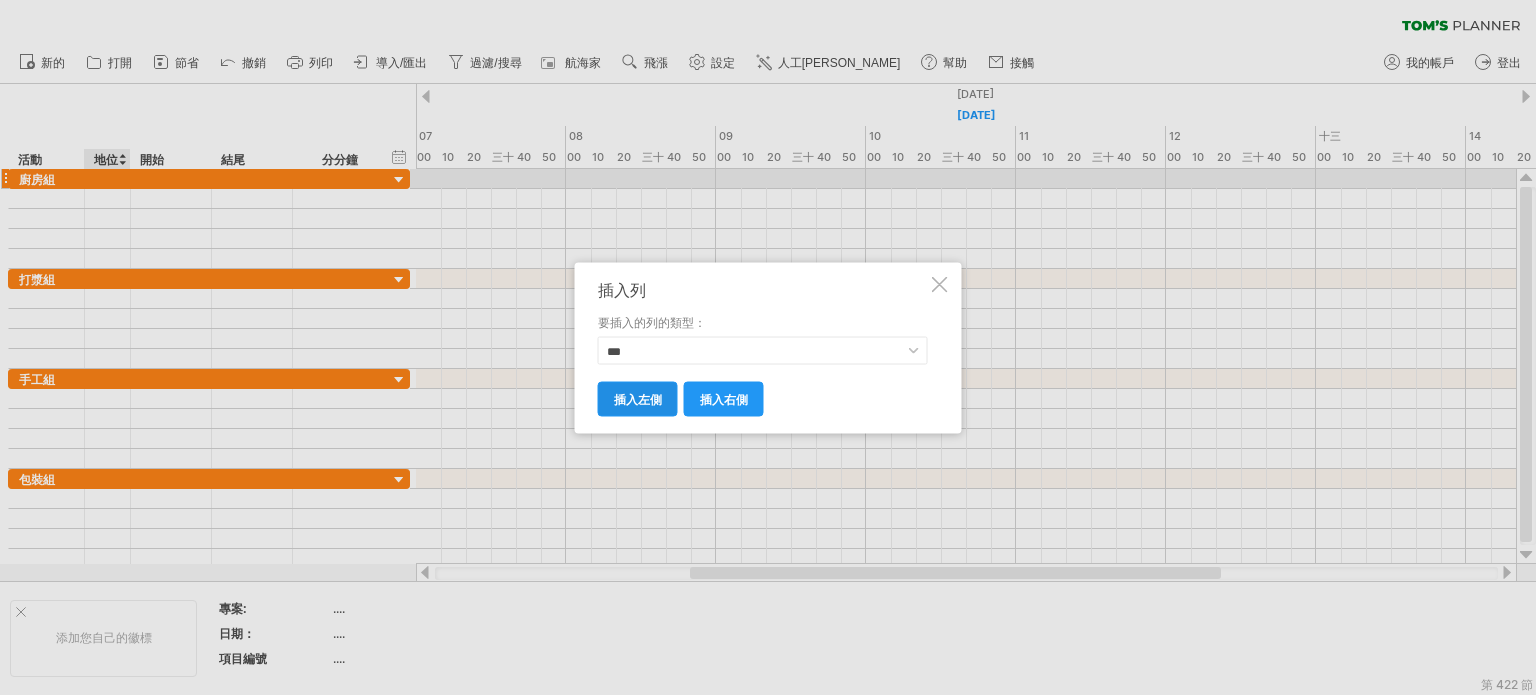 click on "插入左側" at bounding box center (638, 398) 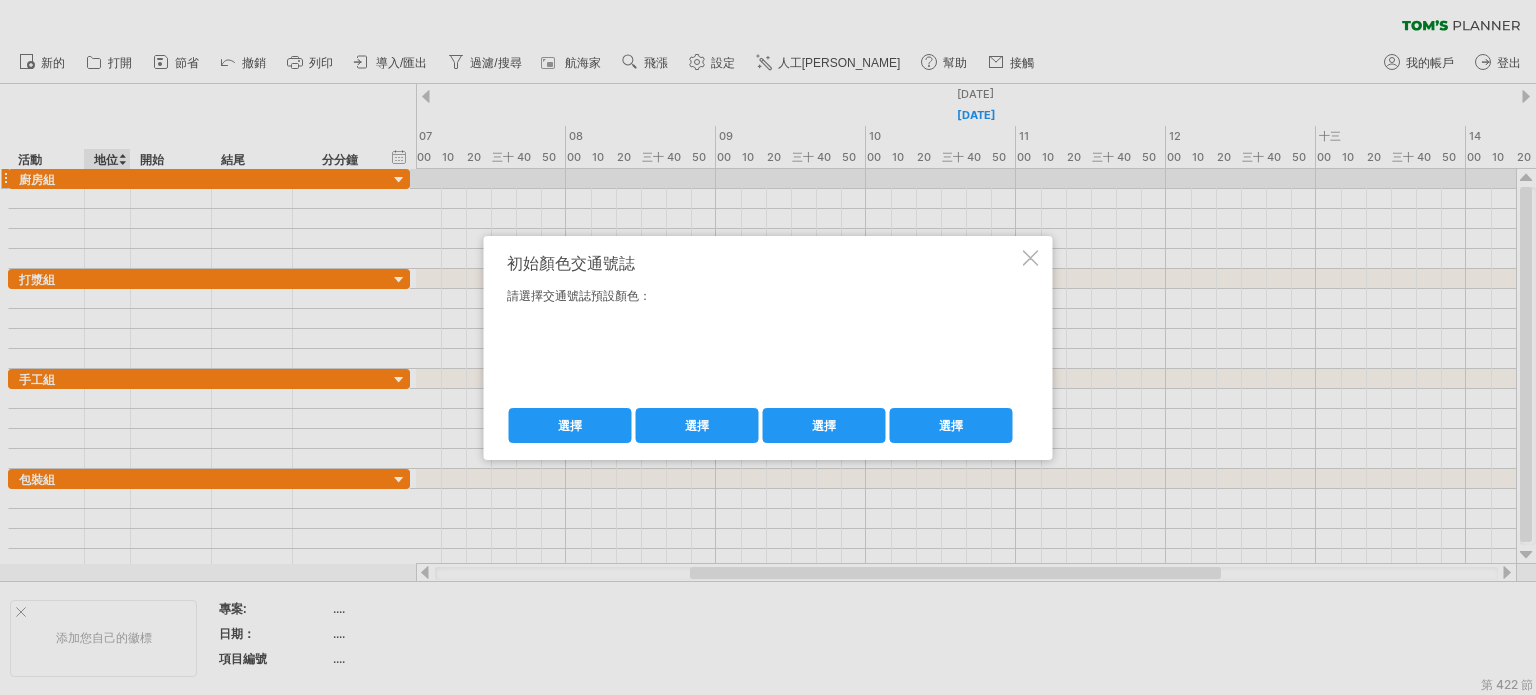 click at bounding box center [760, 363] 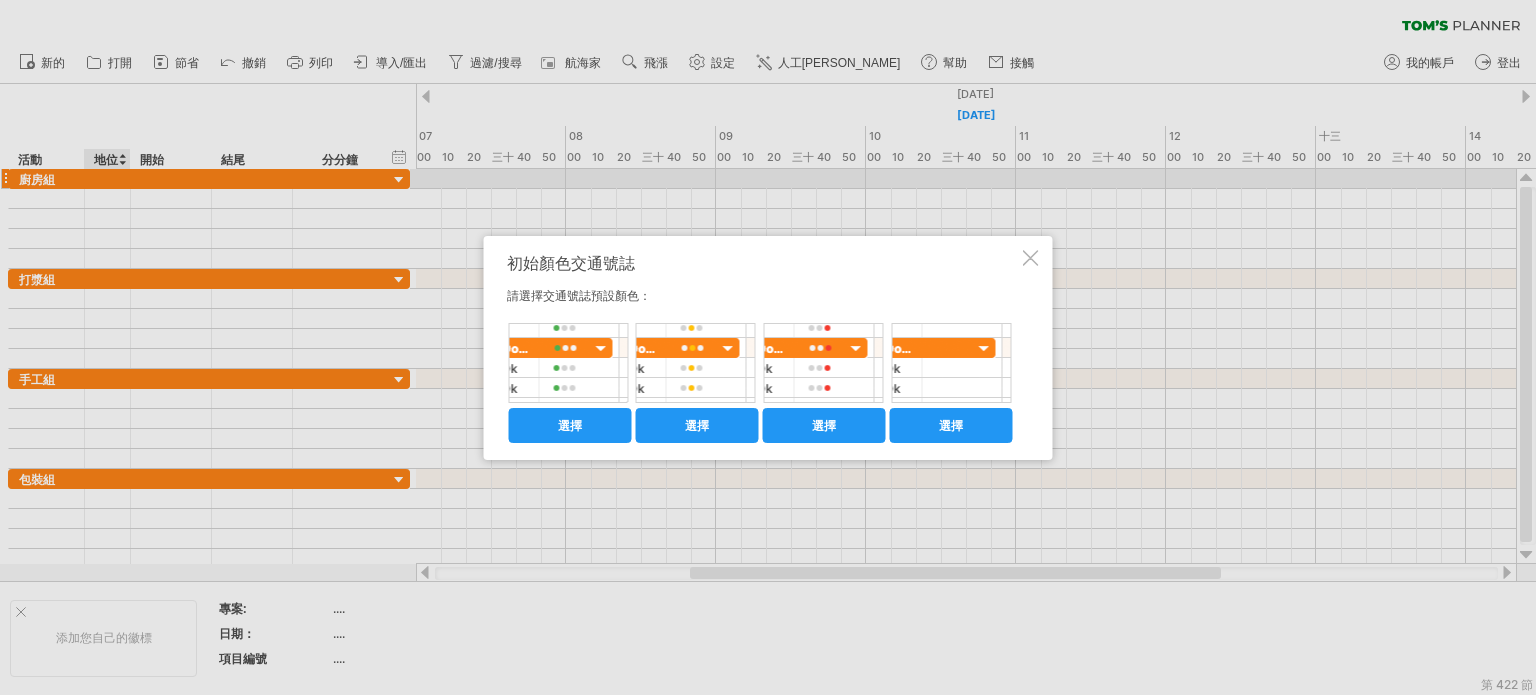 click at bounding box center [760, 363] 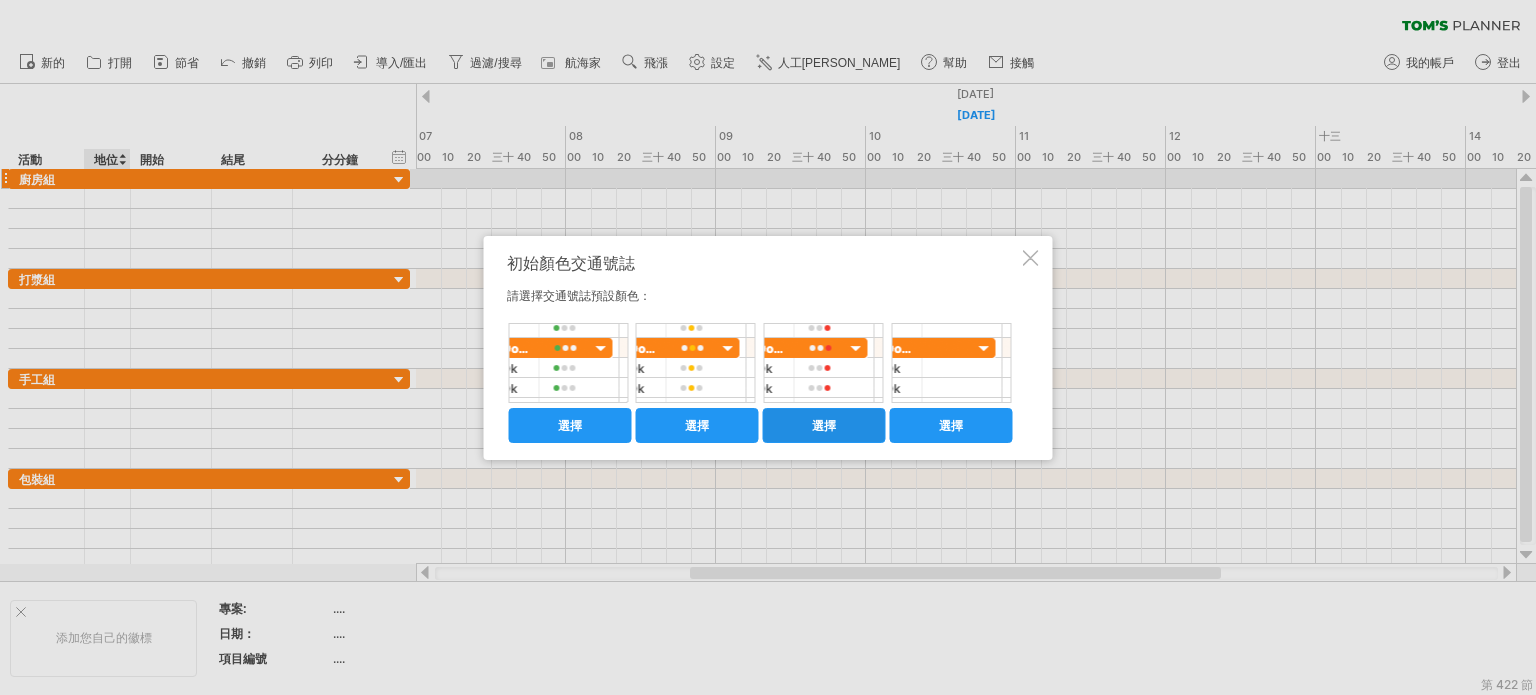 click on "選擇" at bounding box center [824, 425] 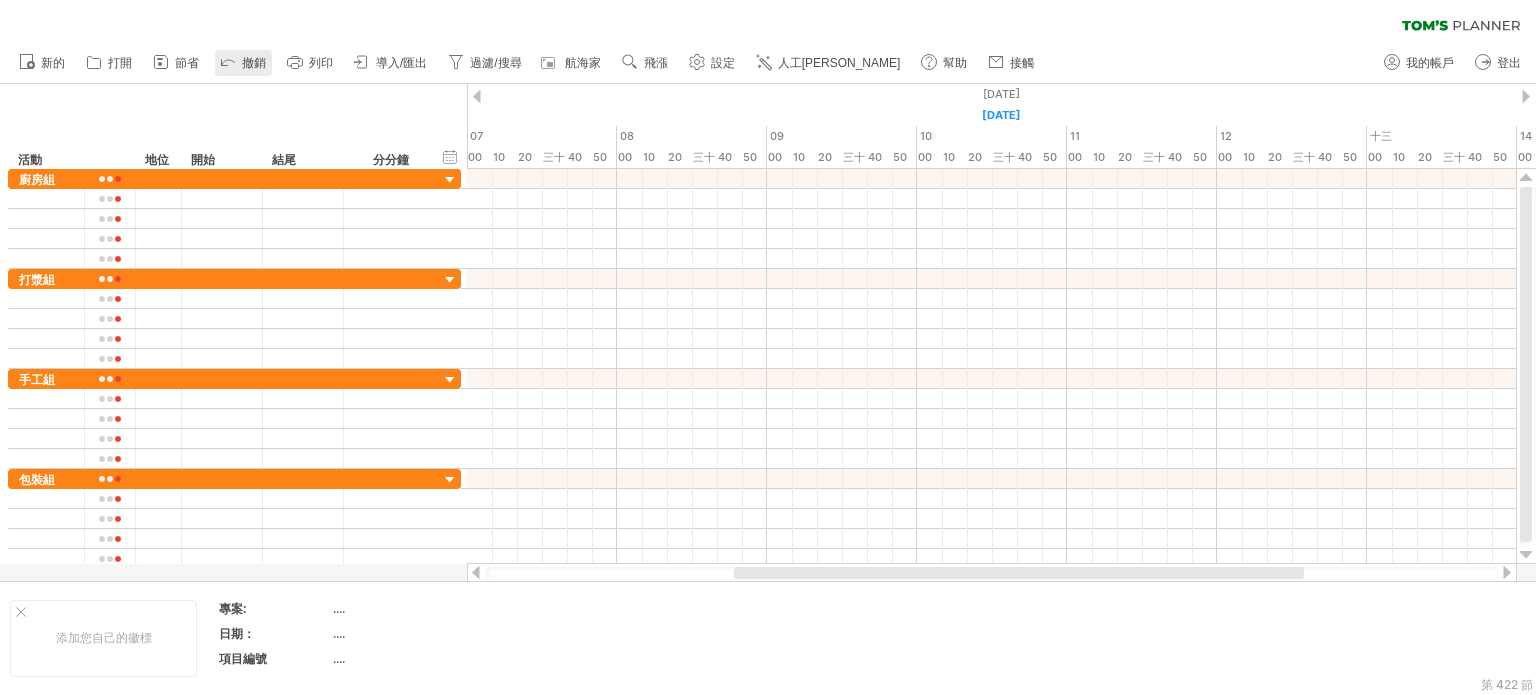 click on "撤銷" at bounding box center (254, 63) 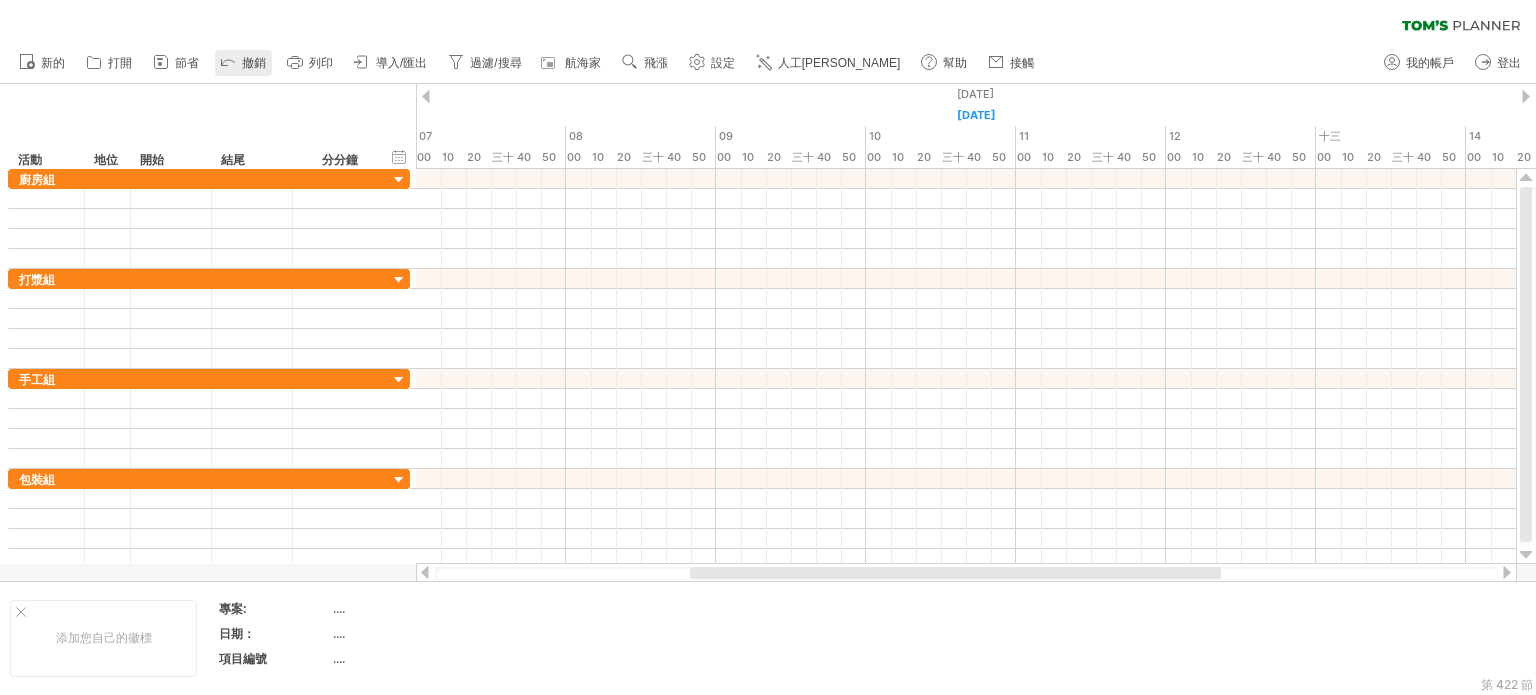 click on "撤銷" at bounding box center [254, 63] 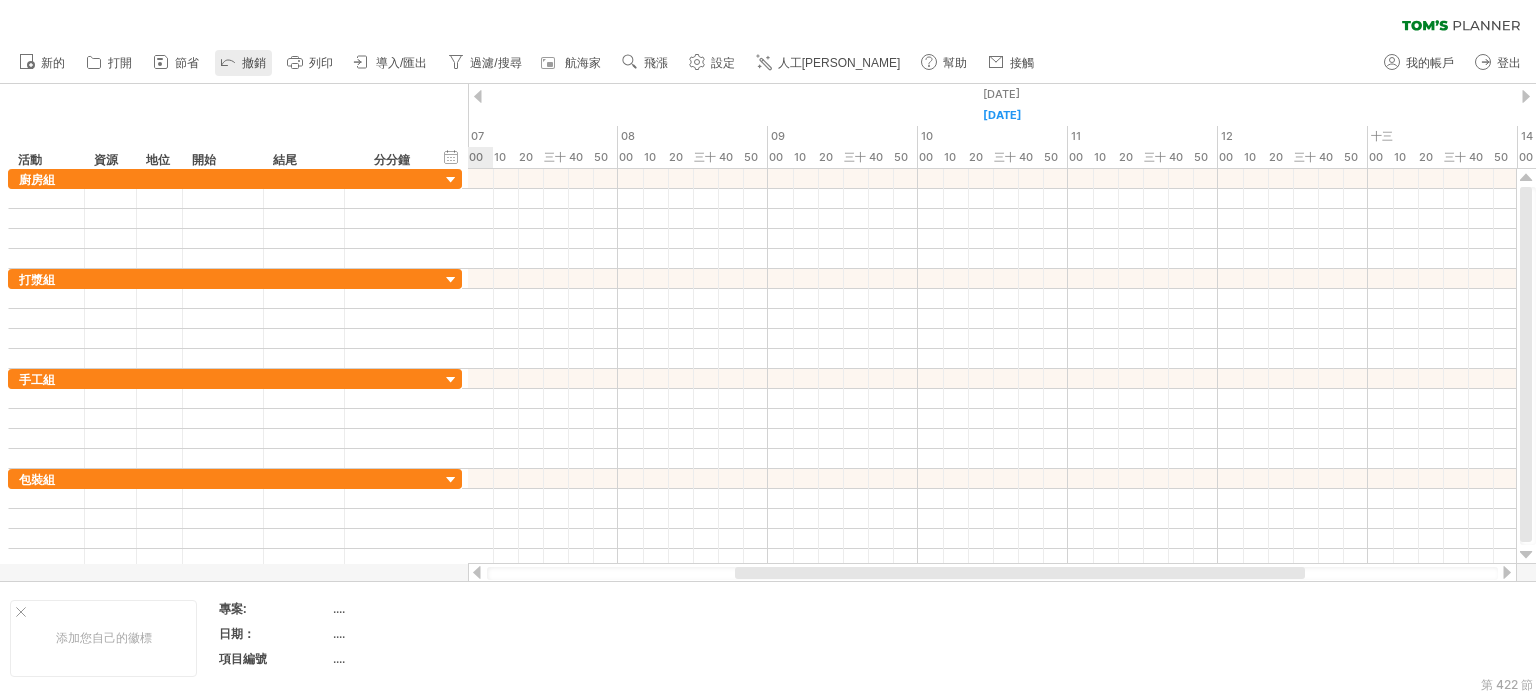click on "撤銷" at bounding box center [254, 63] 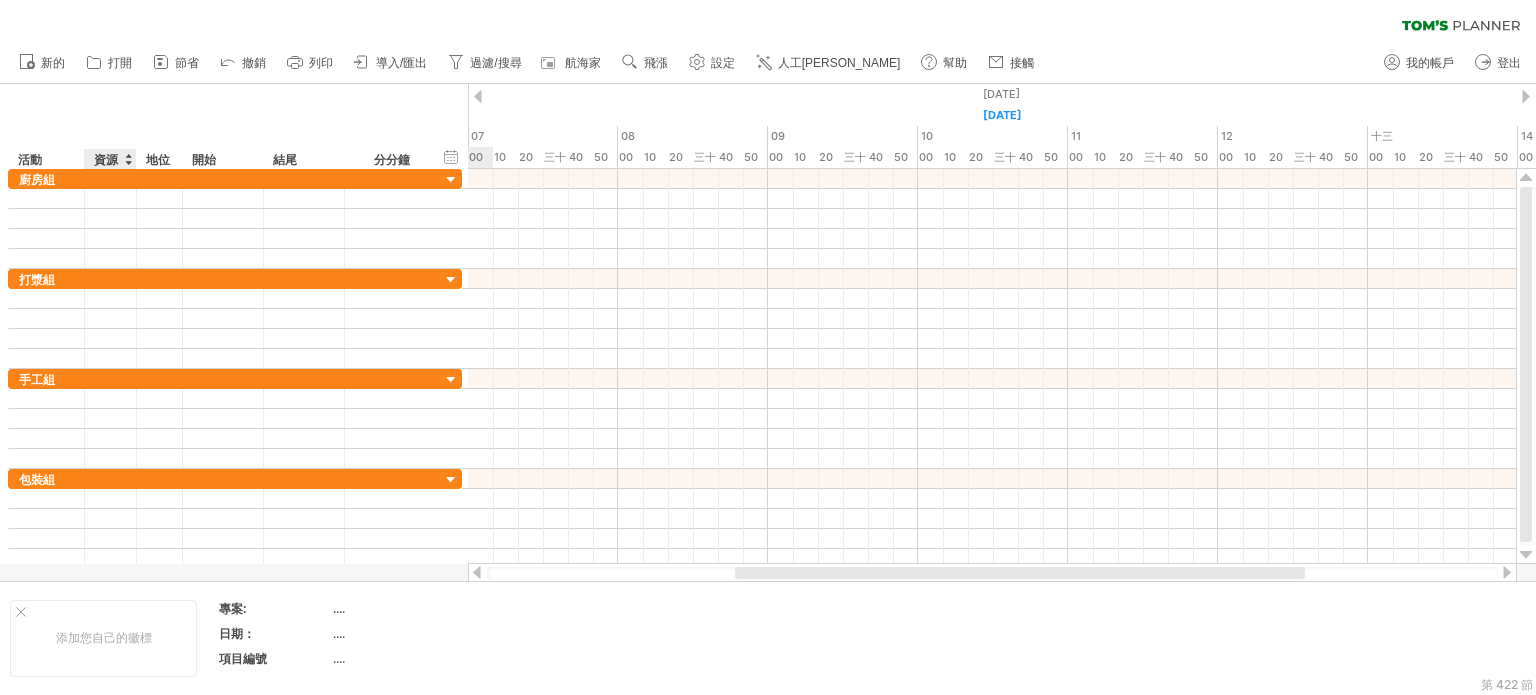 click on "資源" at bounding box center (106, 159) 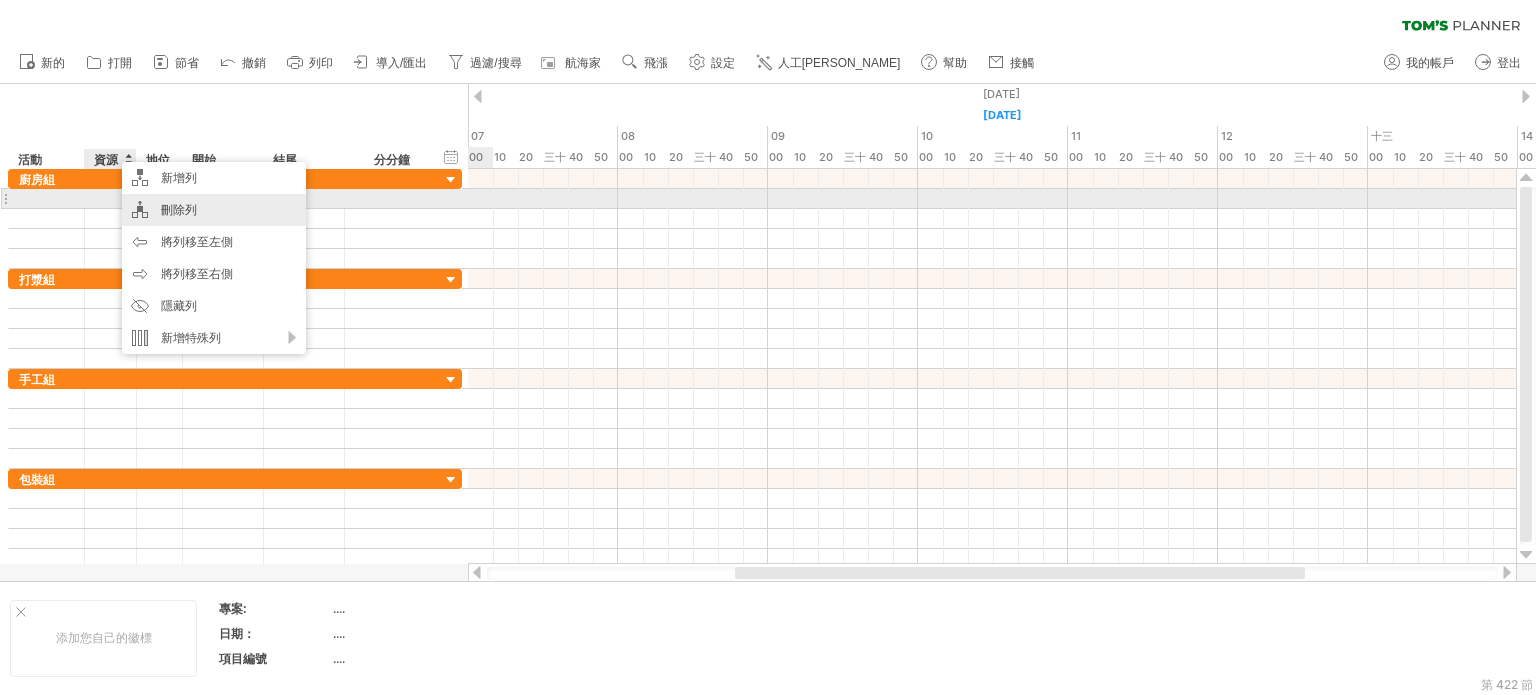 drag, startPoint x: 185, startPoint y: 203, endPoint x: 116, endPoint y: 148, distance: 88.23831 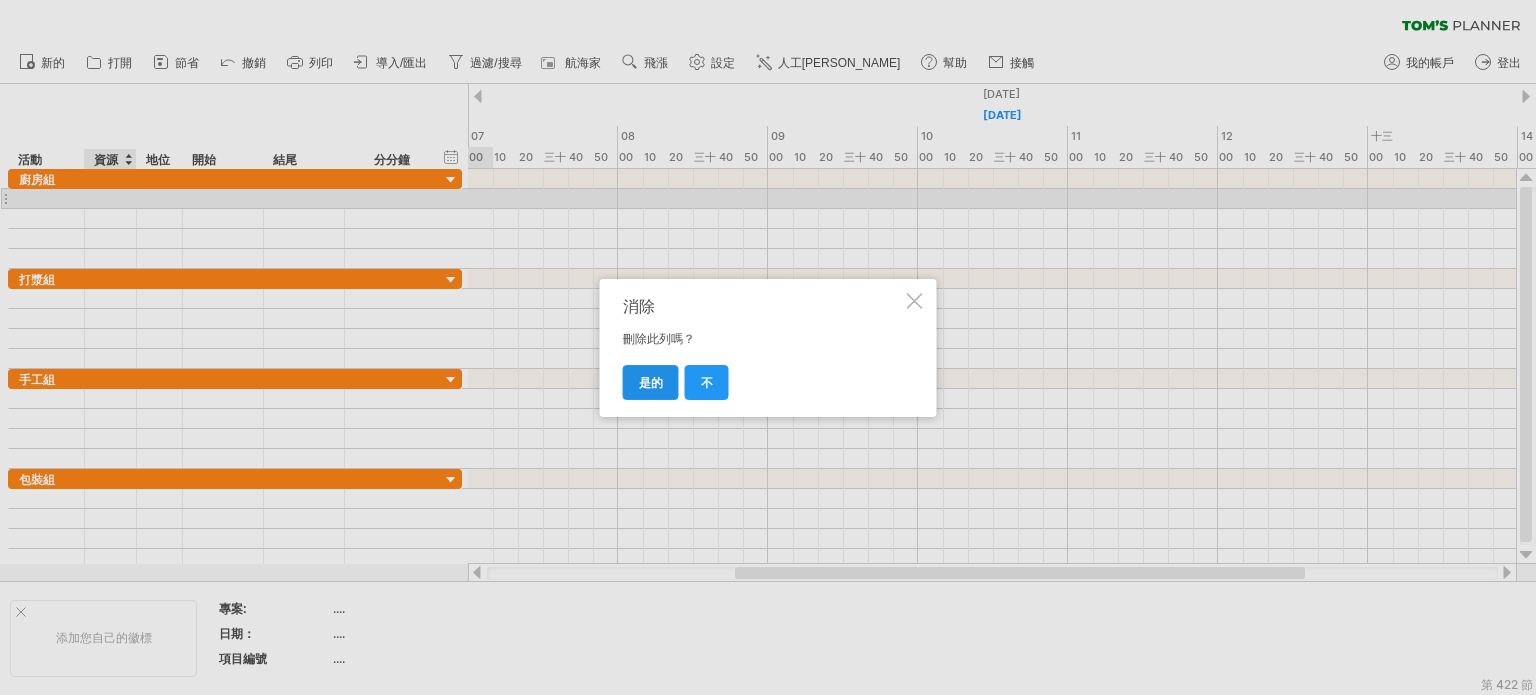 click on "是的" at bounding box center [651, 382] 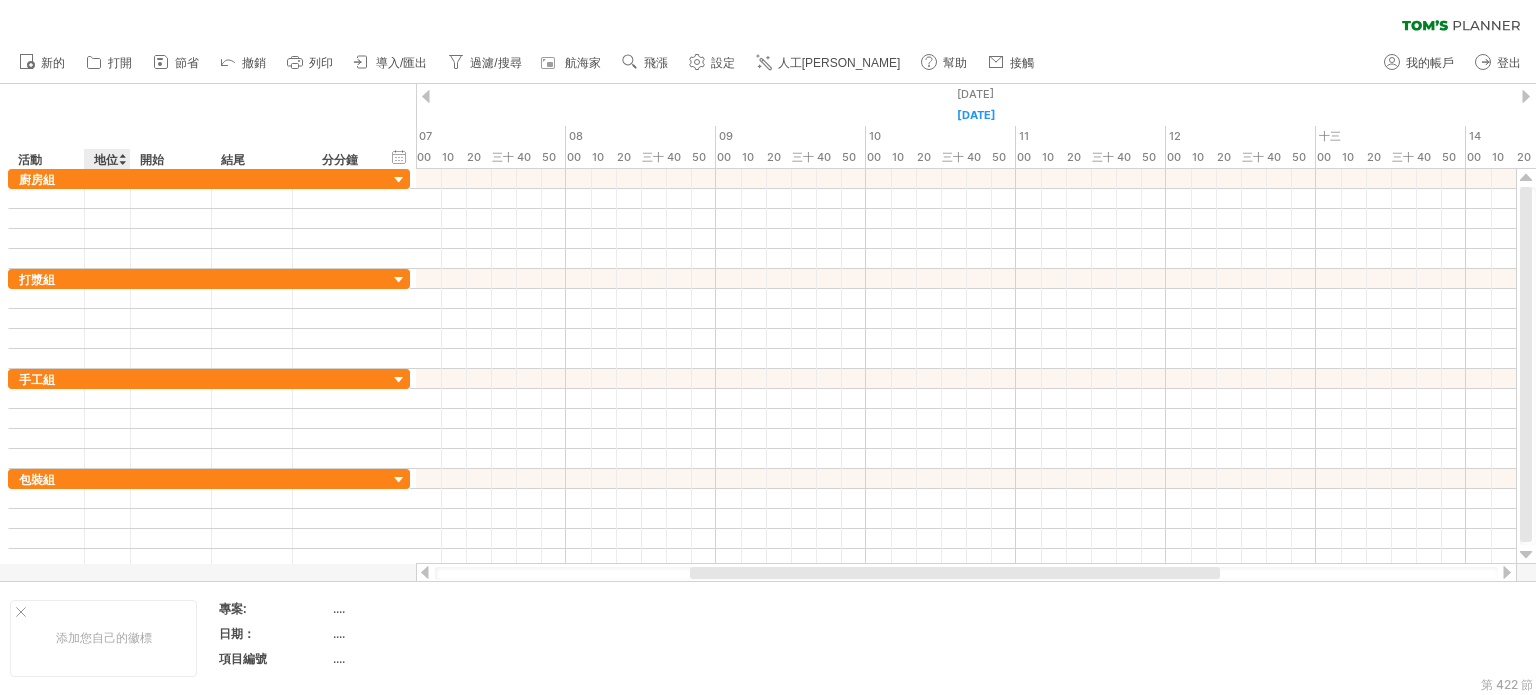 click on "地位" at bounding box center [106, 159] 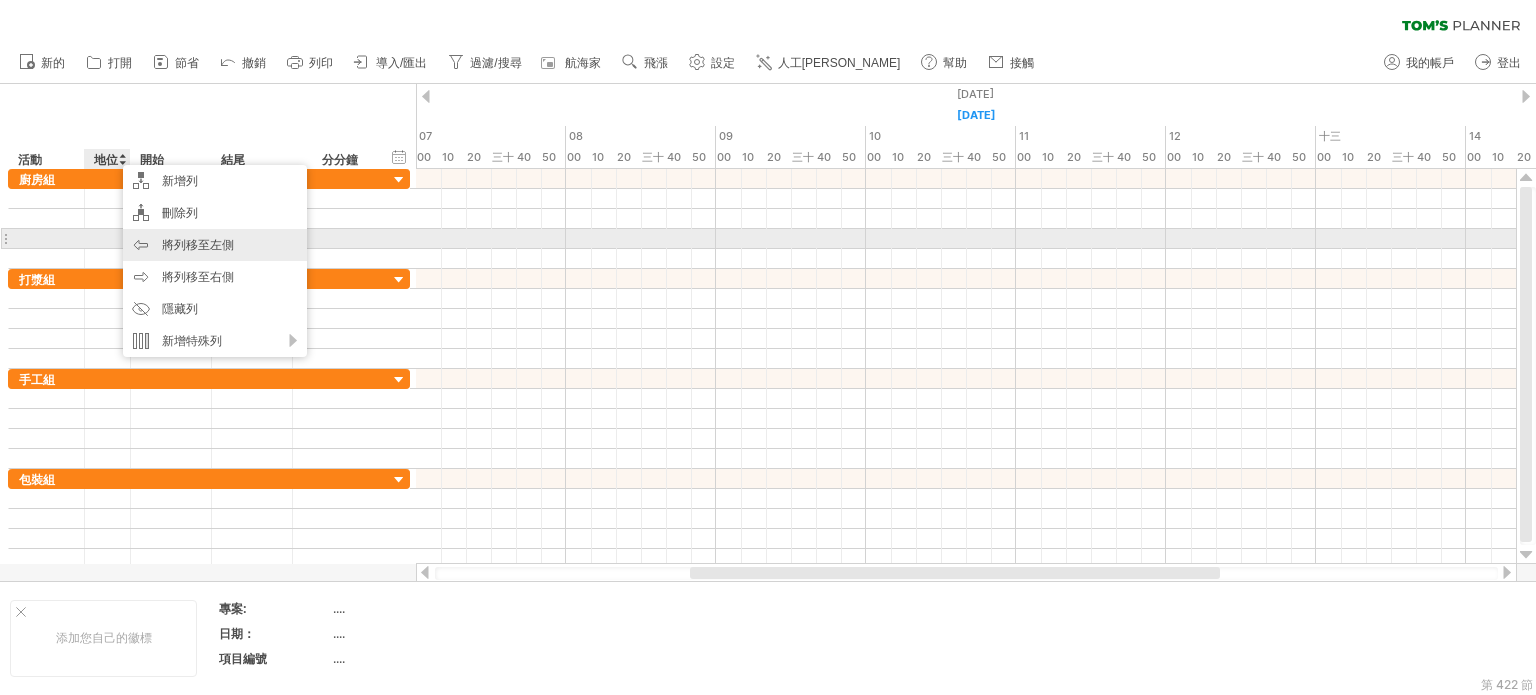 click on "將列移至左側" at bounding box center [215, 245] 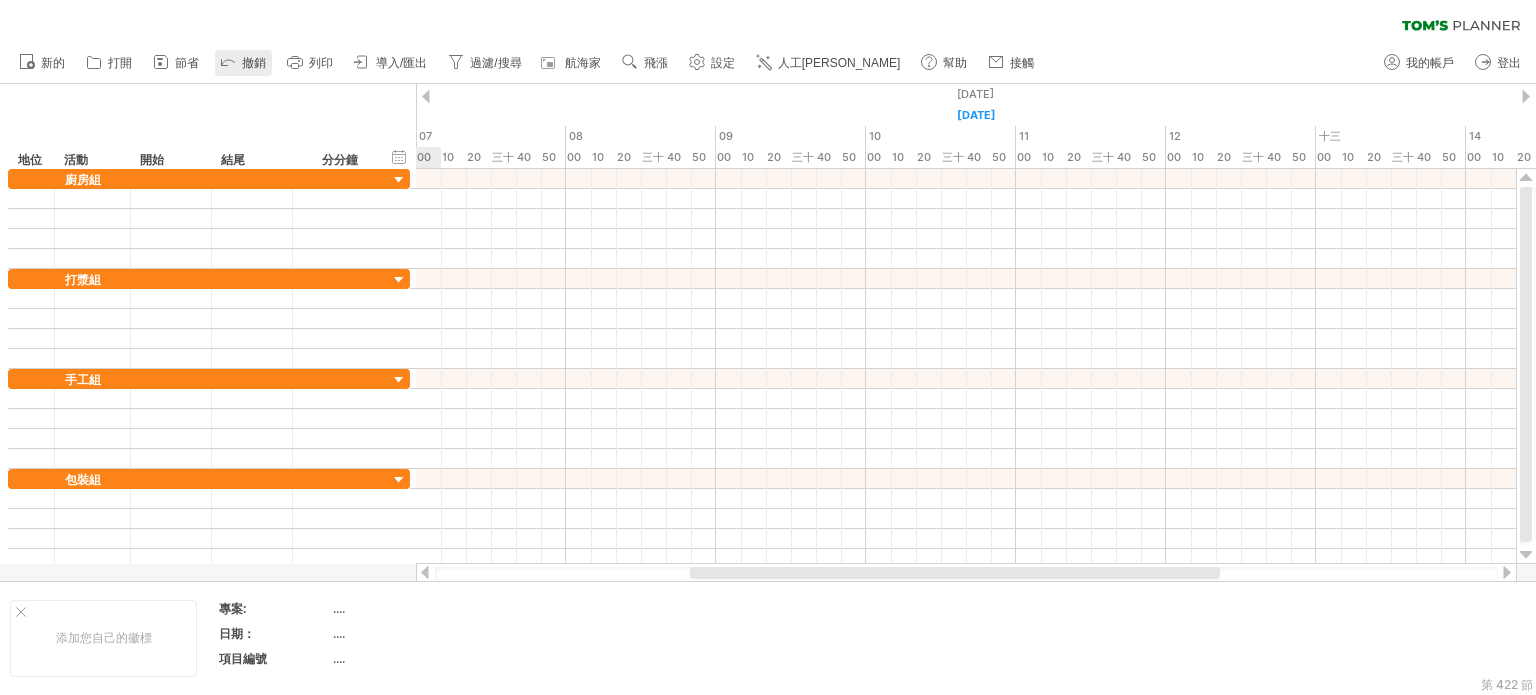 click 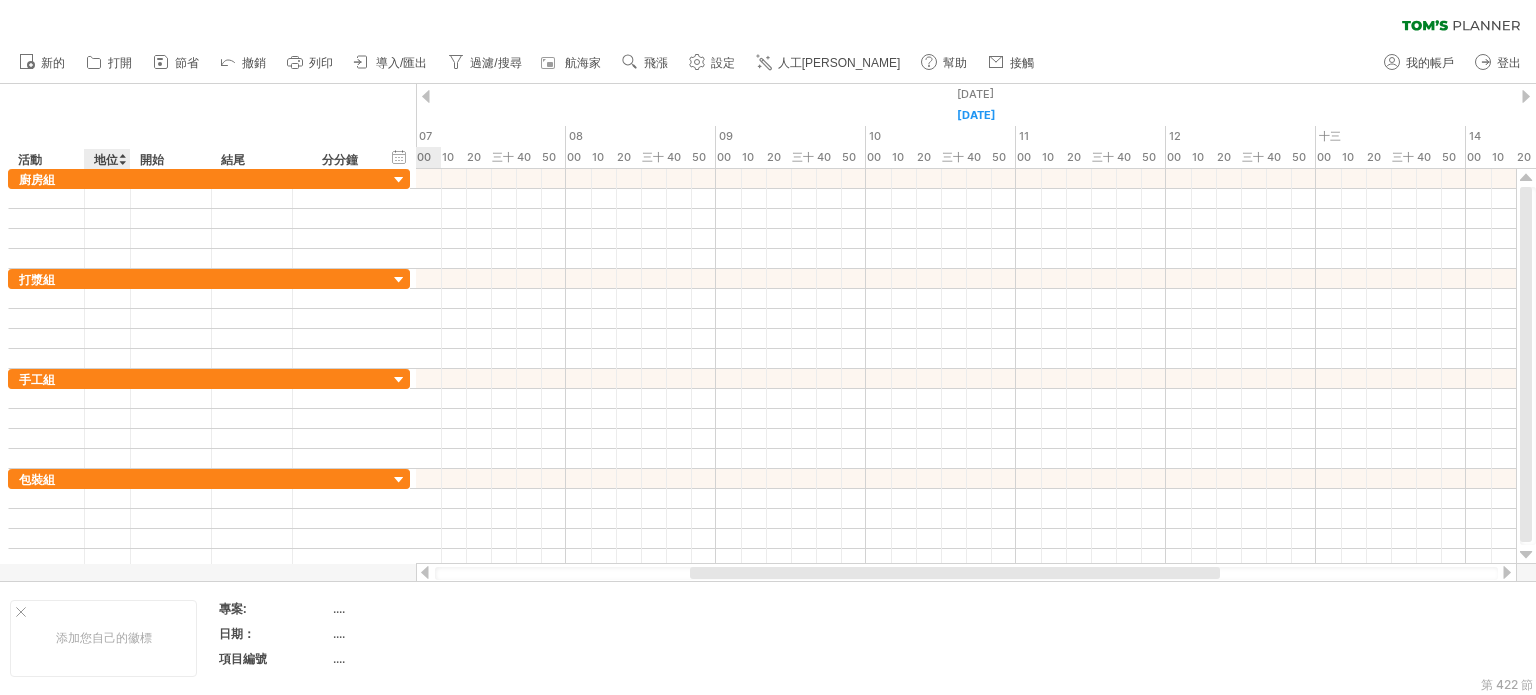 click on "地位" at bounding box center (106, 159) 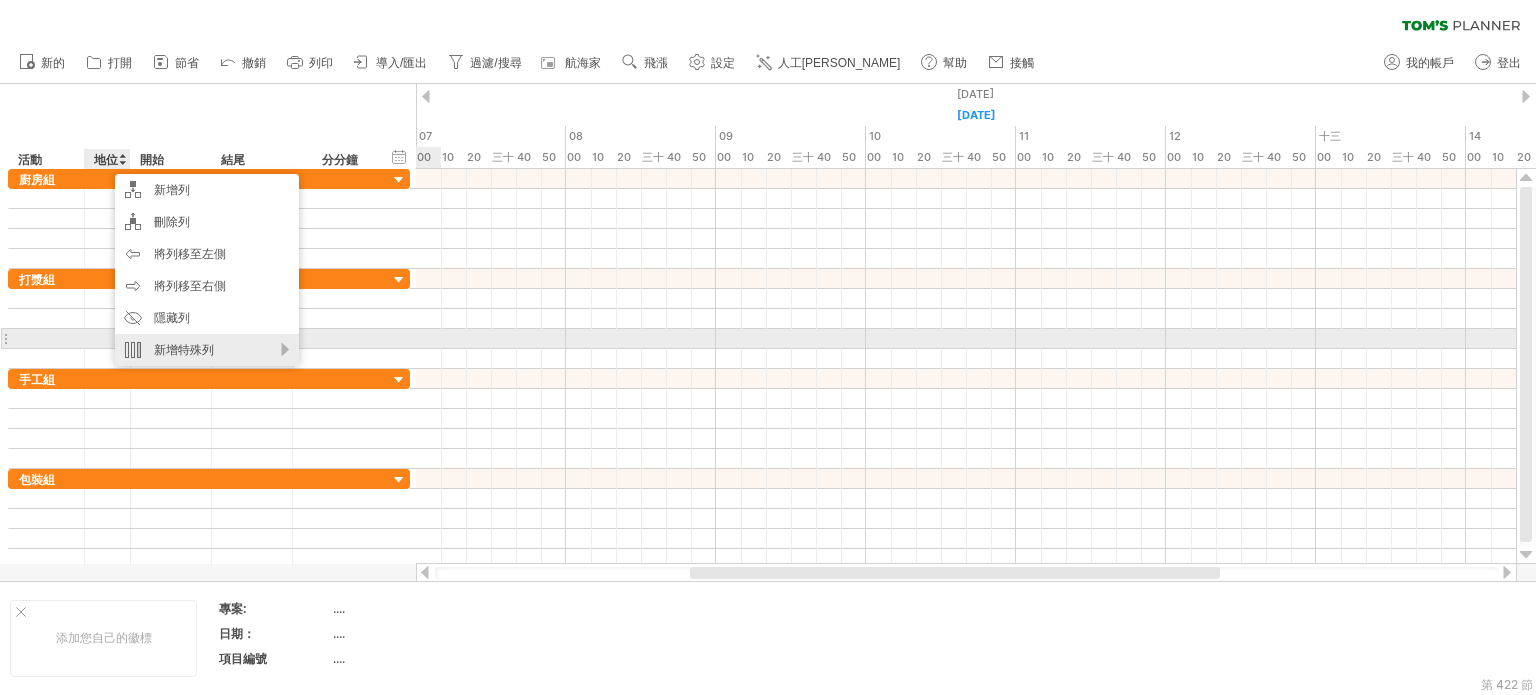 click on "新增特殊列" at bounding box center (184, 349) 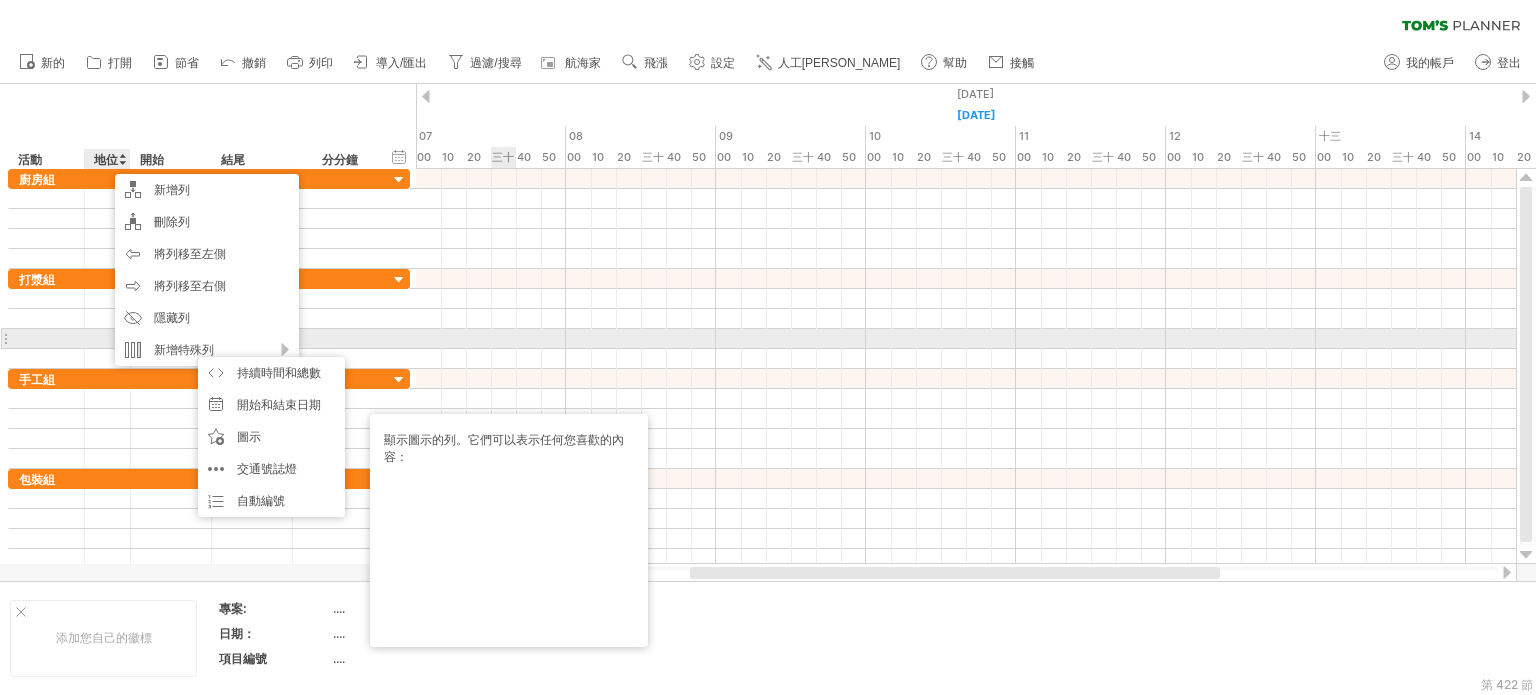 click at bounding box center (966, 359) 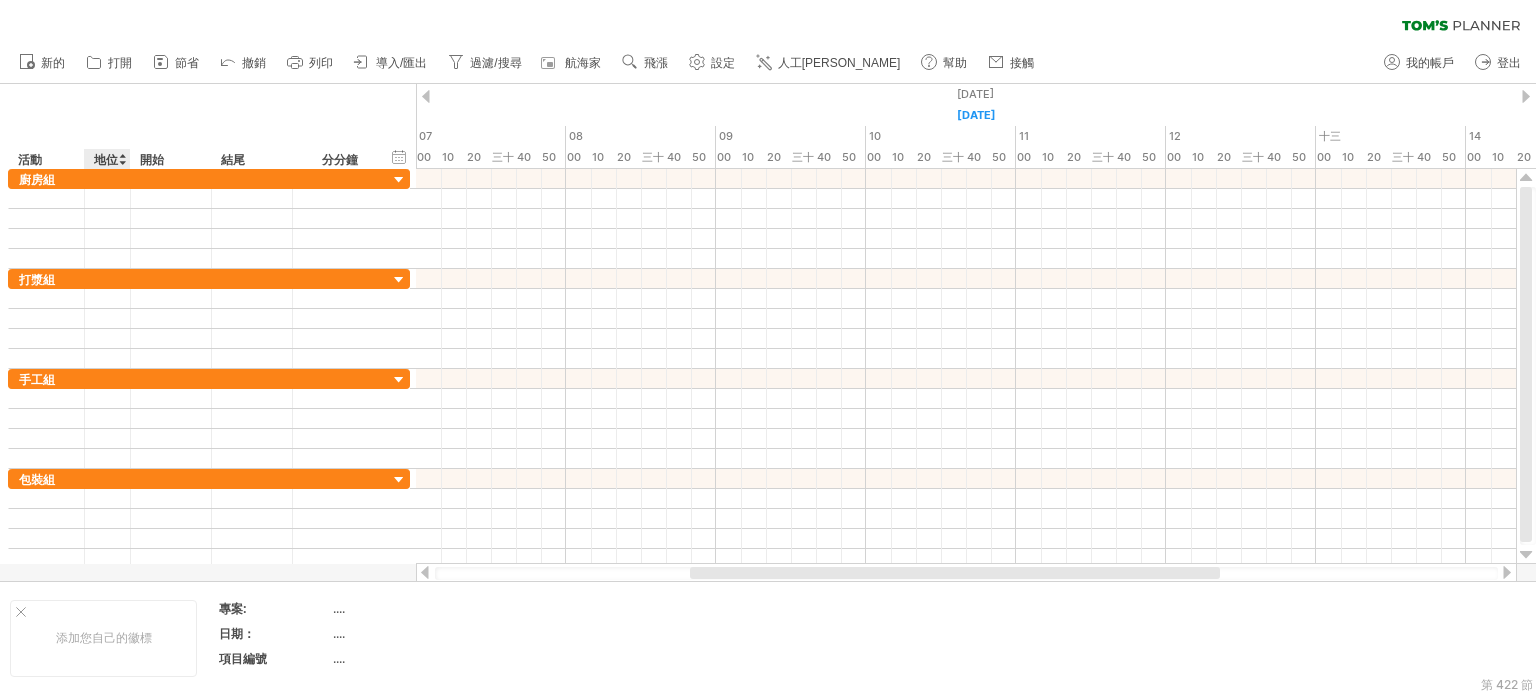 click on "地位" at bounding box center [106, 159] 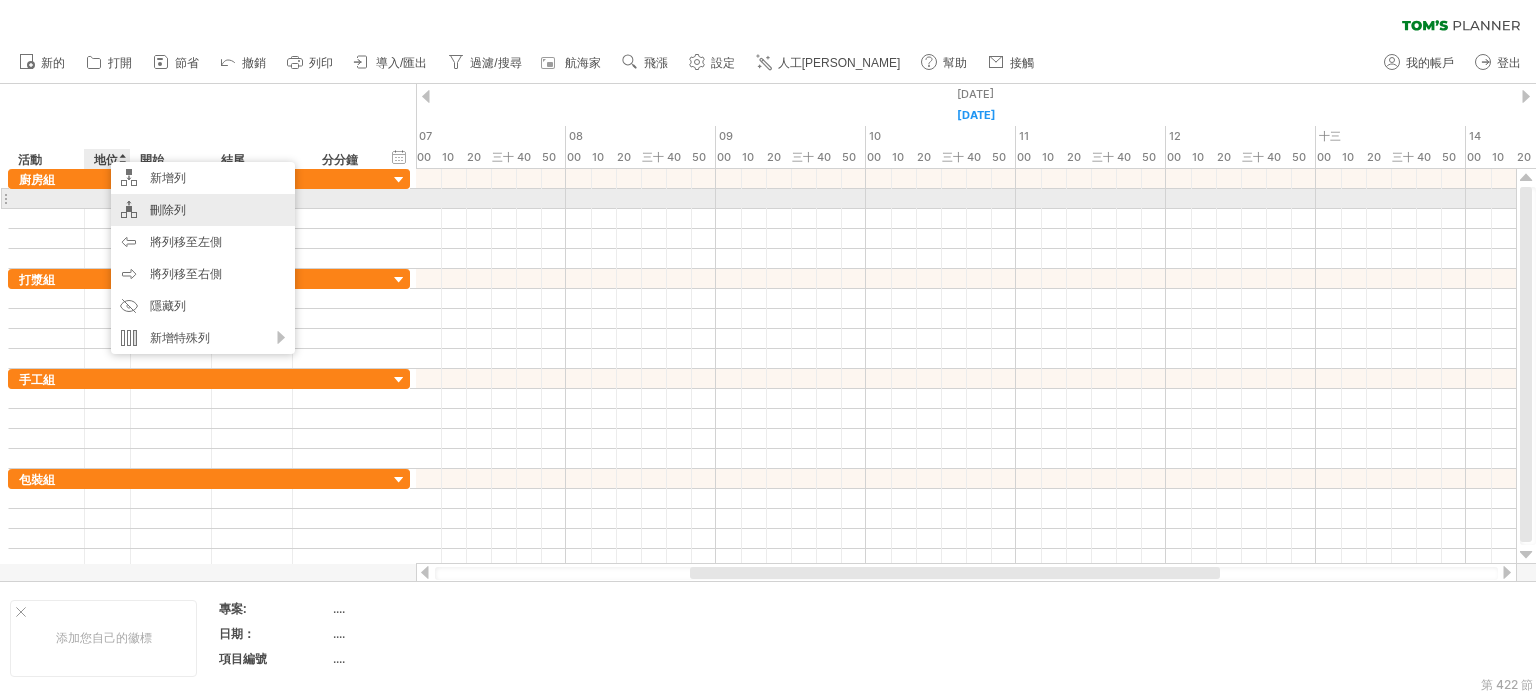click on "刪除列" at bounding box center (168, 209) 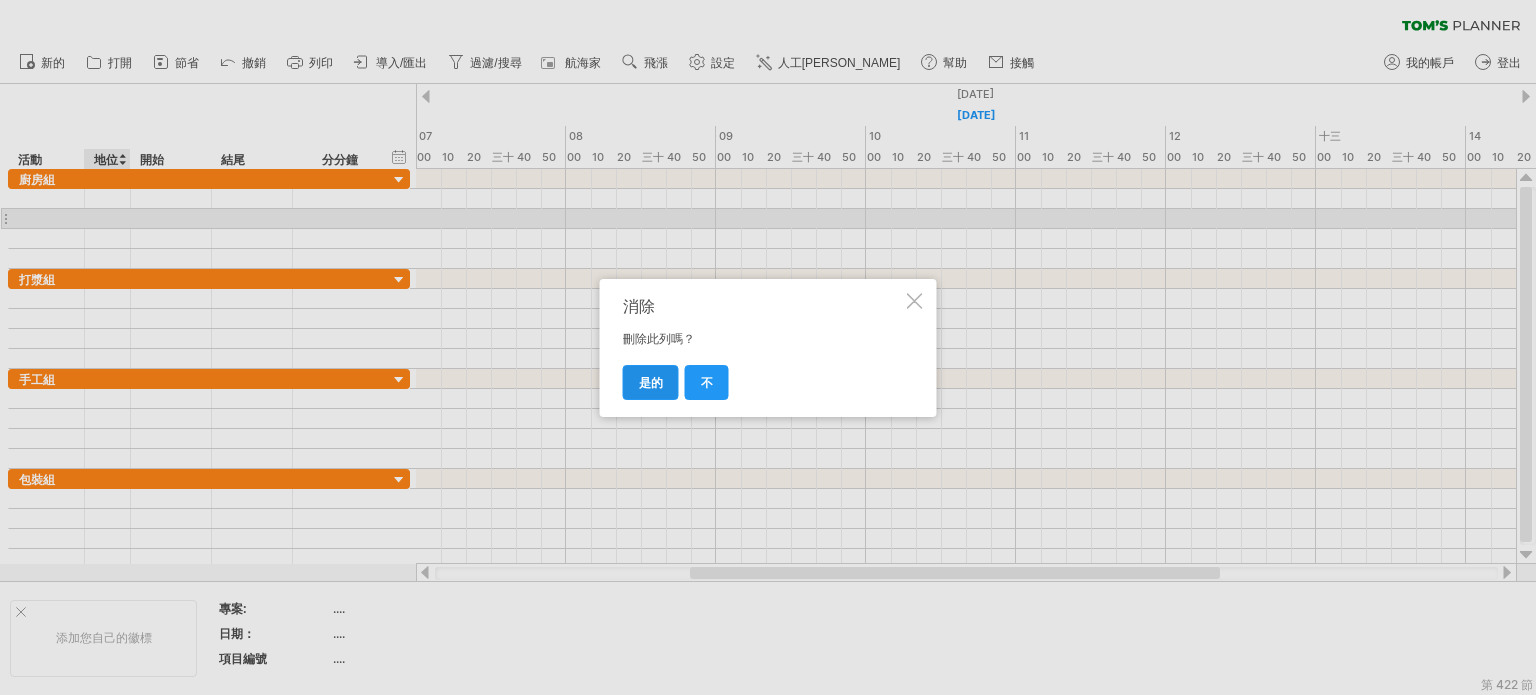 click on "是的" at bounding box center [651, 382] 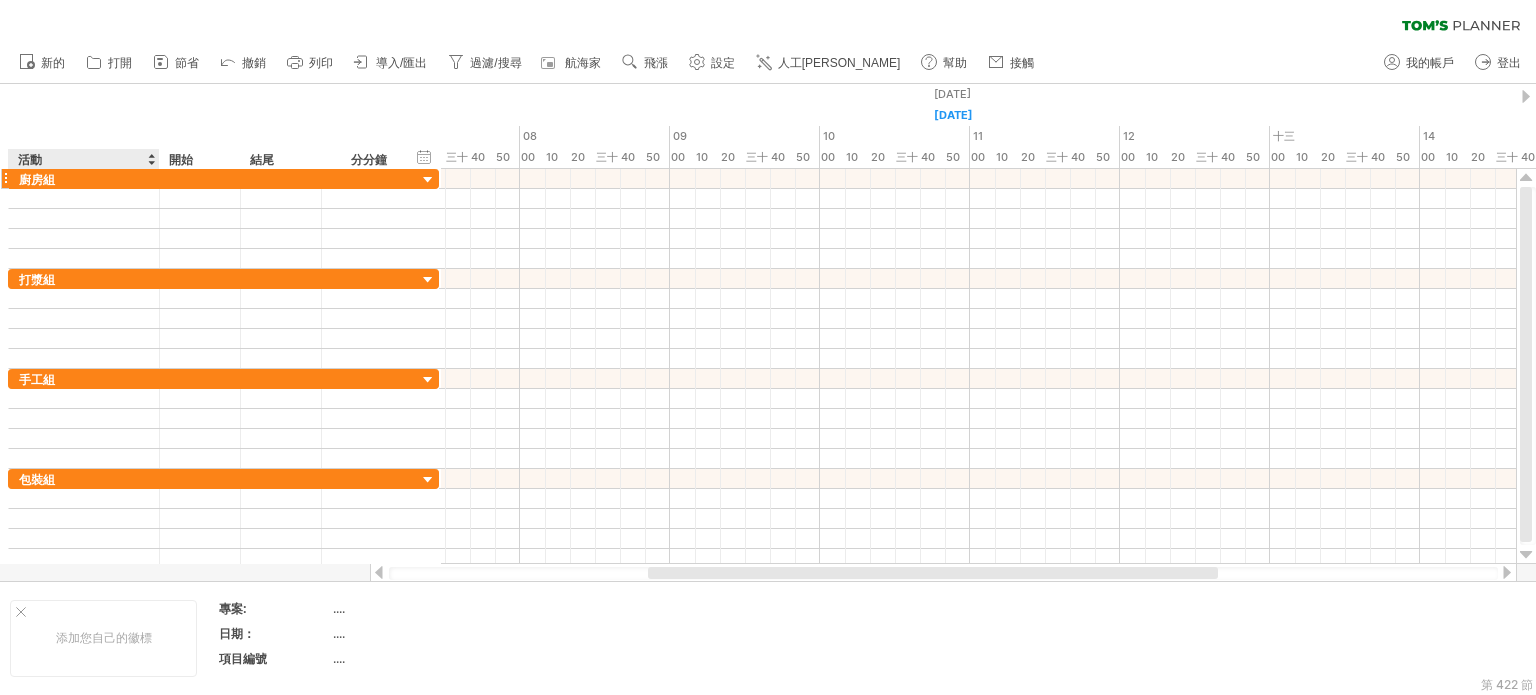 drag, startPoint x: 81, startPoint y: 162, endPoint x: 156, endPoint y: 182, distance: 77.62087 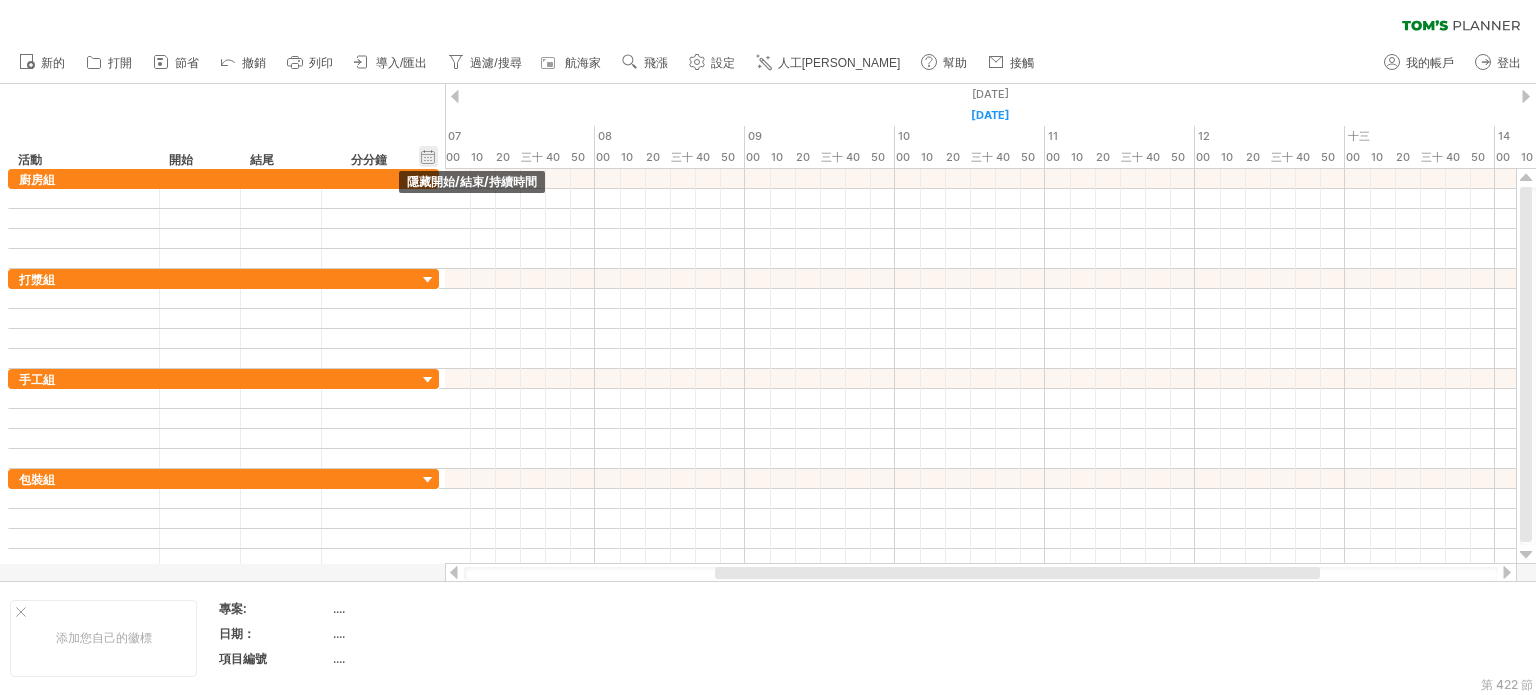 click on "隱藏開始/結束/持續時間 顯示開始/結束/持續時間" at bounding box center (428, 156) 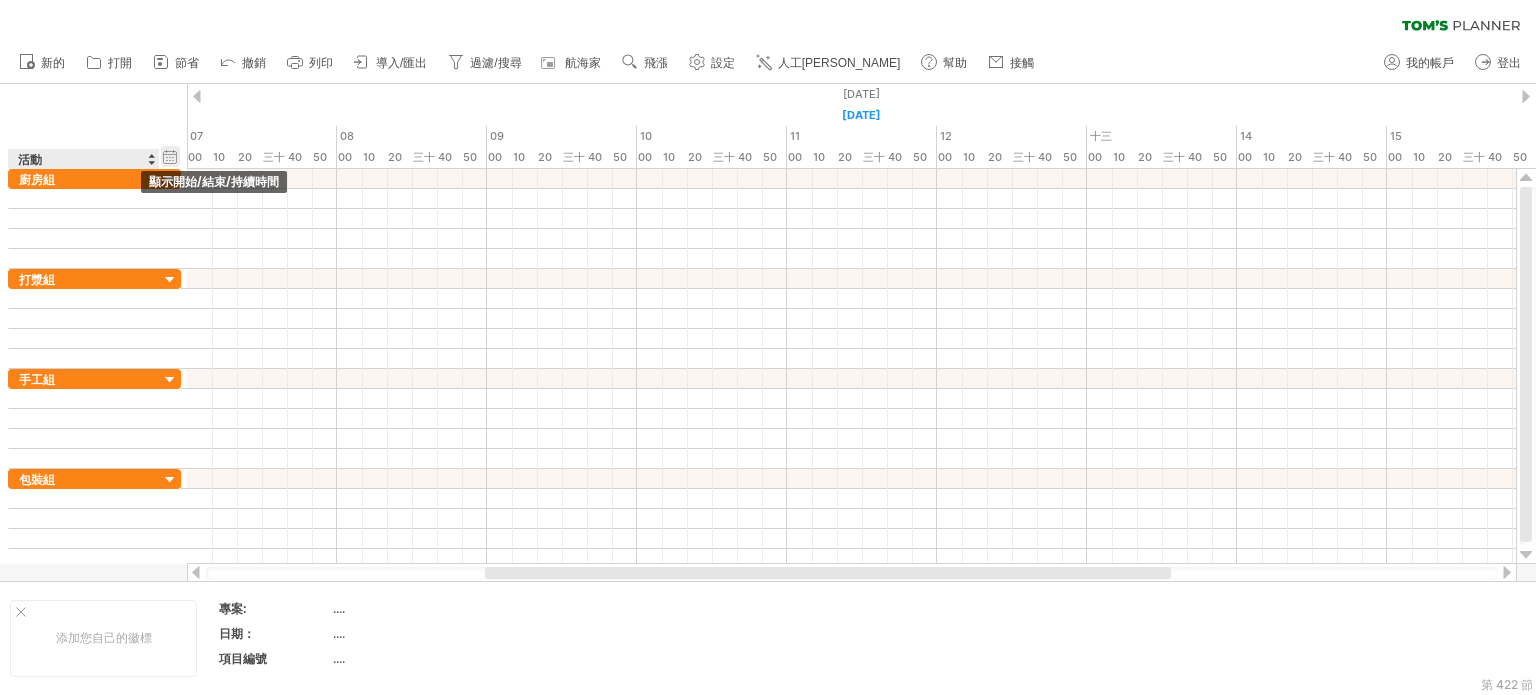 click on "隱藏開始/結束/持續時間 顯示開始/結束/持續時間" at bounding box center (170, 156) 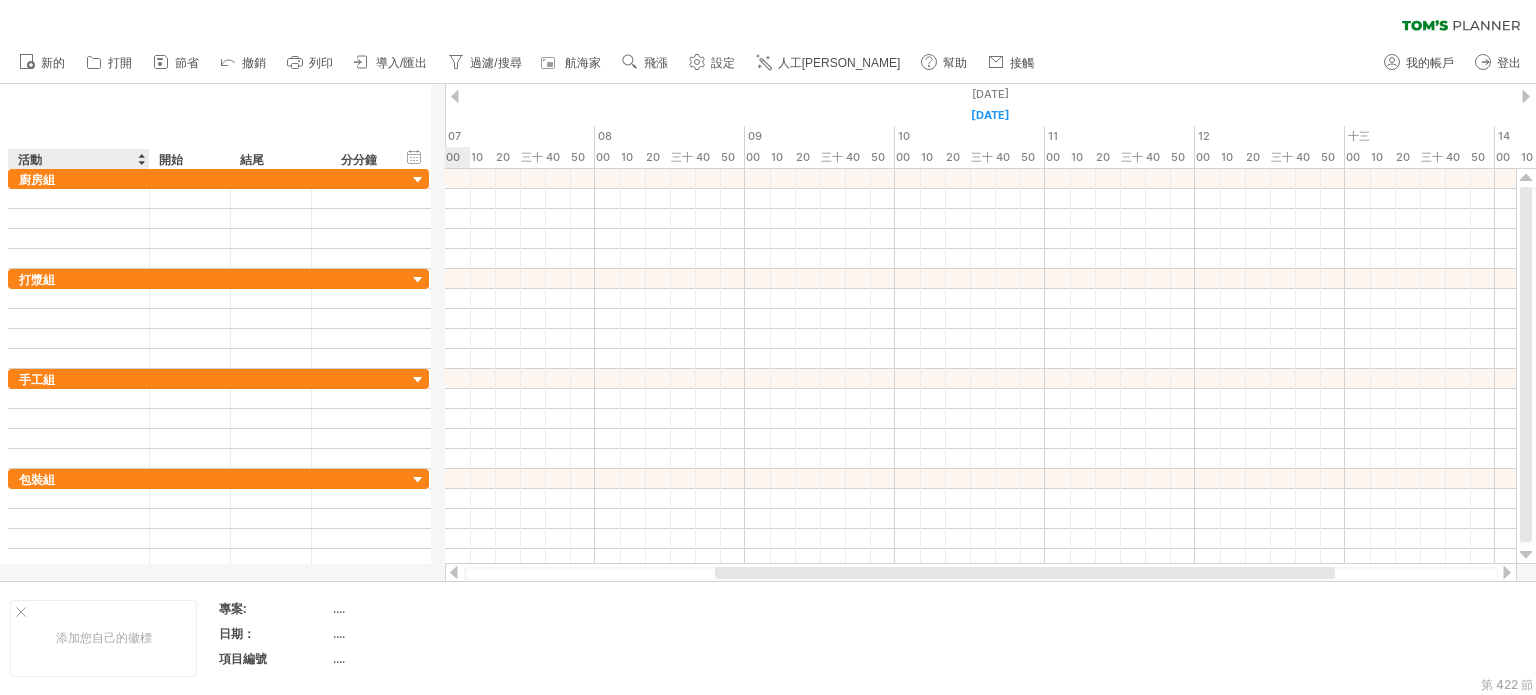 drag, startPoint x: 156, startPoint y: 156, endPoint x: 146, endPoint y: 160, distance: 10.770329 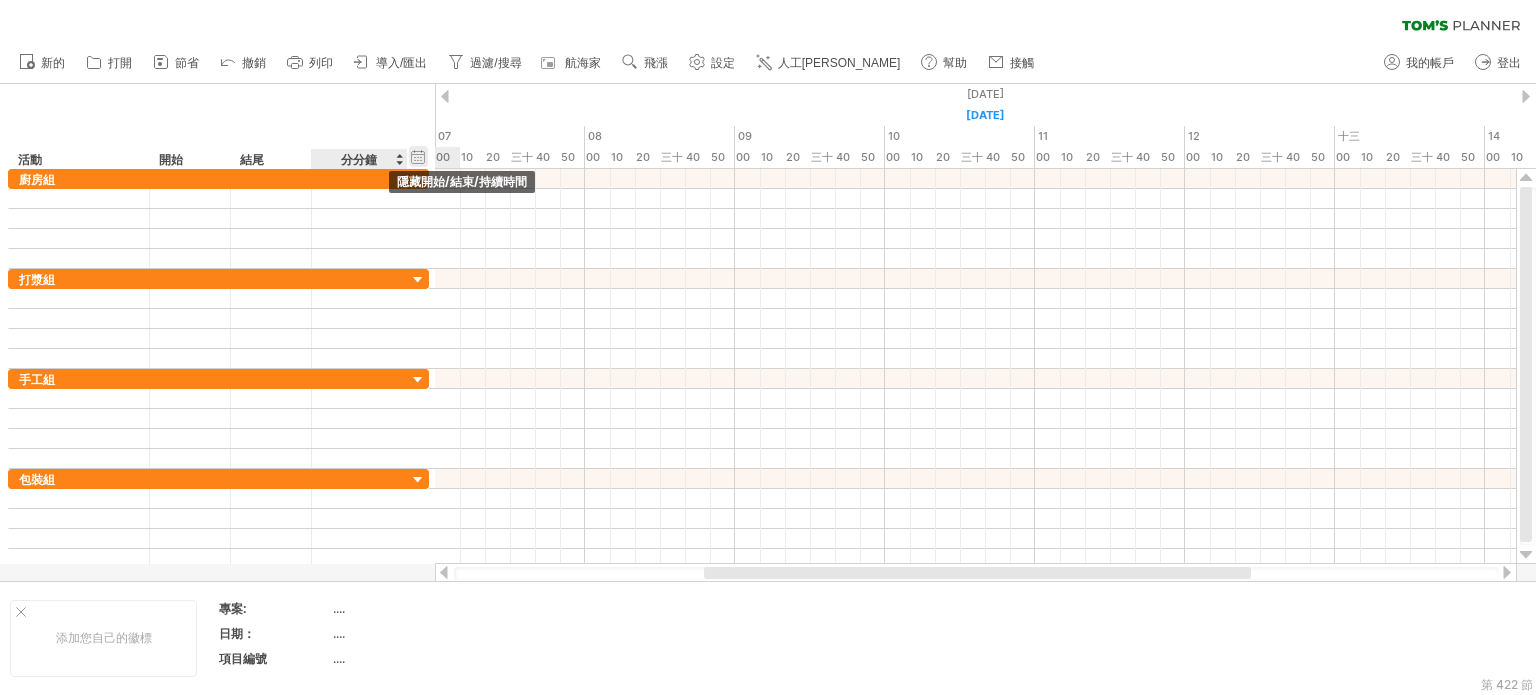 click on "隱藏開始/結束/持續時間 顯示開始/結束/持續時間" at bounding box center [418, 156] 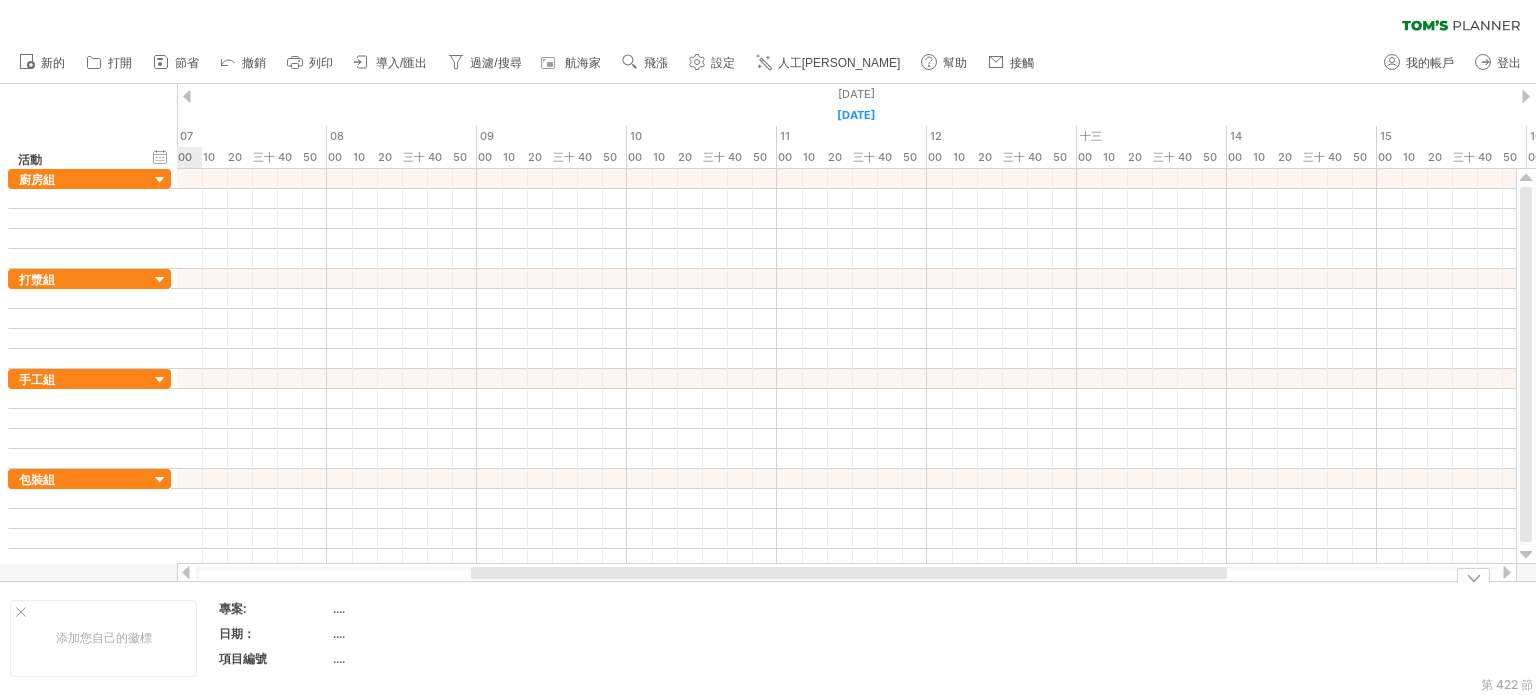 drag, startPoint x: 582, startPoint y: 572, endPoint x: 579, endPoint y: 587, distance: 15.297058 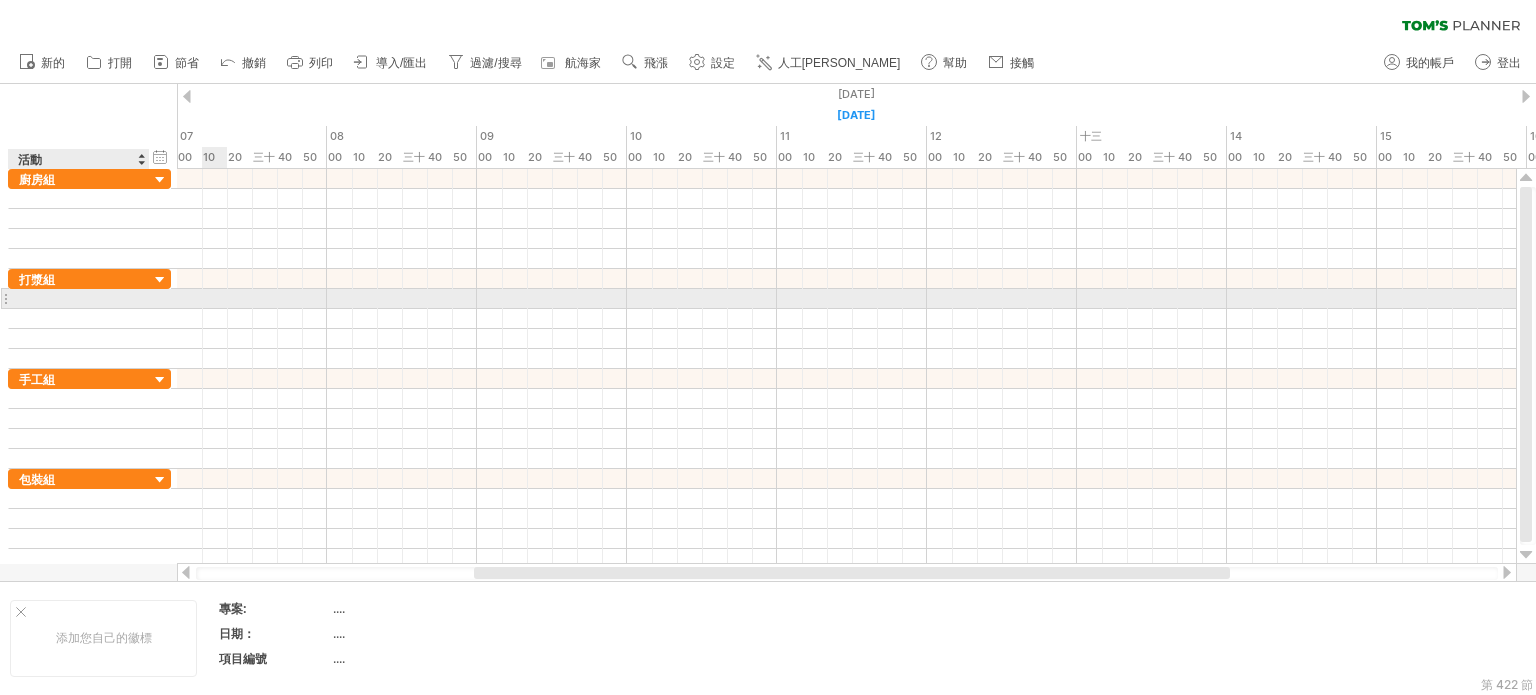 click at bounding box center [79, 298] 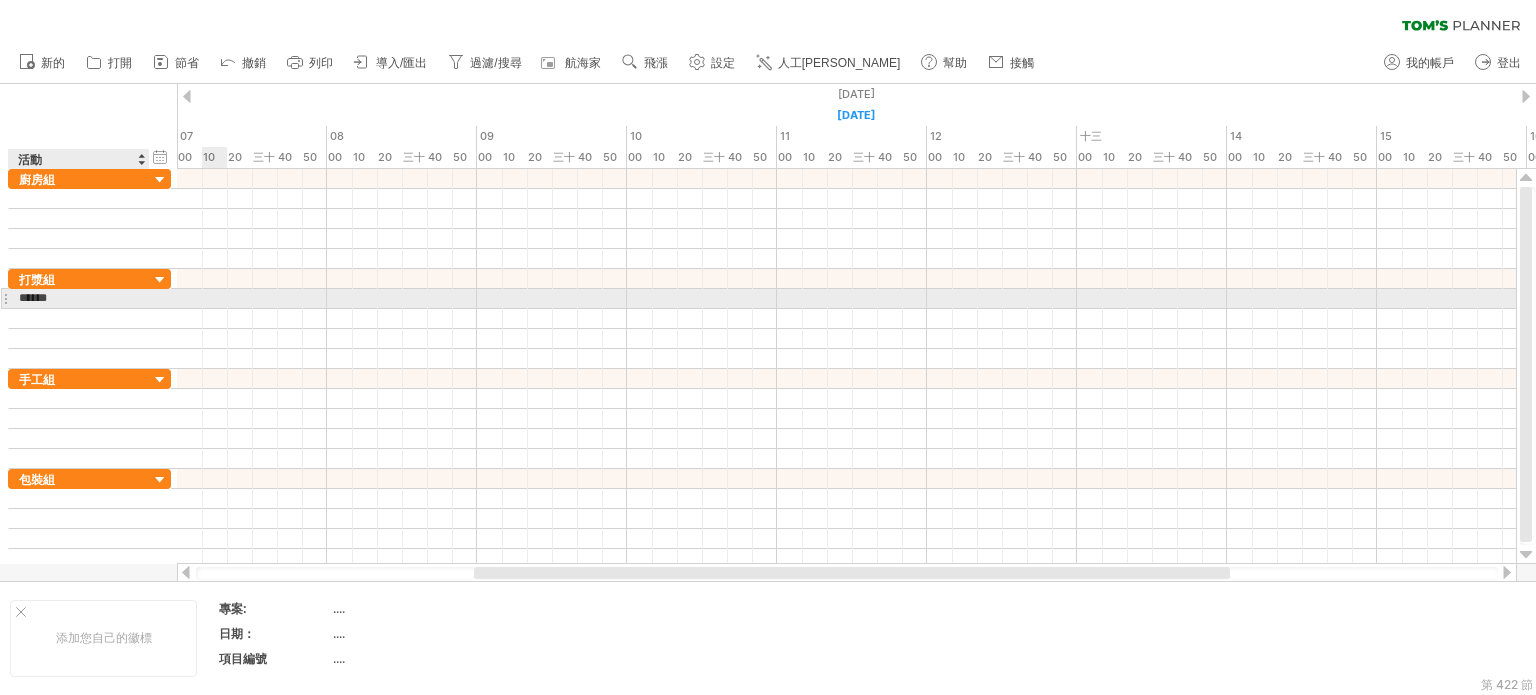 type on "******" 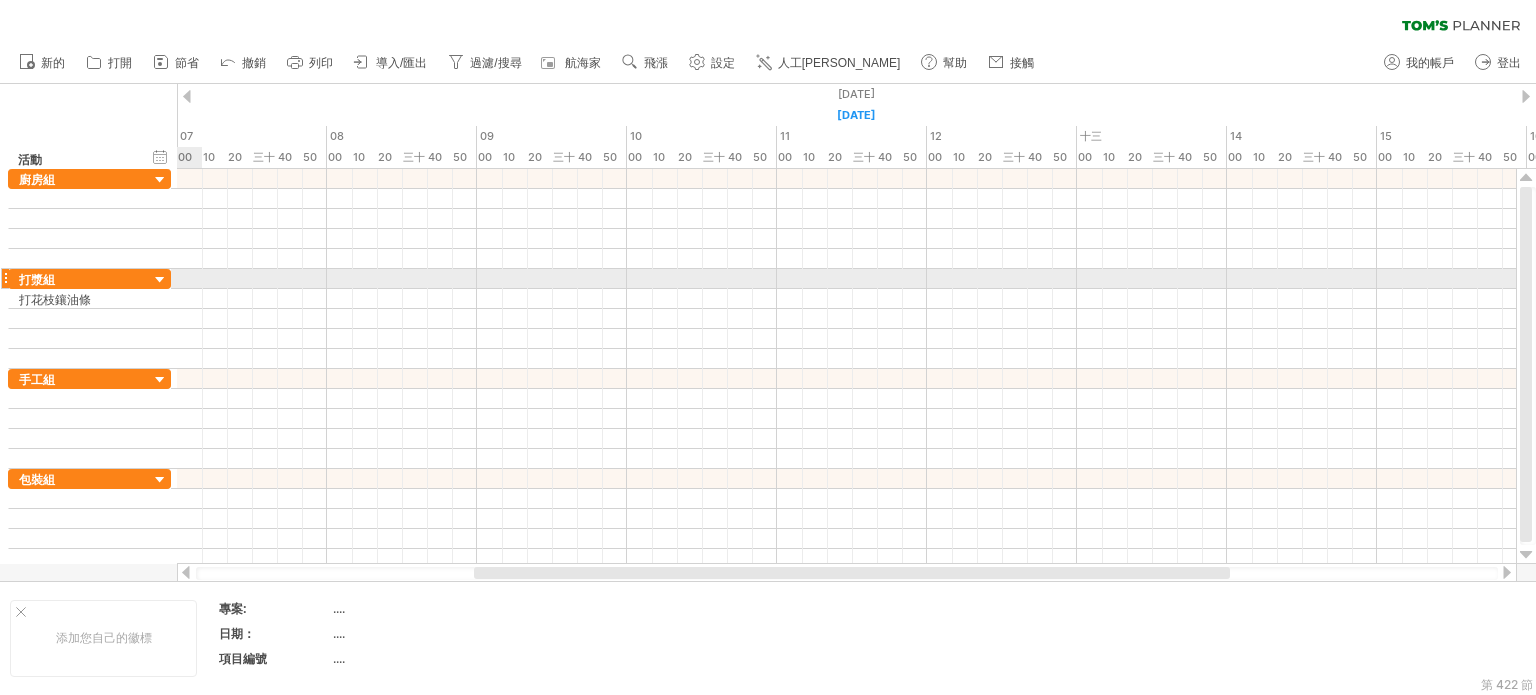 click at bounding box center (846, 279) 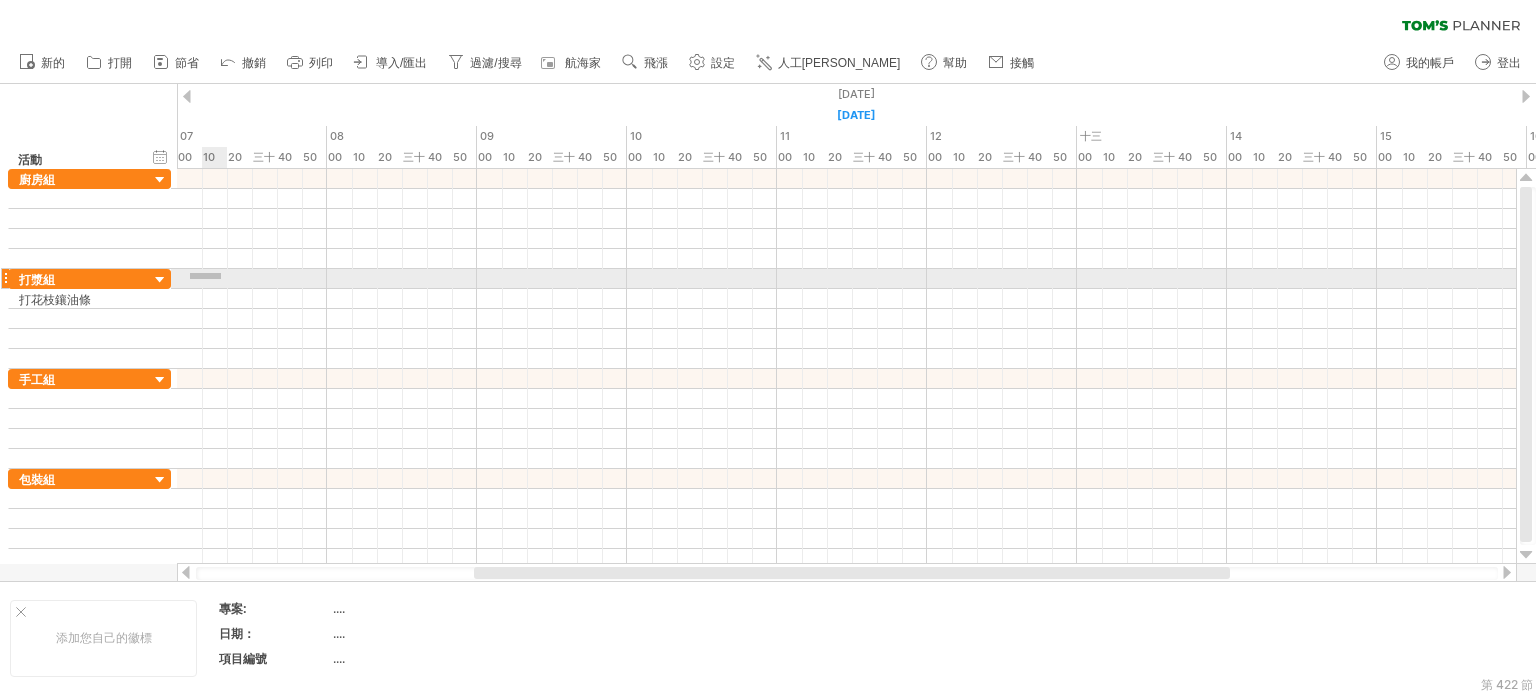 drag, startPoint x: 190, startPoint y: 279, endPoint x: 221, endPoint y: 273, distance: 31.575306 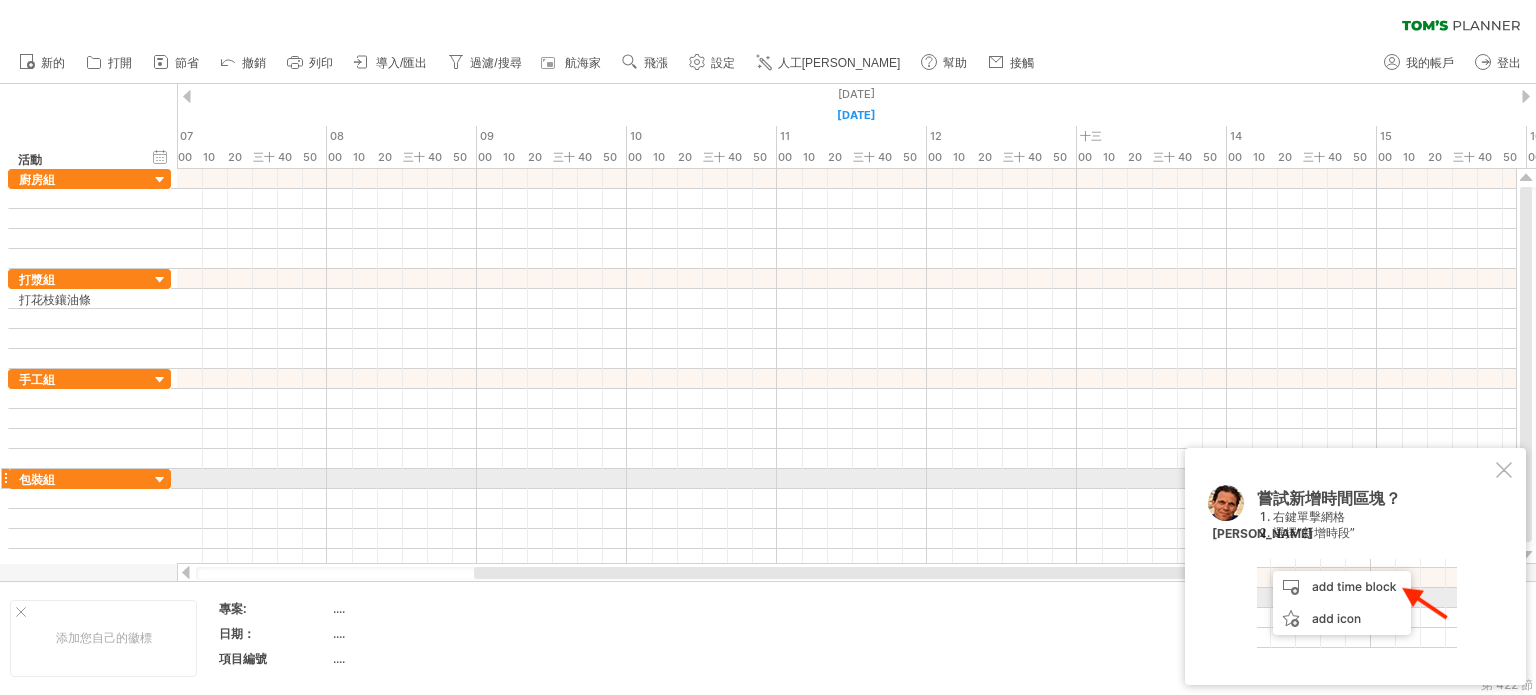 click at bounding box center (1504, 470) 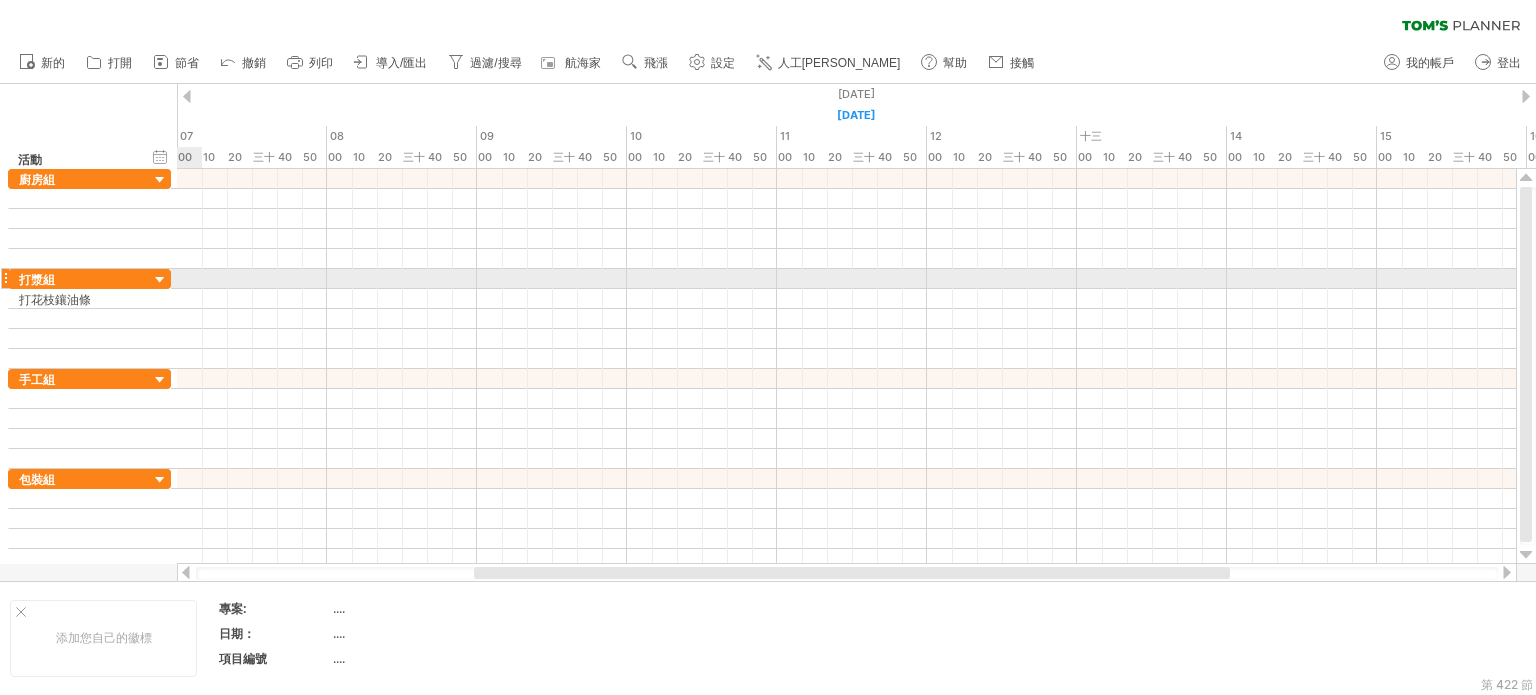 click at bounding box center (846, 279) 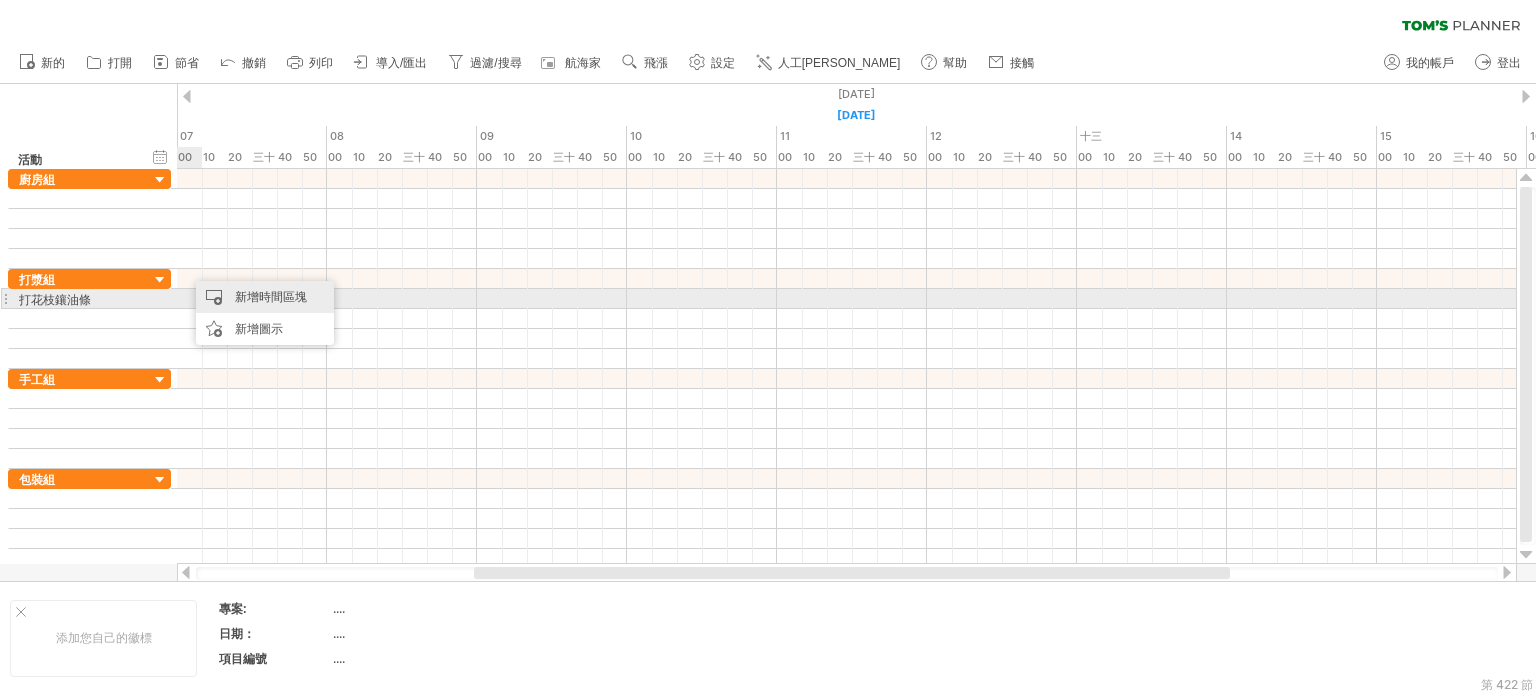 click on "新增時間區塊" at bounding box center (265, 297) 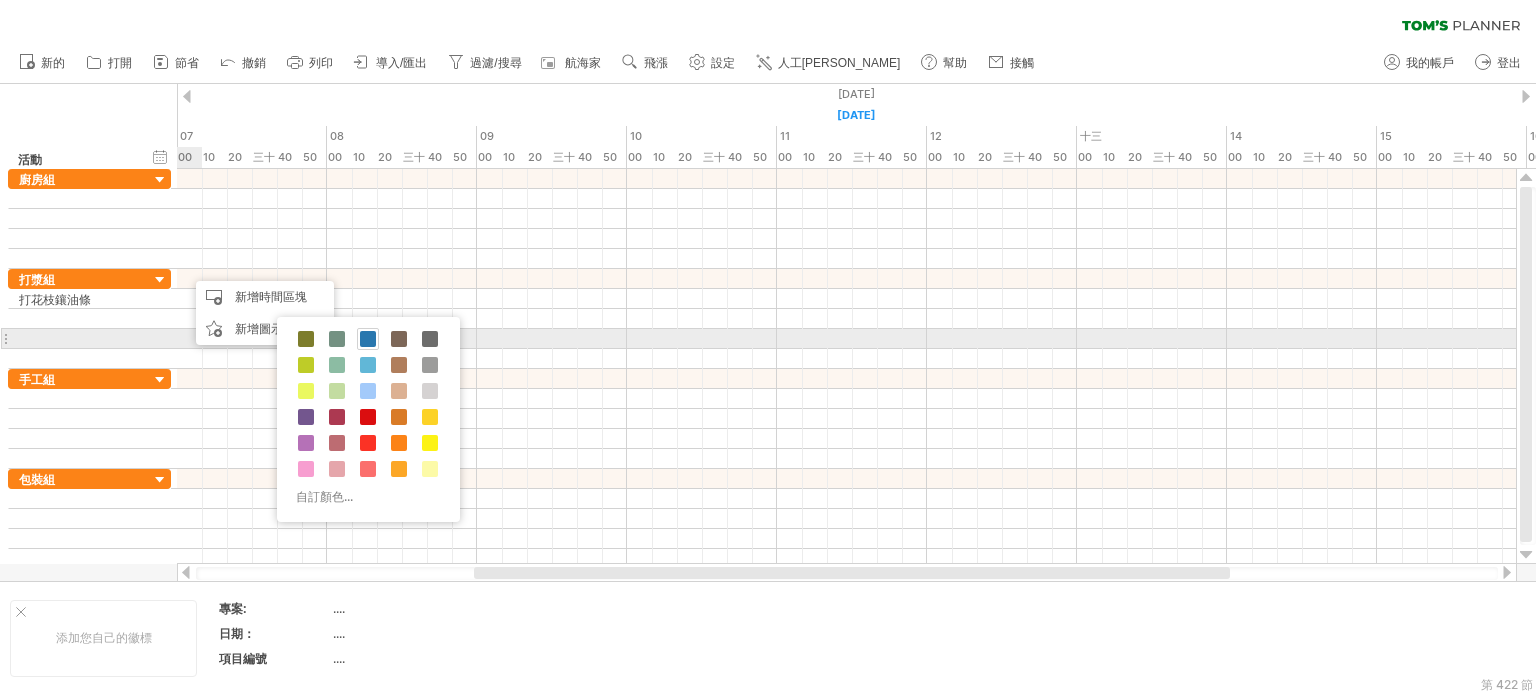 click at bounding box center (368, 339) 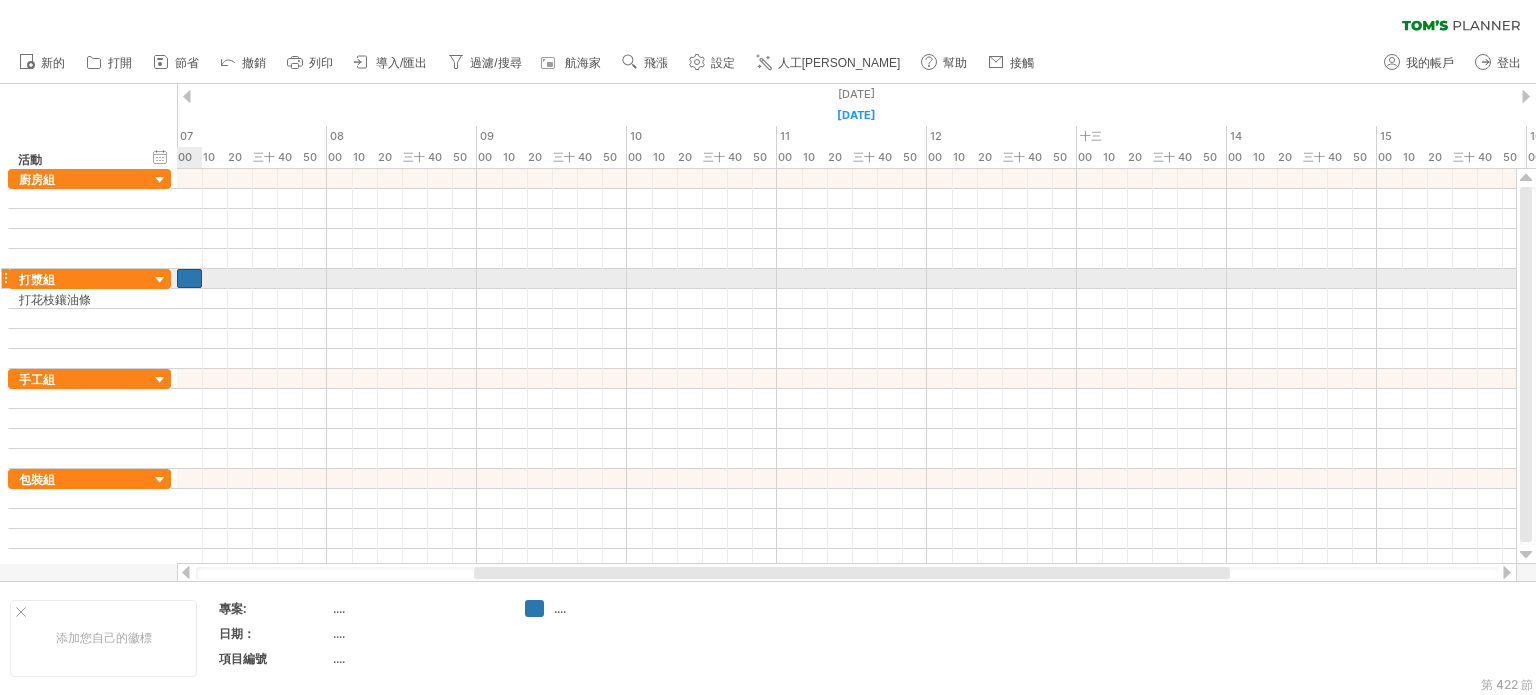 click at bounding box center (189, 278) 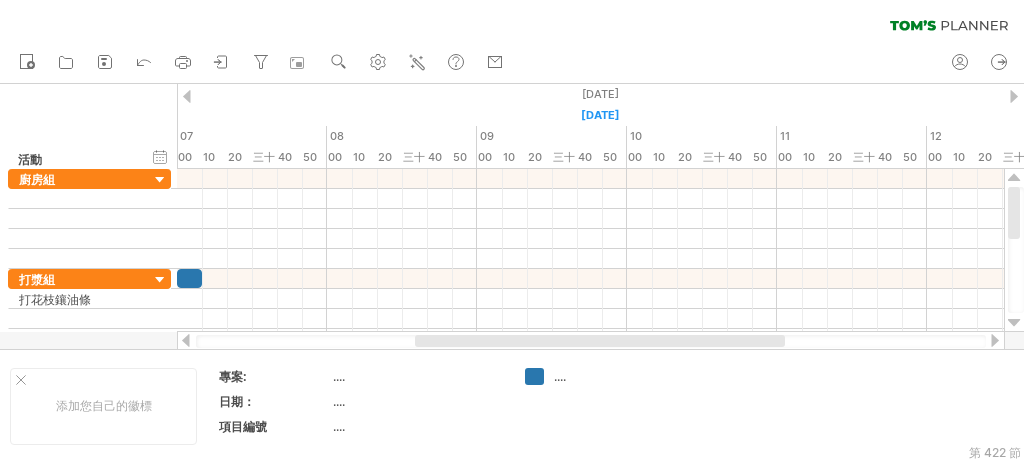 drag, startPoint x: 1535, startPoint y: 0, endPoint x: 573, endPoint y: 246, distance: 992.9552 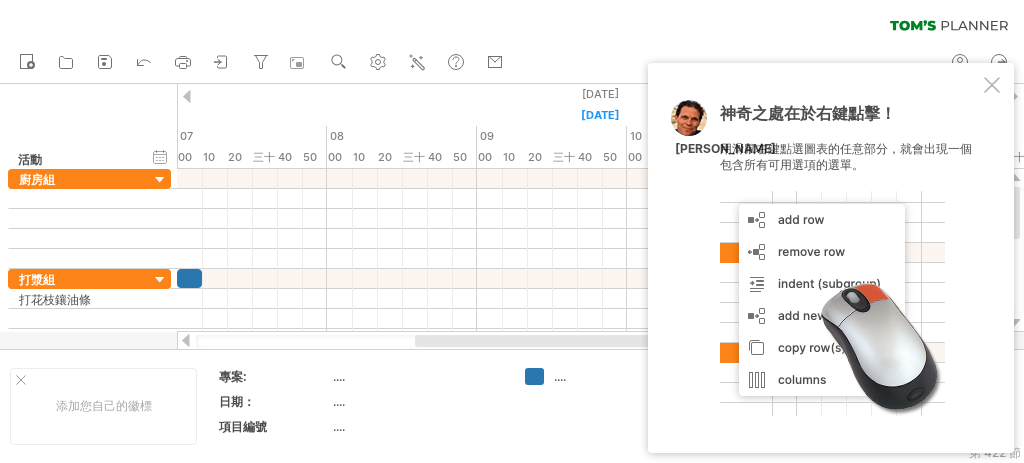 drag, startPoint x: 992, startPoint y: 80, endPoint x: 970, endPoint y: 90, distance: 24.166092 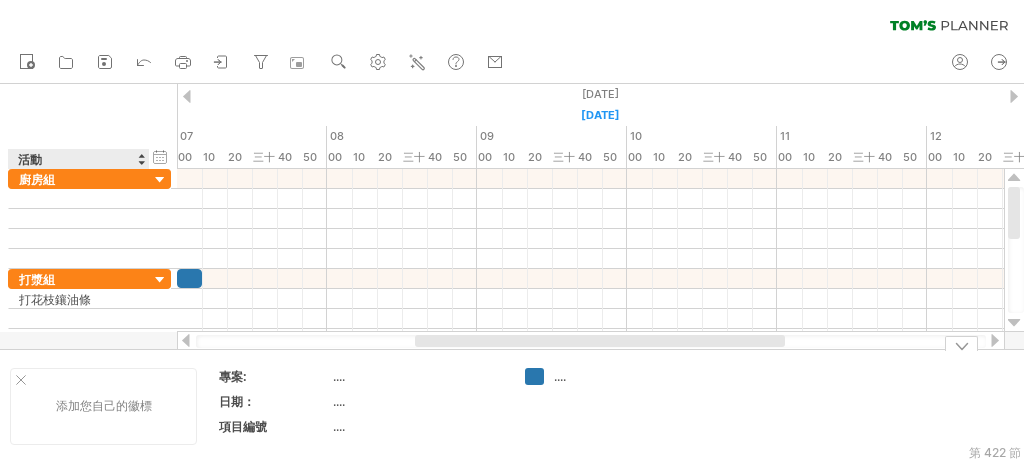click at bounding box center [21, 380] 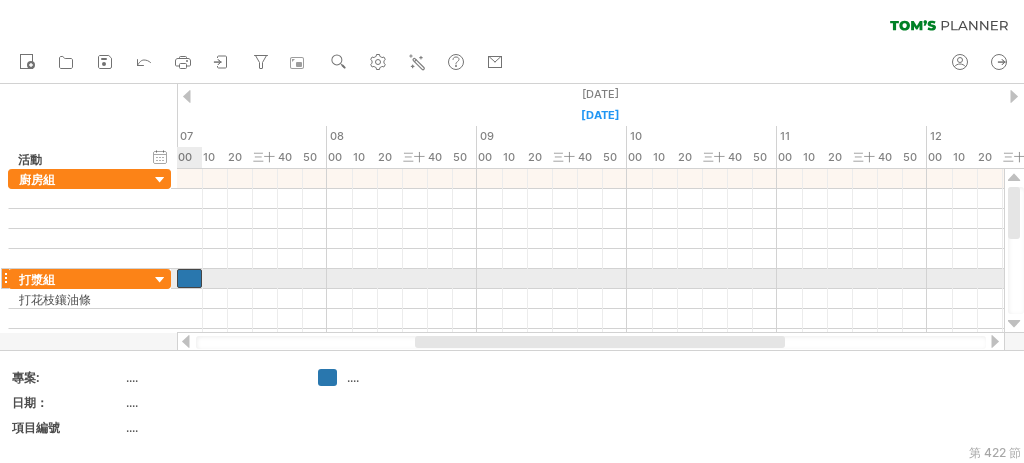 click at bounding box center (189, 278) 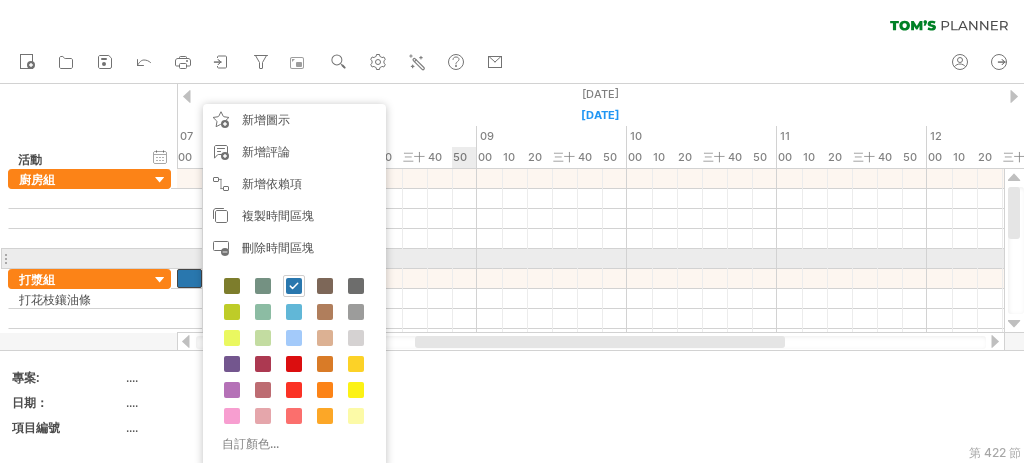 click at bounding box center [590, 259] 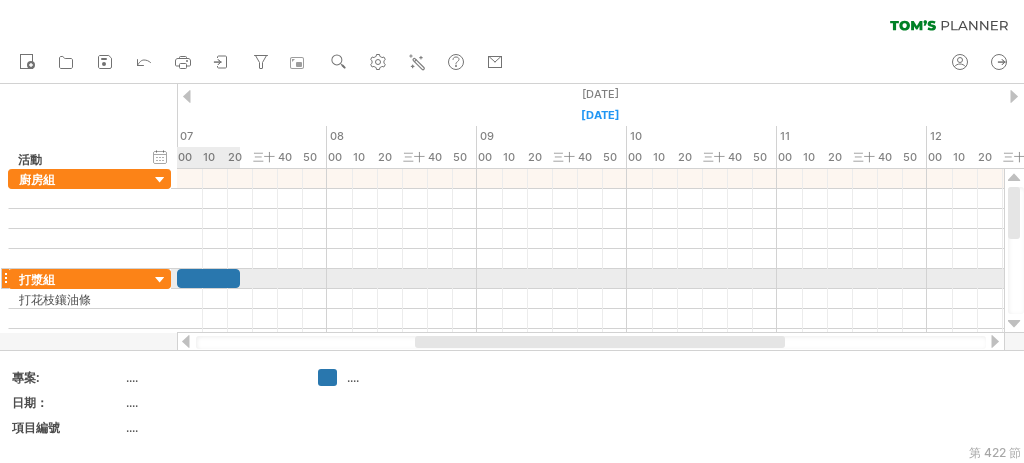drag, startPoint x: 198, startPoint y: 277, endPoint x: 247, endPoint y: 278, distance: 49.010204 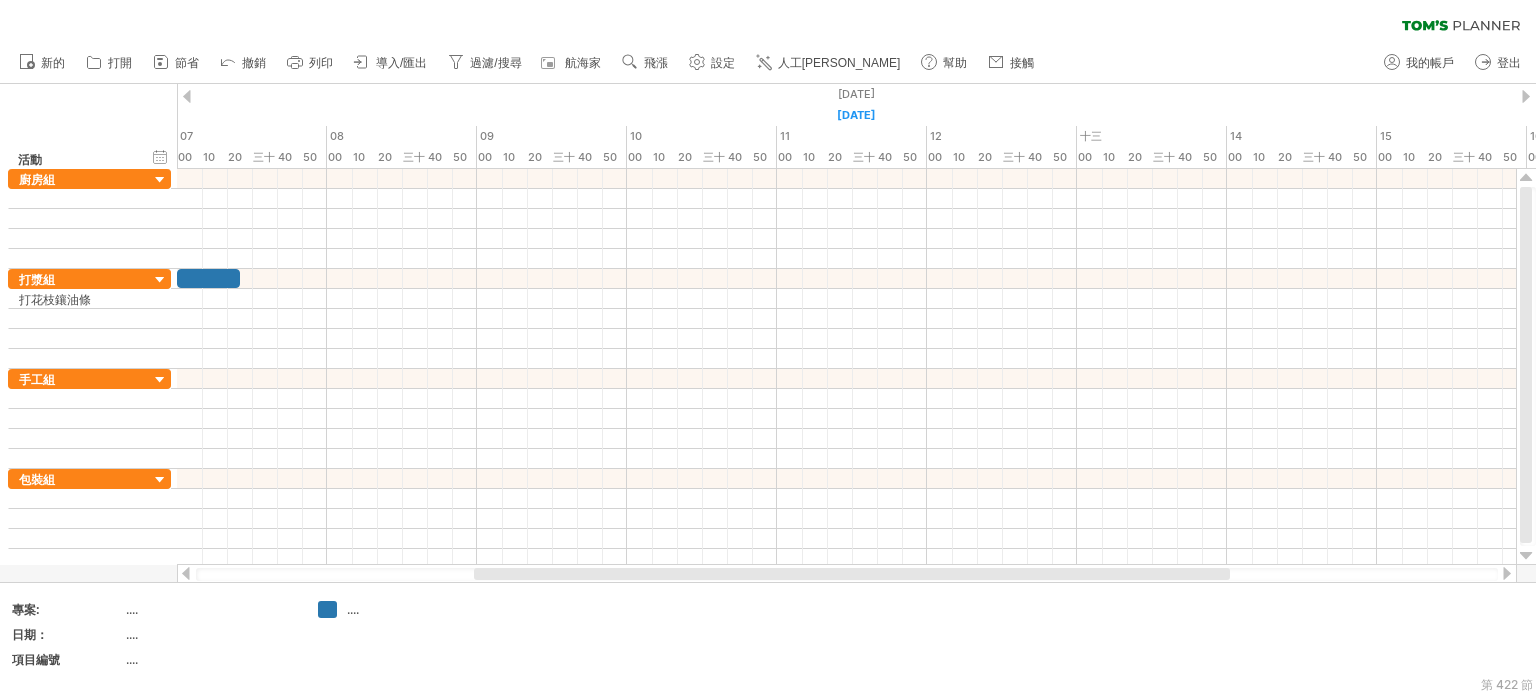 drag, startPoint x: 1019, startPoint y: 0, endPoint x: 753, endPoint y: 358, distance: 446.0045 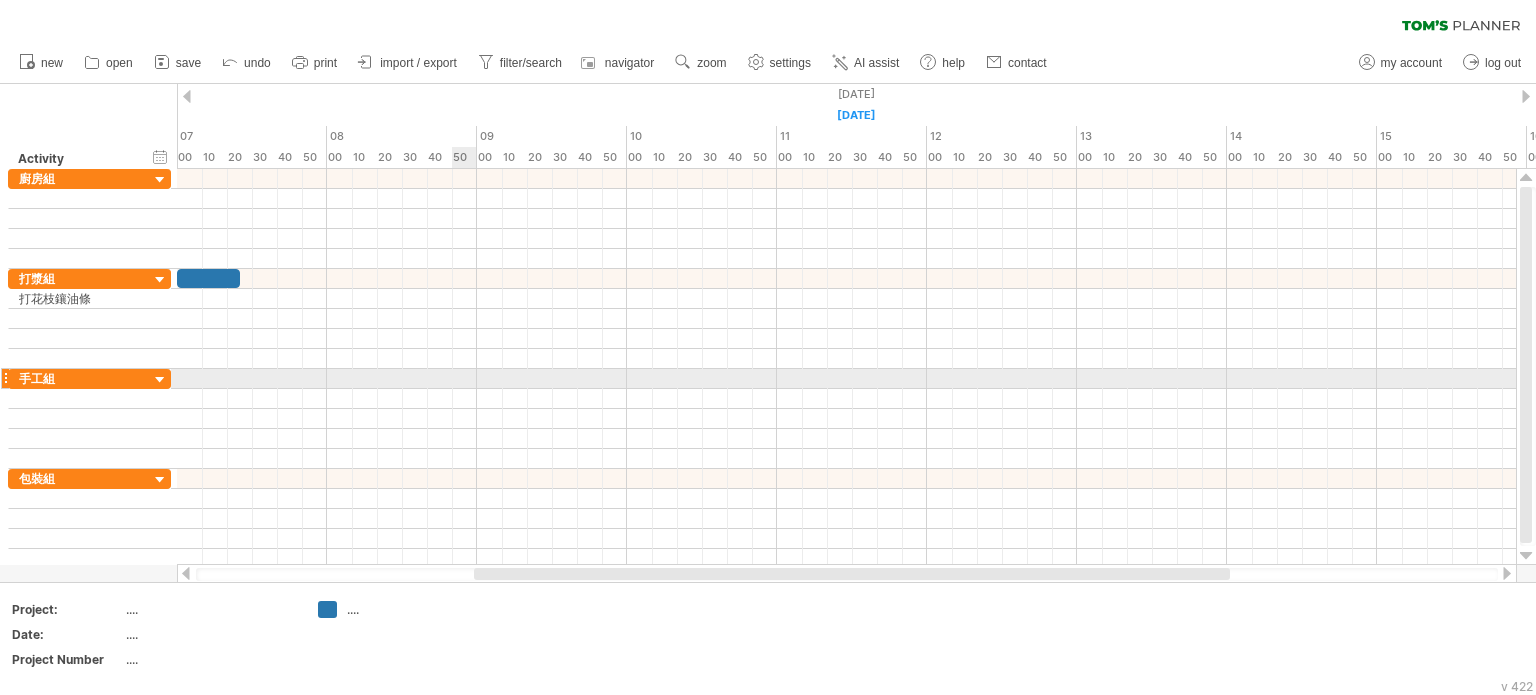 click at bounding box center (846, 379) 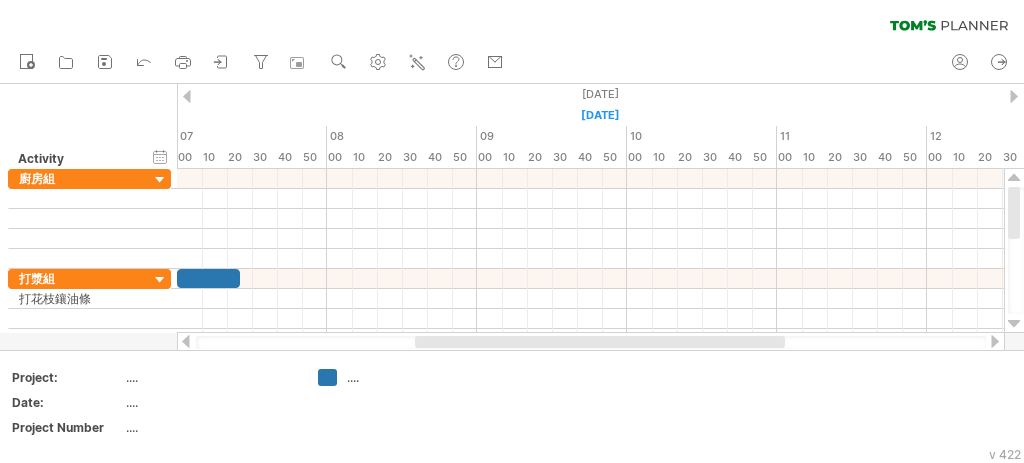 drag, startPoint x: 1535, startPoint y: 0, endPoint x: 437, endPoint y: 251, distance: 1126.3236 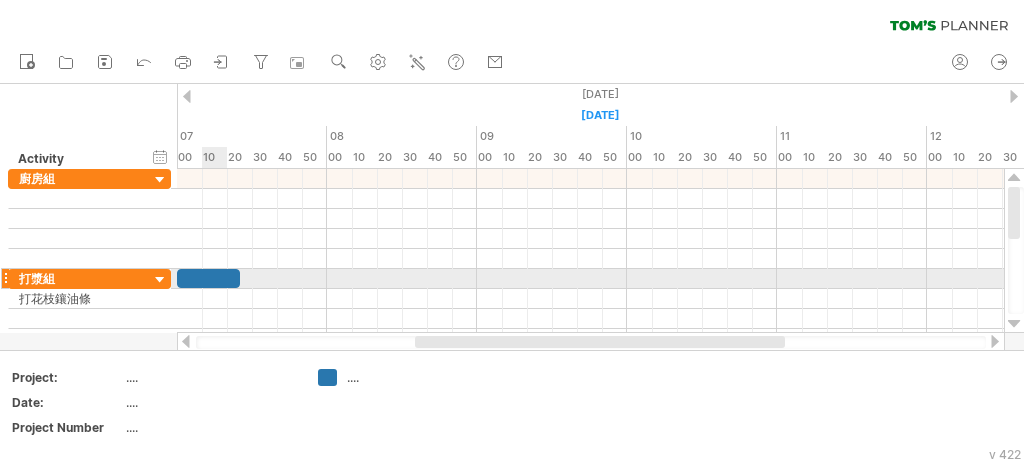 click at bounding box center [208, 278] 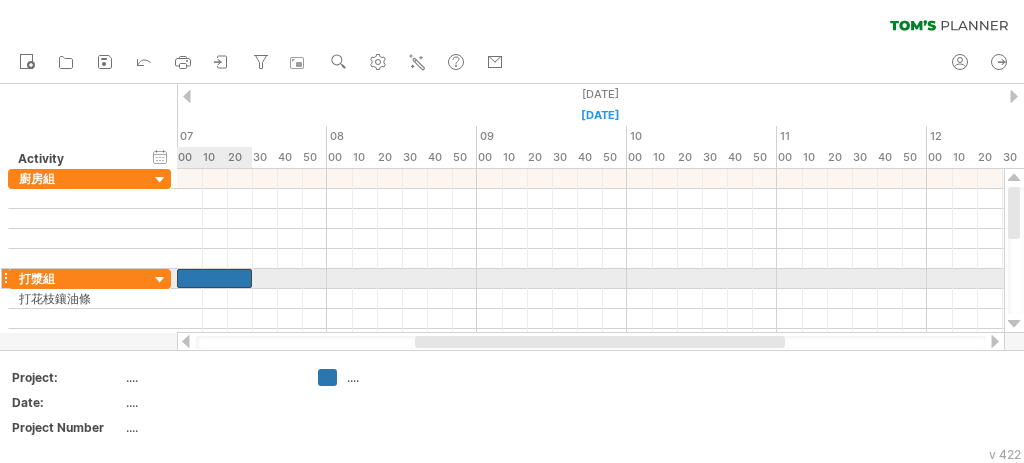 click at bounding box center (214, 278) 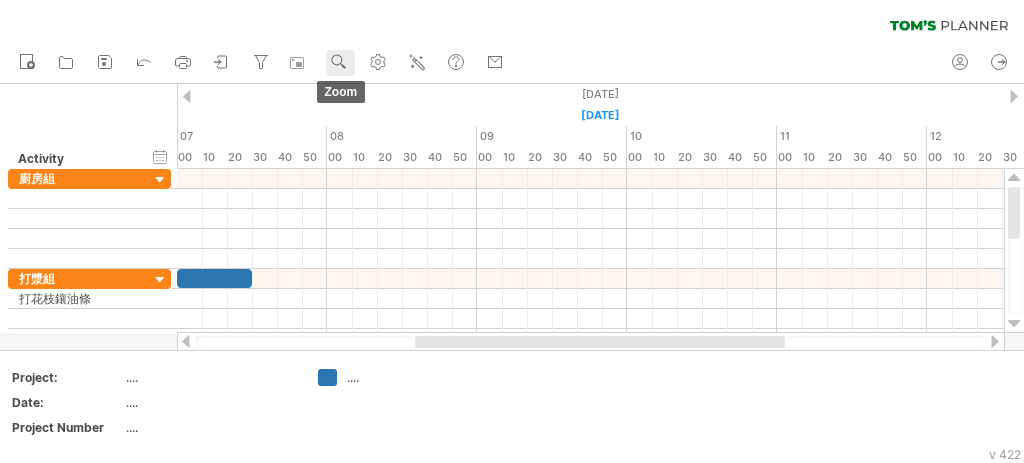 click 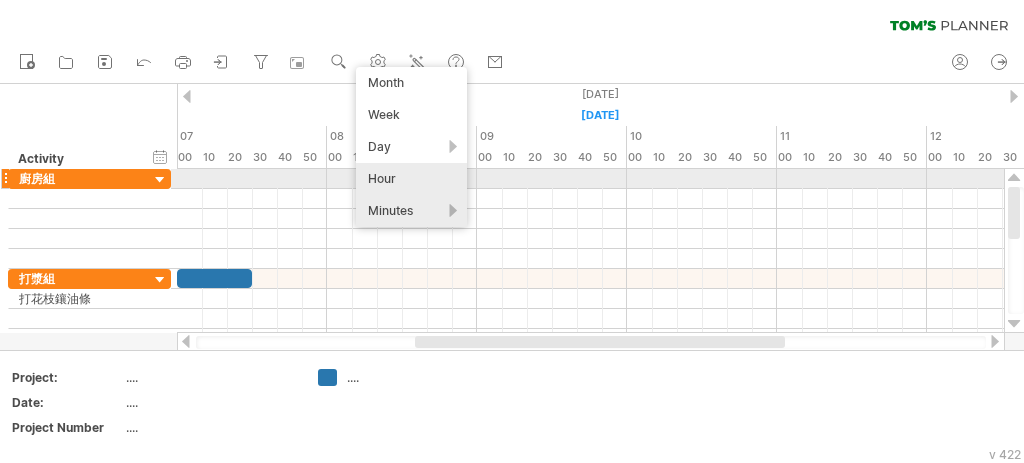click on "Hour" at bounding box center (411, 179) 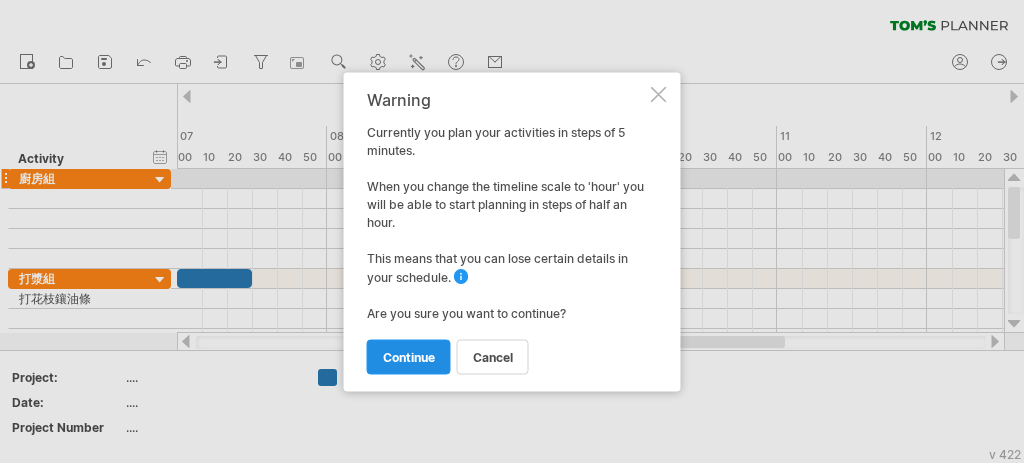 click on "continue" at bounding box center (409, 356) 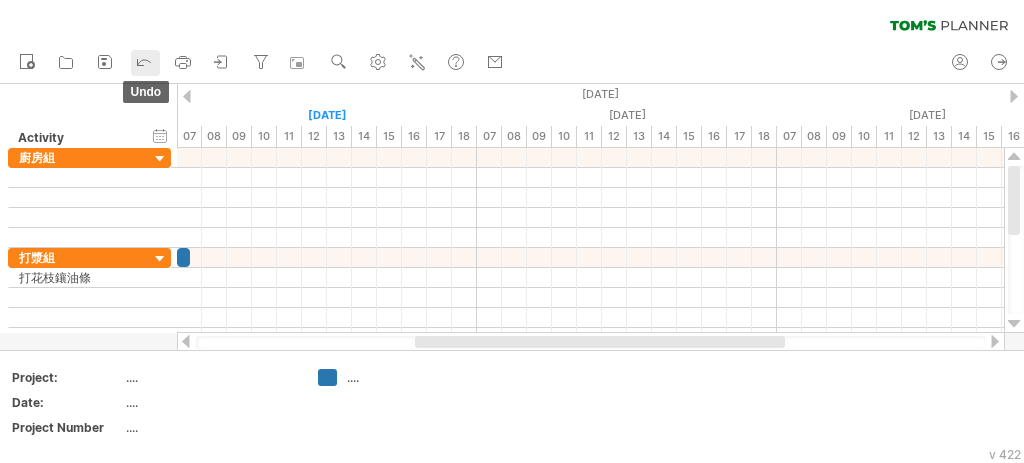 click 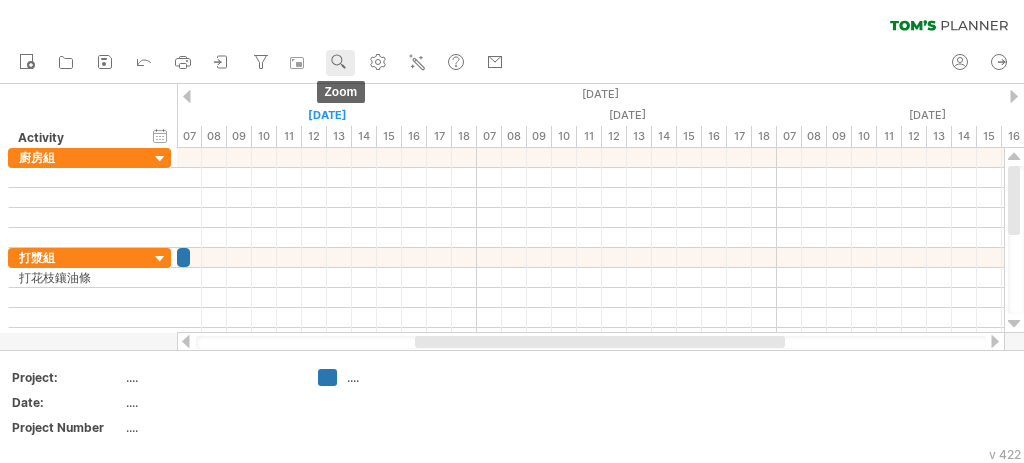 click on "zoom" at bounding box center (340, 63) 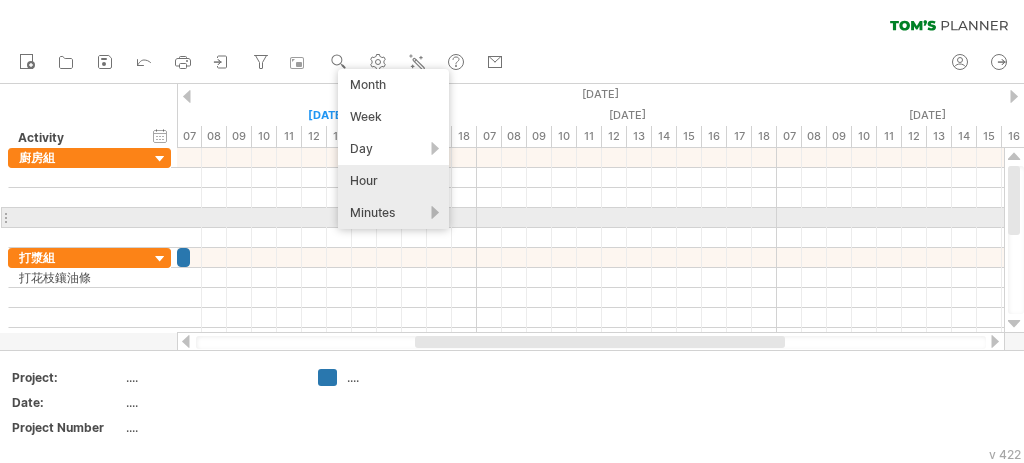 click on "Minutes" at bounding box center (393, 213) 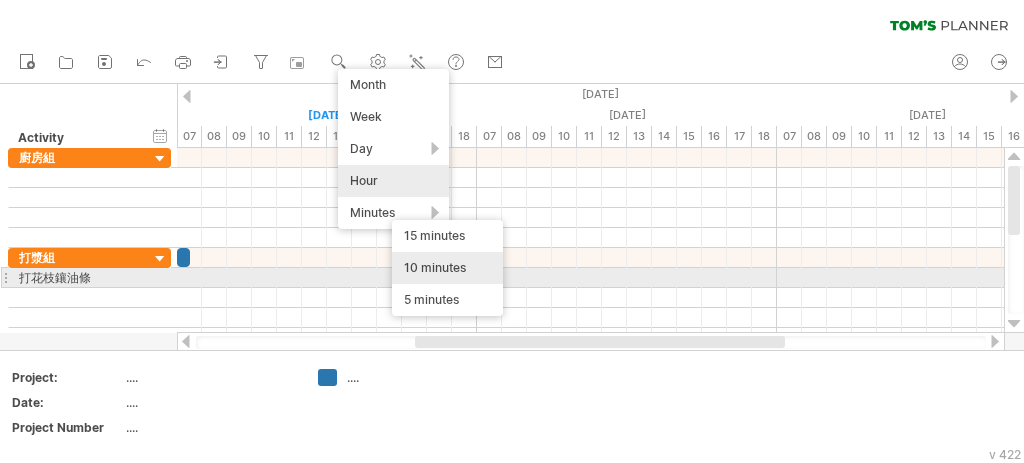 click on "10 minutes" at bounding box center (447, 268) 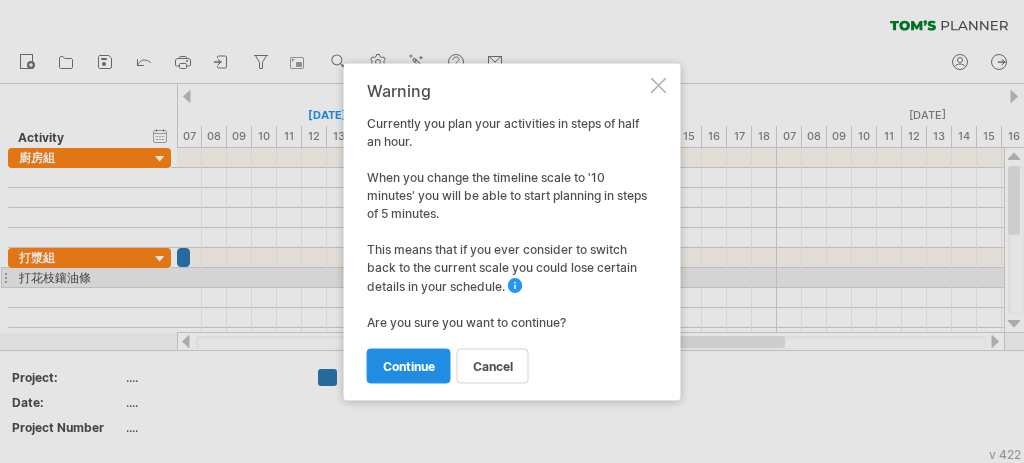 click on "continue" at bounding box center [409, 365] 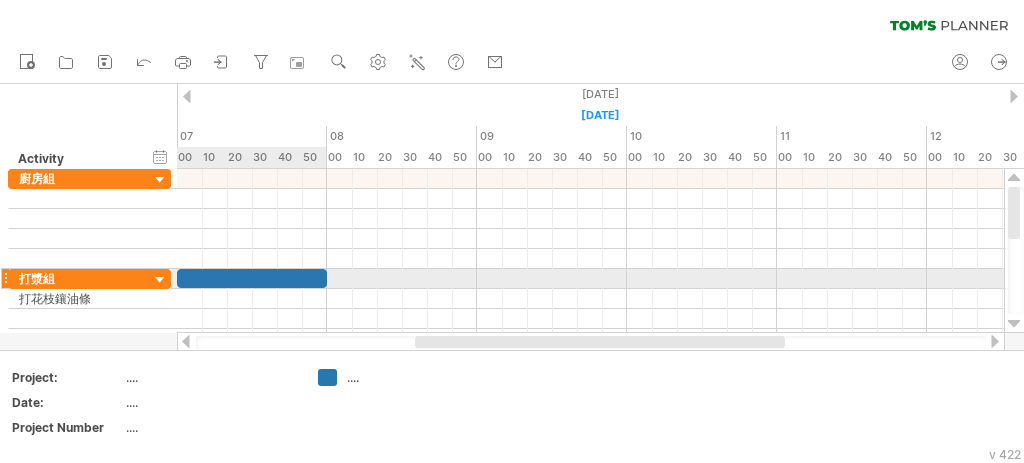 drag, startPoint x: 238, startPoint y: 276, endPoint x: 329, endPoint y: 276, distance: 91 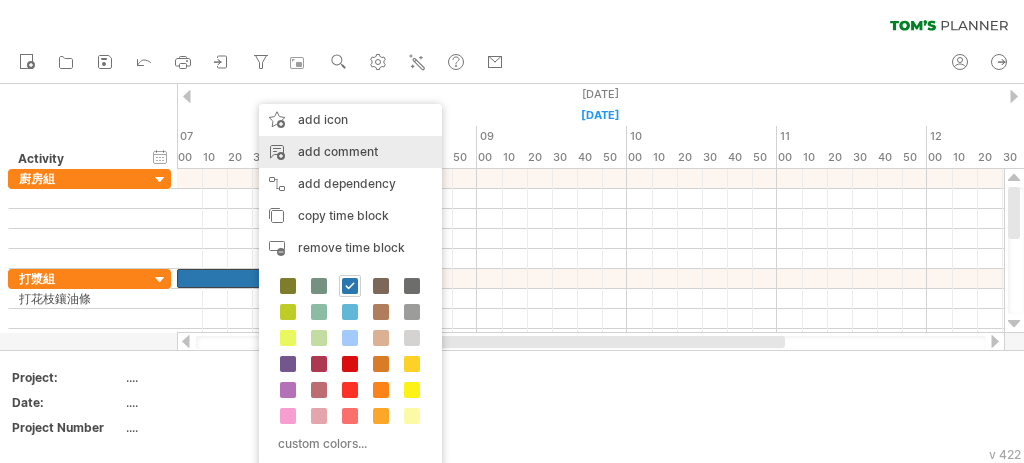 click on "add comment" at bounding box center [350, 152] 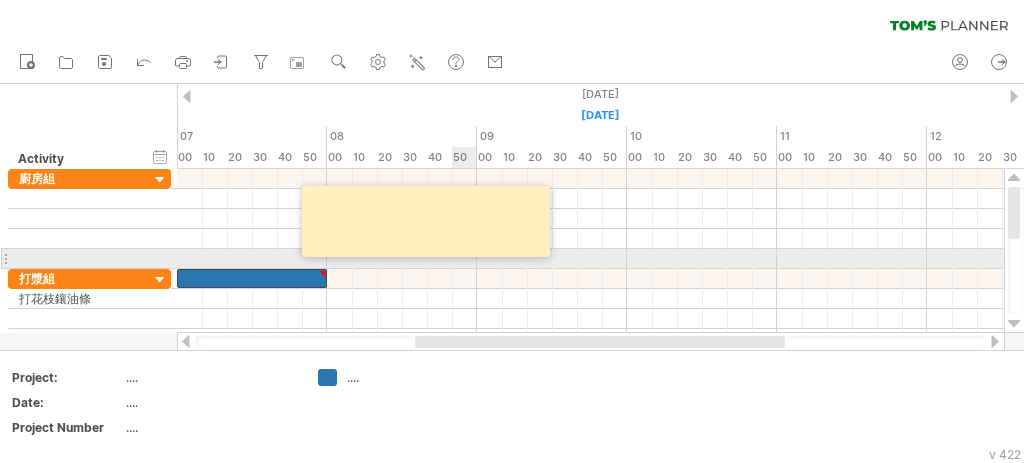 click at bounding box center (590, 259) 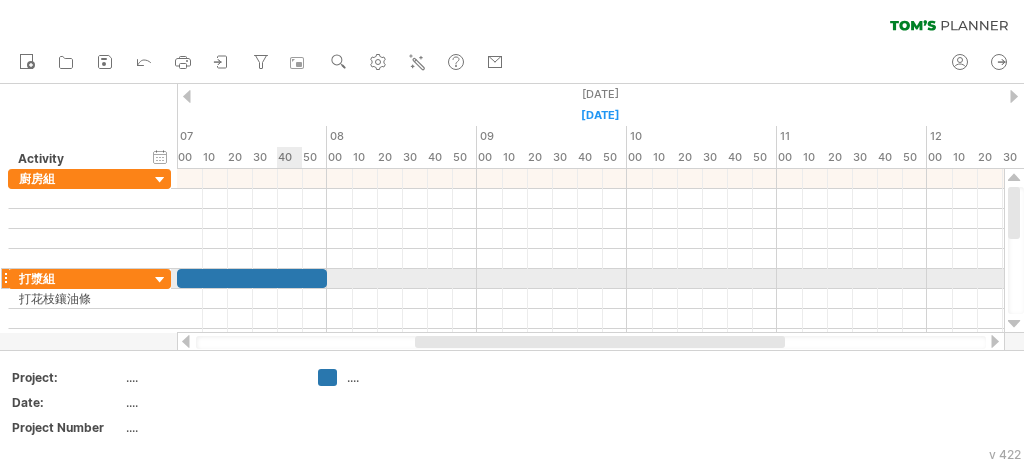 click at bounding box center [252, 278] 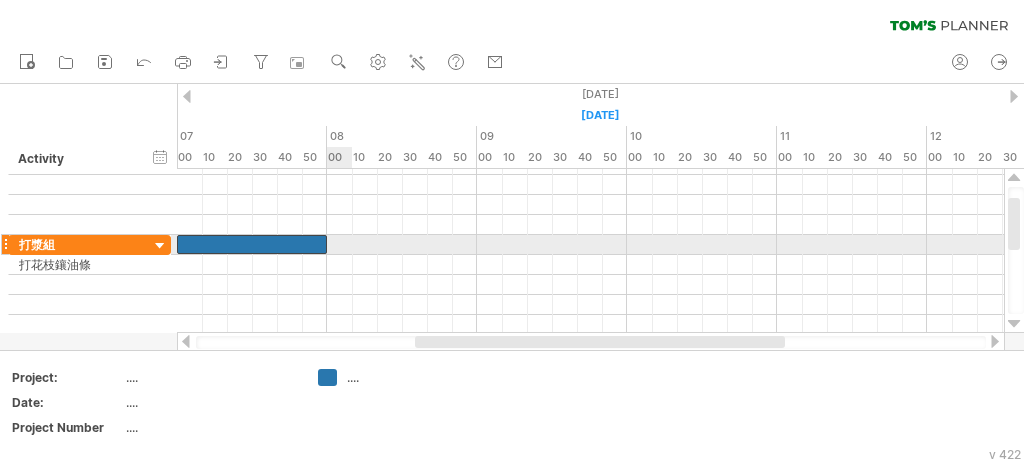 type 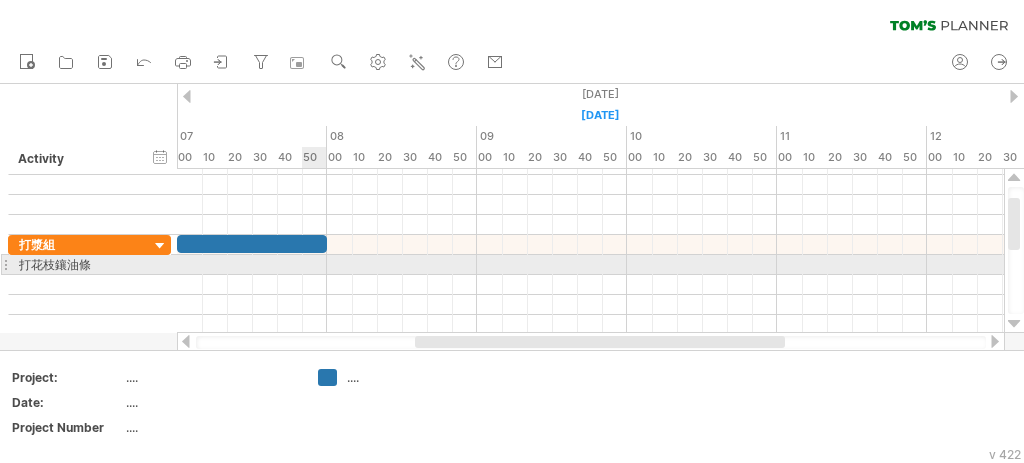 click at bounding box center (590, 265) 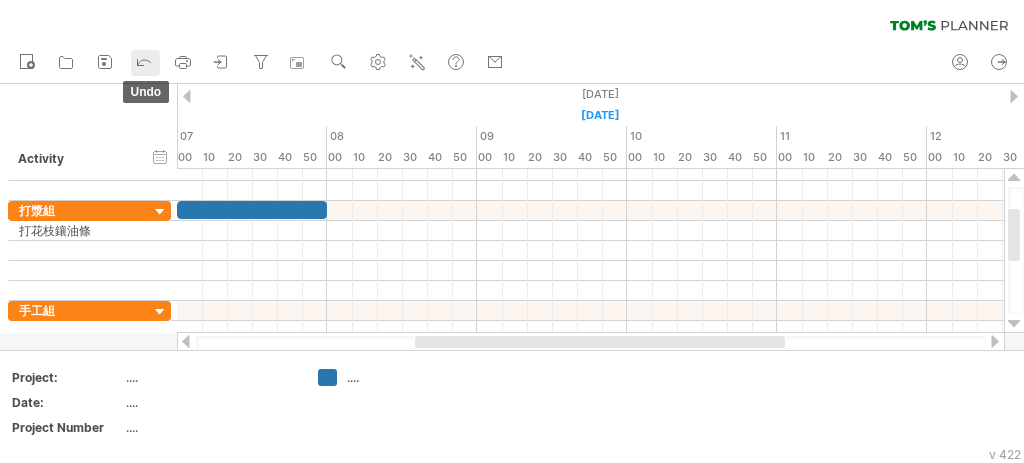 click 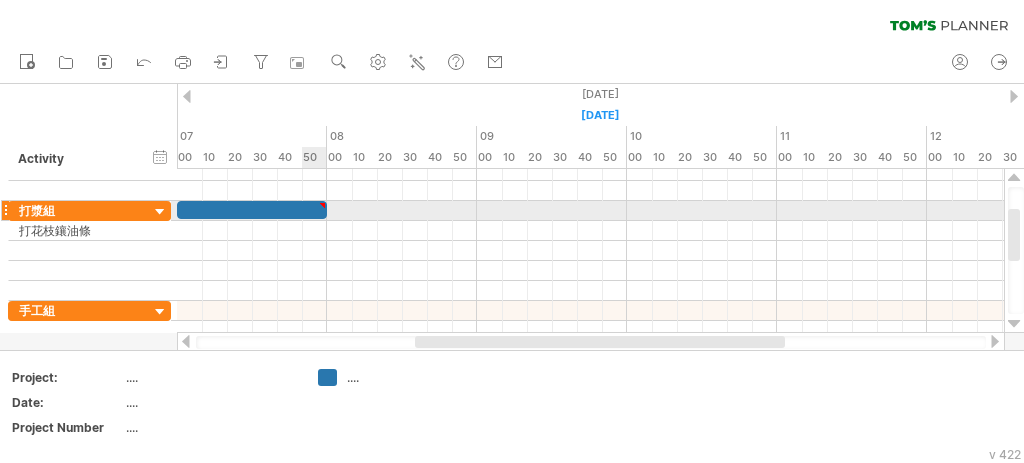 click at bounding box center [322, 205] 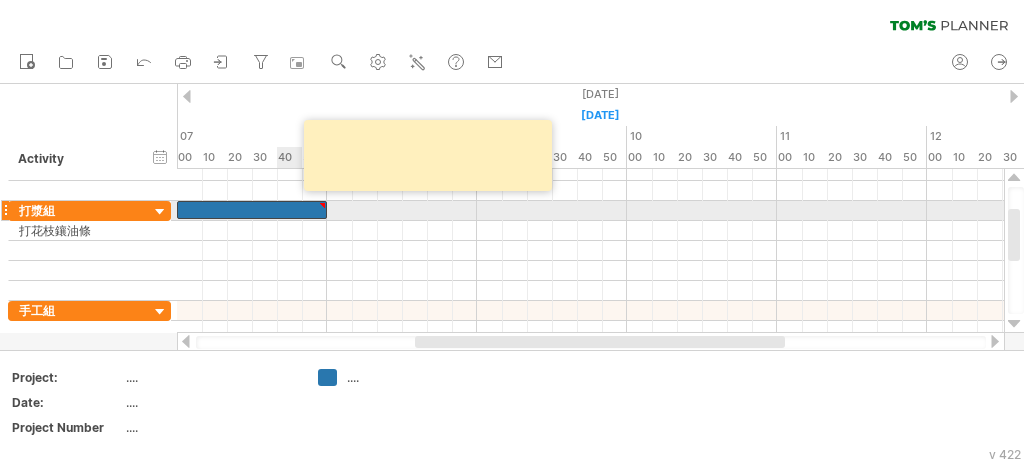 click at bounding box center (252, 210) 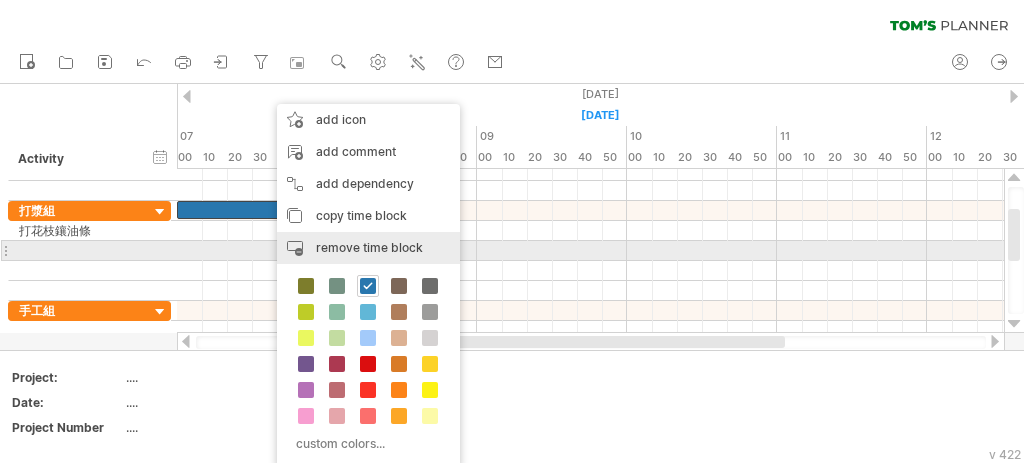 click on "remove time block" at bounding box center (369, 247) 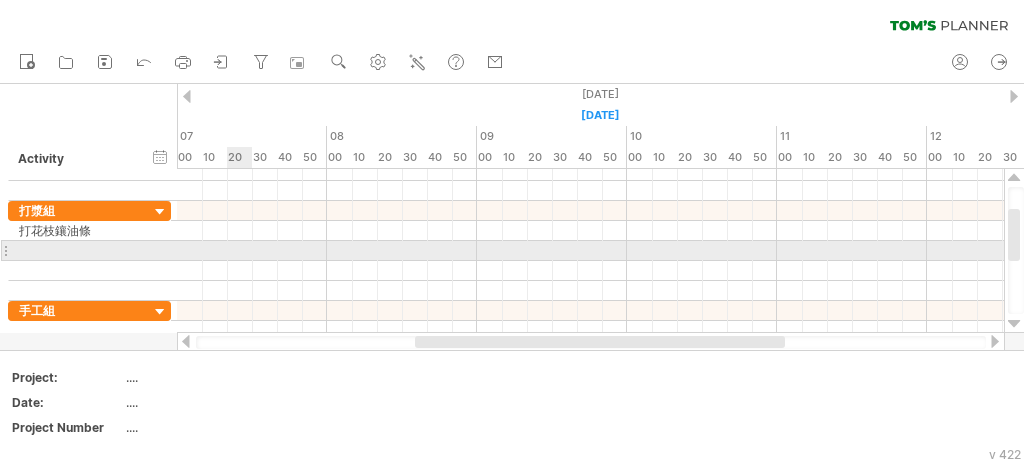 click at bounding box center (590, 251) 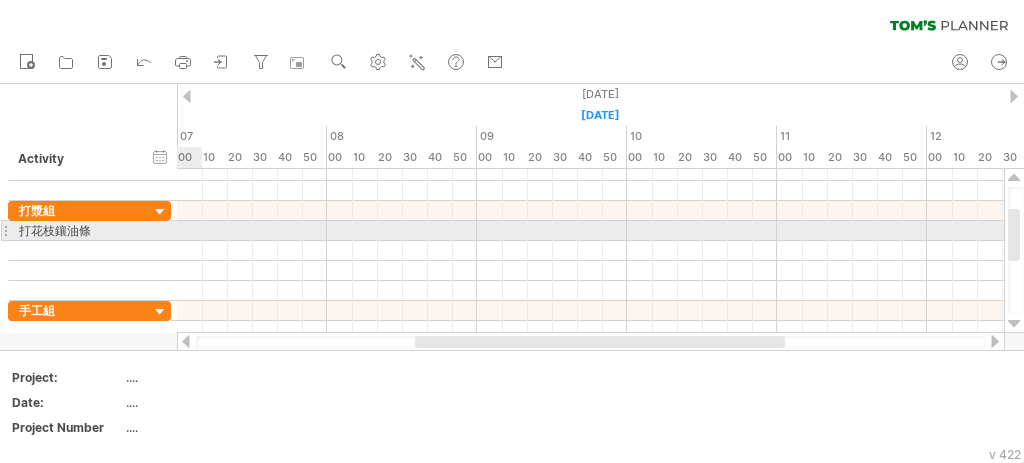 click at bounding box center [590, 231] 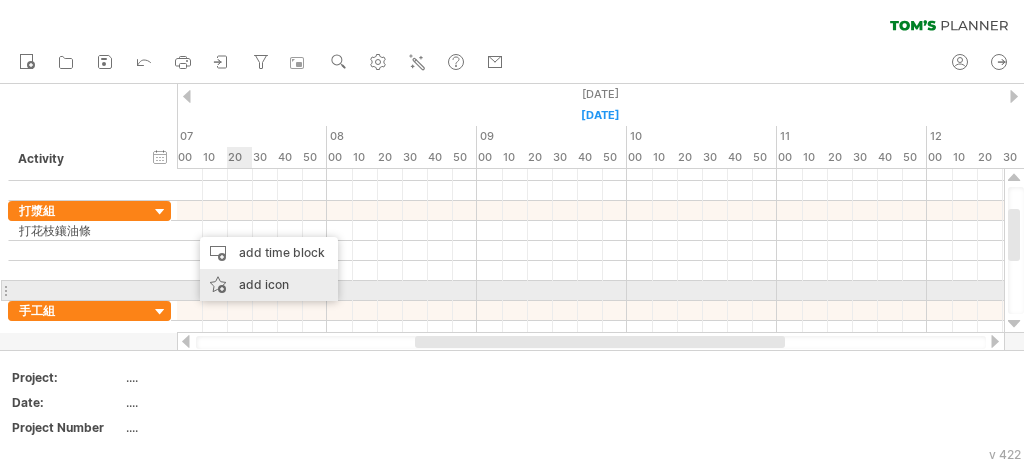 click on "add icon" at bounding box center [269, 285] 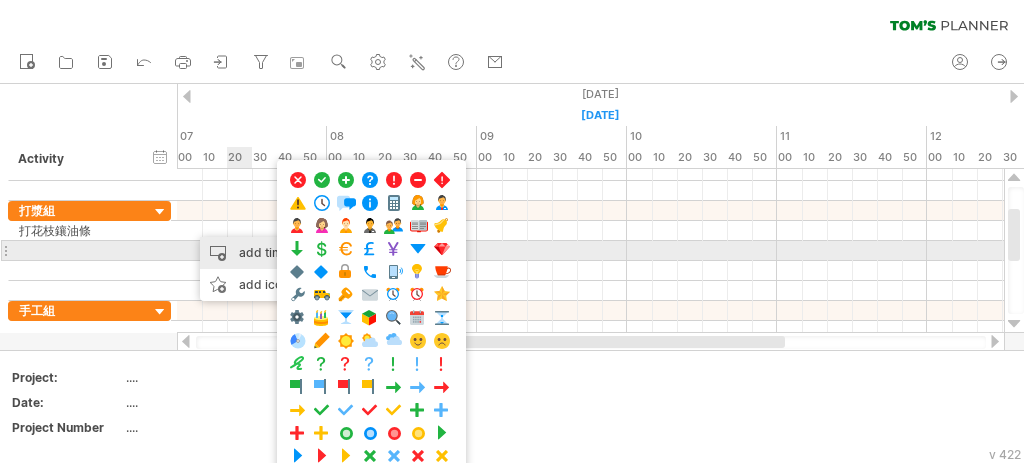 click on "add time block" at bounding box center [269, 253] 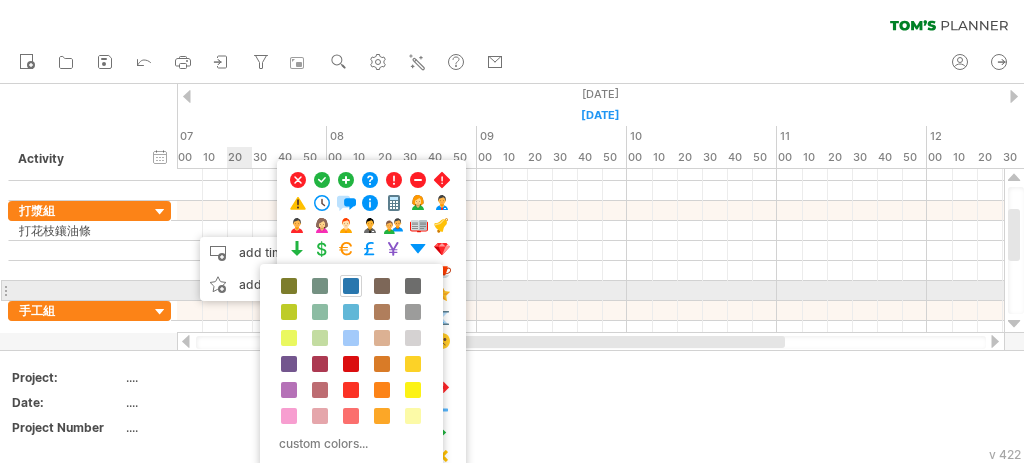 click at bounding box center [351, 286] 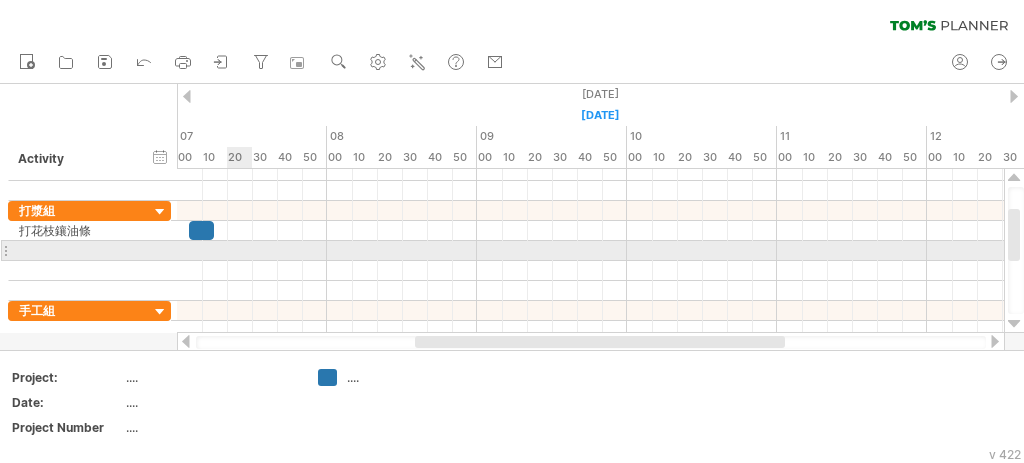 click at bounding box center (590, 251) 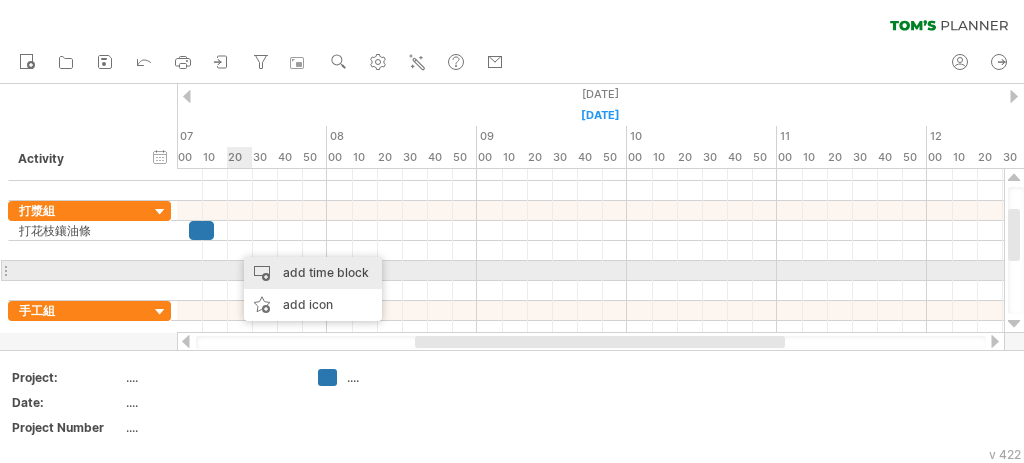 click on "add time block" at bounding box center [313, 273] 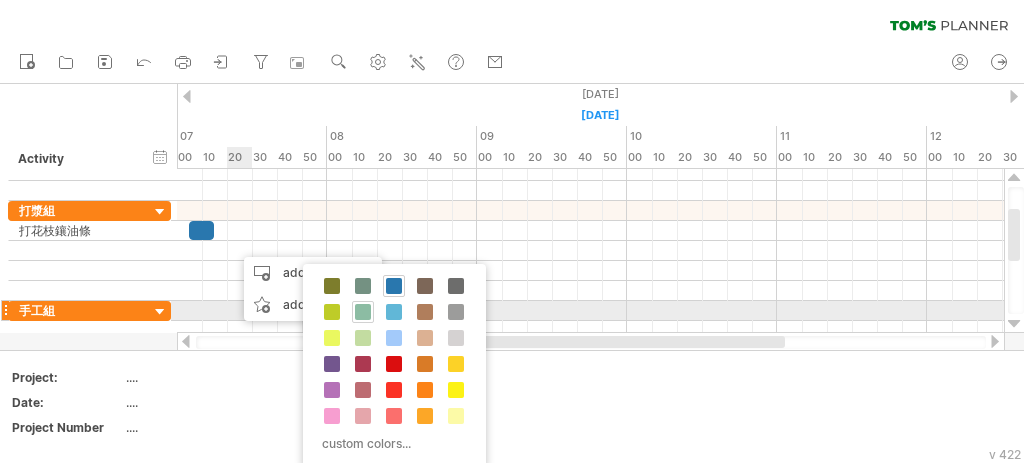 click at bounding box center (363, 312) 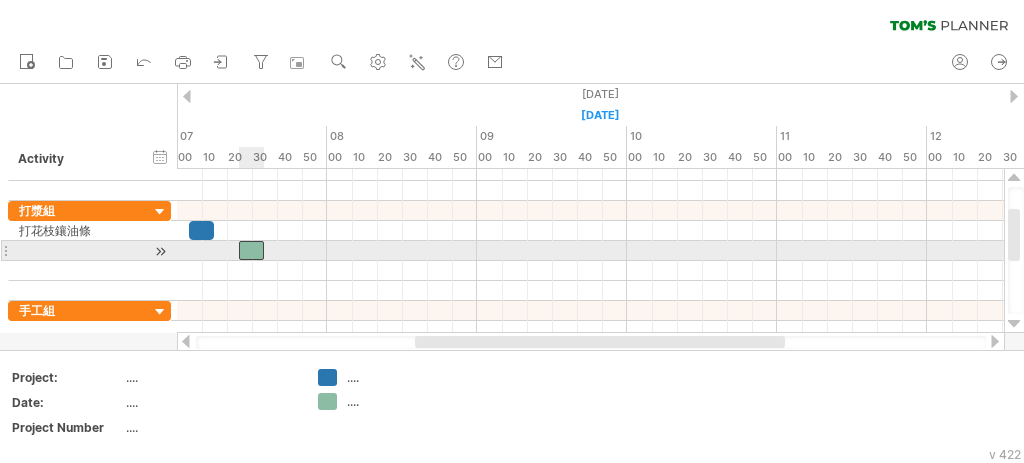 click at bounding box center (251, 250) 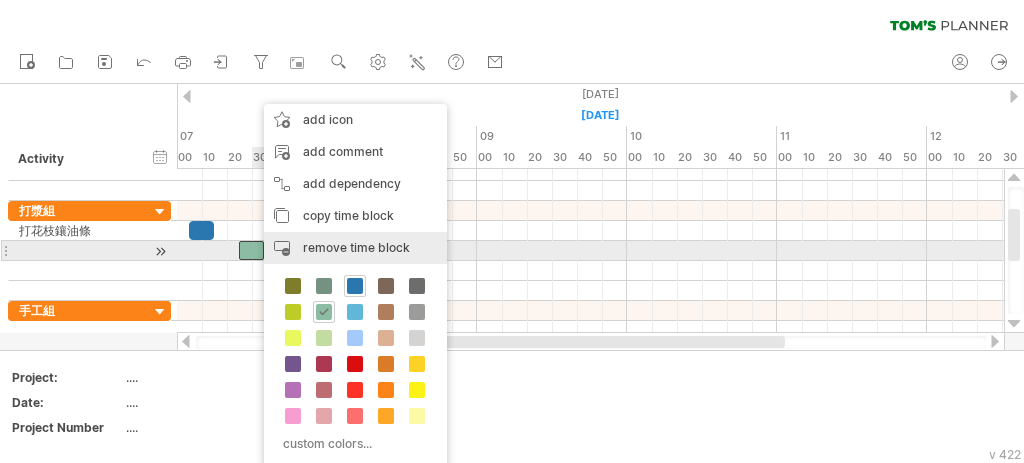 click on "remove time block" at bounding box center [356, 247] 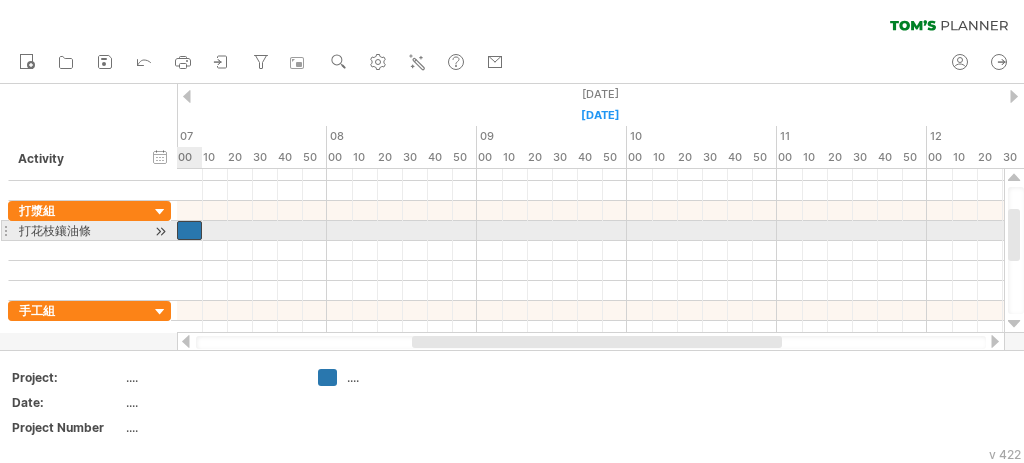 drag, startPoint x: 197, startPoint y: 227, endPoint x: 187, endPoint y: 226, distance: 10.049875 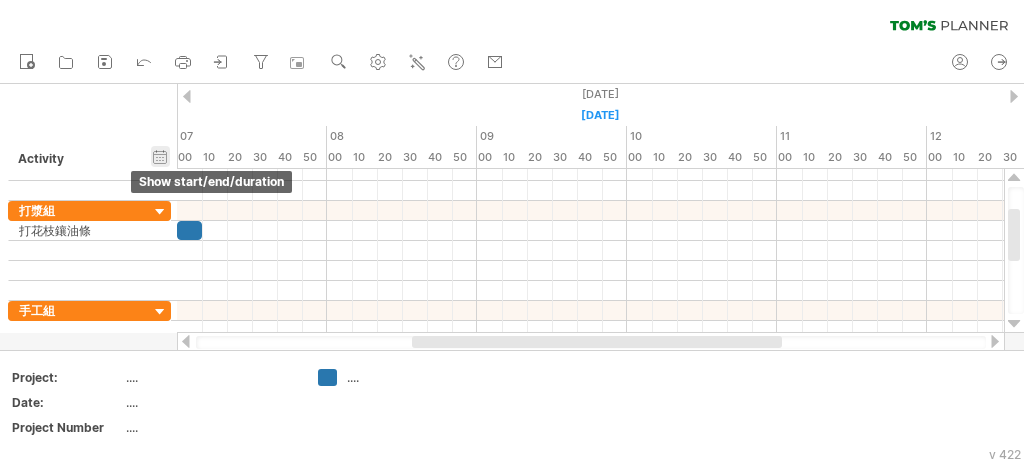 click on "hide start/end/duration show start/end/duration" at bounding box center [160, 156] 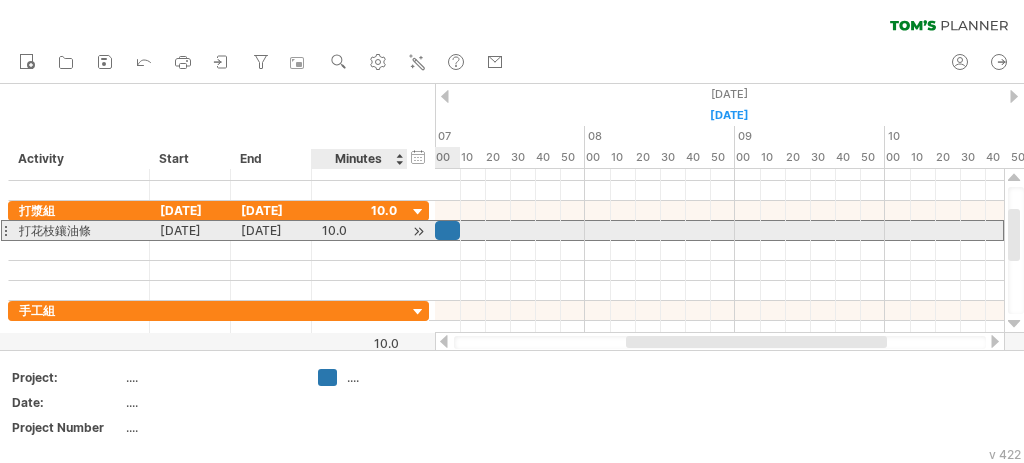 click on "10.0" at bounding box center [359, 230] 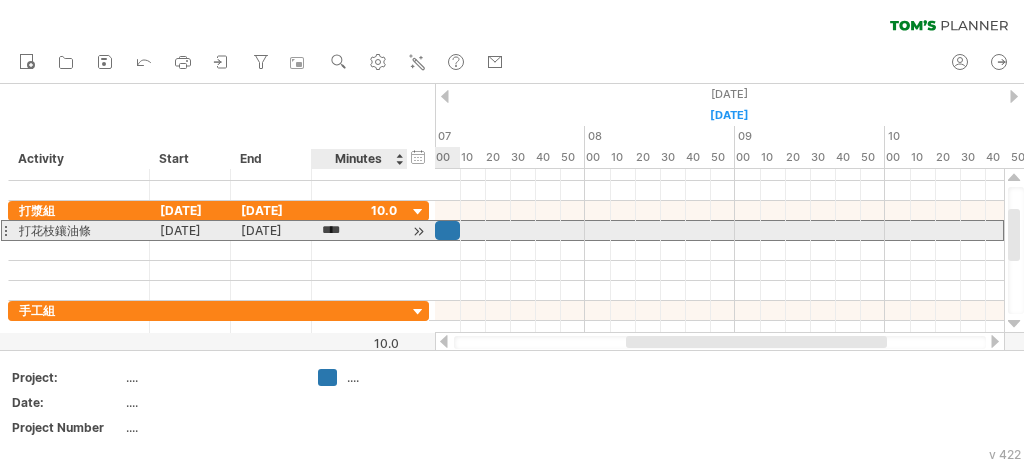 click at bounding box center (418, 231) 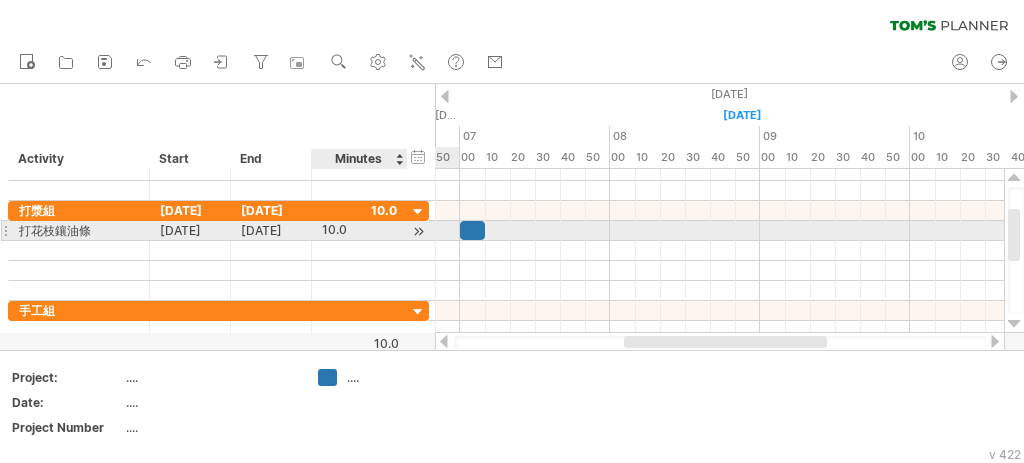 click at bounding box center [418, 231] 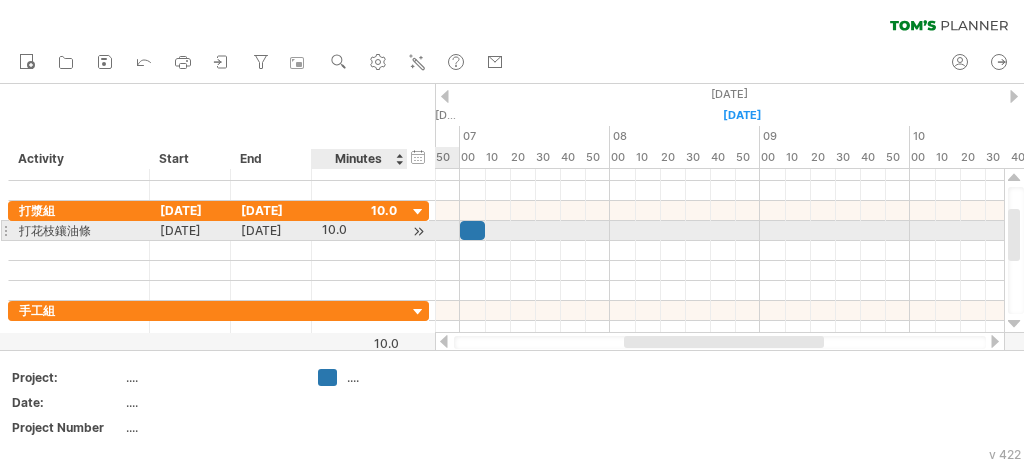 click at bounding box center (418, 231) 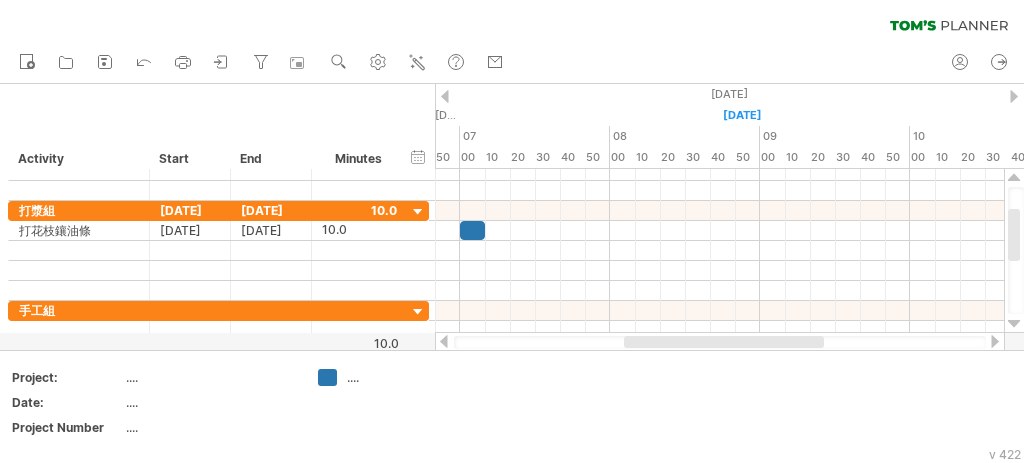 click at bounding box center [444, 341] 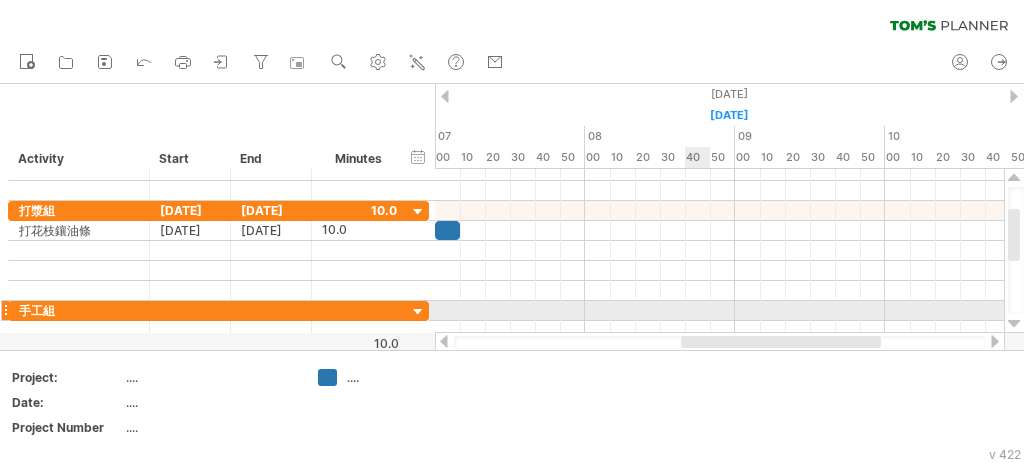 drag, startPoint x: 616, startPoint y: 343, endPoint x: 696, endPoint y: 318, distance: 83.81527 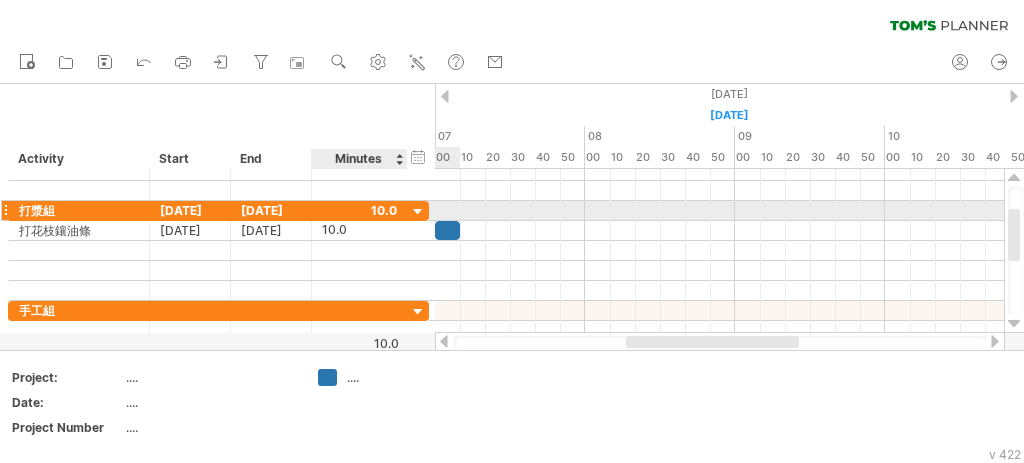 click at bounding box center (359, 210) 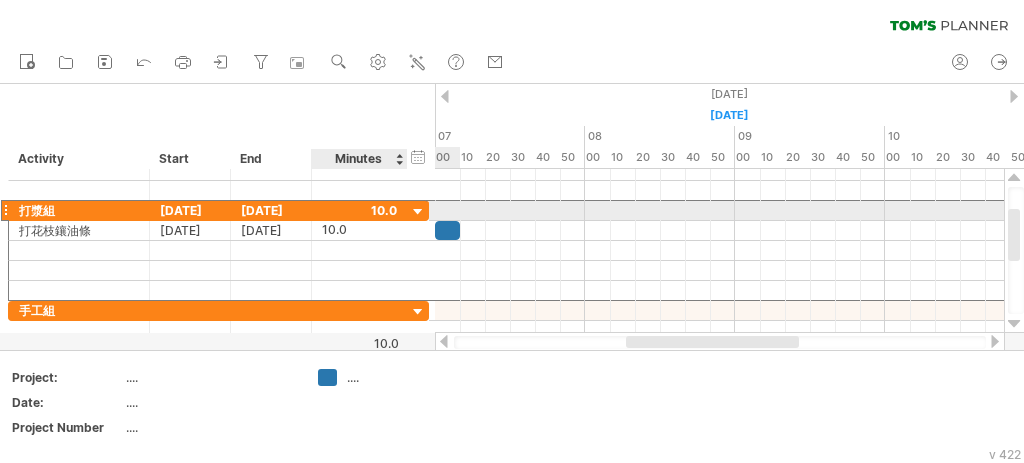 click at bounding box center [418, 212] 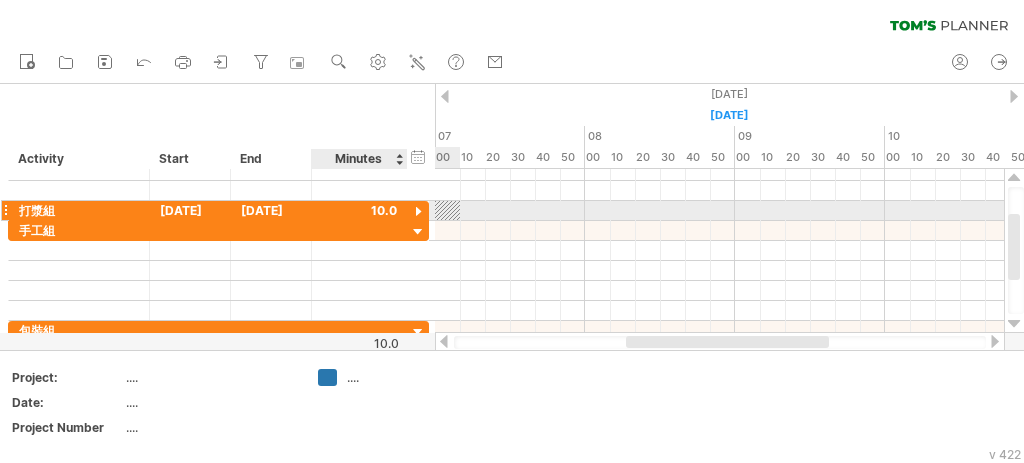 click at bounding box center (418, 212) 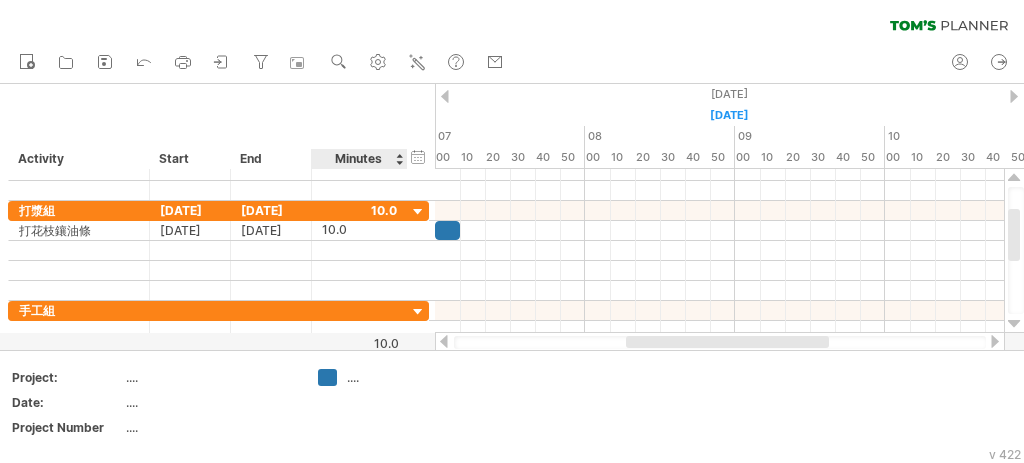 click on "Minutes" at bounding box center [358, 159] 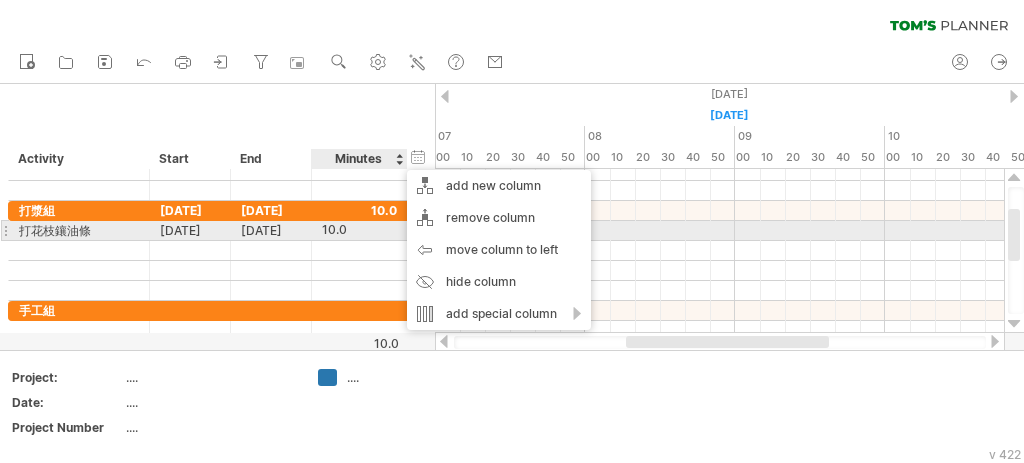 click on "10.0" at bounding box center (359, 230) 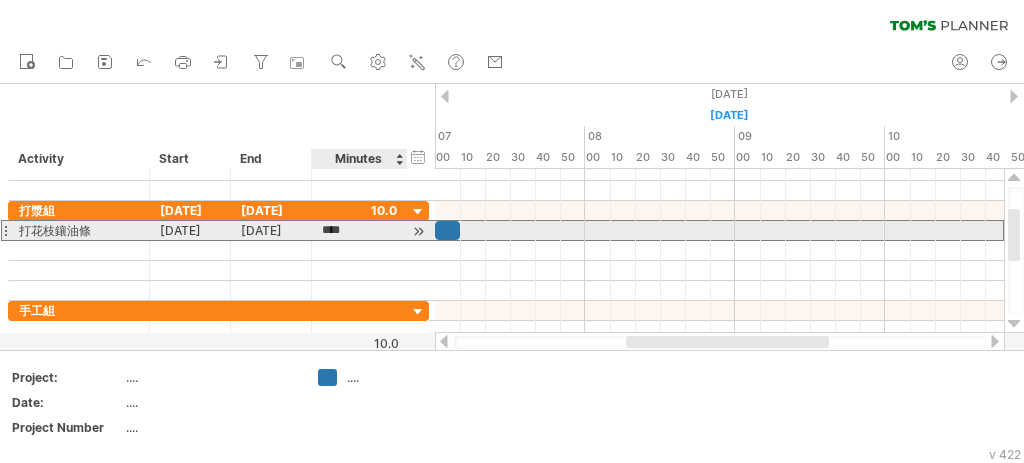 scroll, scrollTop: 1, scrollLeft: 0, axis: vertical 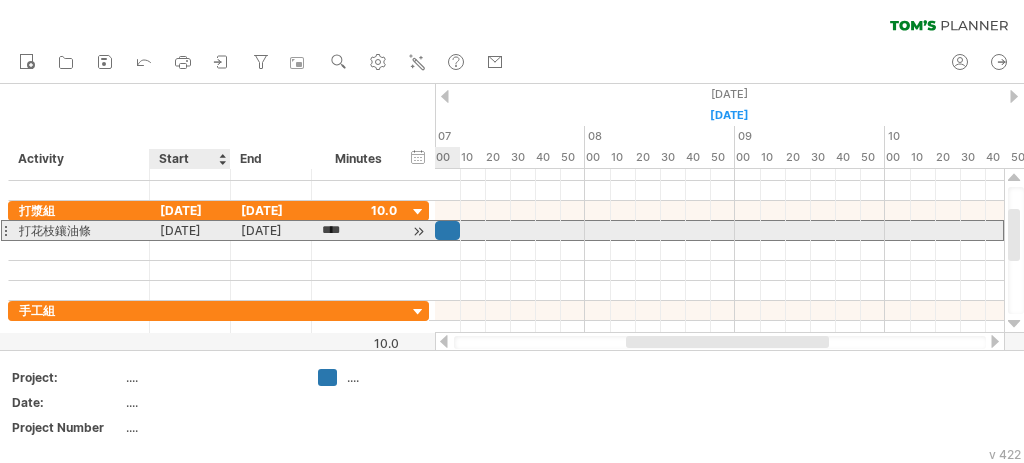 click on "[DATE]" at bounding box center (190, 230) 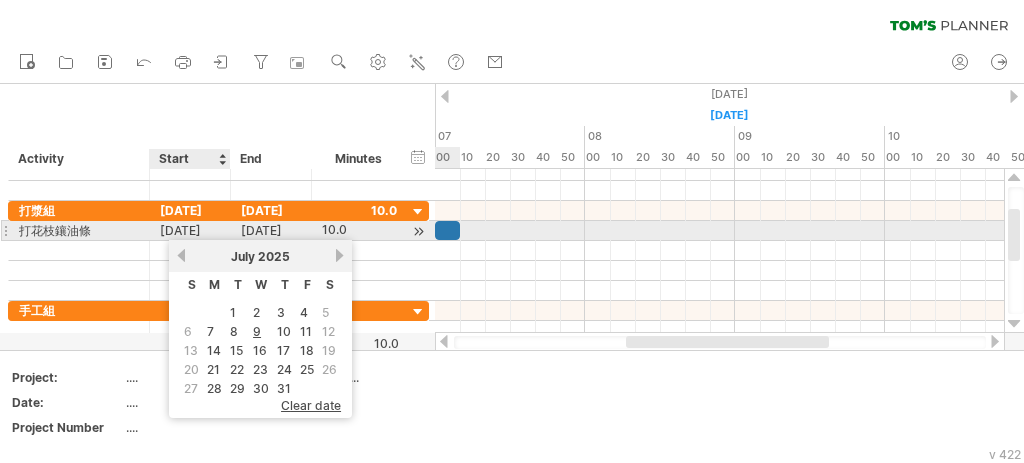scroll, scrollTop: 1, scrollLeft: 0, axis: vertical 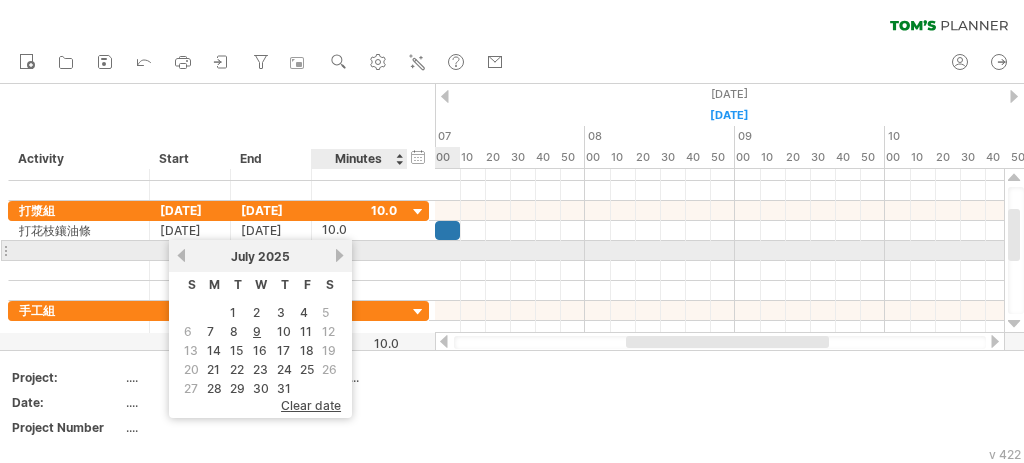 click at bounding box center [359, 250] 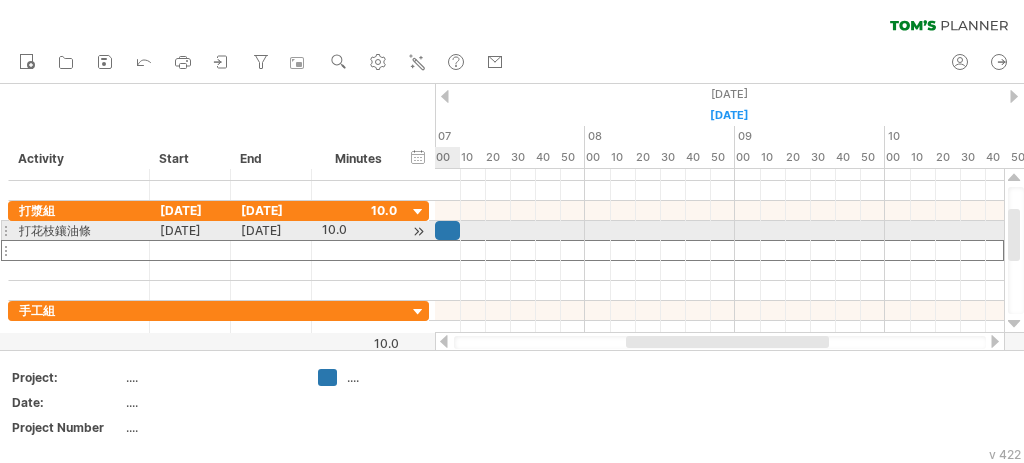 scroll, scrollTop: 0, scrollLeft: 0, axis: both 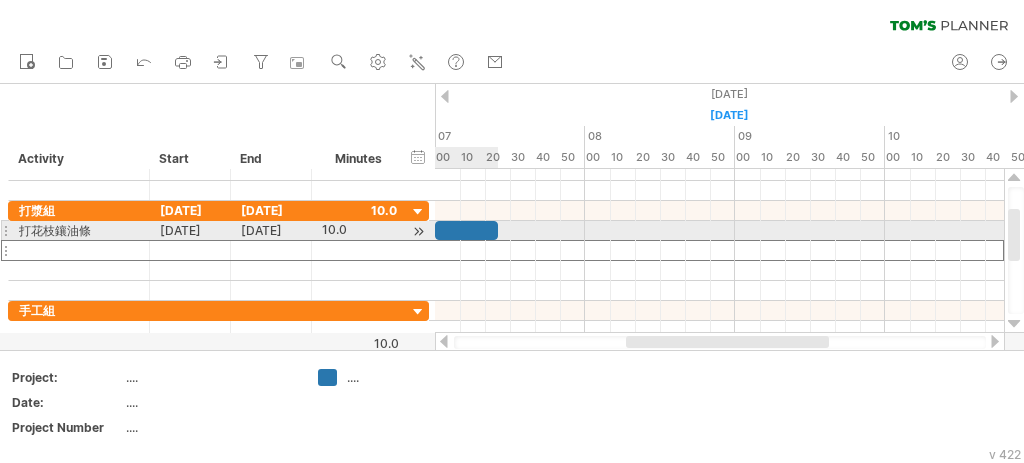 drag, startPoint x: 458, startPoint y: 228, endPoint x: 496, endPoint y: 230, distance: 38.052597 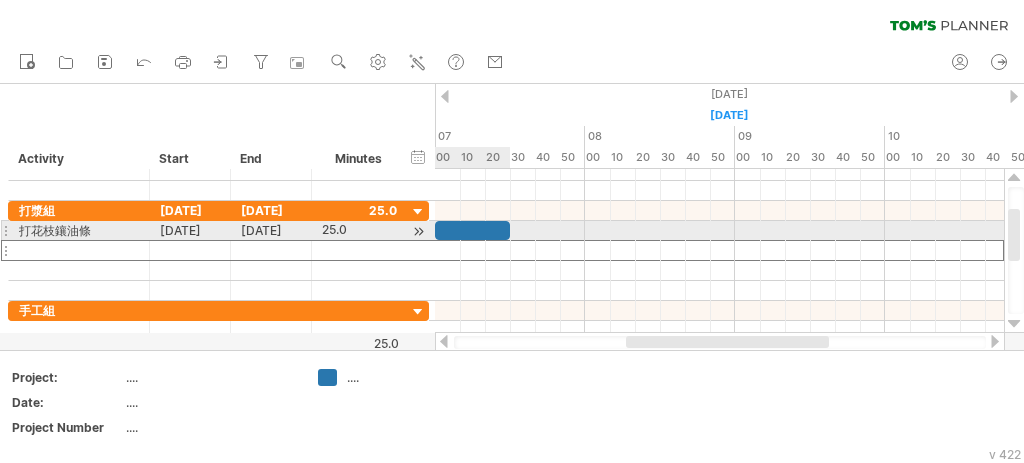 click at bounding box center (472, 230) 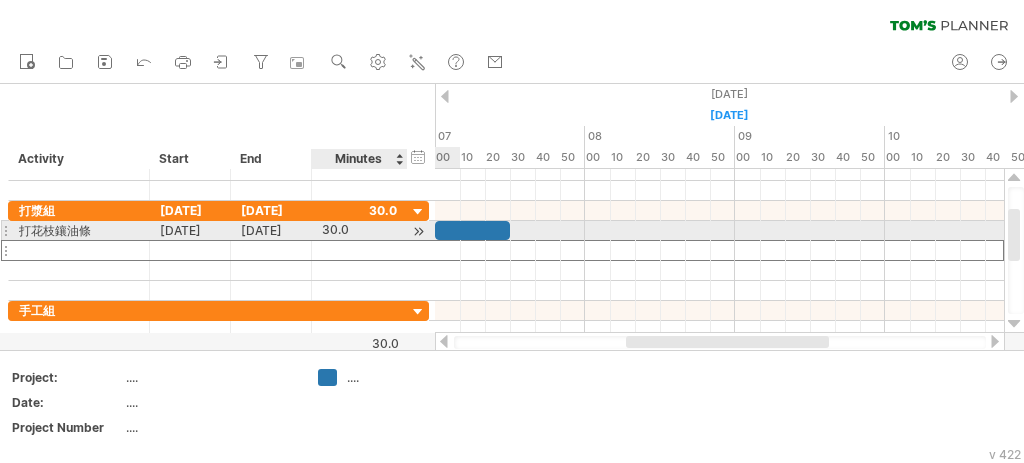 click at bounding box center (418, 231) 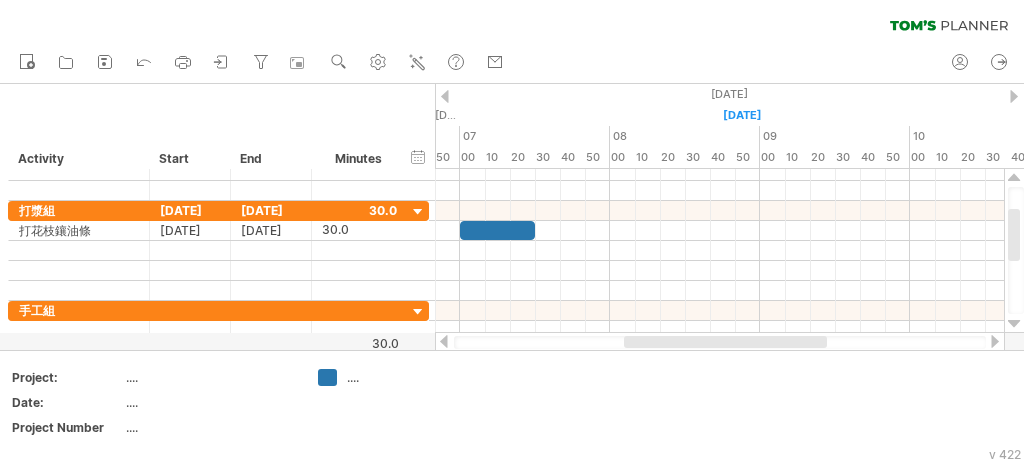 click at bounding box center [445, 96] 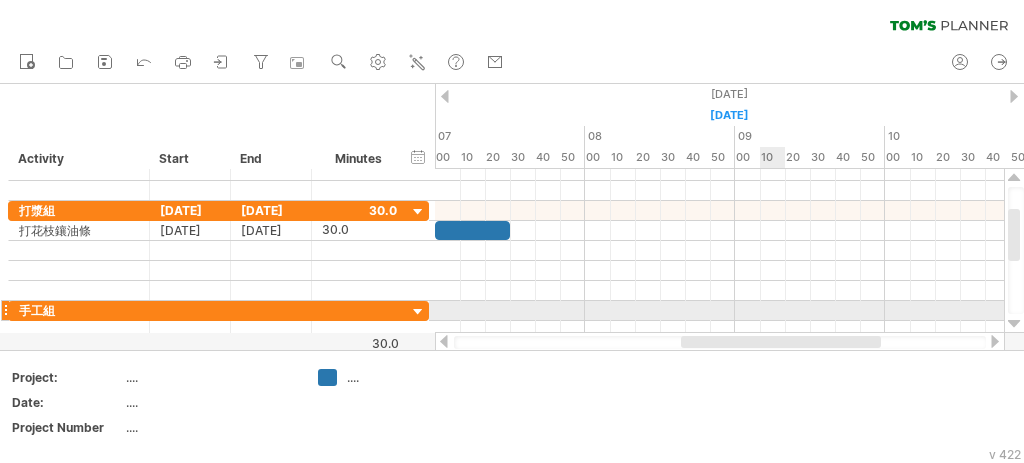 drag, startPoint x: 704, startPoint y: 343, endPoint x: 784, endPoint y: 309, distance: 86.925255 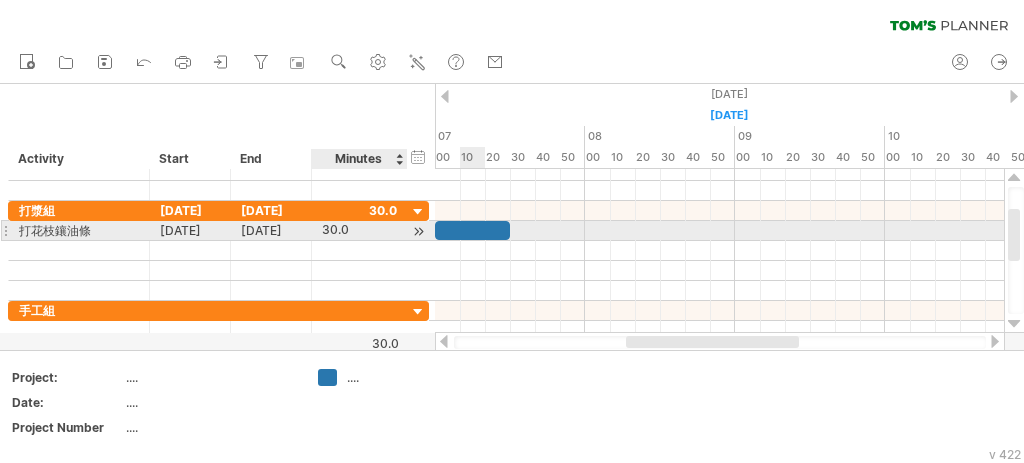 click at bounding box center [418, 231] 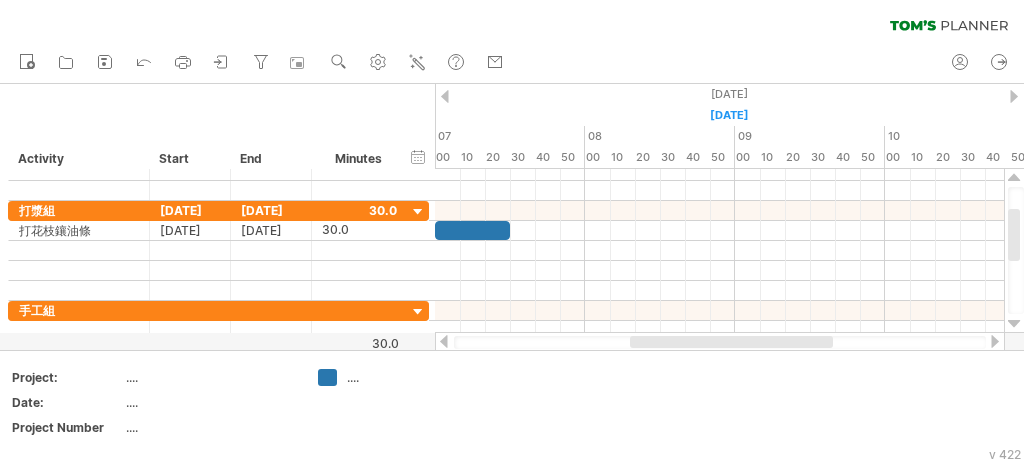 click at bounding box center (731, 342) 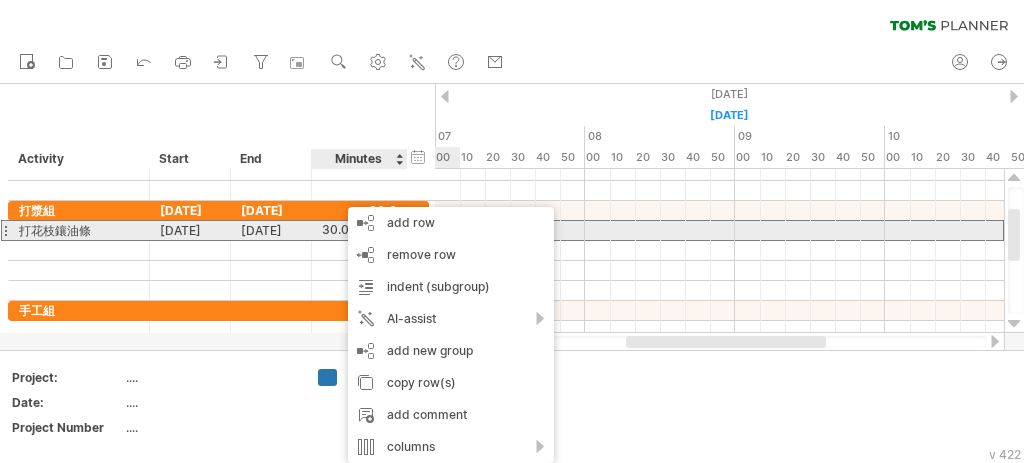 click on "30.0" at bounding box center [359, 230] 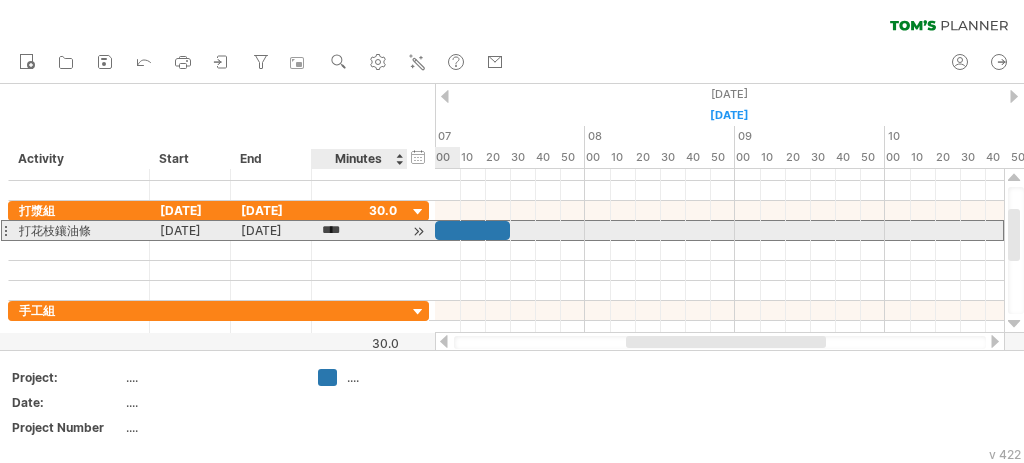 click on "****" at bounding box center (341, 230) 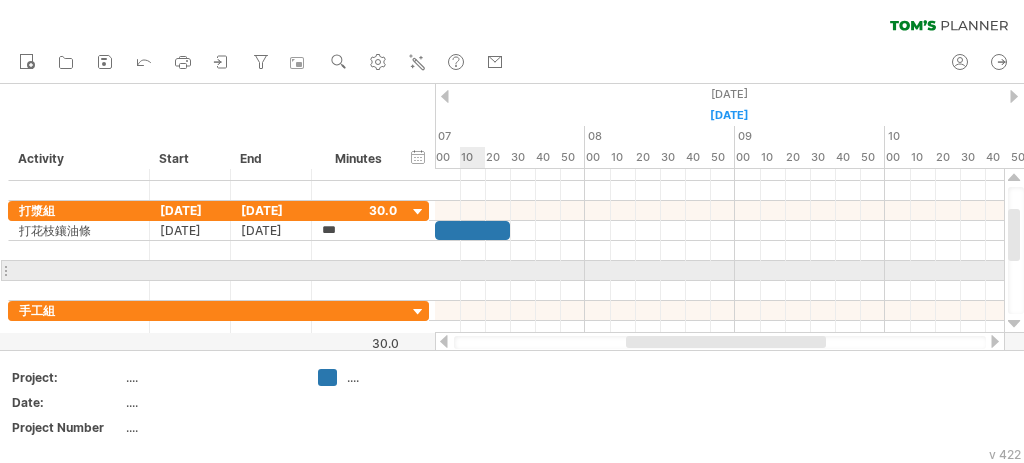 type on "****" 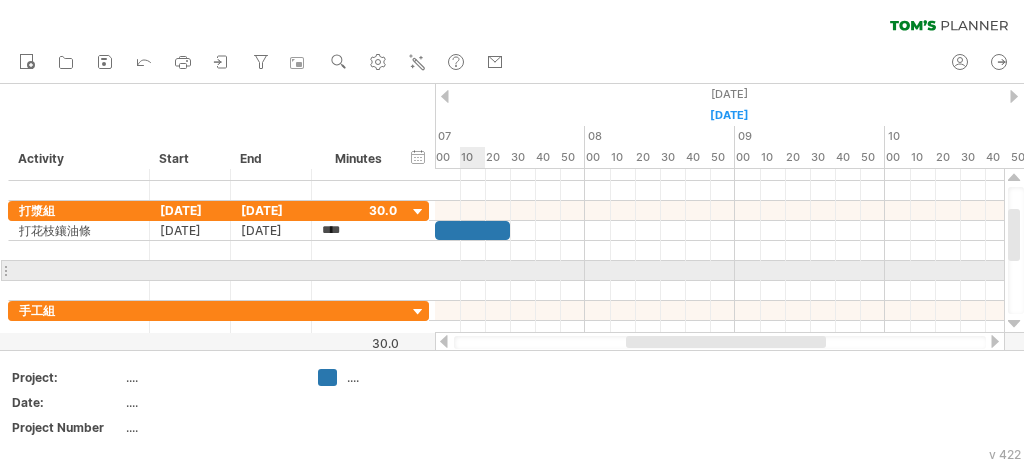scroll, scrollTop: 1, scrollLeft: 0, axis: vertical 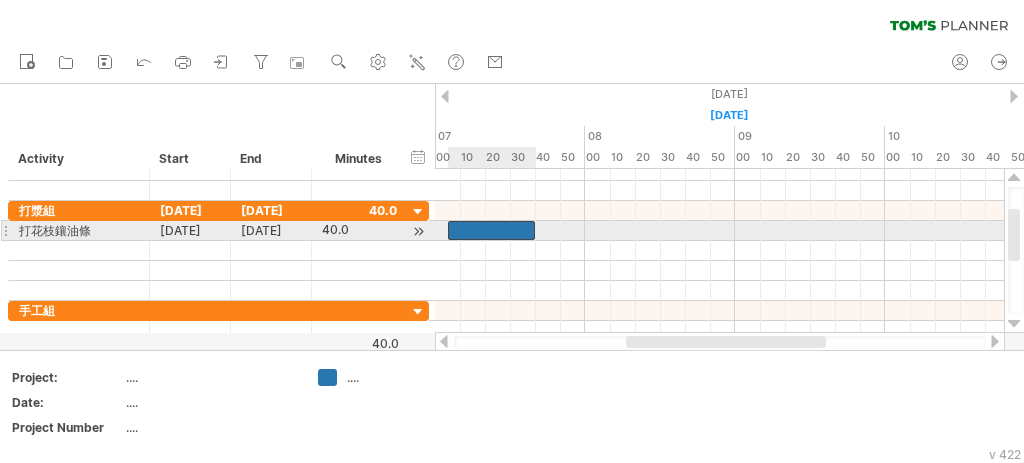 drag, startPoint x: 436, startPoint y: 229, endPoint x: 446, endPoint y: 228, distance: 10.049875 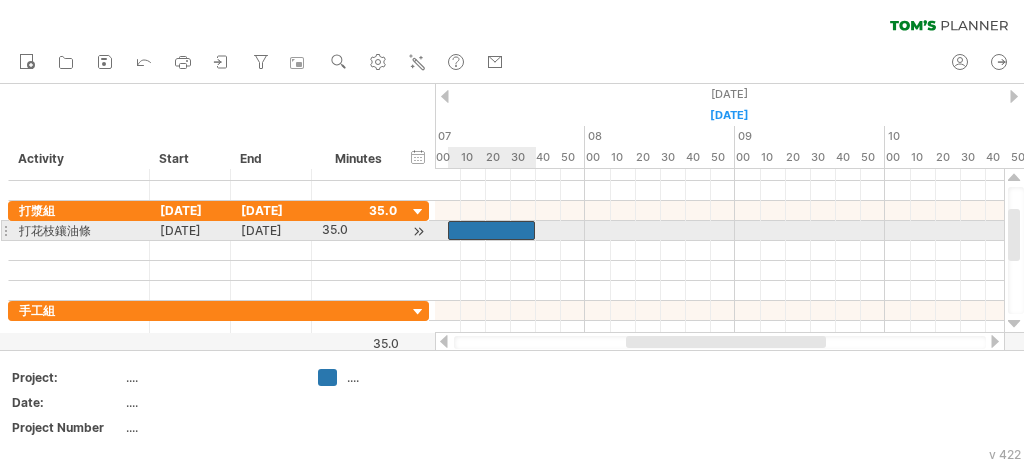 click at bounding box center [492, 230] 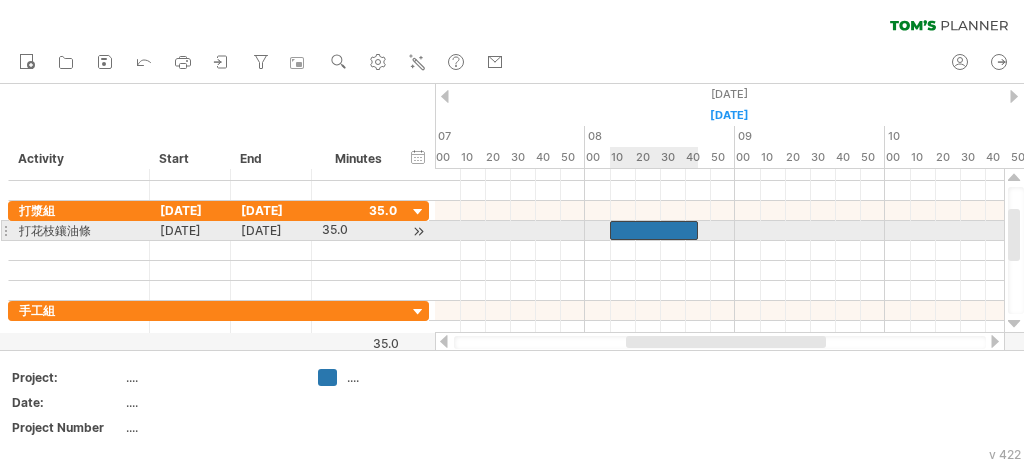drag, startPoint x: 488, startPoint y: 231, endPoint x: 651, endPoint y: 228, distance: 163.0276 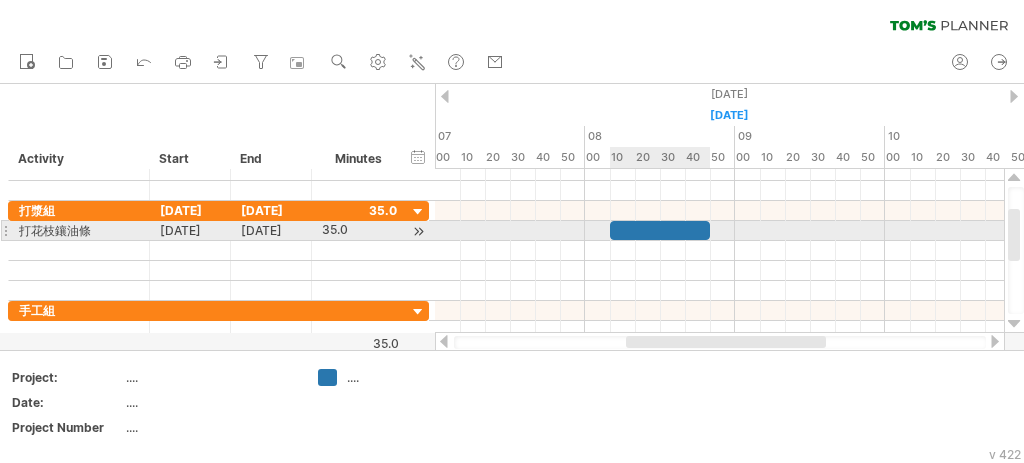click at bounding box center (660, 230) 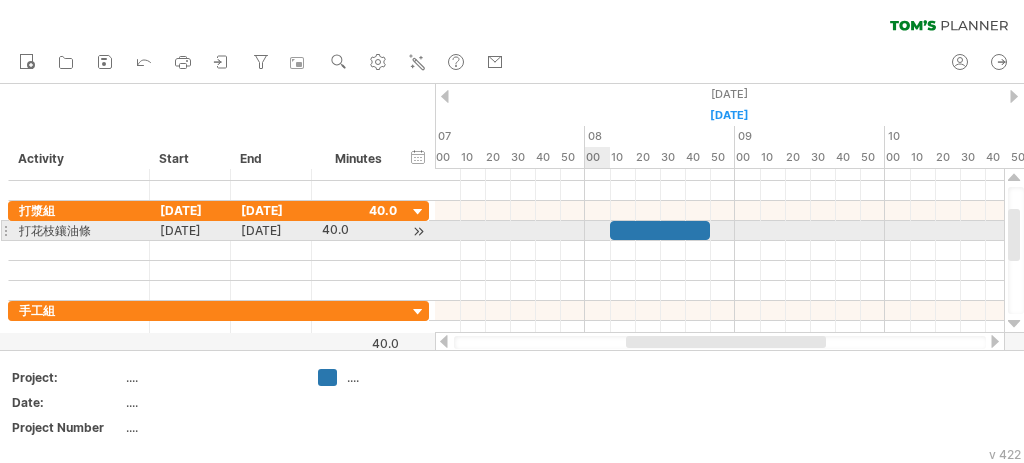 click at bounding box center [719, 231] 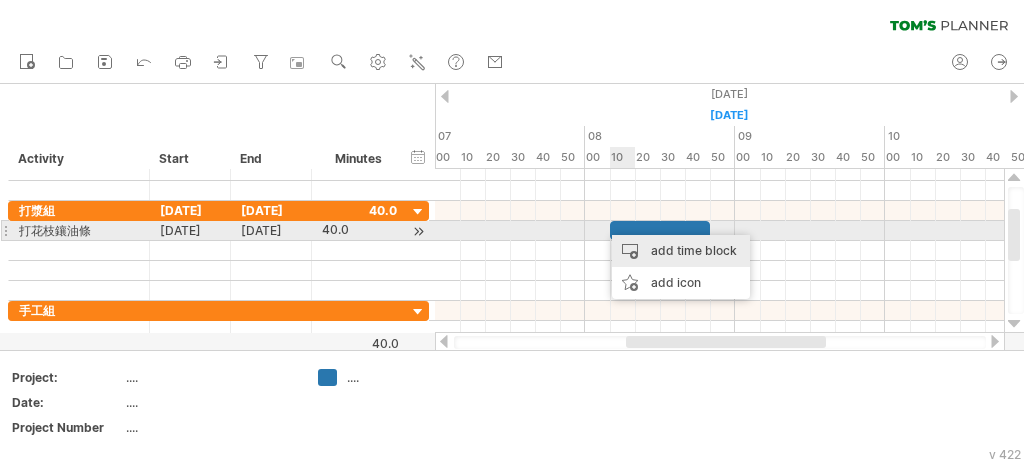 click on "add time block" at bounding box center [681, 251] 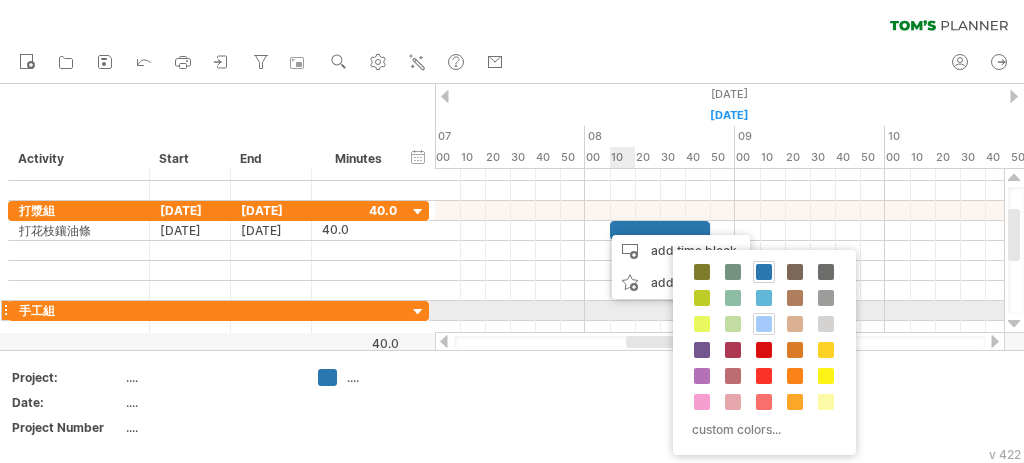 click at bounding box center (764, 324) 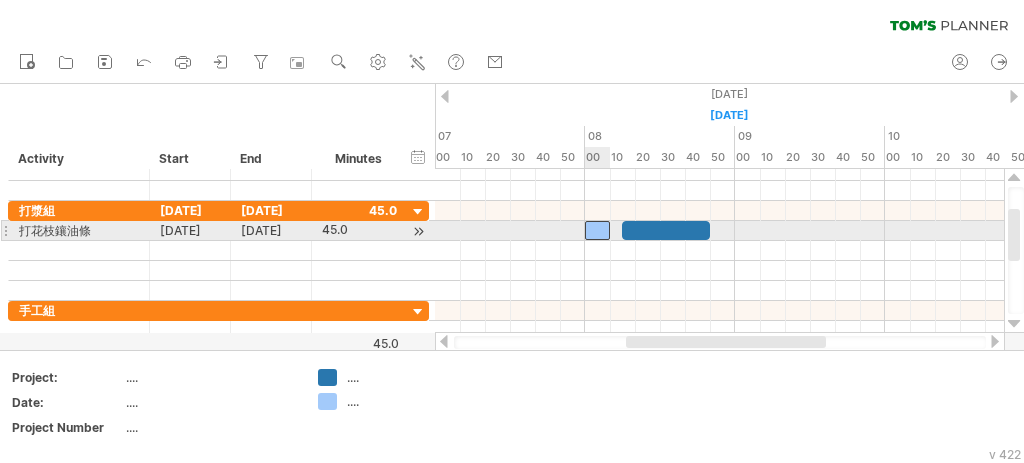 drag, startPoint x: 611, startPoint y: 234, endPoint x: 601, endPoint y: 236, distance: 10.198039 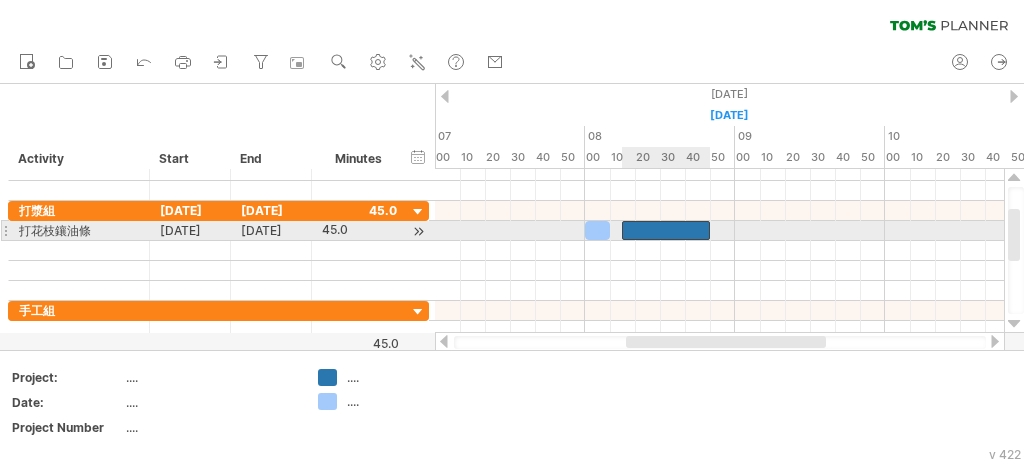 click at bounding box center [622, 230] 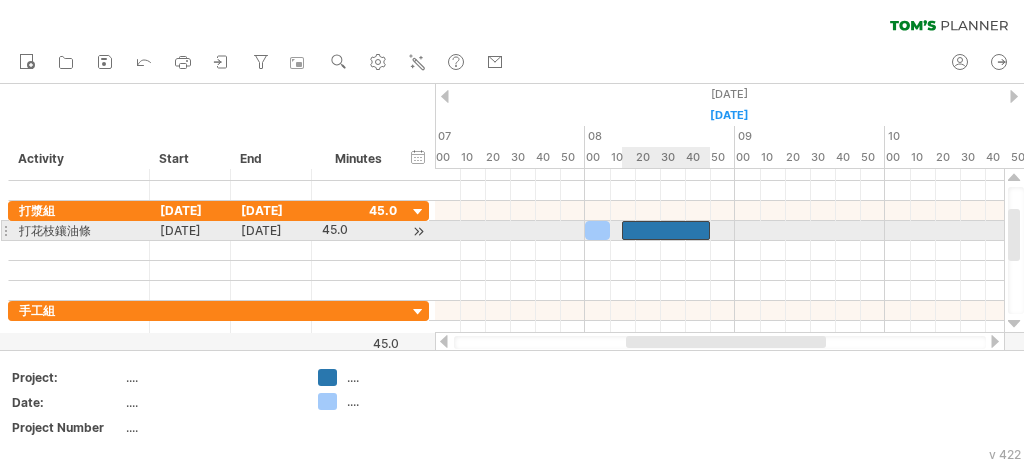 click at bounding box center (666, 230) 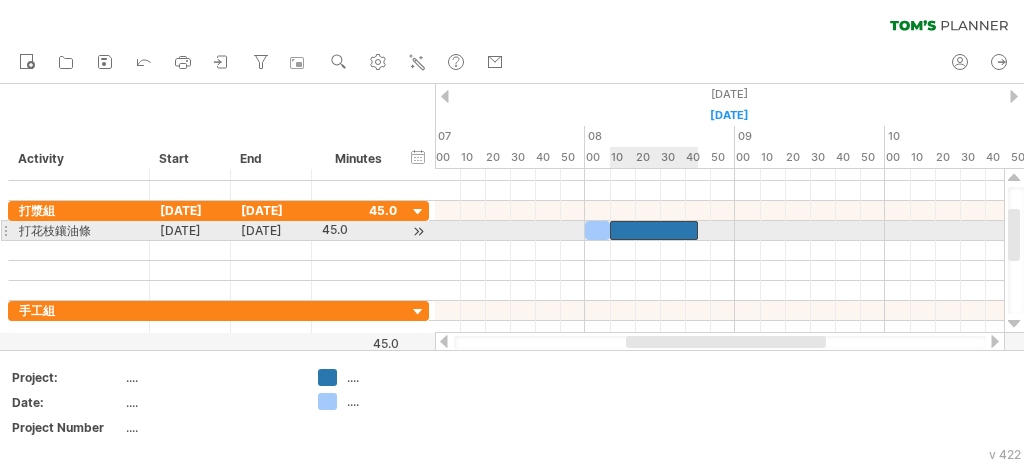 click at bounding box center (654, 230) 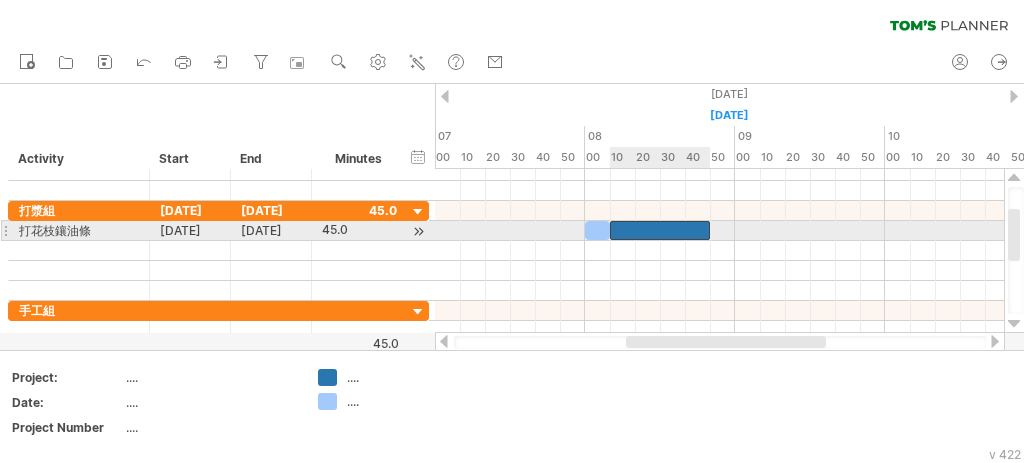click at bounding box center (660, 230) 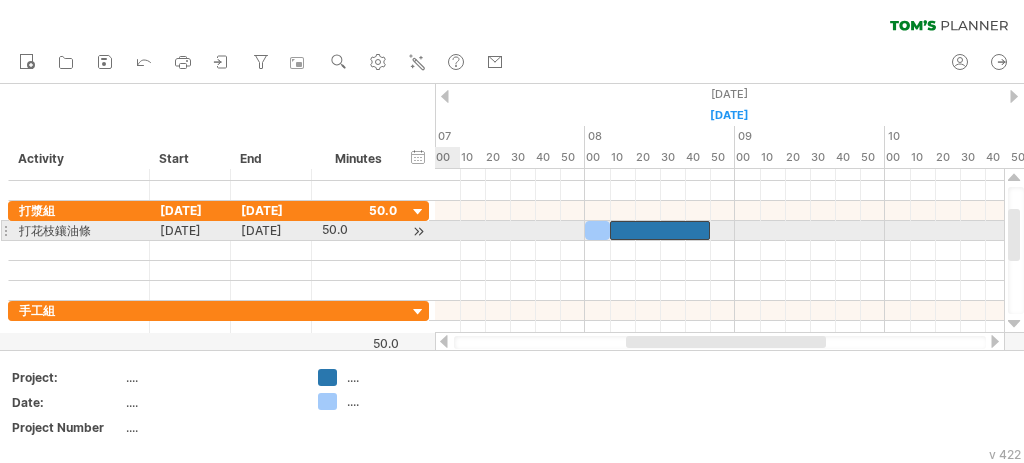 click on "****** 打花枝鑲油條" at bounding box center (79, 230) 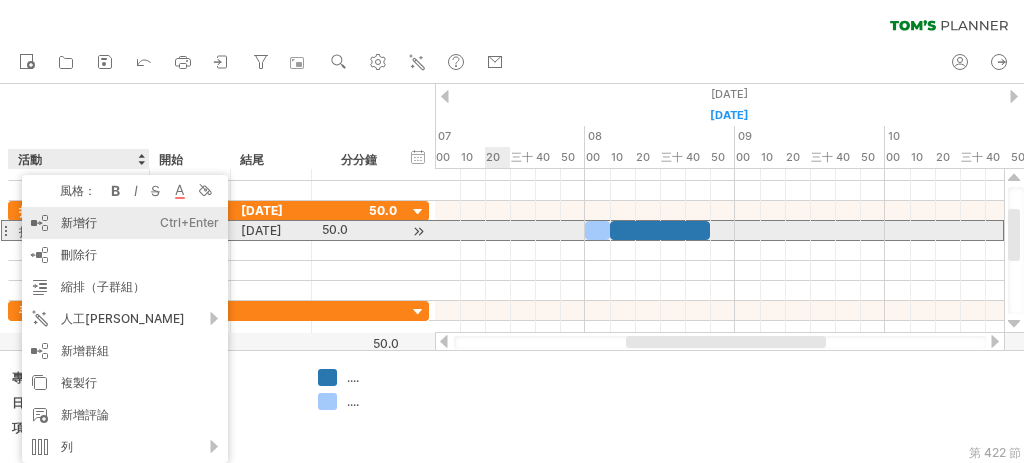click on "新增行" at bounding box center [79, 222] 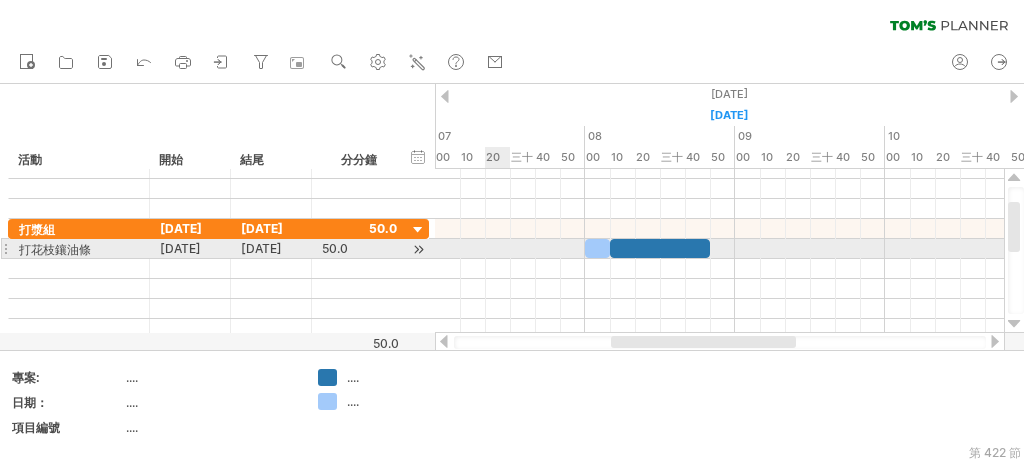 click on "****** 打花枝鑲油條" at bounding box center [79, 248] 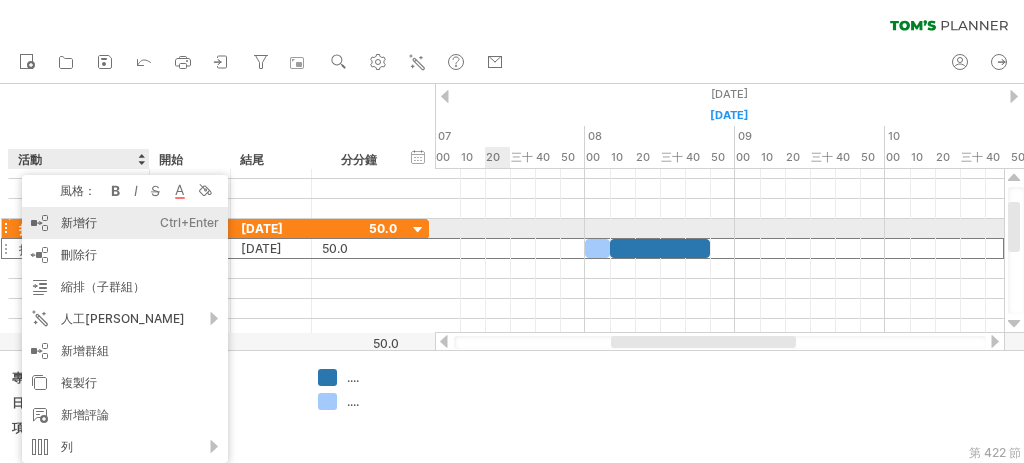 click on "新增行" at bounding box center [79, 222] 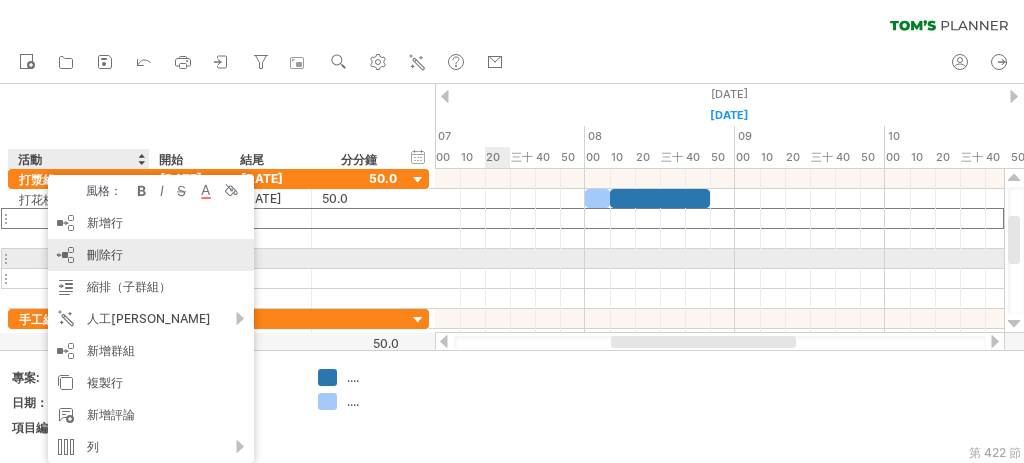 click on "刪除行" at bounding box center (105, 254) 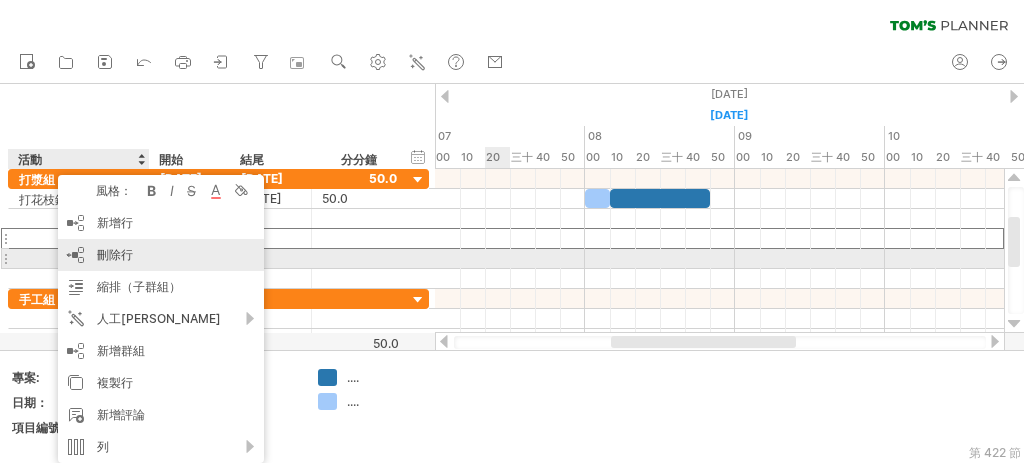 click on "刪除行 刪除選取的行" at bounding box center [161, 255] 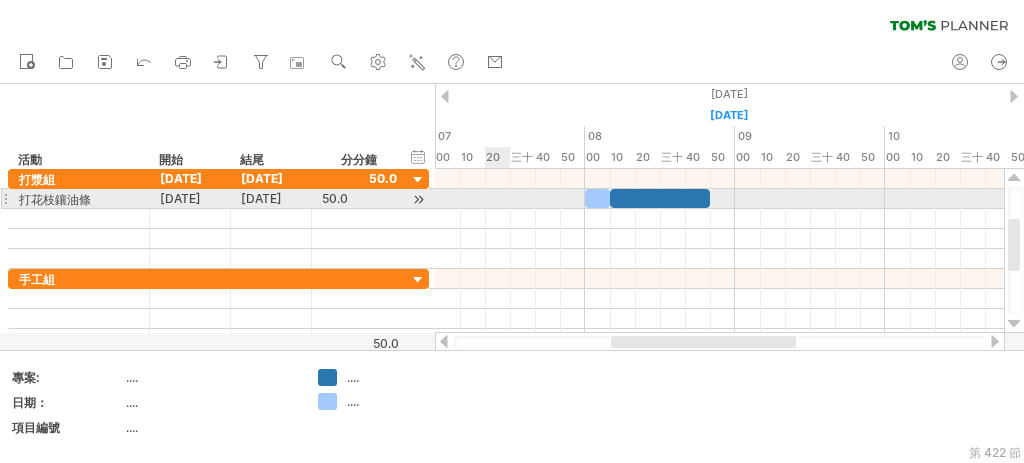 click on "****** 打花枝鑲油條" at bounding box center [79, 198] 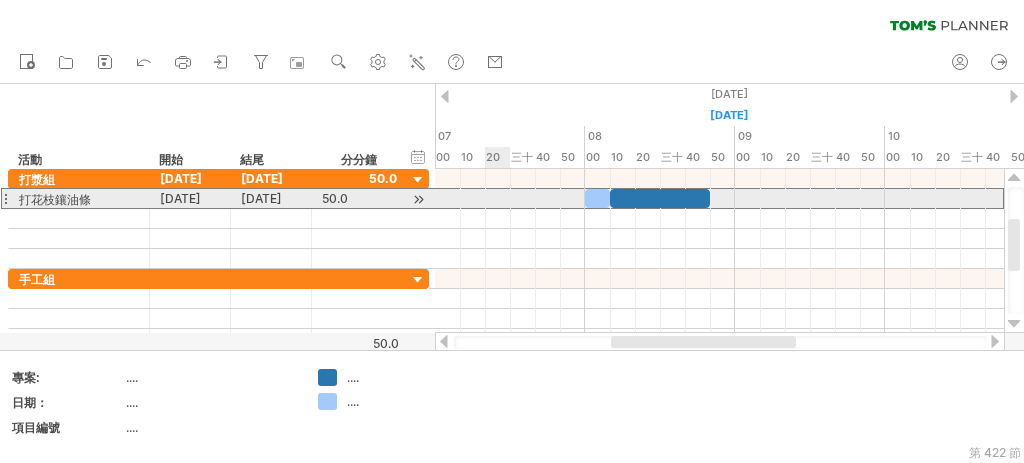 click at bounding box center [5, 198] 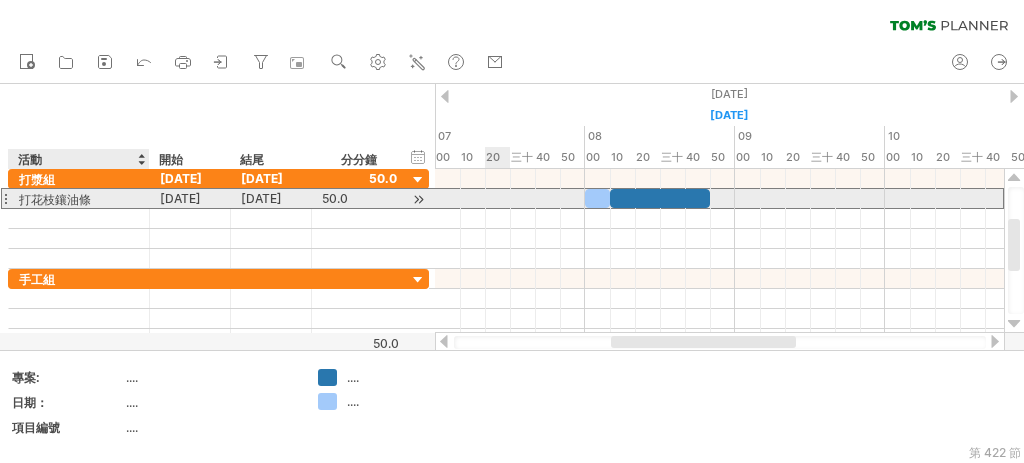 click on "打花枝鑲油條" at bounding box center (79, 198) 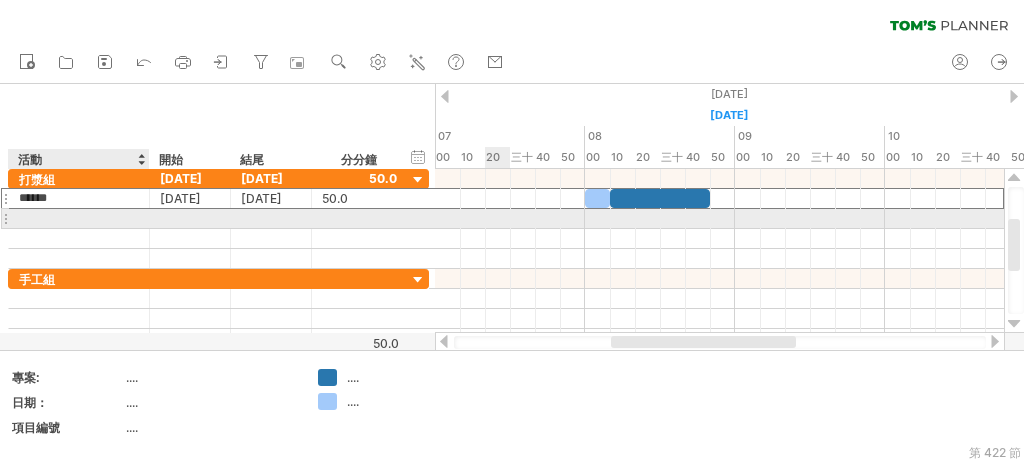 drag, startPoint x: 132, startPoint y: 197, endPoint x: 129, endPoint y: 217, distance: 20.22375 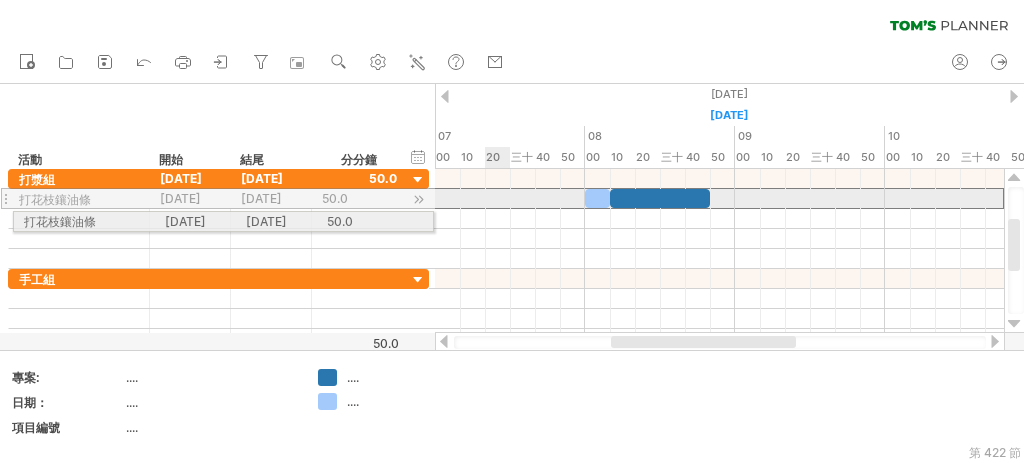 drag, startPoint x: 5, startPoint y: 196, endPoint x: 3, endPoint y: 218, distance: 22.090721 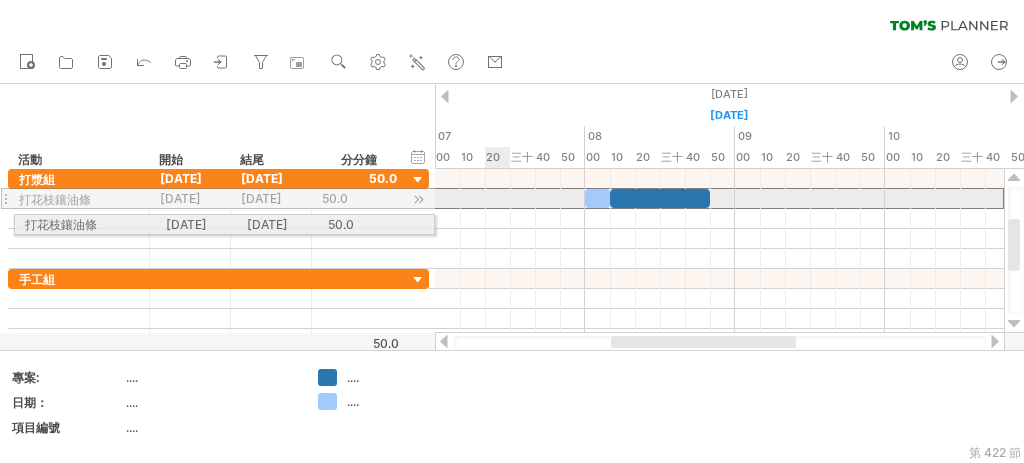 drag, startPoint x: 10, startPoint y: 196, endPoint x: 4, endPoint y: 221, distance: 25.70992 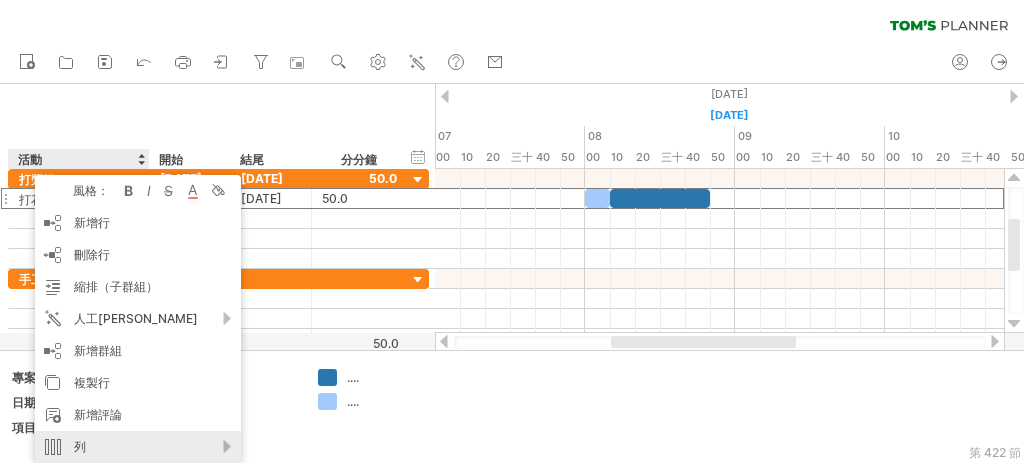 click on "列" at bounding box center (138, 447) 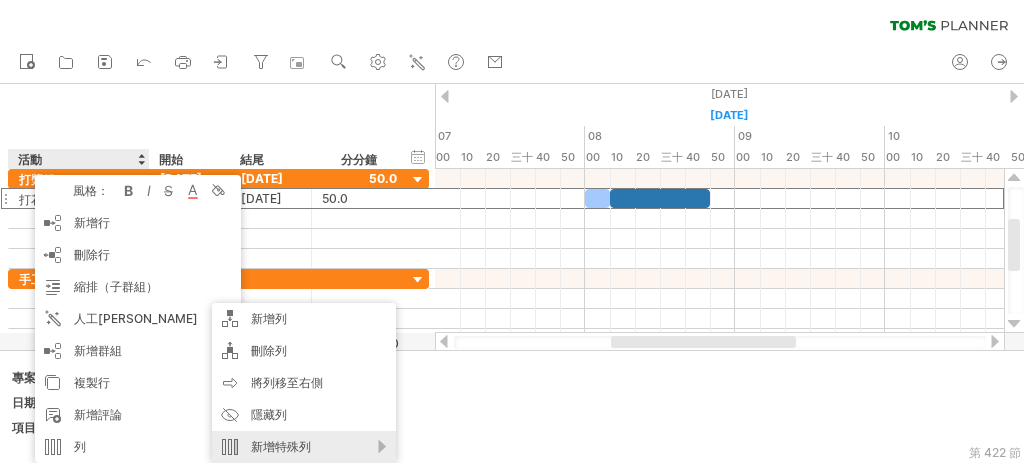 click on "新增特殊列" at bounding box center (281, 446) 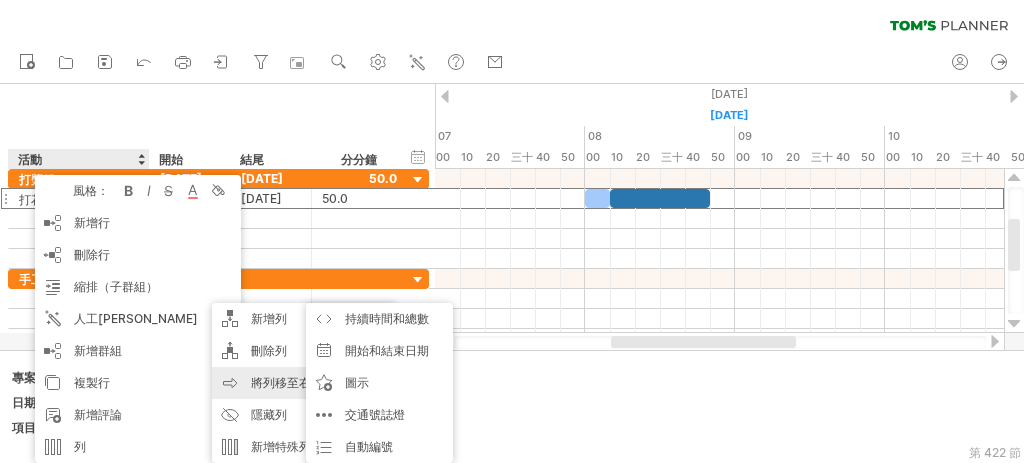 click on "將列移至右側" at bounding box center [287, 382] 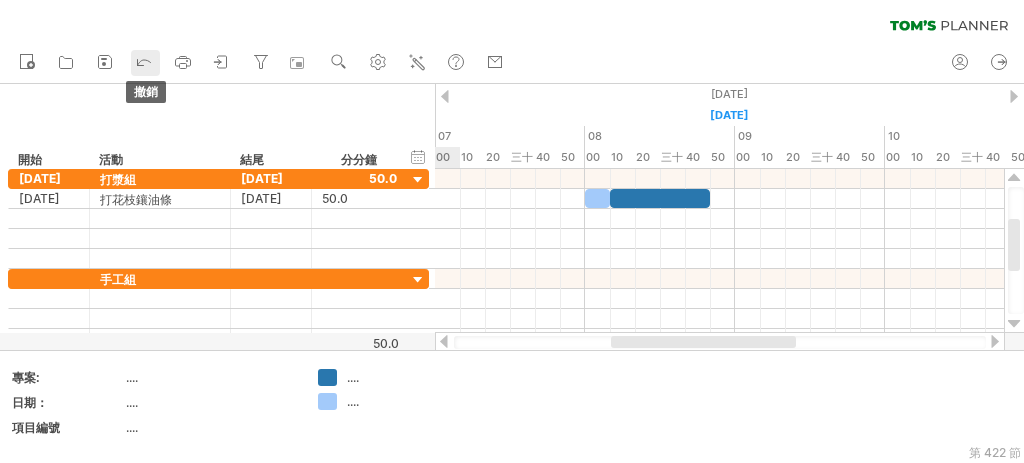 click 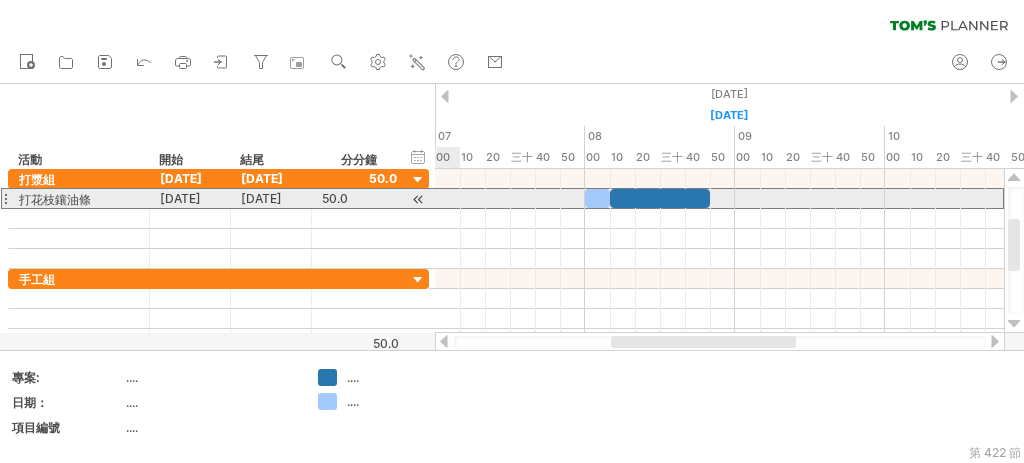 click on "****** 打花枝鑲油條" at bounding box center [79, 198] 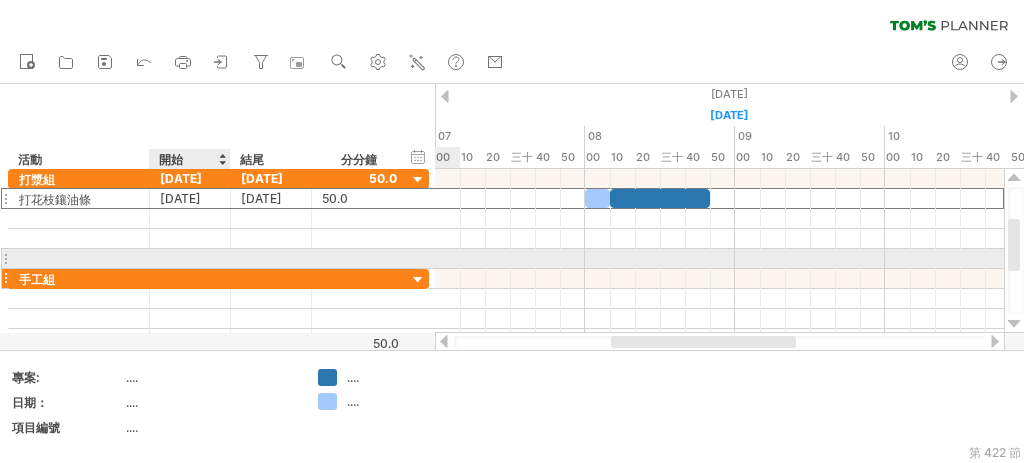 click at bounding box center (190, 278) 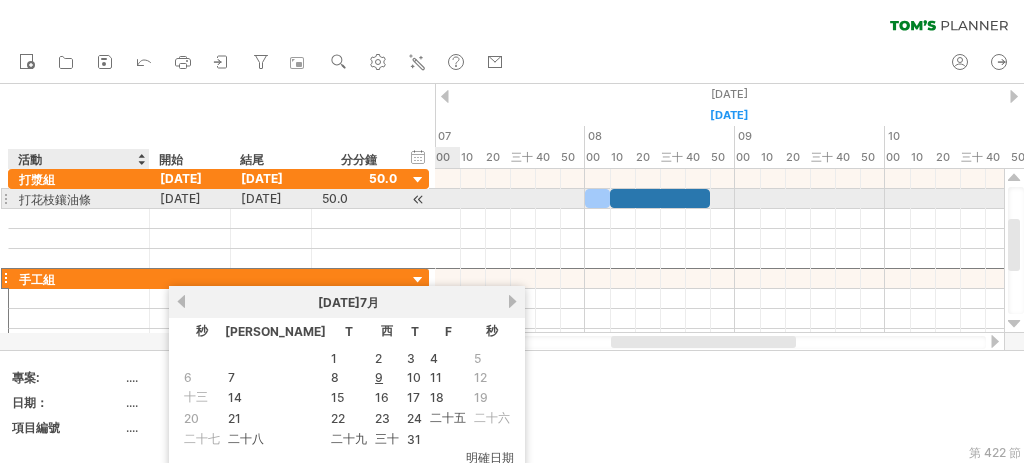 click on "****** 打花枝鑲油條" at bounding box center [79, 198] 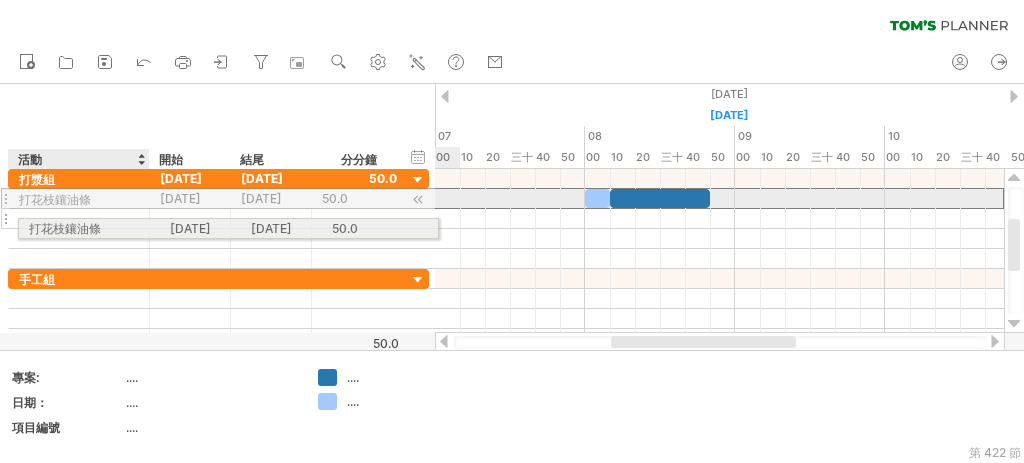 drag, startPoint x: 17, startPoint y: 196, endPoint x: 21, endPoint y: 225, distance: 29.274563 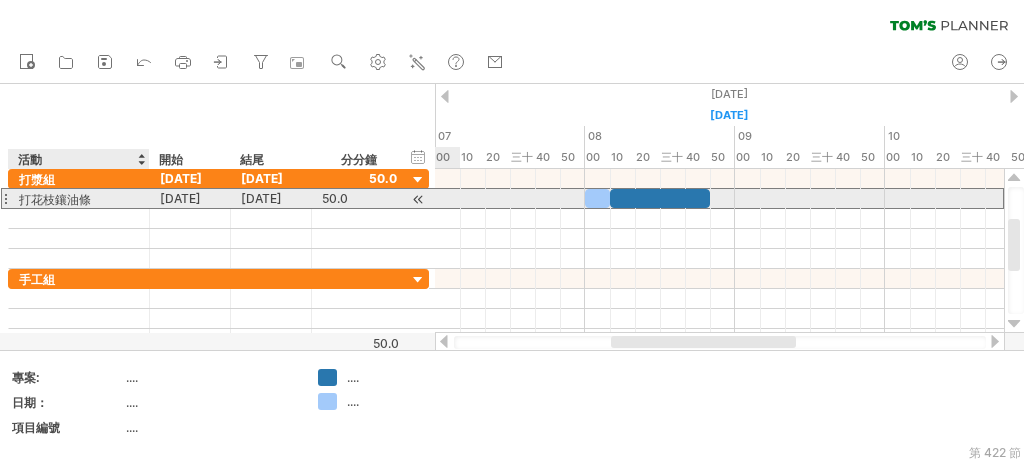 click on "打花枝鑲油條" at bounding box center (55, 199) 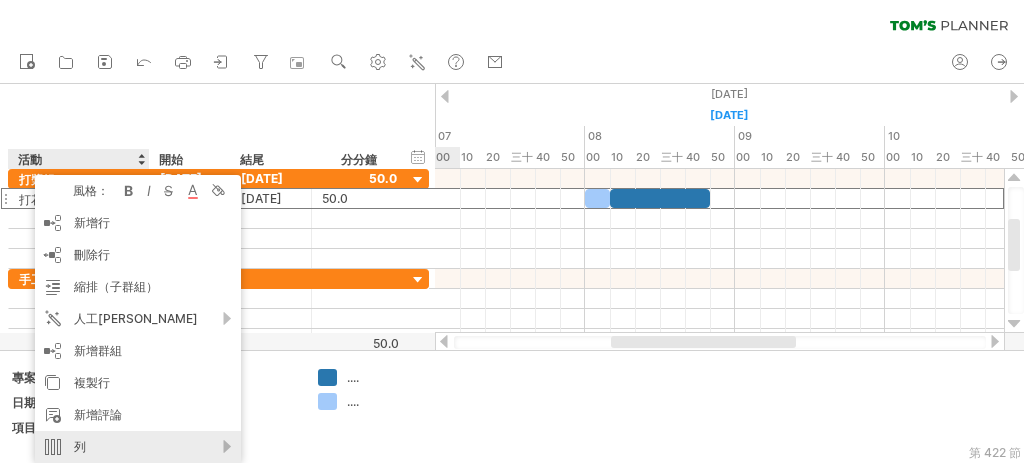 click on "列" at bounding box center (138, 447) 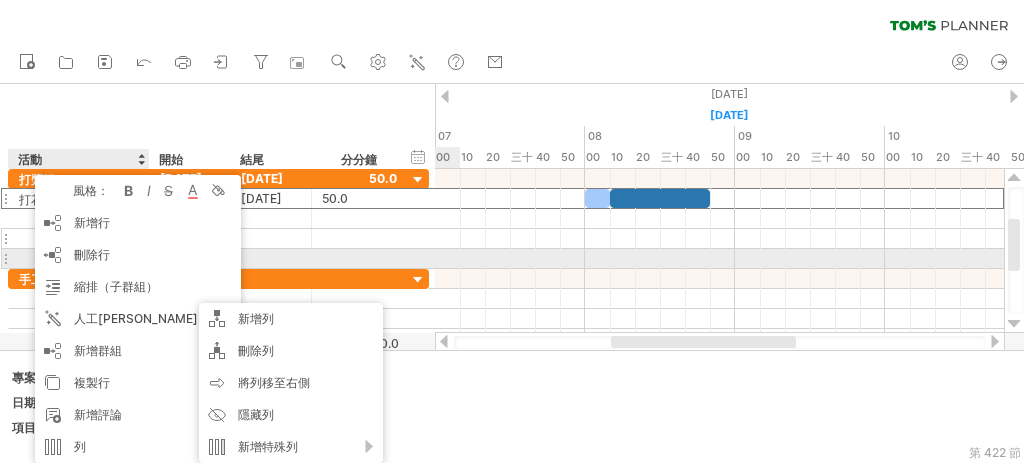 click at bounding box center (359, 238) 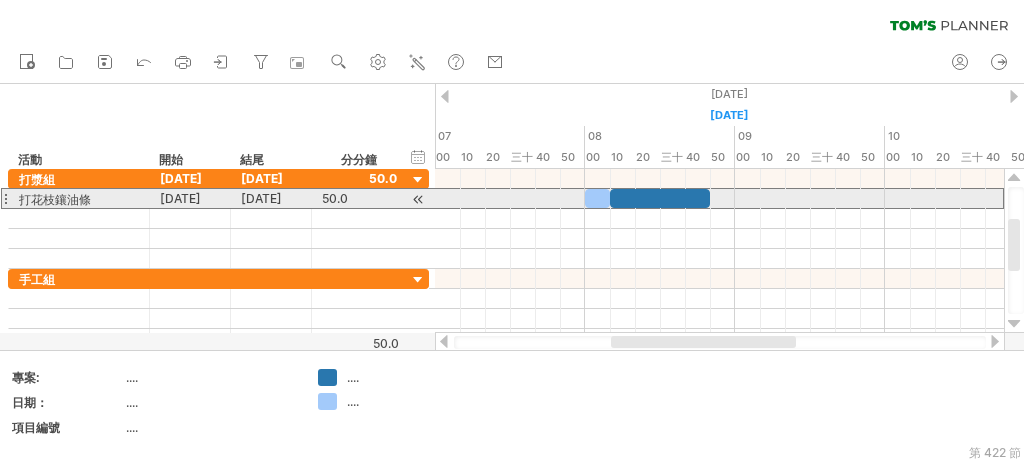 scroll, scrollTop: 0, scrollLeft: 0, axis: both 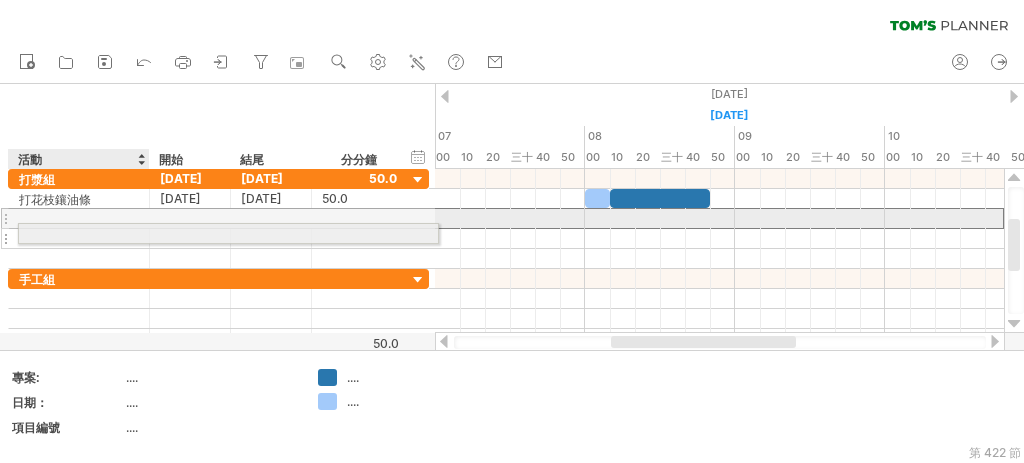 drag, startPoint x: 7, startPoint y: 221, endPoint x: 20, endPoint y: 230, distance: 15.811388 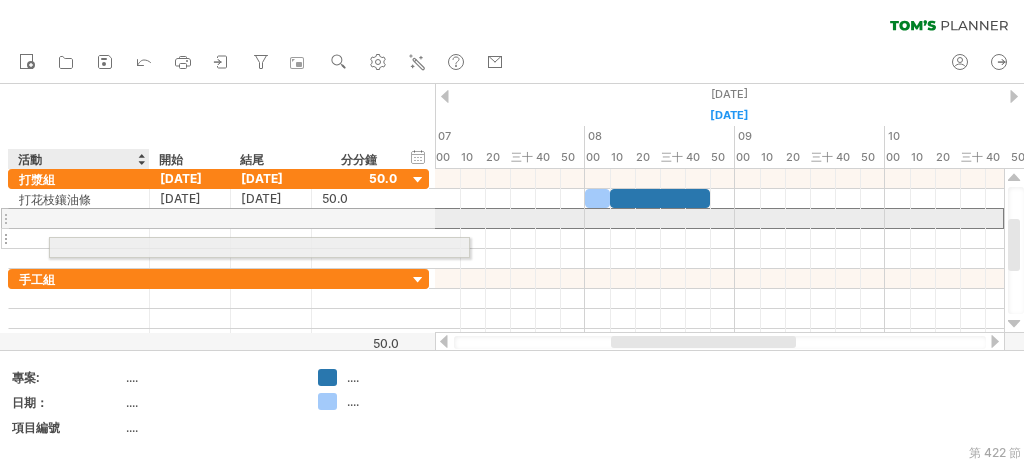 drag, startPoint x: 52, startPoint y: 220, endPoint x: 102, endPoint y: 244, distance: 55.461697 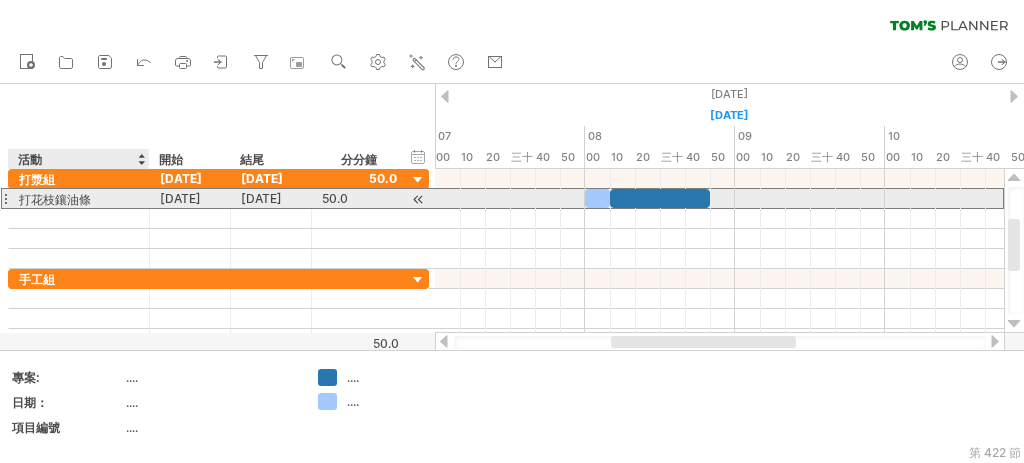 click on "打花枝鑲油條" at bounding box center [55, 199] 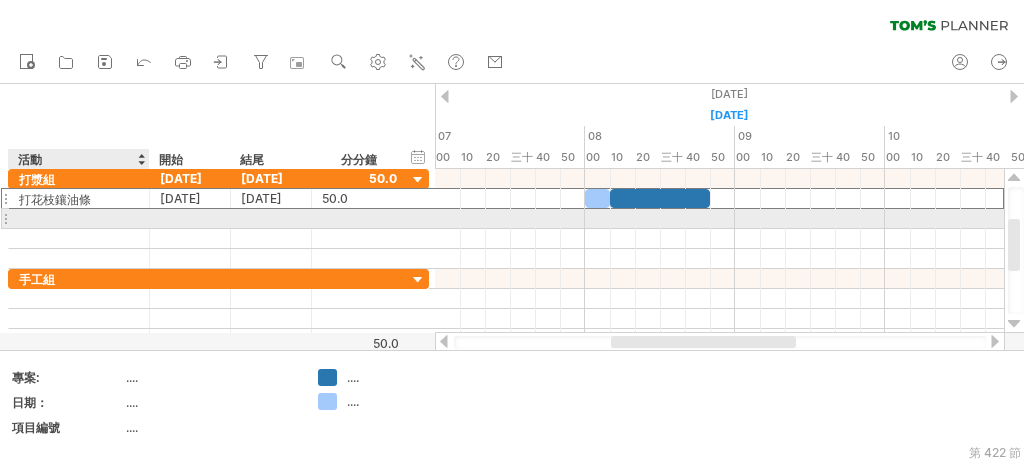 drag, startPoint x: 19, startPoint y: 198, endPoint x: 17, endPoint y: 221, distance: 23.086792 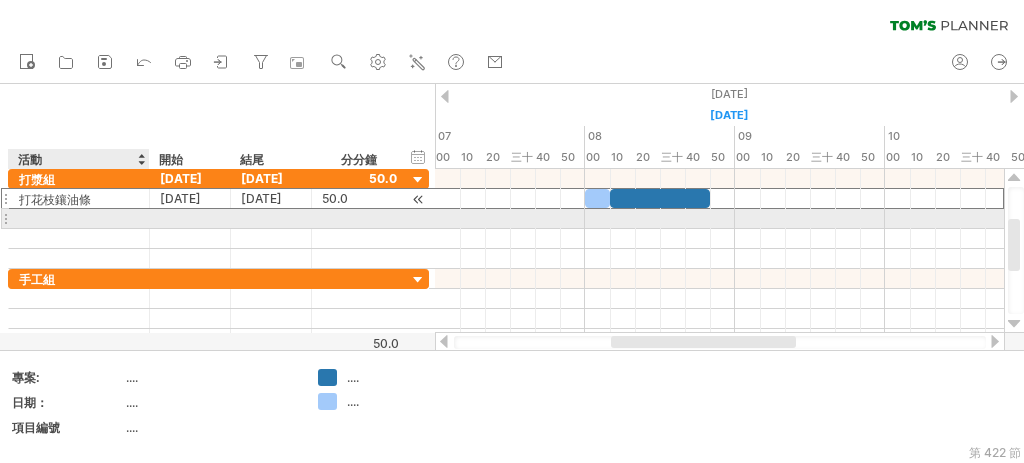 drag, startPoint x: 19, startPoint y: 198, endPoint x: 28, endPoint y: 203, distance: 10.29563 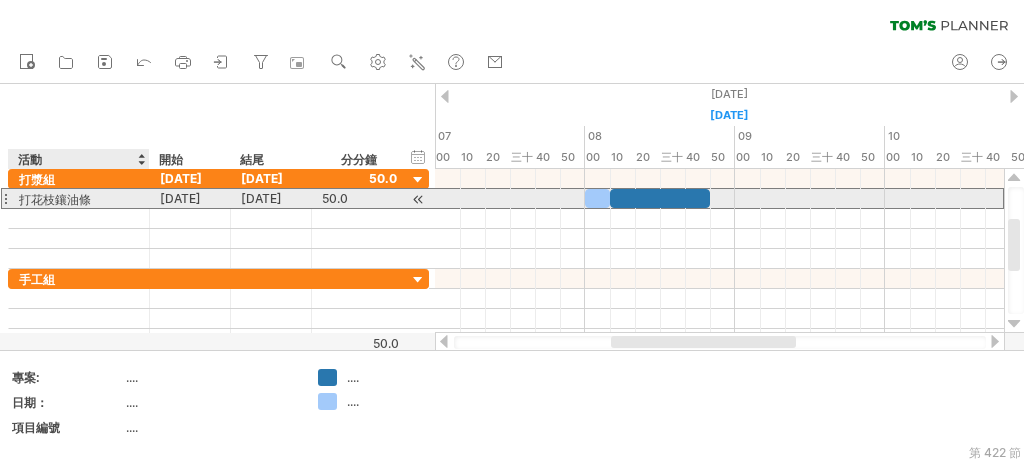 click on "打花枝鑲油條" at bounding box center [55, 199] 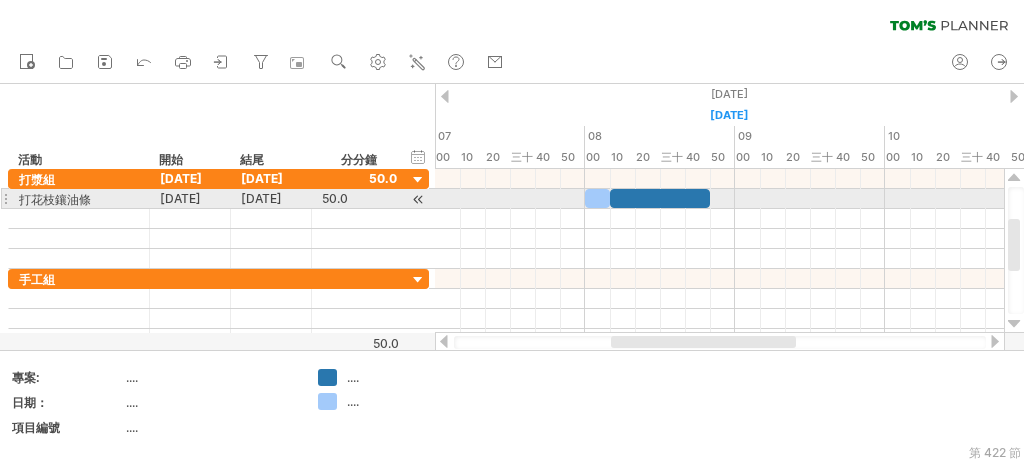 click at bounding box center (5, 198) 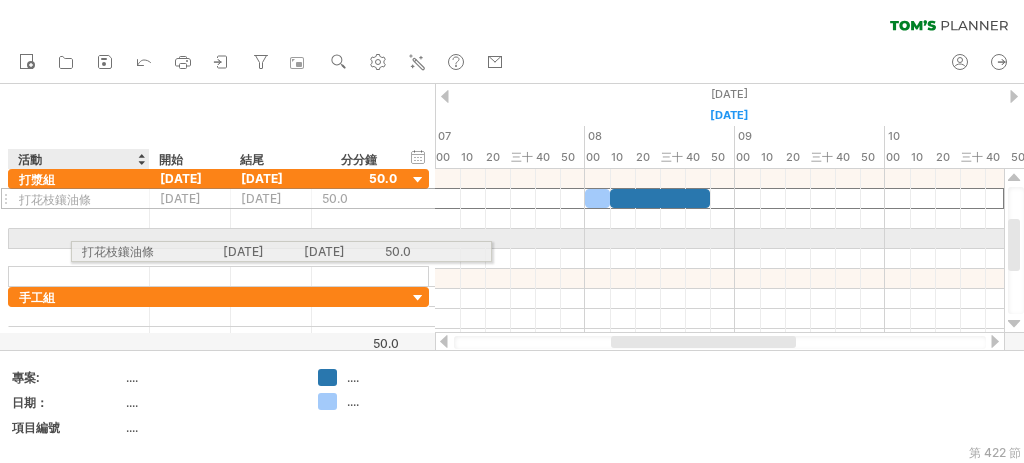 drag, startPoint x: 12, startPoint y: 198, endPoint x: 82, endPoint y: 248, distance: 86.023254 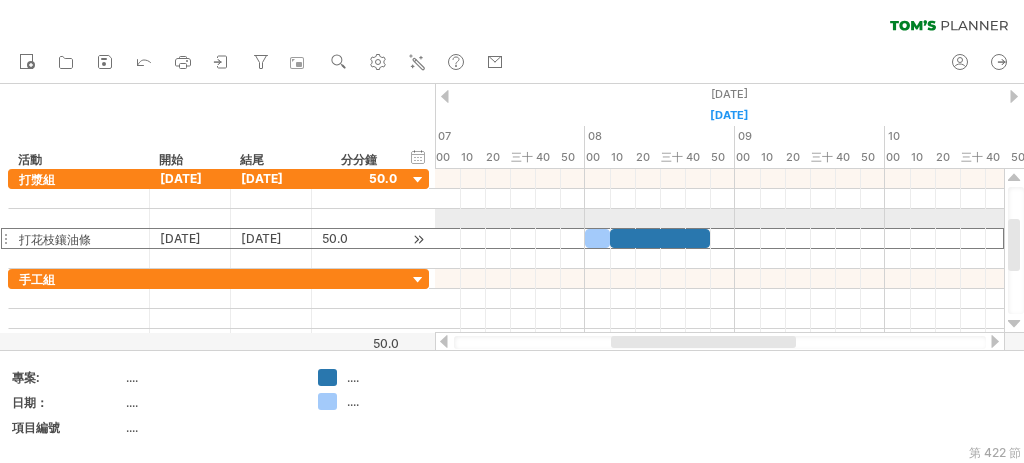 click on "****** 打花枝鑲油條" at bounding box center (79, 238) 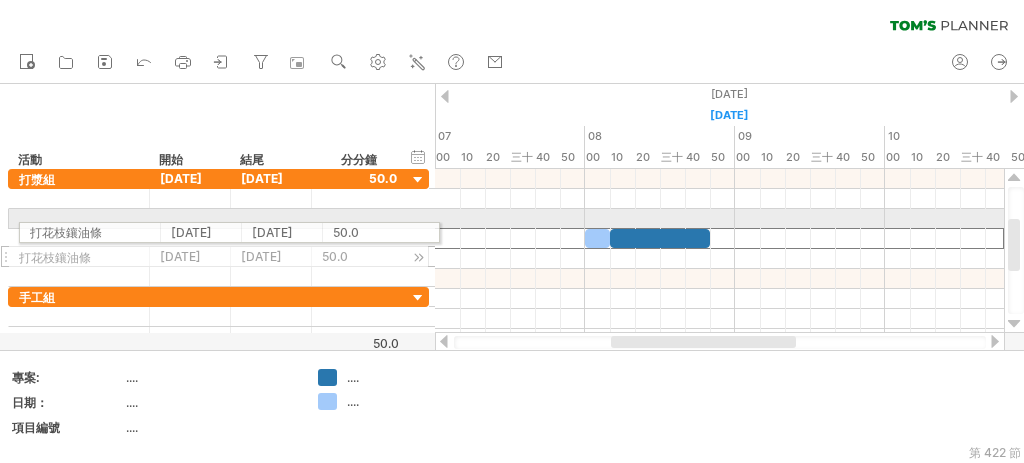 drag, startPoint x: 4, startPoint y: 237, endPoint x: 13, endPoint y: 229, distance: 12.0415945 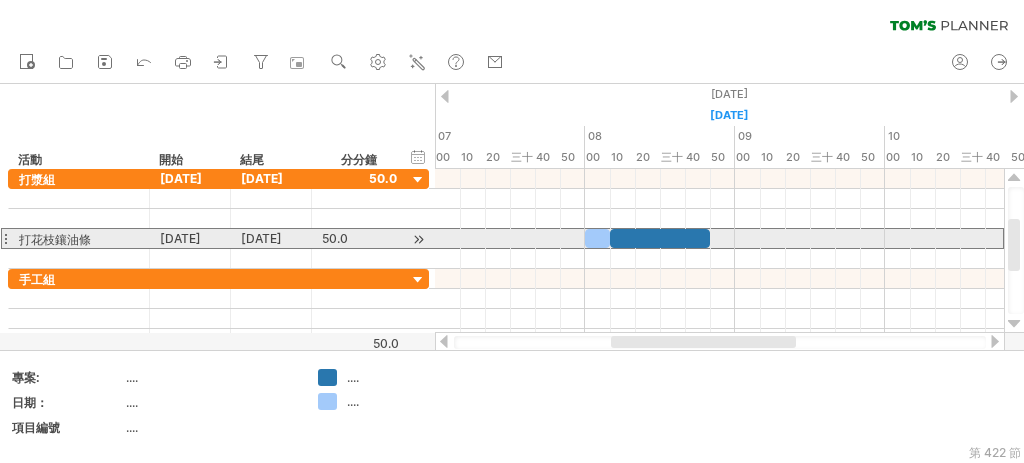 click on "****** 打花枝鑲油條" at bounding box center (79, 238) 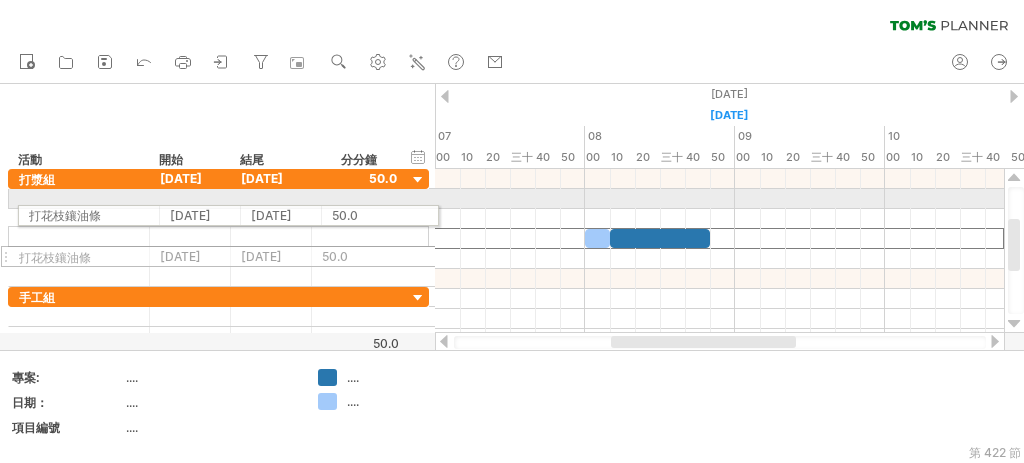 drag, startPoint x: 3, startPoint y: 232, endPoint x: 12, endPoint y: 212, distance: 21.931713 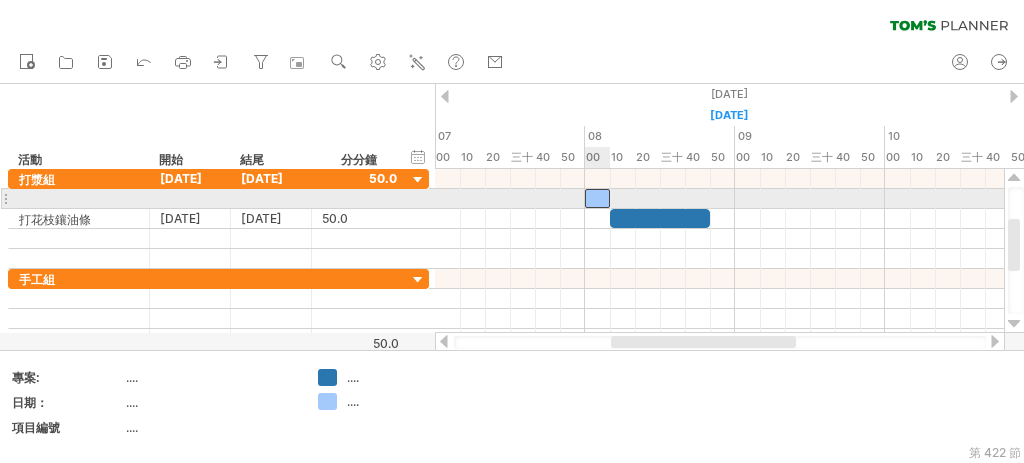 drag, startPoint x: 595, startPoint y: 215, endPoint x: 595, endPoint y: 204, distance: 11 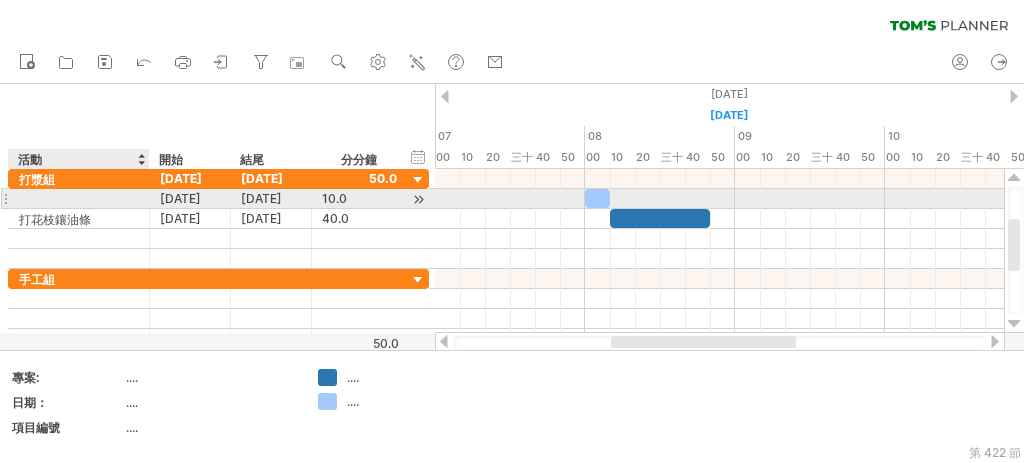 click at bounding box center (79, 198) 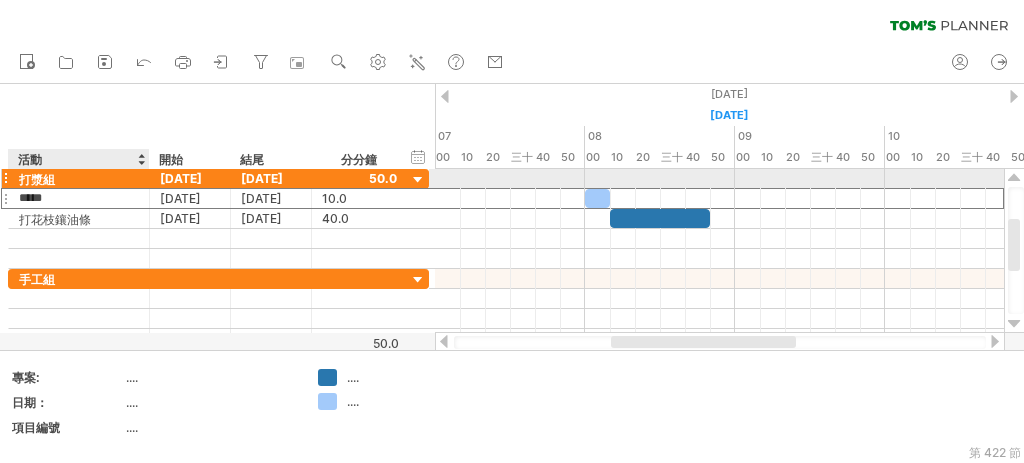 type on "****" 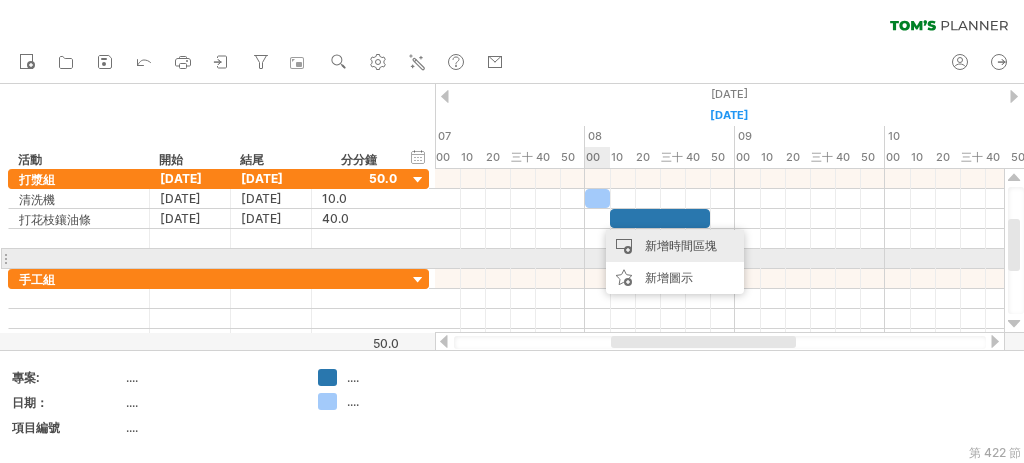 click on "新增時間區塊" at bounding box center [681, 245] 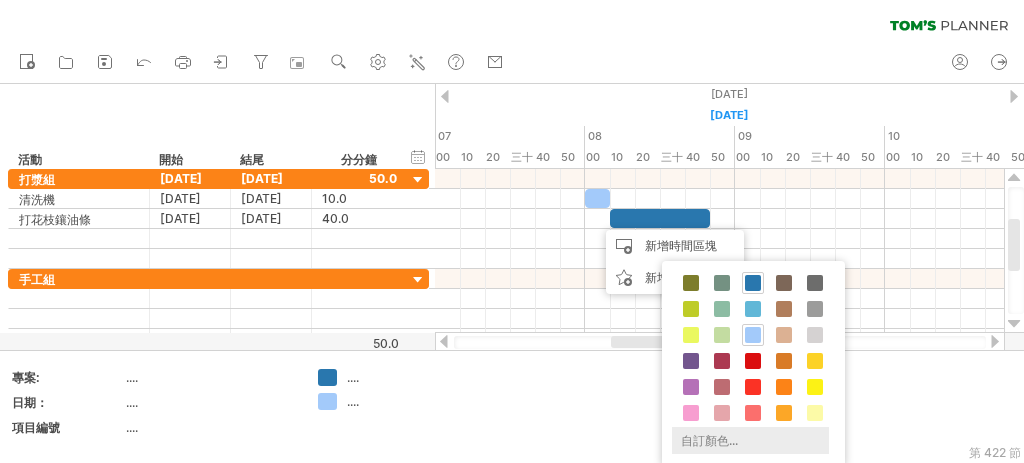 click on "自訂顏色..." at bounding box center [709, 440] 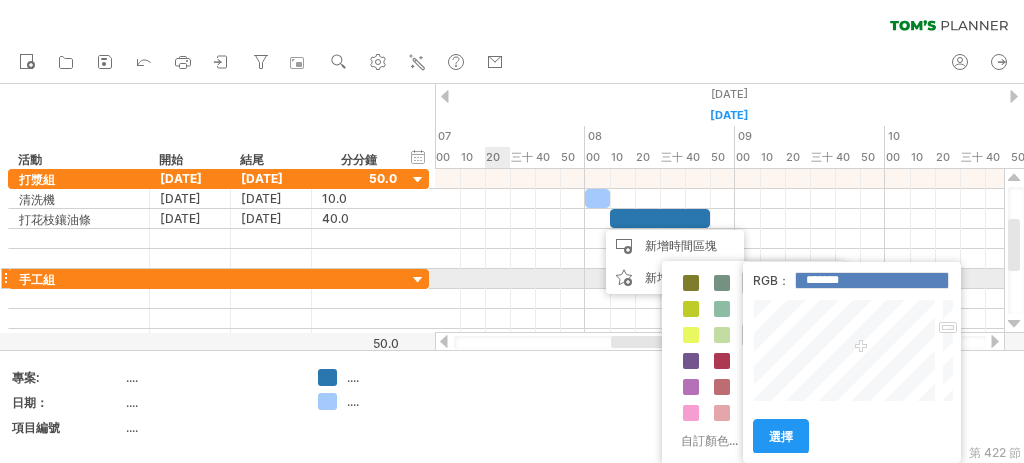 click at bounding box center [719, 279] 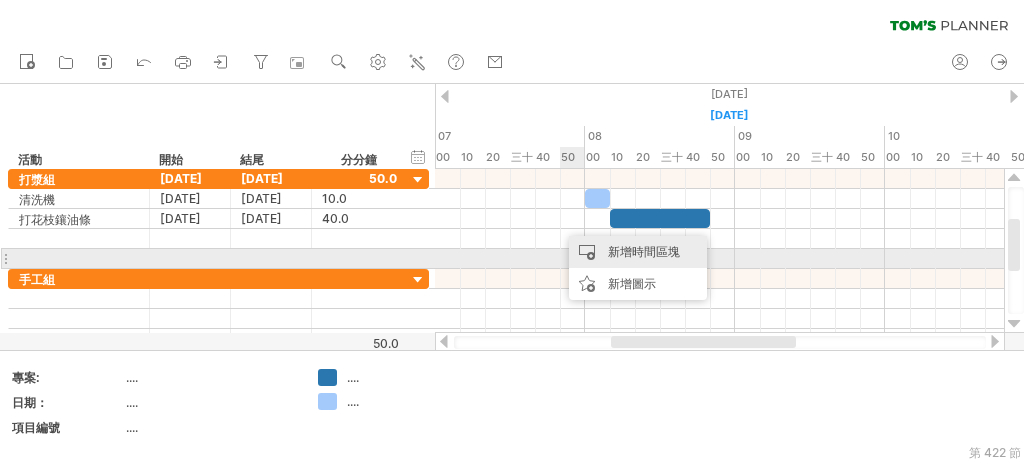 click on "新增時間區塊" at bounding box center [644, 251] 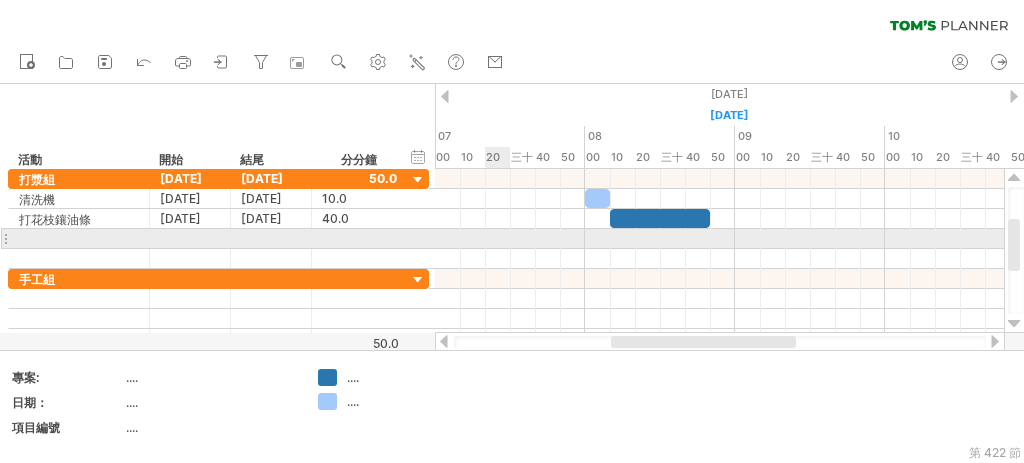 click at bounding box center [719, 239] 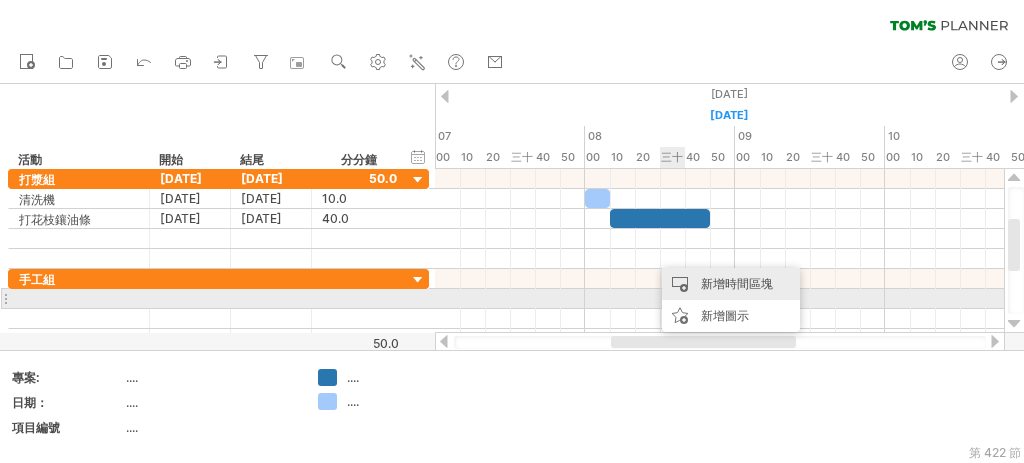 click on "新增時間區塊" at bounding box center (731, 284) 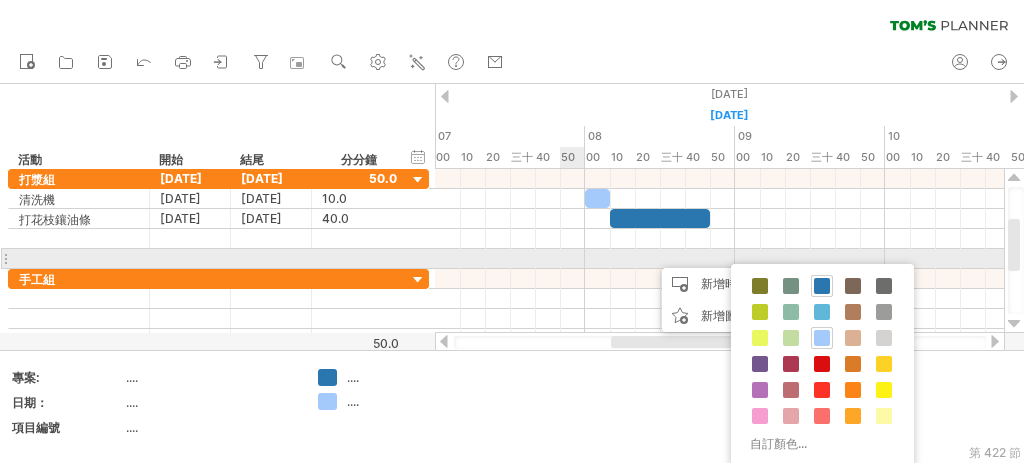 click at bounding box center [719, 259] 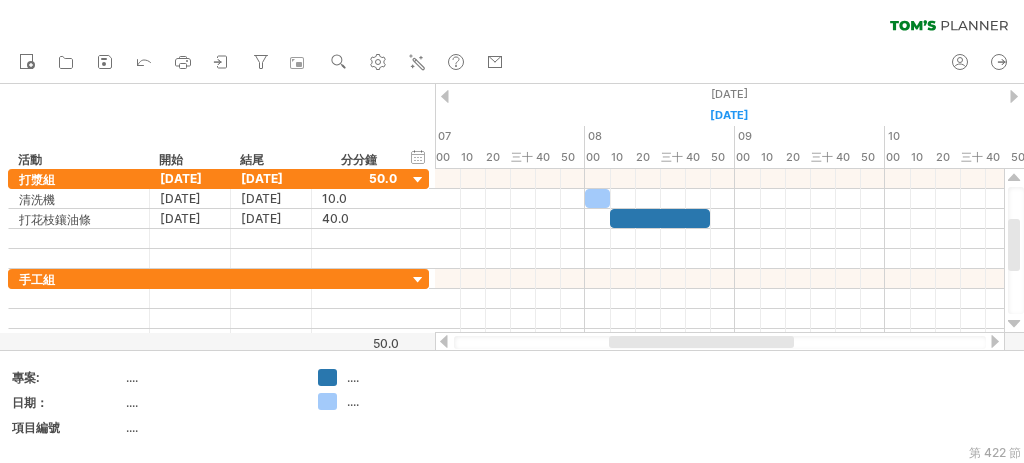 click at bounding box center (701, 342) 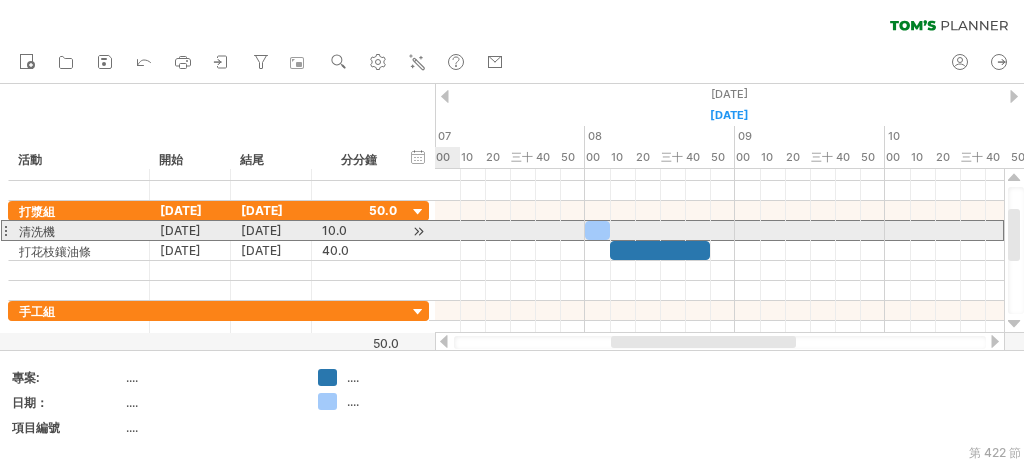 click at bounding box center (5, 230) 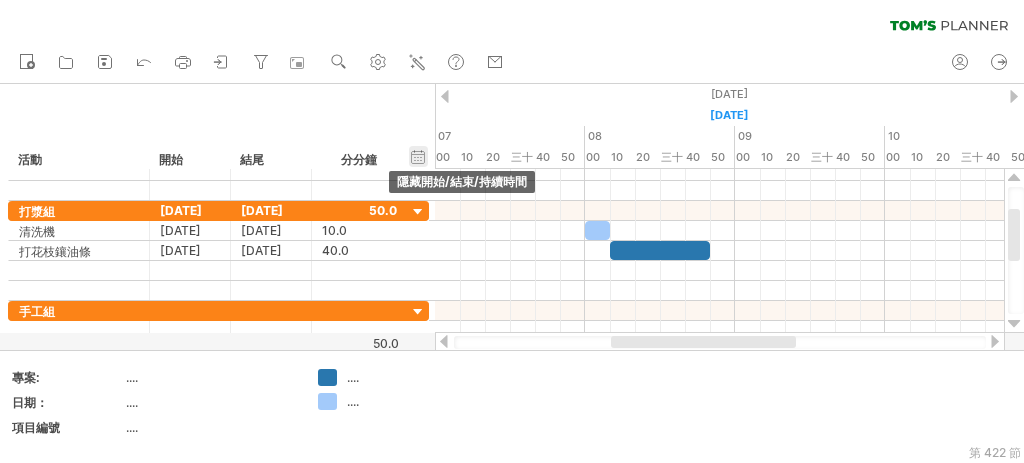 click on "隱藏開始/結束/持續時間 顯示開始/結束/持續時間" at bounding box center (418, 156) 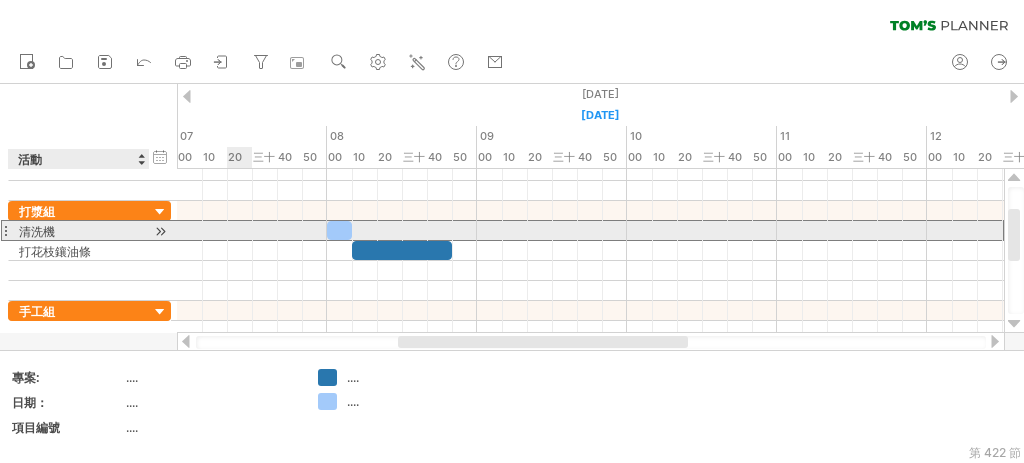 click on "清洗機" at bounding box center (79, 230) 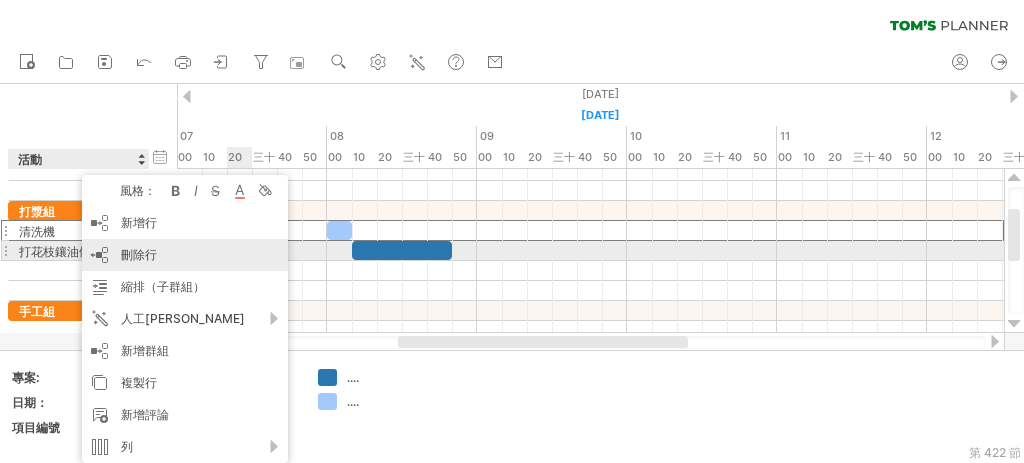 click on "刪除行" at bounding box center [139, 254] 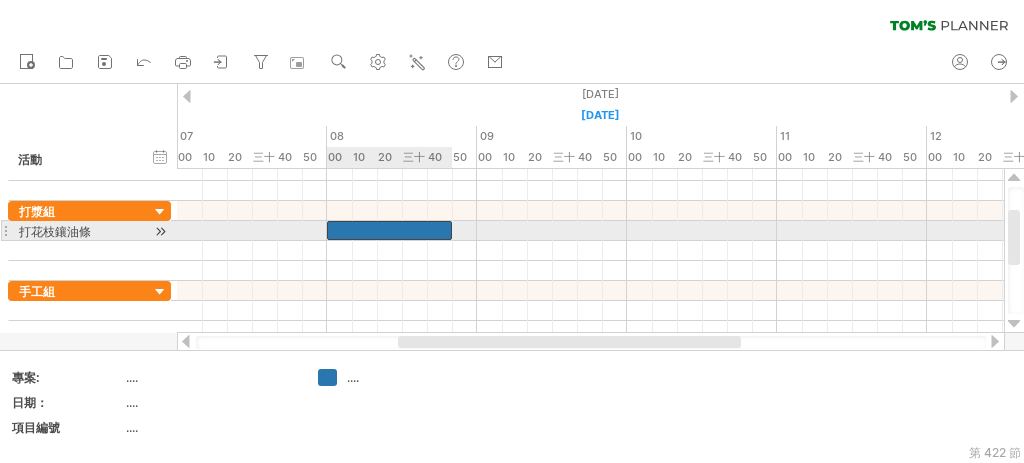 drag, startPoint x: 349, startPoint y: 230, endPoint x: 326, endPoint y: 239, distance: 24.698177 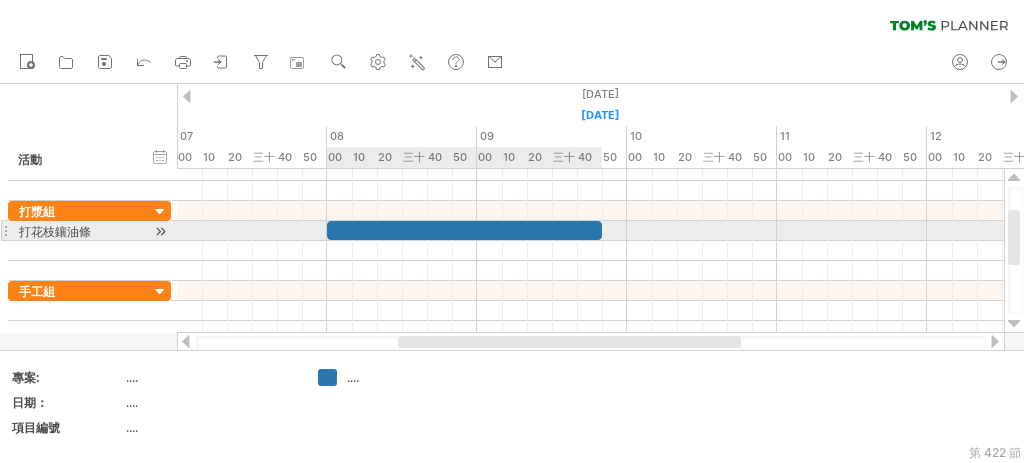 drag, startPoint x: 450, startPoint y: 229, endPoint x: 599, endPoint y: 222, distance: 149.16434 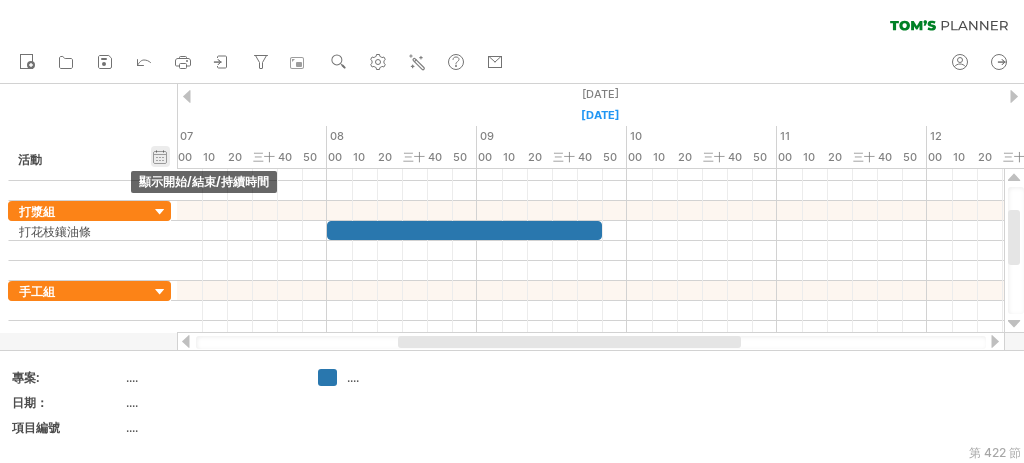 click on "隱藏開始/結束/持續時間 顯示開始/結束/持續時間" at bounding box center [160, 156] 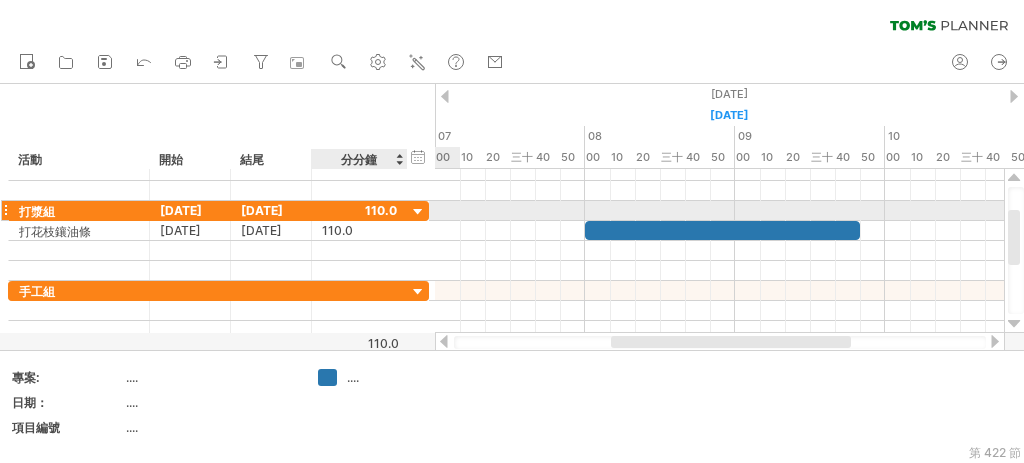 click at bounding box center [418, 212] 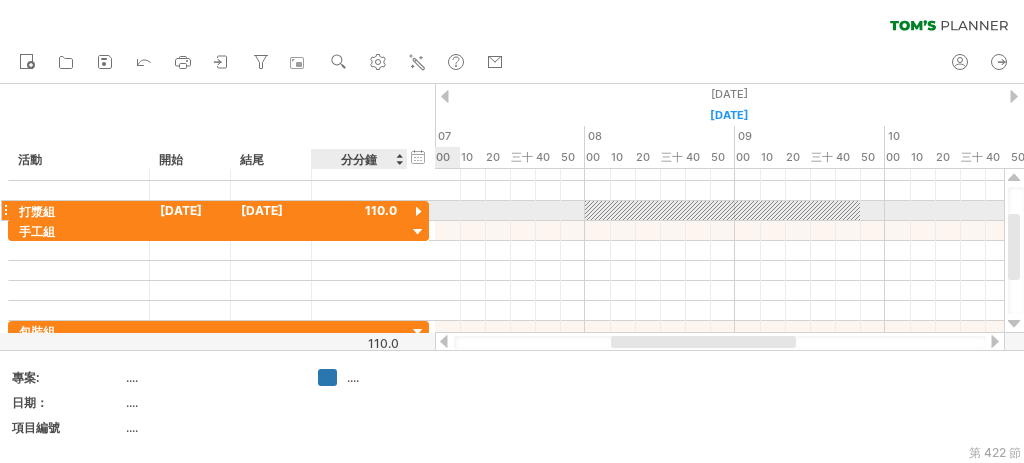 click at bounding box center [418, 212] 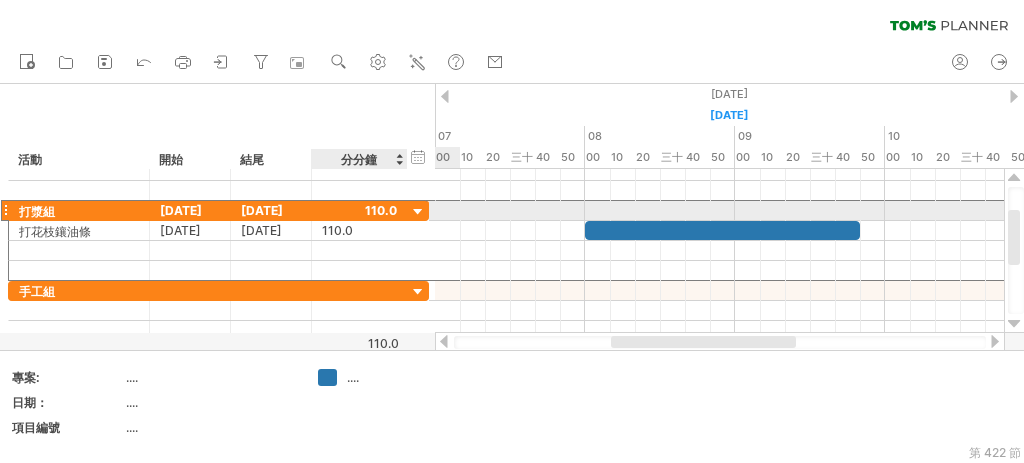 click at bounding box center (359, 210) 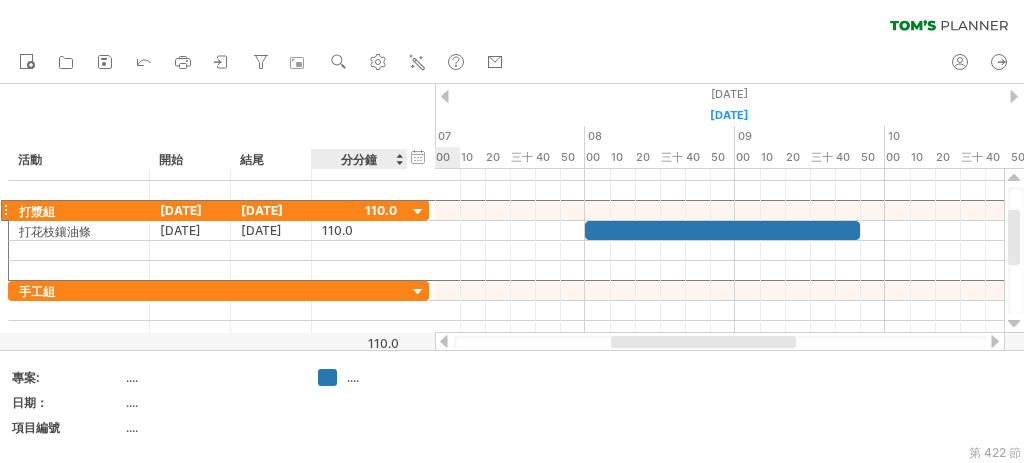 click on "分分鐘" at bounding box center [359, 159] 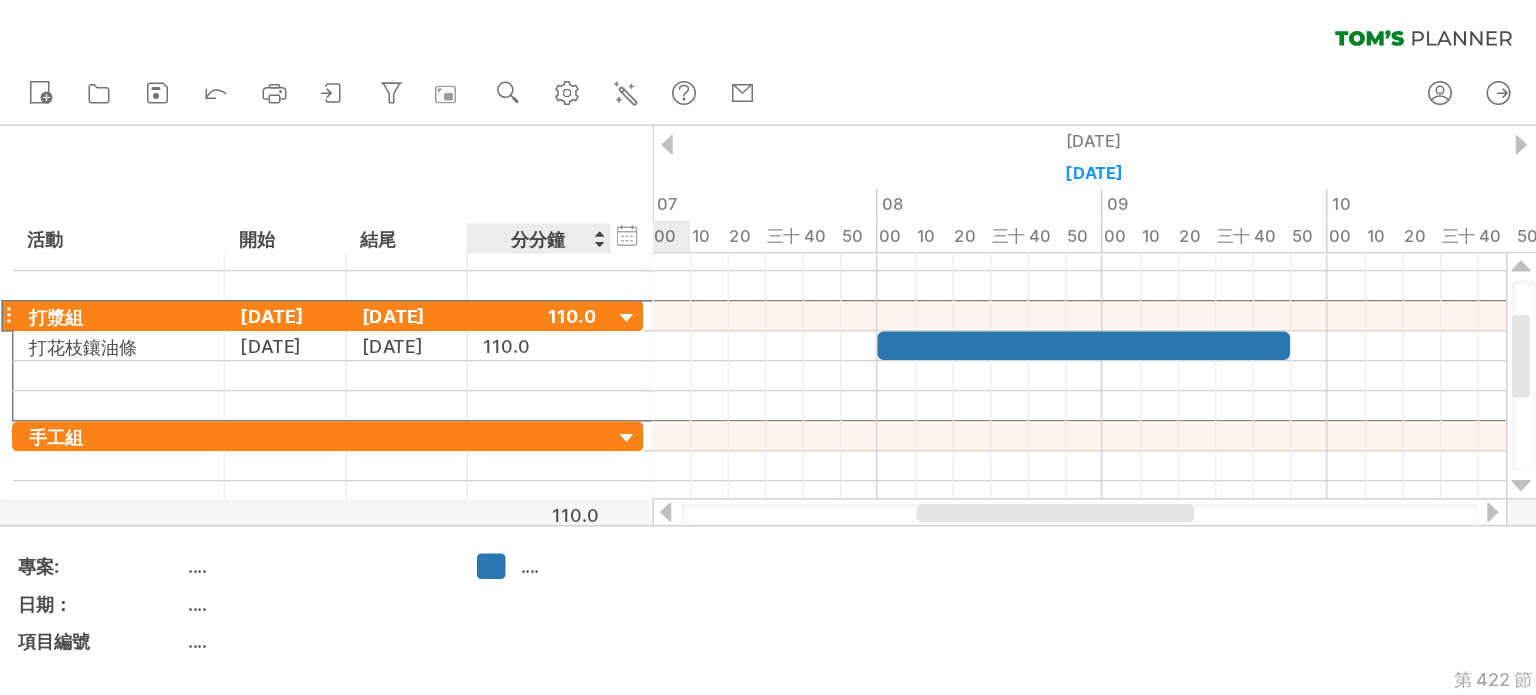 scroll, scrollTop: 0, scrollLeft: 0, axis: both 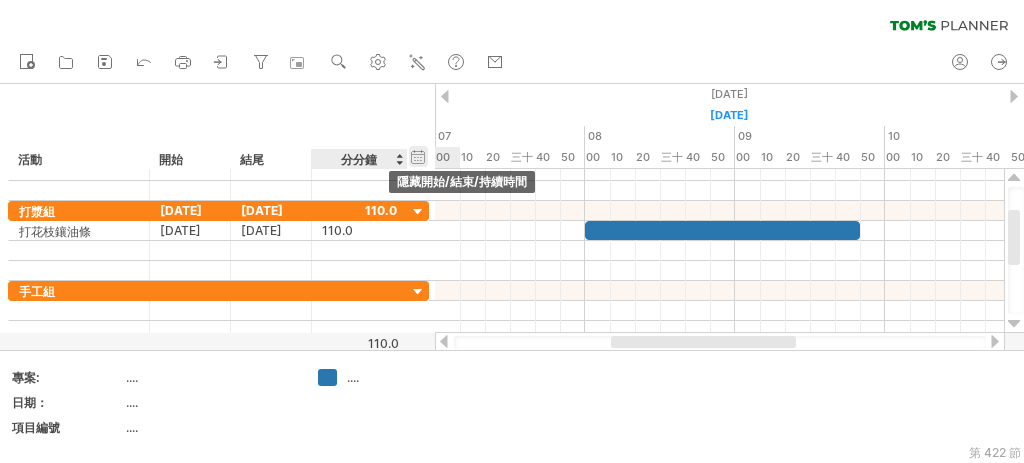 click on "隱藏開始/結束/持續時間 顯示開始/結束/持續時間" at bounding box center (418, 156) 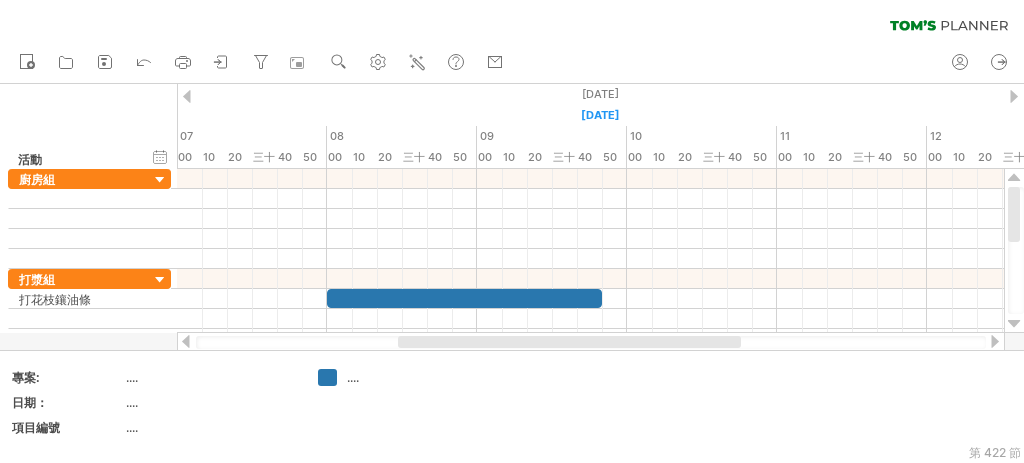 click at bounding box center (995, 341) 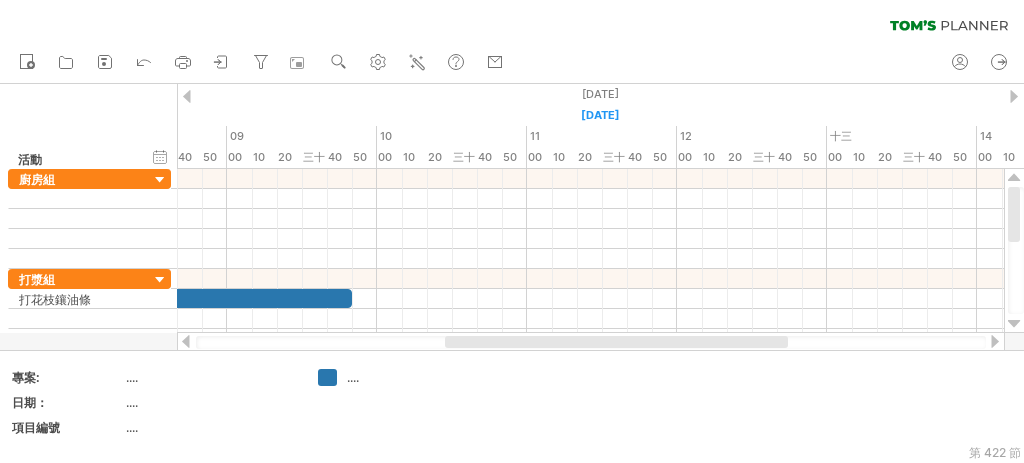 click at bounding box center [995, 341] 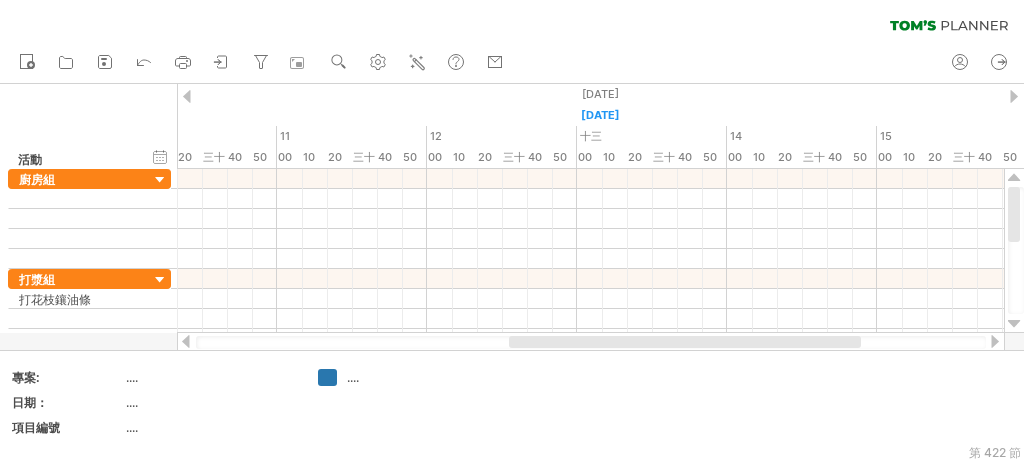 click at bounding box center [995, 341] 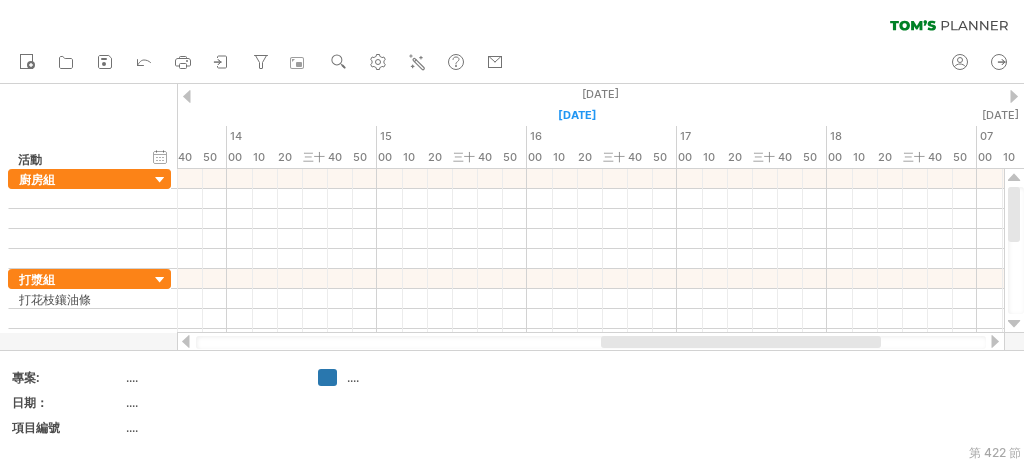click at bounding box center [995, 341] 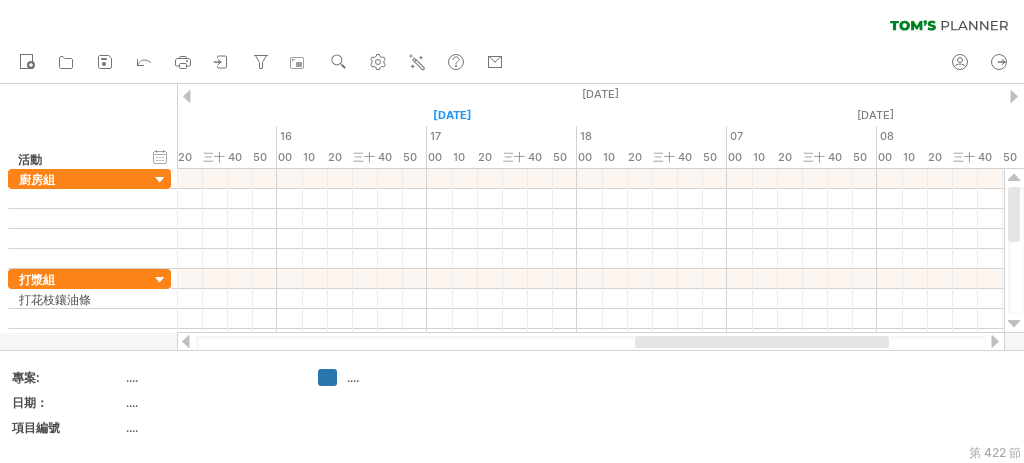 click at bounding box center [995, 341] 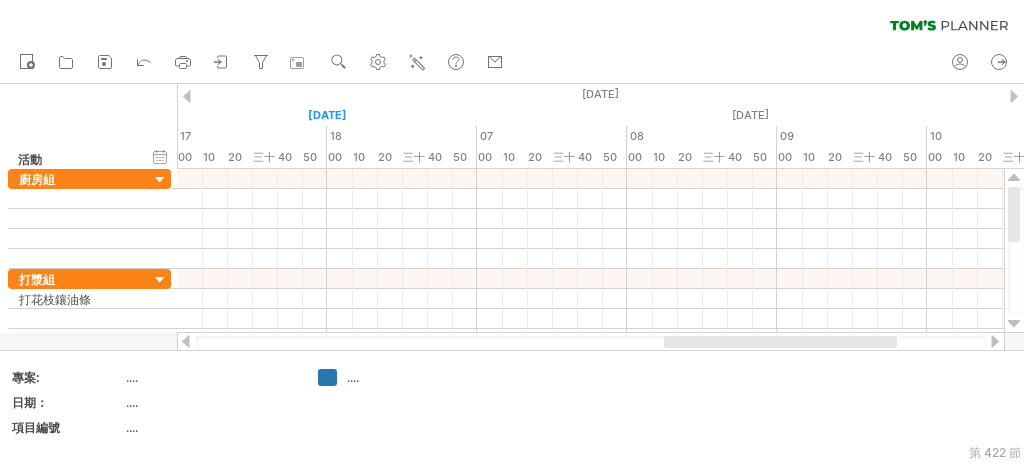 click at bounding box center (995, 341) 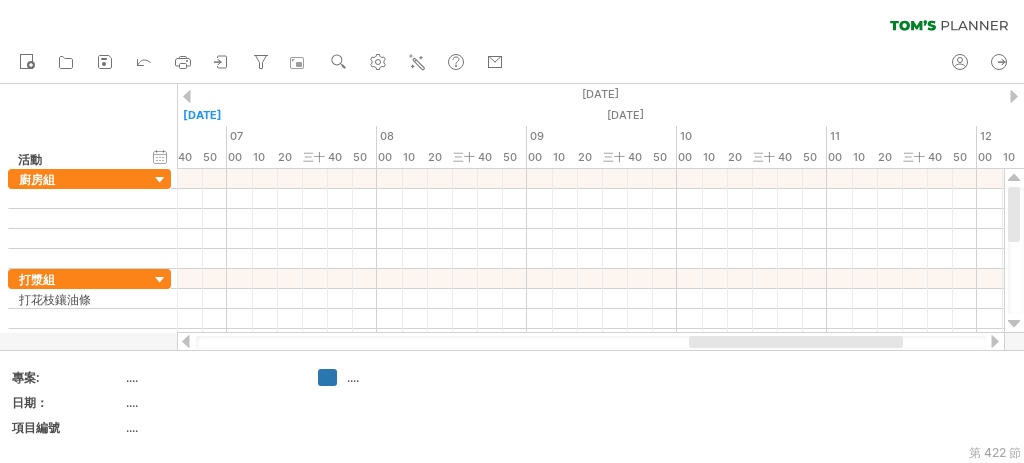 click at bounding box center (995, 341) 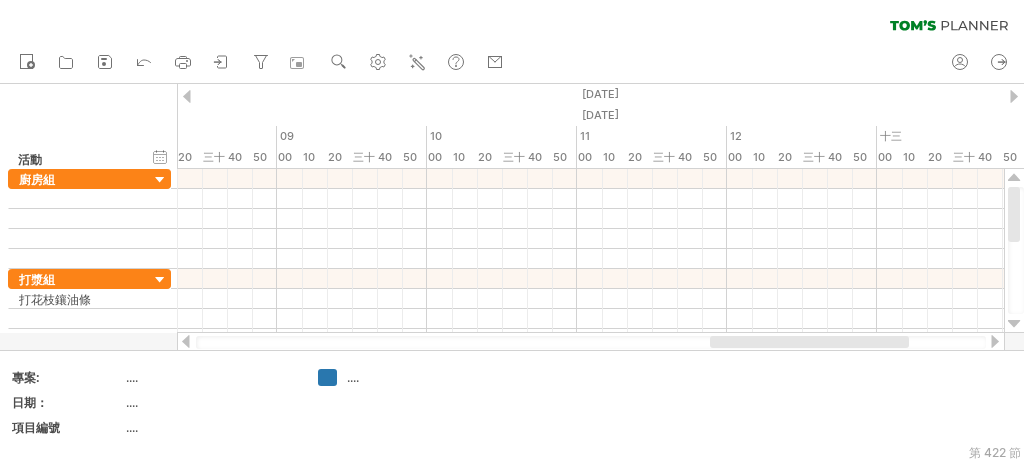 click at bounding box center [995, 341] 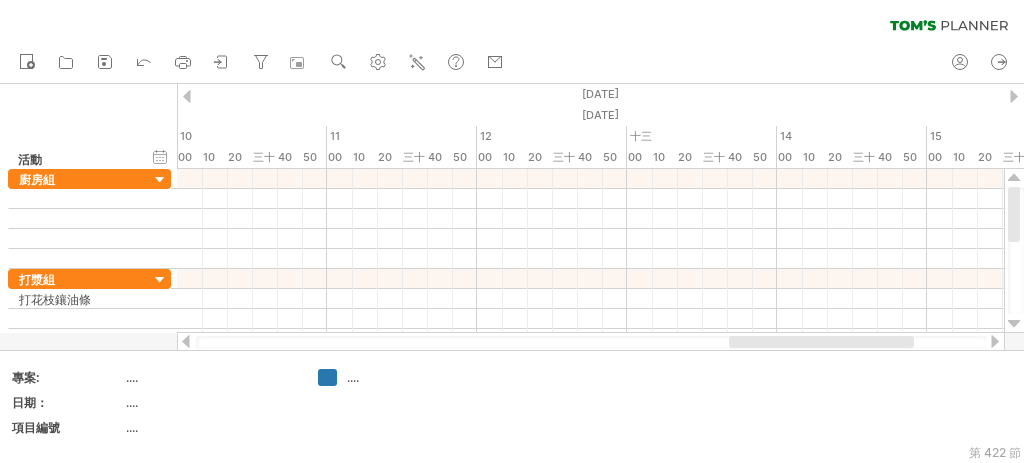 click at bounding box center [186, 341] 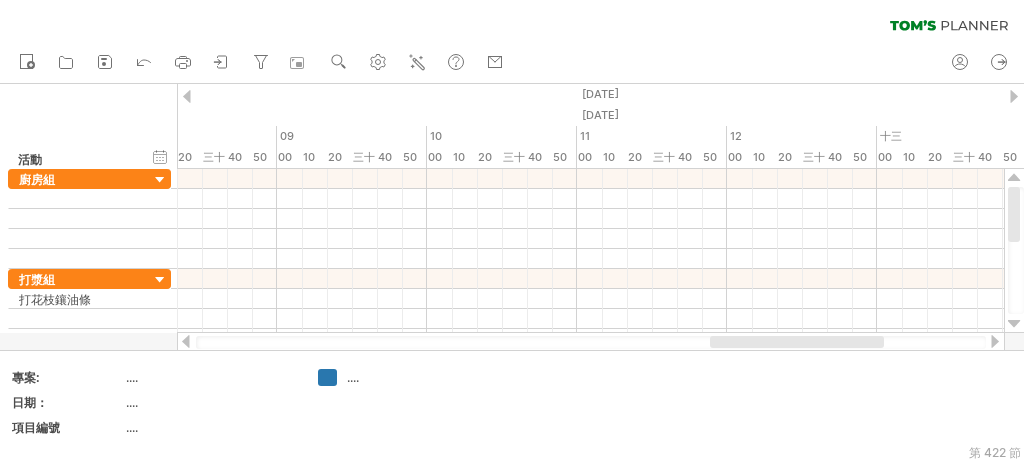 click at bounding box center (186, 341) 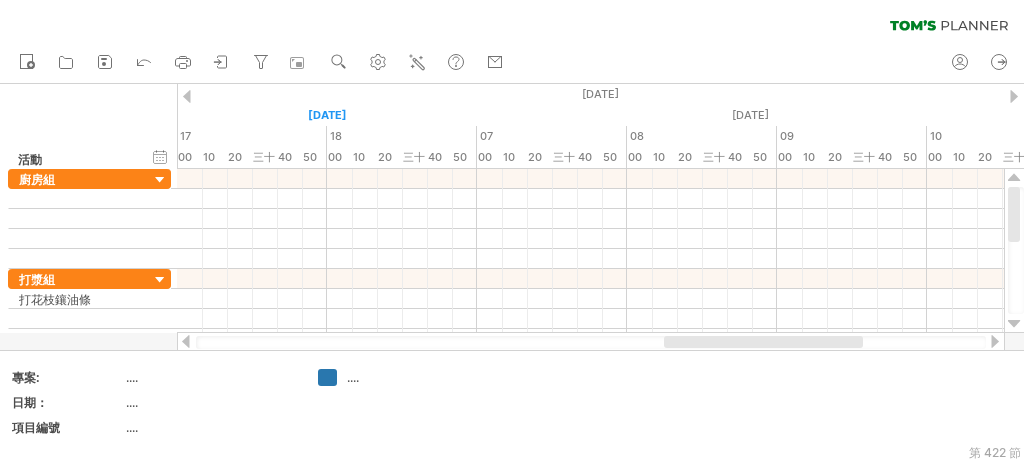 click at bounding box center (186, 341) 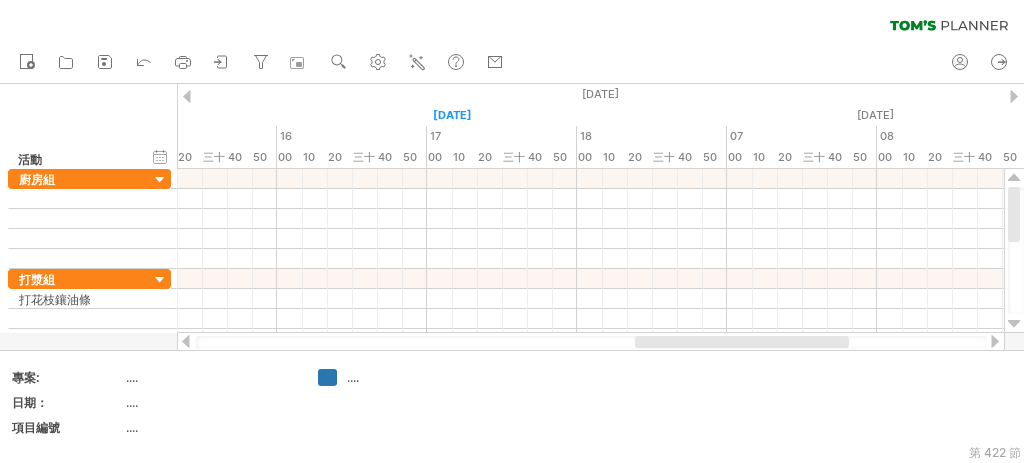 click at bounding box center (186, 341) 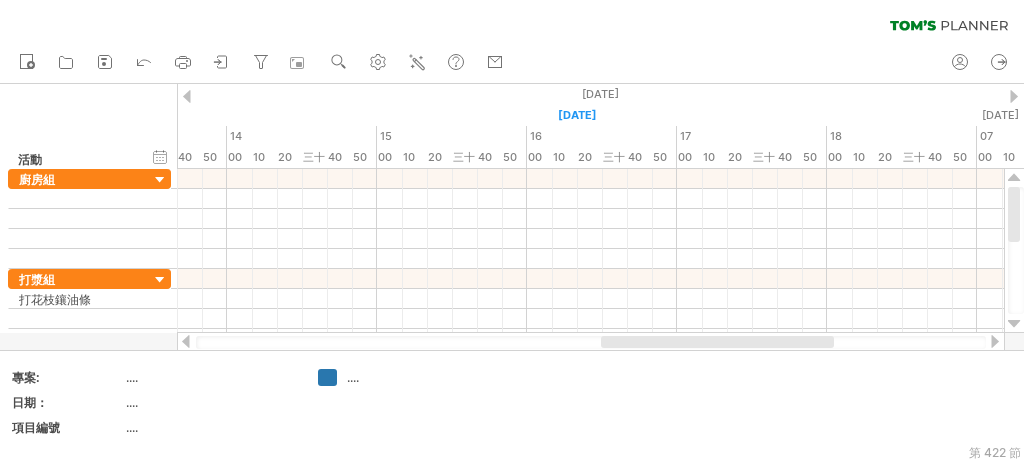 click at bounding box center [186, 341] 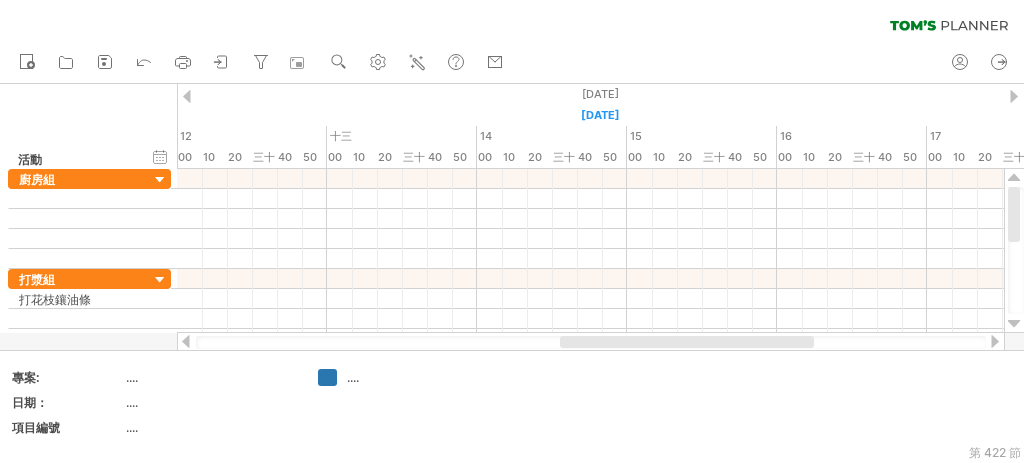 click at bounding box center [186, 341] 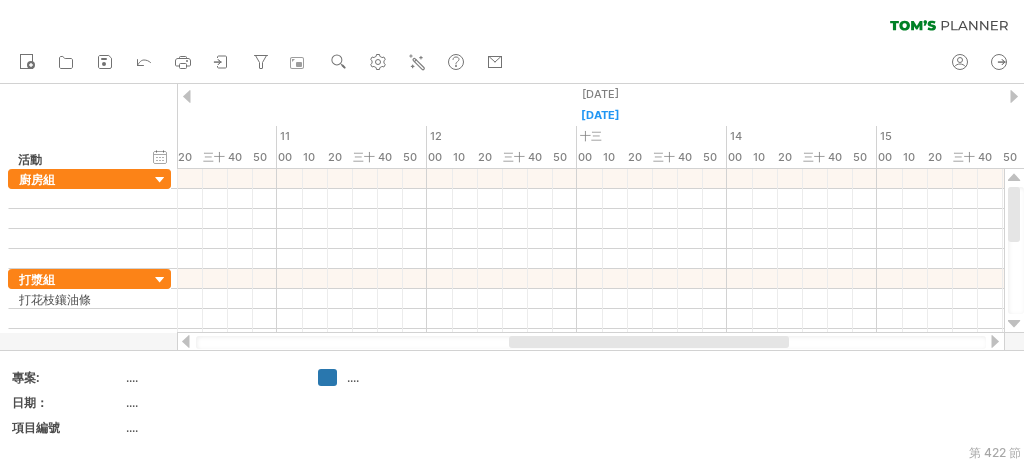 click at bounding box center [186, 341] 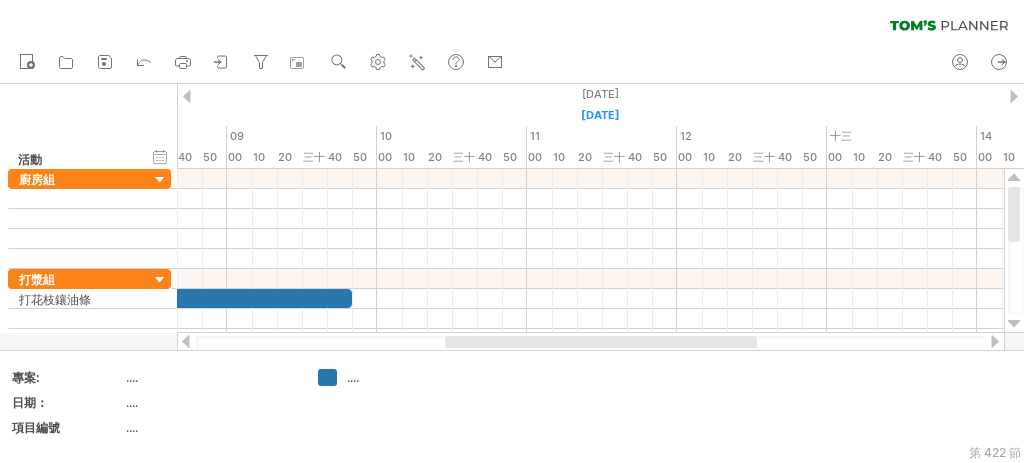 click at bounding box center [186, 341] 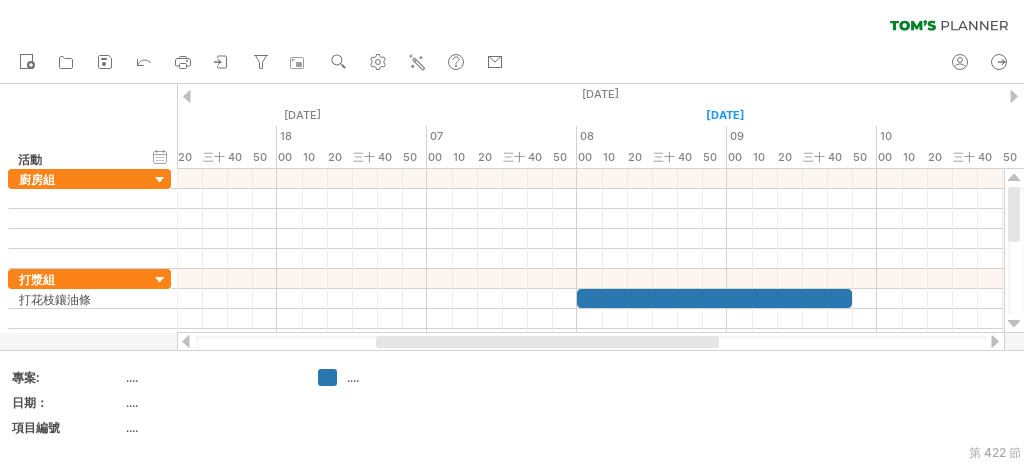 click at bounding box center (995, 341) 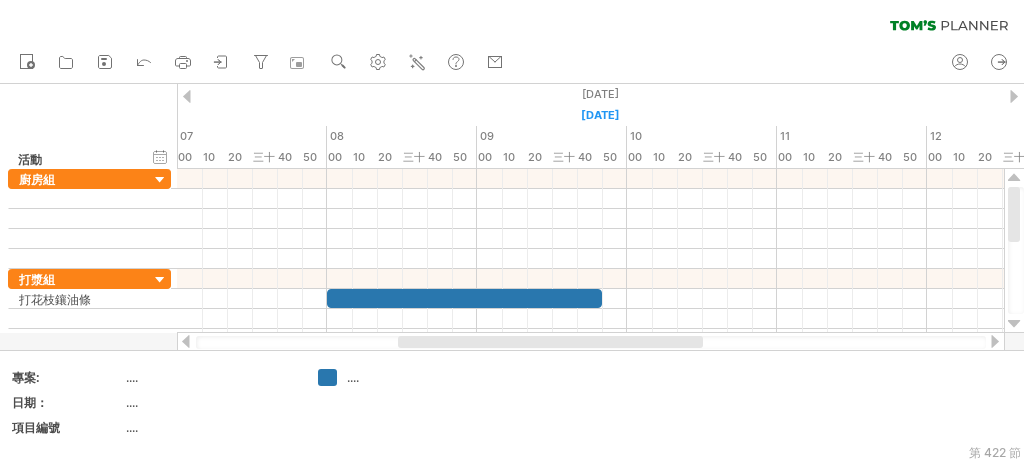 click at bounding box center (995, 341) 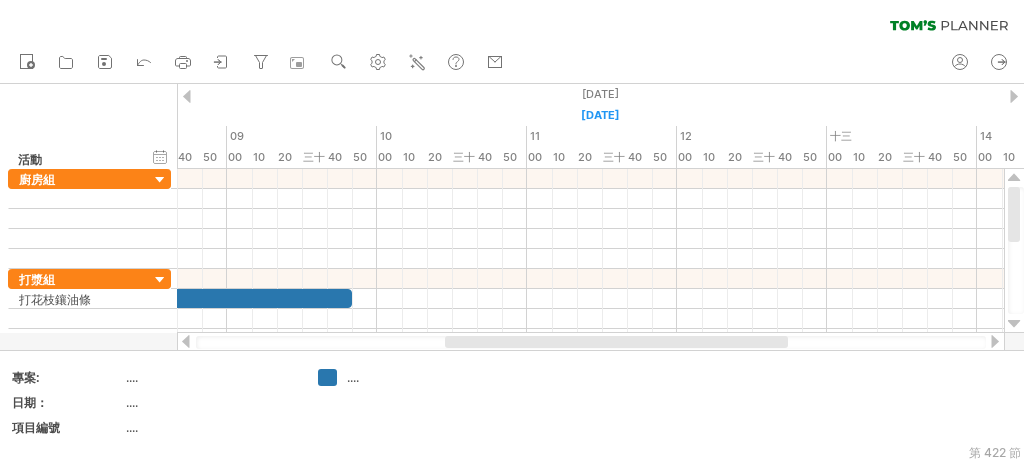 click at bounding box center [186, 341] 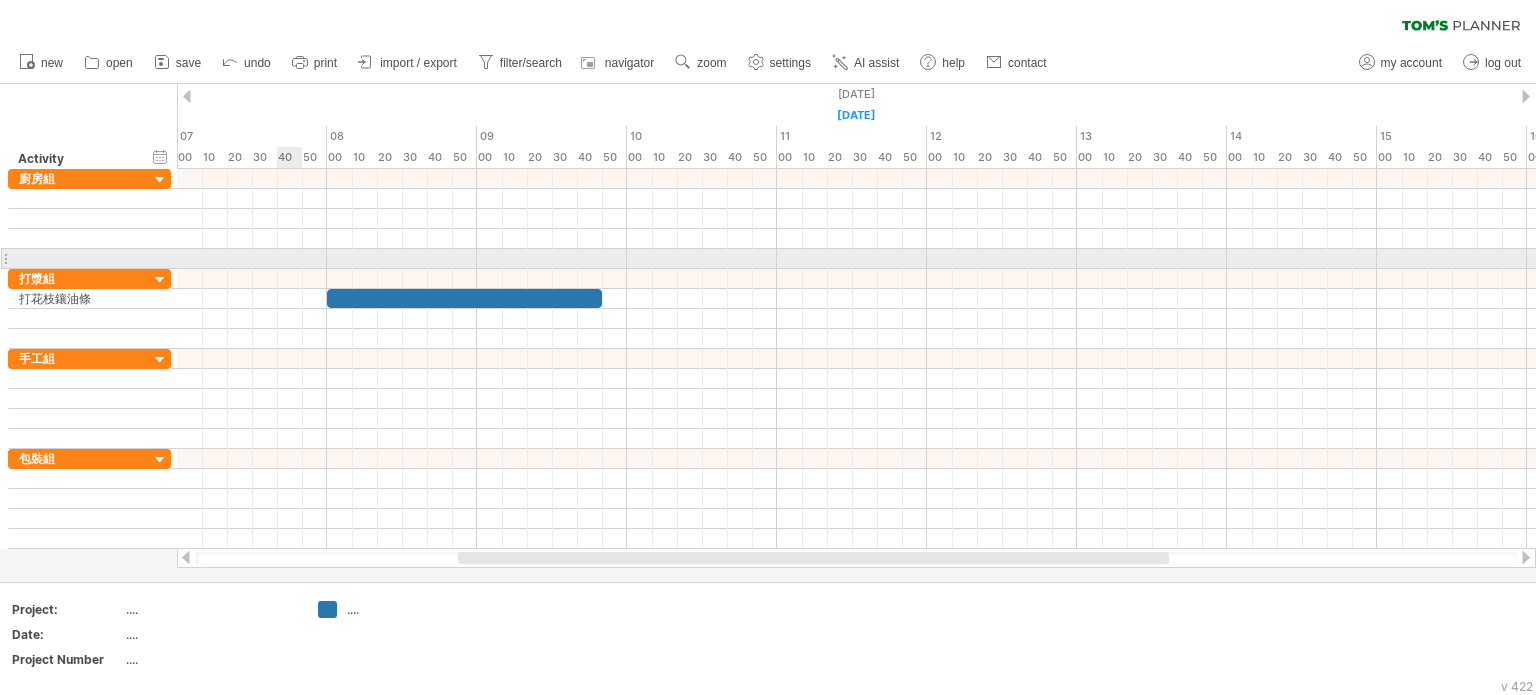 click at bounding box center [856, 259] 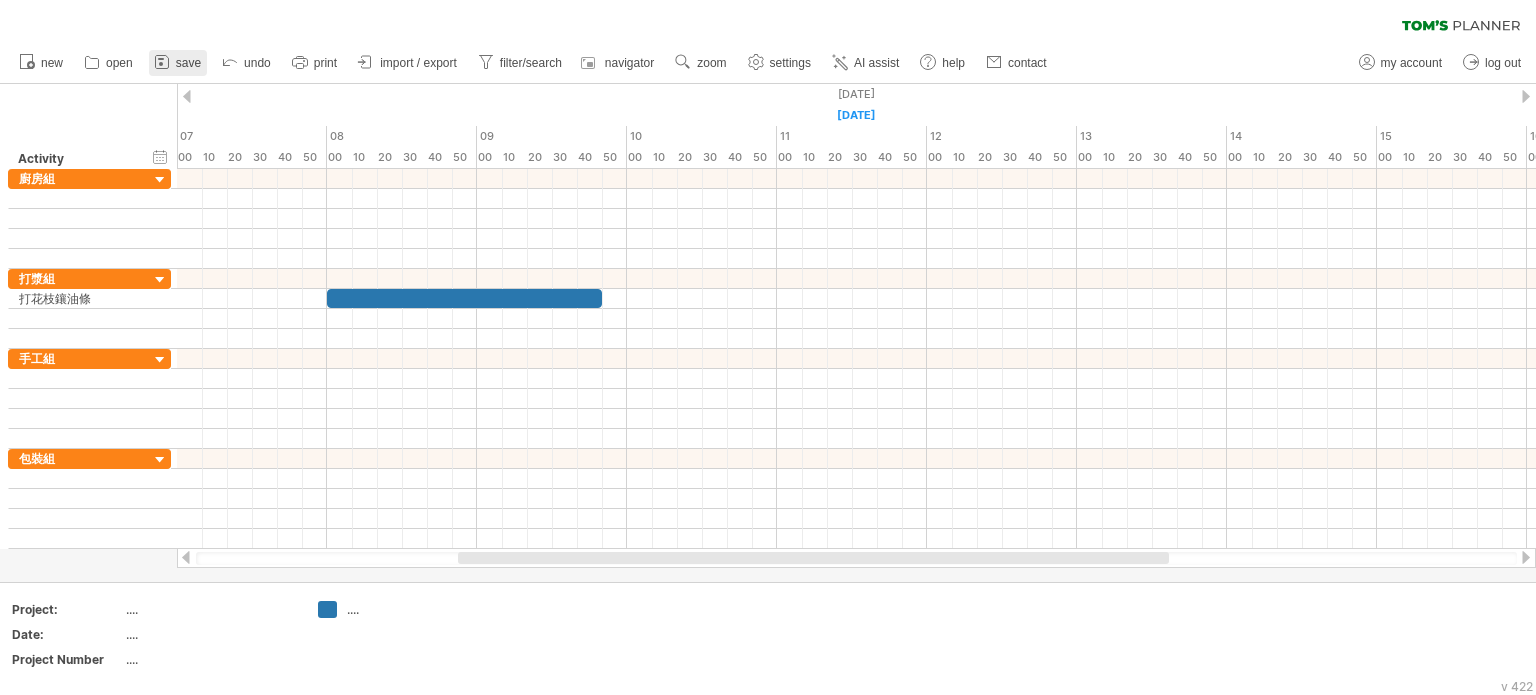click on "save" at bounding box center (188, 63) 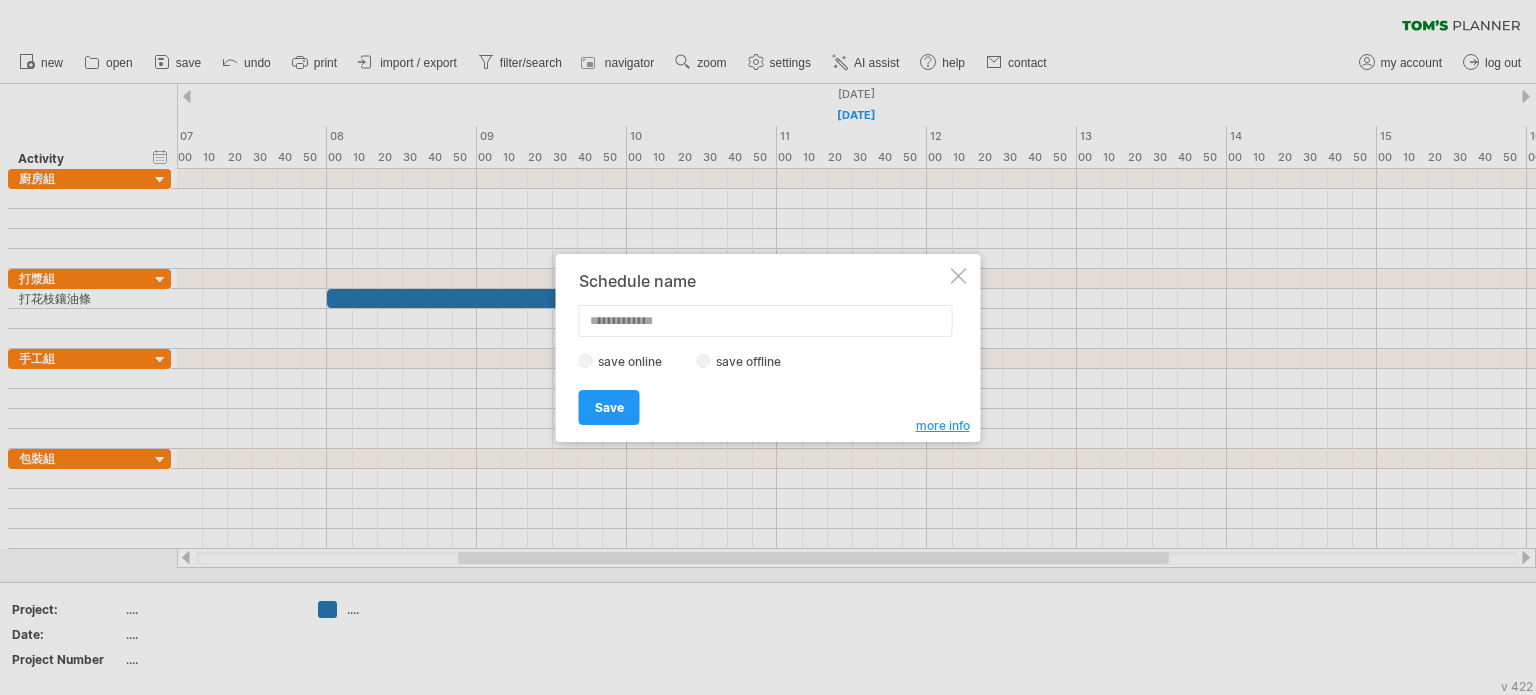 type on "*" 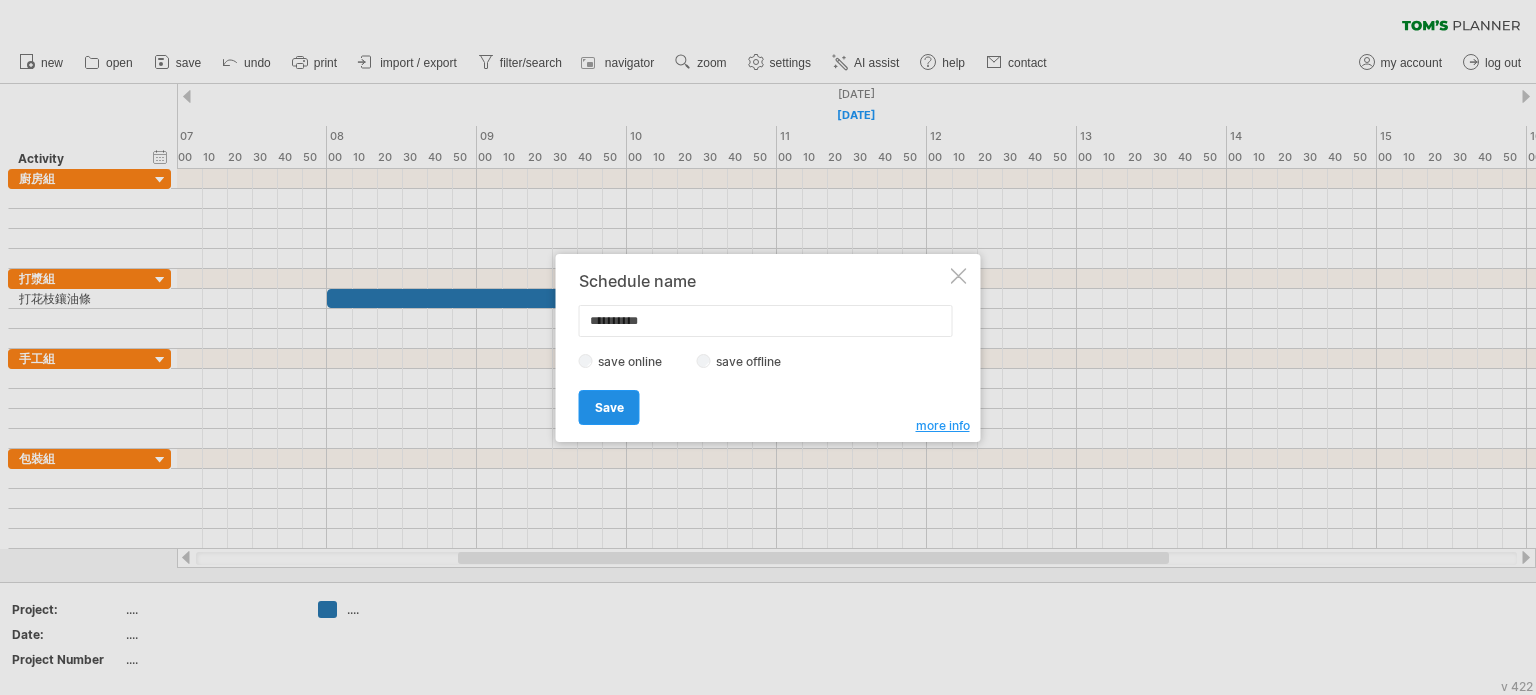type on "**********" 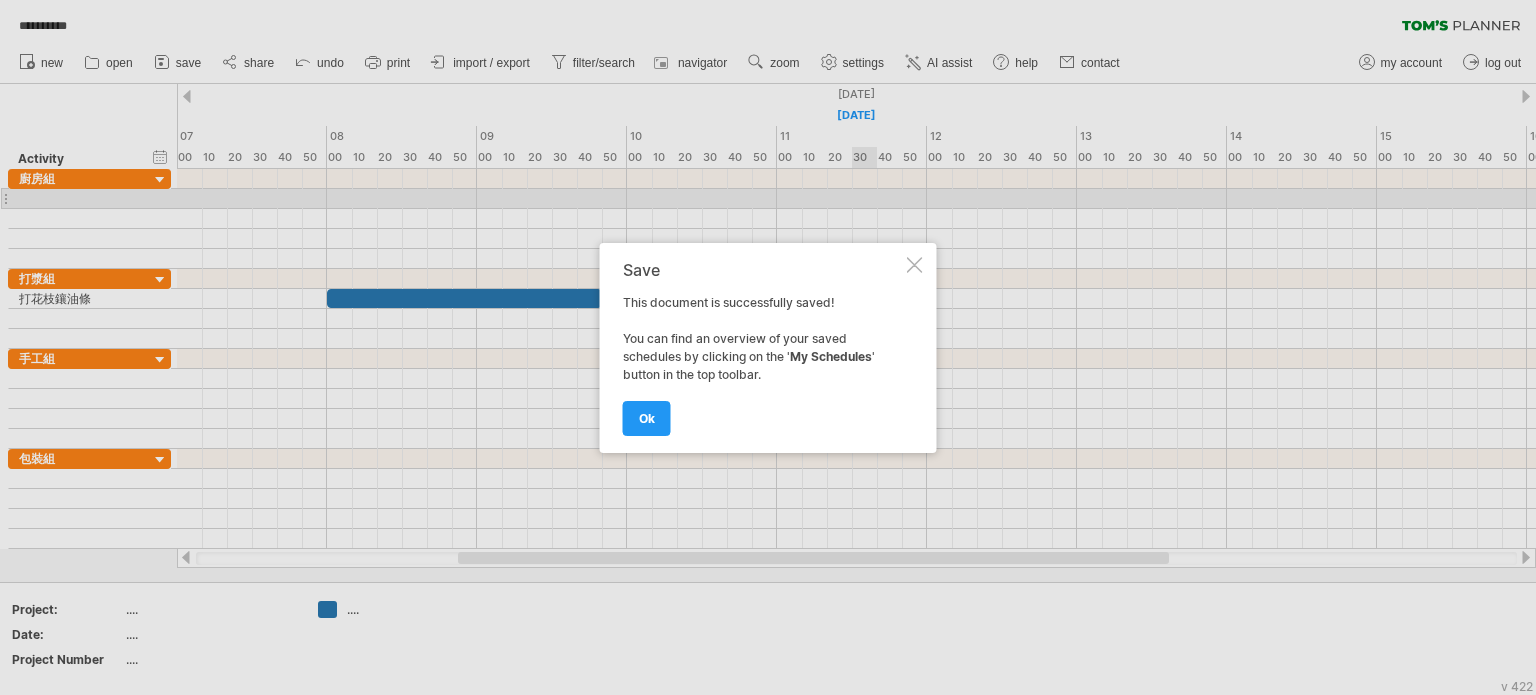 drag, startPoint x: 648, startPoint y: 409, endPoint x: 660, endPoint y: 407, distance: 12.165525 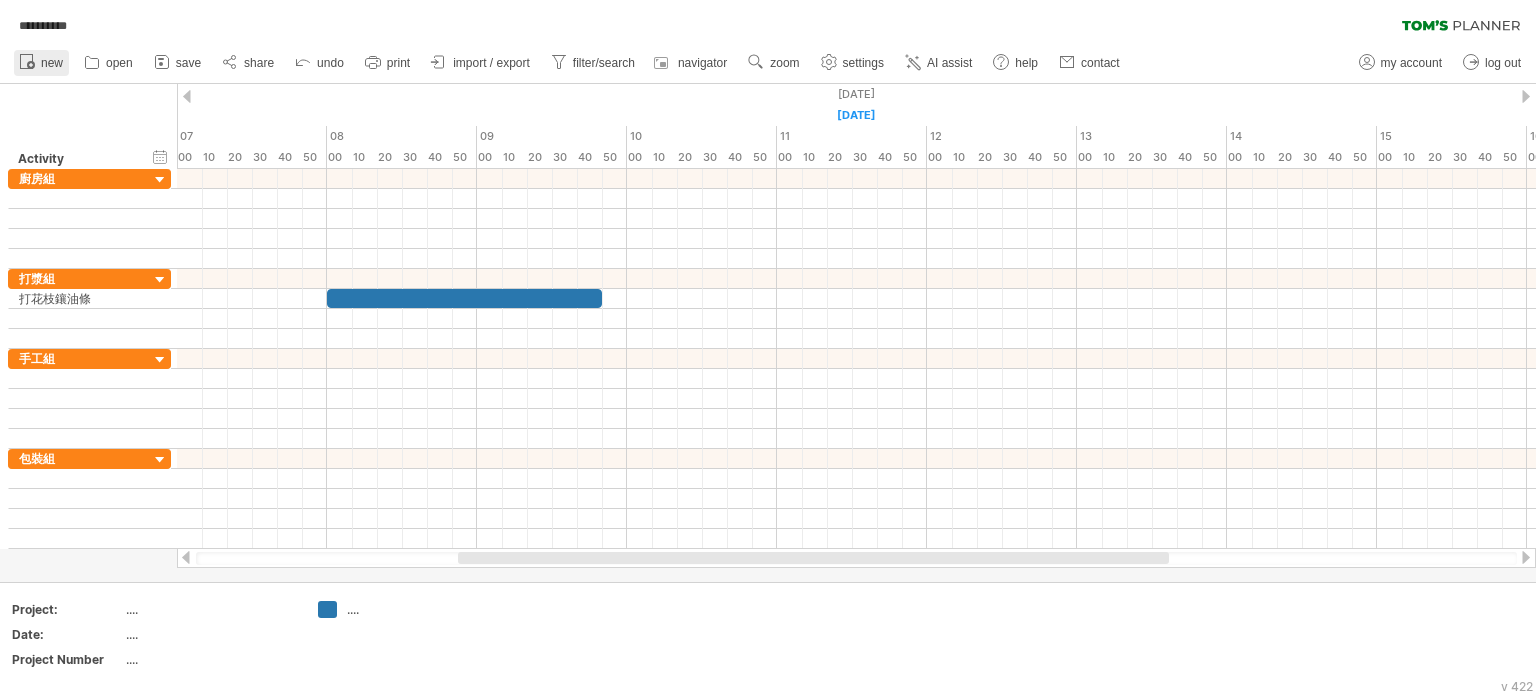 click on "new" at bounding box center [52, 63] 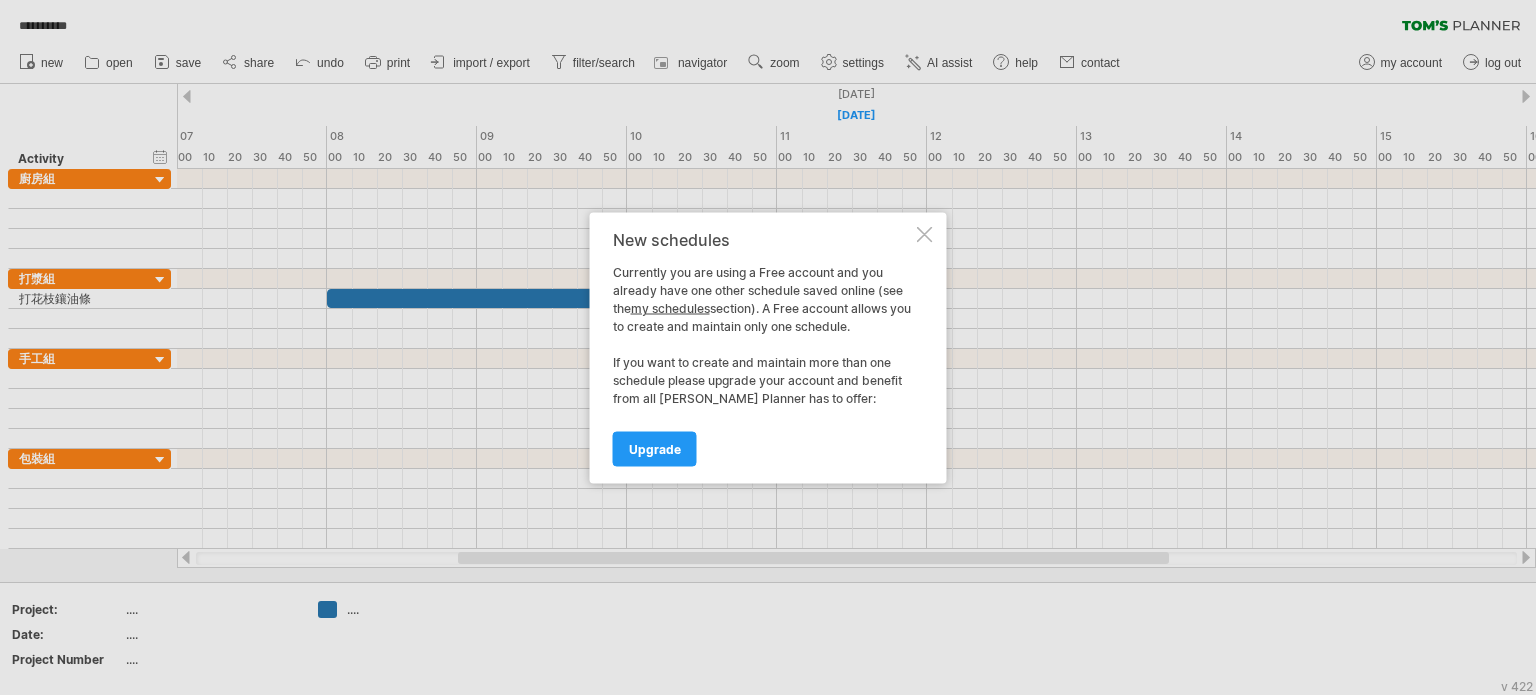 click at bounding box center [925, 234] 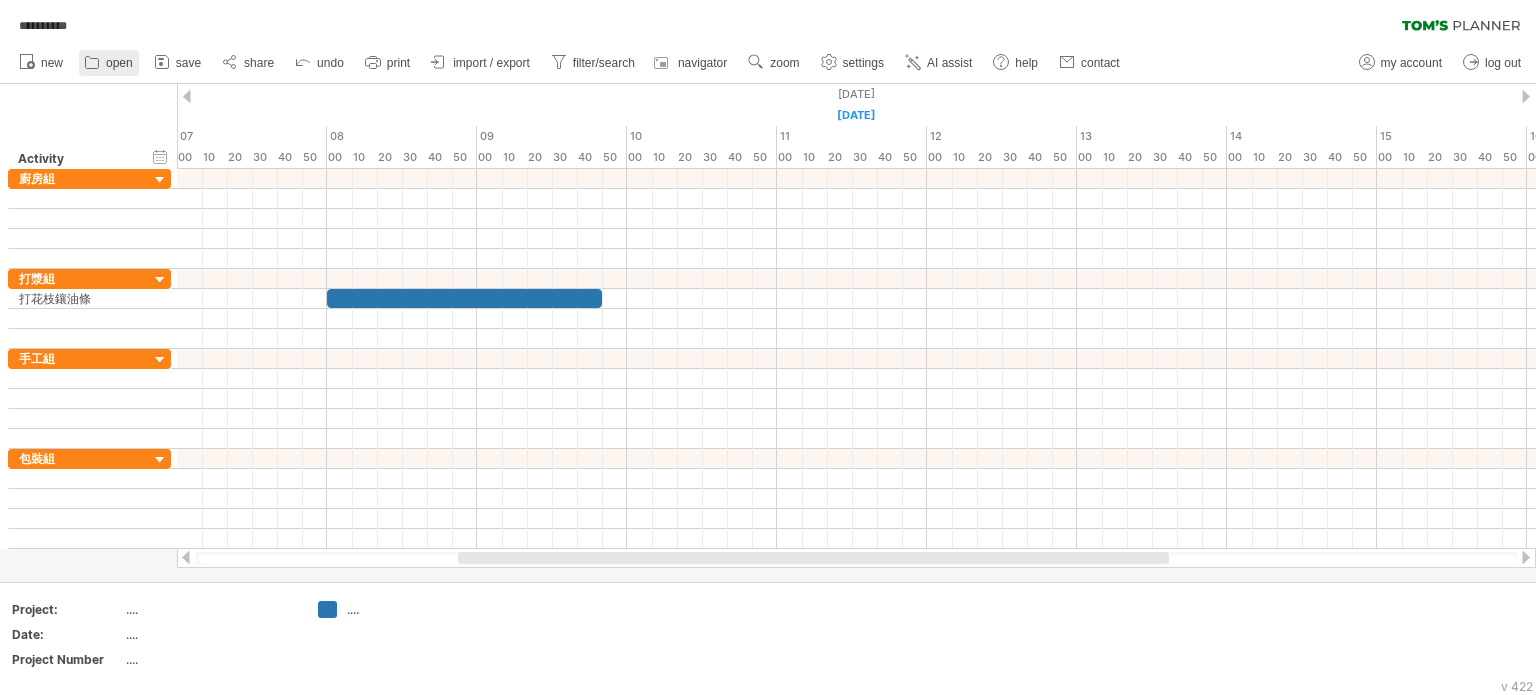 click on "open" at bounding box center [119, 63] 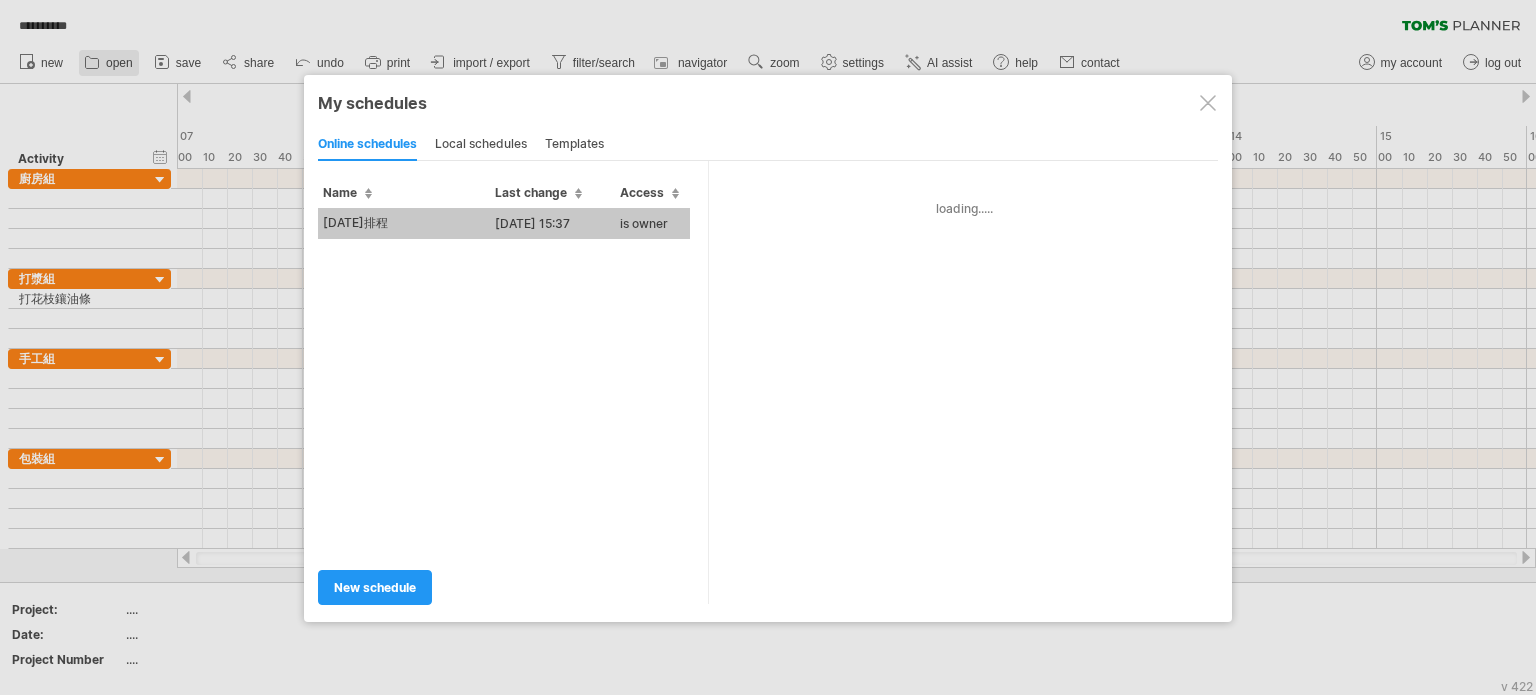 type on "**********" 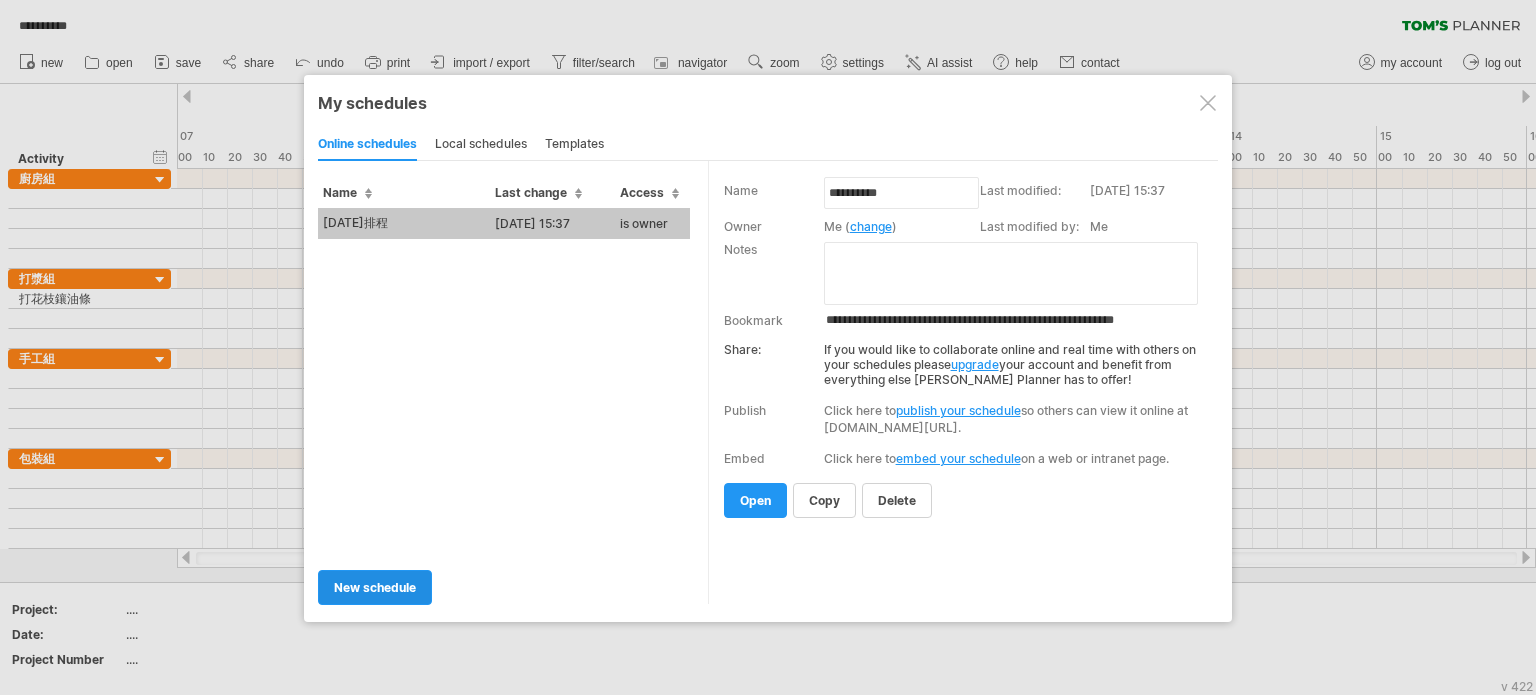 click on "new schedule" at bounding box center (375, 587) 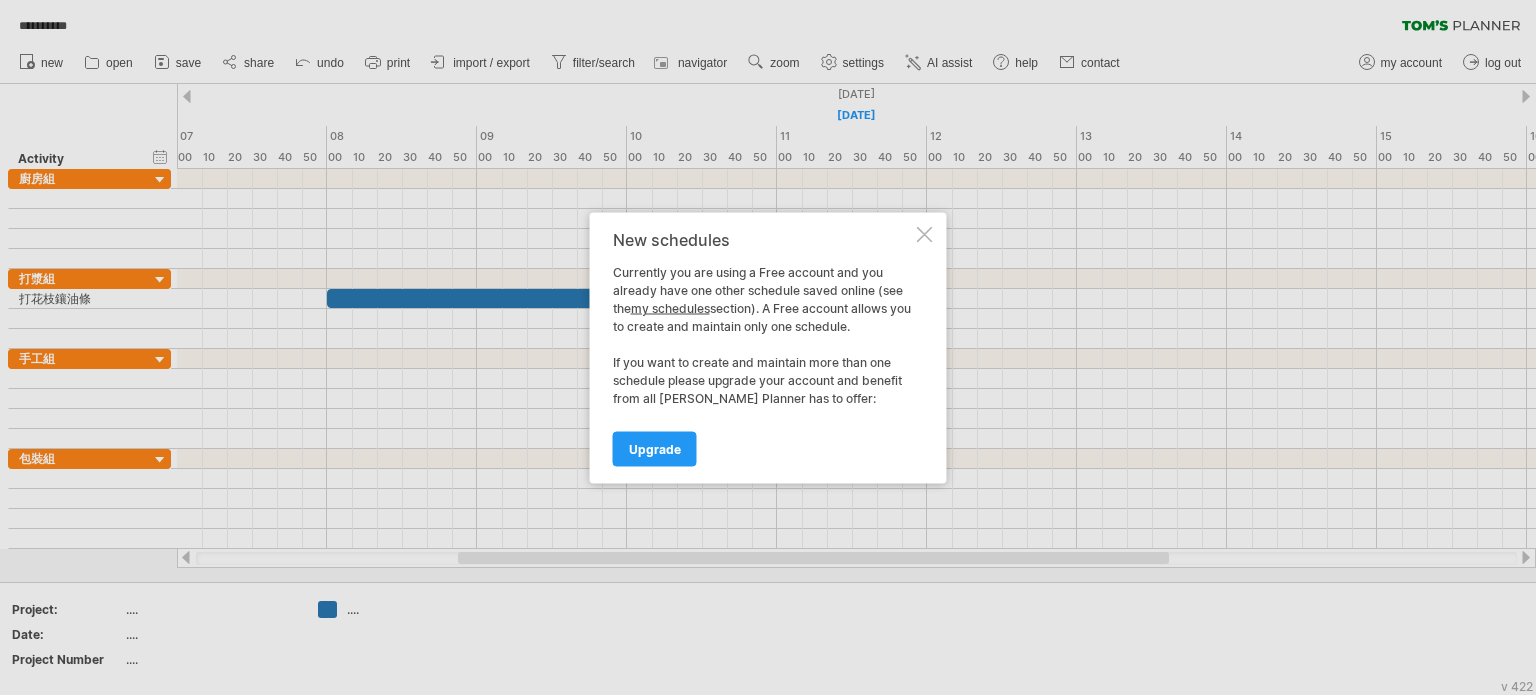 click at bounding box center [925, 234] 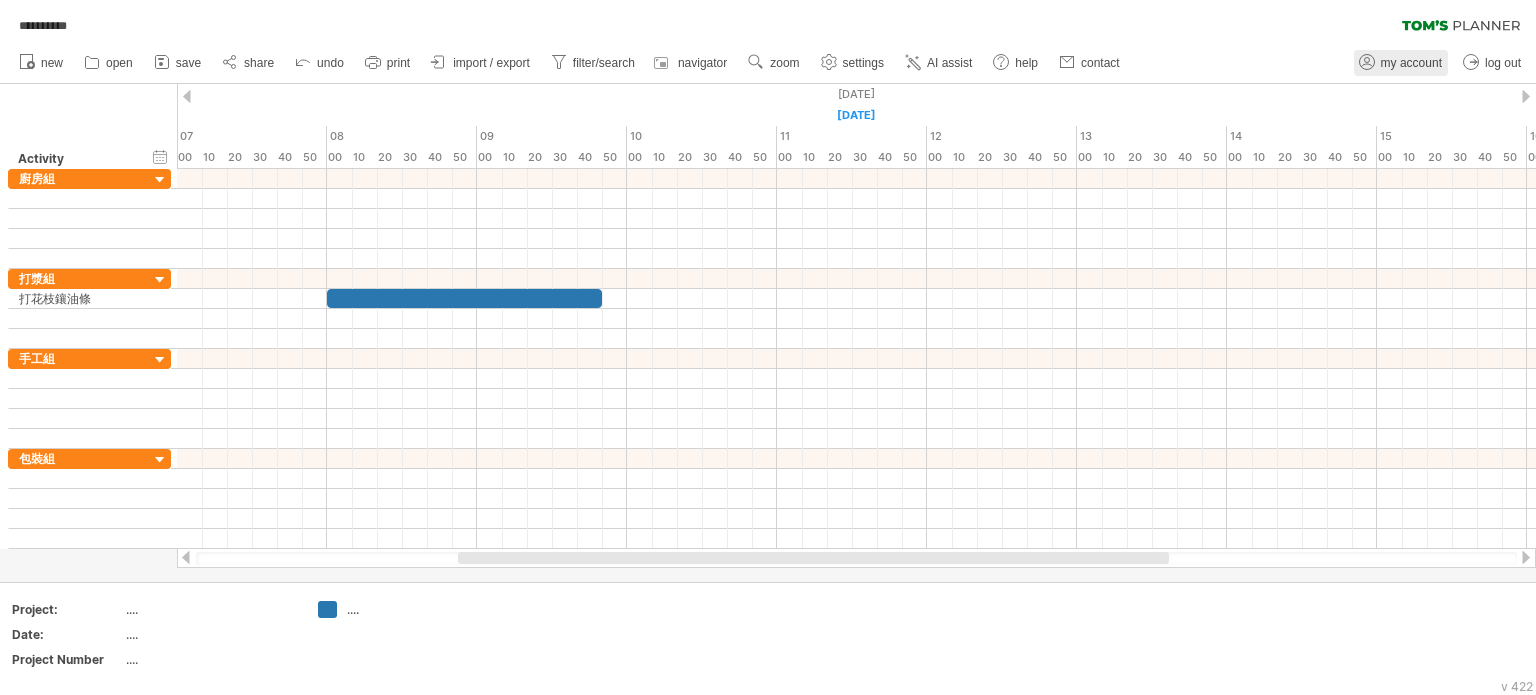 click on "my account" at bounding box center [1401, 63] 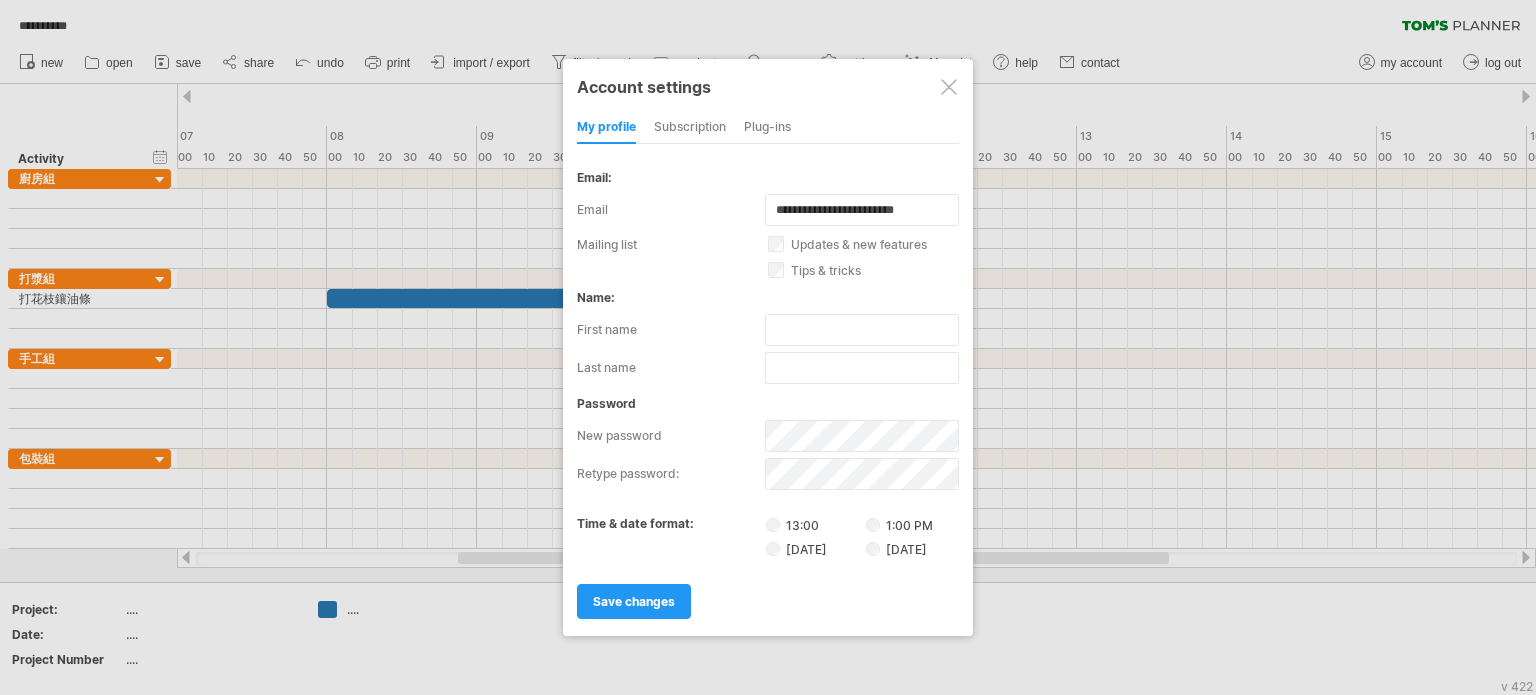 click at bounding box center (949, 87) 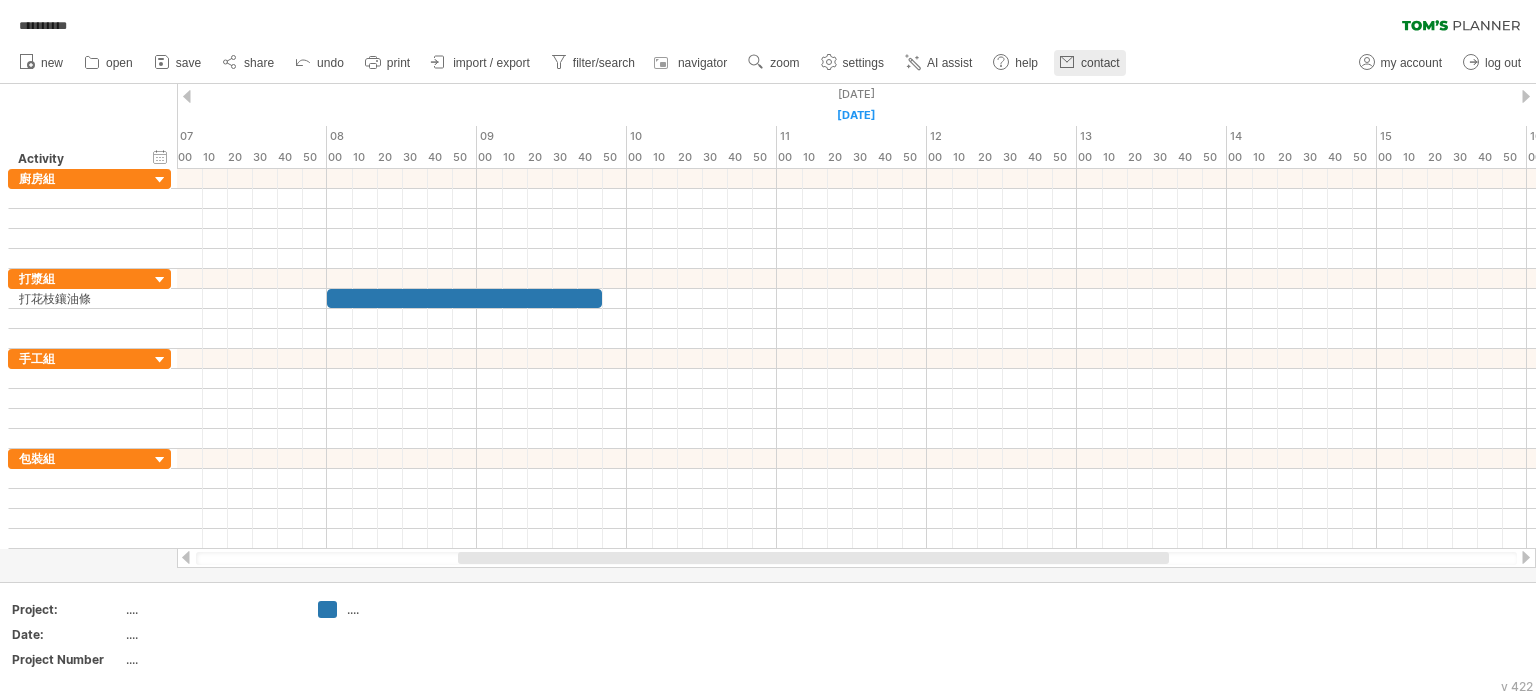 click on "contact" at bounding box center (1090, 63) 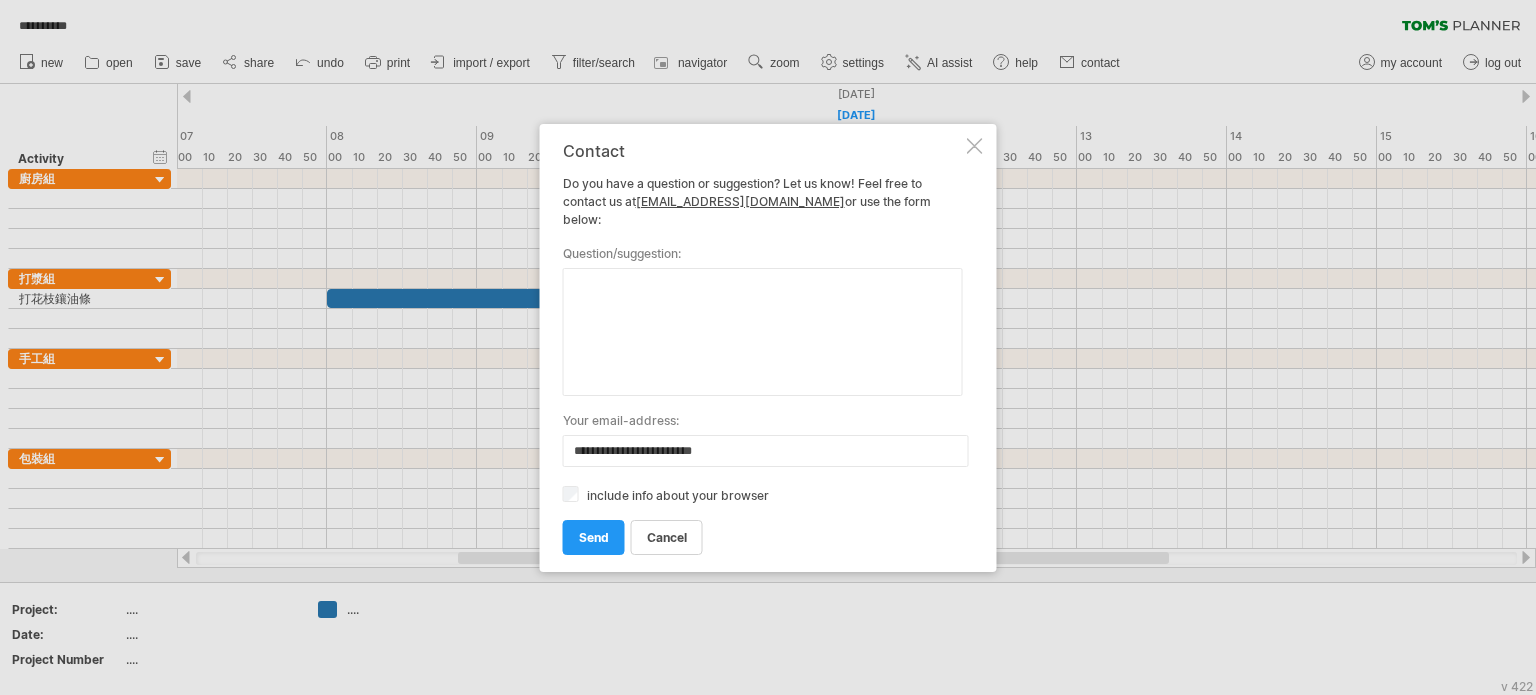 click on "**********" at bounding box center (768, 348) 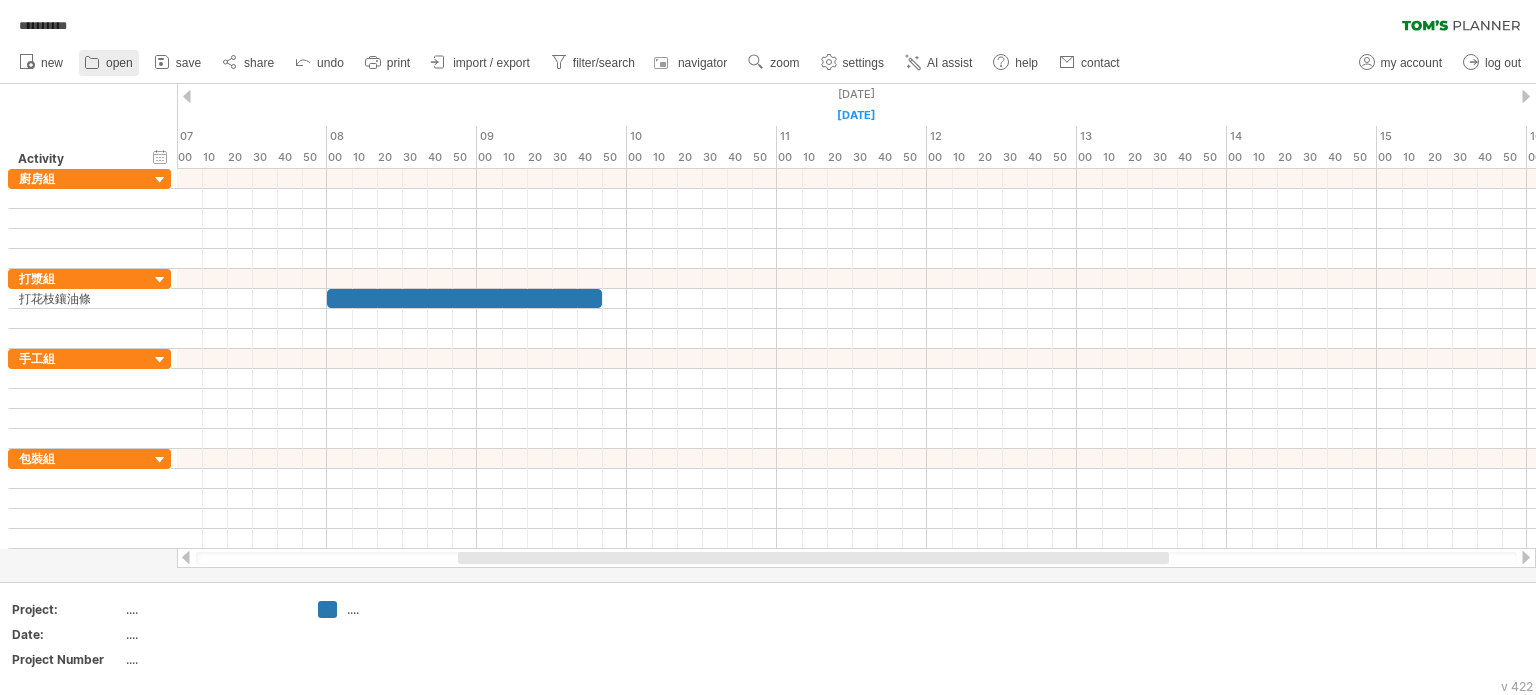 click on "open" at bounding box center [119, 63] 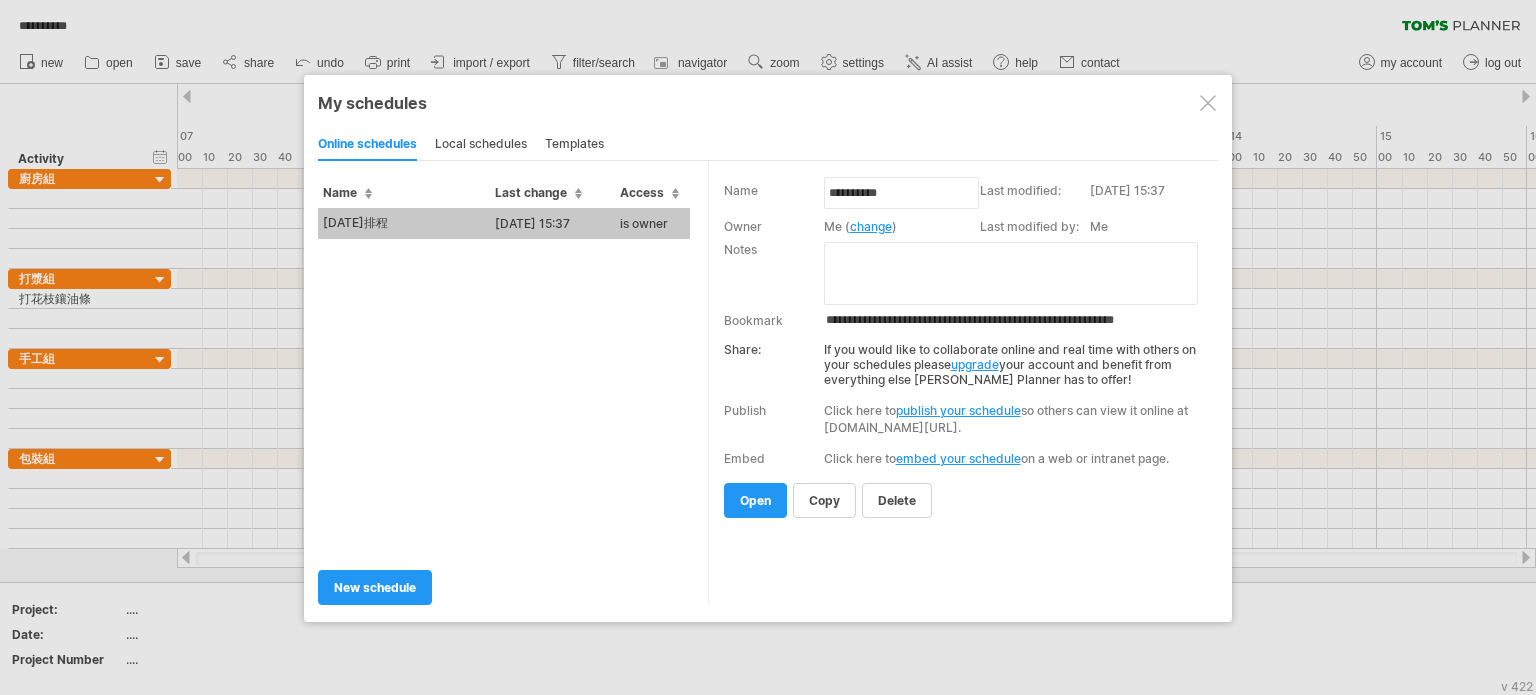 click at bounding box center (1208, 103) 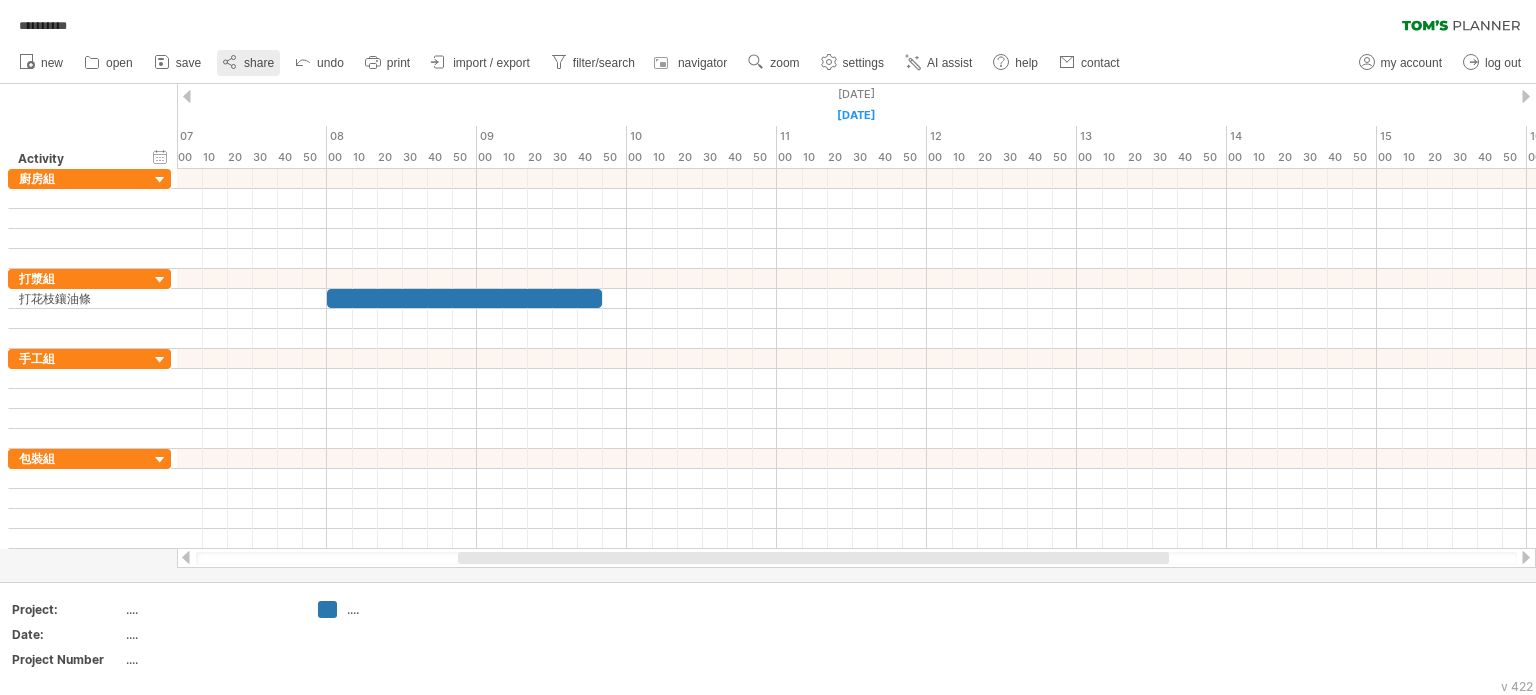 click on "share" at bounding box center (259, 63) 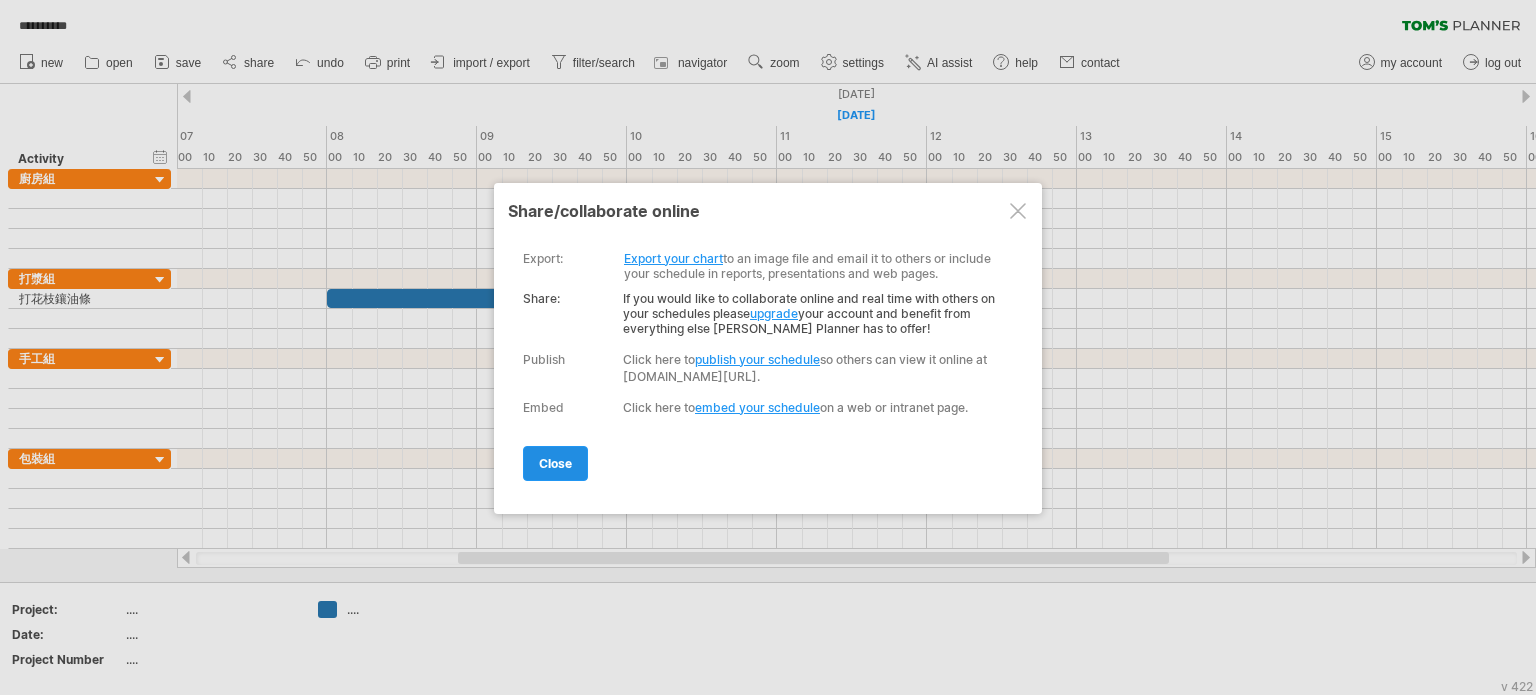 click on "close" at bounding box center [555, 463] 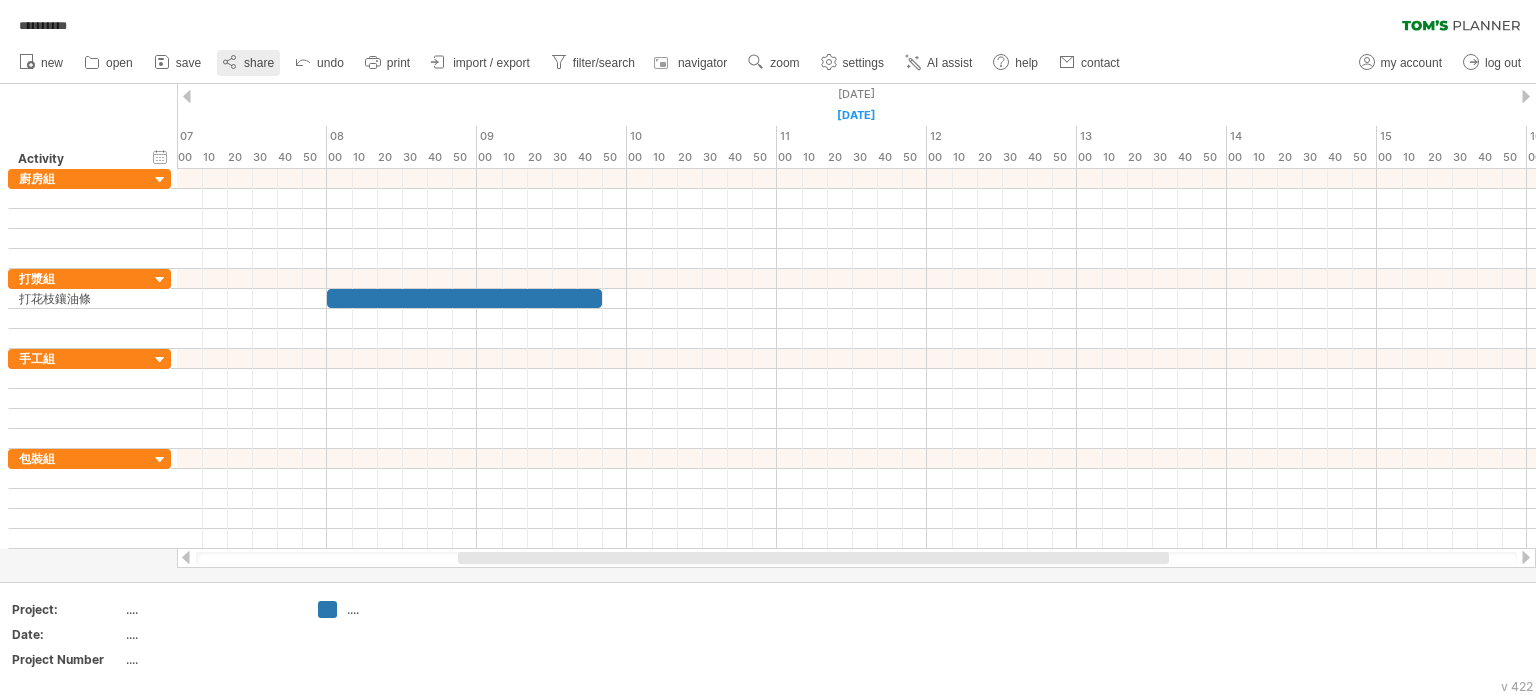 click on "share" at bounding box center [248, 63] 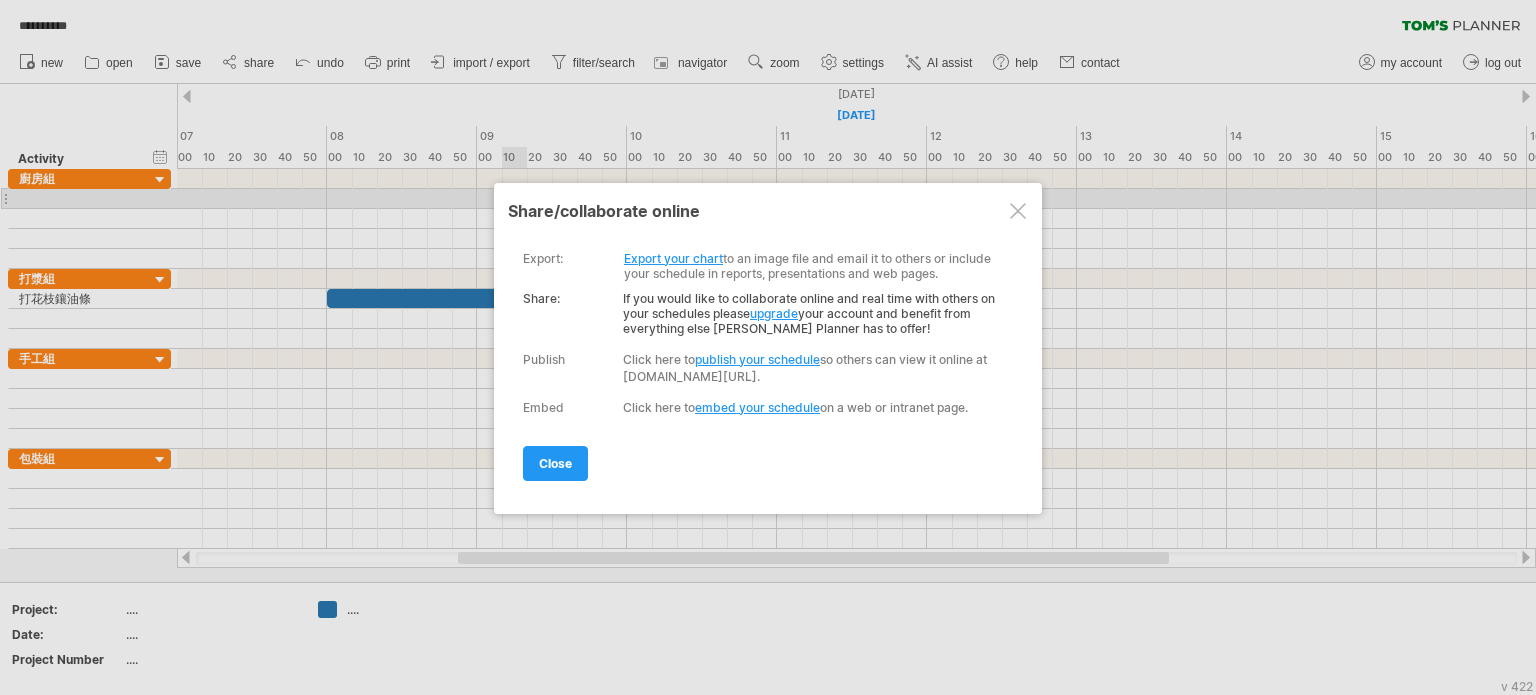 click on "Export your chart" at bounding box center [673, 258] 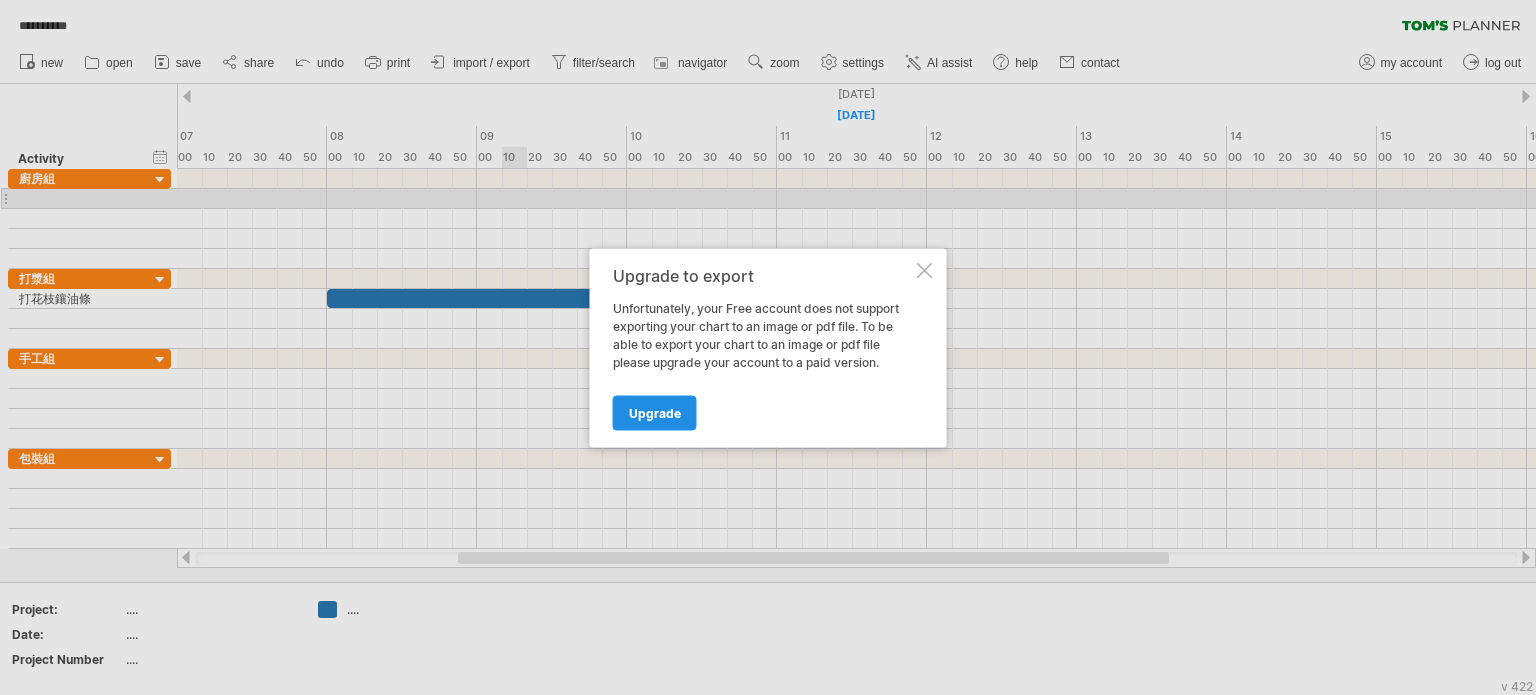 click on "Upgrade" at bounding box center (655, 412) 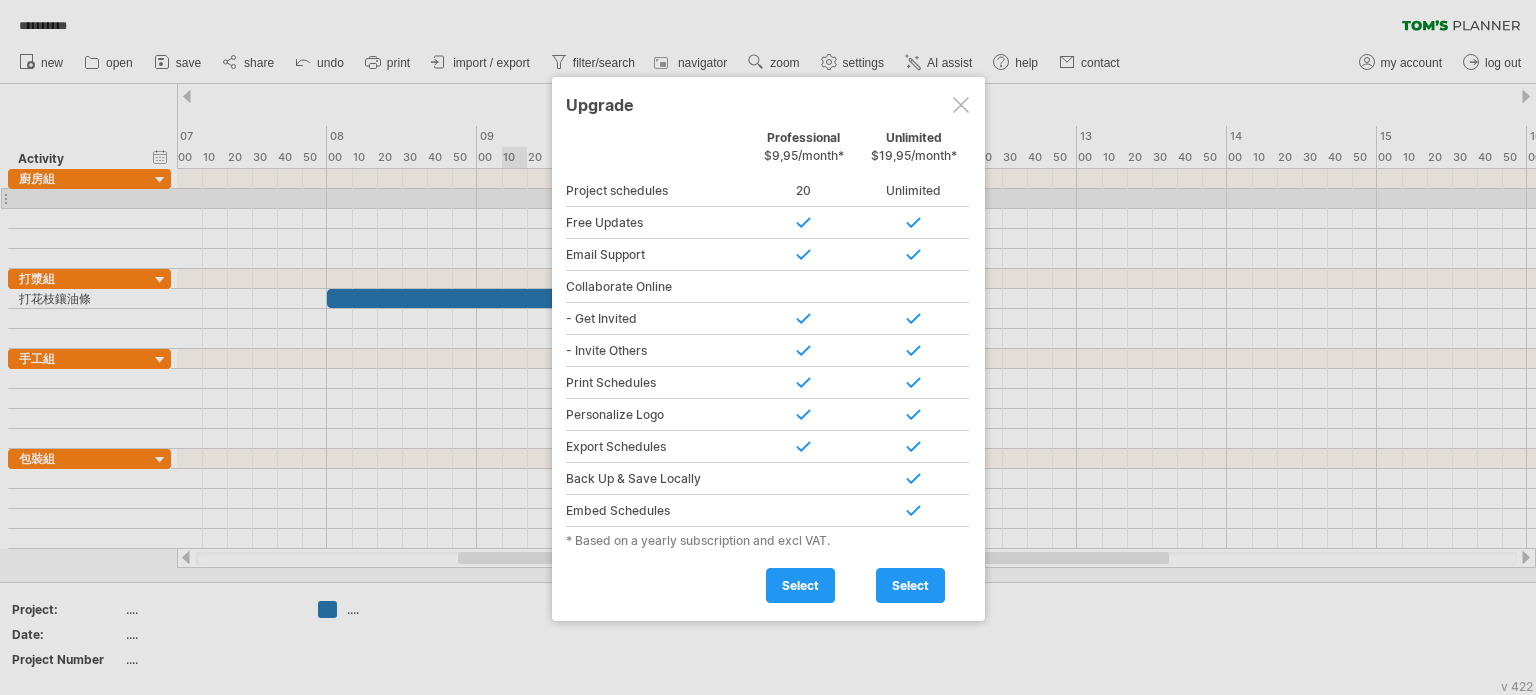 click at bounding box center [961, 105] 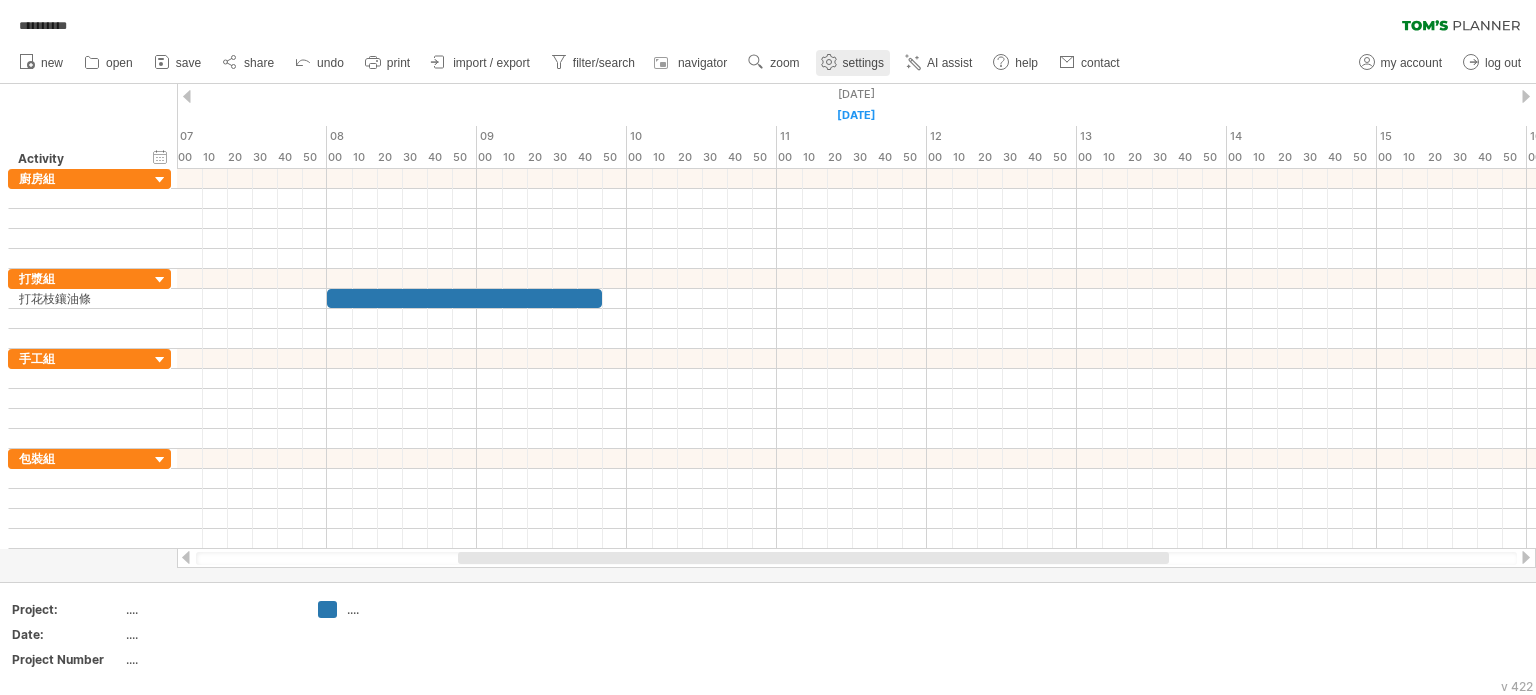 click on "settings" at bounding box center [863, 63] 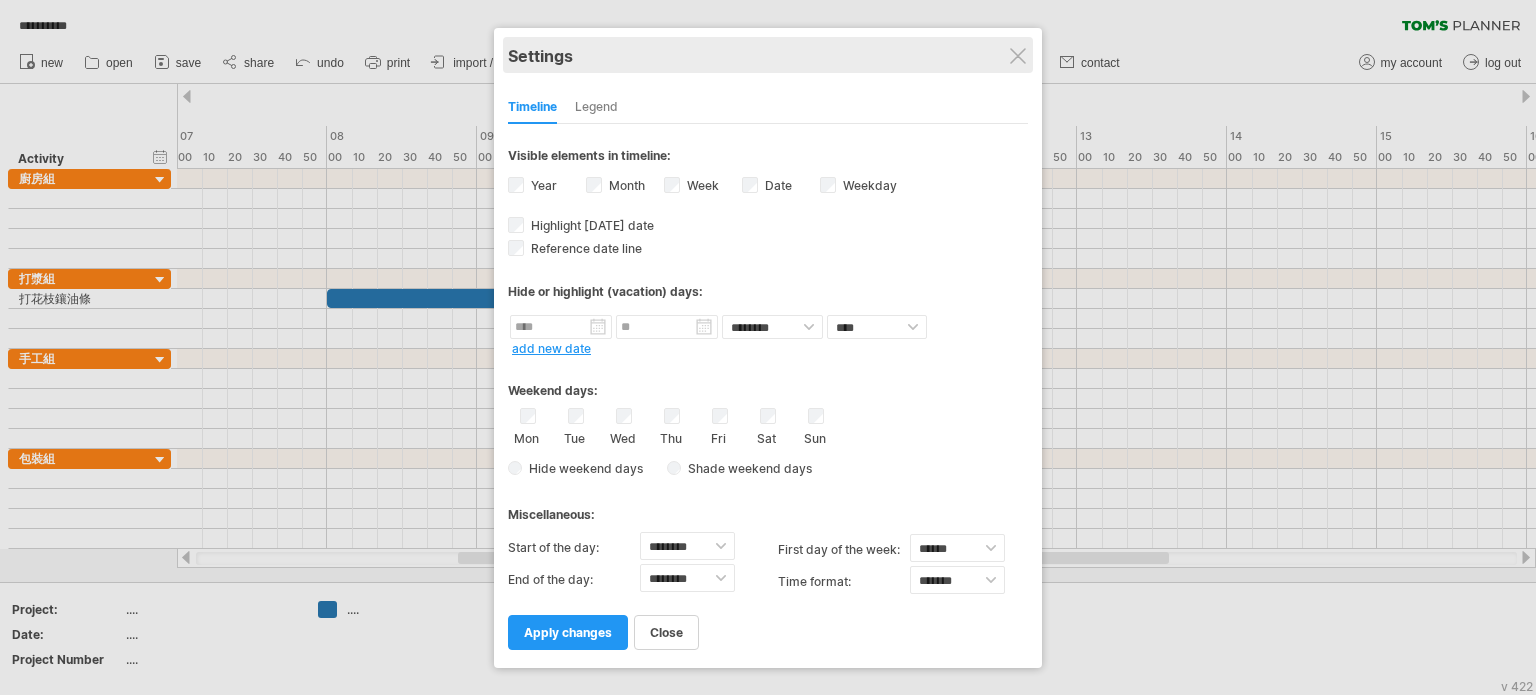 click on "Settings" at bounding box center (768, 55) 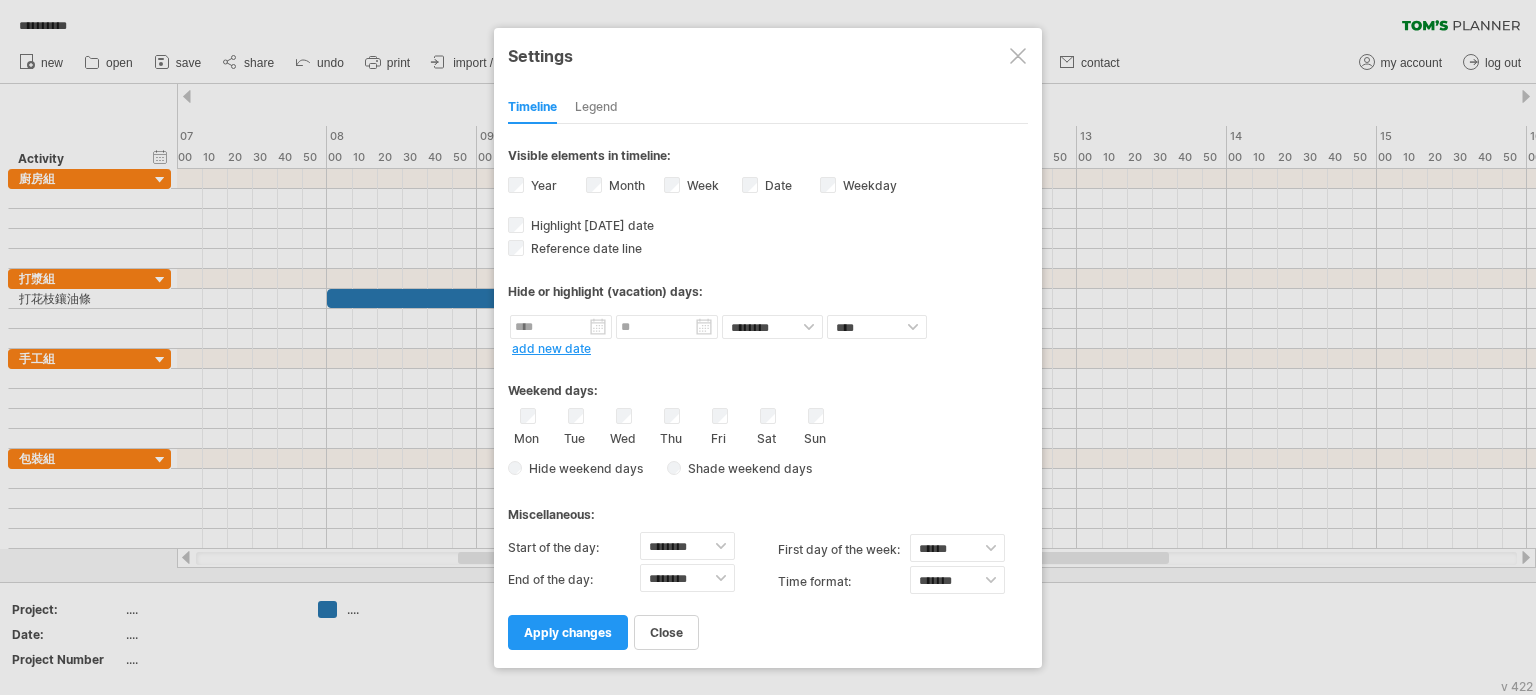 drag, startPoint x: 655, startPoint y: 641, endPoint x: 664, endPoint y: 634, distance: 11.401754 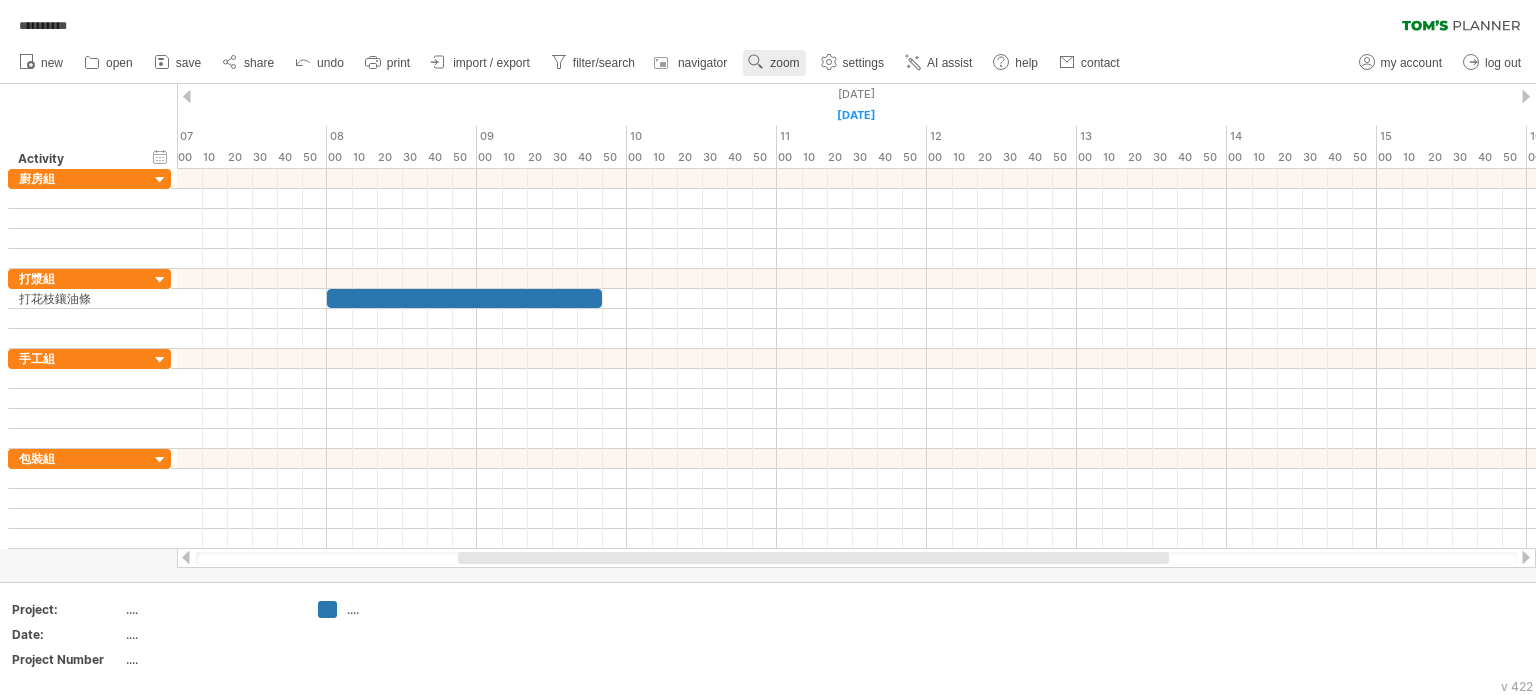 click on "zoom" at bounding box center [784, 63] 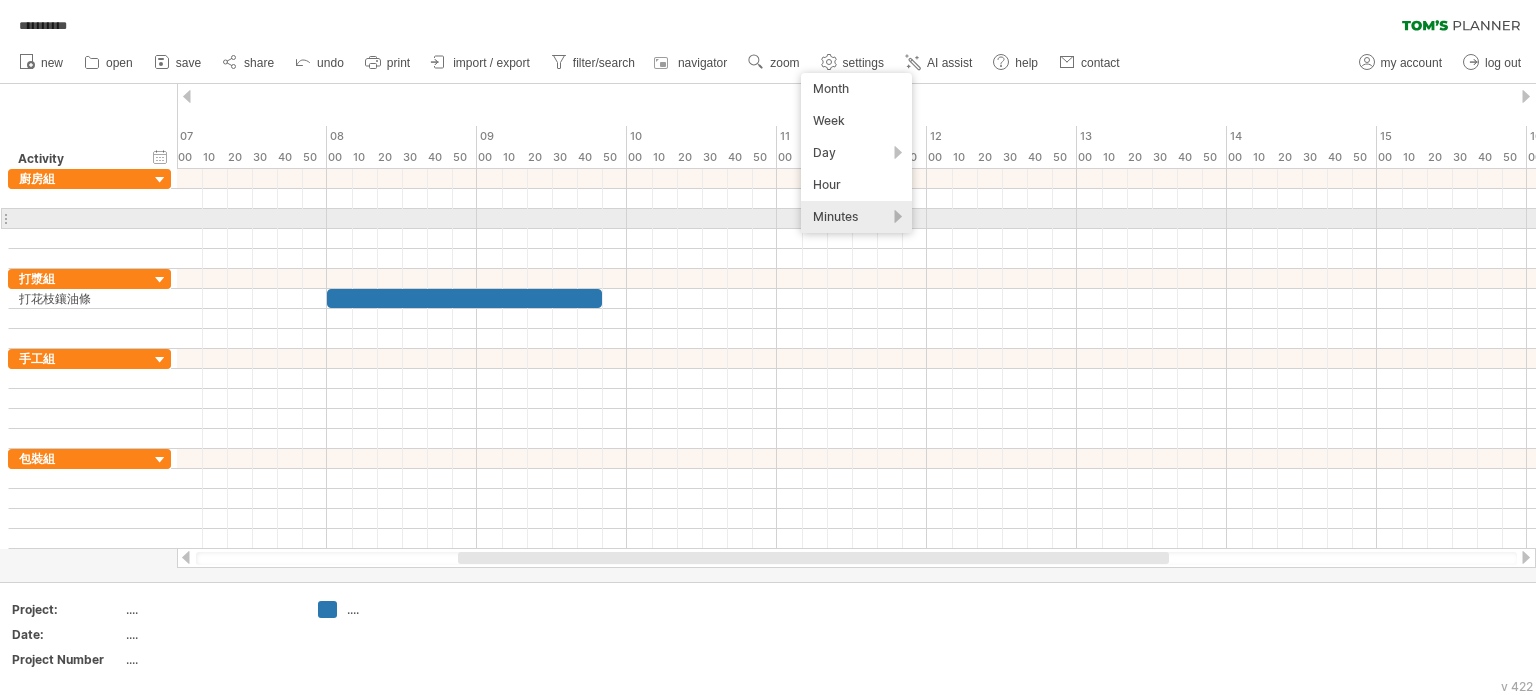 click on "Minutes" at bounding box center (856, 217) 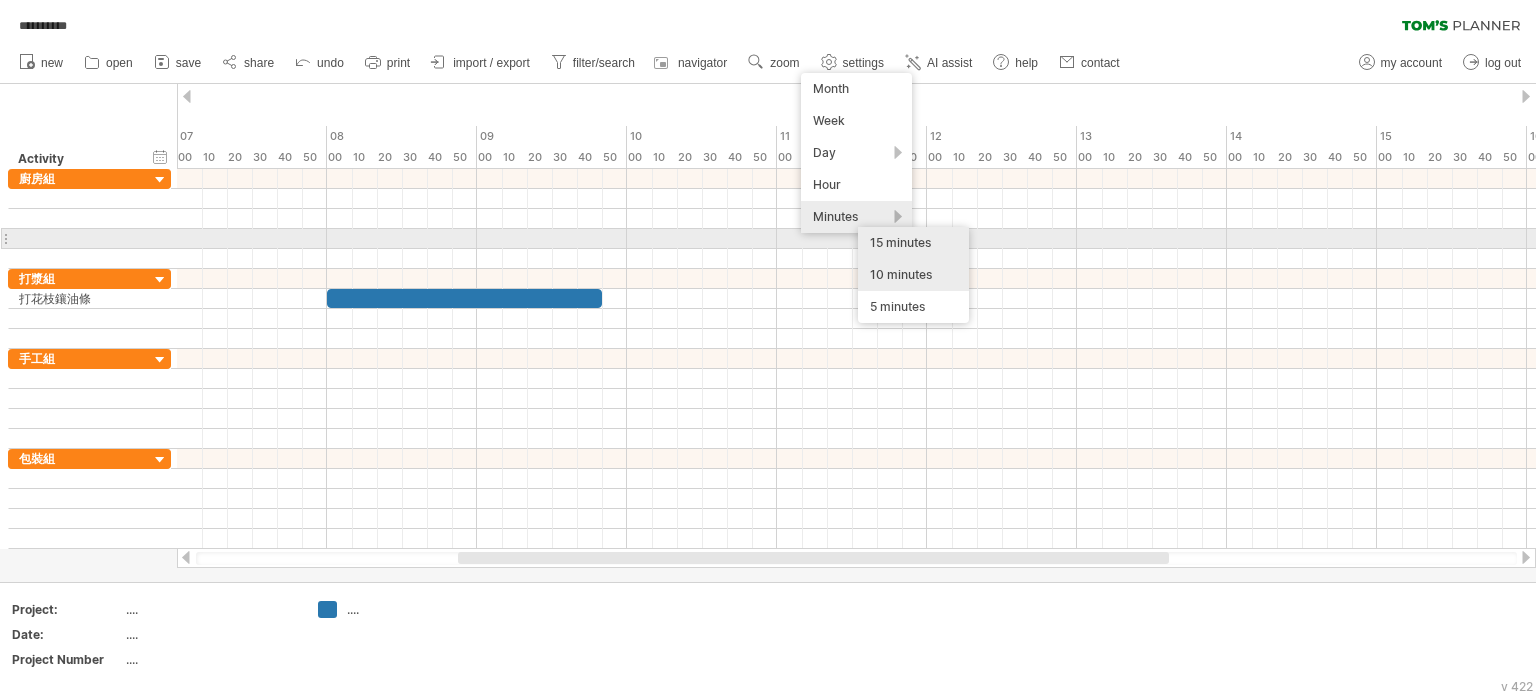 click on "15 minutes" at bounding box center (913, 243) 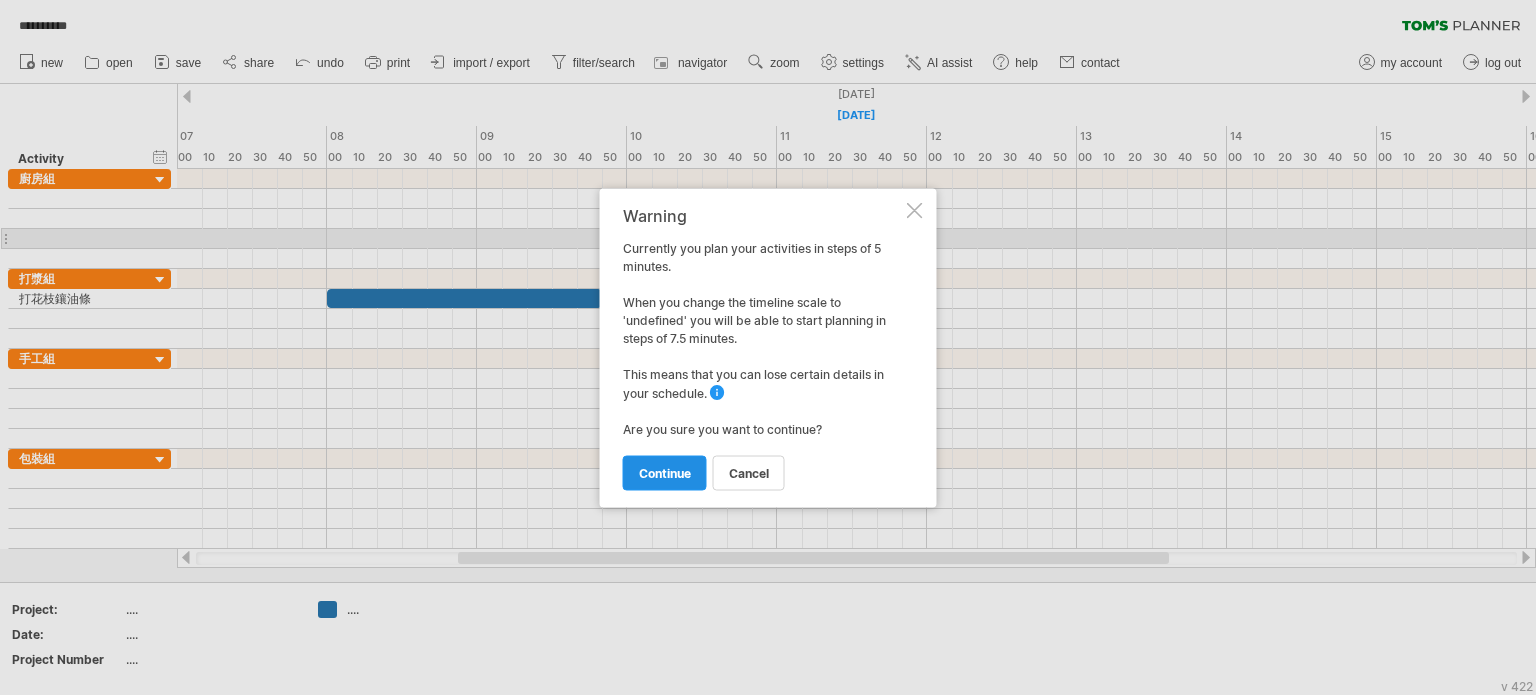 click on "continue" at bounding box center [665, 472] 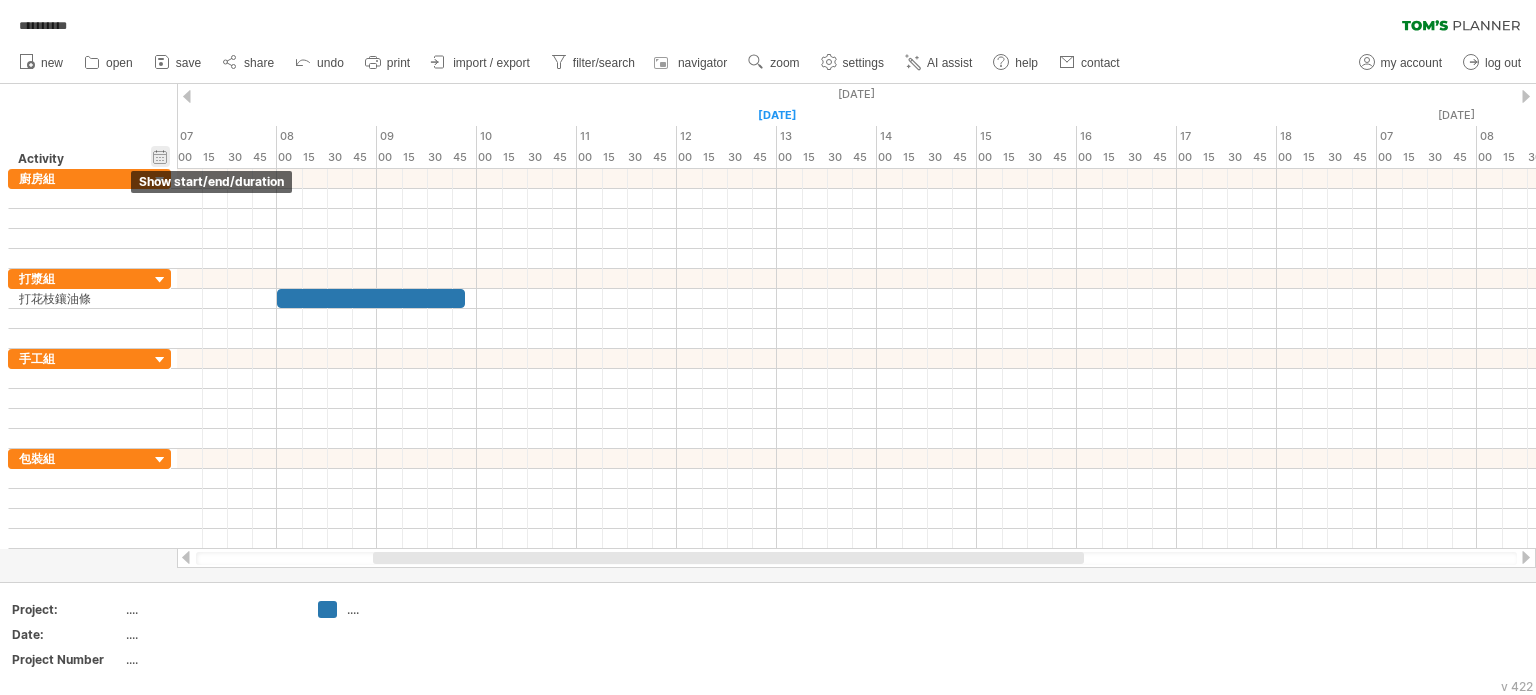 click on "hide start/end/duration show start/end/duration" at bounding box center (160, 156) 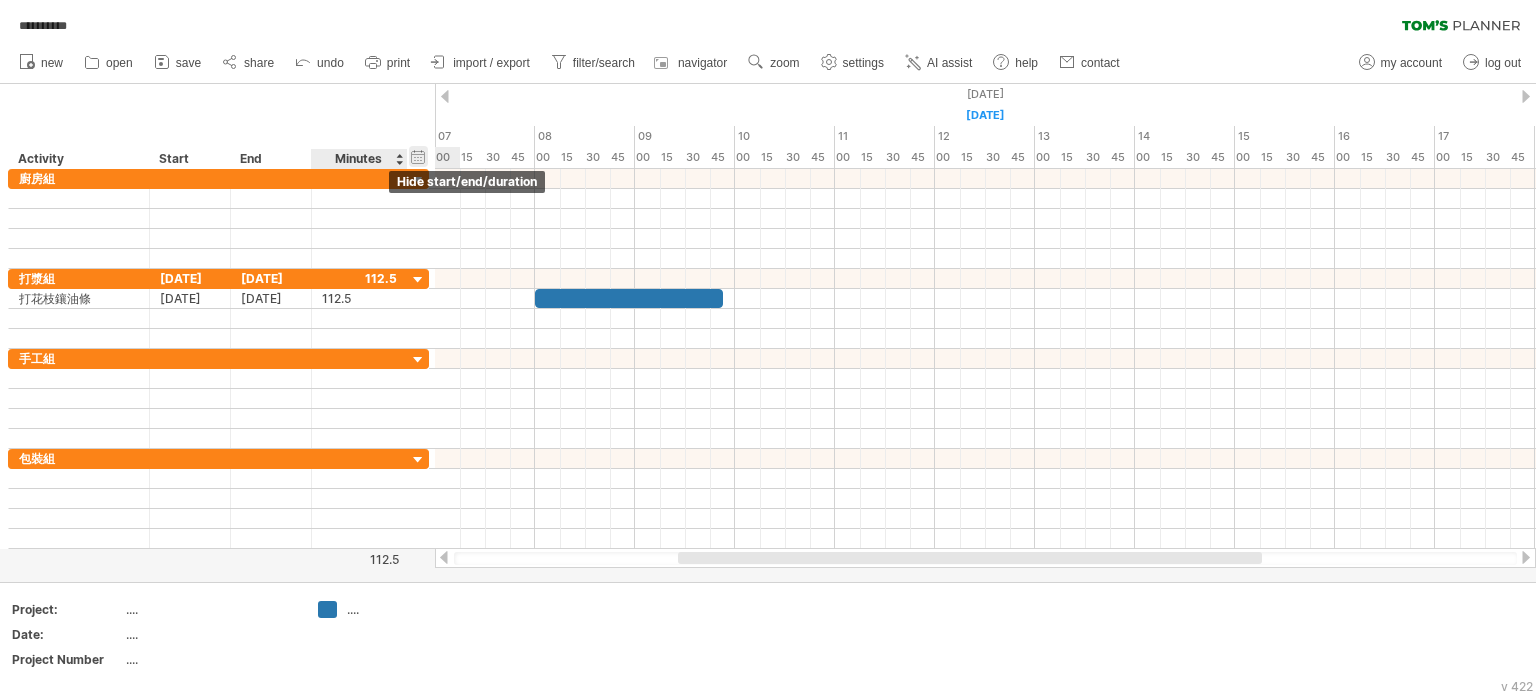 click on "hide start/end/duration show start/end/duration" at bounding box center (418, 156) 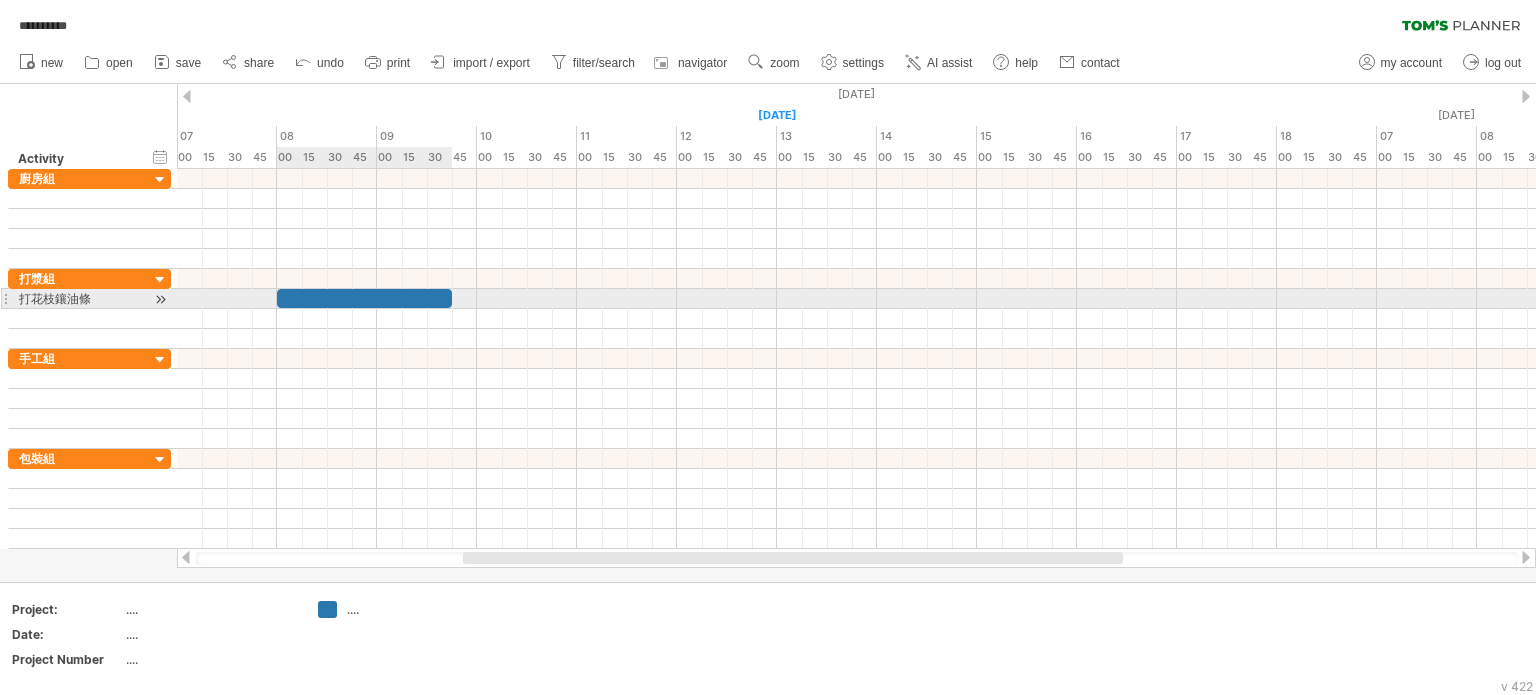 drag, startPoint x: 463, startPoint y: 295, endPoint x: 453, endPoint y: 300, distance: 11.18034 